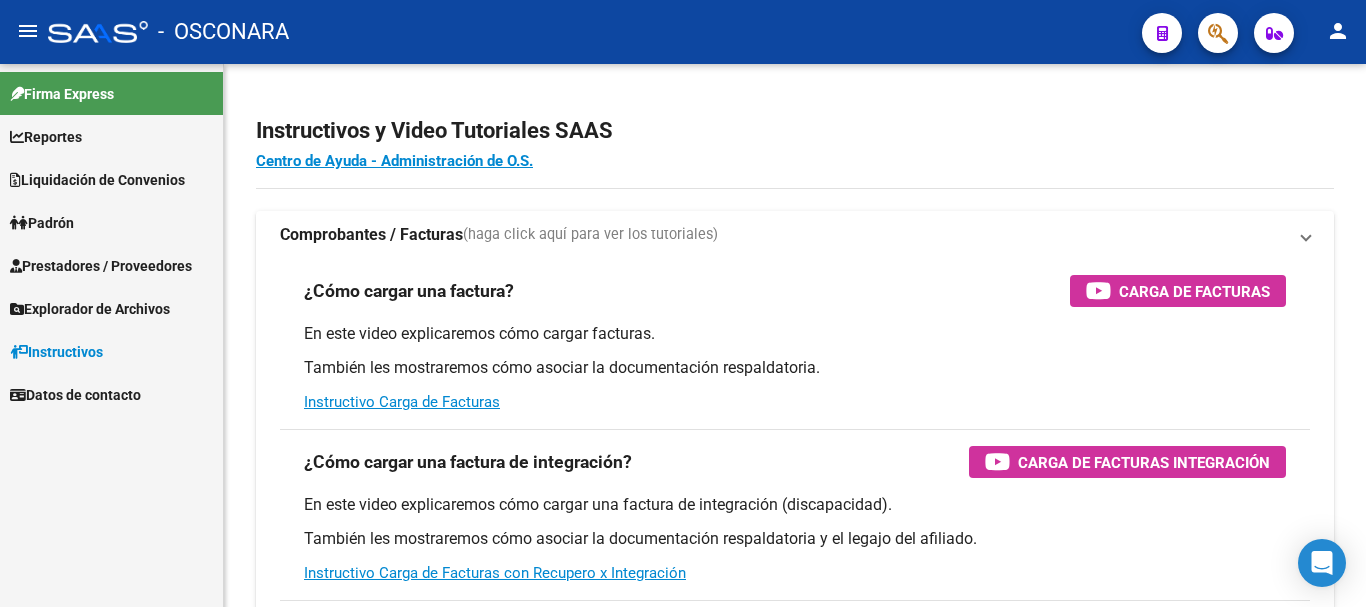scroll, scrollTop: 0, scrollLeft: 0, axis: both 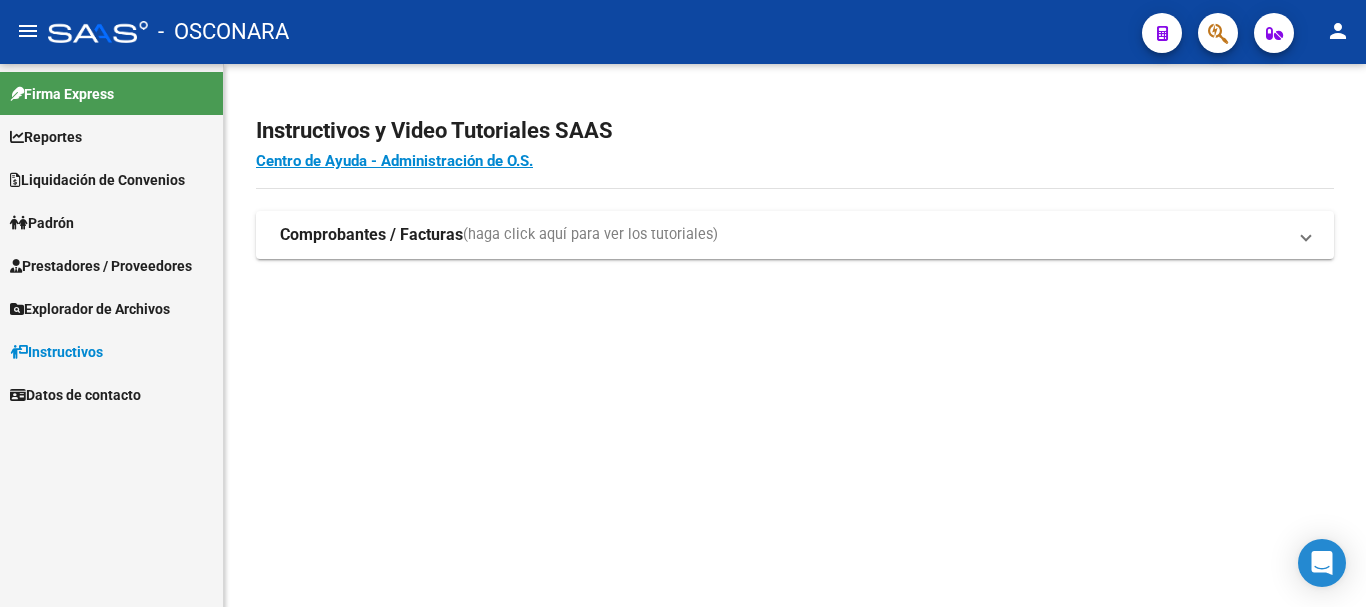 click on "Padrón" at bounding box center (42, 223) 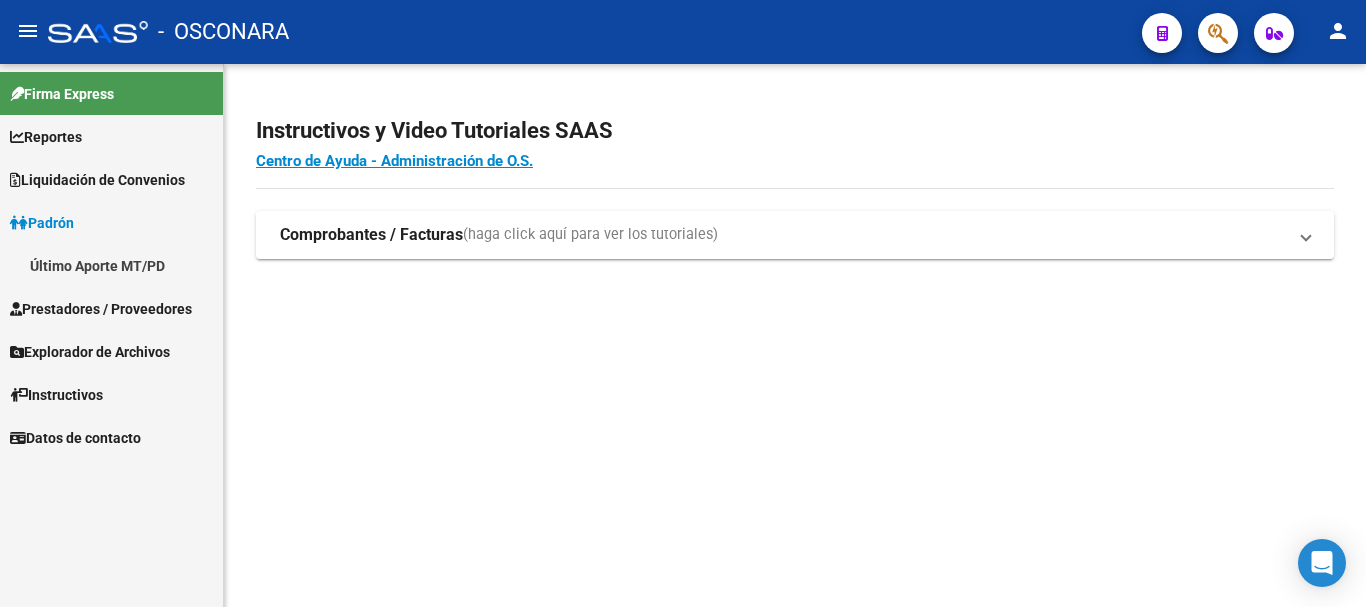 click on "Liquidación de Convenios" at bounding box center [97, 180] 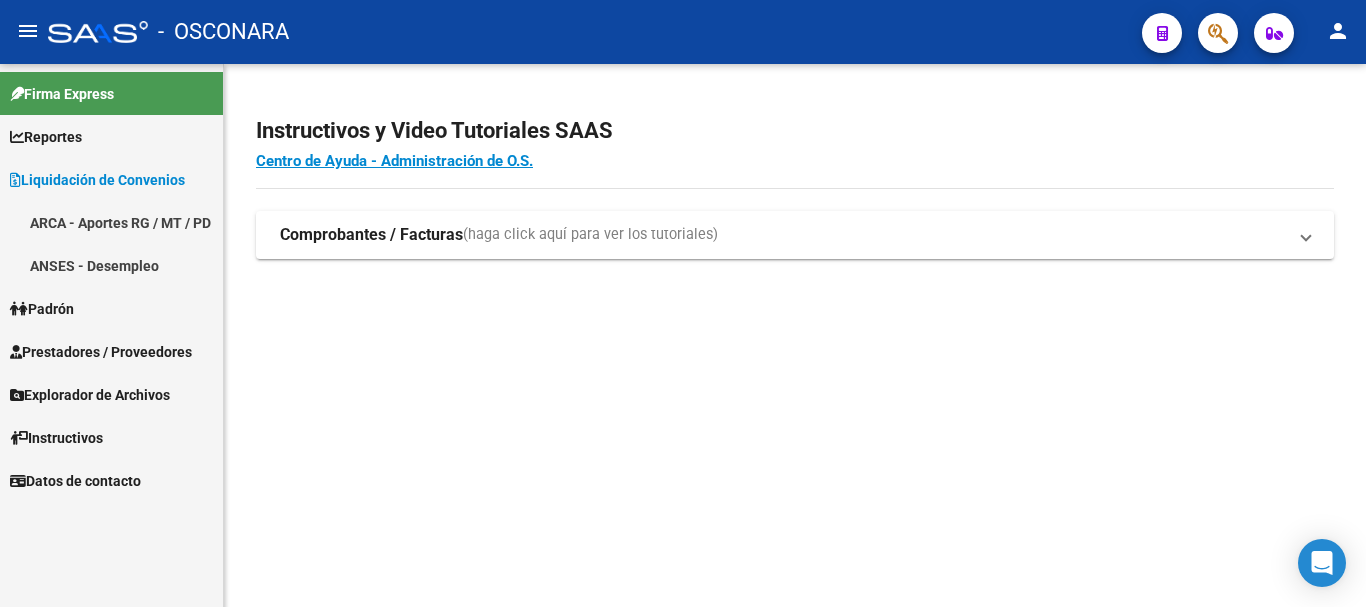 click on "ANSES - Desempleo" at bounding box center (111, 265) 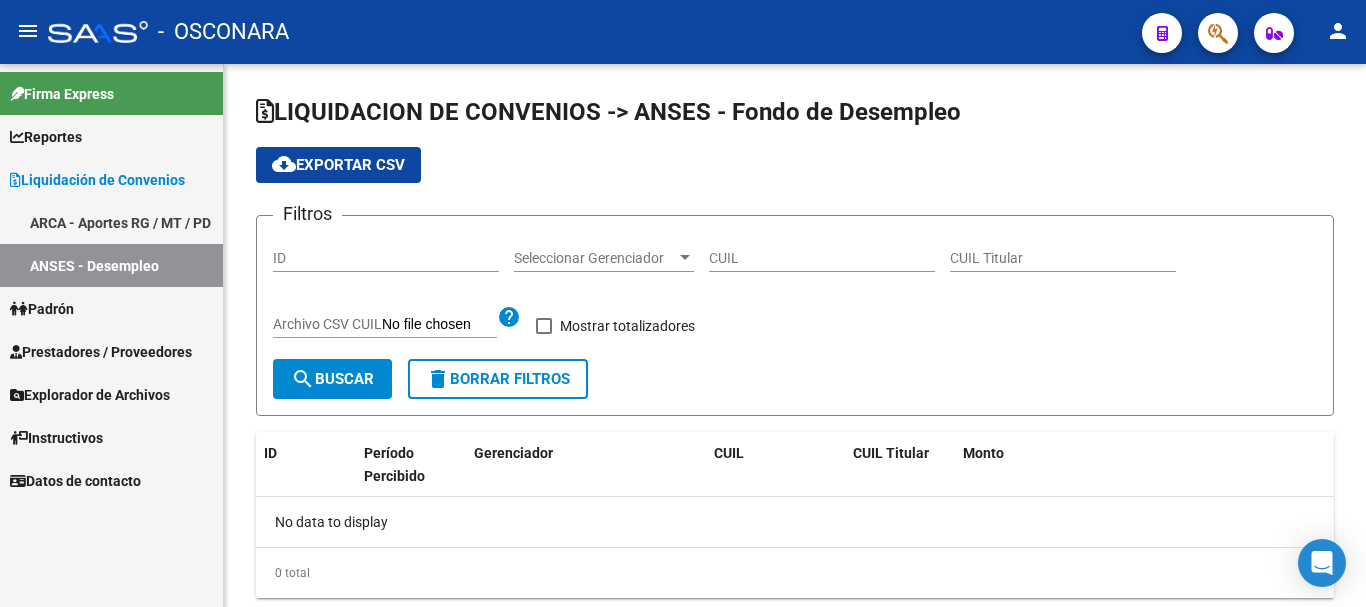 checkbox on "true" 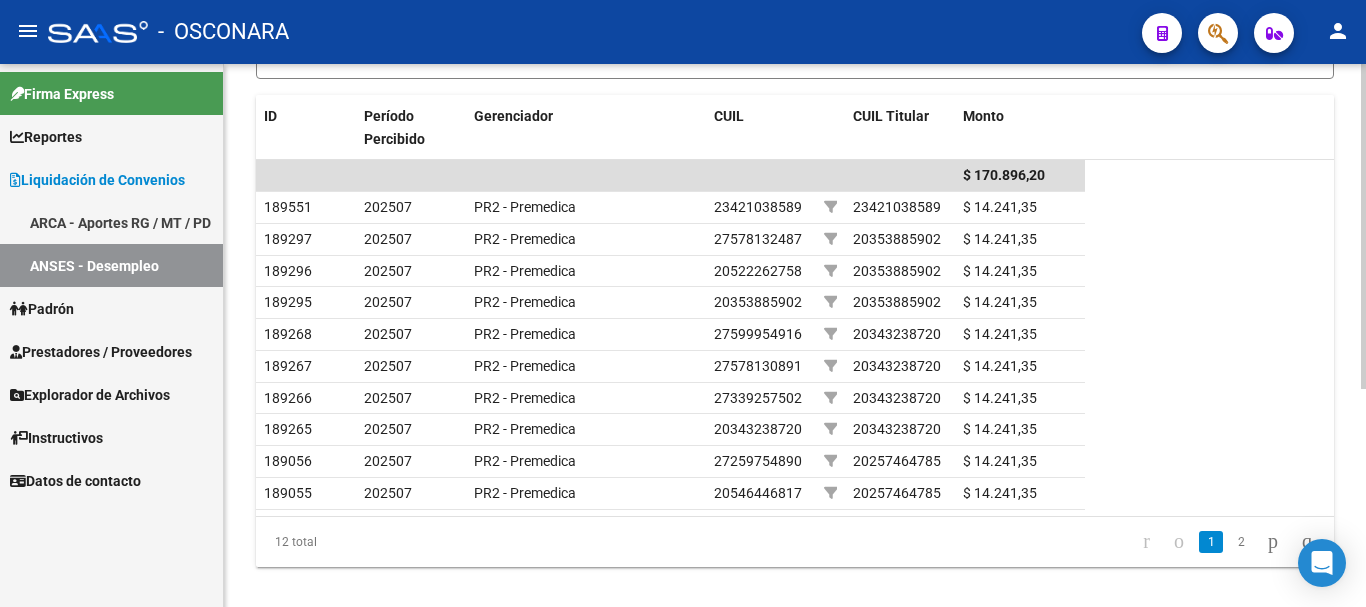 scroll, scrollTop: 363, scrollLeft: 0, axis: vertical 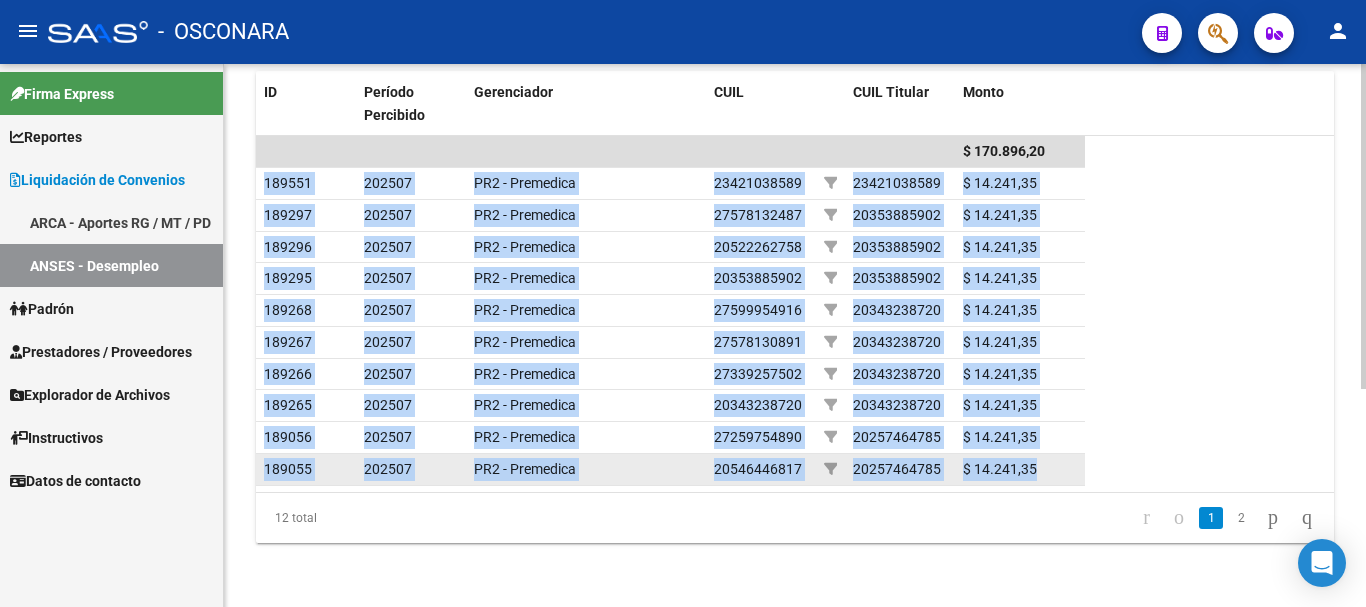 drag, startPoint x: 265, startPoint y: 176, endPoint x: 1079, endPoint y: 464, distance: 863.4466 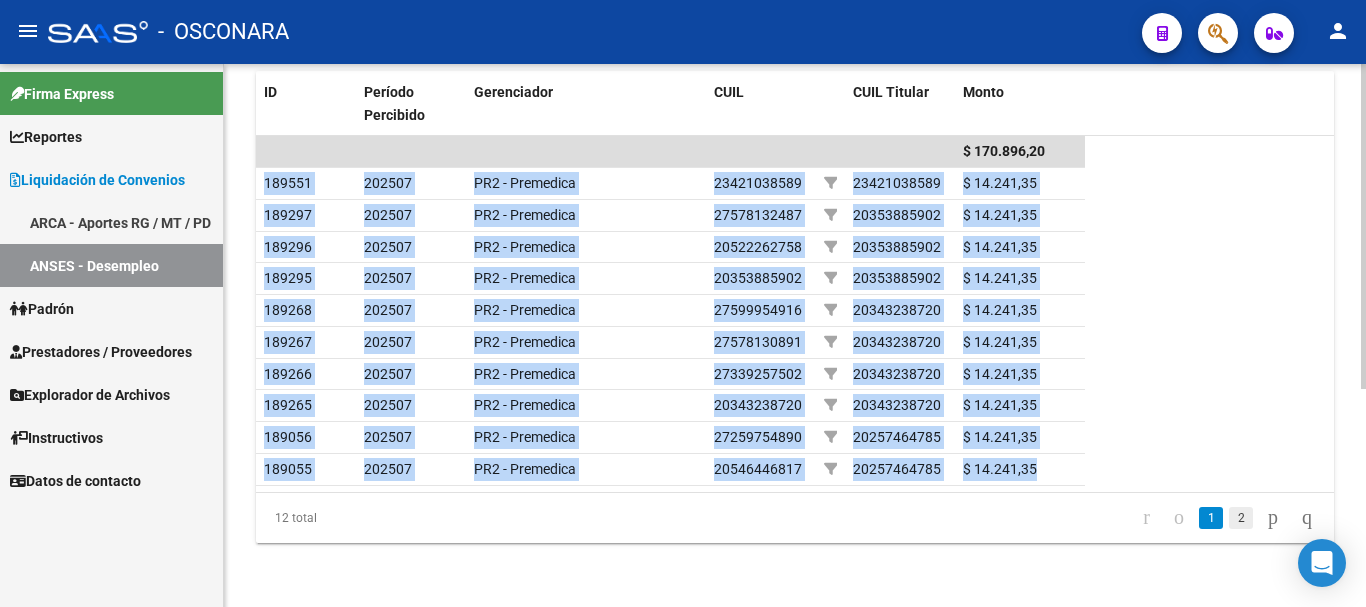 click on "2" 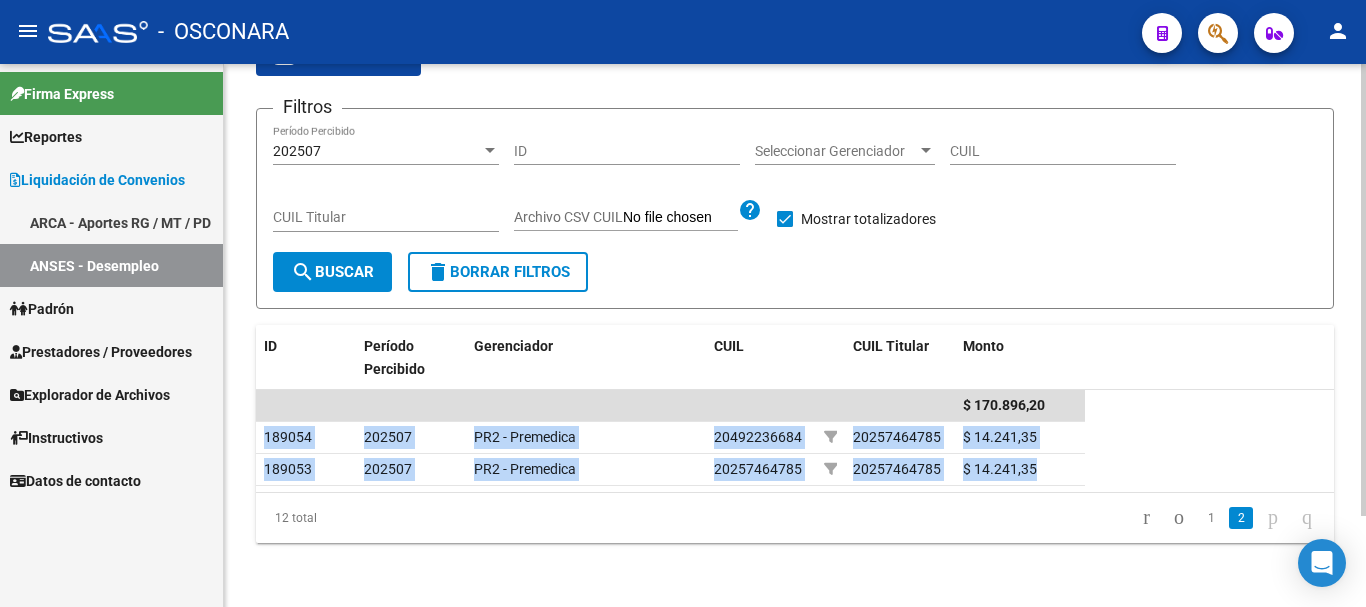 scroll, scrollTop: 109, scrollLeft: 0, axis: vertical 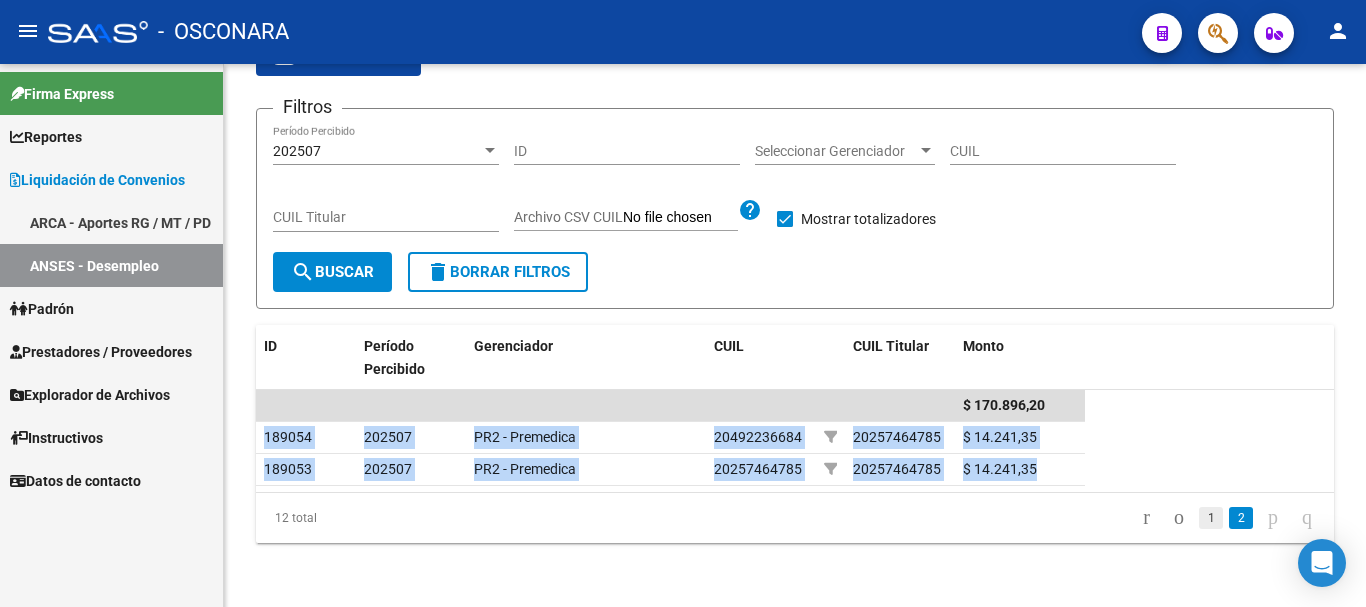 click on "1" 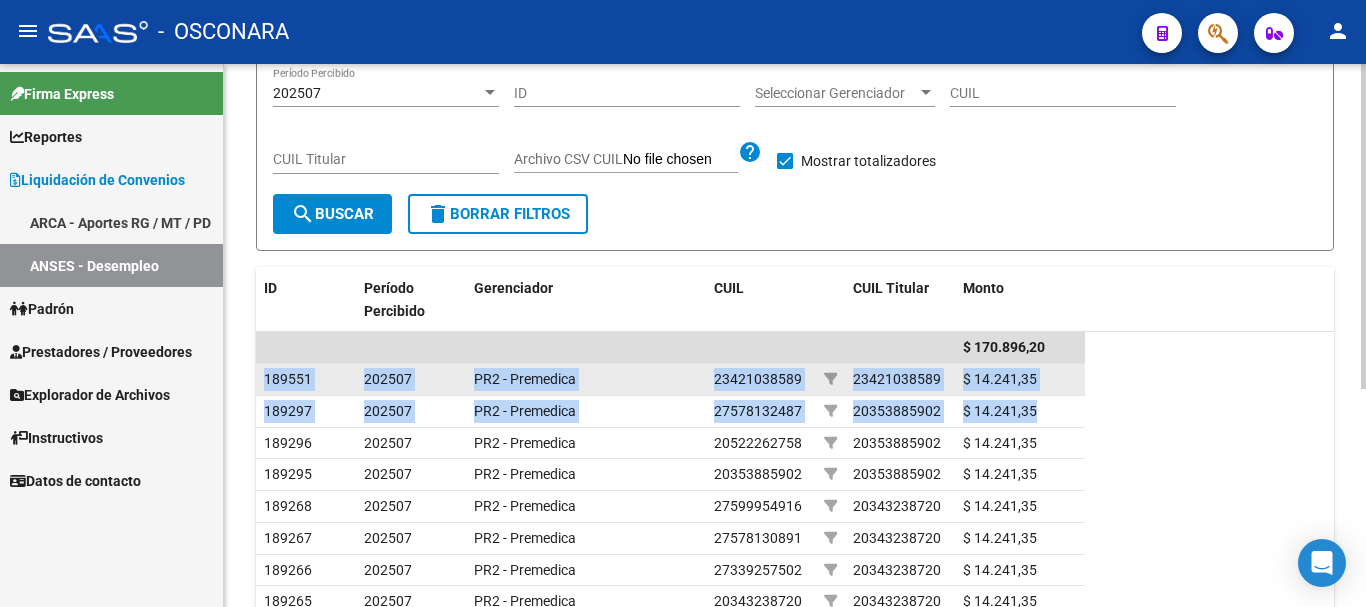 scroll, scrollTop: 209, scrollLeft: 0, axis: vertical 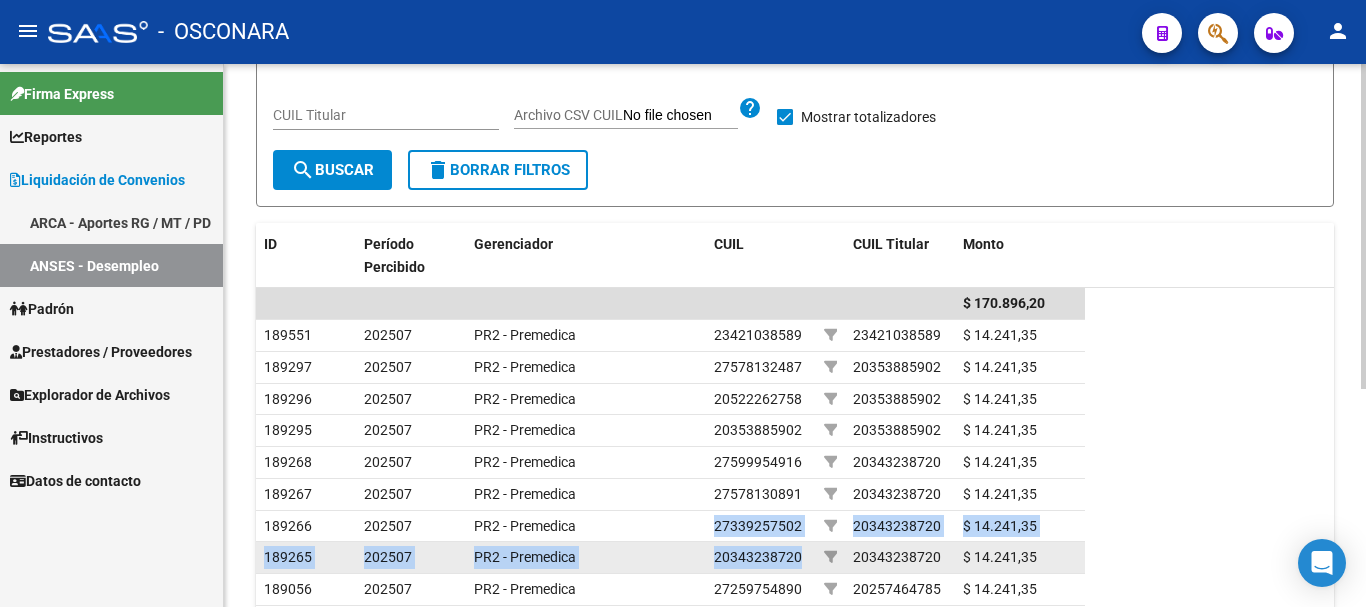 drag, startPoint x: 714, startPoint y: 526, endPoint x: 812, endPoint y: 550, distance: 100.89599 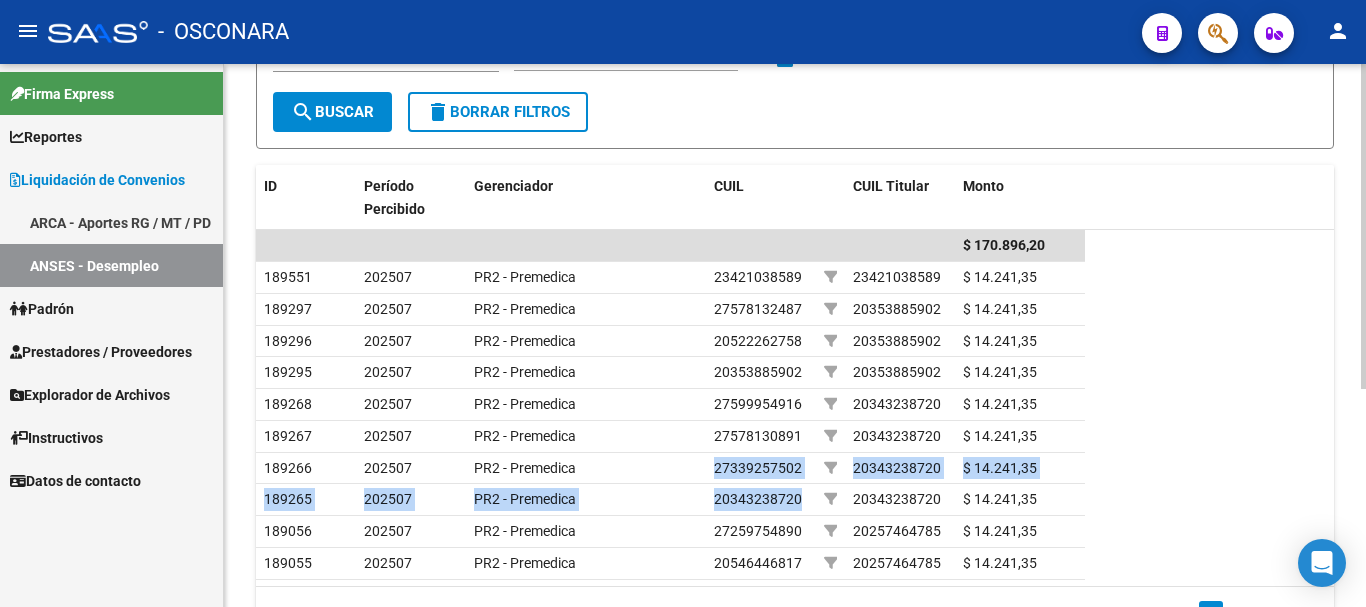 scroll, scrollTop: 309, scrollLeft: 0, axis: vertical 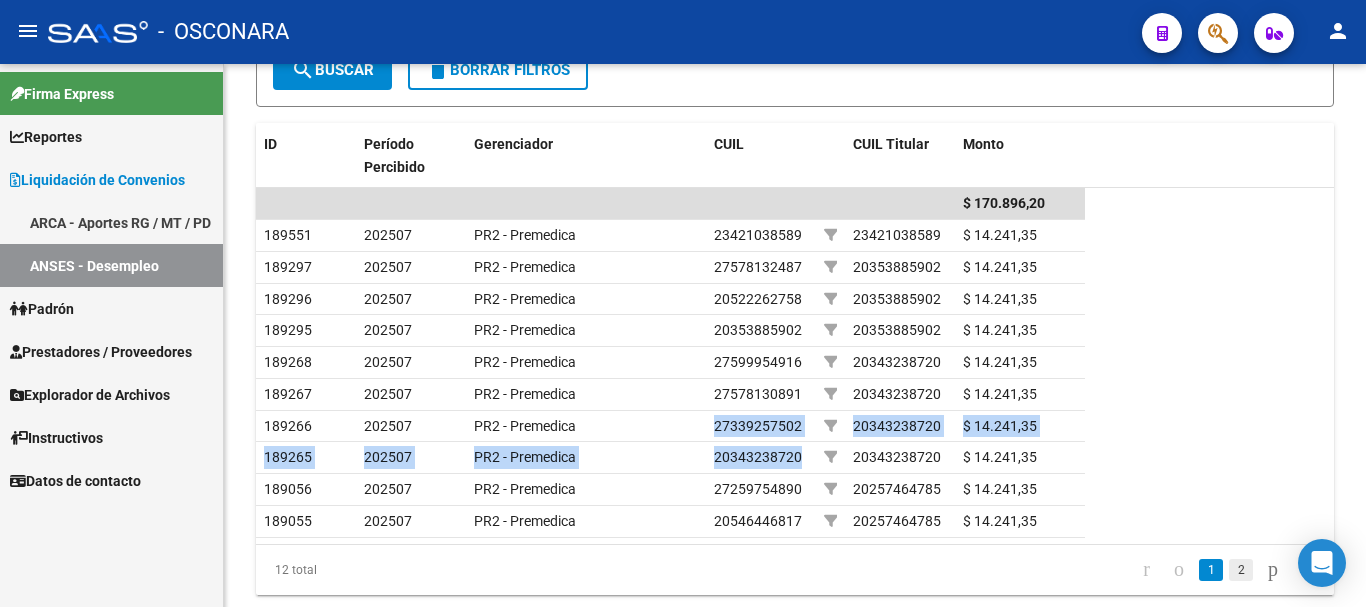 click on "2" 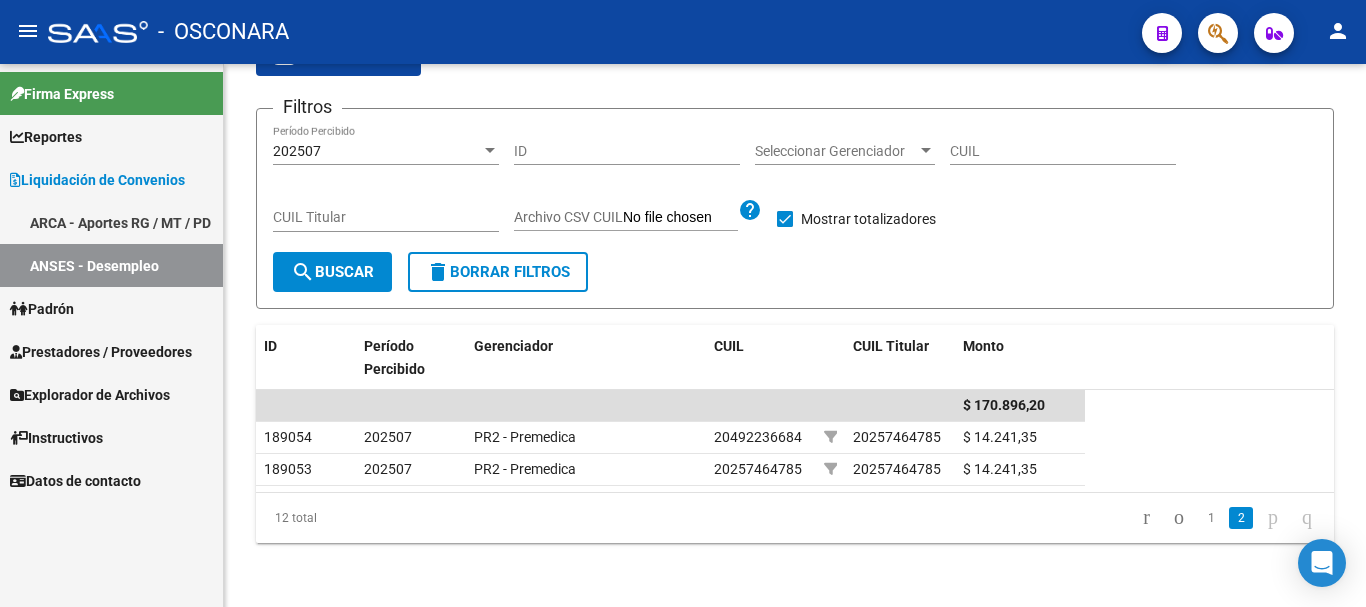 scroll, scrollTop: 109, scrollLeft: 0, axis: vertical 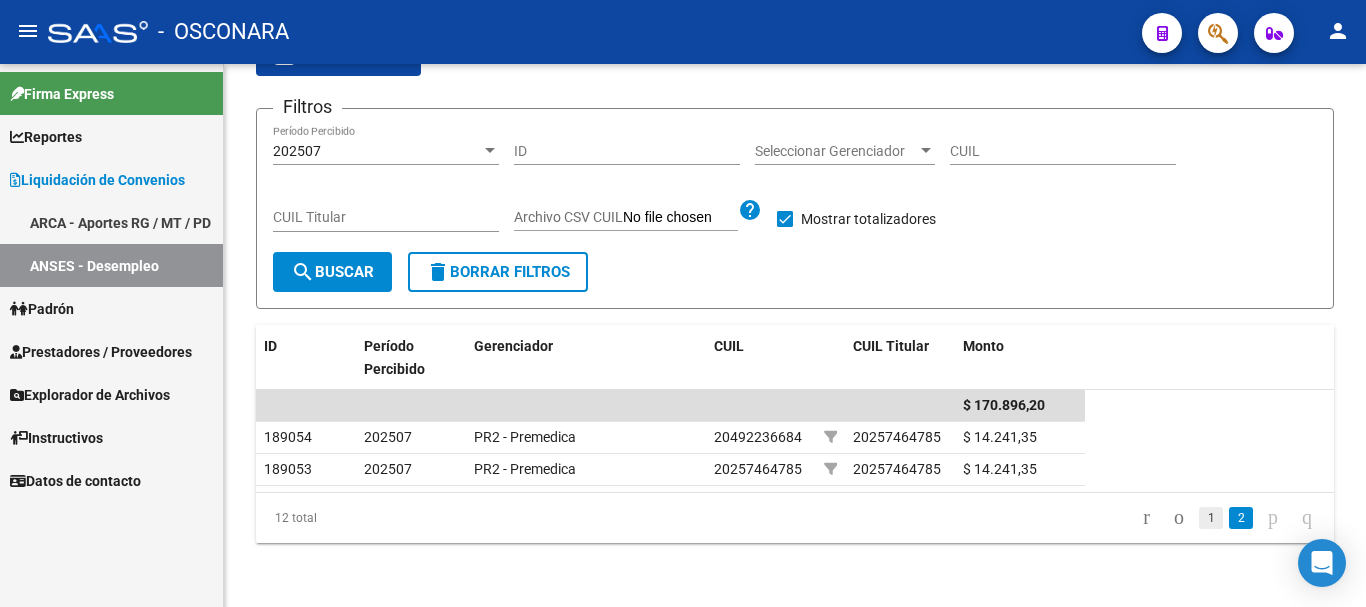 click on "1" 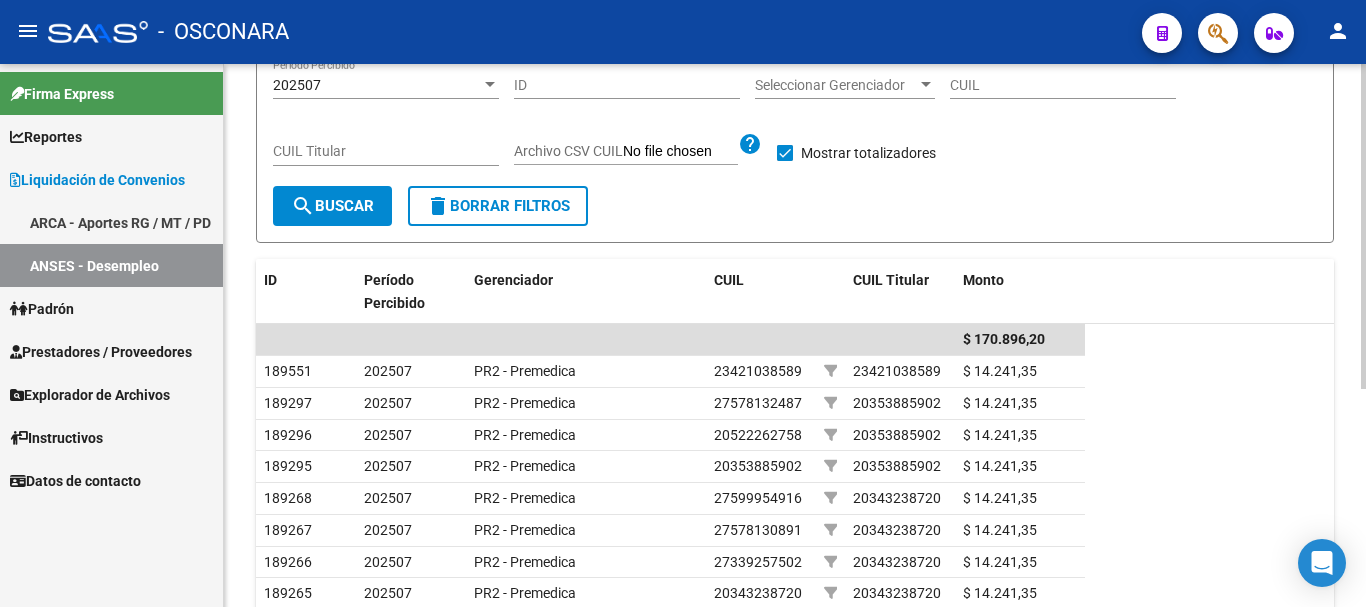 scroll, scrollTop: 363, scrollLeft: 0, axis: vertical 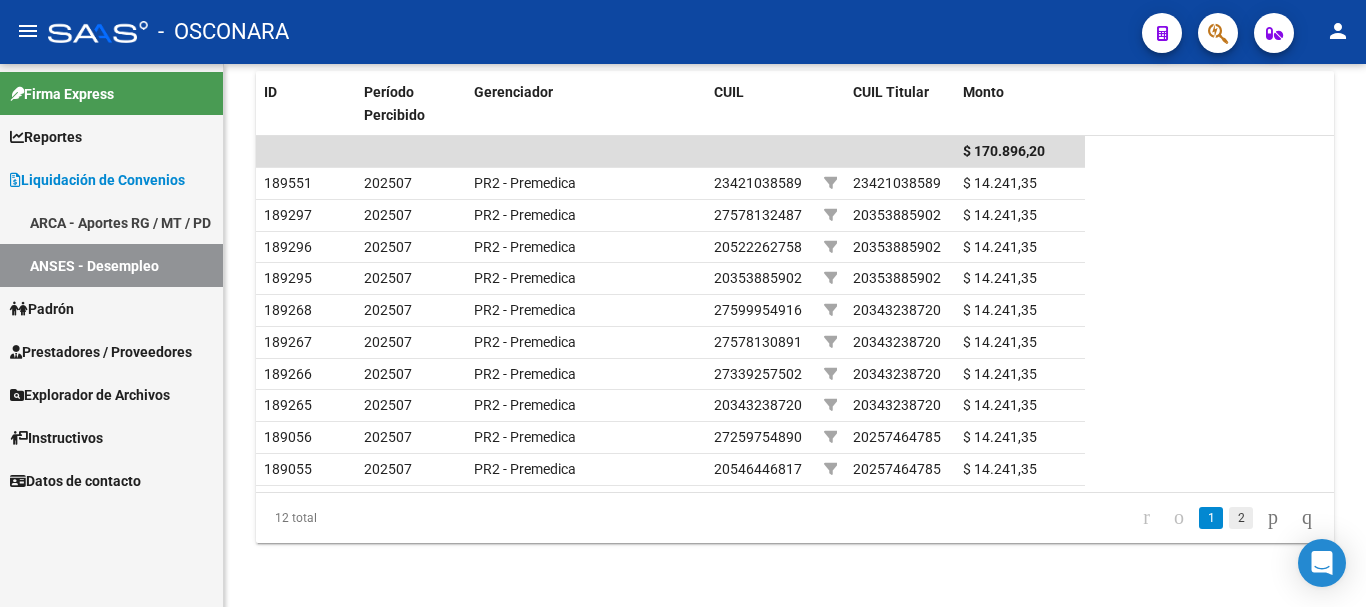 click on "2" 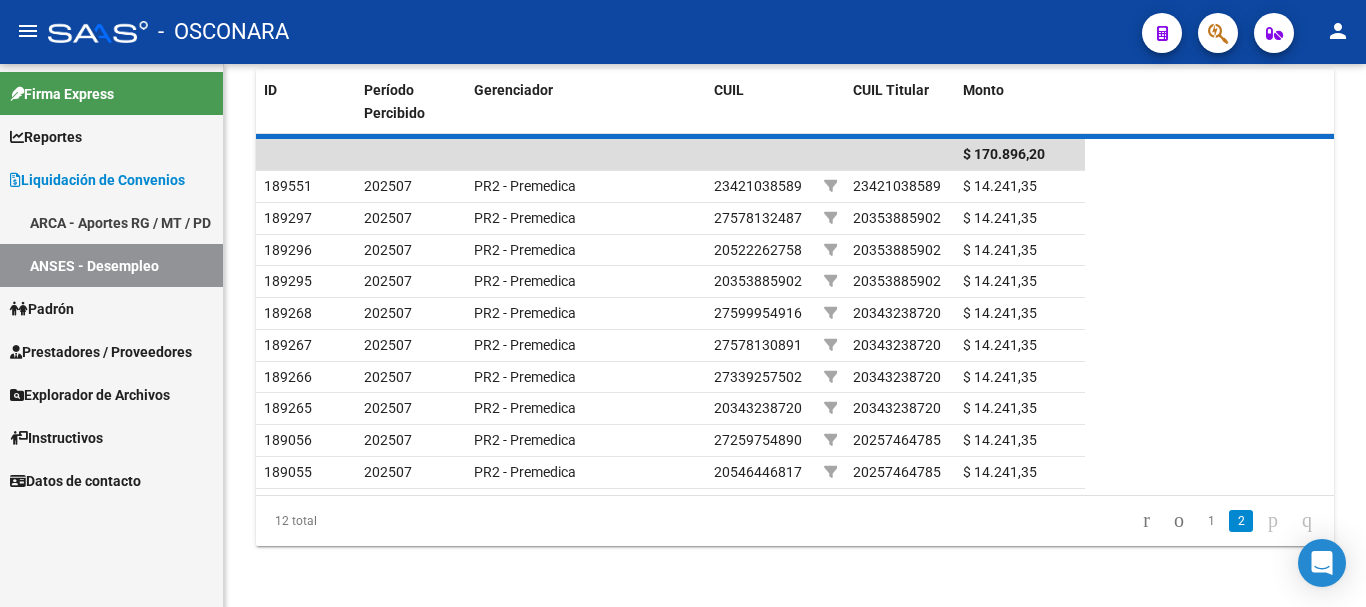 scroll, scrollTop: 109, scrollLeft: 0, axis: vertical 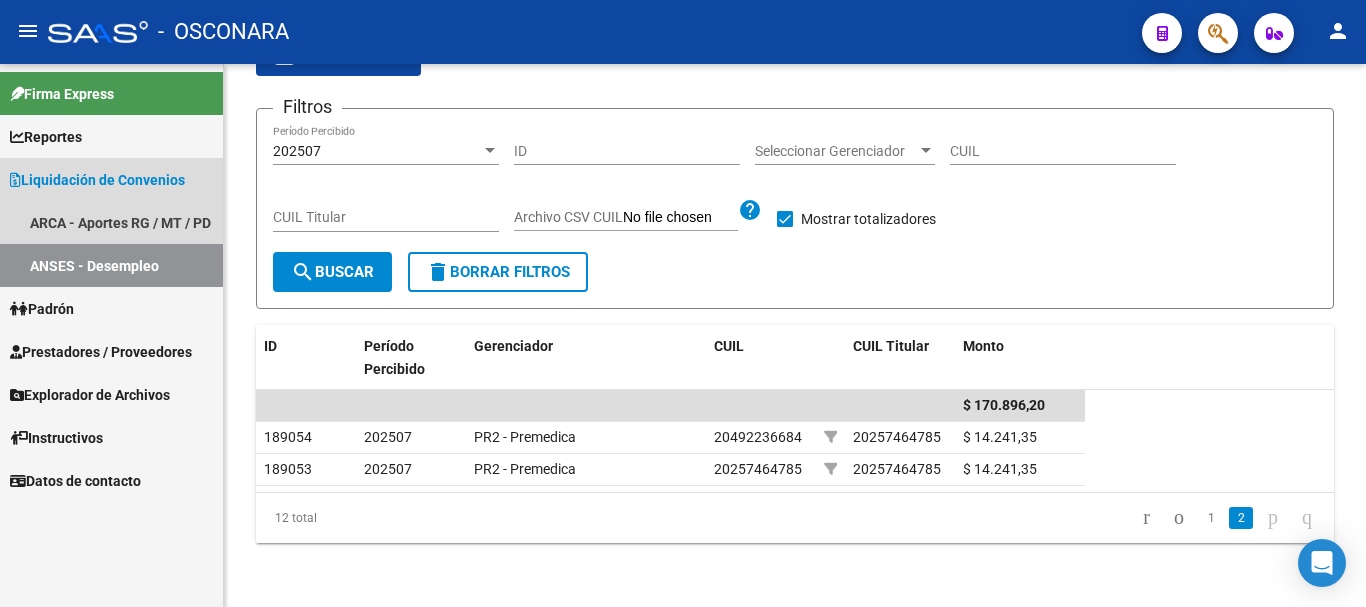 click on "Liquidación de Convenios" at bounding box center [97, 180] 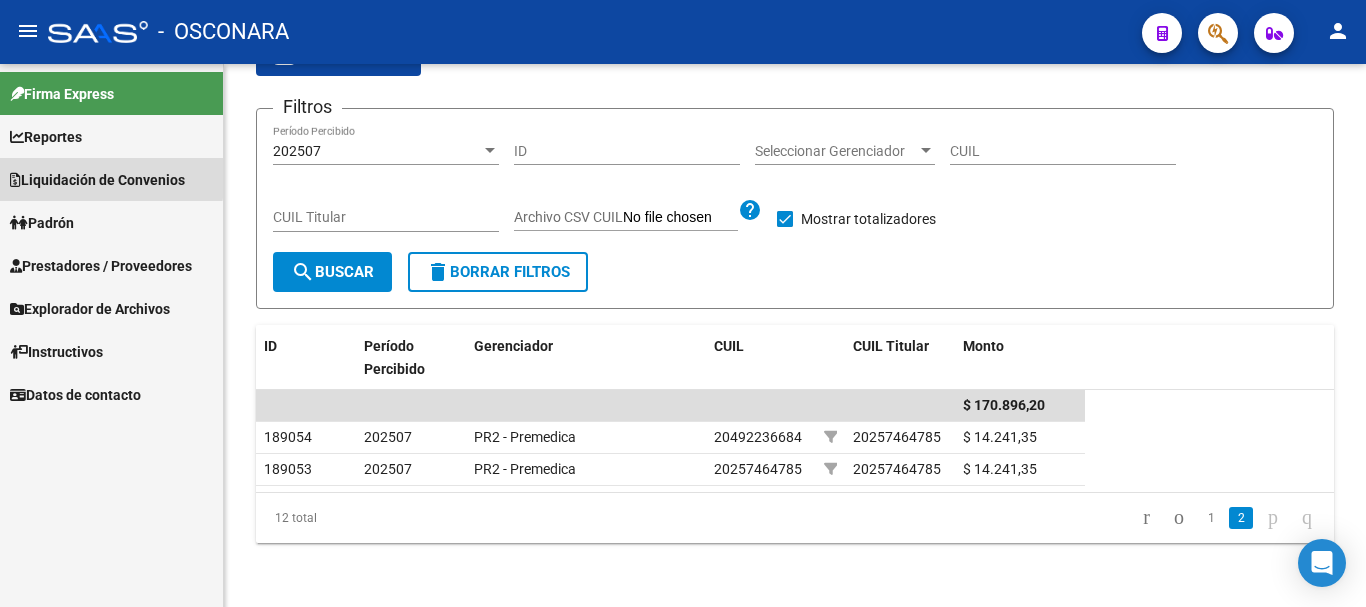 click on "Liquidación de Convenios" at bounding box center [97, 180] 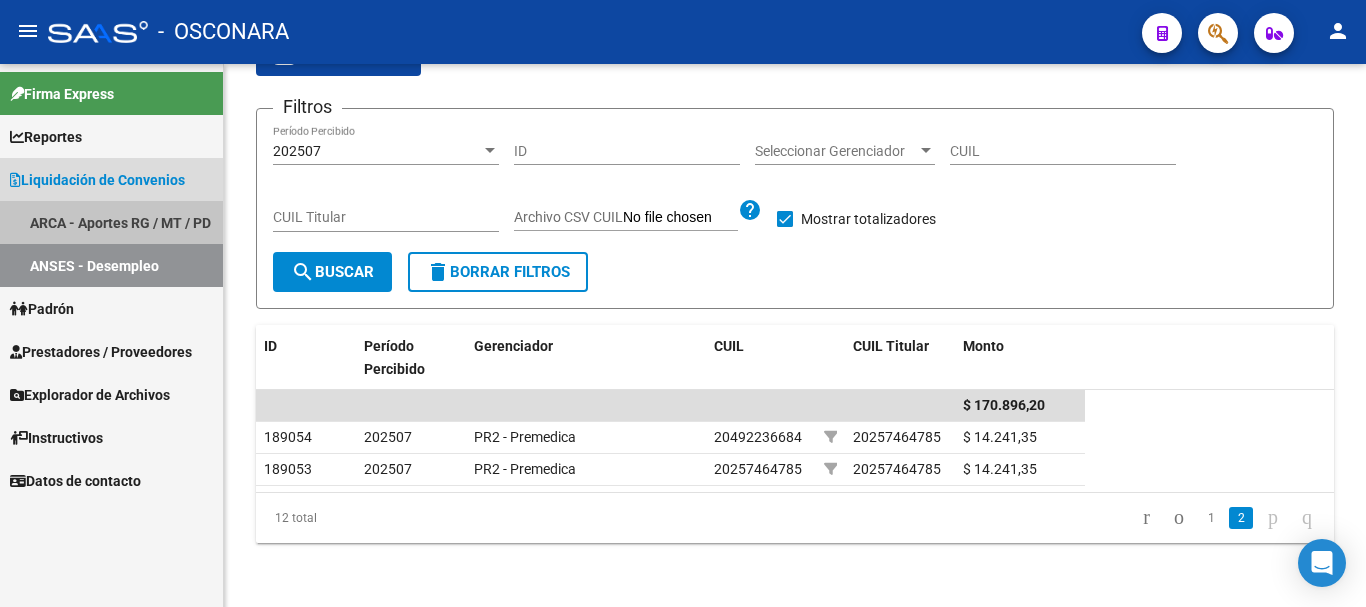 click on "ARCA - Aportes RG / MT / PD" at bounding box center [111, 222] 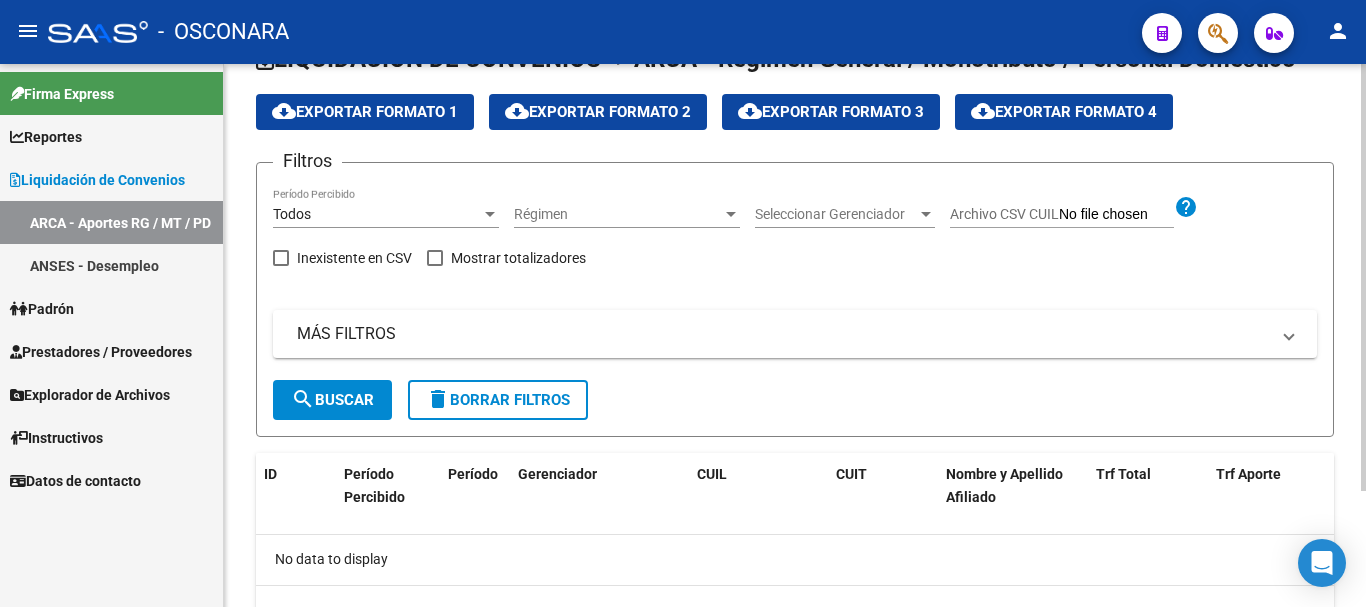 scroll, scrollTop: 147, scrollLeft: 0, axis: vertical 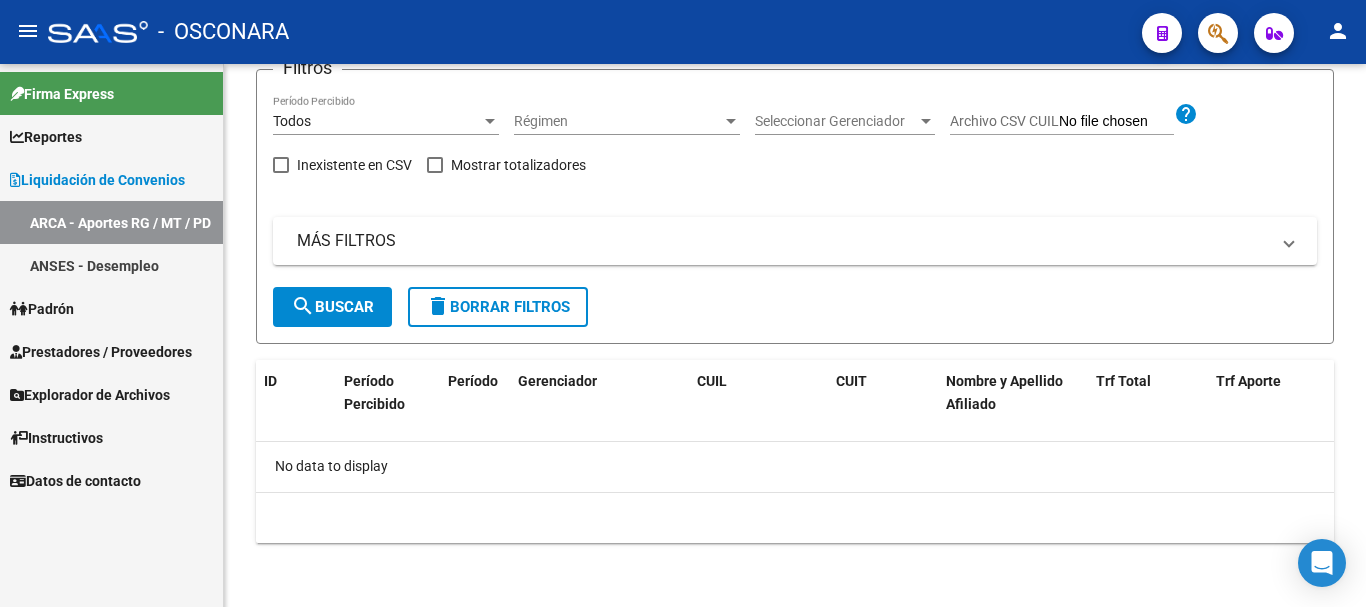 click on "ANSES - Desempleo" at bounding box center [111, 265] 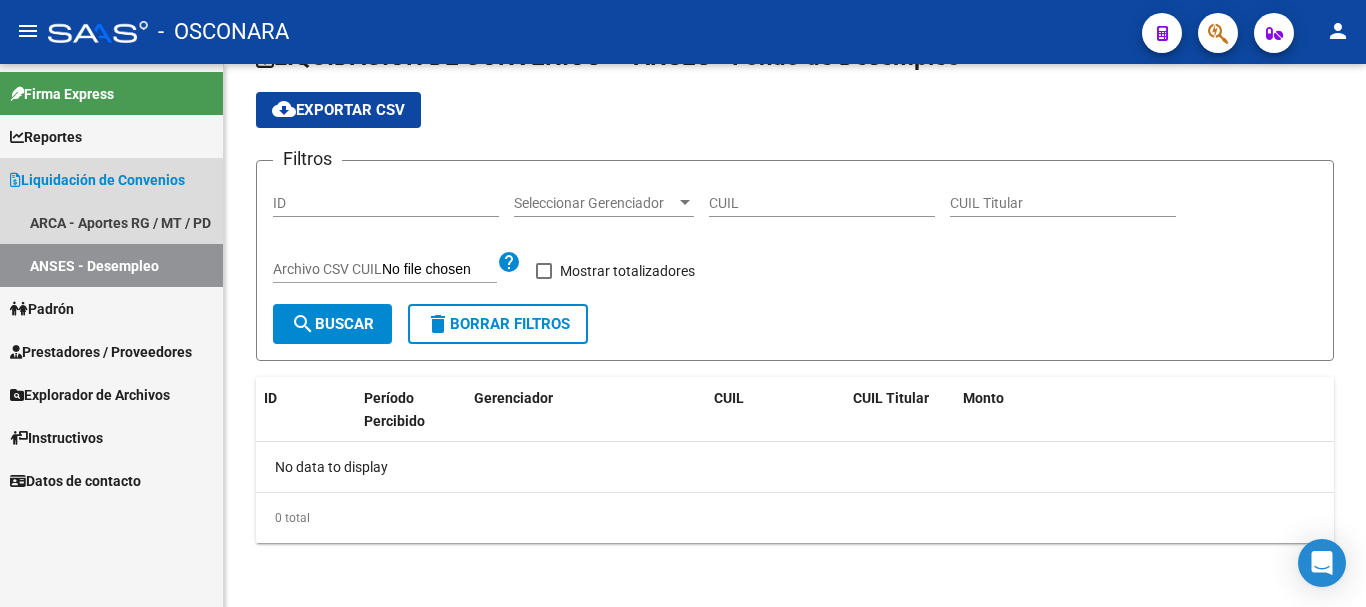 scroll, scrollTop: 0, scrollLeft: 0, axis: both 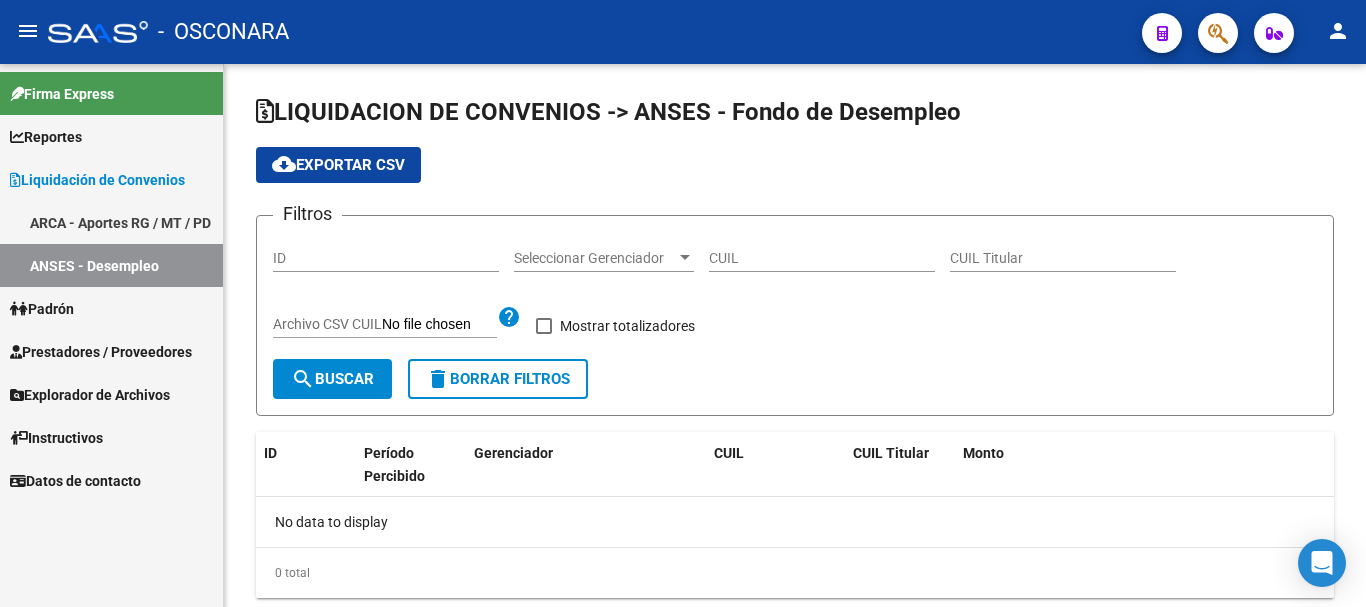 checkbox on "true" 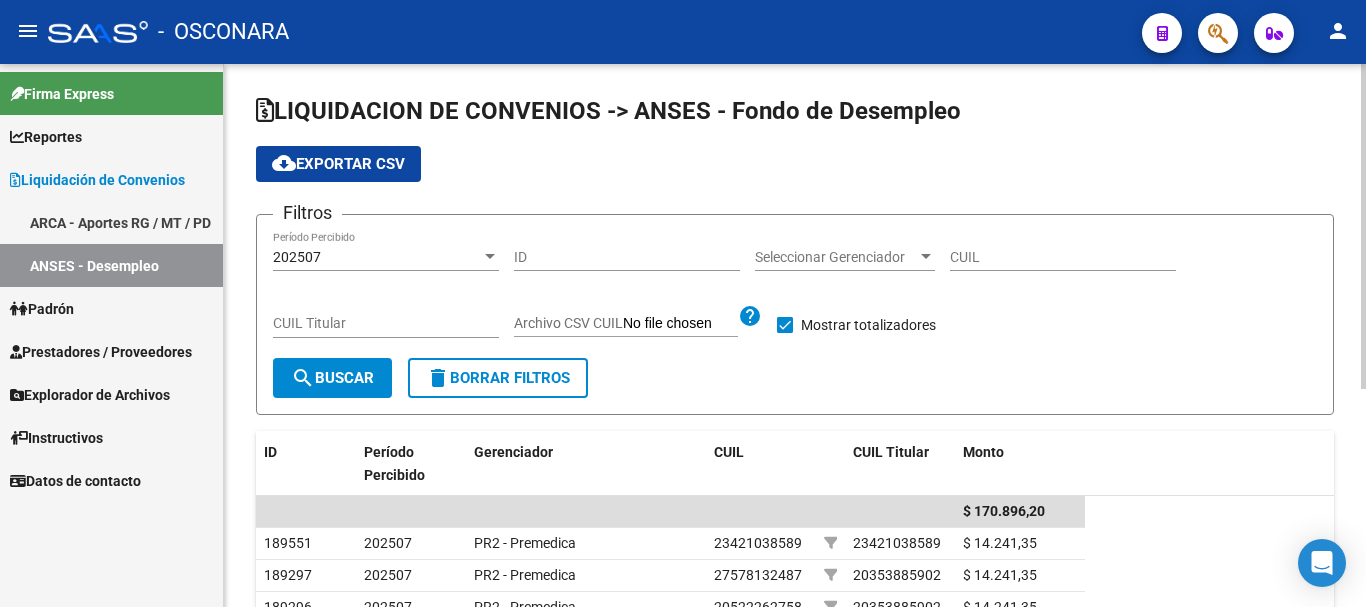 scroll, scrollTop: 0, scrollLeft: 0, axis: both 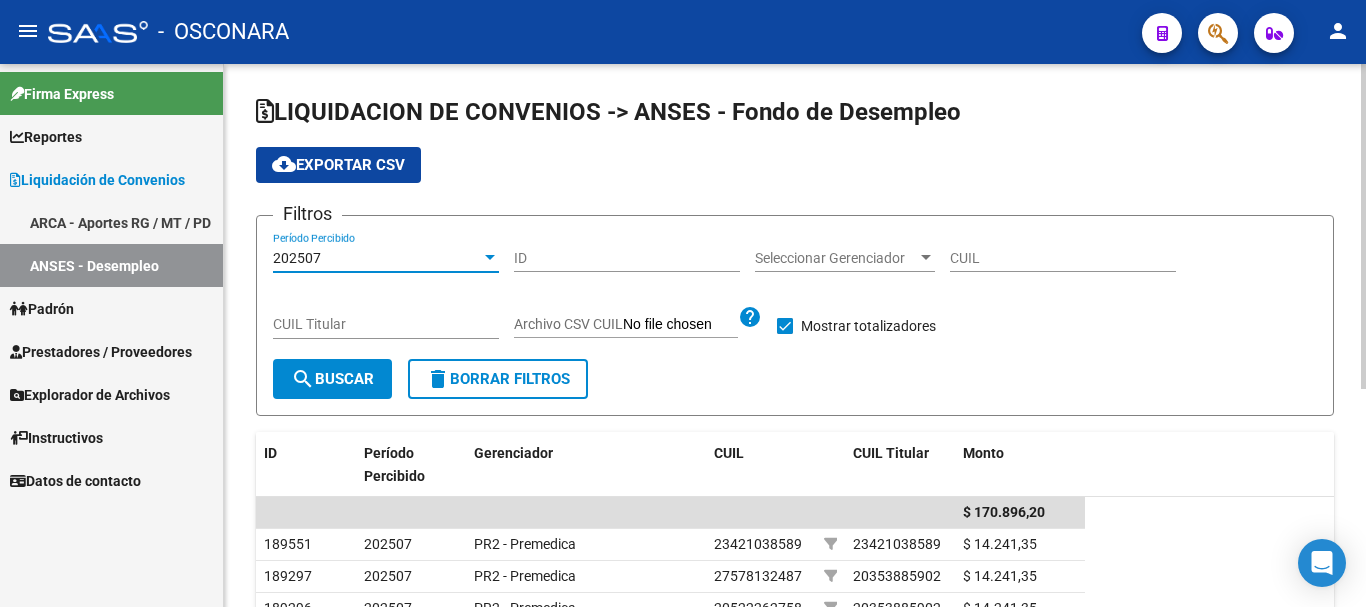 click at bounding box center (490, 258) 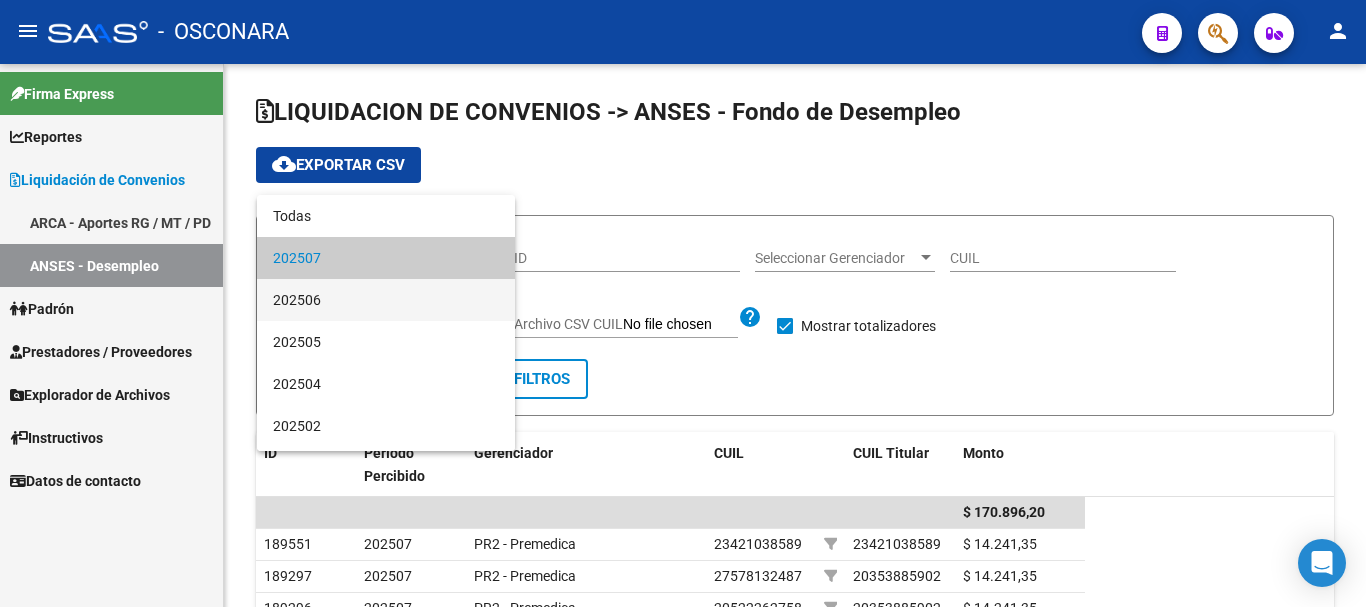 click on "202506" at bounding box center [386, 300] 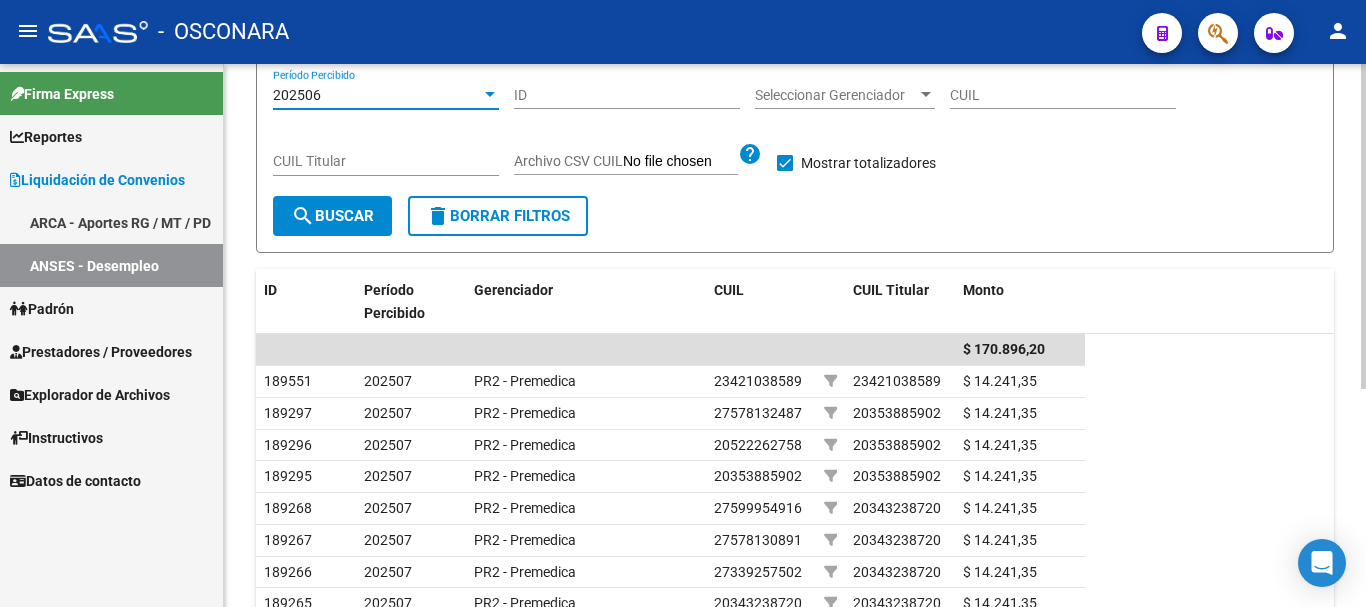 scroll, scrollTop: 200, scrollLeft: 0, axis: vertical 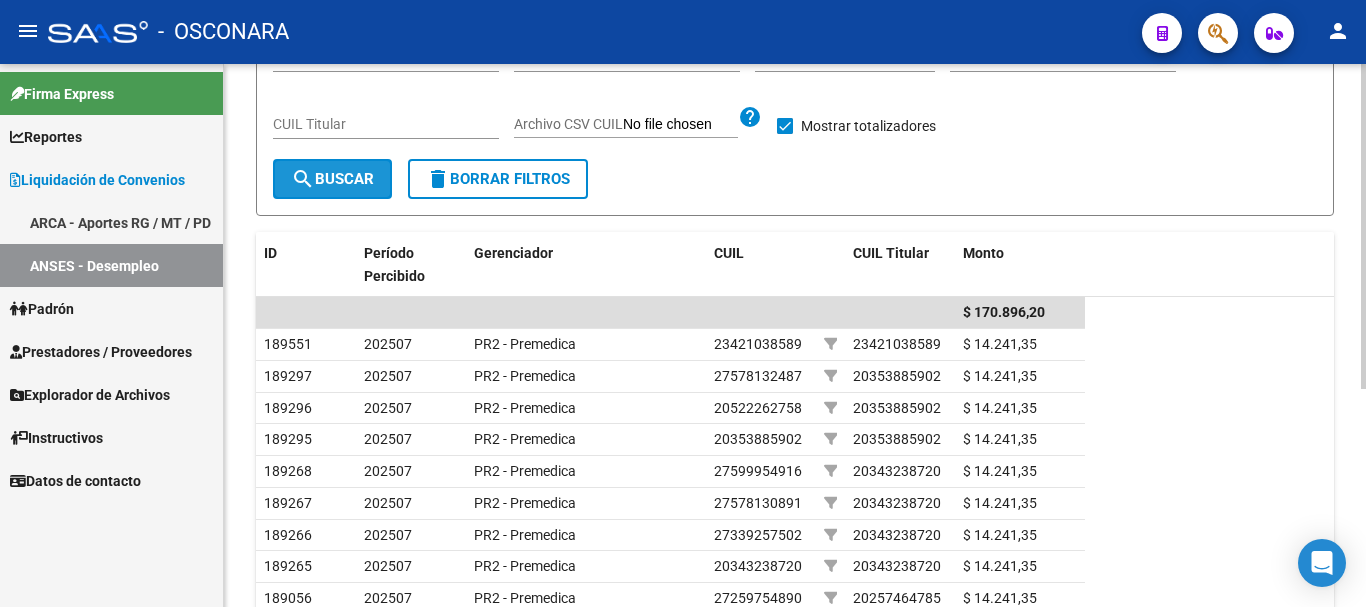 click on "search  Buscar" 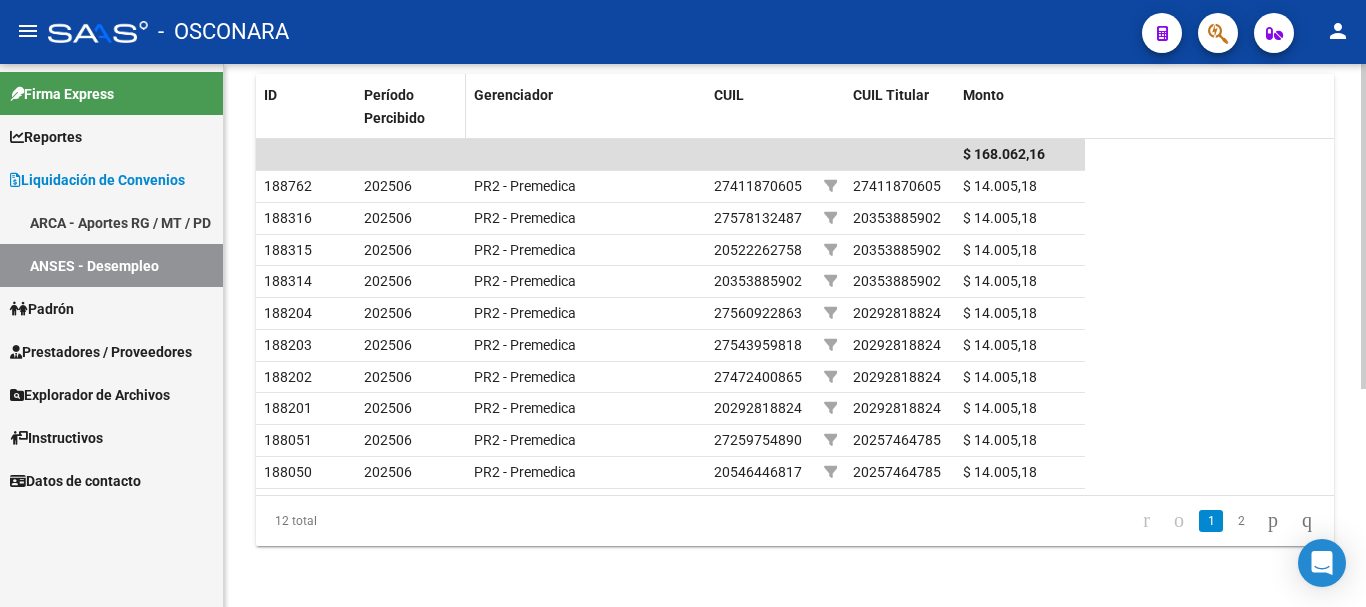 scroll, scrollTop: 363, scrollLeft: 0, axis: vertical 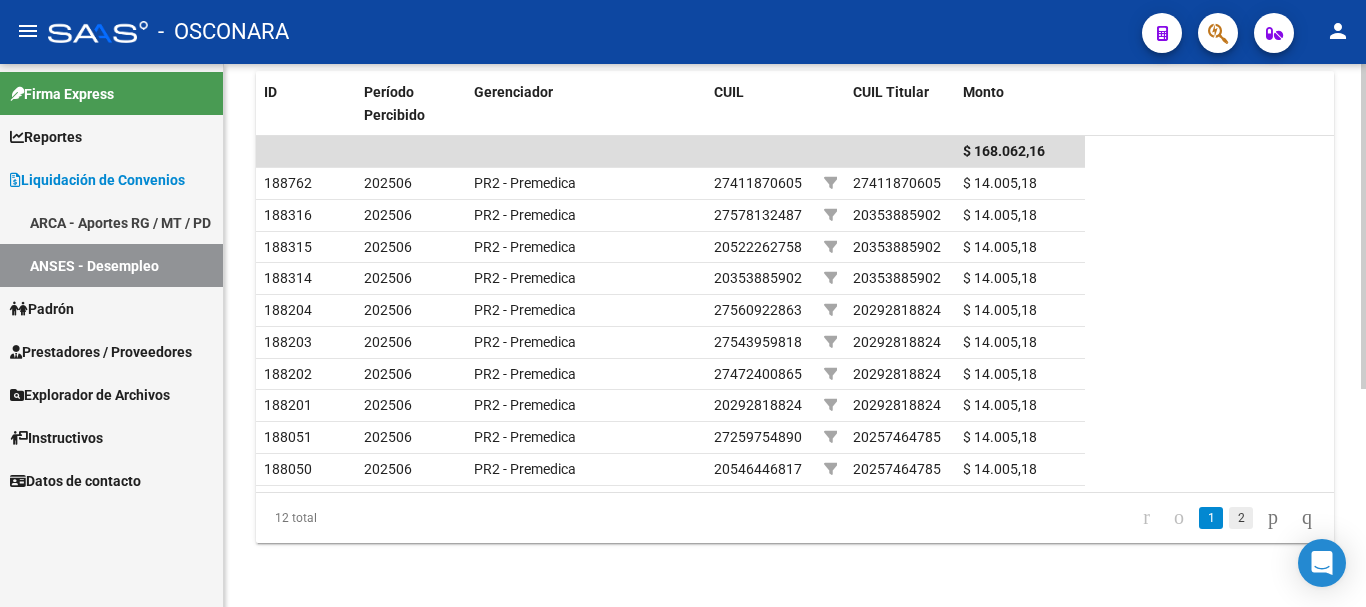 click on "2" 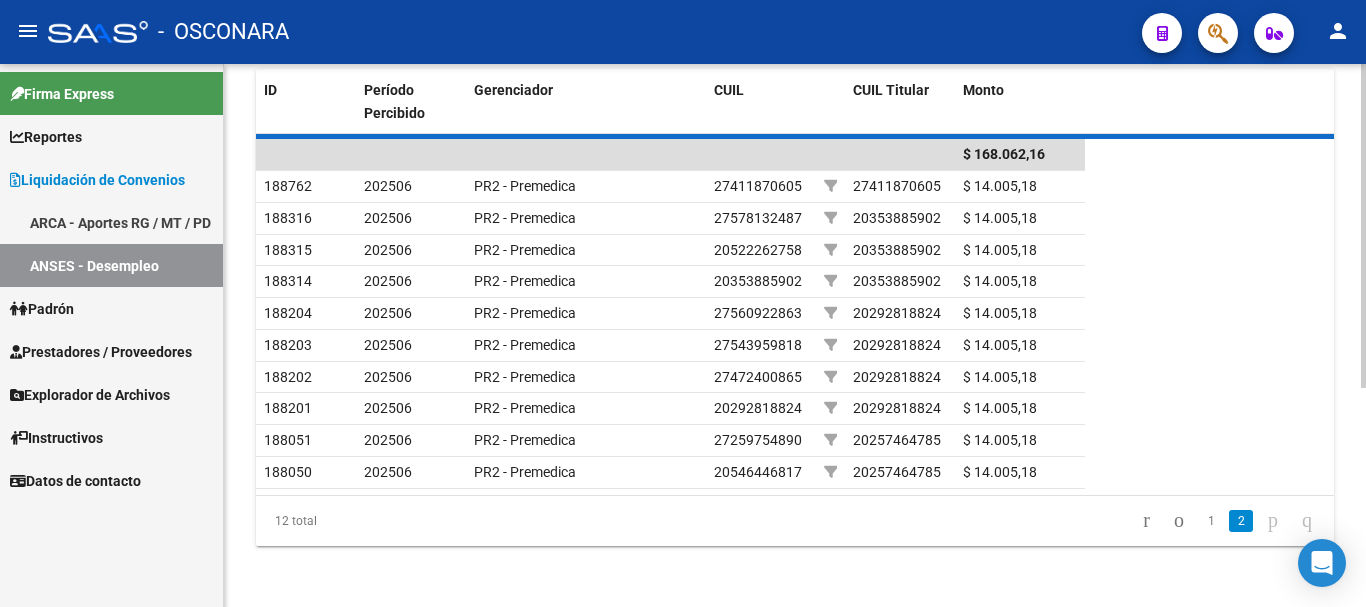 scroll, scrollTop: 109, scrollLeft: 0, axis: vertical 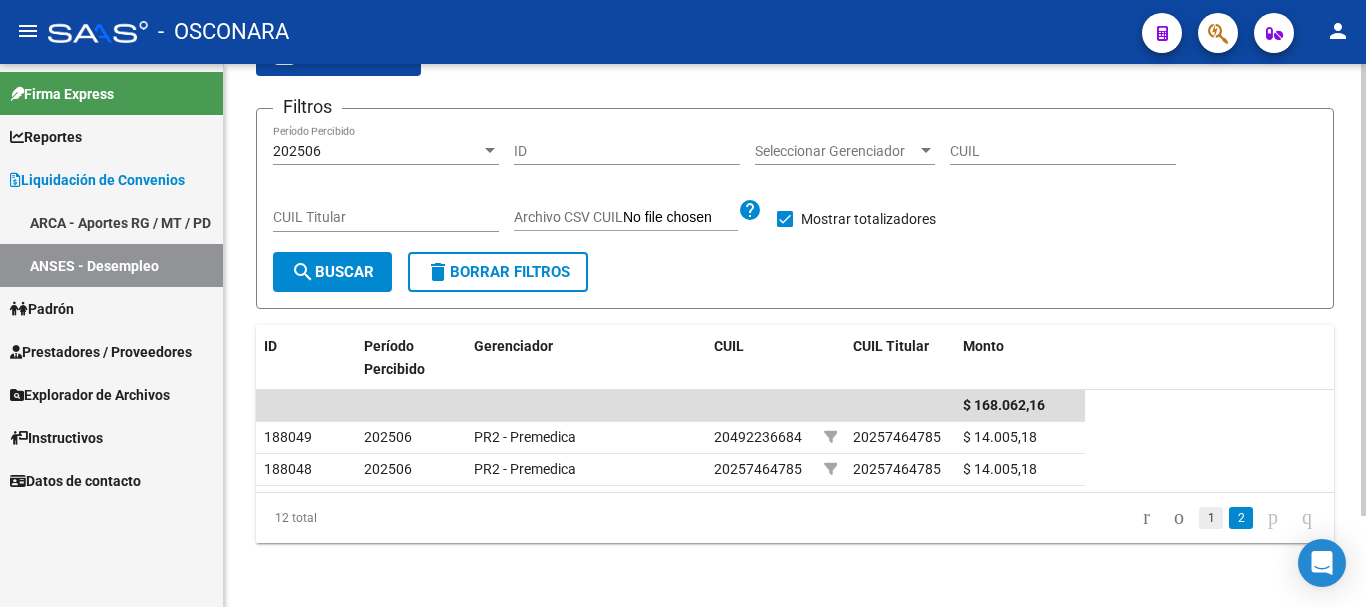click on "1" 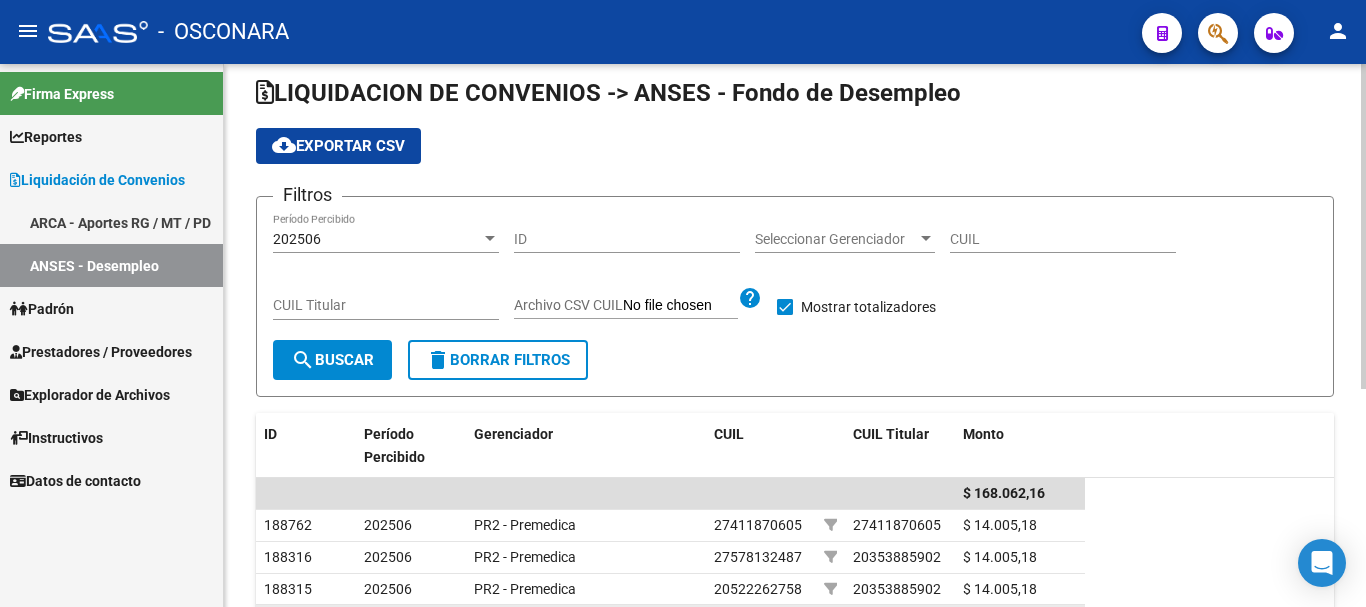 scroll, scrollTop: 9, scrollLeft: 0, axis: vertical 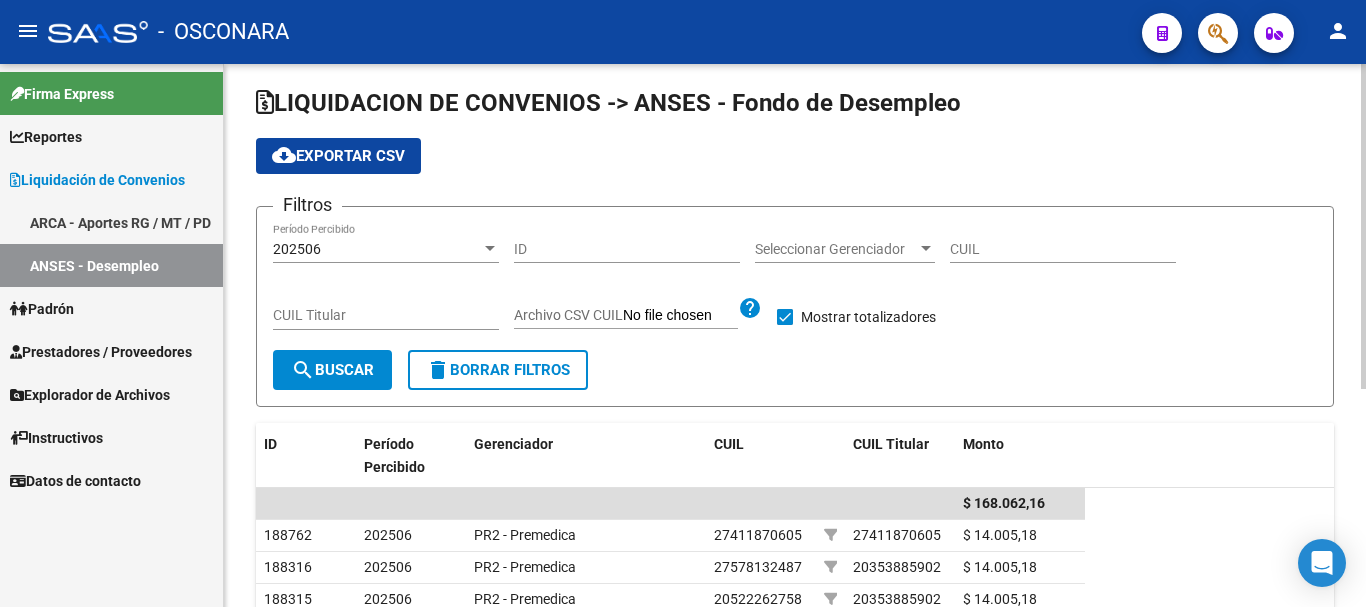 click at bounding box center (490, 248) 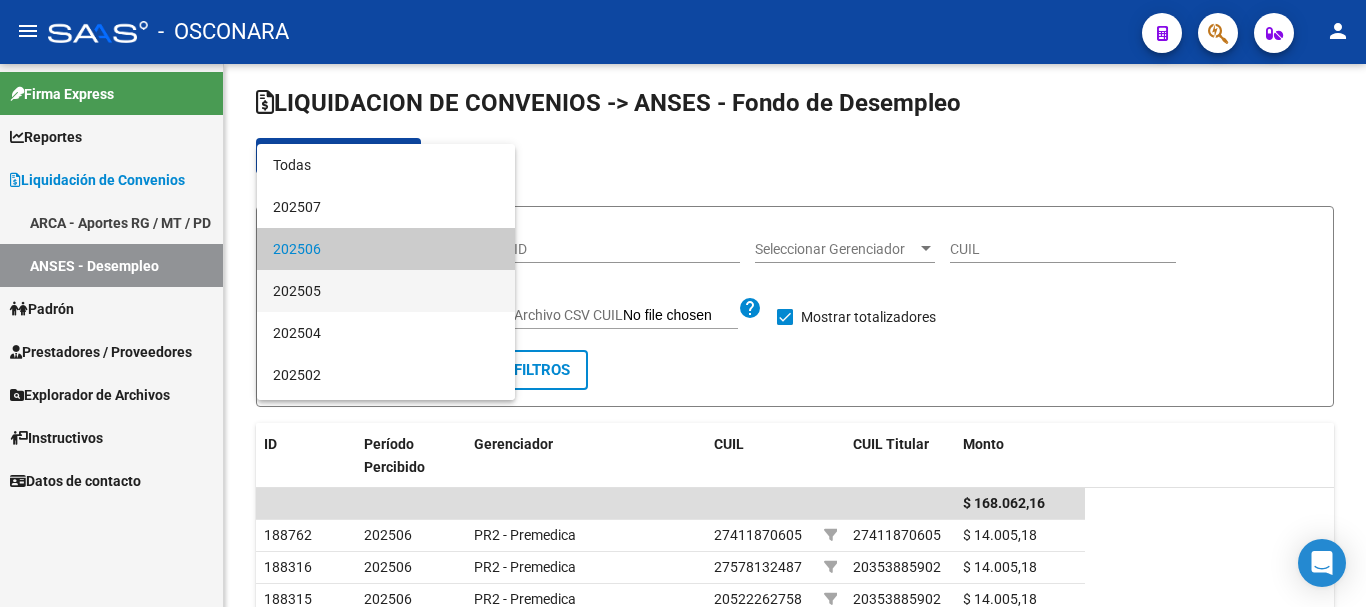 click on "202505" at bounding box center [386, 291] 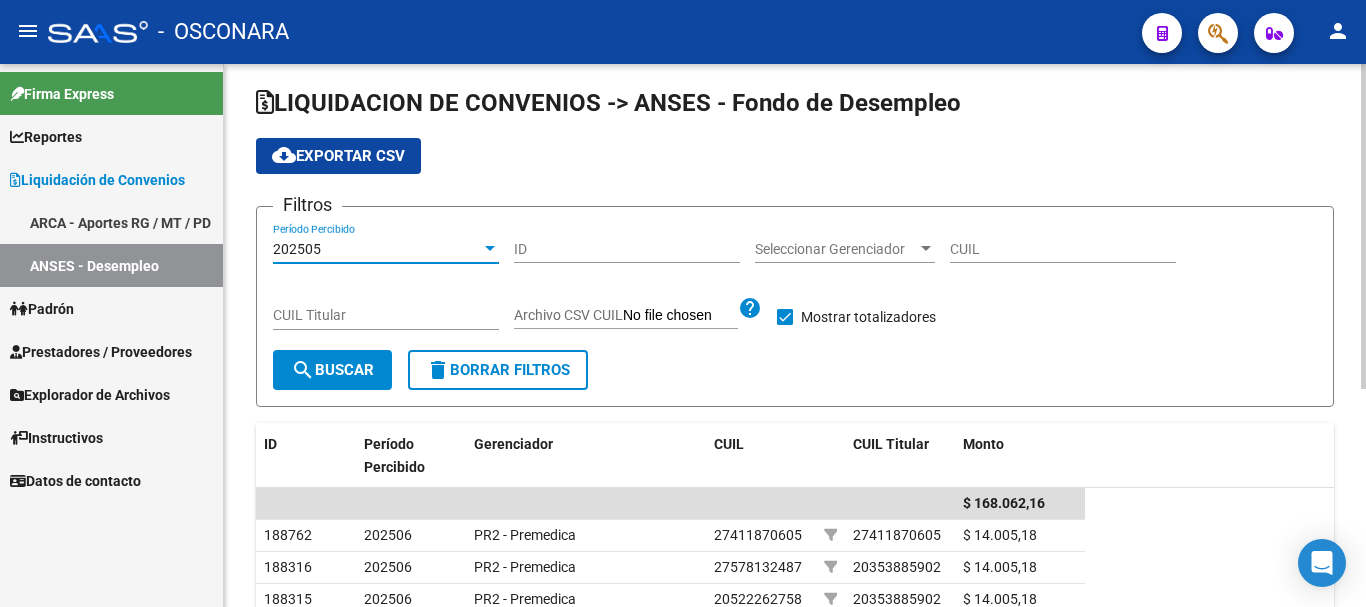 click on "search  Buscar" 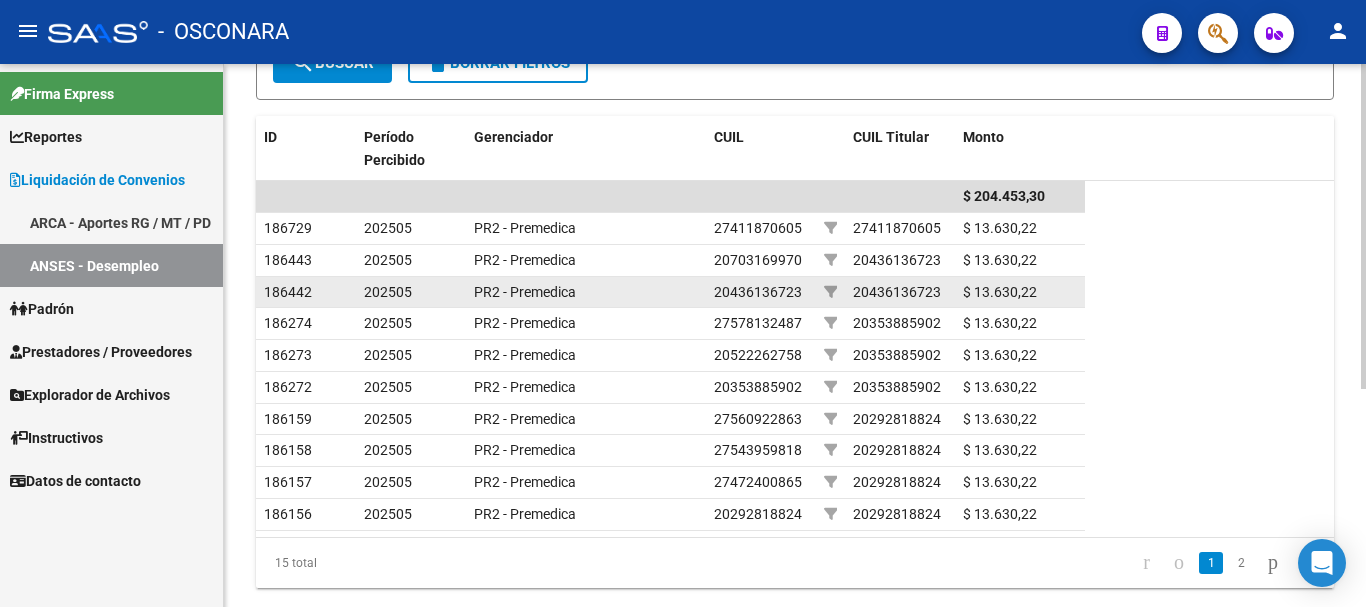 scroll, scrollTop: 363, scrollLeft: 0, axis: vertical 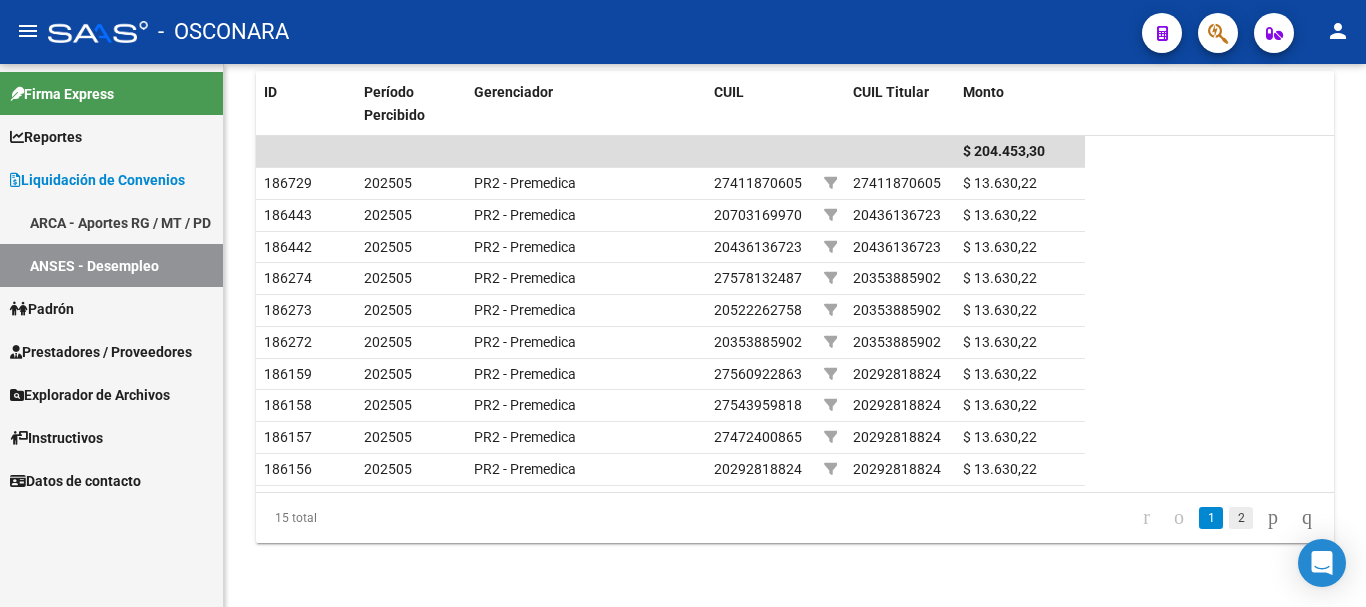 click on "2" 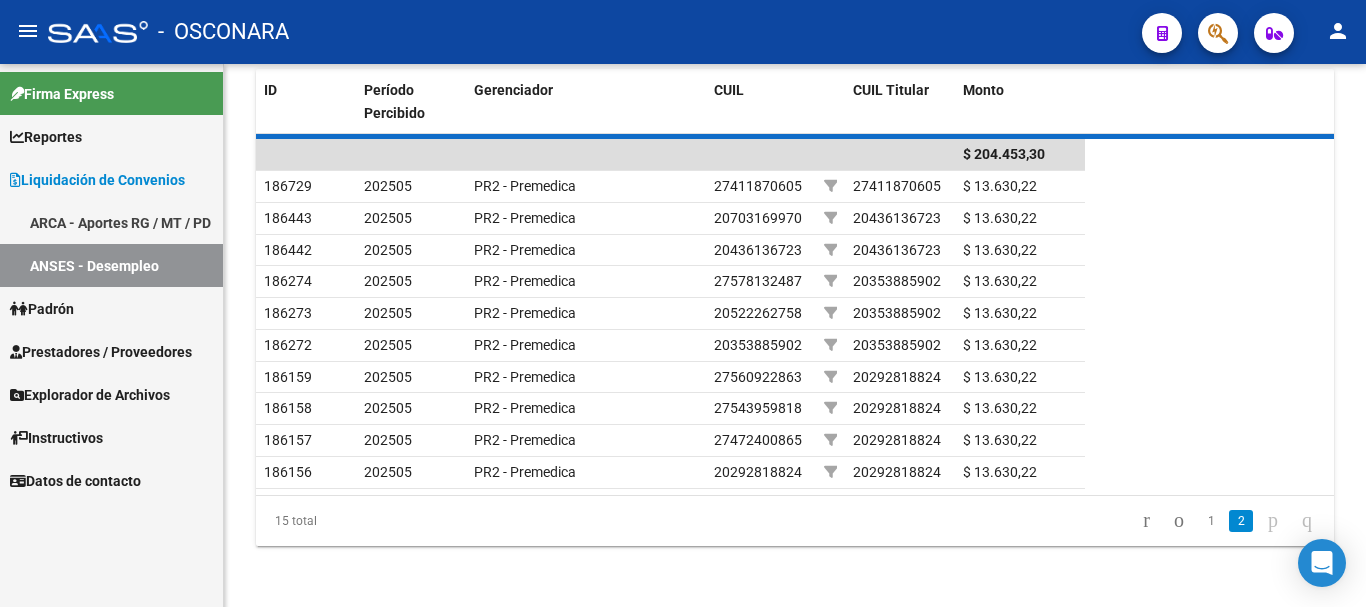 scroll, scrollTop: 204, scrollLeft: 0, axis: vertical 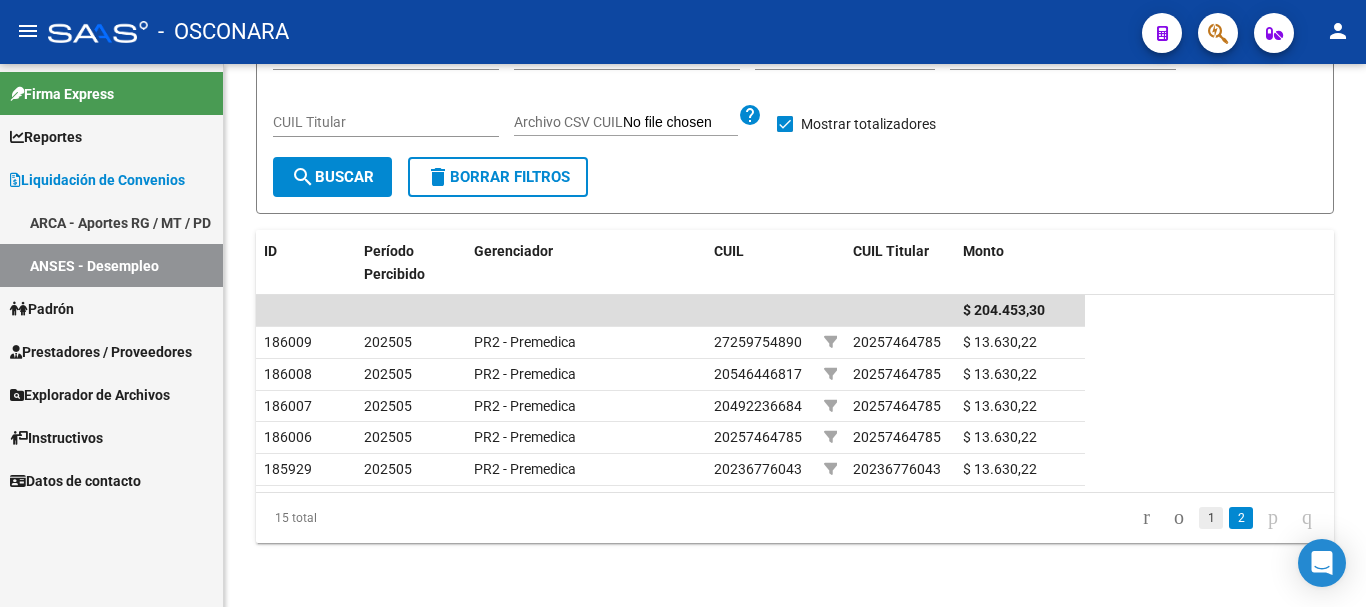 click on "1" 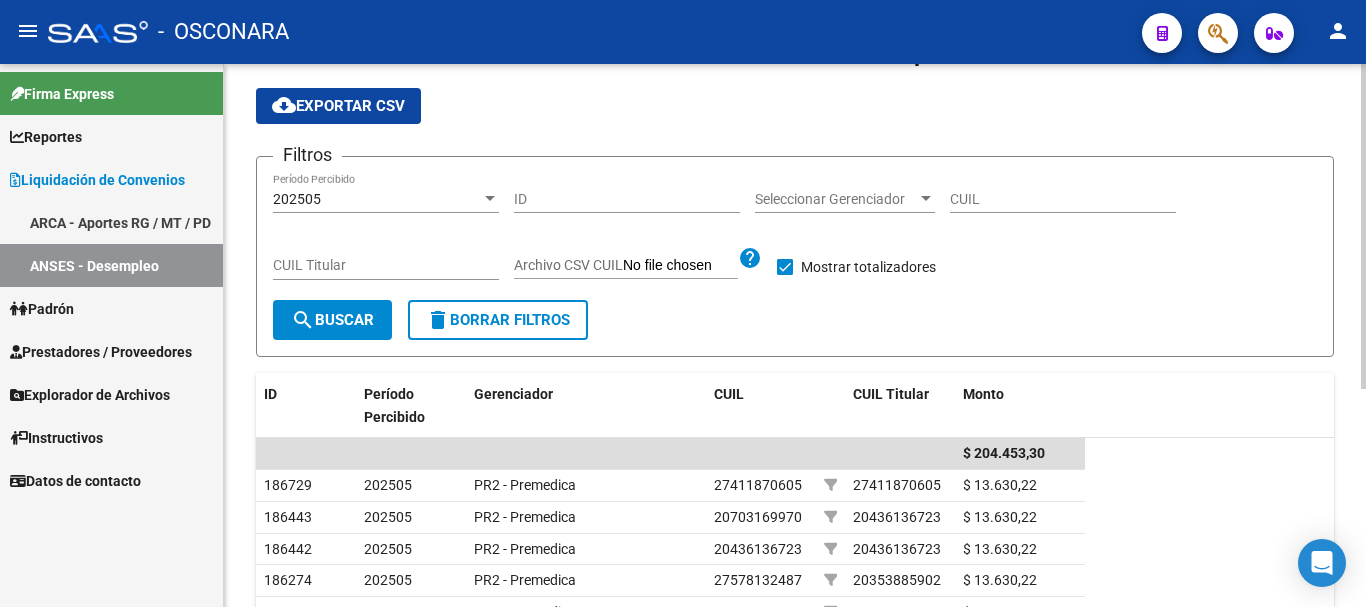 scroll, scrollTop: 0, scrollLeft: 0, axis: both 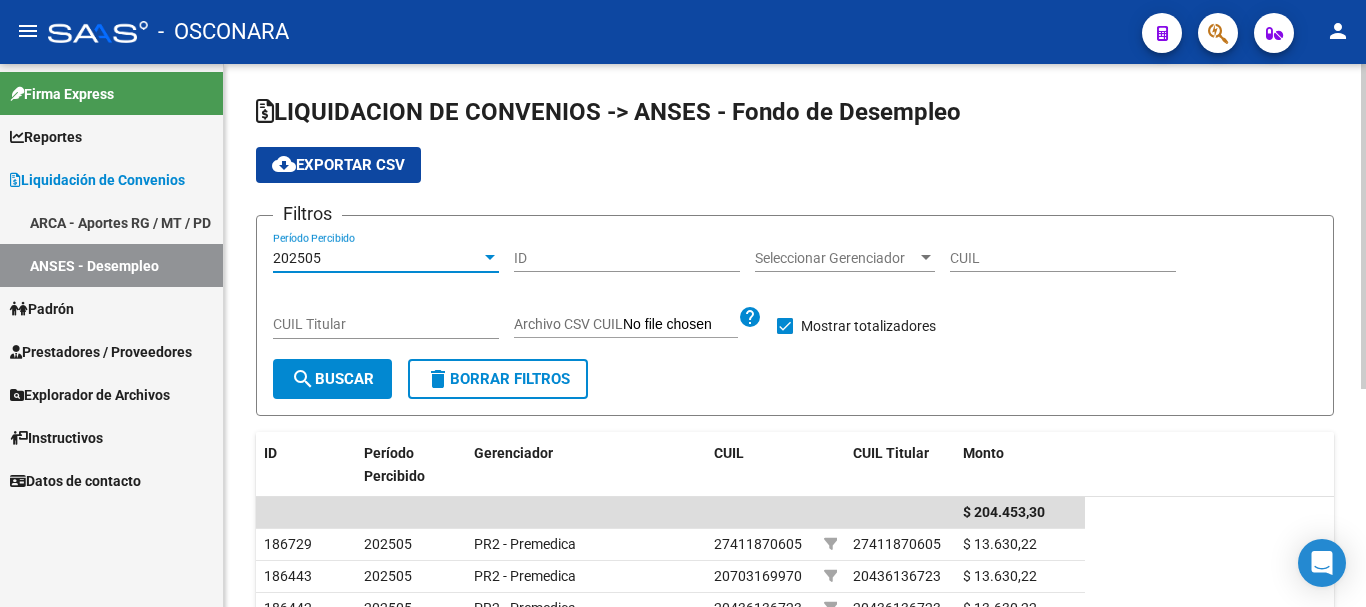 click at bounding box center (490, 257) 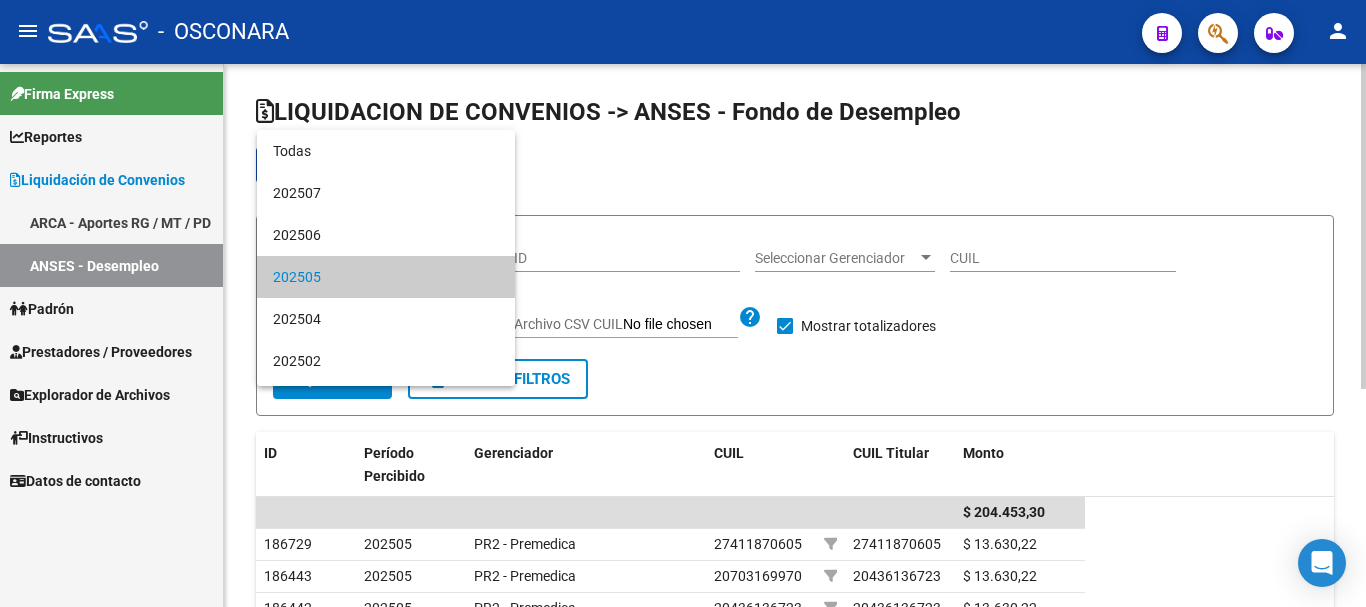 scroll, scrollTop: 19, scrollLeft: 0, axis: vertical 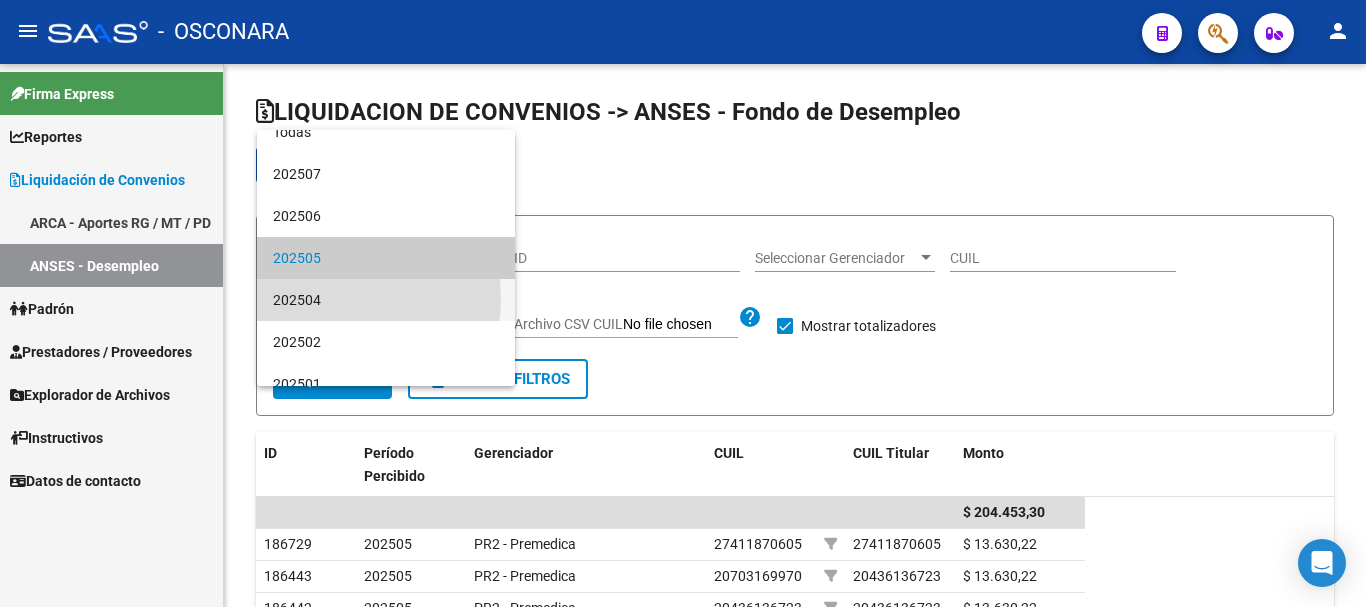 click on "202504" at bounding box center [386, 300] 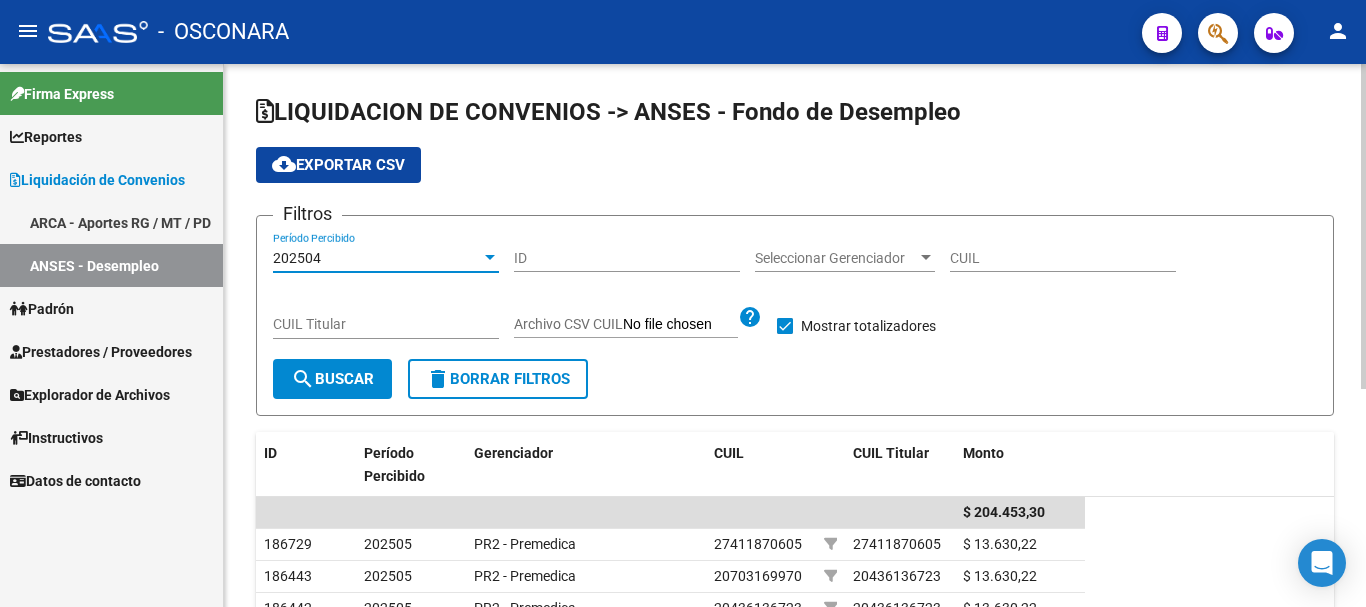 click on "search  Buscar" 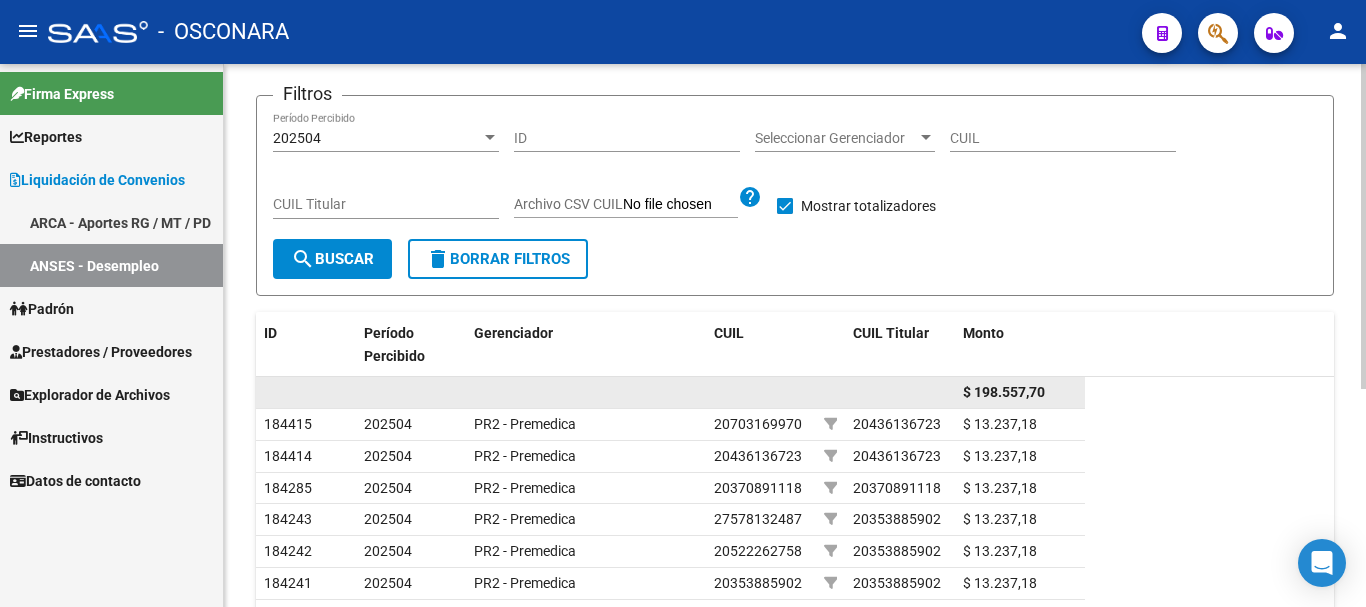 scroll, scrollTop: 63, scrollLeft: 0, axis: vertical 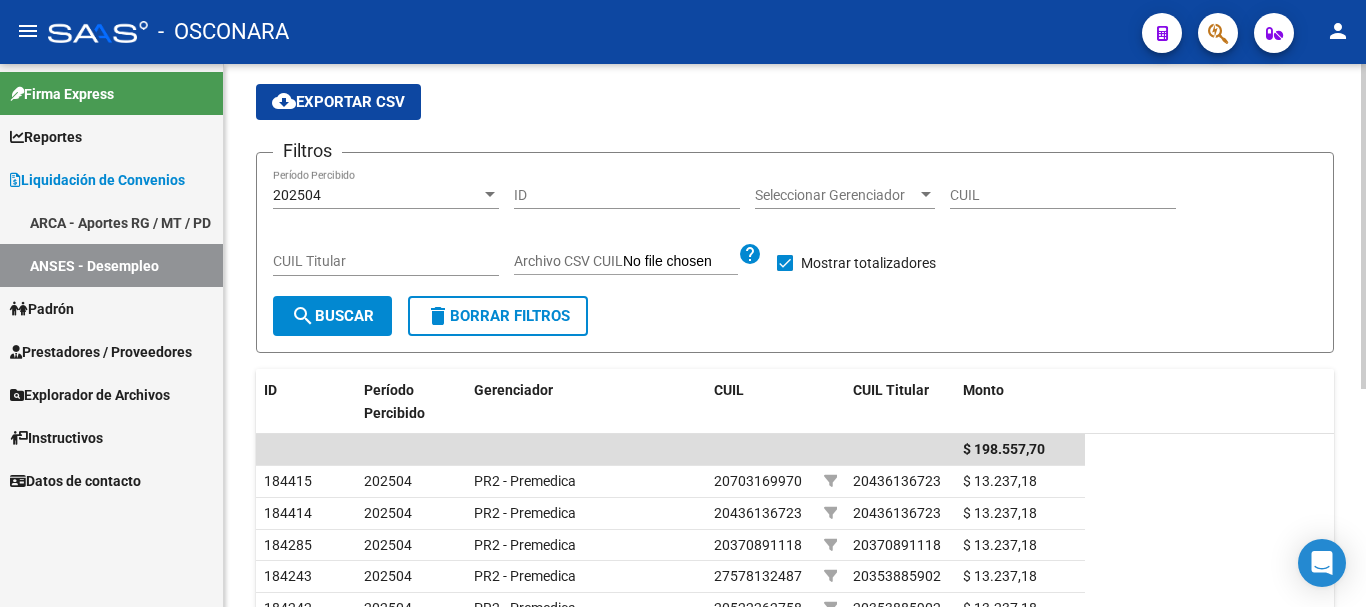 click at bounding box center (490, 194) 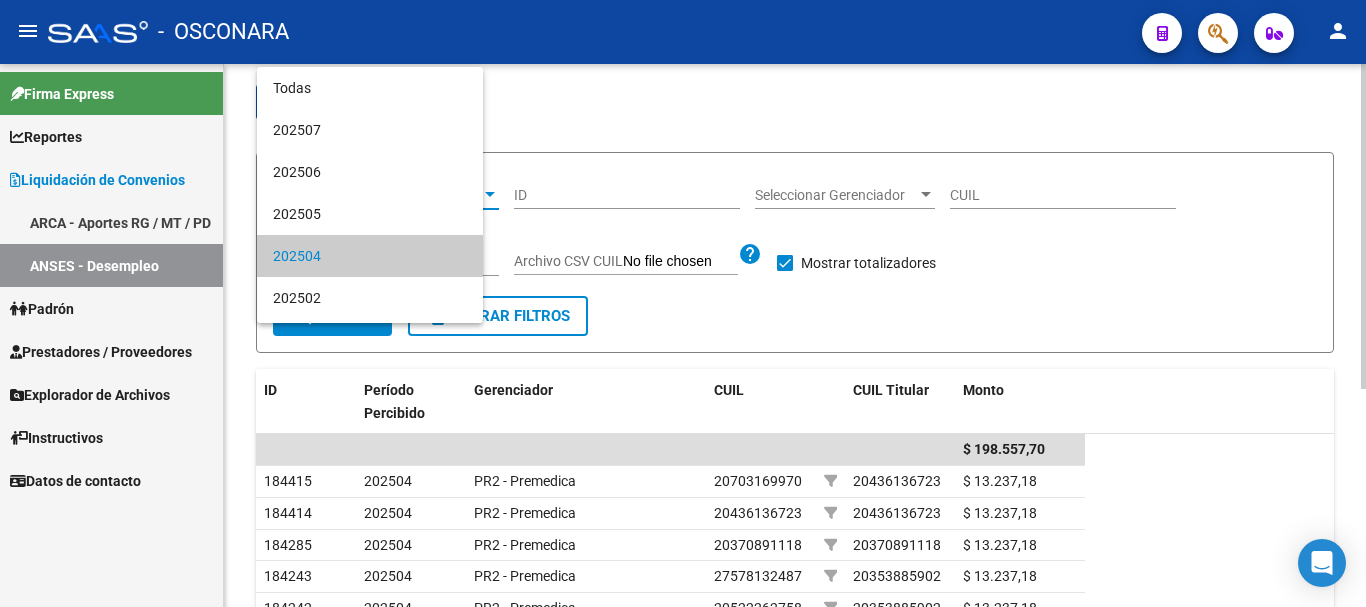 scroll, scrollTop: 61, scrollLeft: 0, axis: vertical 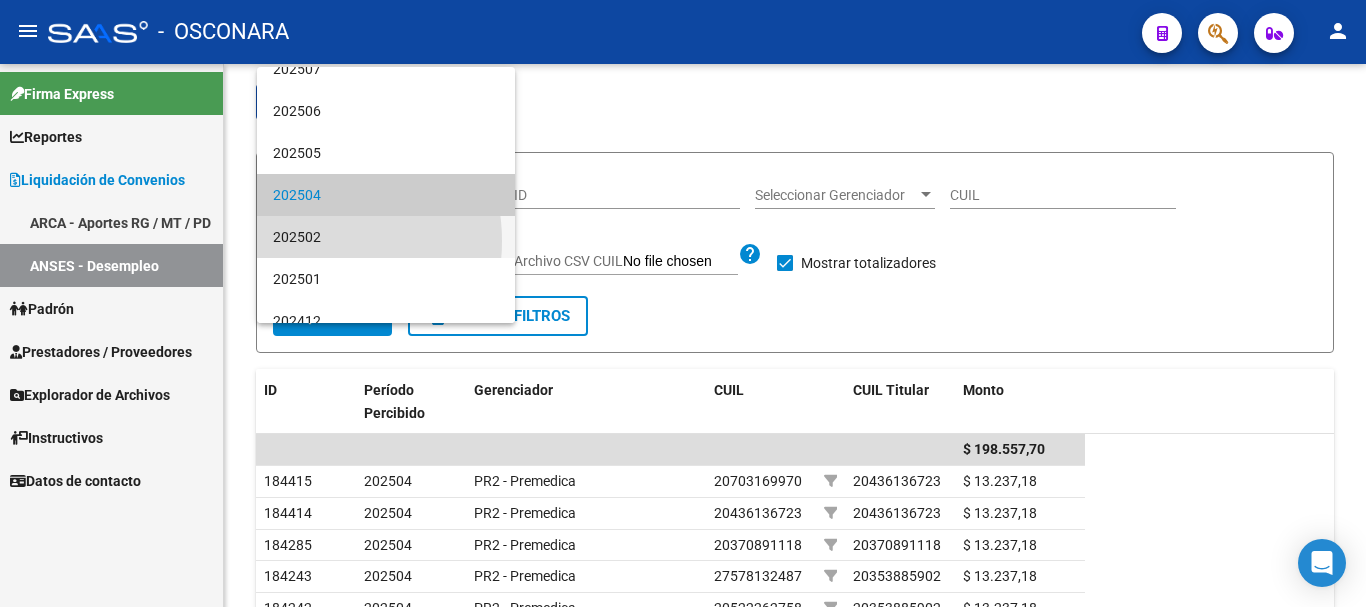 click on "202502" at bounding box center [386, 237] 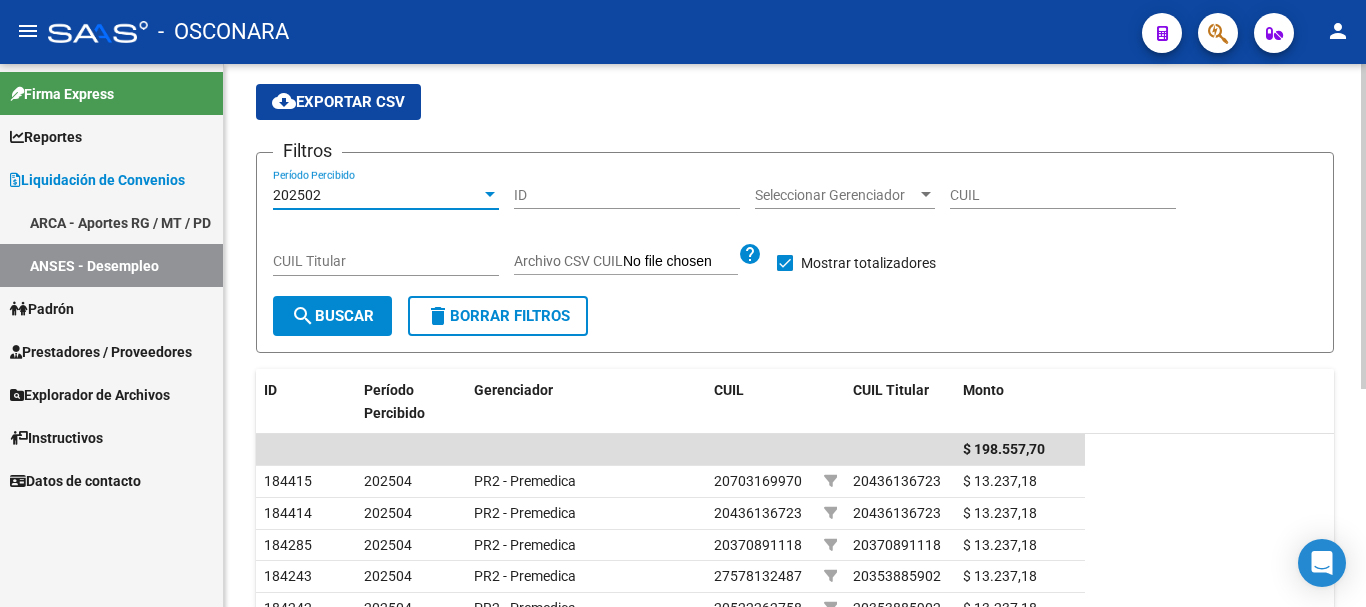 click on "search  Buscar" 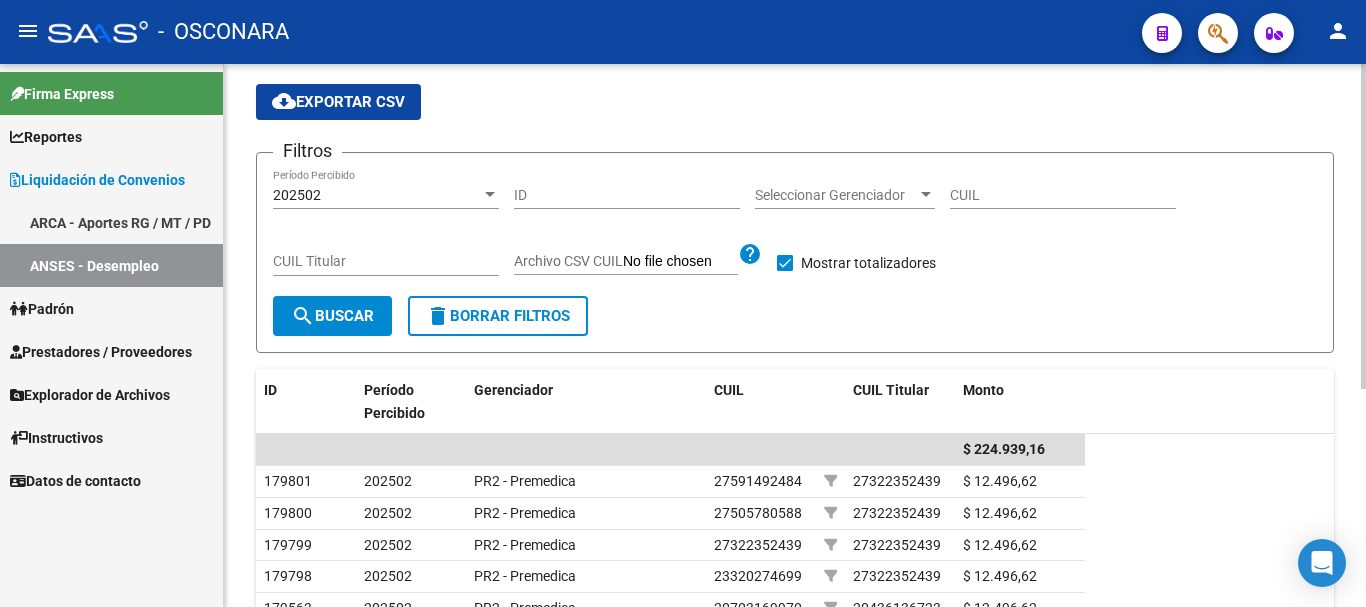 click at bounding box center [490, 194] 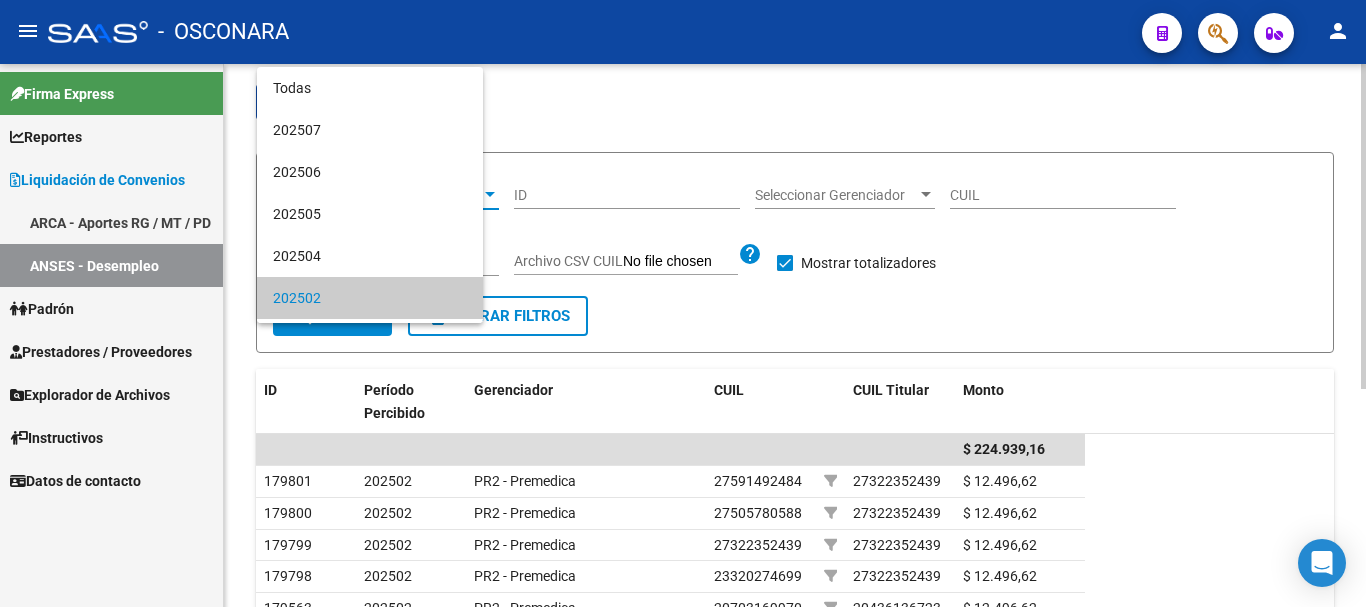 scroll, scrollTop: 103, scrollLeft: 0, axis: vertical 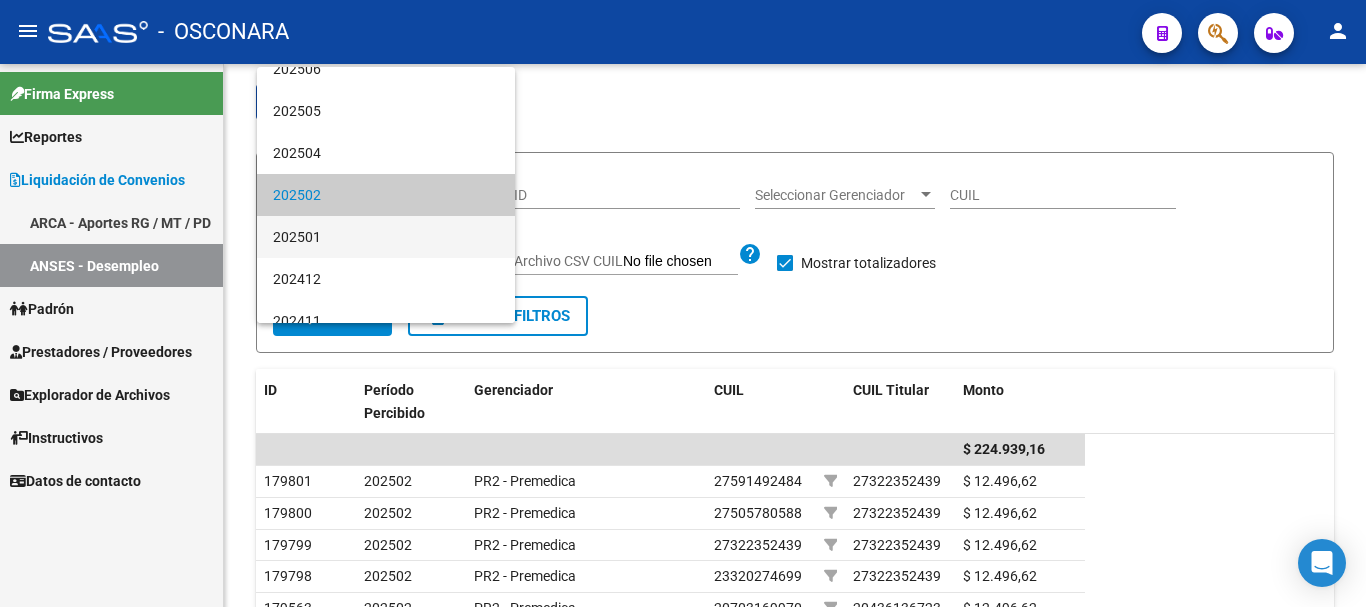 click on "202501" at bounding box center [386, 237] 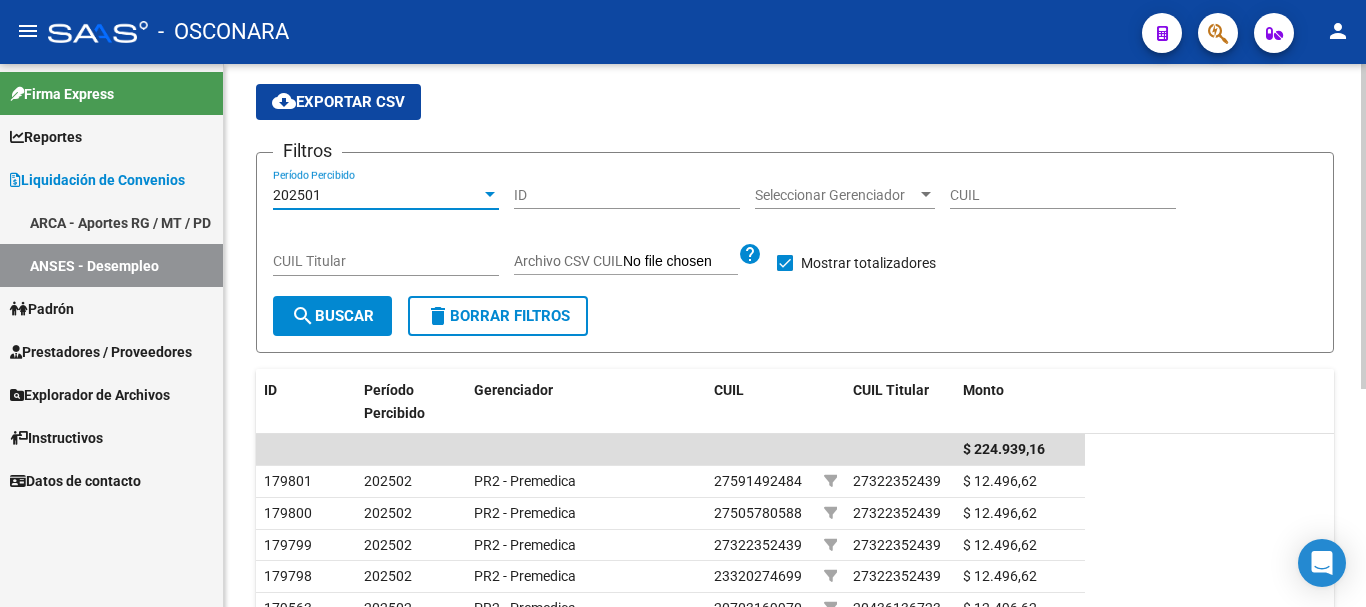 click on "search  Buscar" 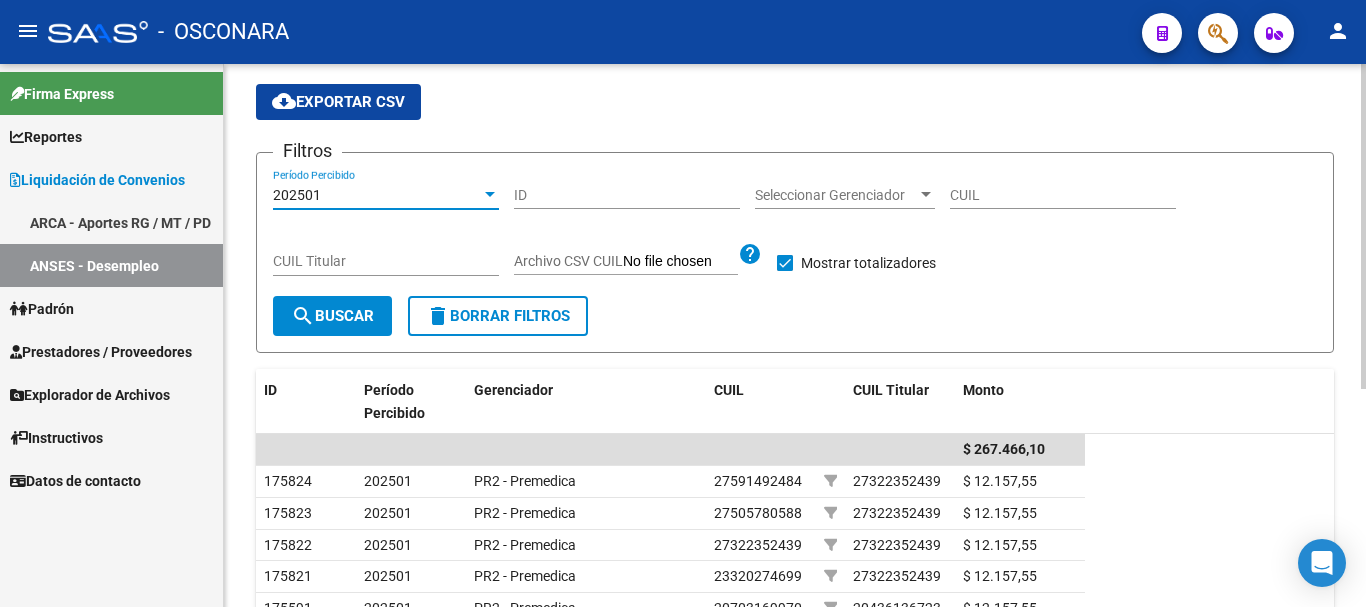 click at bounding box center (490, 194) 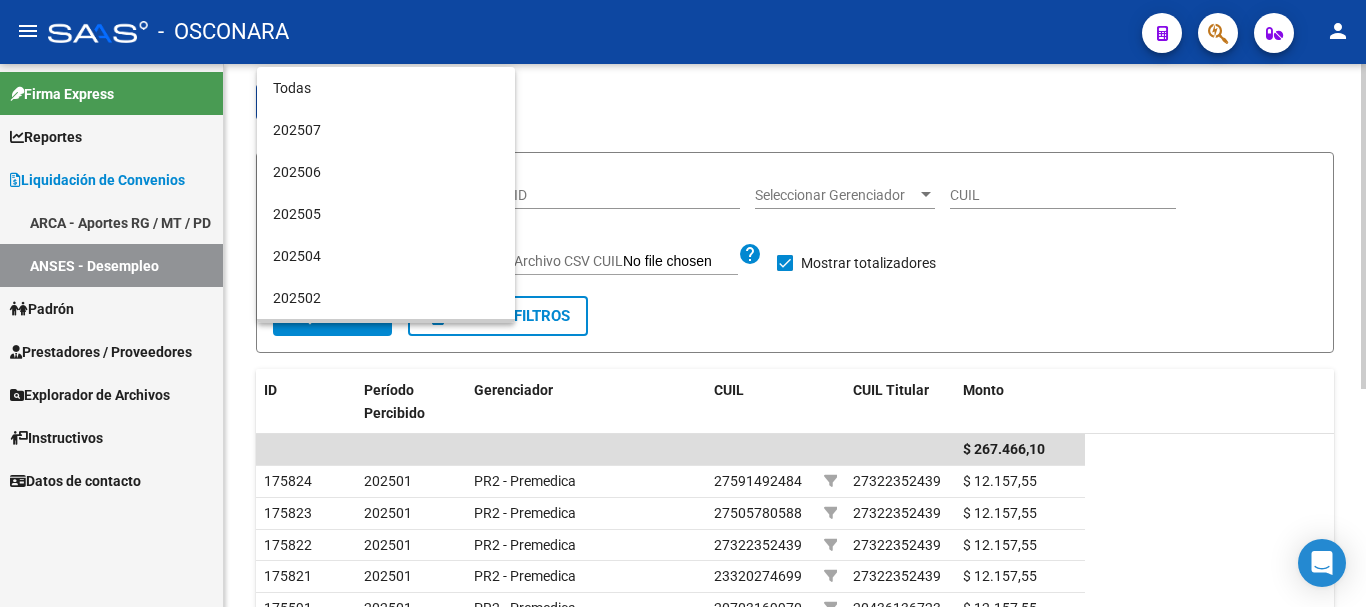 scroll, scrollTop: 145, scrollLeft: 0, axis: vertical 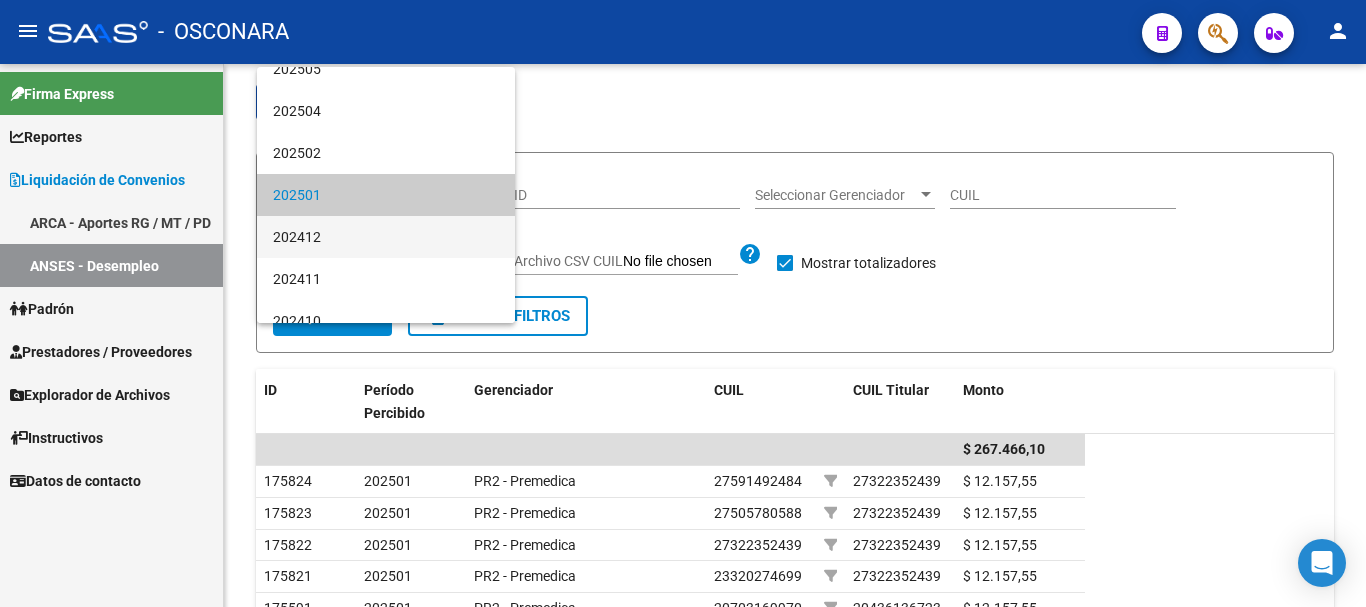 click on "202412" at bounding box center (386, 237) 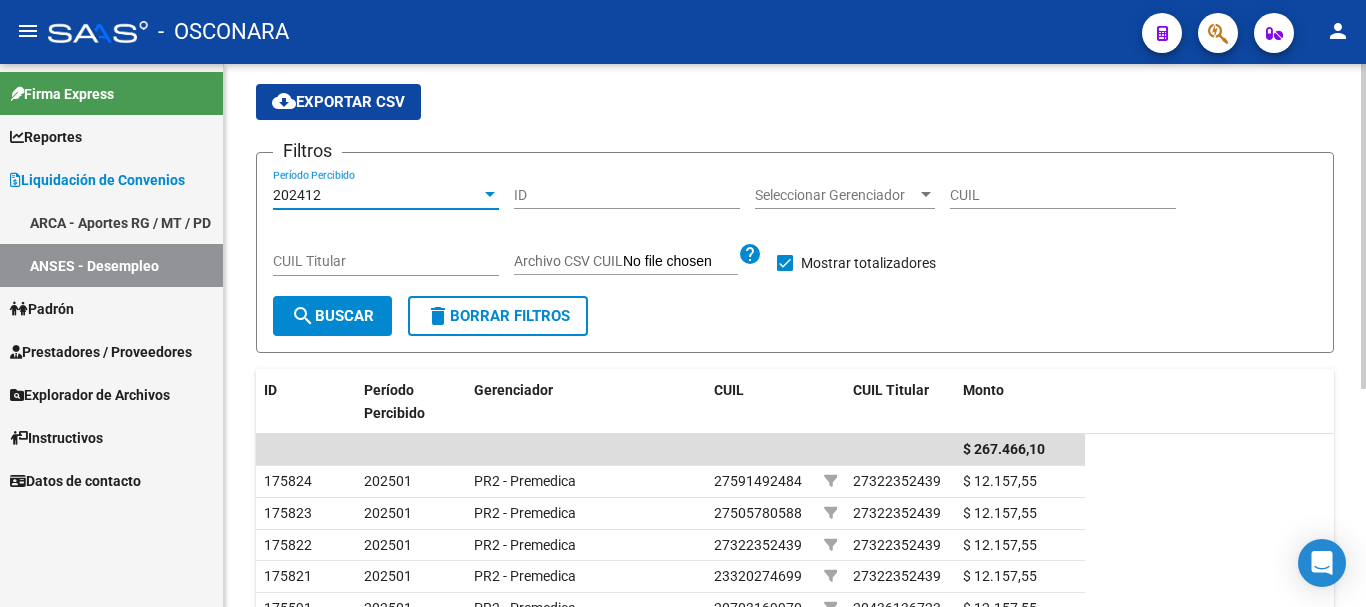 click on "search  Buscar" 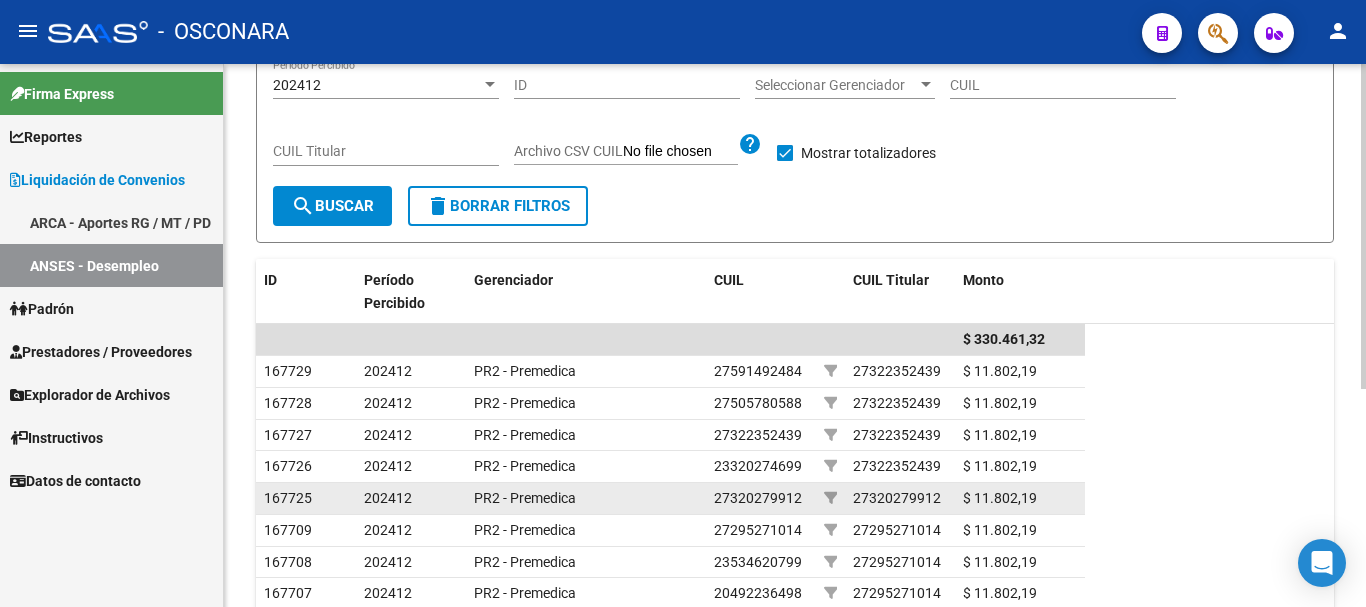 scroll, scrollTop: 163, scrollLeft: 0, axis: vertical 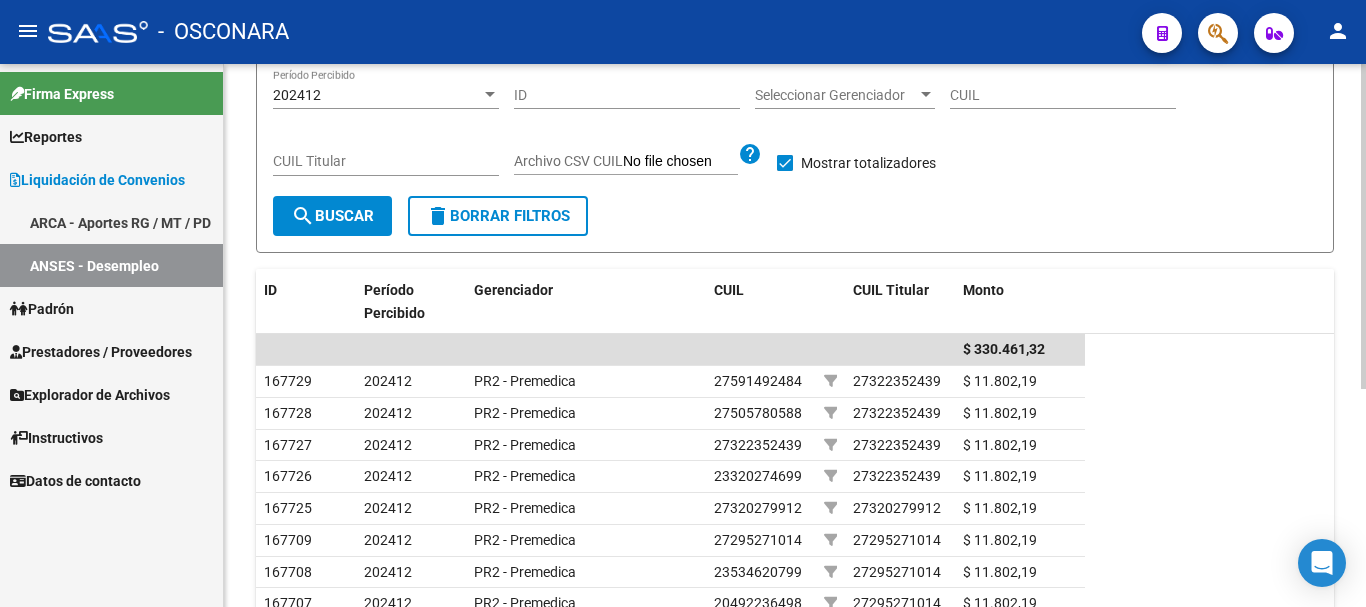 click at bounding box center [490, 94] 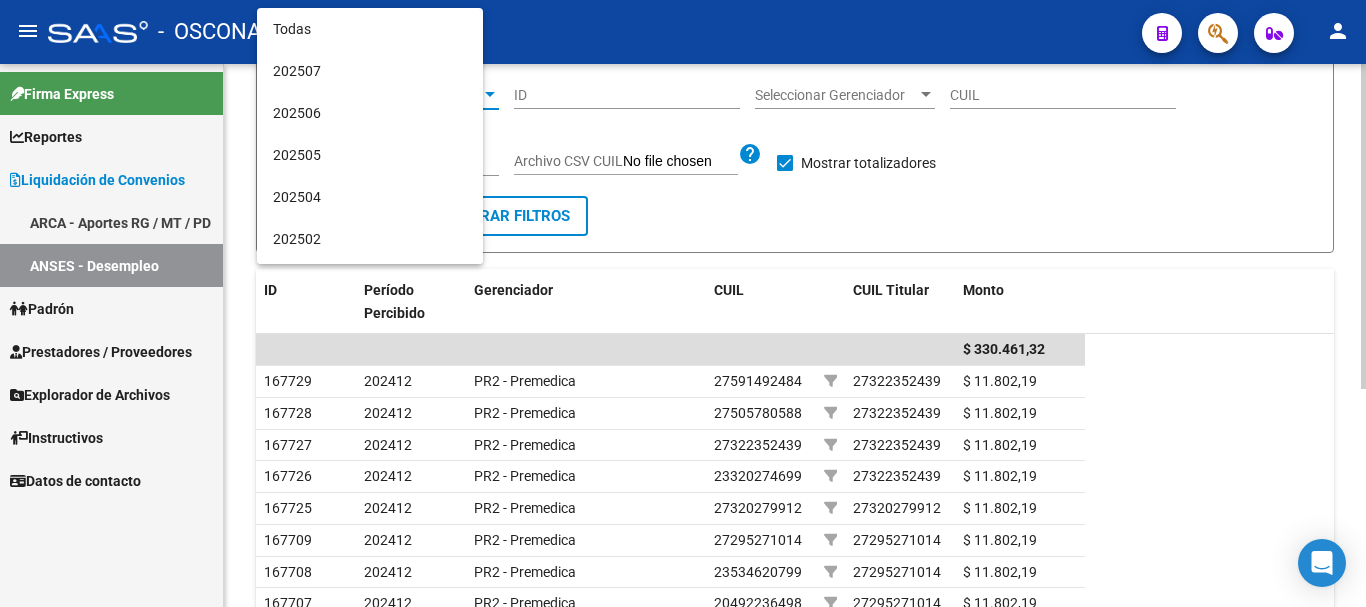 scroll, scrollTop: 228, scrollLeft: 0, axis: vertical 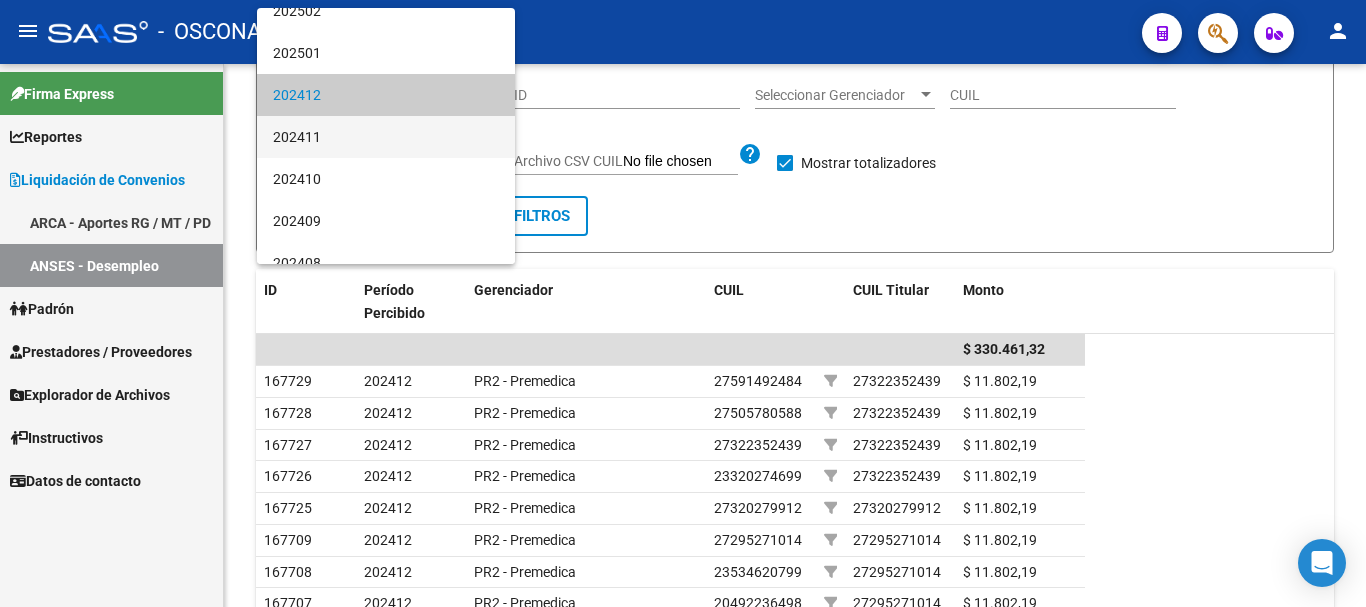 click on "202411" at bounding box center [386, 137] 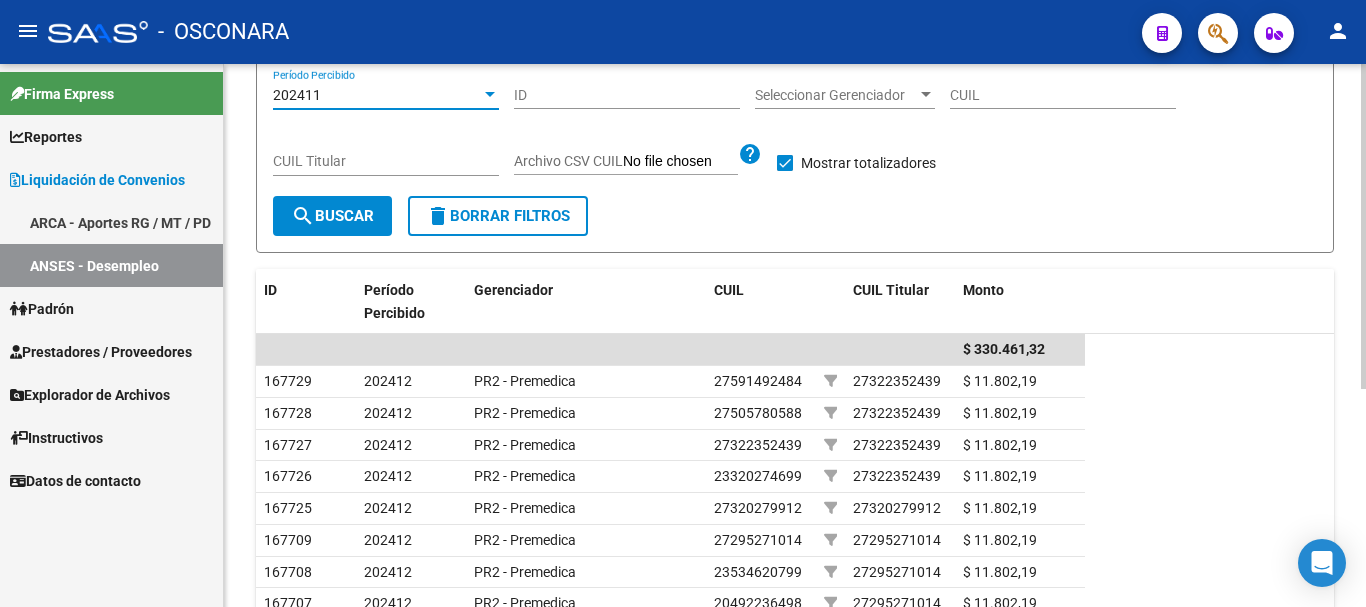 click on "search  Buscar" 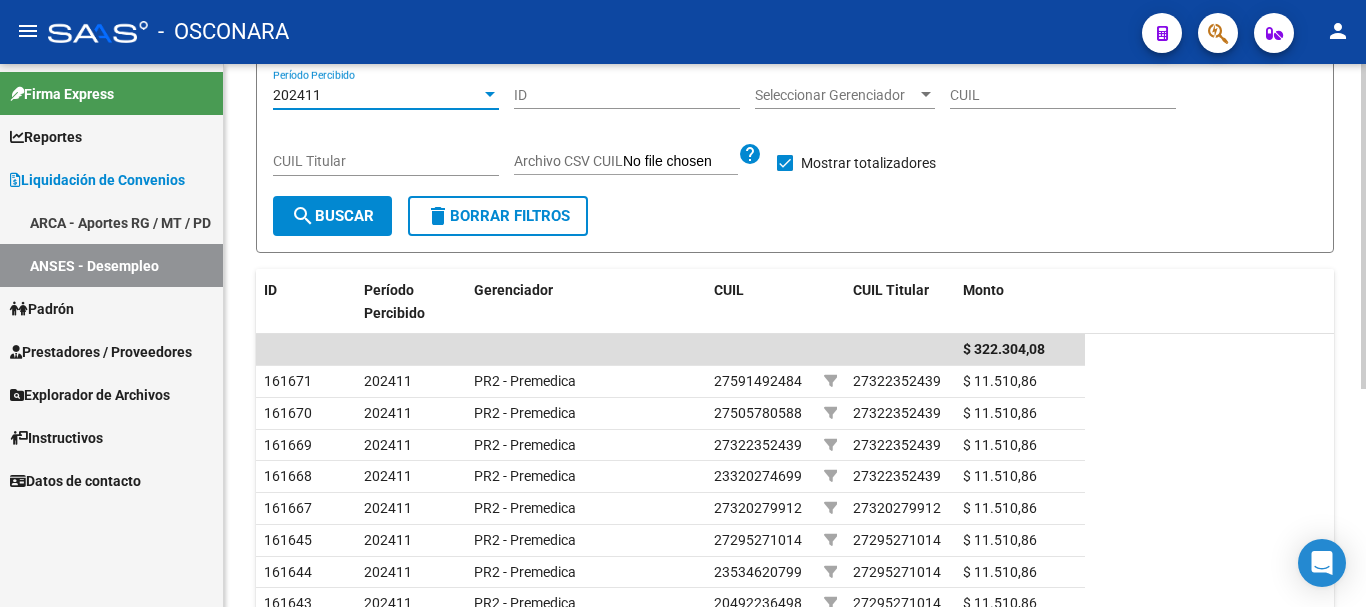 click at bounding box center (490, 94) 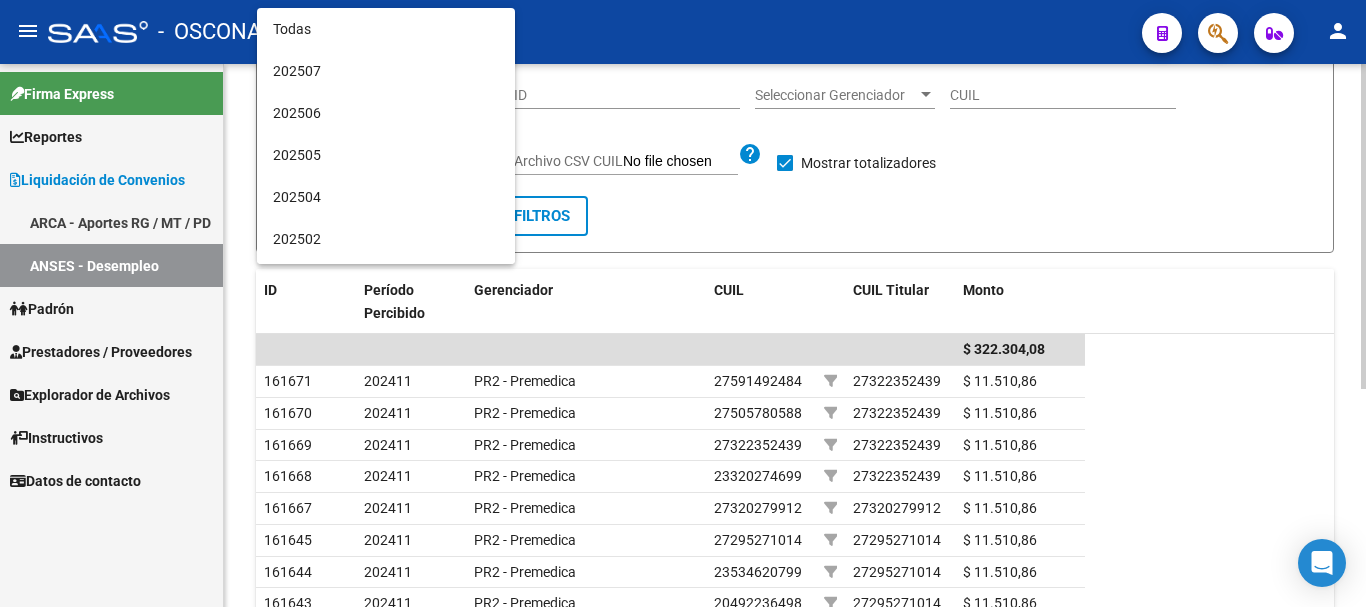 scroll, scrollTop: 270, scrollLeft: 0, axis: vertical 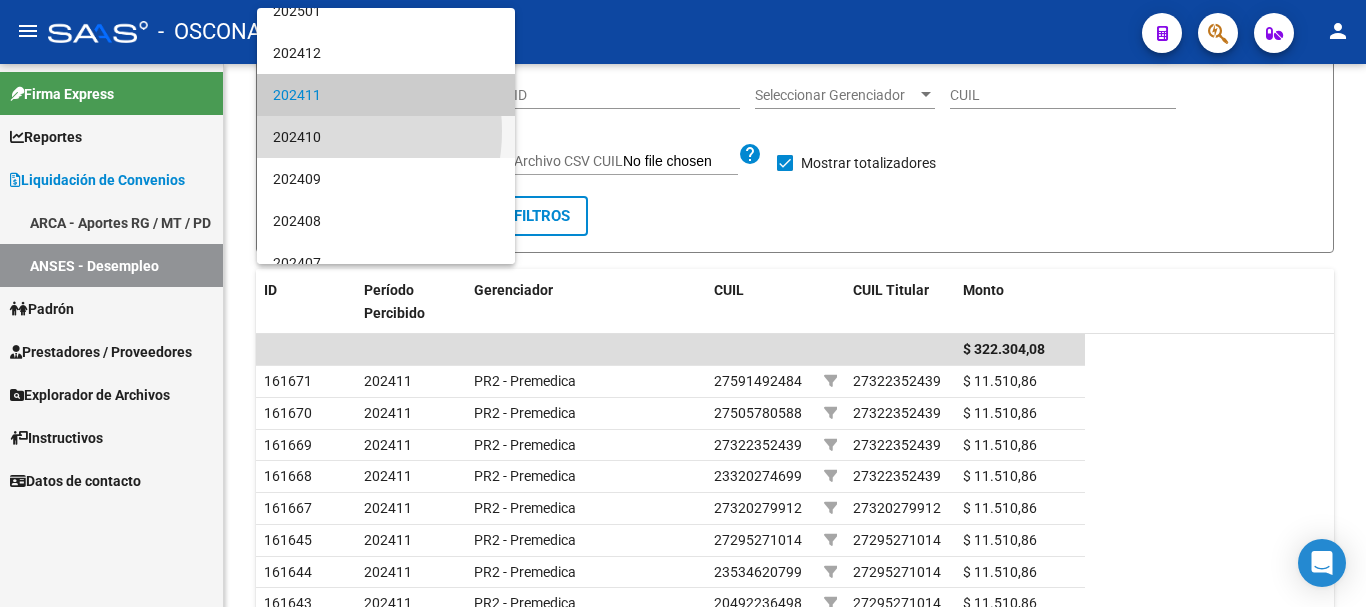 click on "202410" at bounding box center [386, 137] 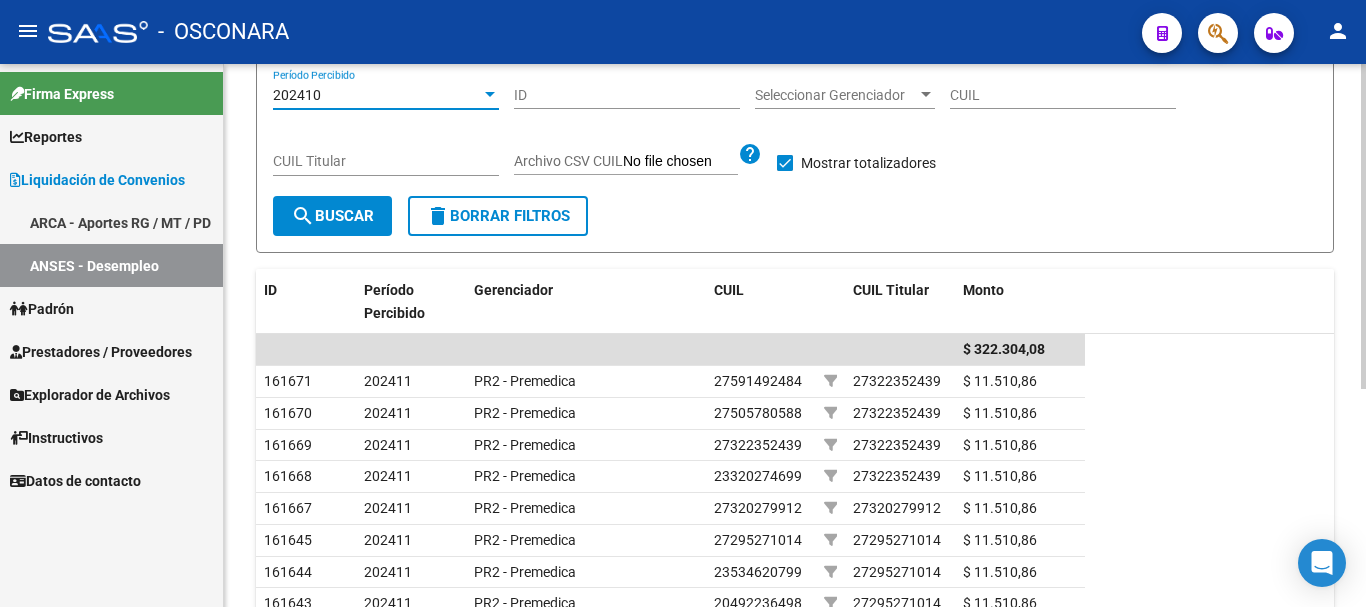 click on "search  Buscar" 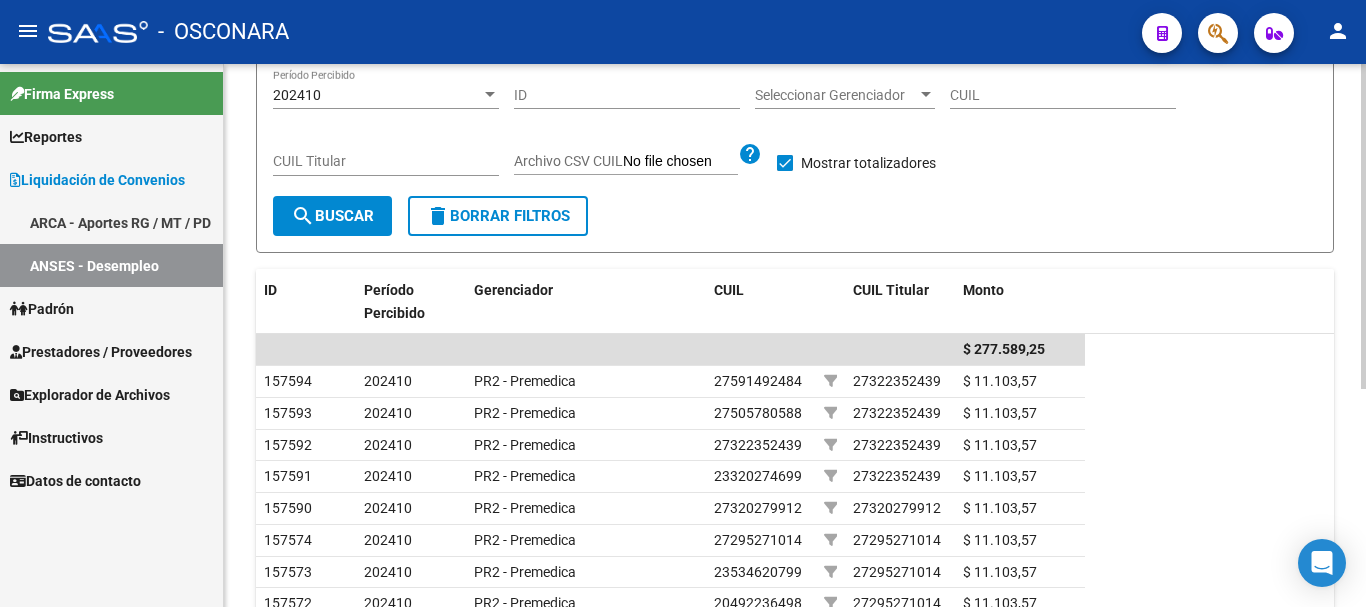 click at bounding box center (490, 94) 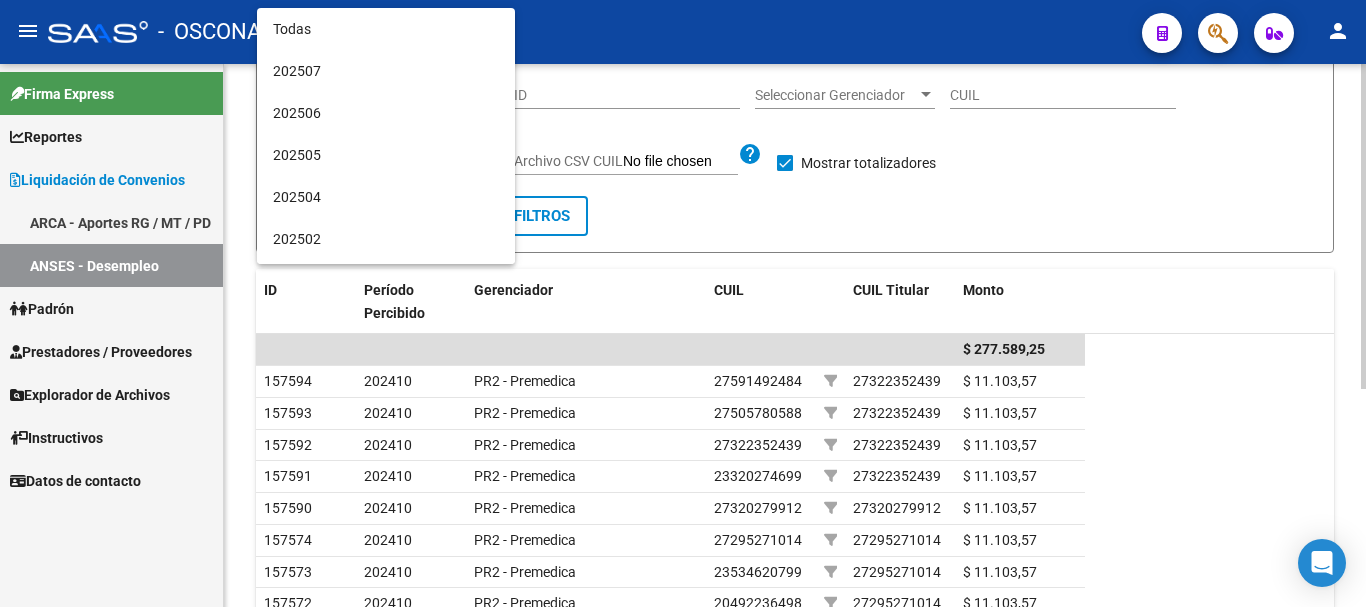 scroll, scrollTop: 312, scrollLeft: 0, axis: vertical 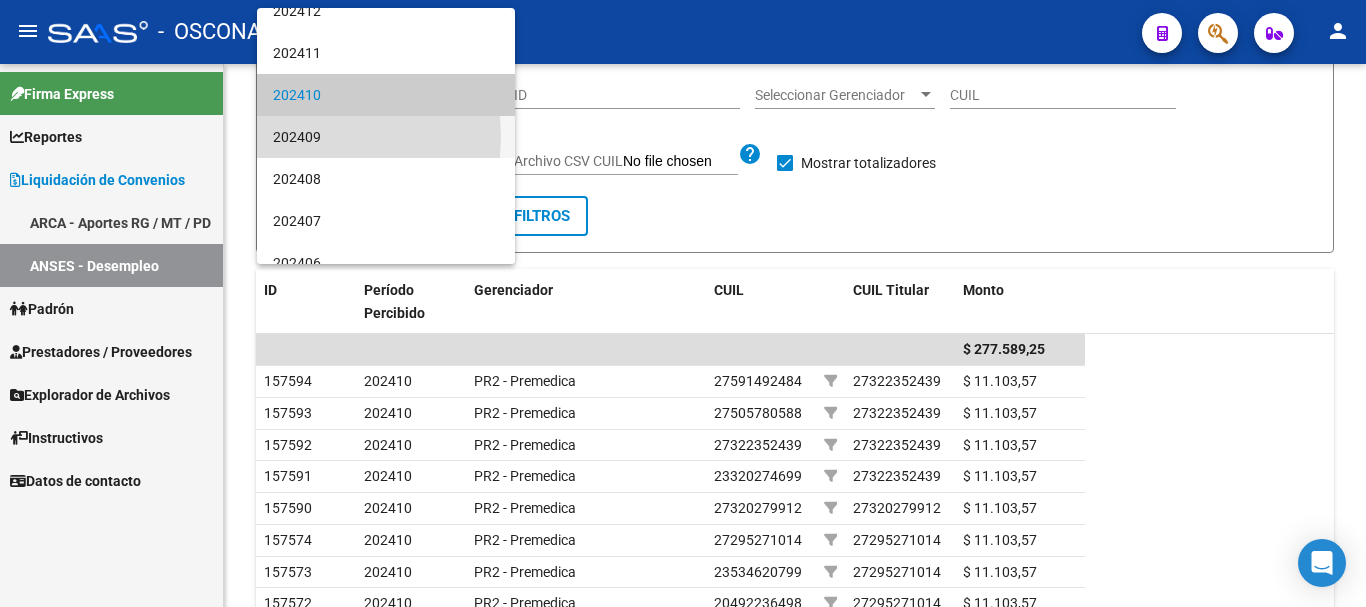click on "202409" at bounding box center [386, 137] 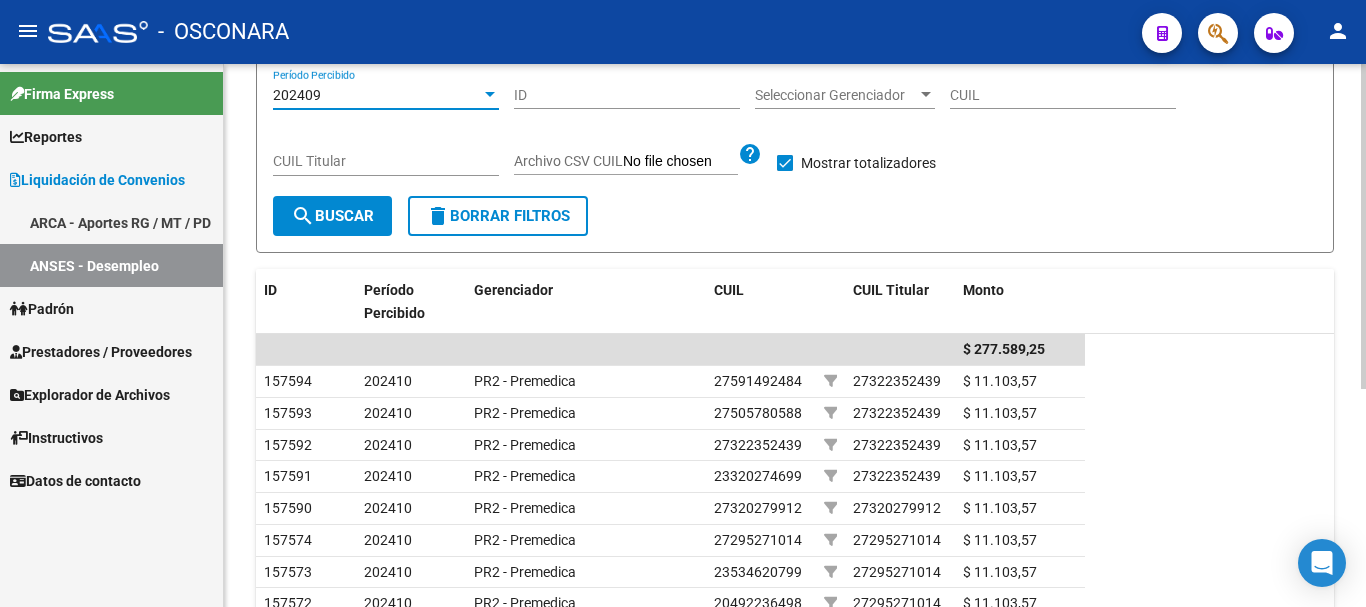 click on "search  Buscar" 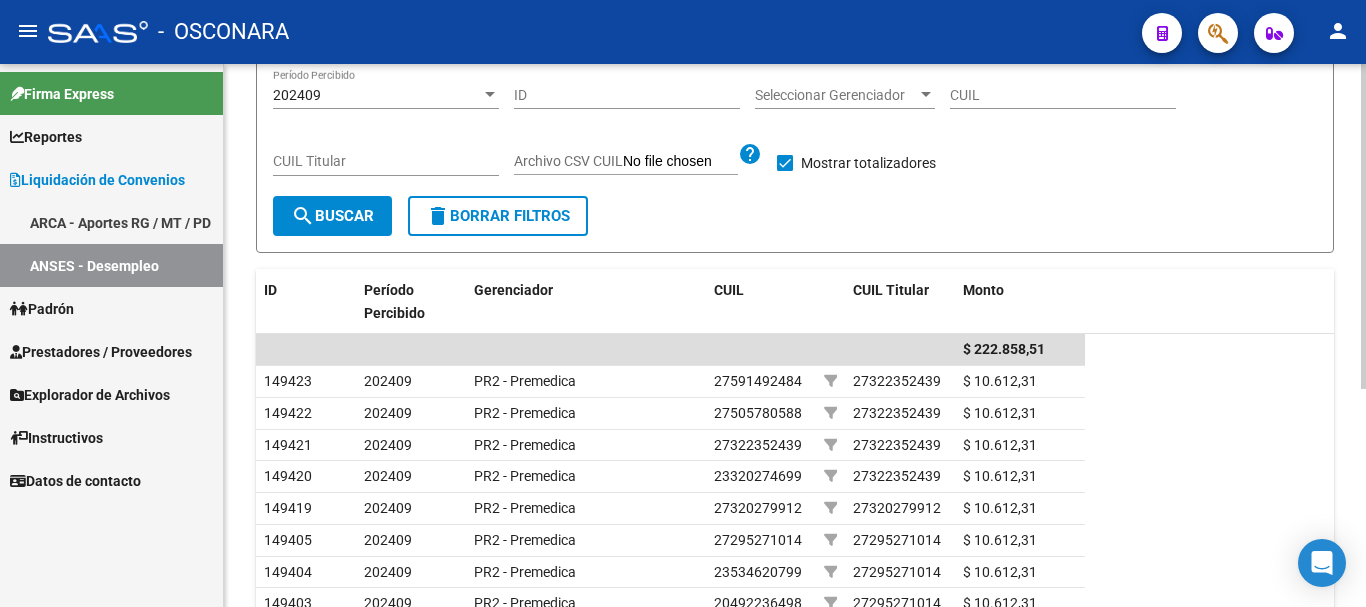 click at bounding box center (490, 95) 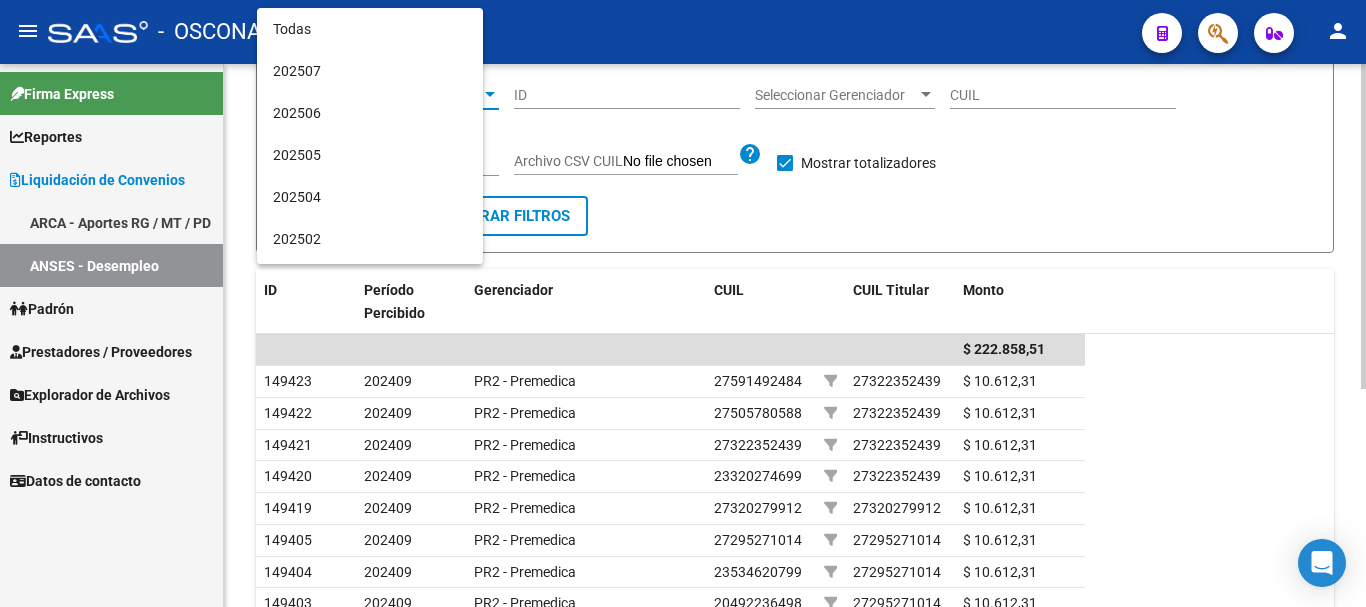 scroll, scrollTop: 354, scrollLeft: 0, axis: vertical 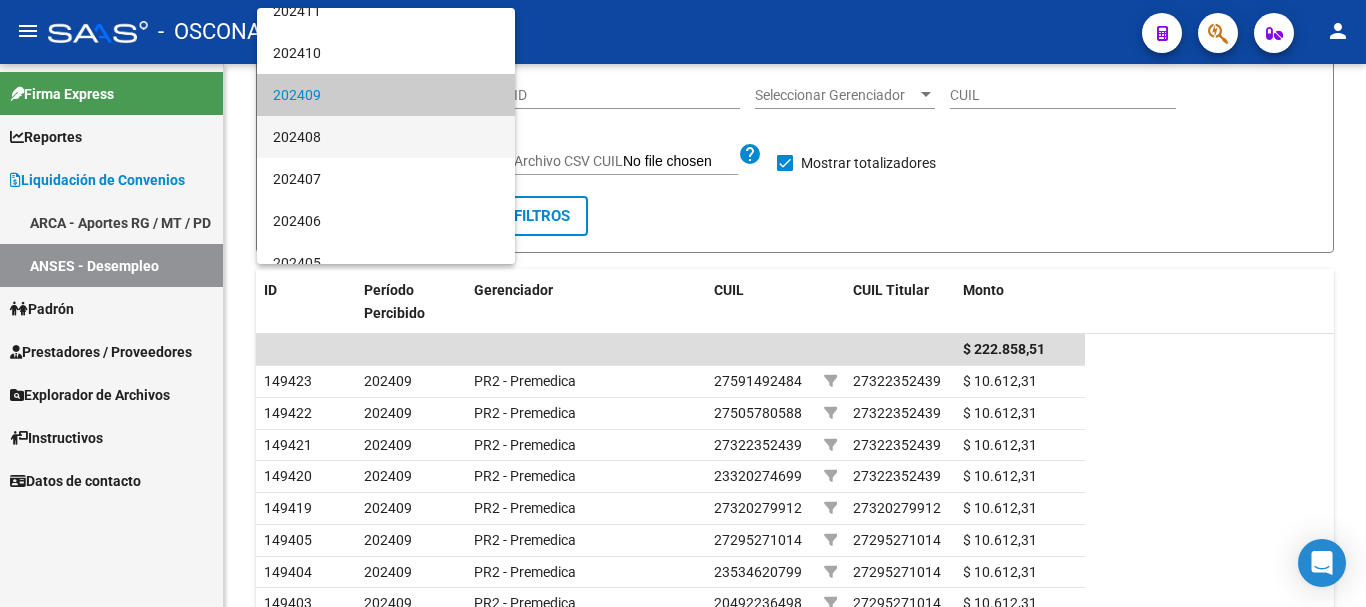 click on "202408" at bounding box center [386, 137] 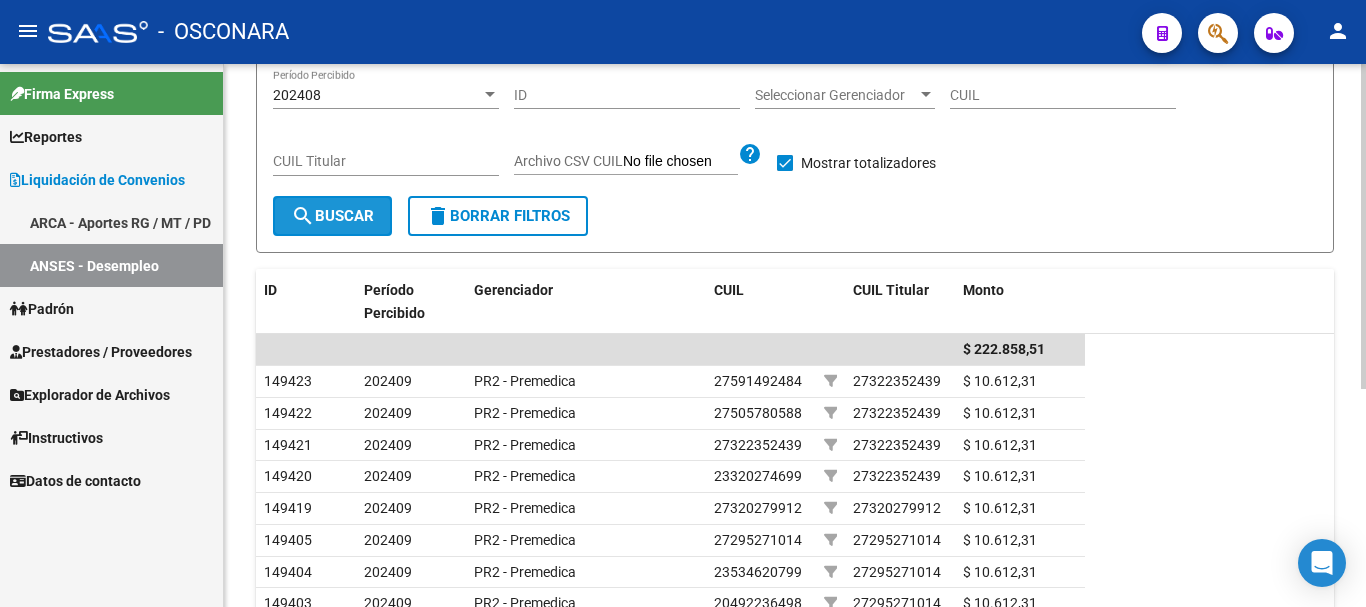 click on "search  Buscar" 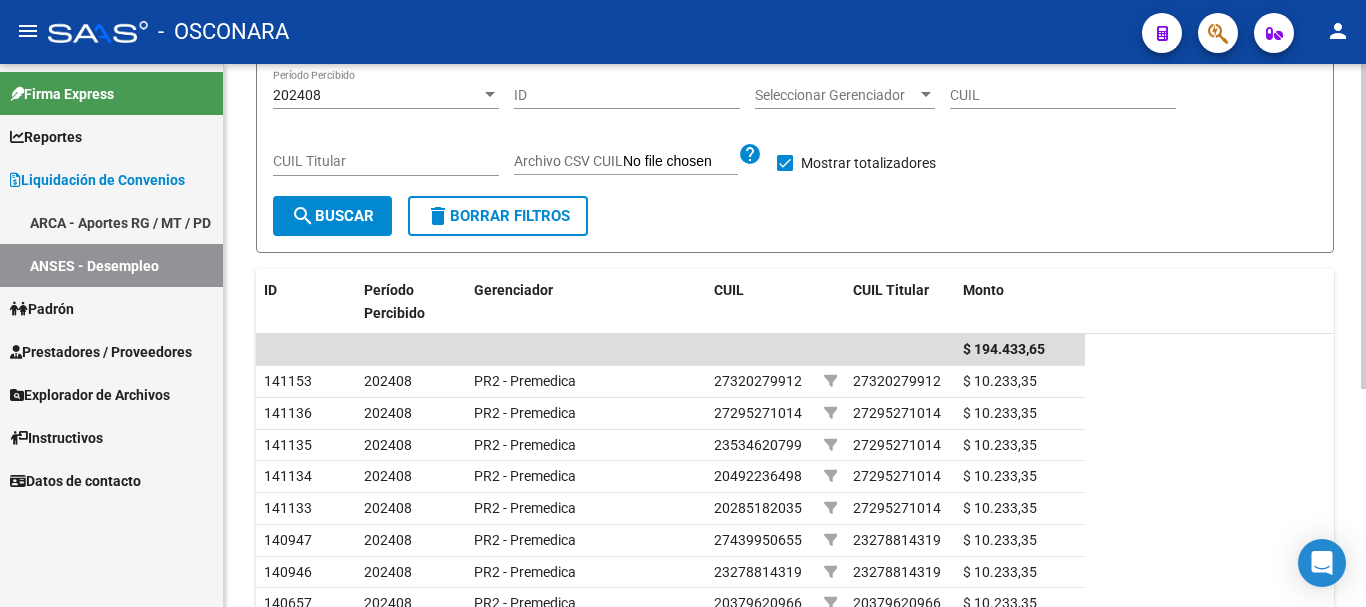 click at bounding box center [490, 94] 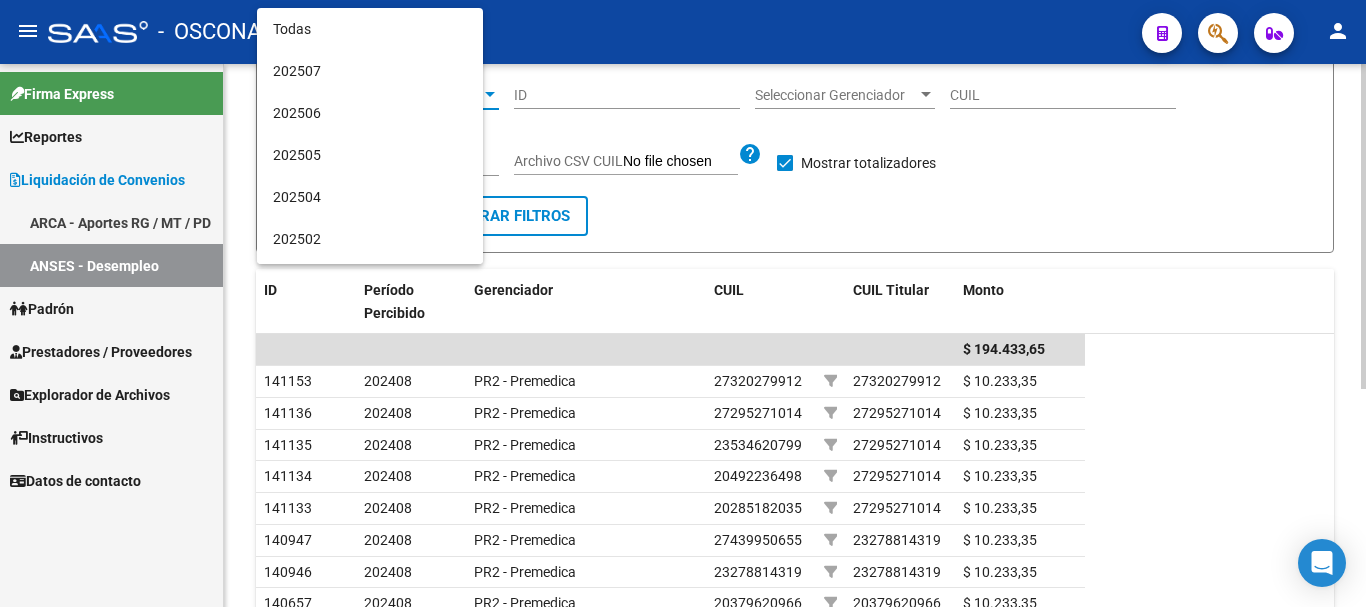 scroll, scrollTop: 396, scrollLeft: 0, axis: vertical 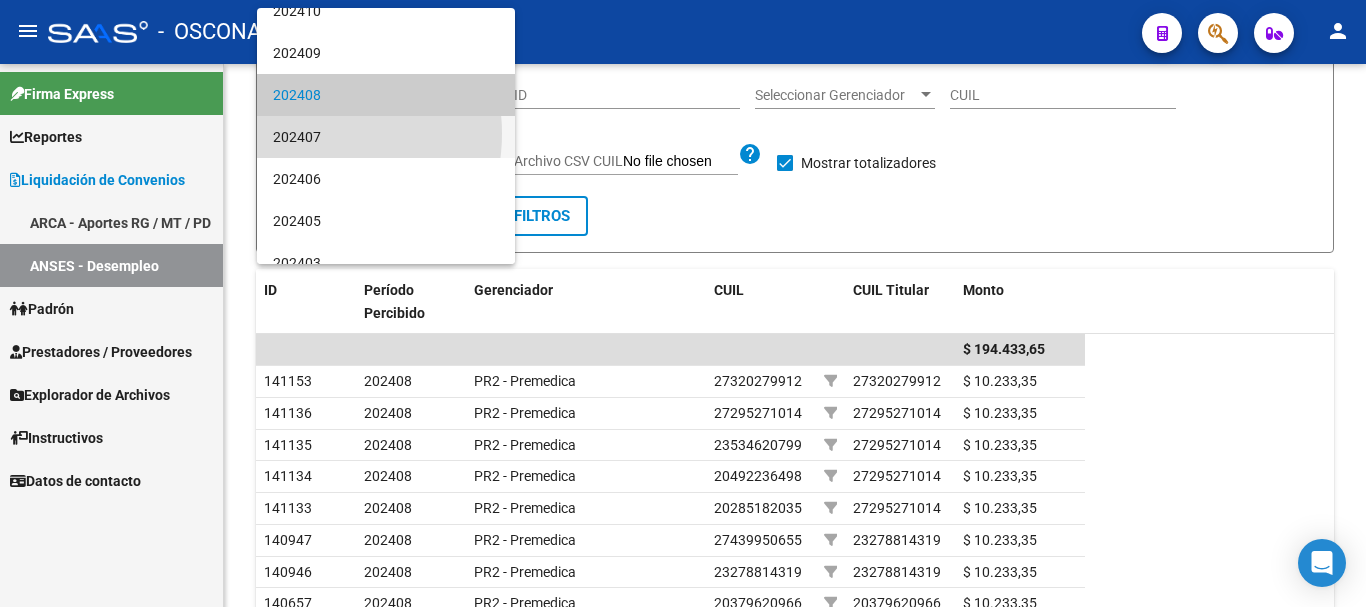 click on "202407" at bounding box center (386, 137) 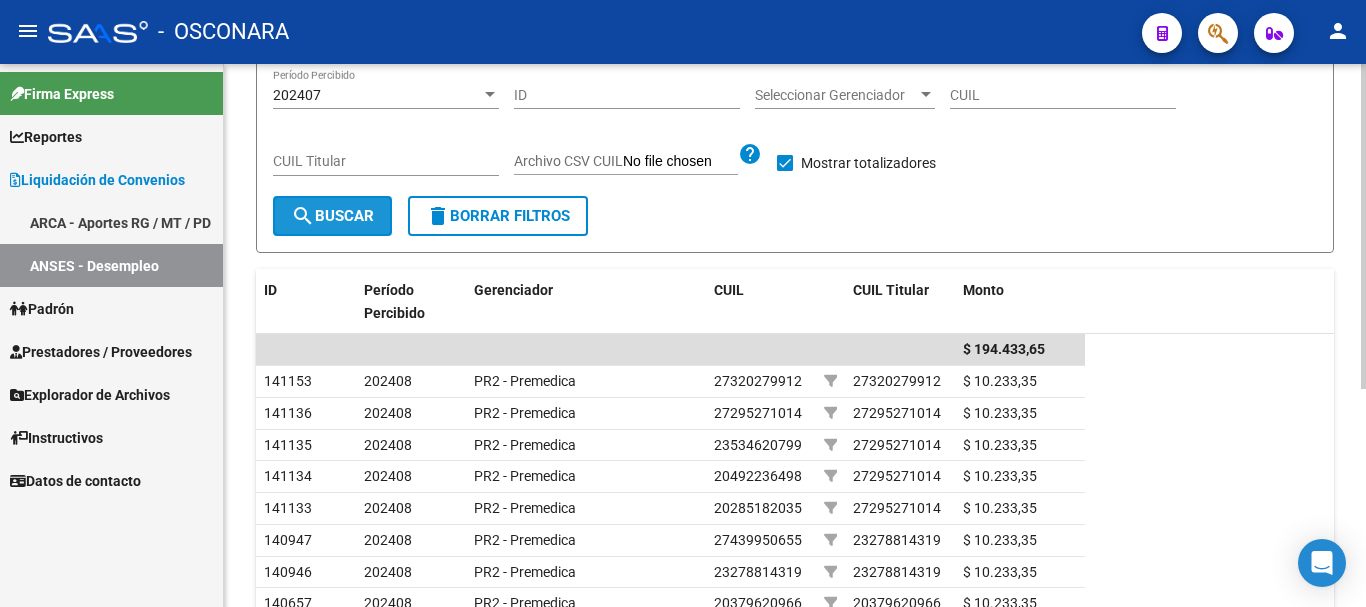 click on "search" 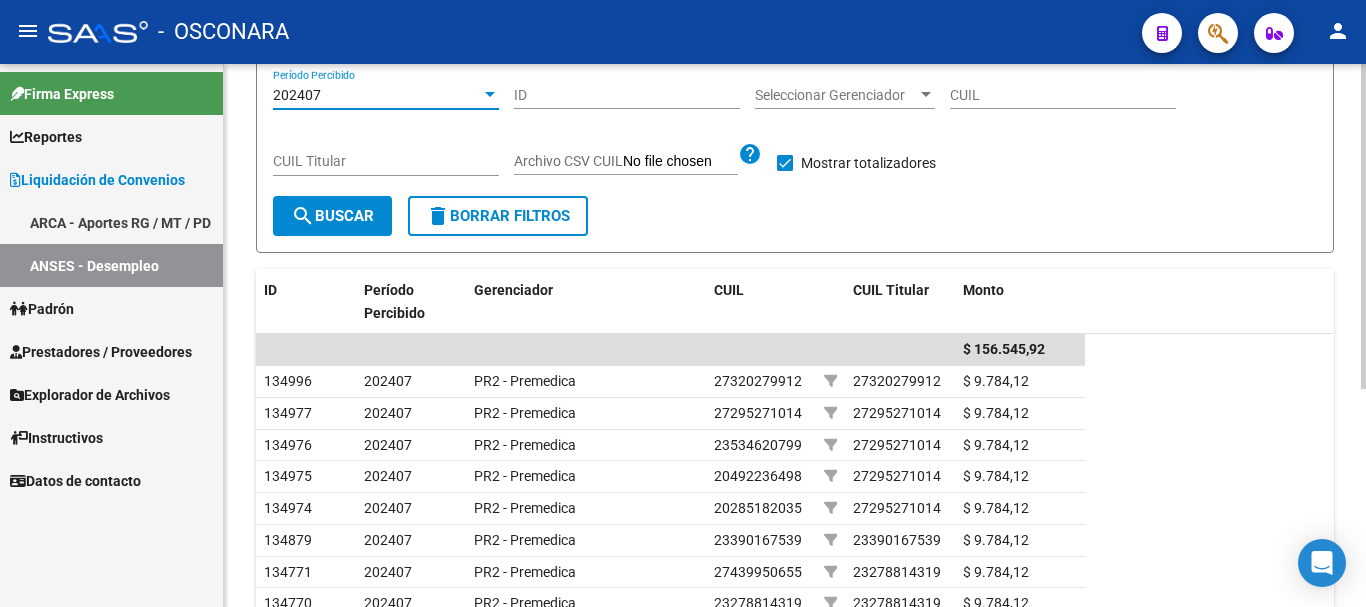click at bounding box center (490, 94) 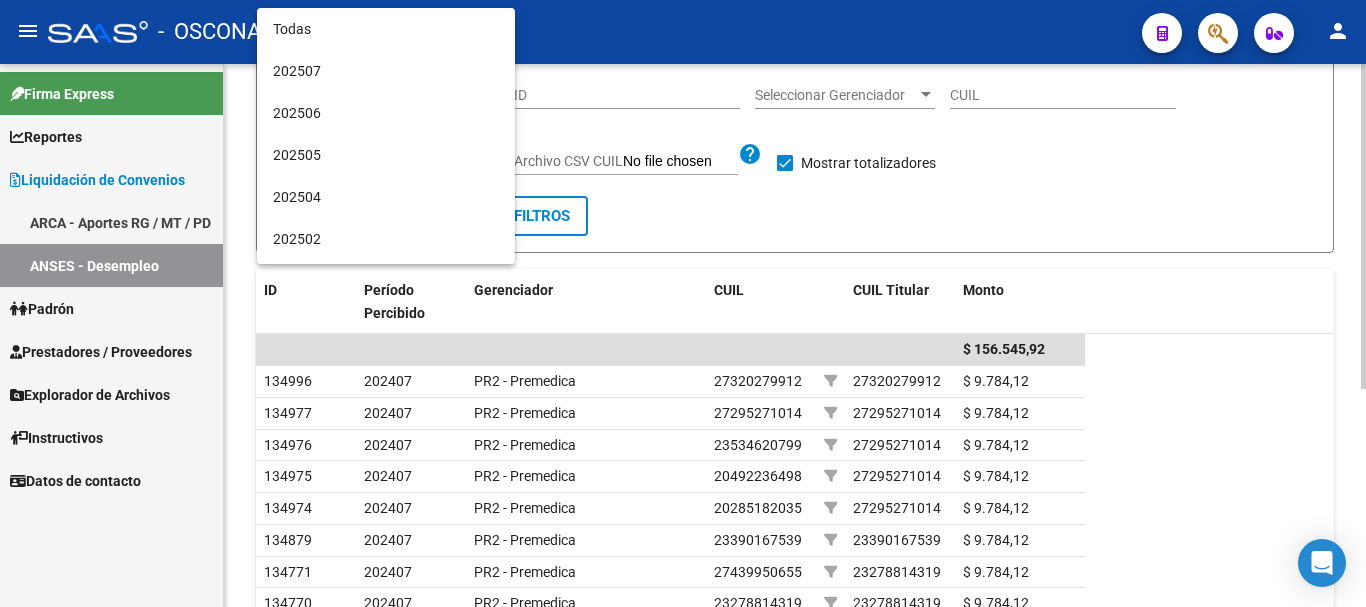 scroll, scrollTop: 438, scrollLeft: 0, axis: vertical 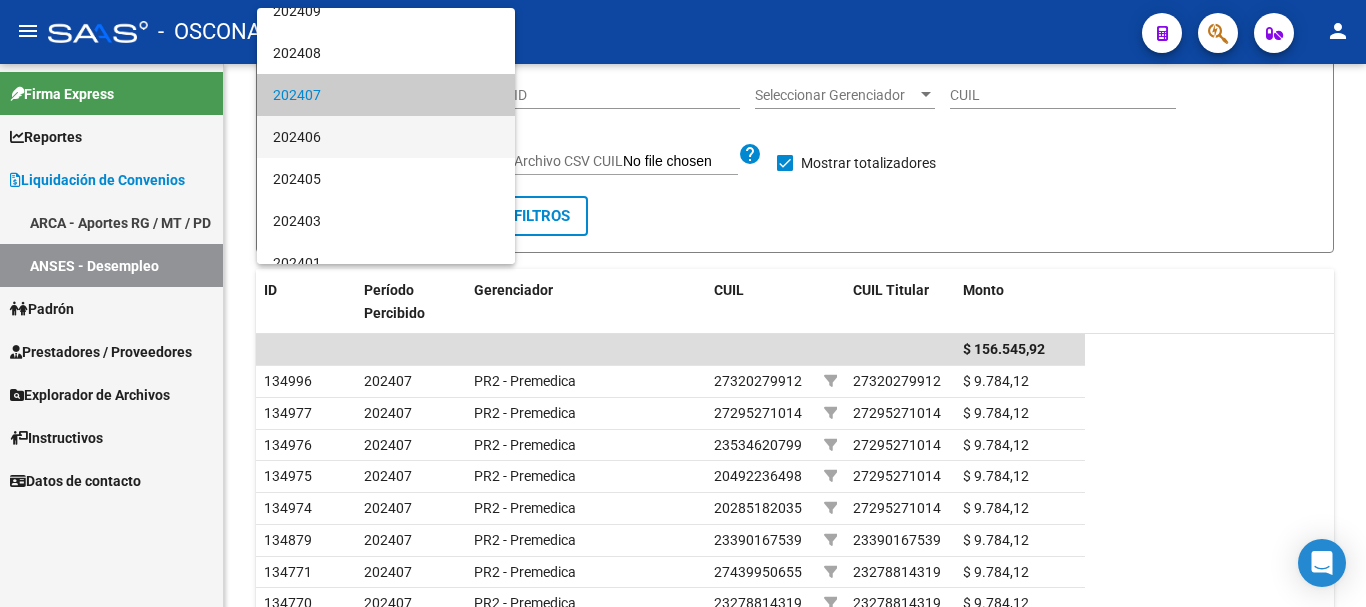 click on "202406" at bounding box center (386, 137) 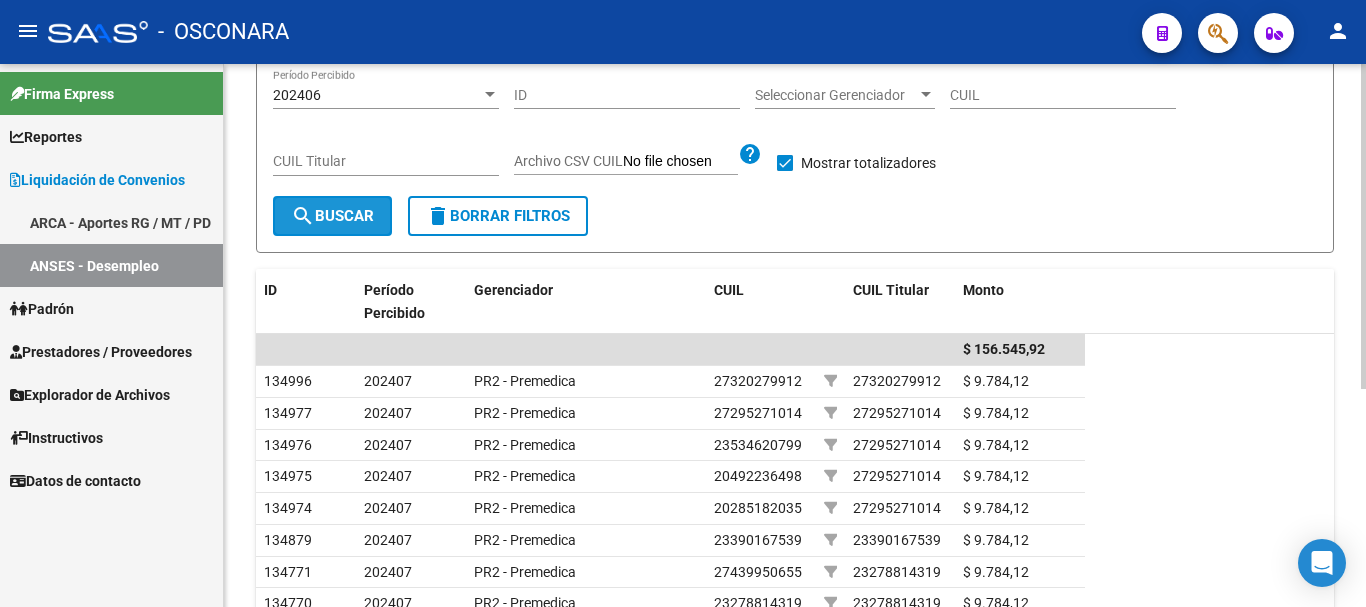 click on "search  Buscar" 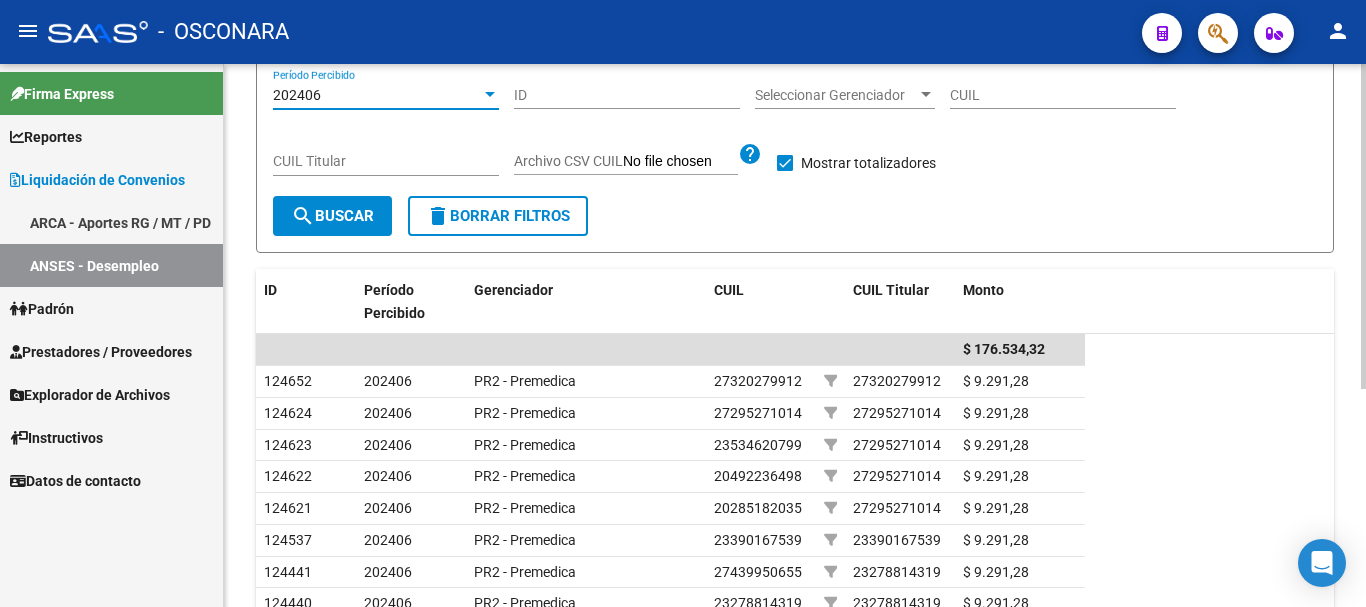 click at bounding box center (490, 94) 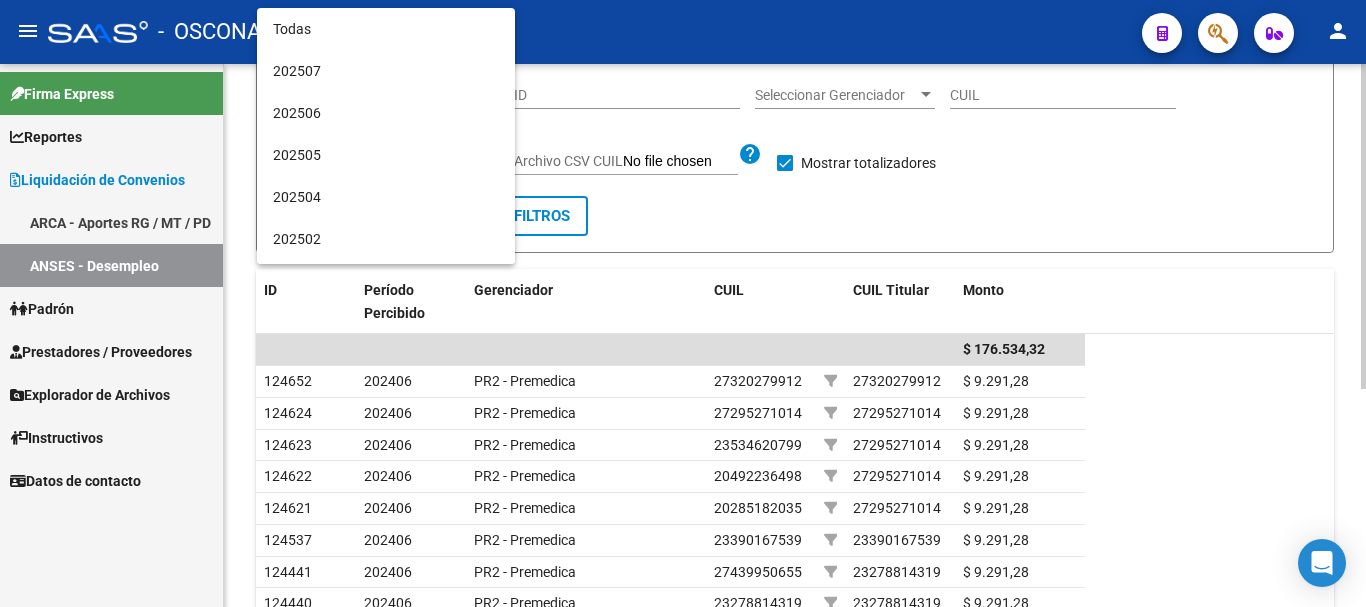 scroll, scrollTop: 480, scrollLeft: 0, axis: vertical 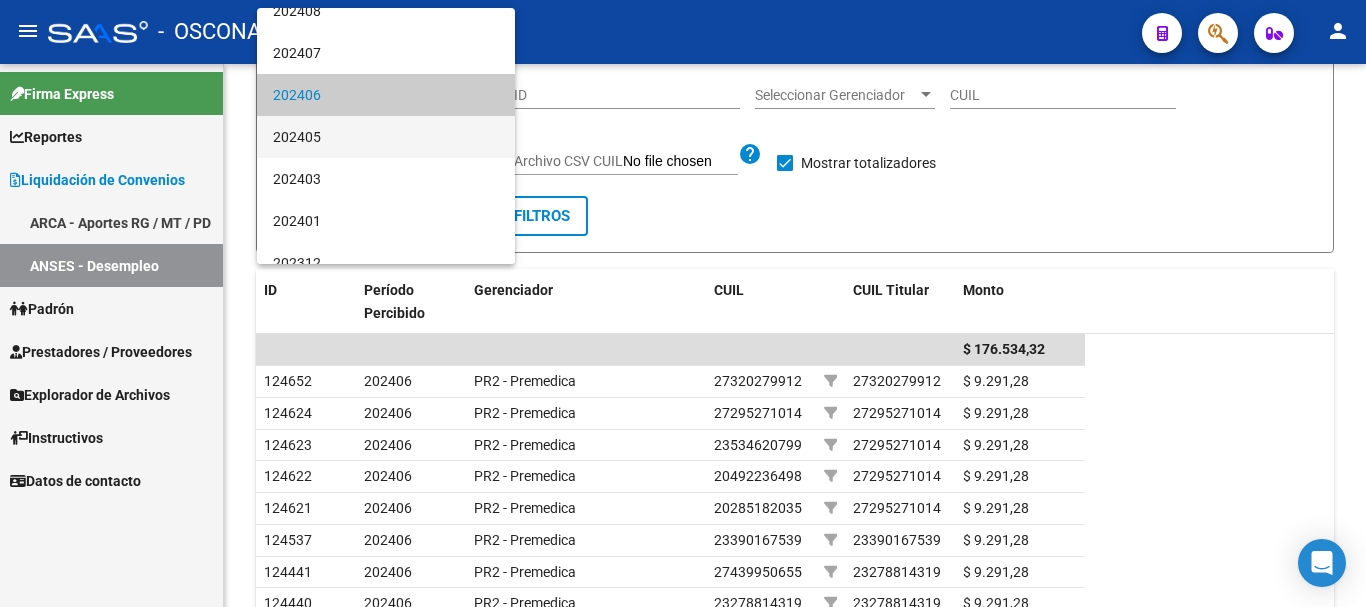 click on "202405" at bounding box center (386, 137) 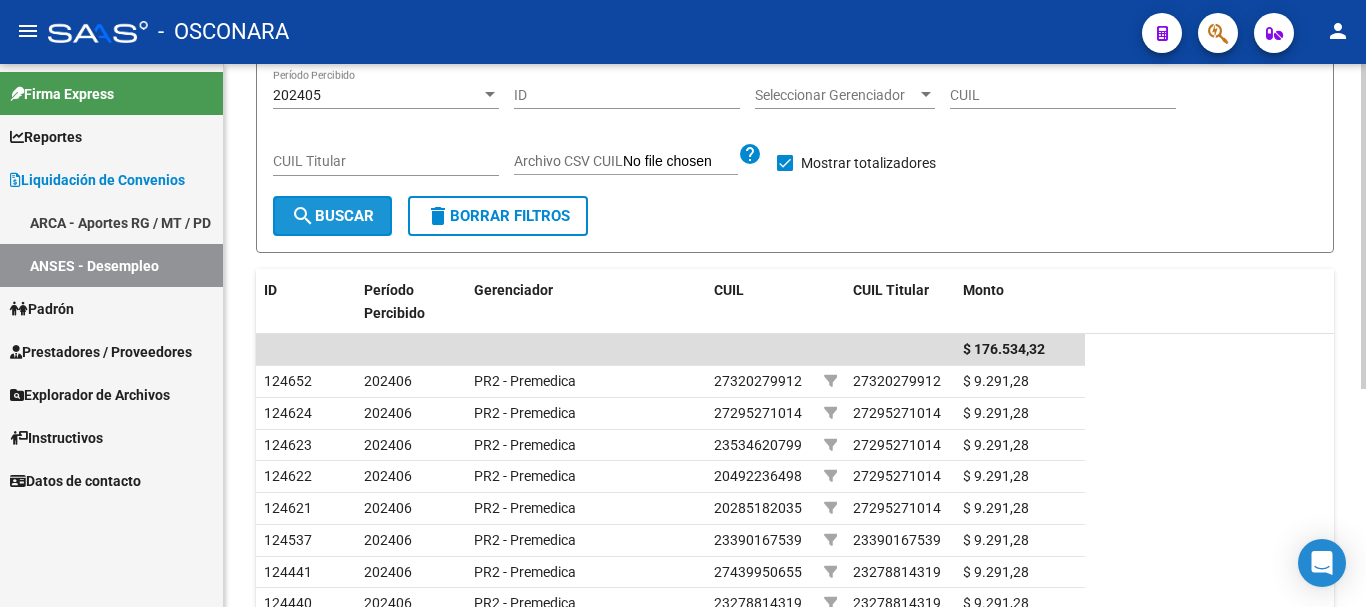 click on "search  Buscar" 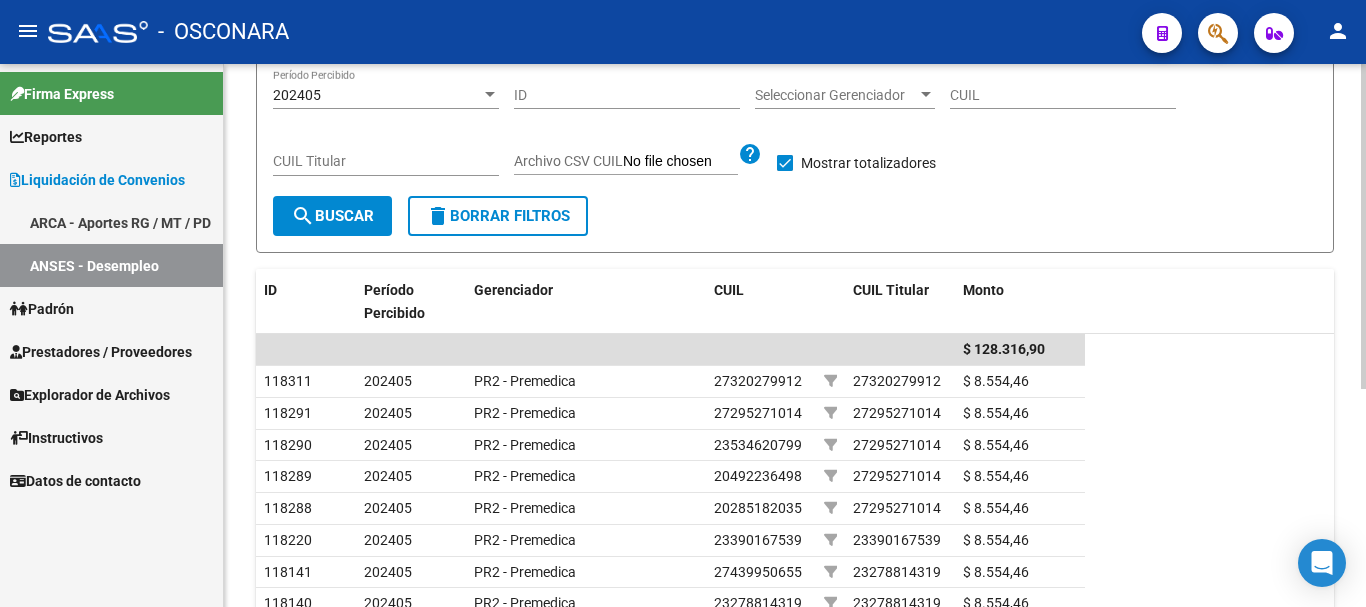 scroll, scrollTop: 63, scrollLeft: 0, axis: vertical 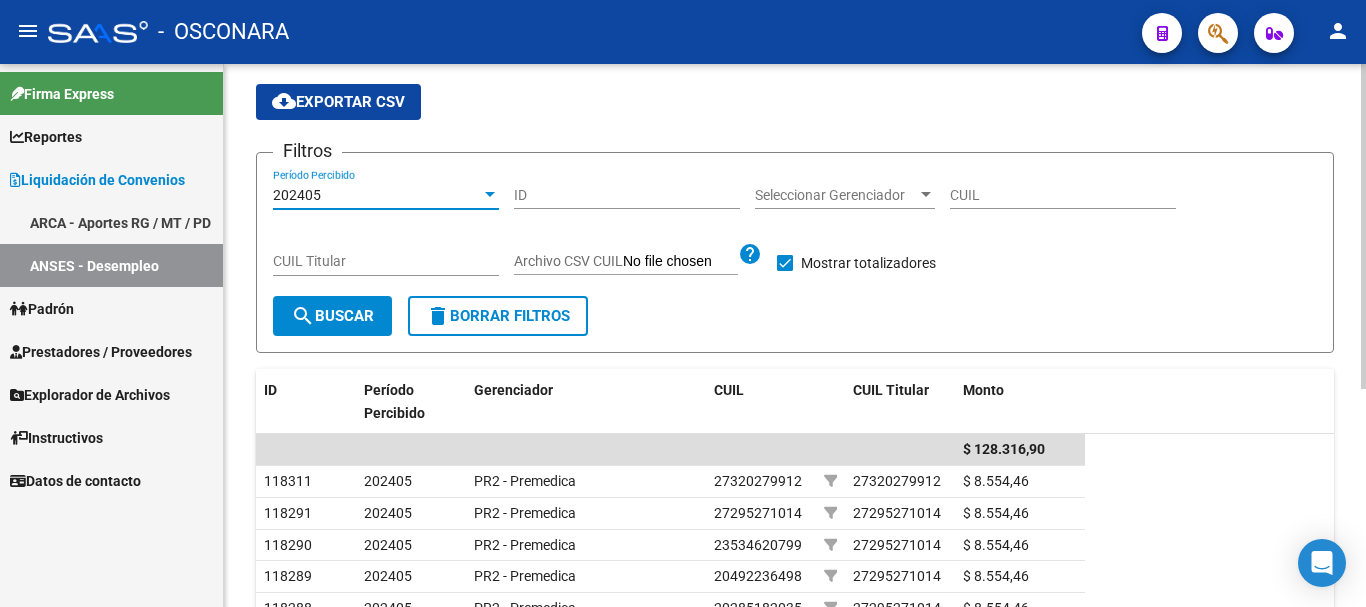 click at bounding box center [490, 194] 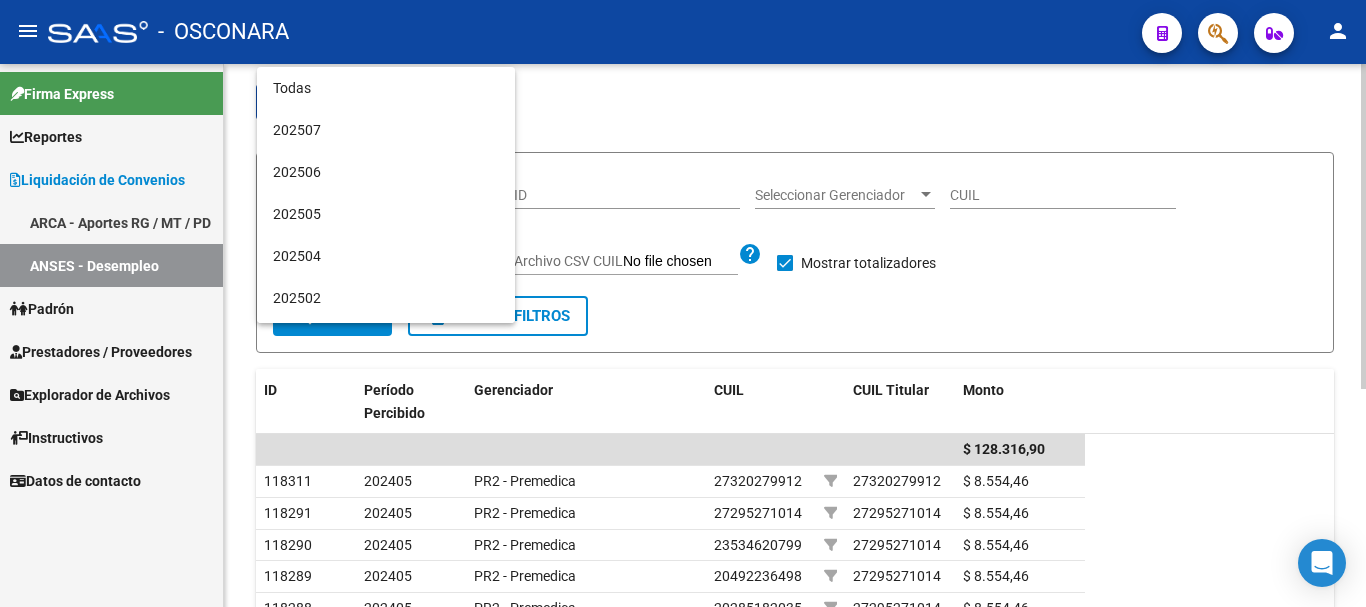 scroll, scrollTop: 481, scrollLeft: 0, axis: vertical 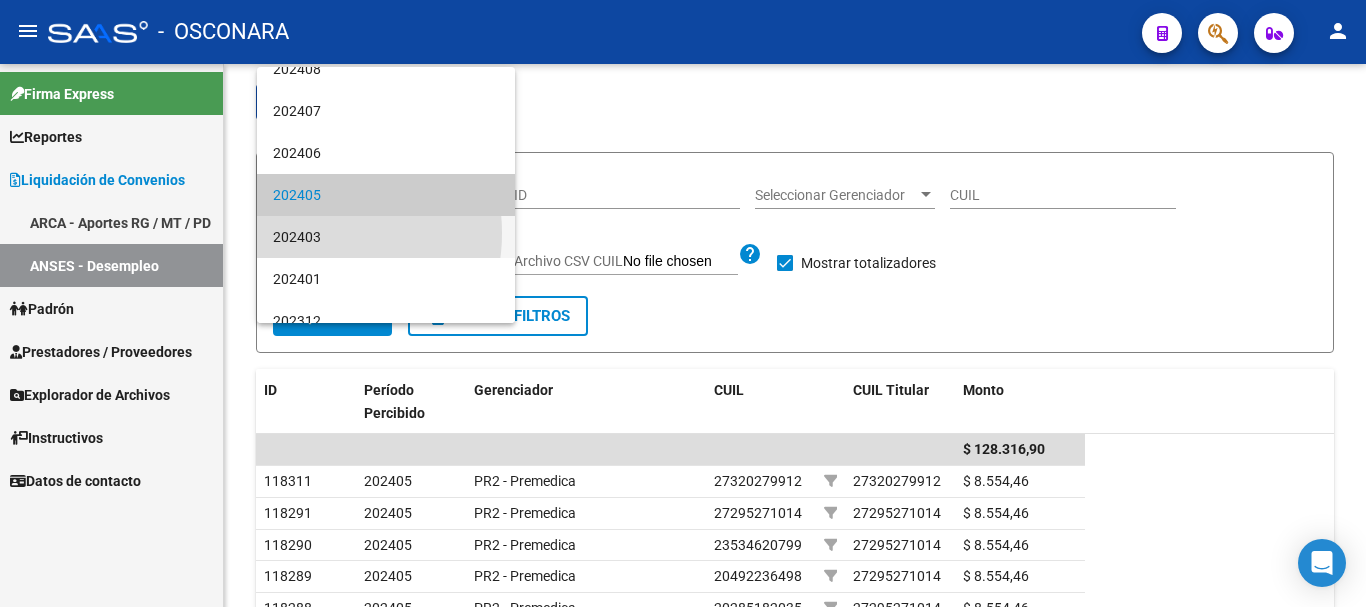 click on "202403" at bounding box center [386, 237] 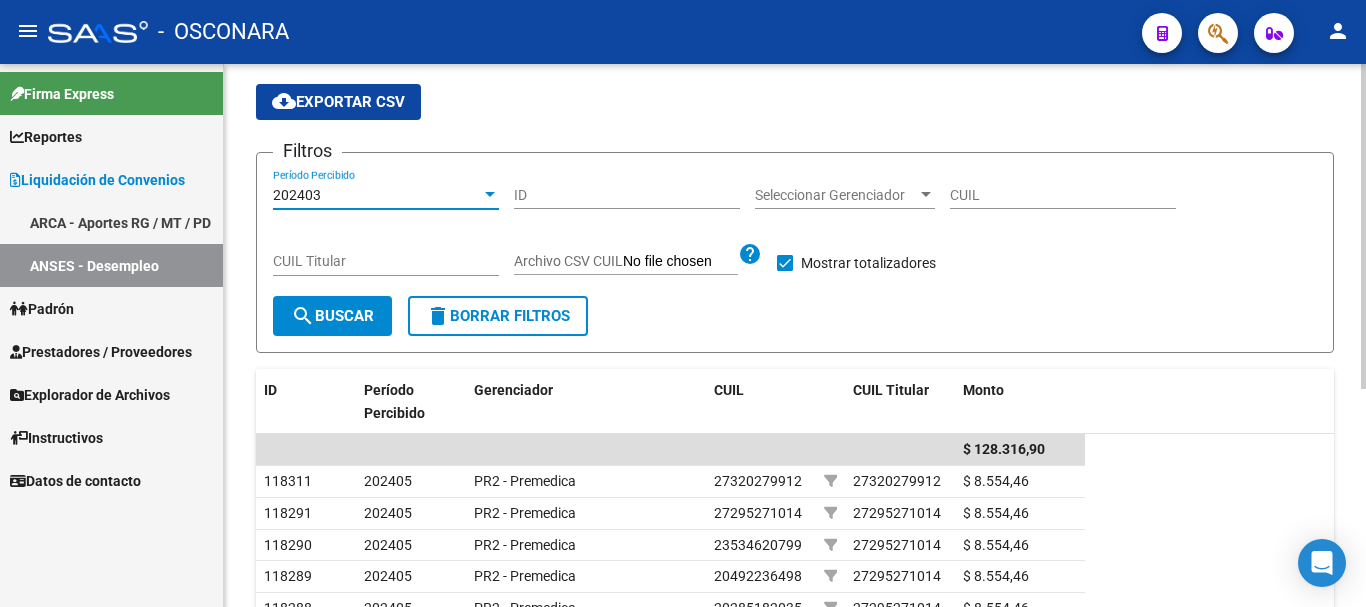 click on "search  Buscar" 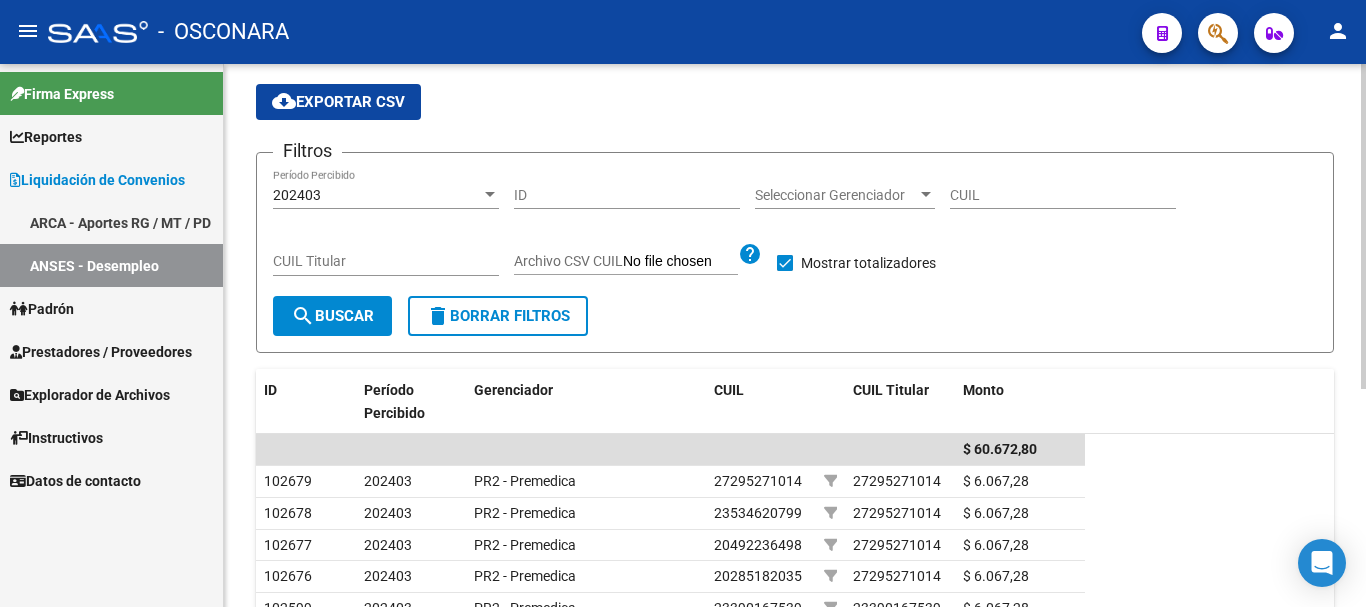 click at bounding box center (490, 194) 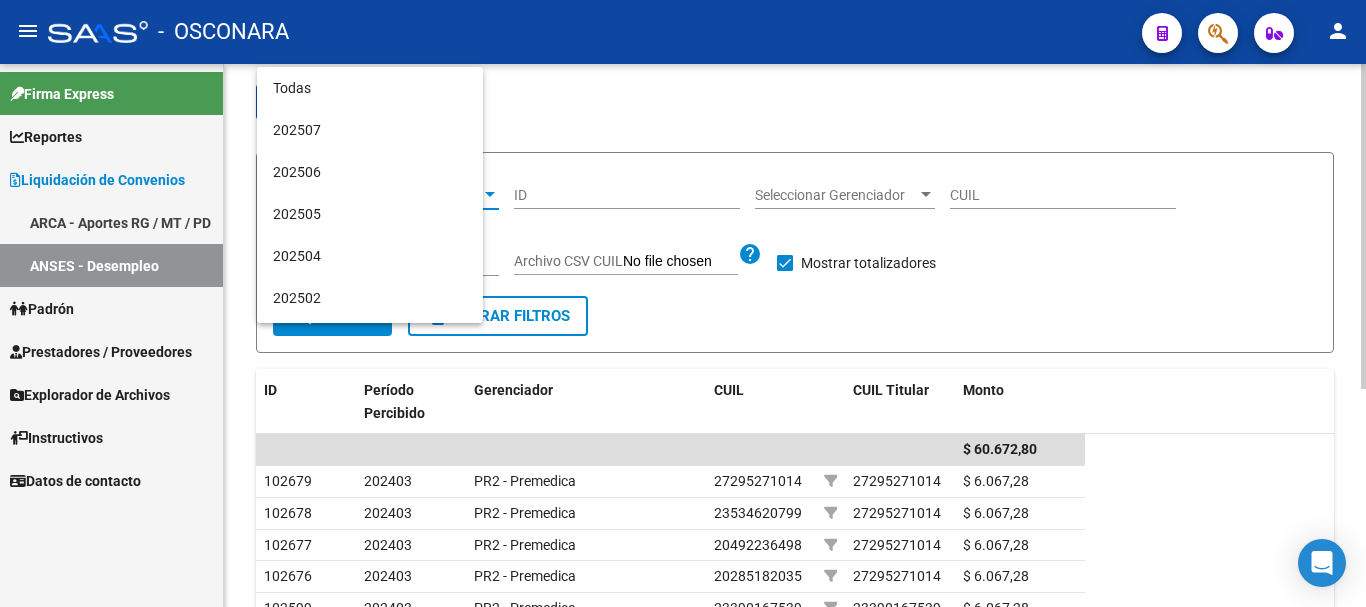 scroll, scrollTop: 523, scrollLeft: 0, axis: vertical 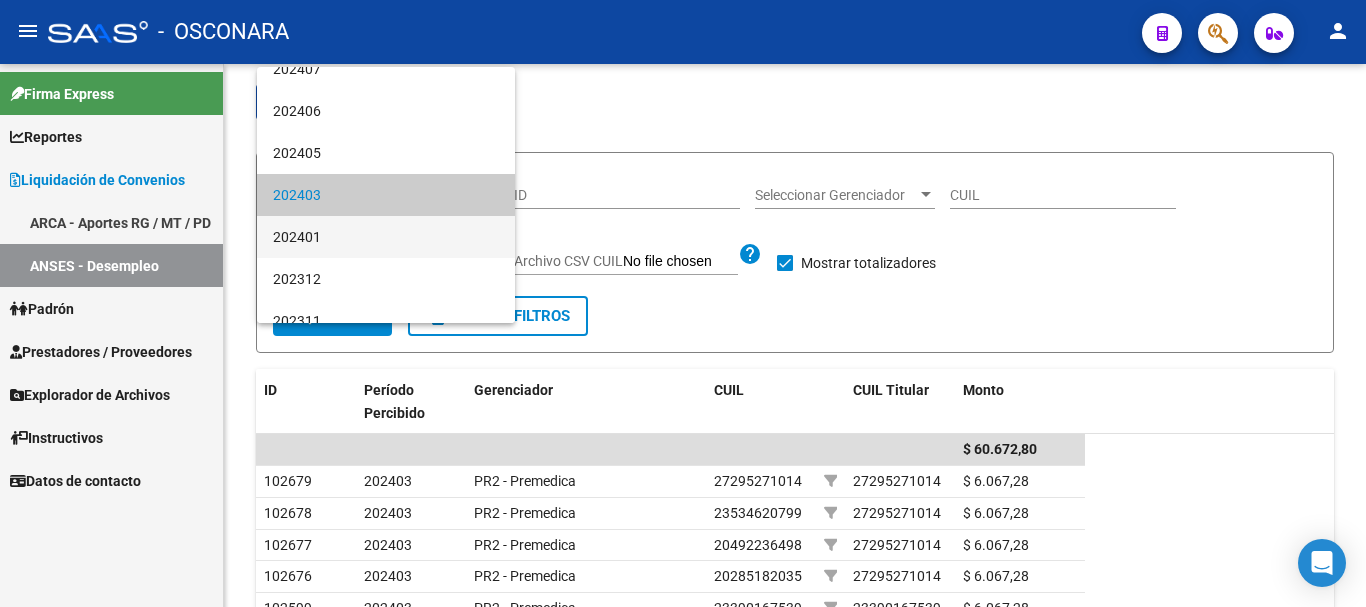 click on "202401" at bounding box center (386, 237) 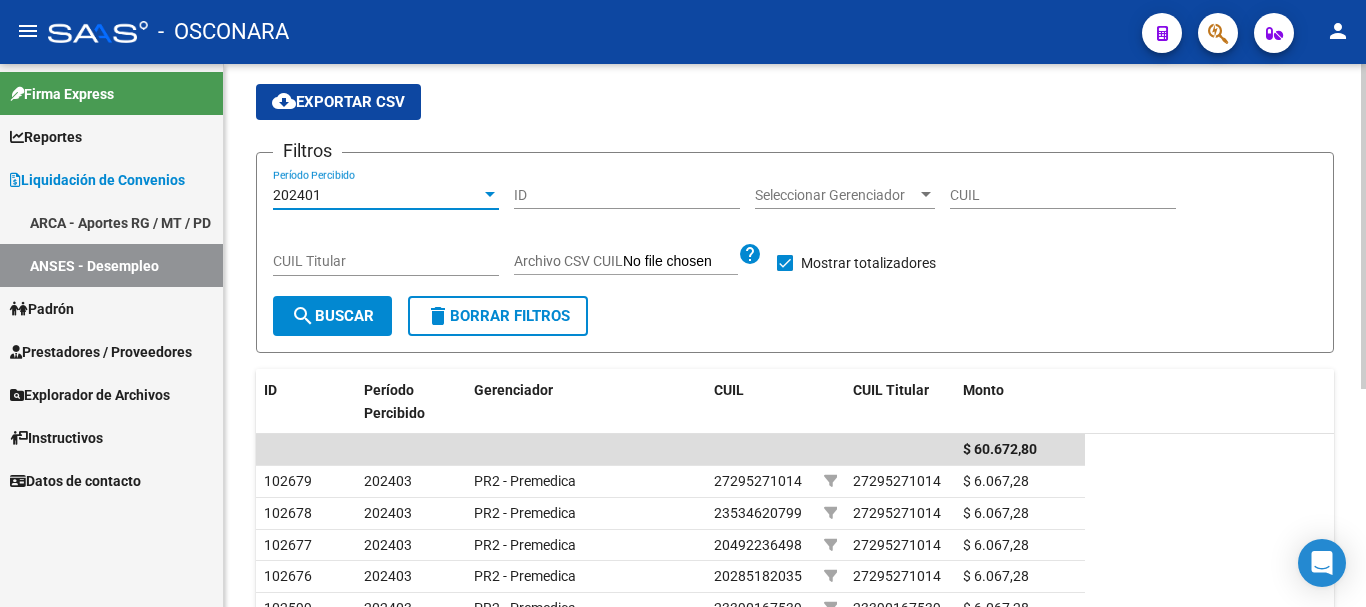 click on "search  Buscar" 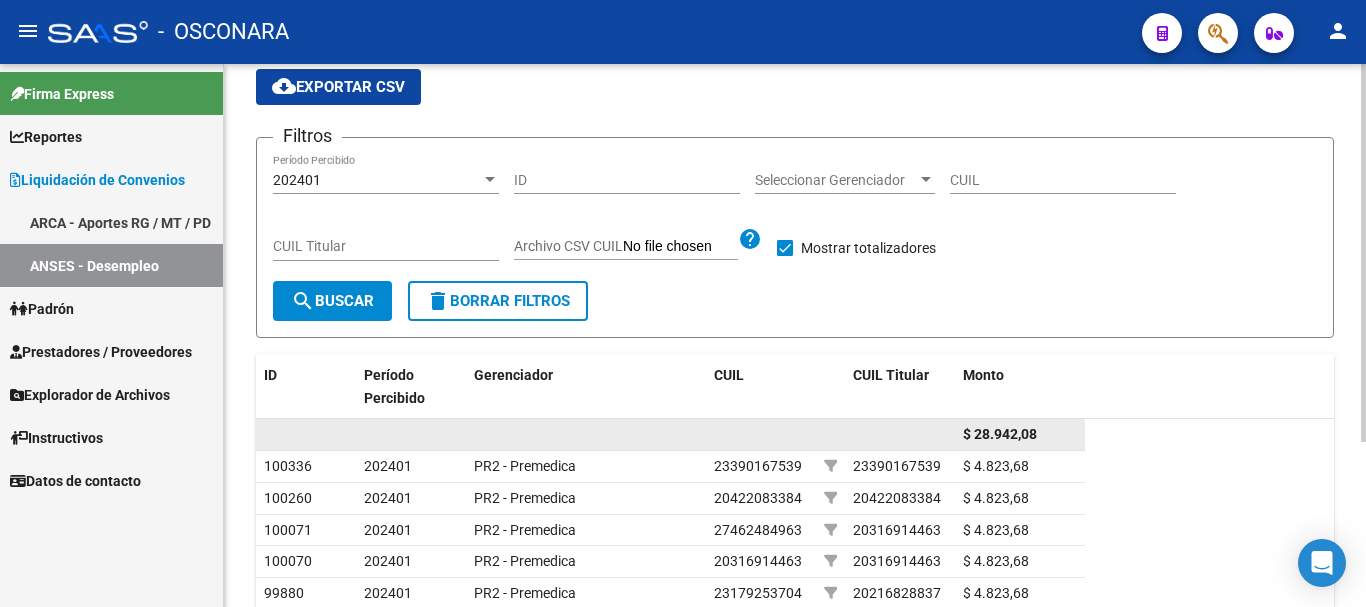 scroll, scrollTop: 36, scrollLeft: 0, axis: vertical 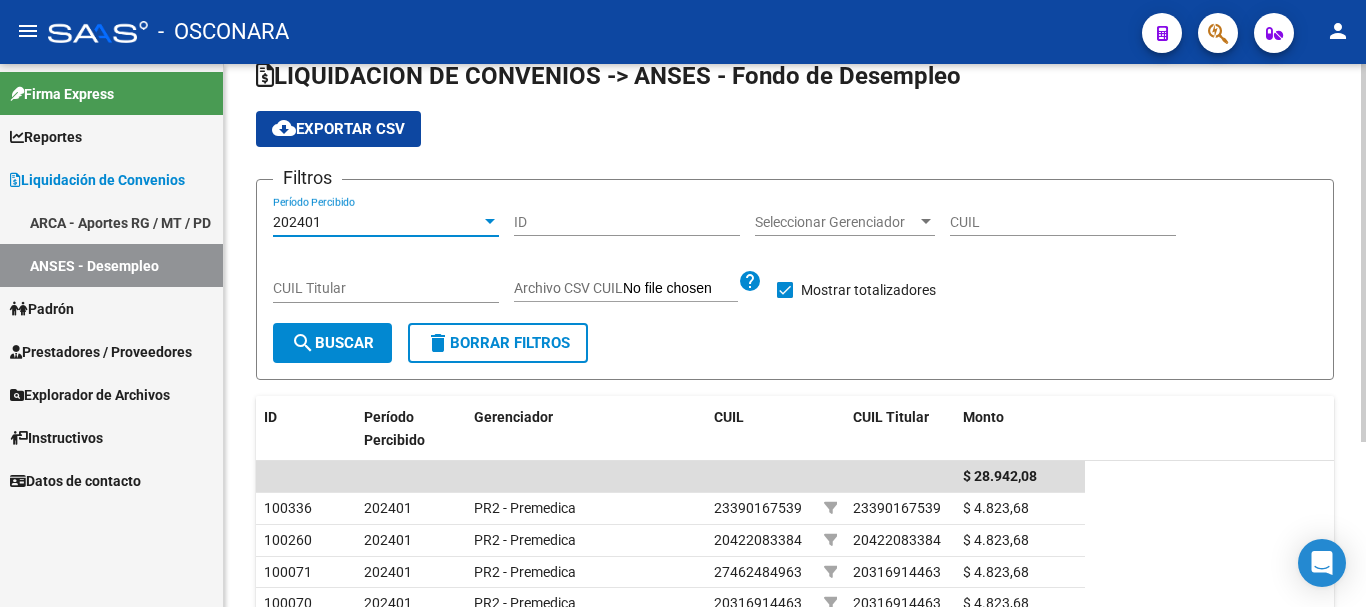 click at bounding box center [490, 221] 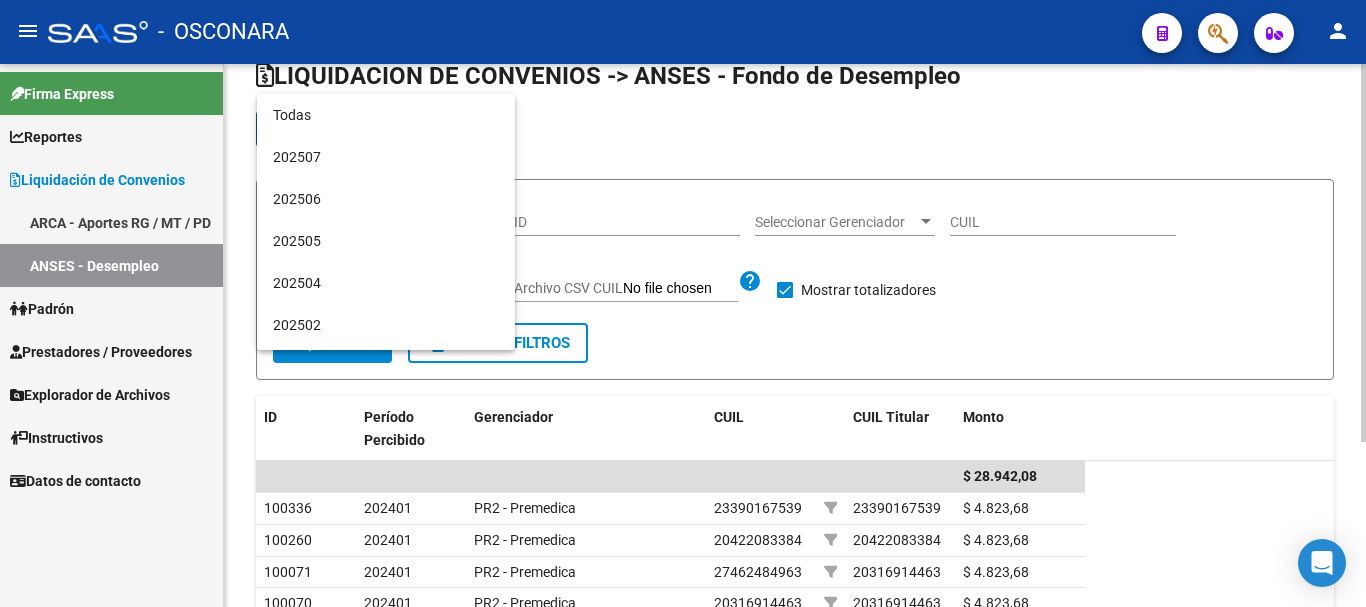 scroll, scrollTop: 565, scrollLeft: 0, axis: vertical 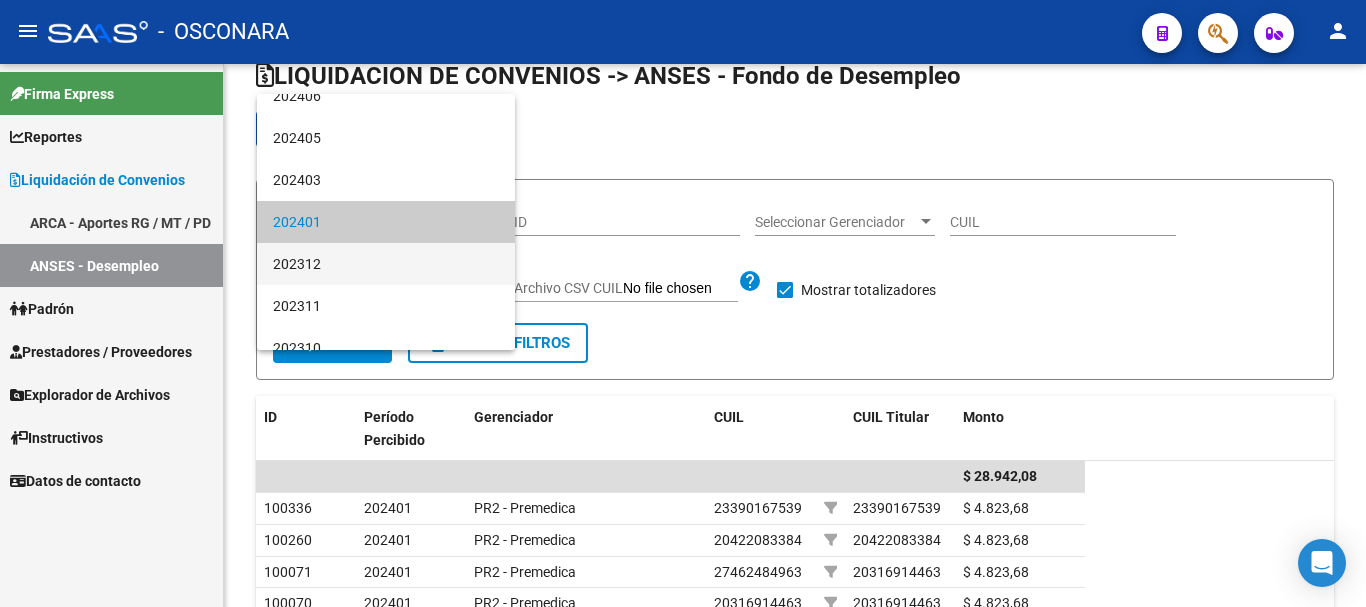click on "202312" at bounding box center [386, 264] 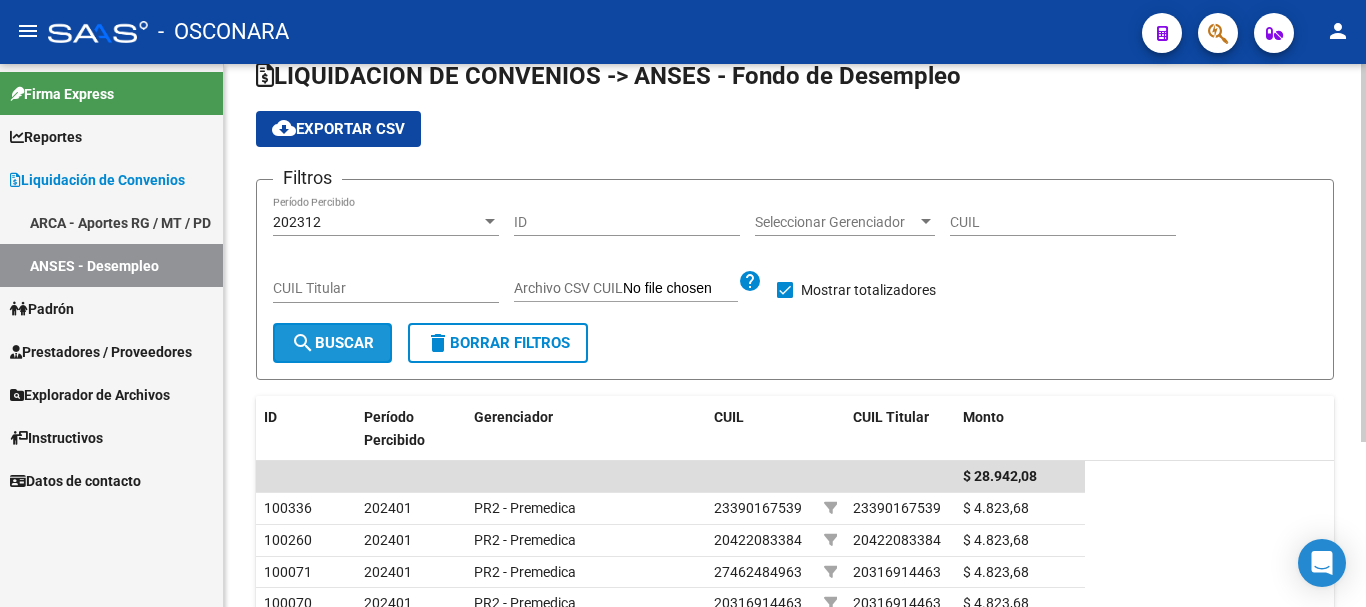 click on "search  Buscar" 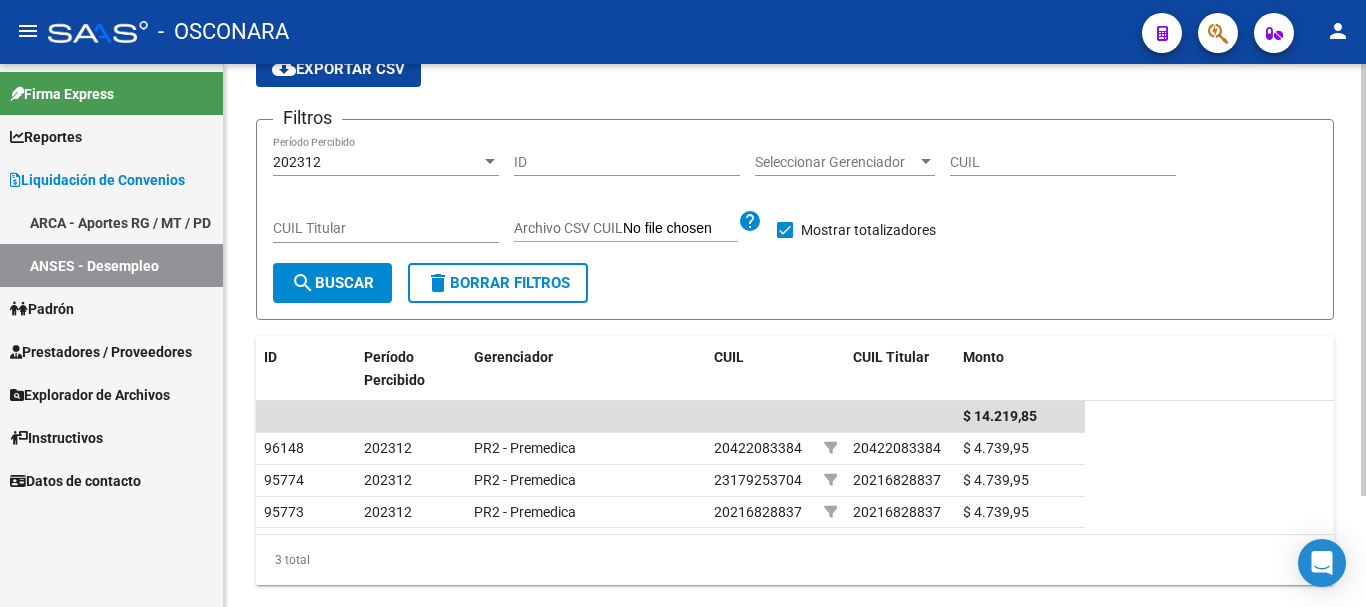 scroll, scrollTop: 140, scrollLeft: 0, axis: vertical 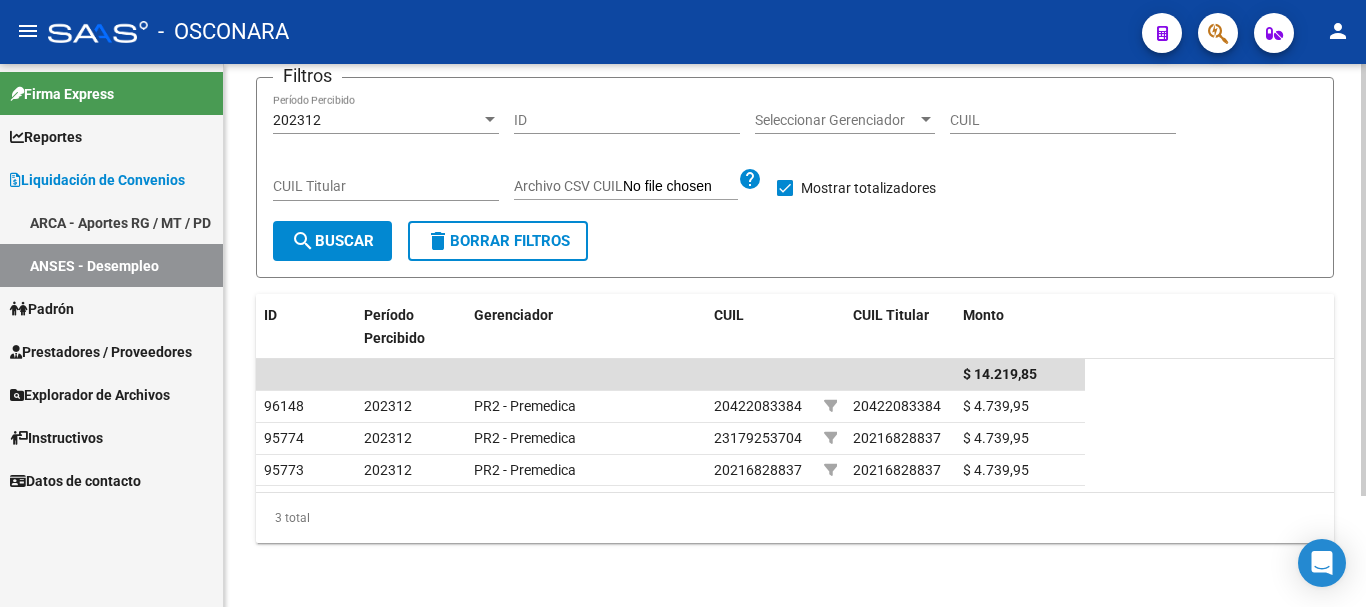 click at bounding box center [490, 119] 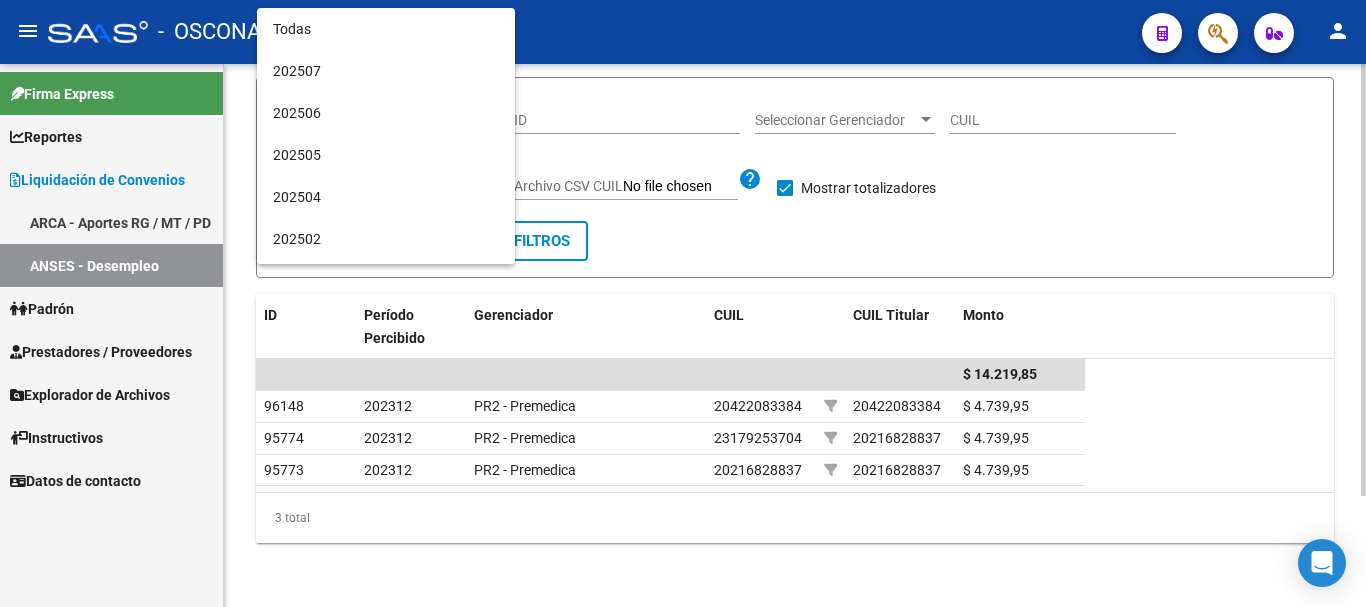 scroll, scrollTop: 625, scrollLeft: 0, axis: vertical 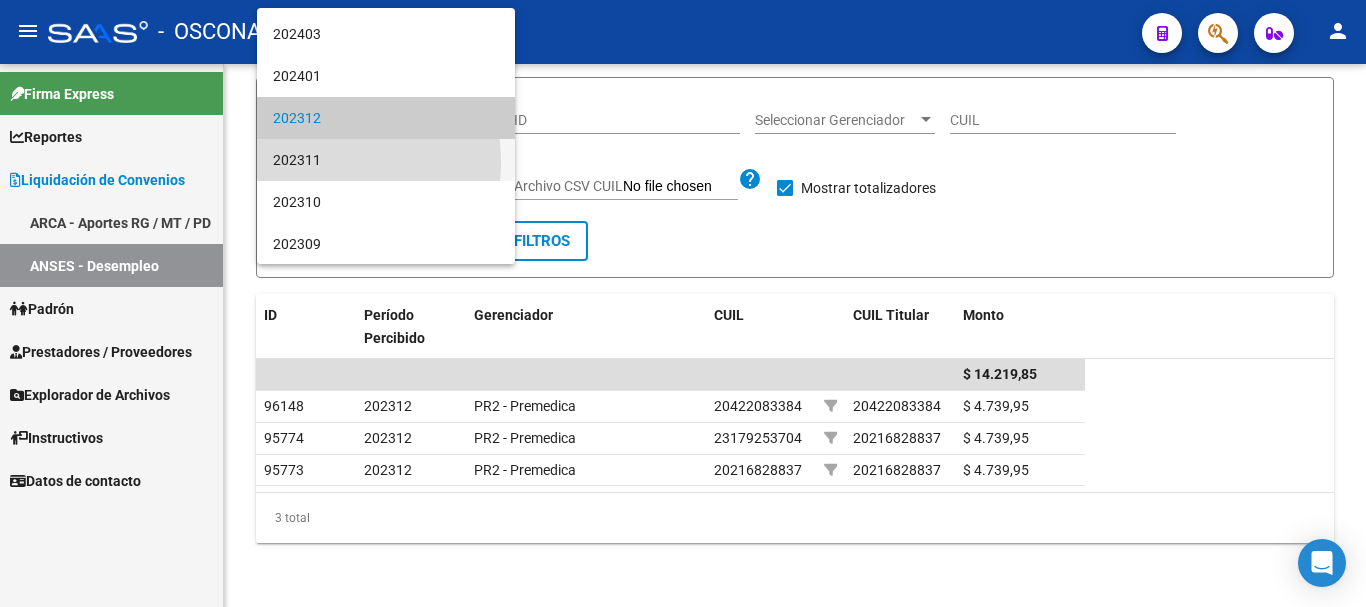 click on "202311" at bounding box center [386, 160] 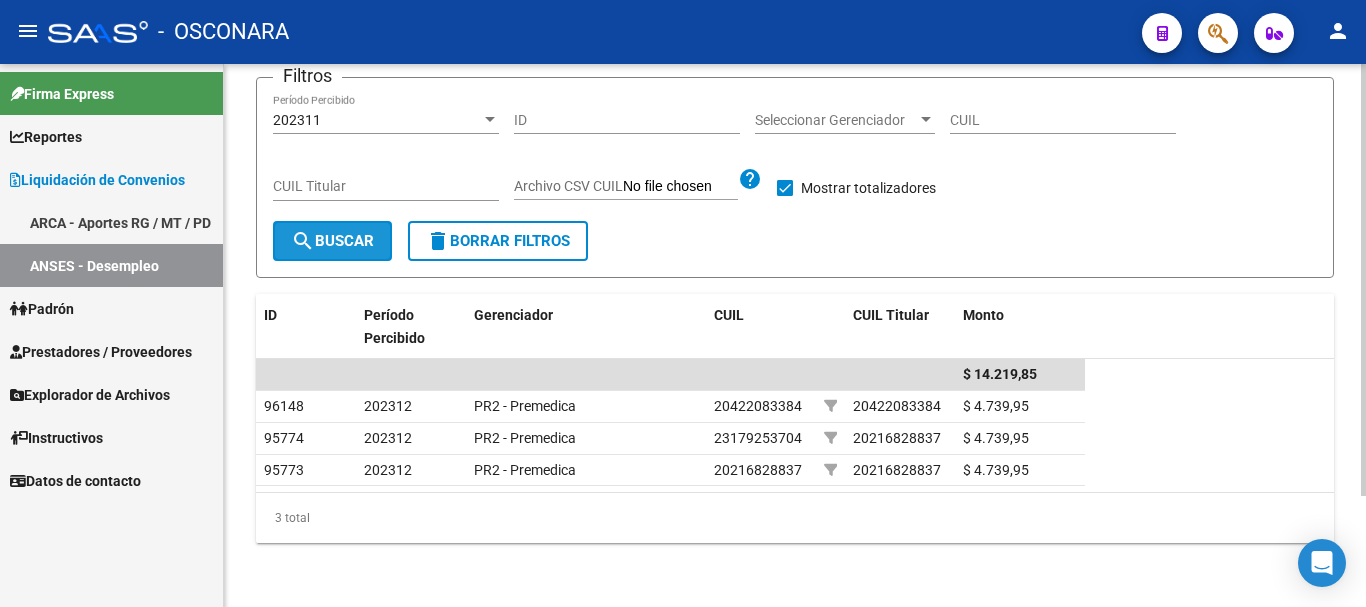 click on "search  Buscar" 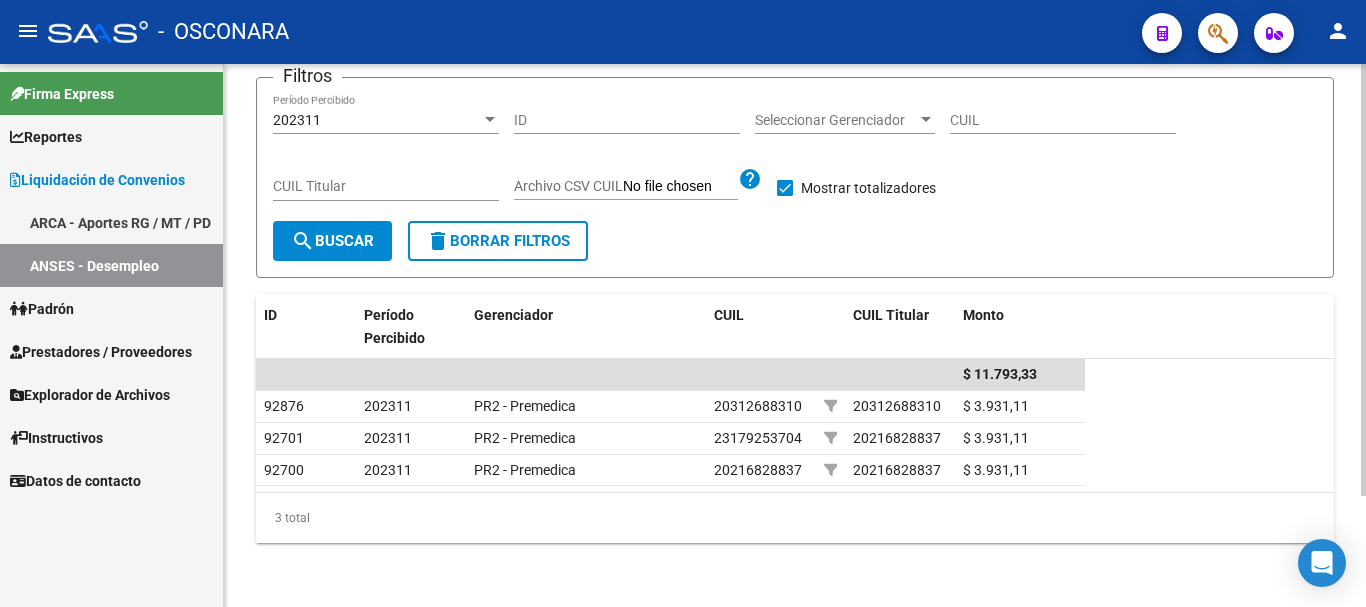 click at bounding box center [490, 119] 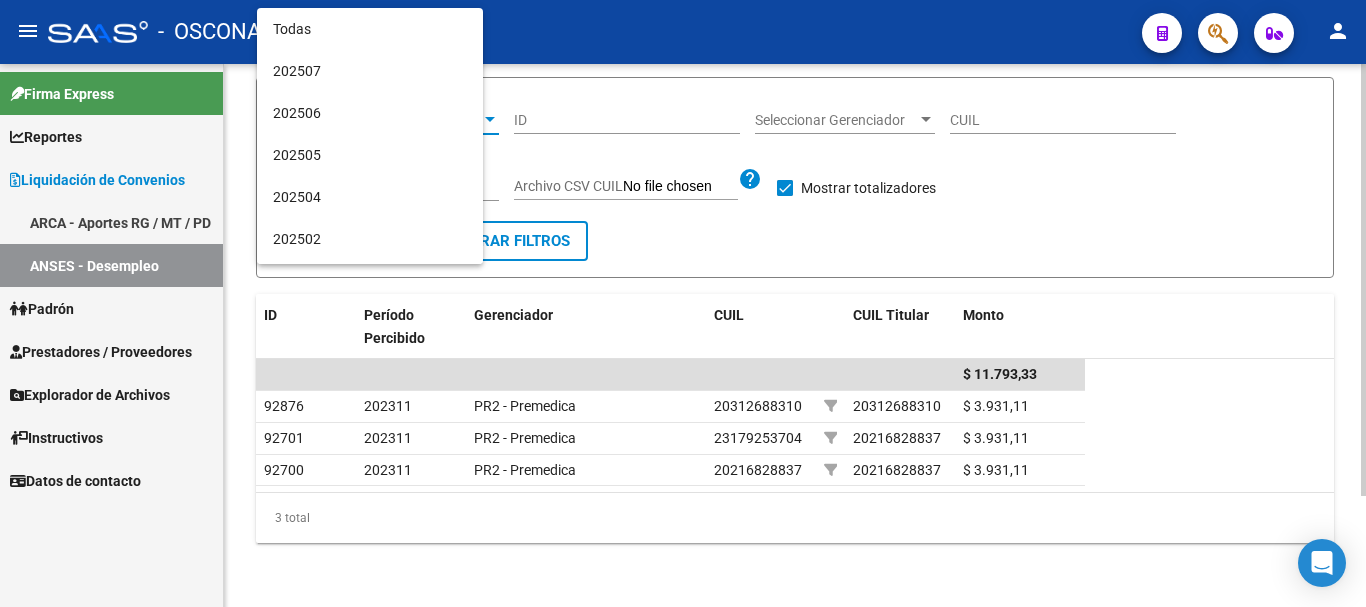 scroll, scrollTop: 667, scrollLeft: 0, axis: vertical 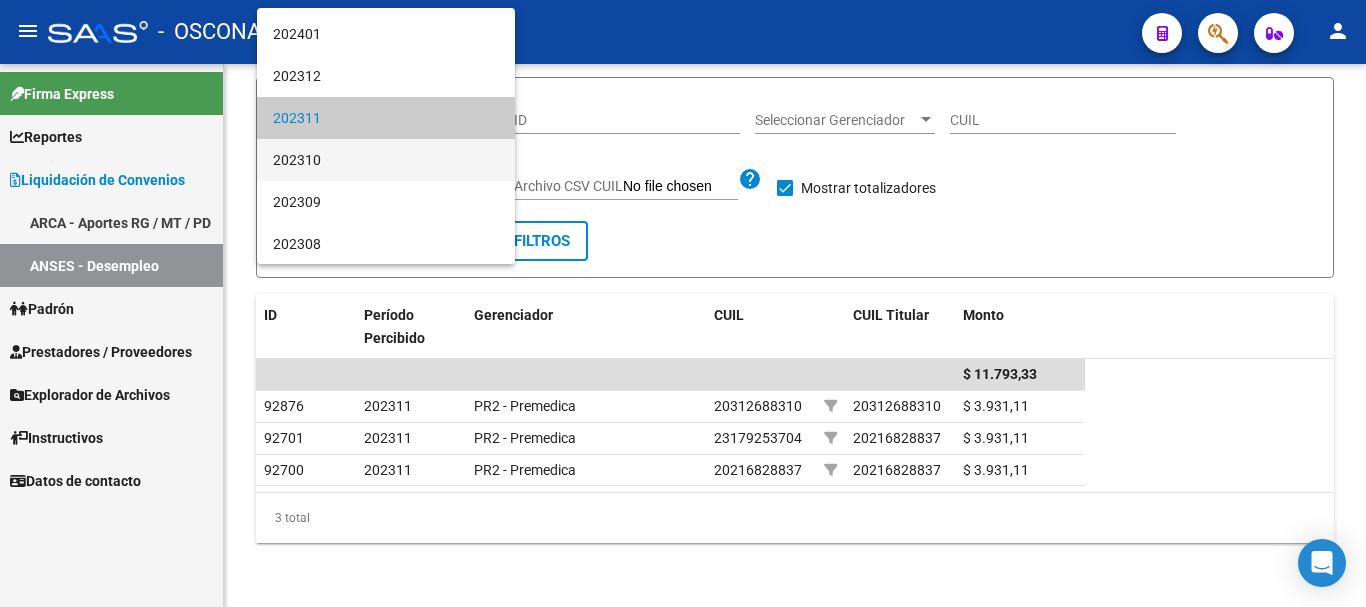 click on "202310" at bounding box center [386, 160] 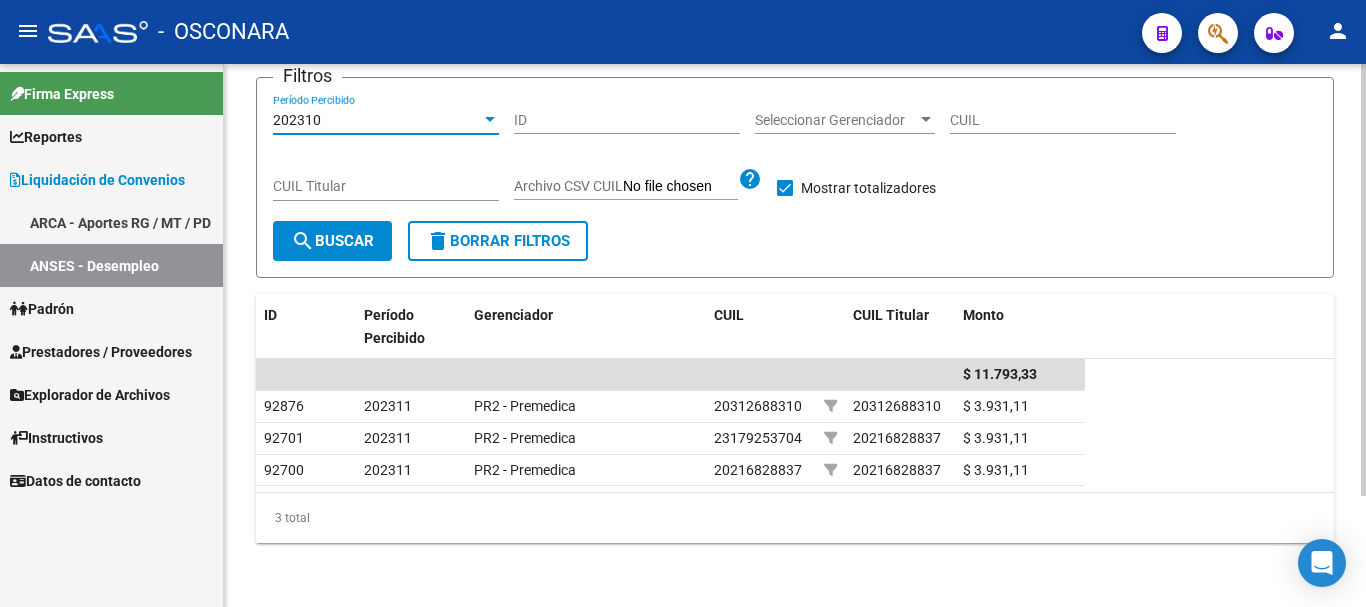 click on "search  Buscar" 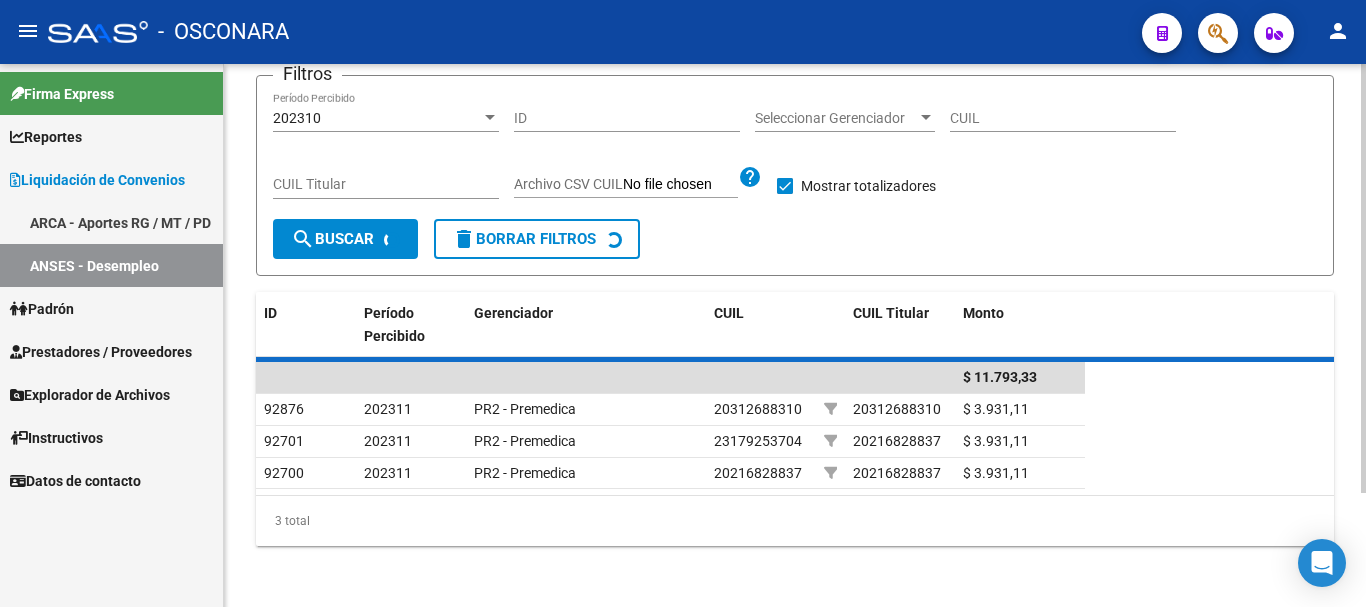 scroll, scrollTop: 109, scrollLeft: 0, axis: vertical 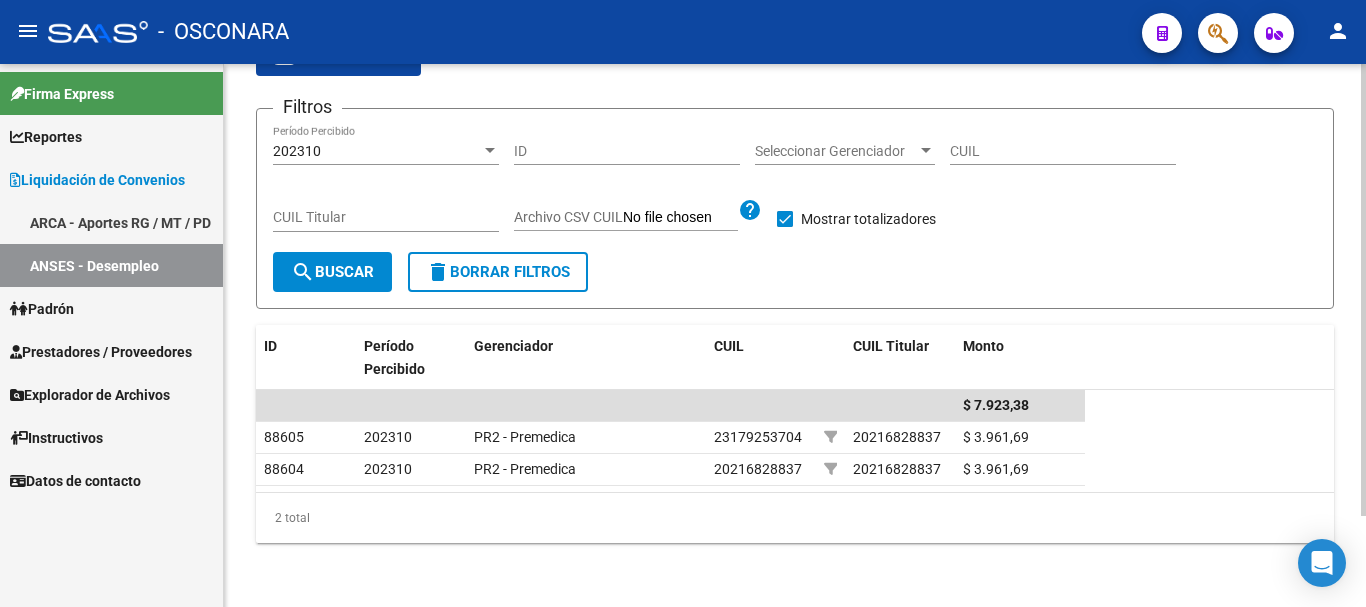 click at bounding box center (490, 150) 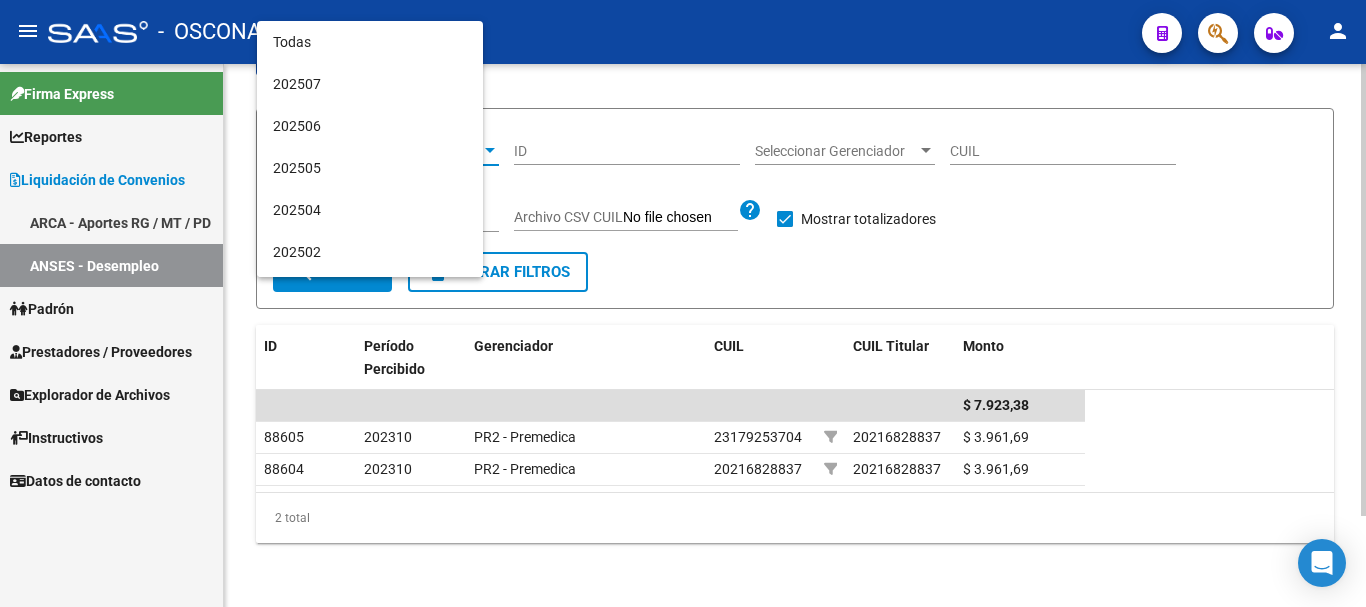 scroll, scrollTop: 691, scrollLeft: 0, axis: vertical 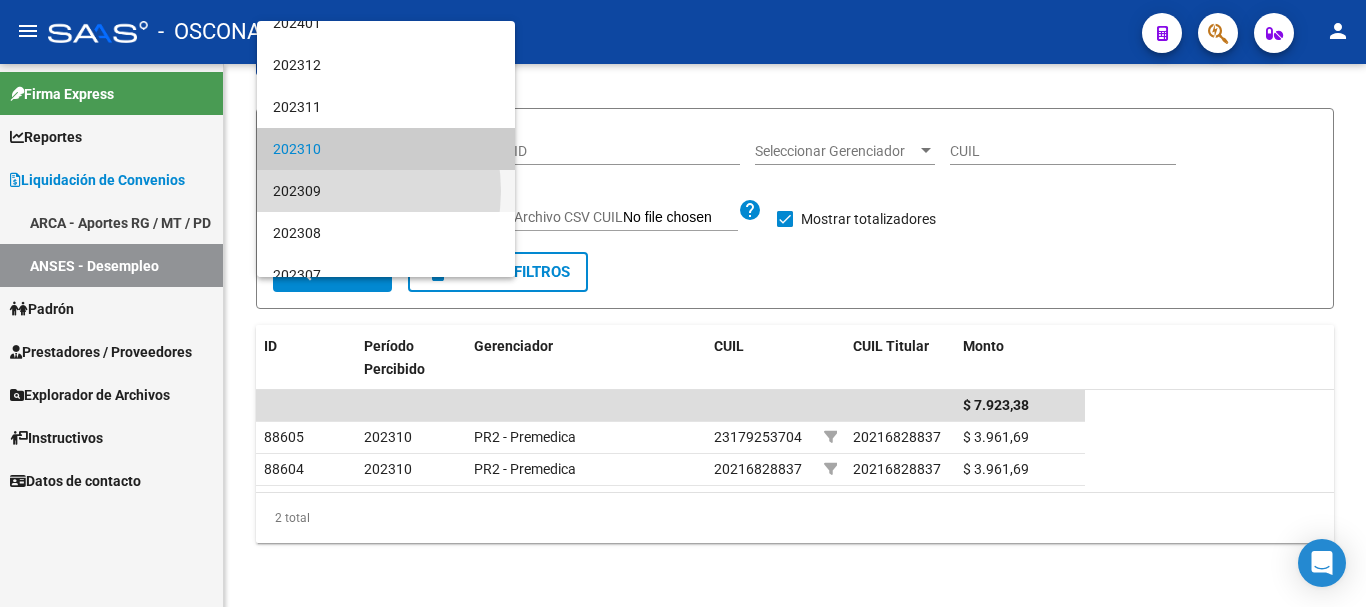 click on "202309" at bounding box center [386, 191] 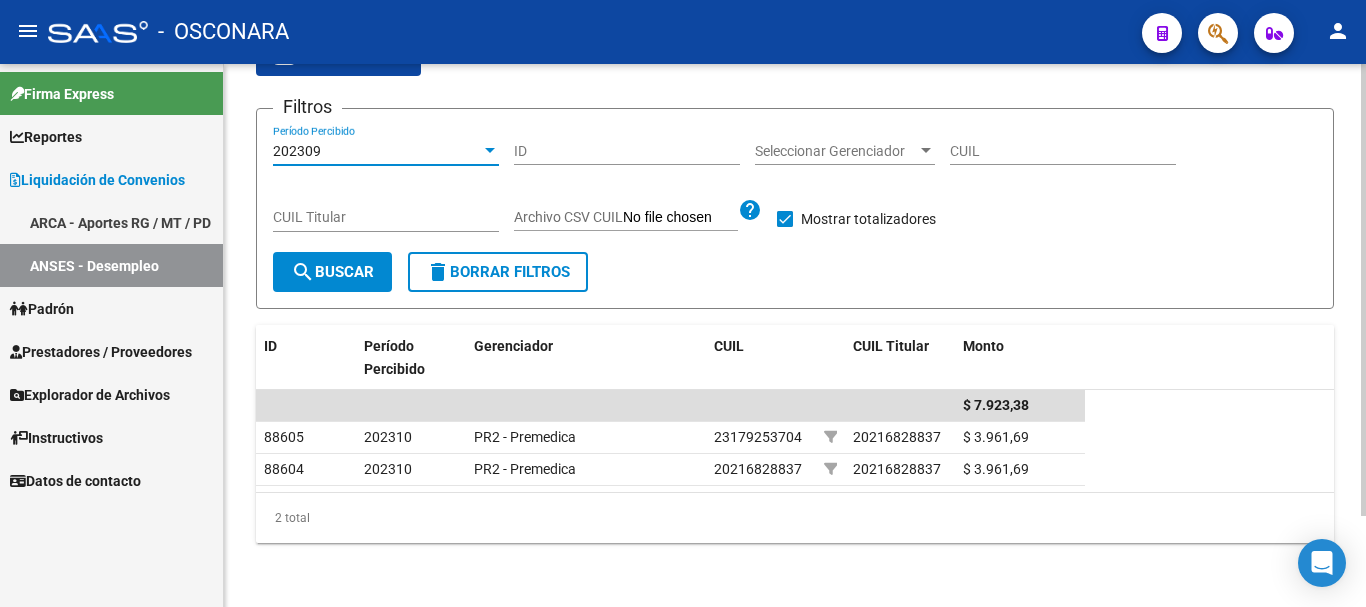 click on "search  Buscar" 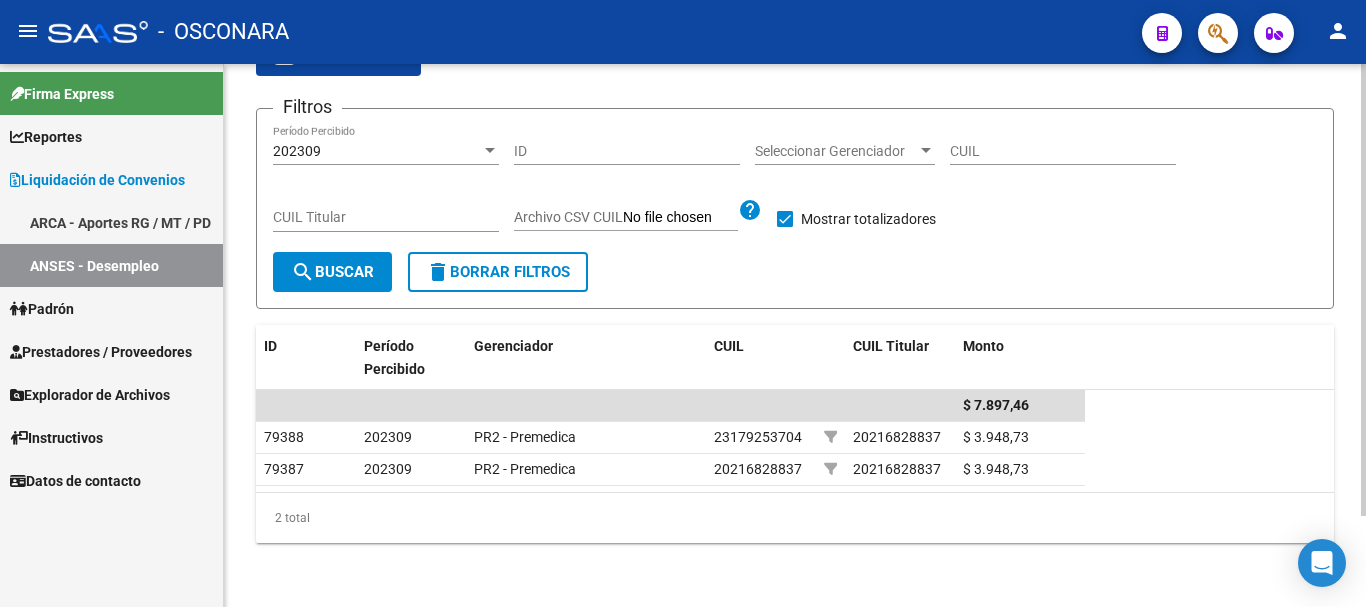 click at bounding box center [490, 150] 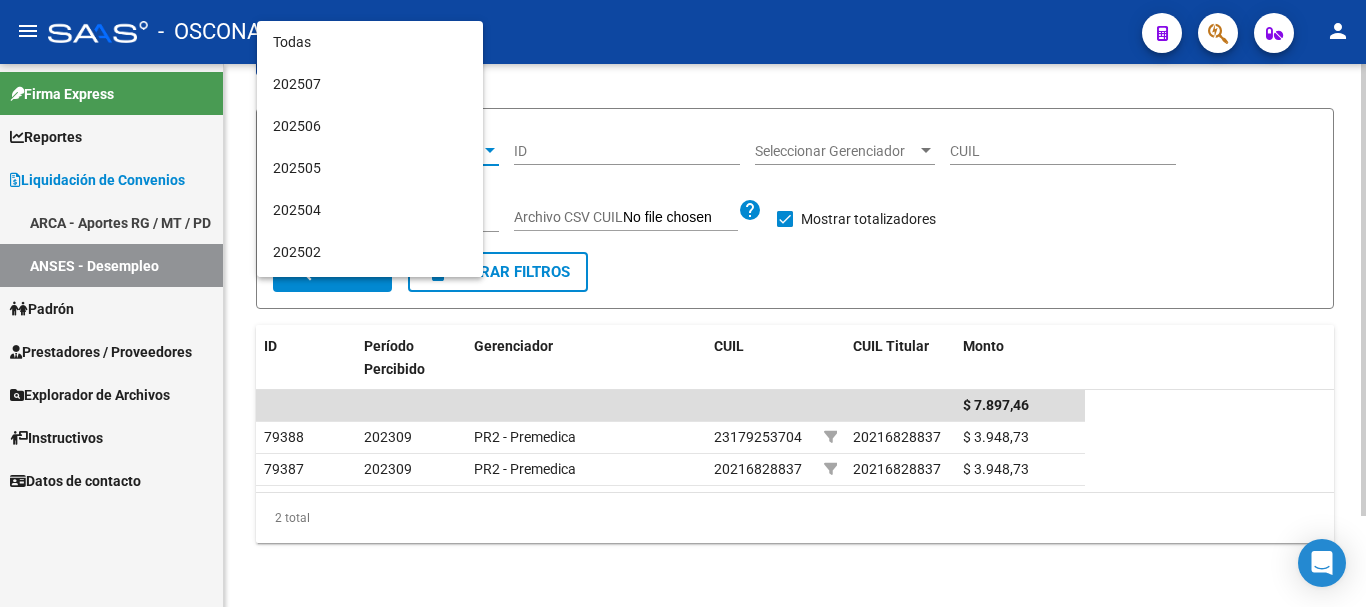 scroll, scrollTop: 733, scrollLeft: 0, axis: vertical 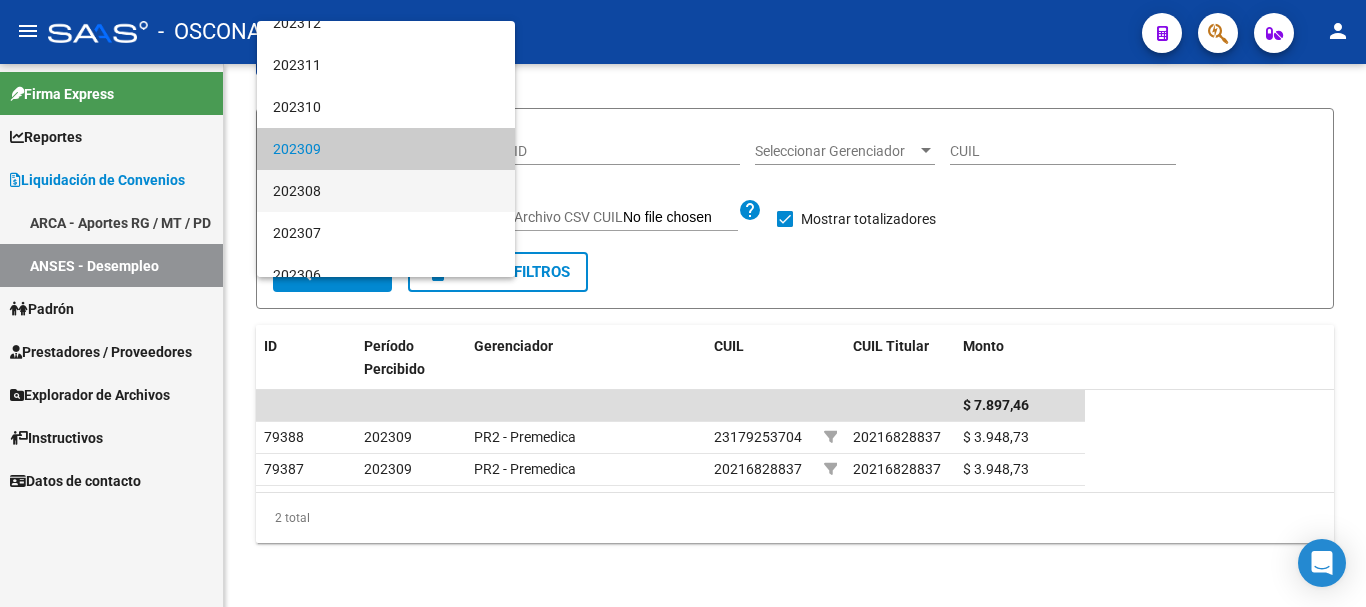 click on "202308" at bounding box center (386, 191) 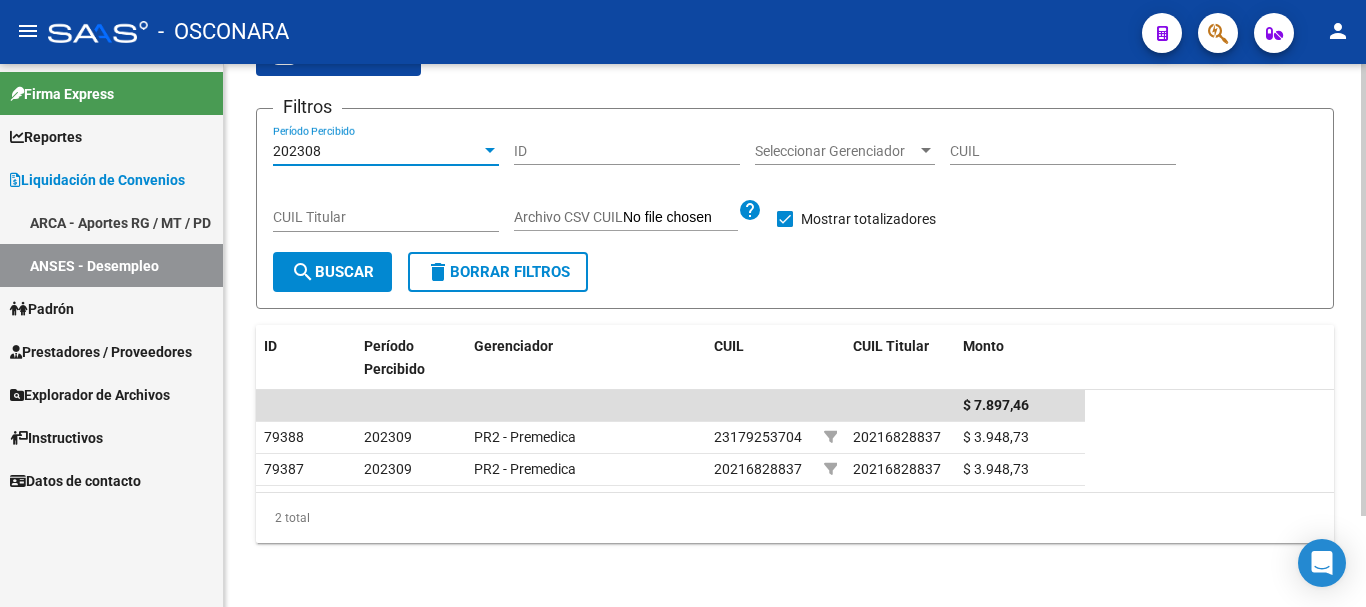click on "search  Buscar" 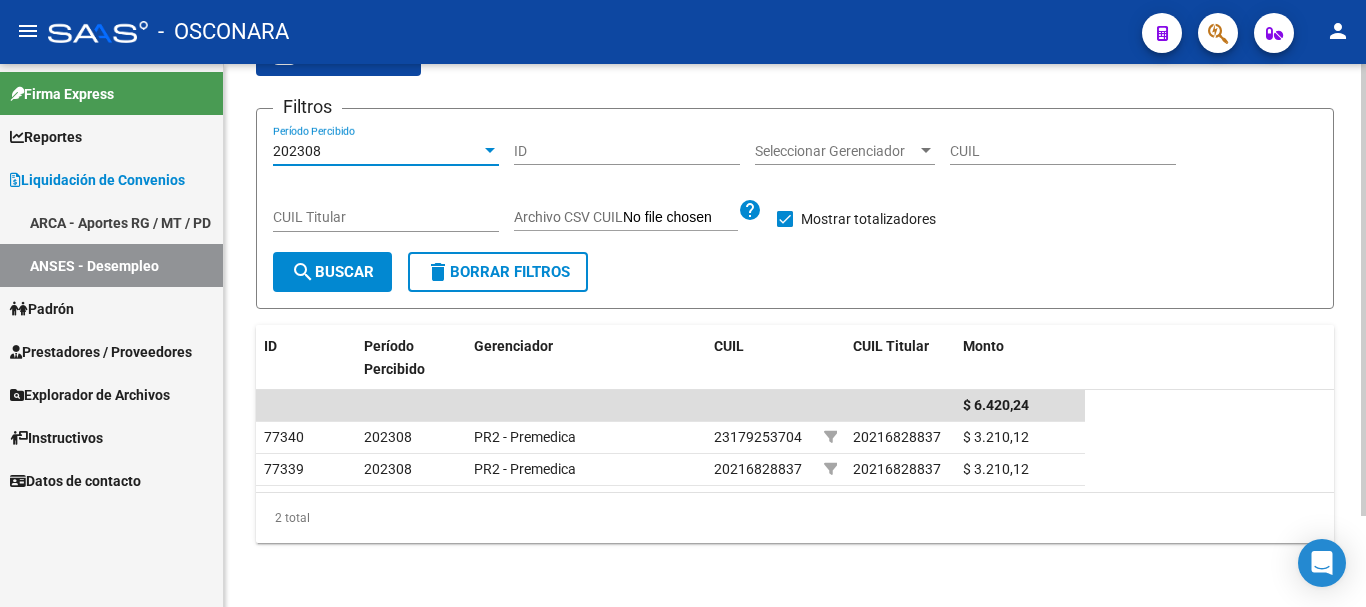 click at bounding box center (490, 150) 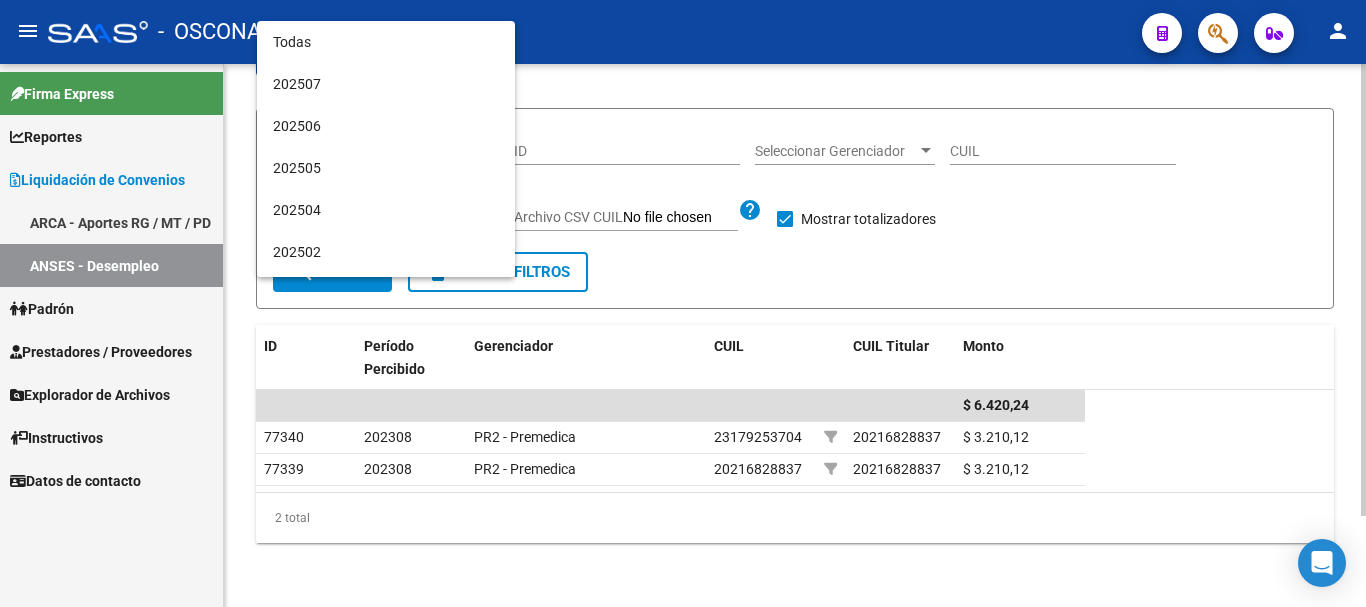 scroll, scrollTop: 775, scrollLeft: 0, axis: vertical 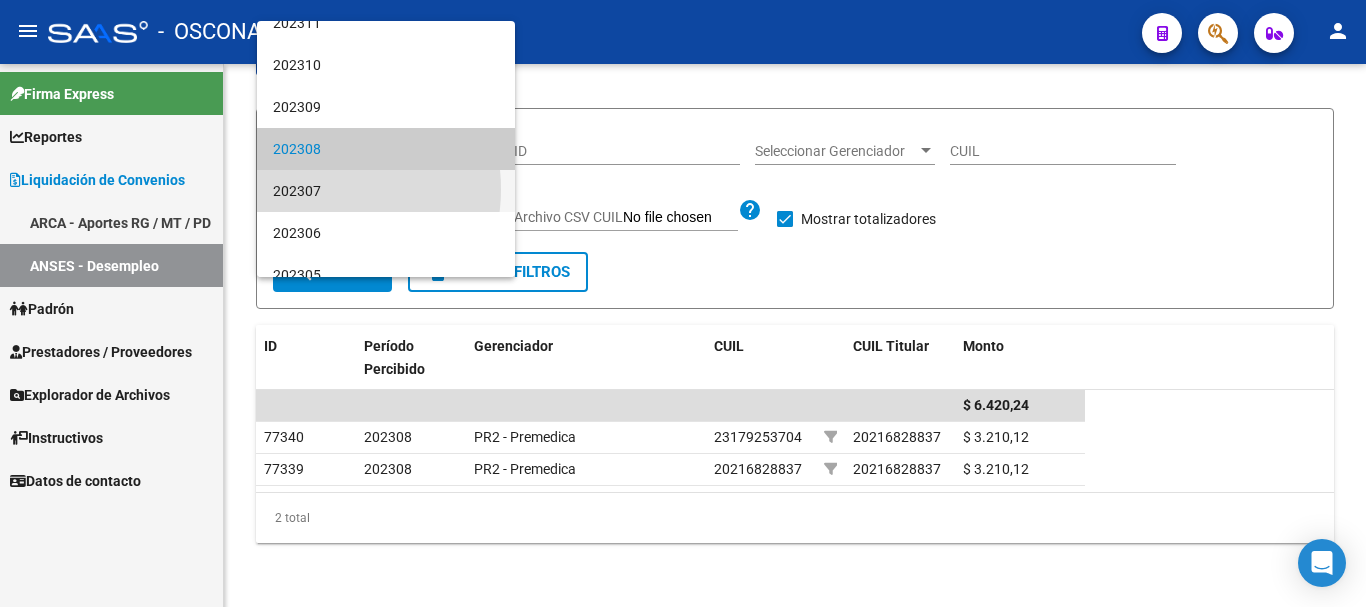 click on "202307" at bounding box center (386, 191) 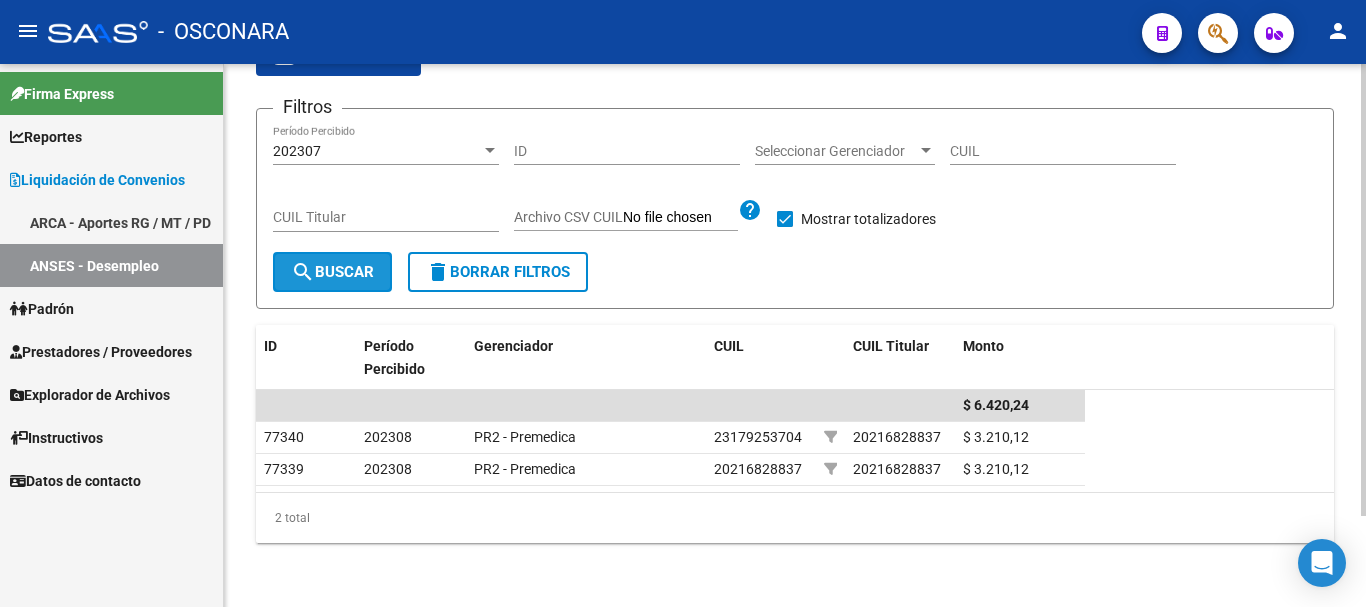 click on "search  Buscar" 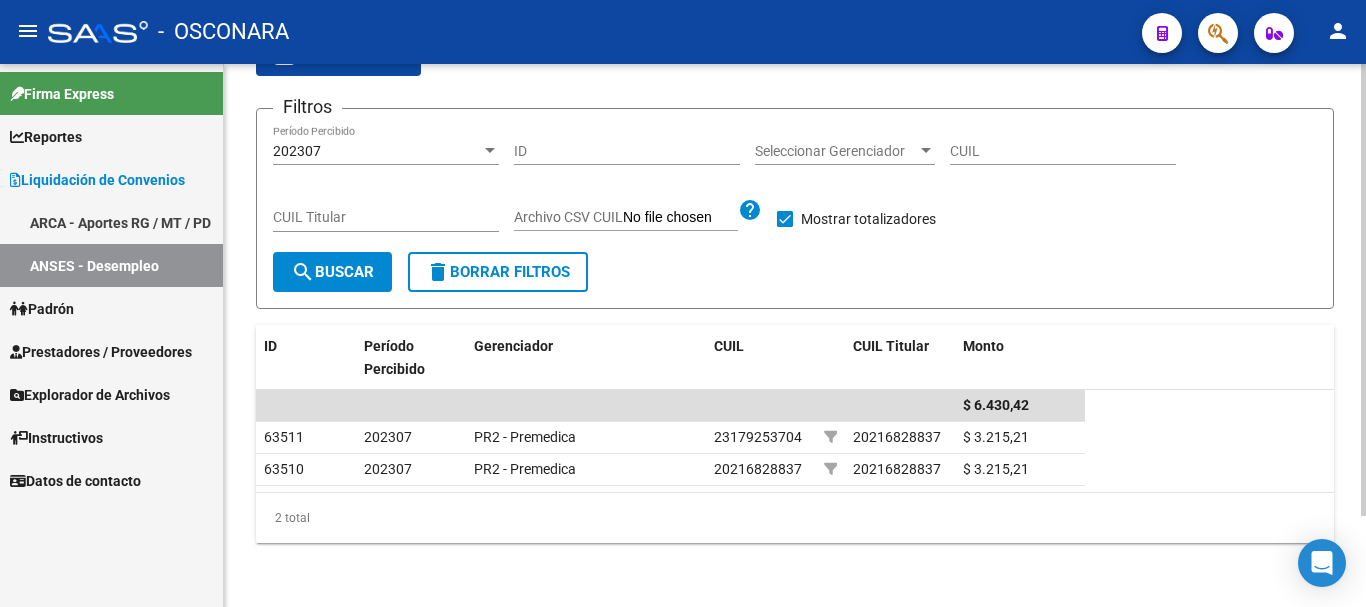 click at bounding box center [490, 151] 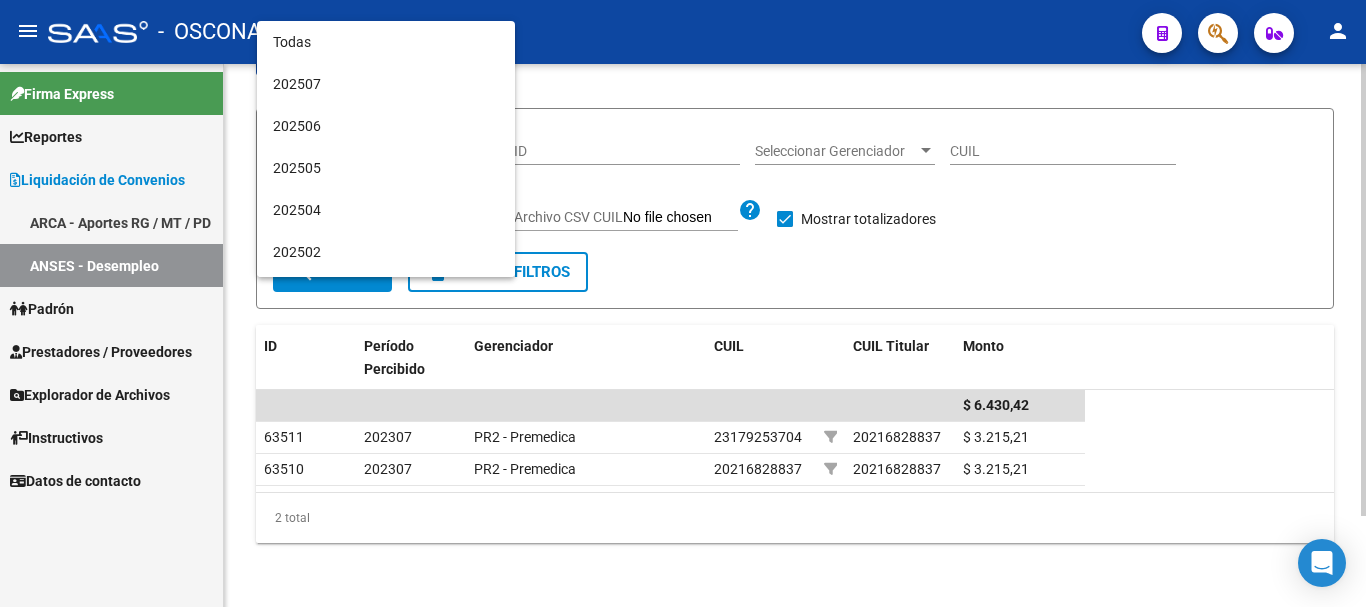 scroll, scrollTop: 817, scrollLeft: 0, axis: vertical 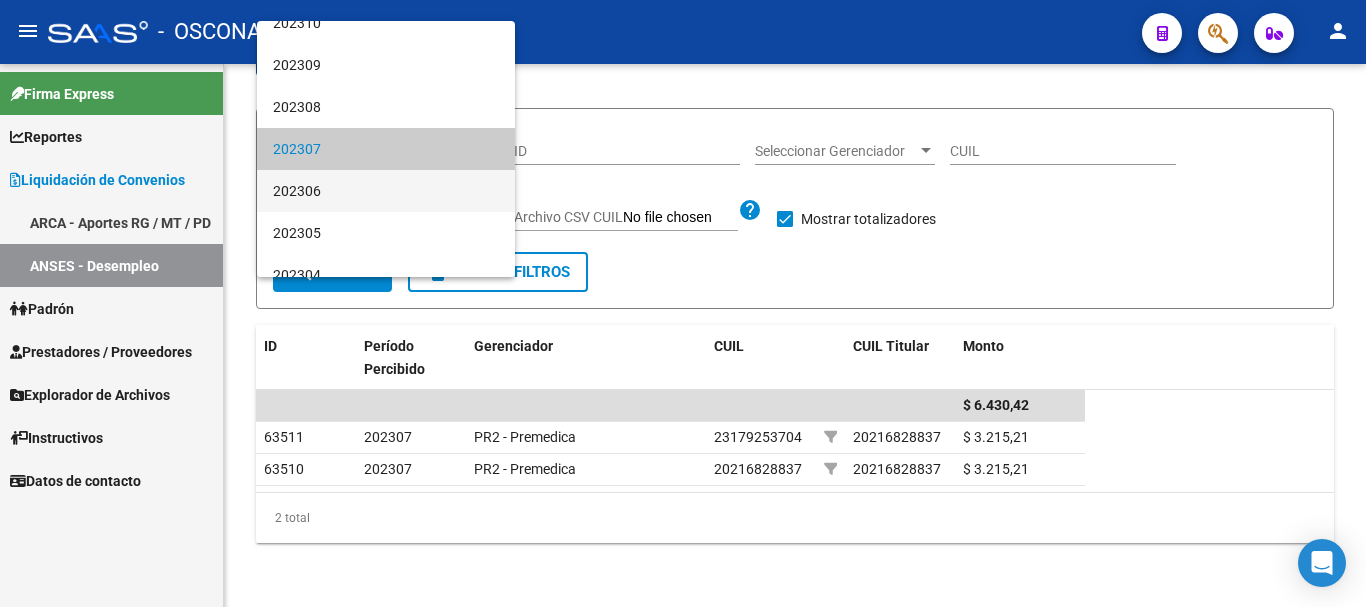 click on "202306" at bounding box center [386, 191] 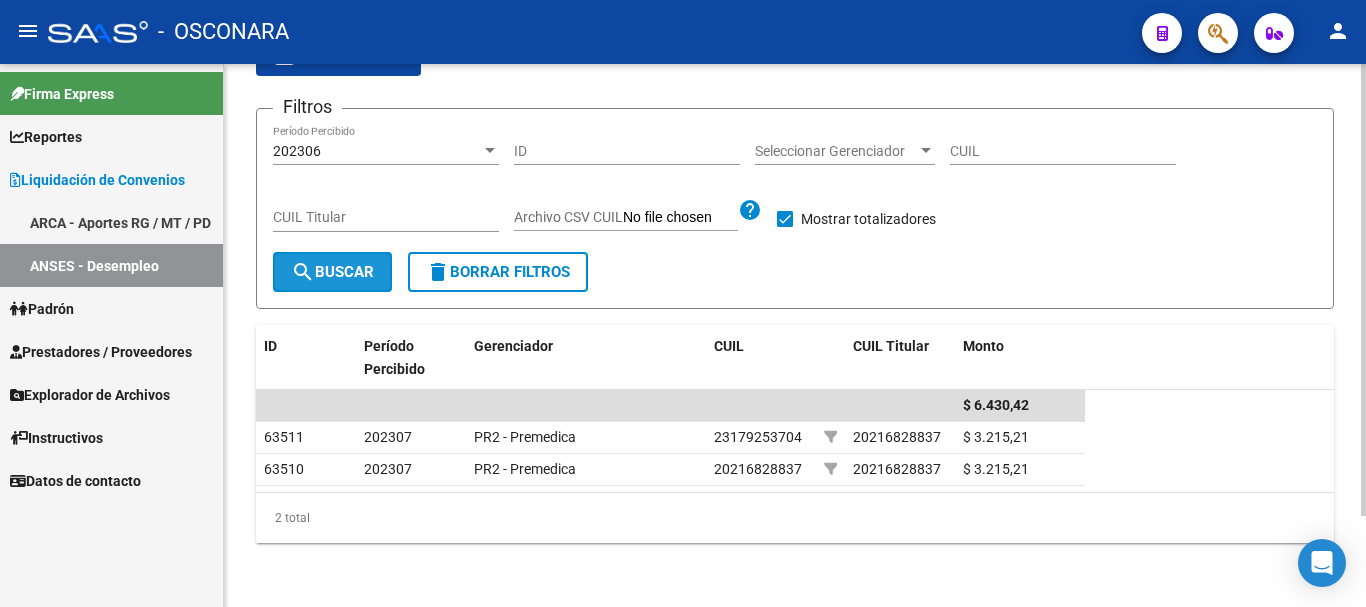 click on "search  Buscar" 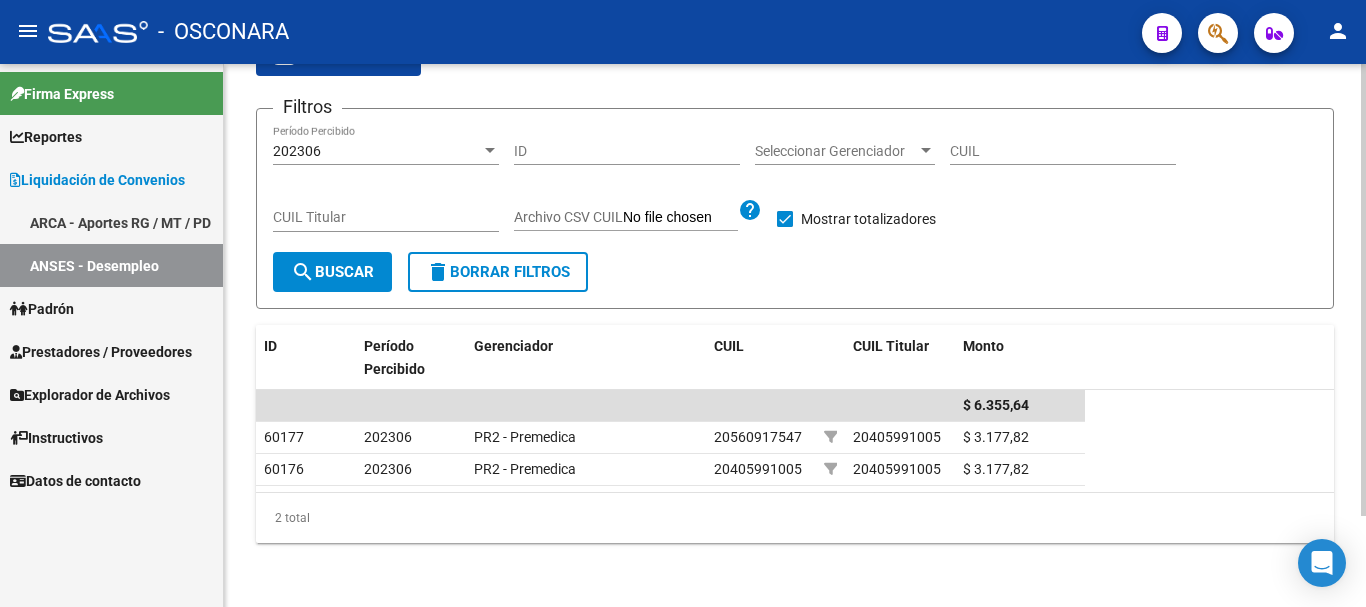 click at bounding box center (490, 150) 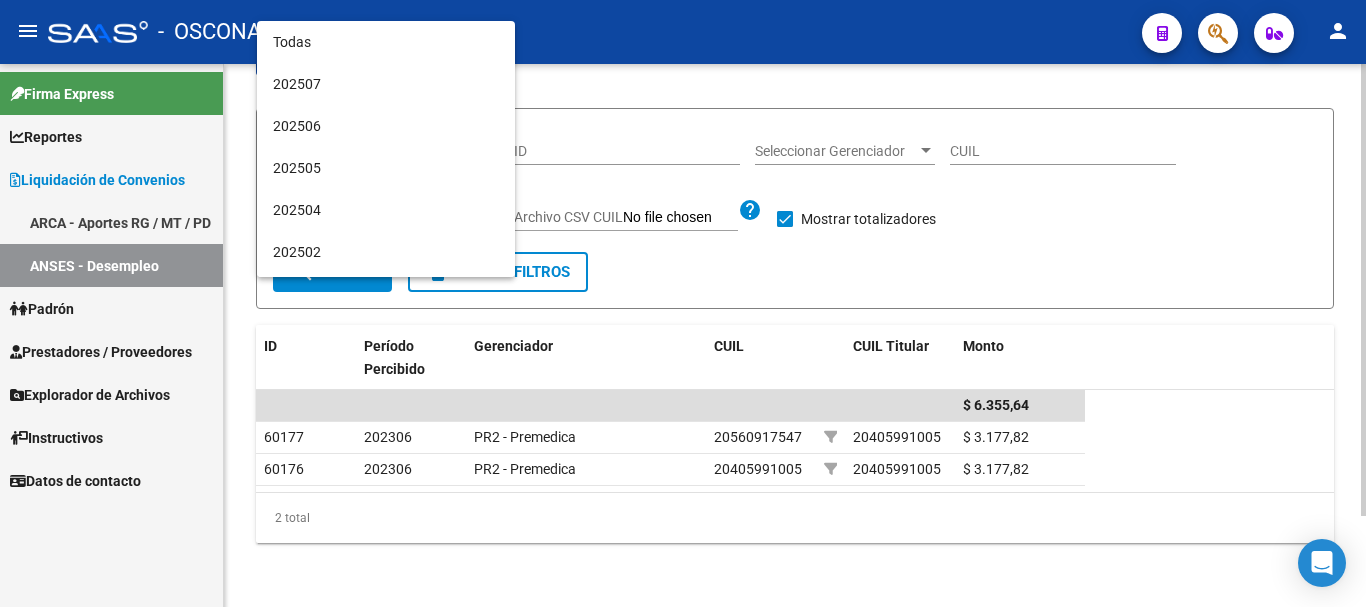 scroll, scrollTop: 859, scrollLeft: 0, axis: vertical 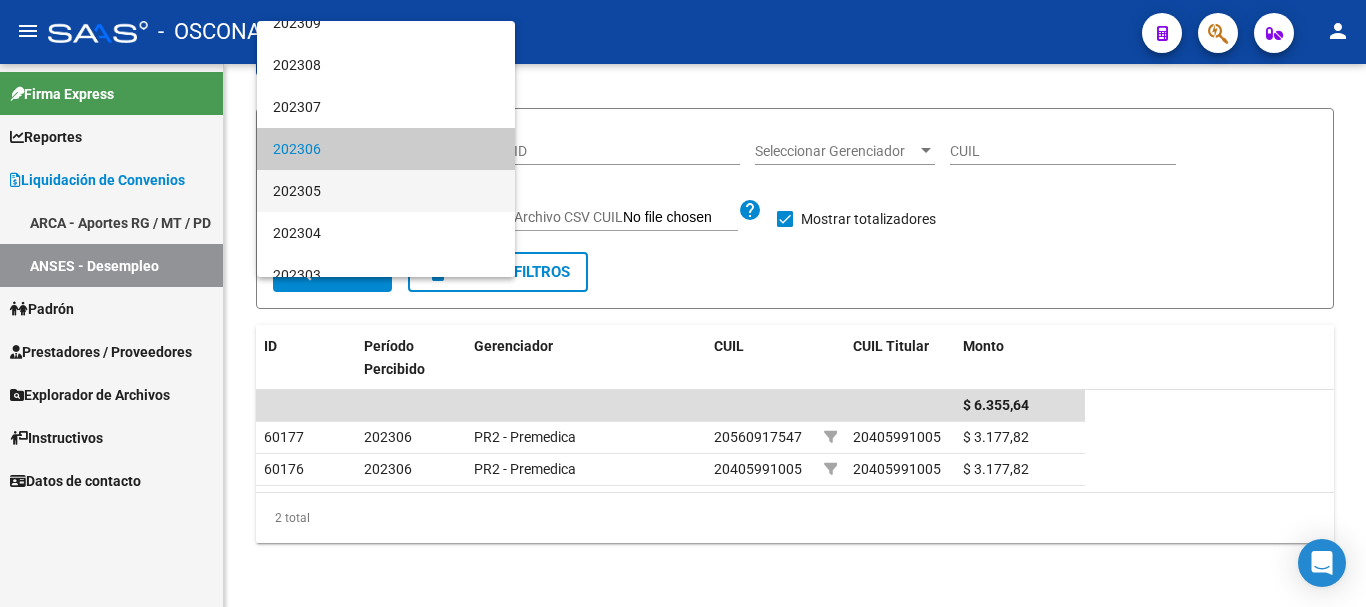 click on "202305" at bounding box center (386, 191) 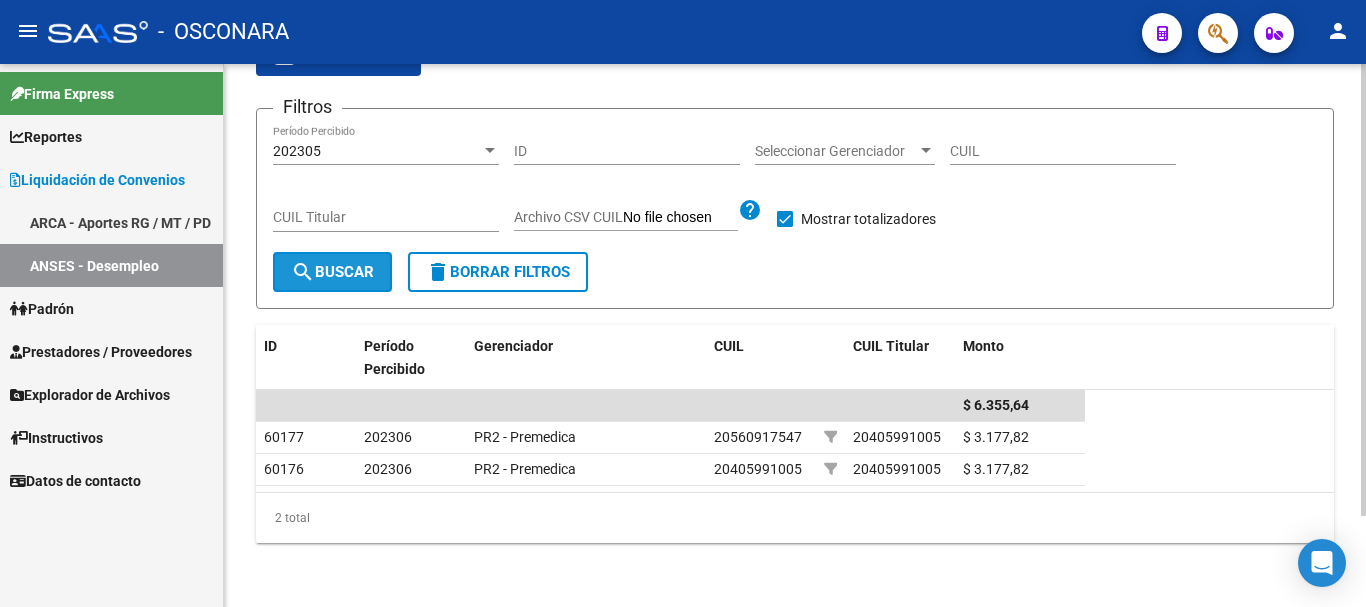 click on "search  Buscar" 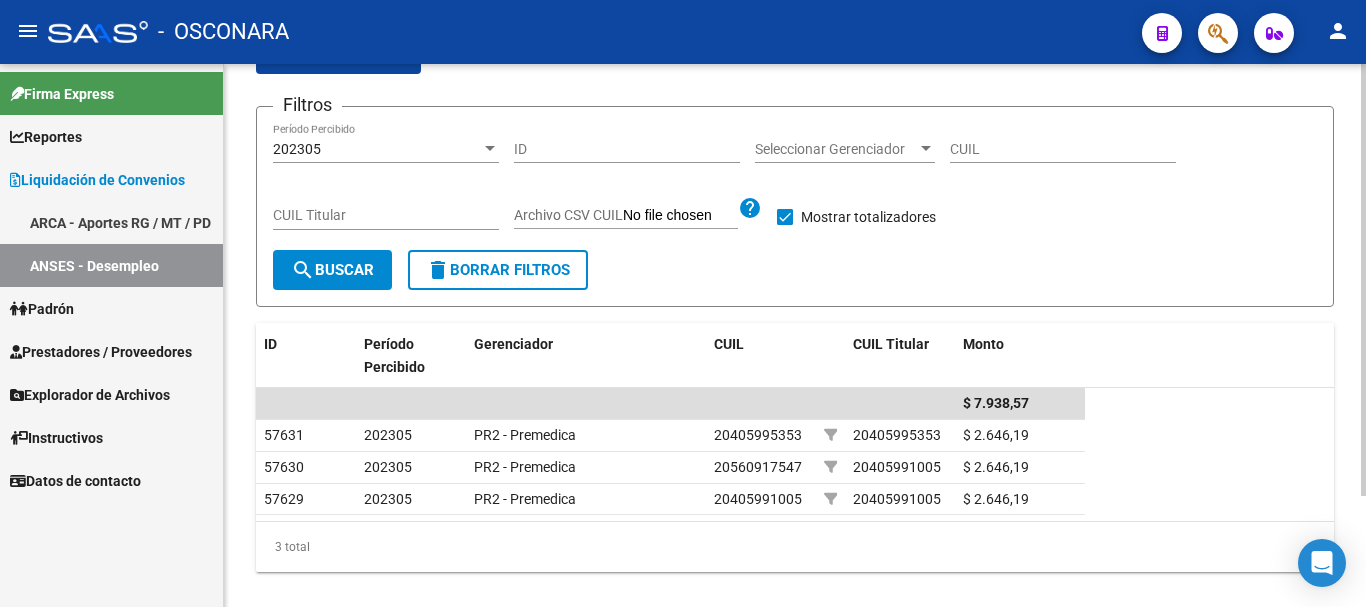click at bounding box center (490, 148) 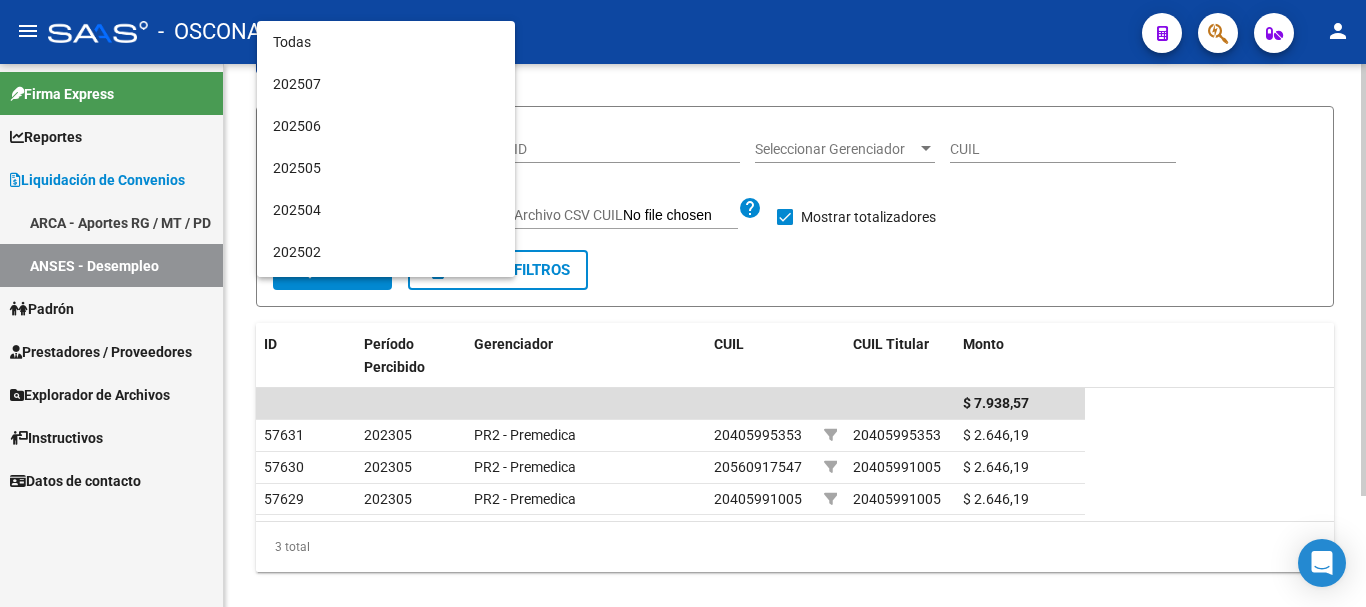 scroll, scrollTop: 901, scrollLeft: 0, axis: vertical 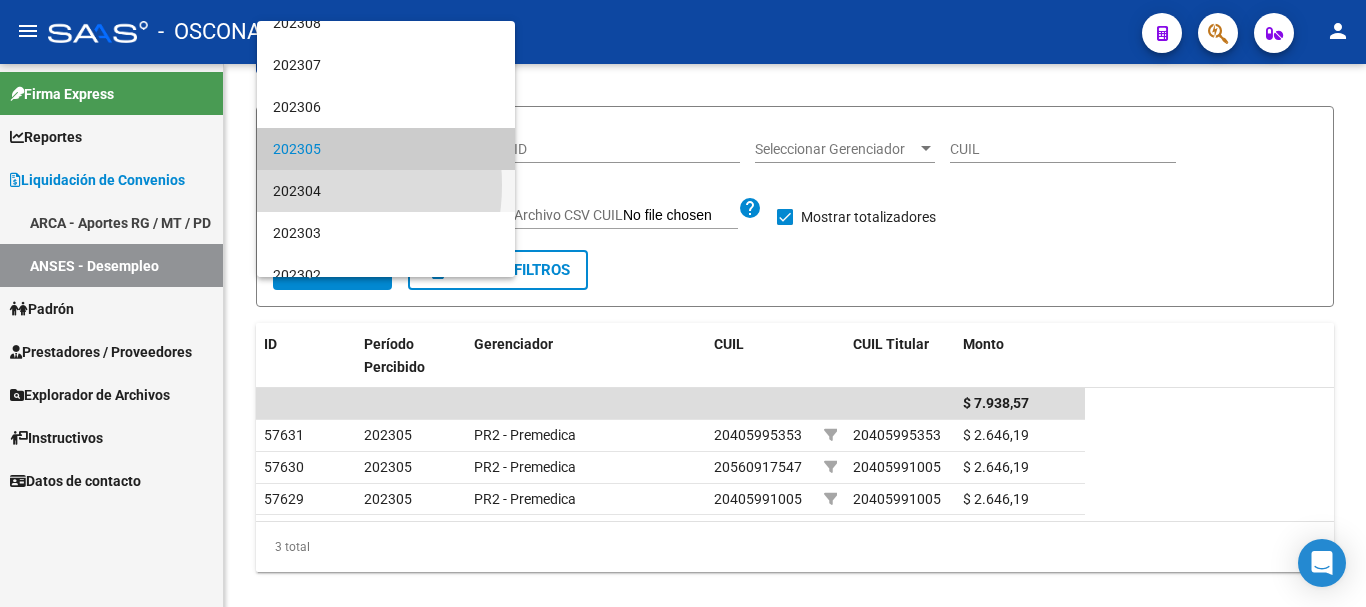 click on "202304" at bounding box center (386, 191) 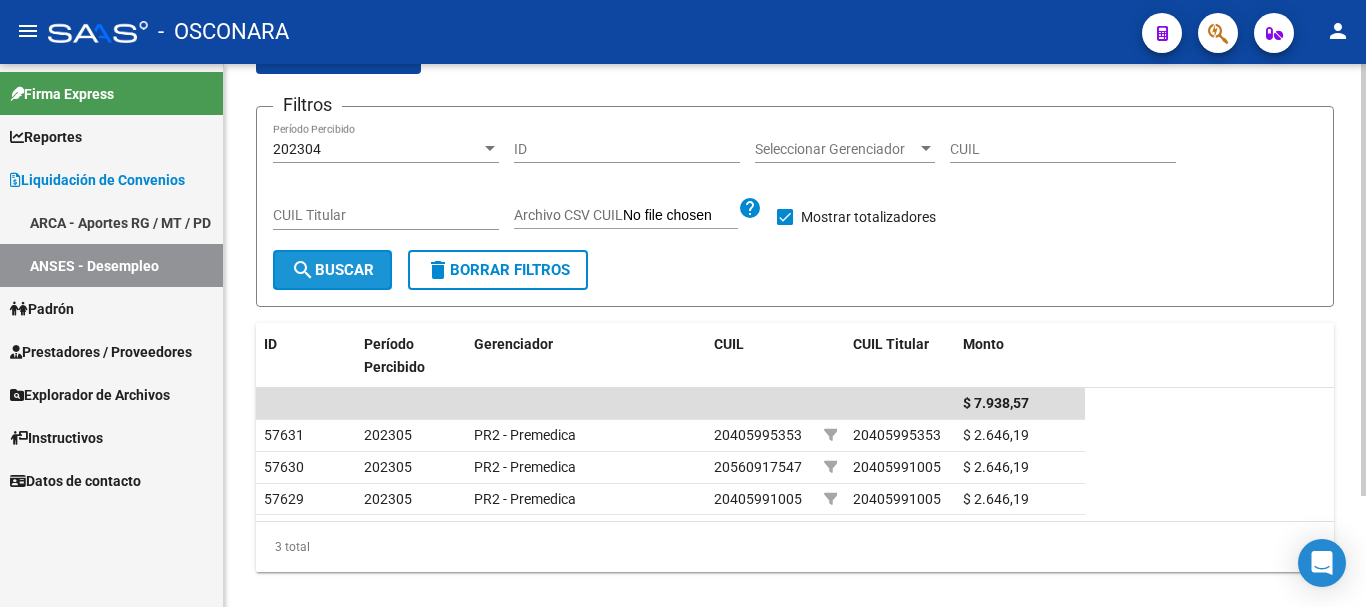click on "search  Buscar" 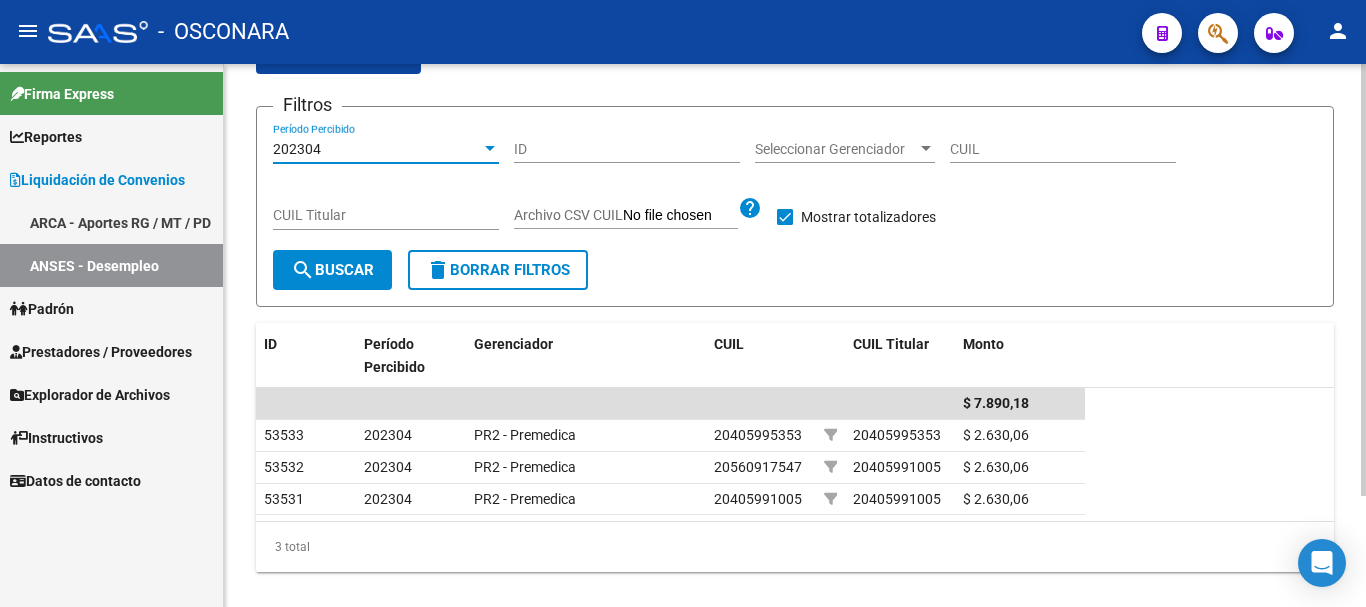 click at bounding box center [490, 148] 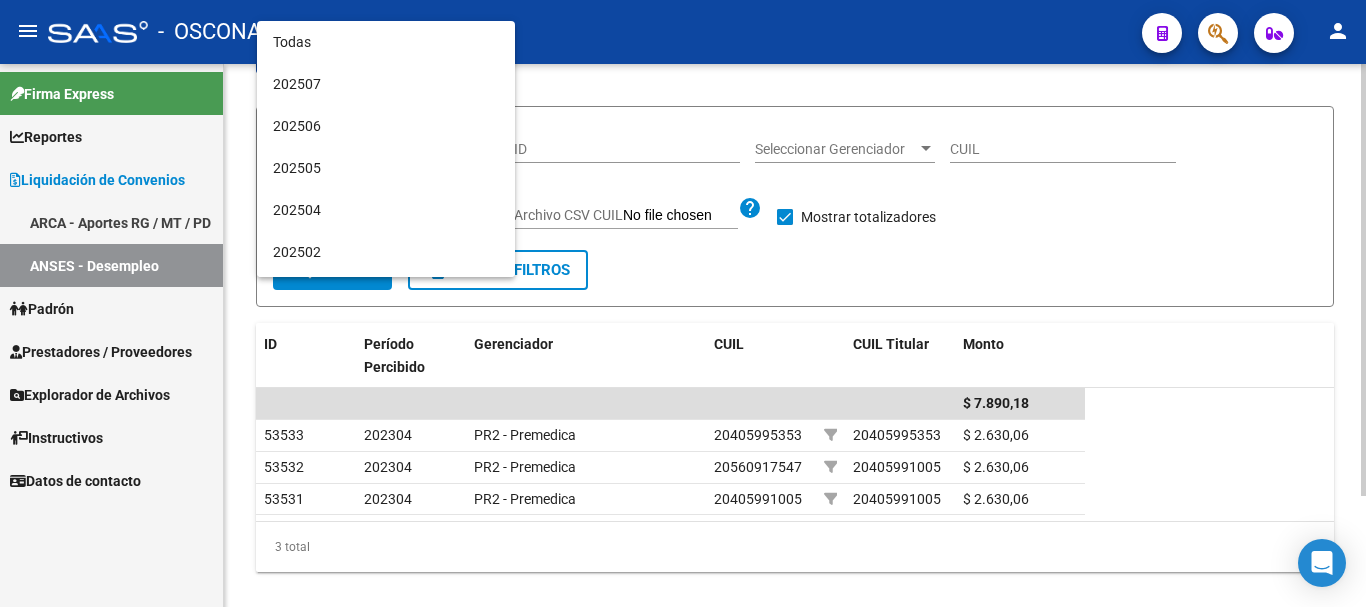 scroll, scrollTop: 943, scrollLeft: 0, axis: vertical 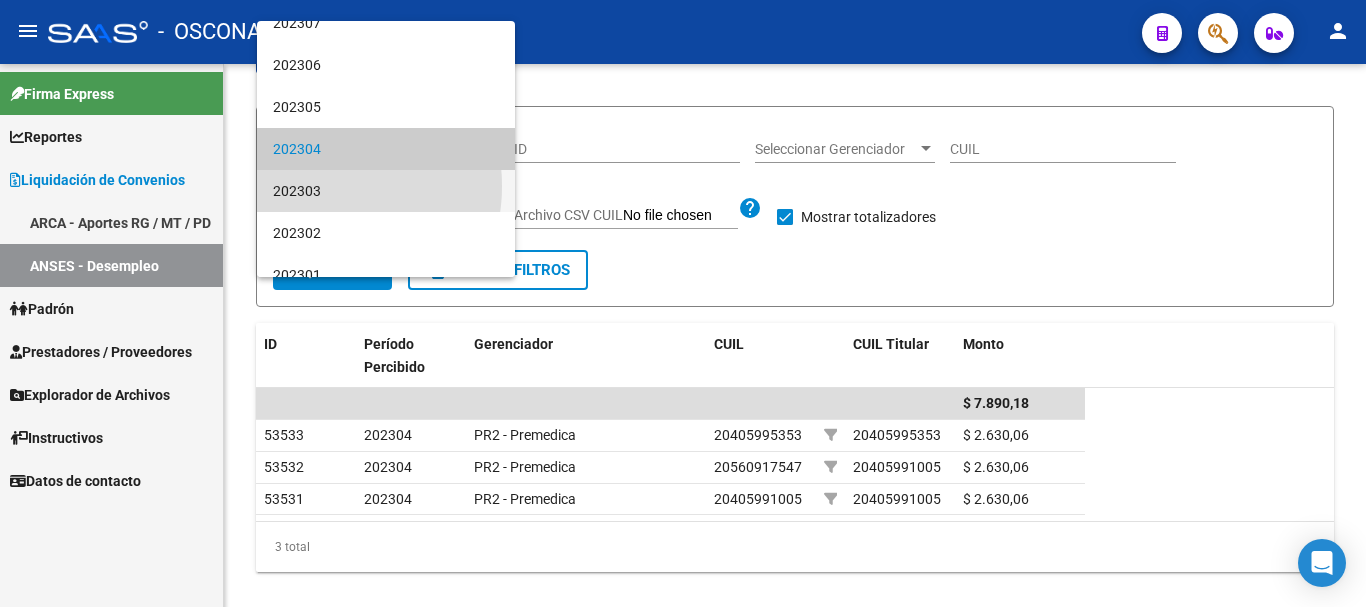 click on "202303" at bounding box center [386, 191] 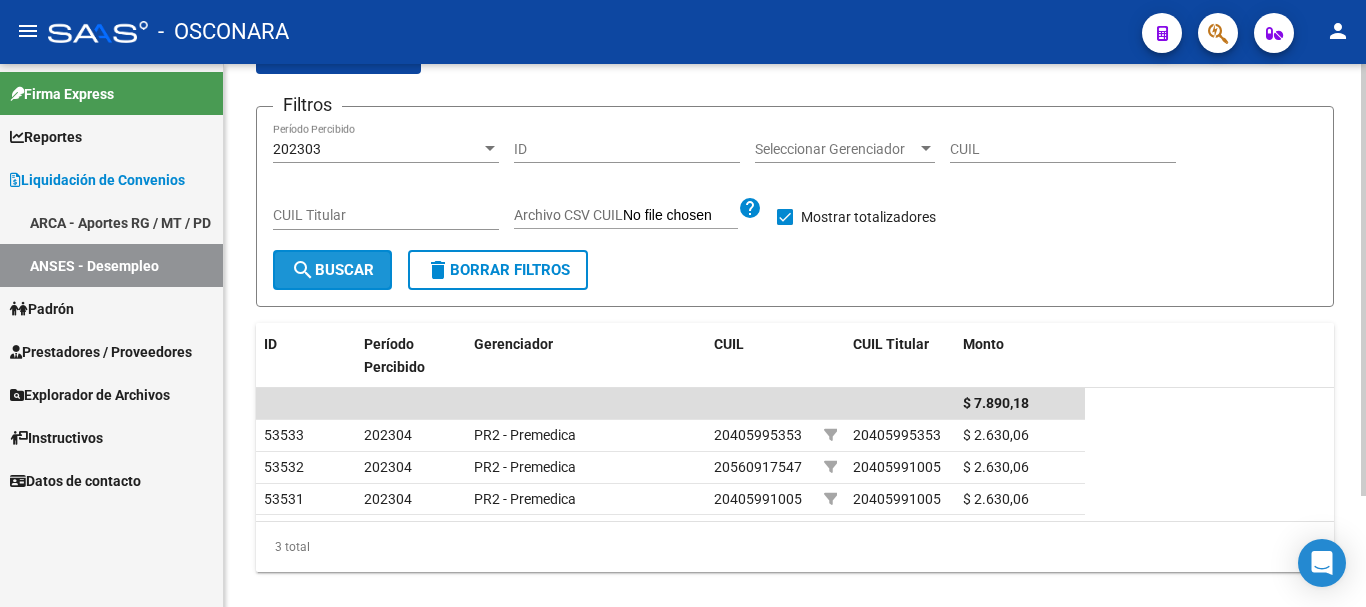 click on "search  Buscar" 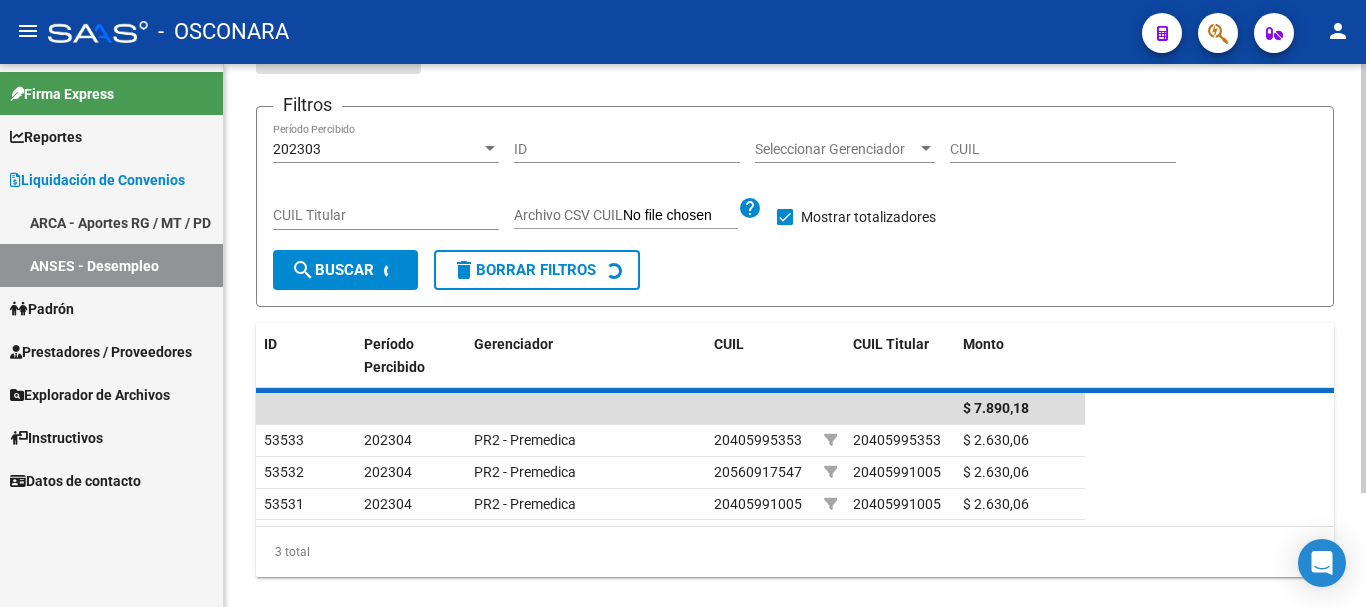 scroll, scrollTop: 77, scrollLeft: 0, axis: vertical 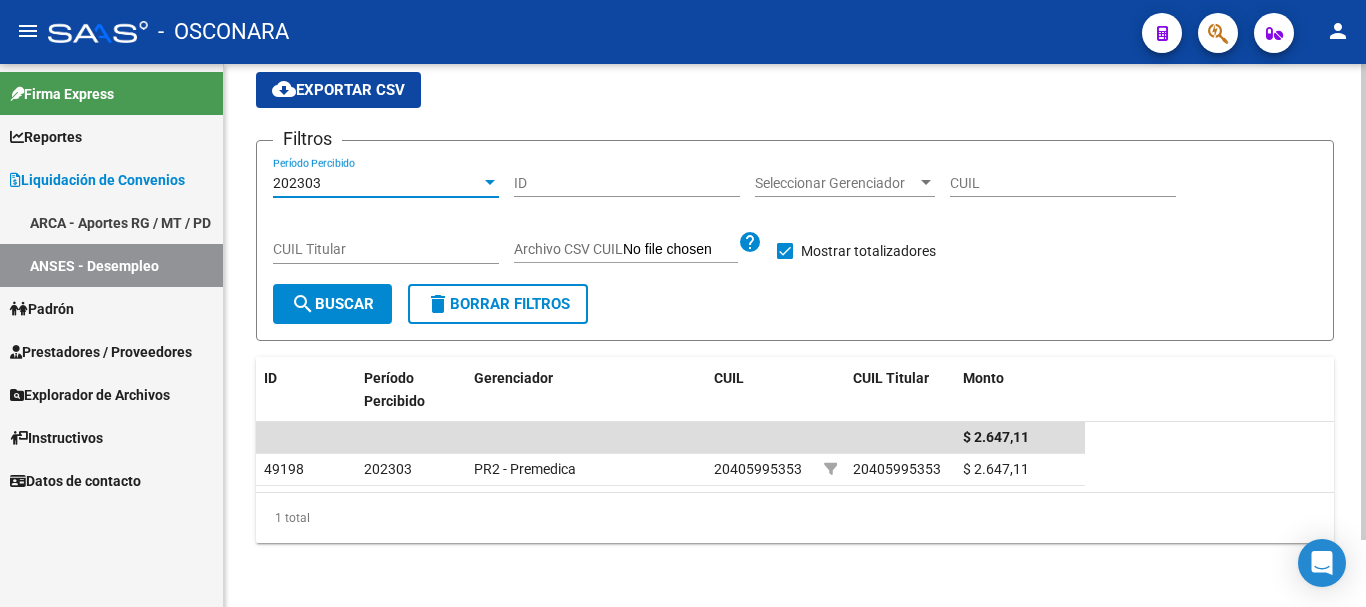 click at bounding box center [490, 182] 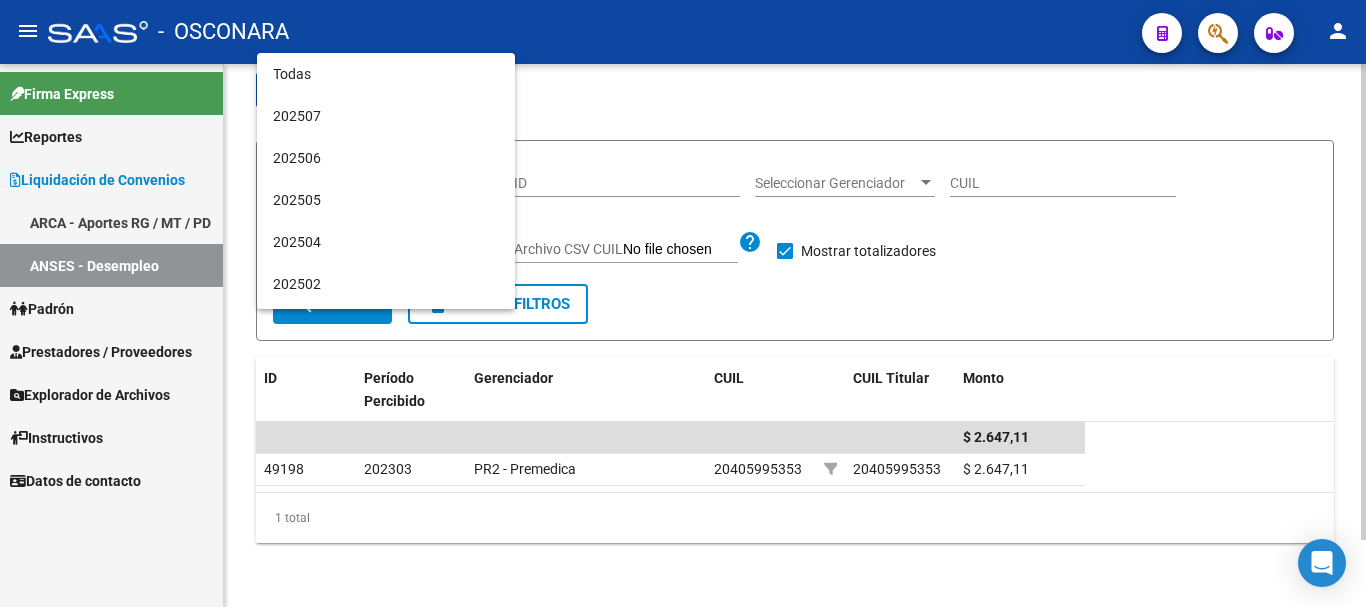 scroll, scrollTop: 985, scrollLeft: 0, axis: vertical 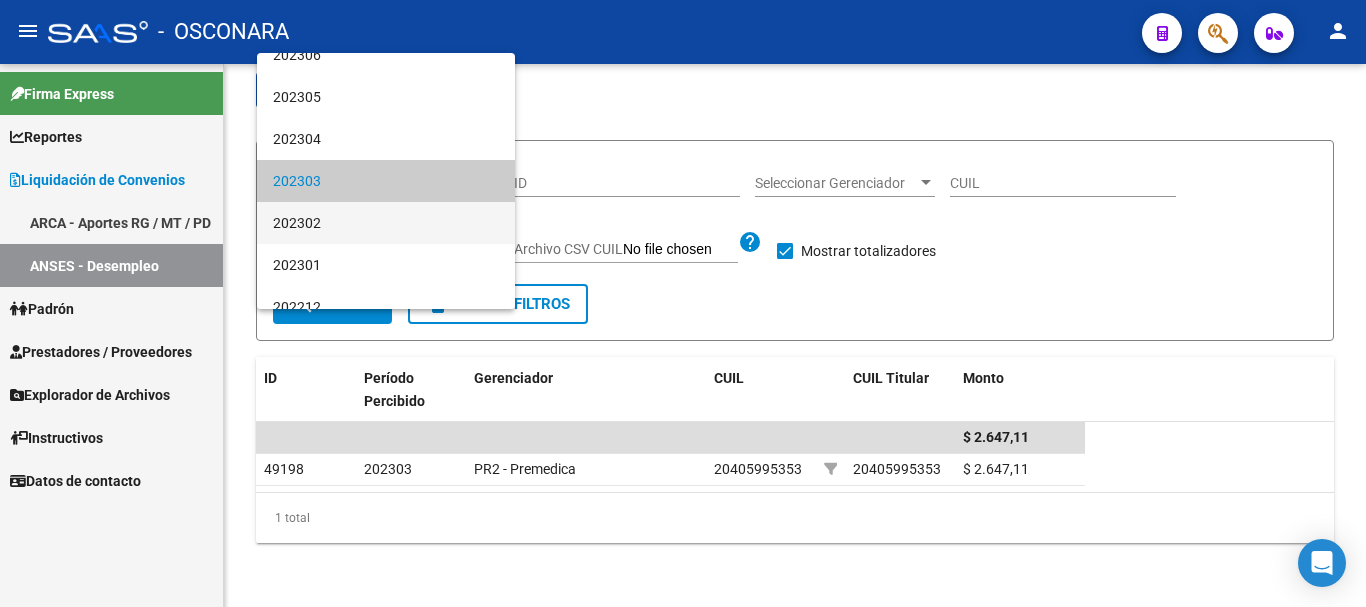 click on "202302" at bounding box center (386, 223) 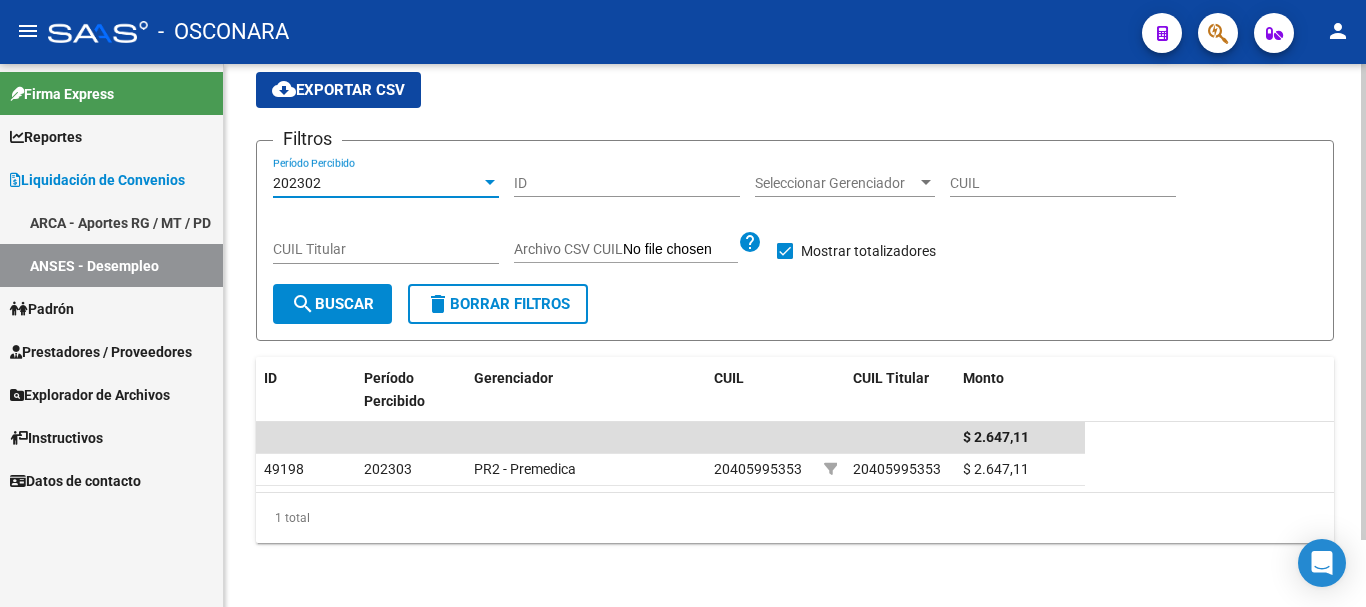 click on "search  Buscar" 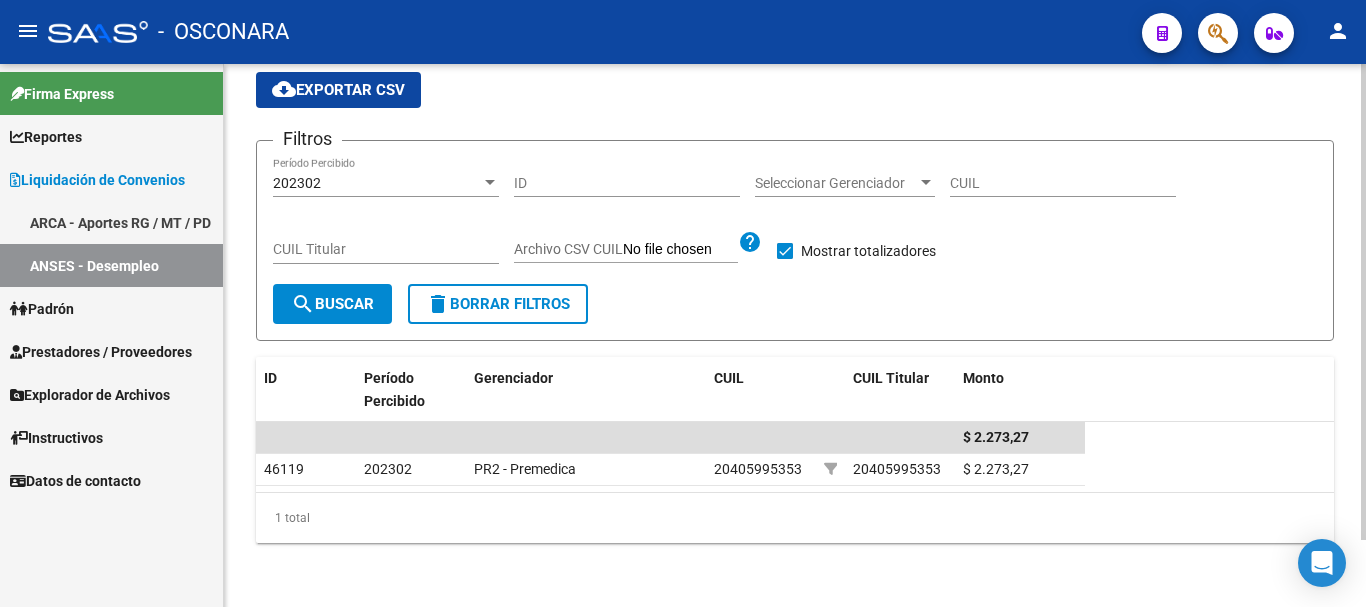 click at bounding box center [490, 182] 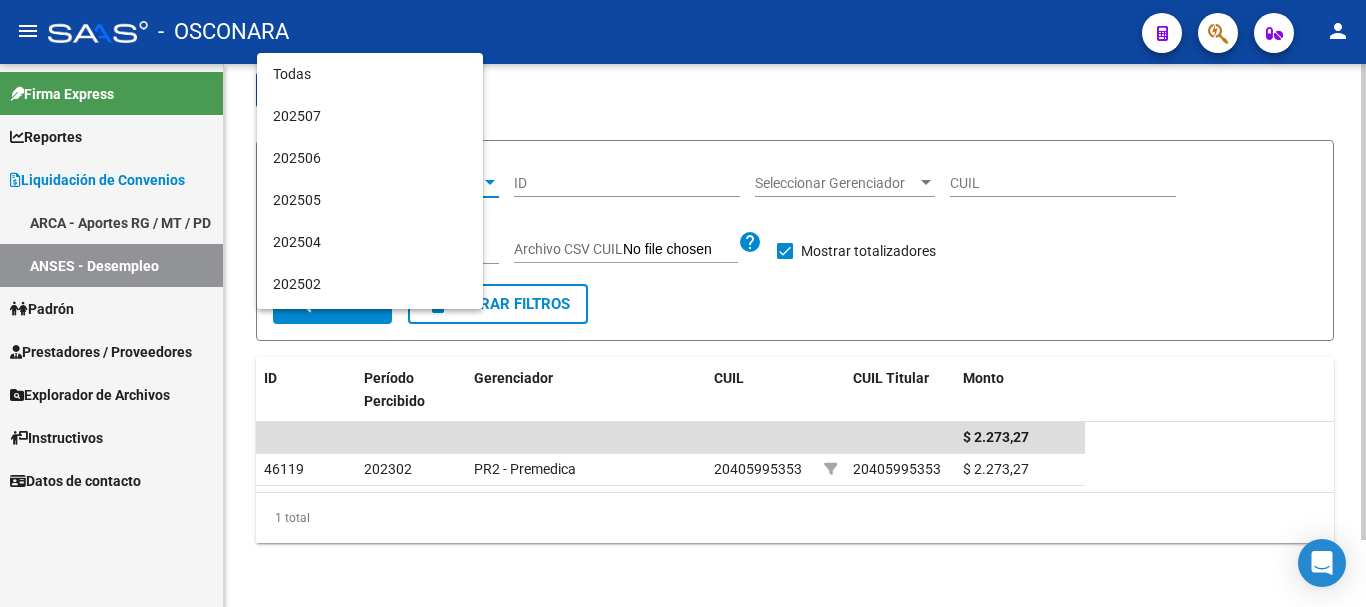 scroll, scrollTop: 1027, scrollLeft: 0, axis: vertical 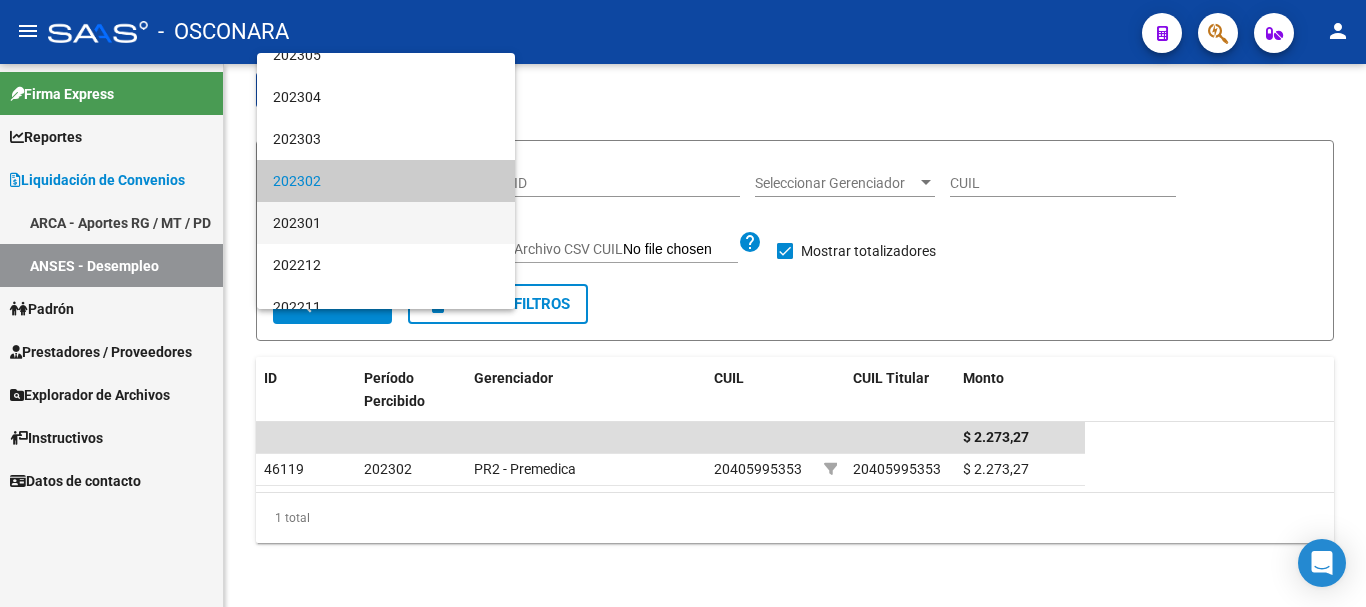 click on "202301" at bounding box center [386, 223] 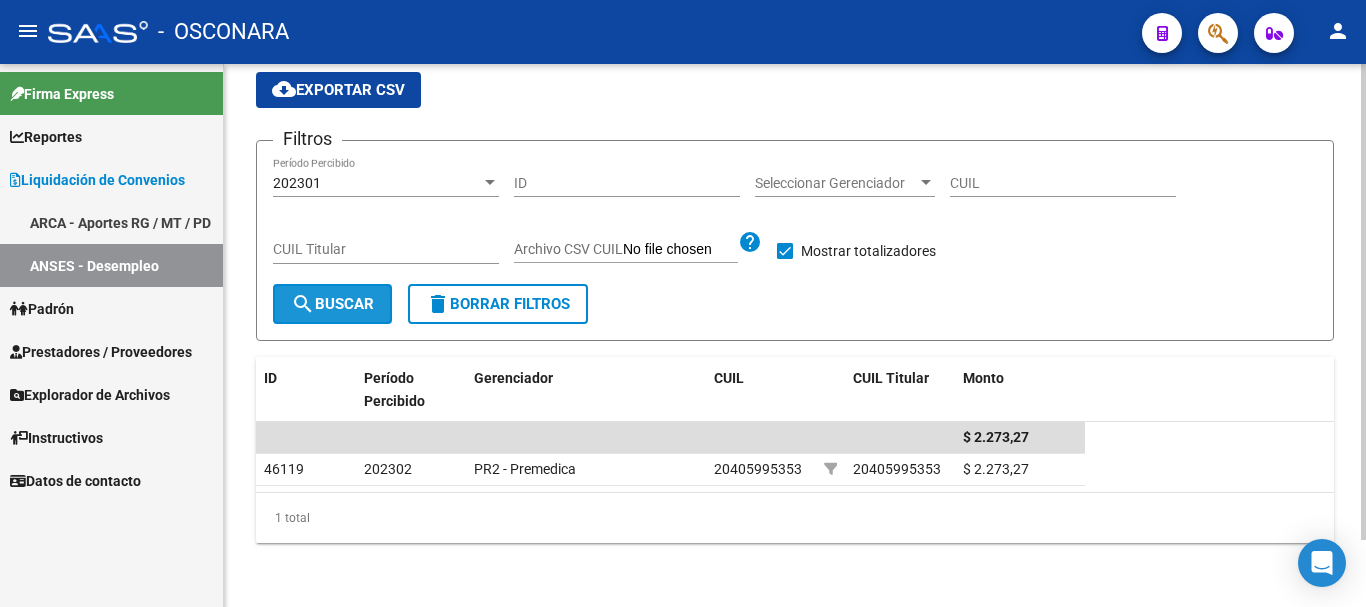 click on "search  Buscar" 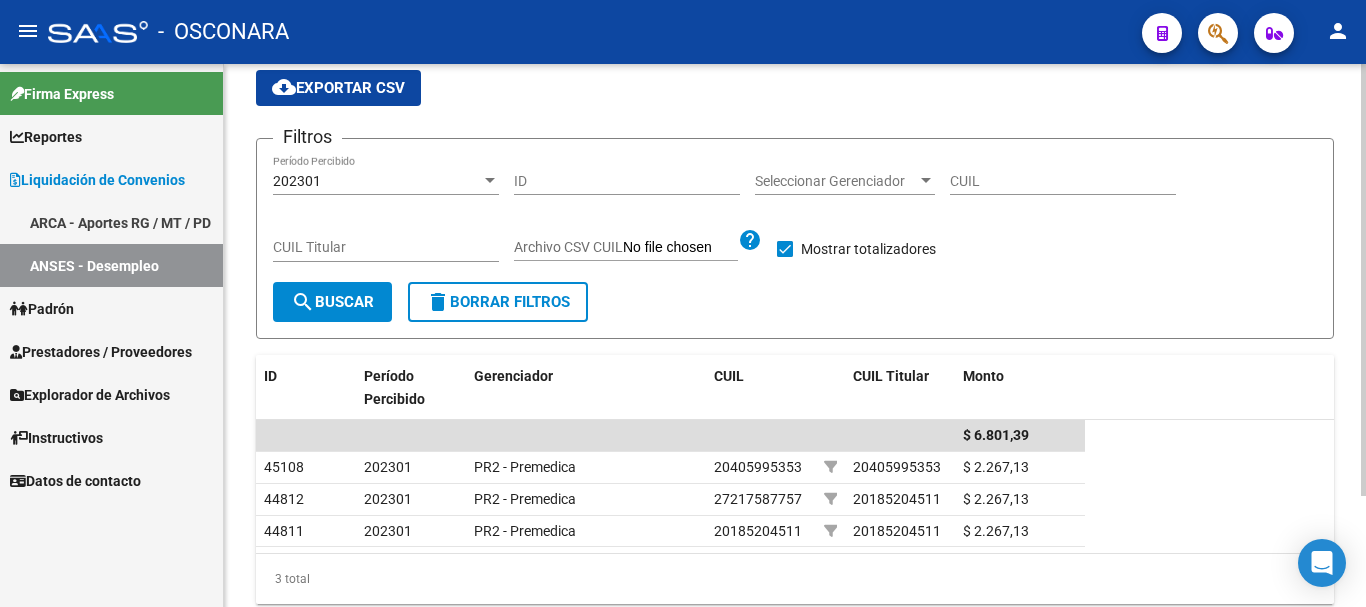 click at bounding box center (490, 180) 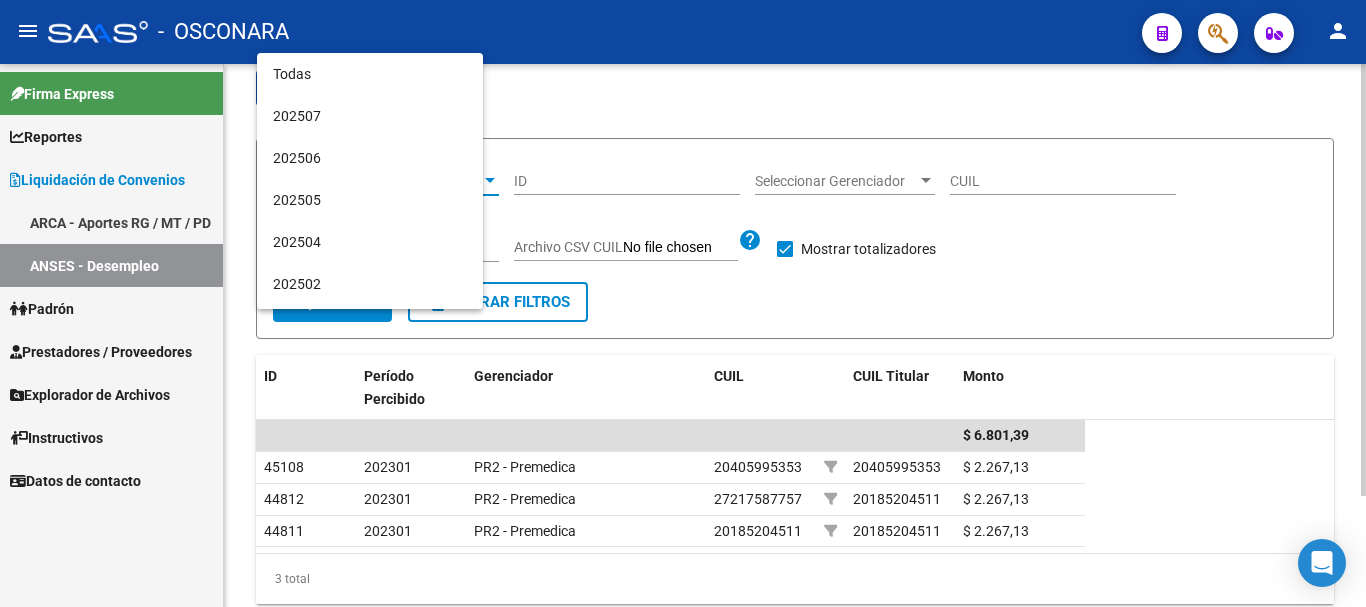 scroll, scrollTop: 1069, scrollLeft: 0, axis: vertical 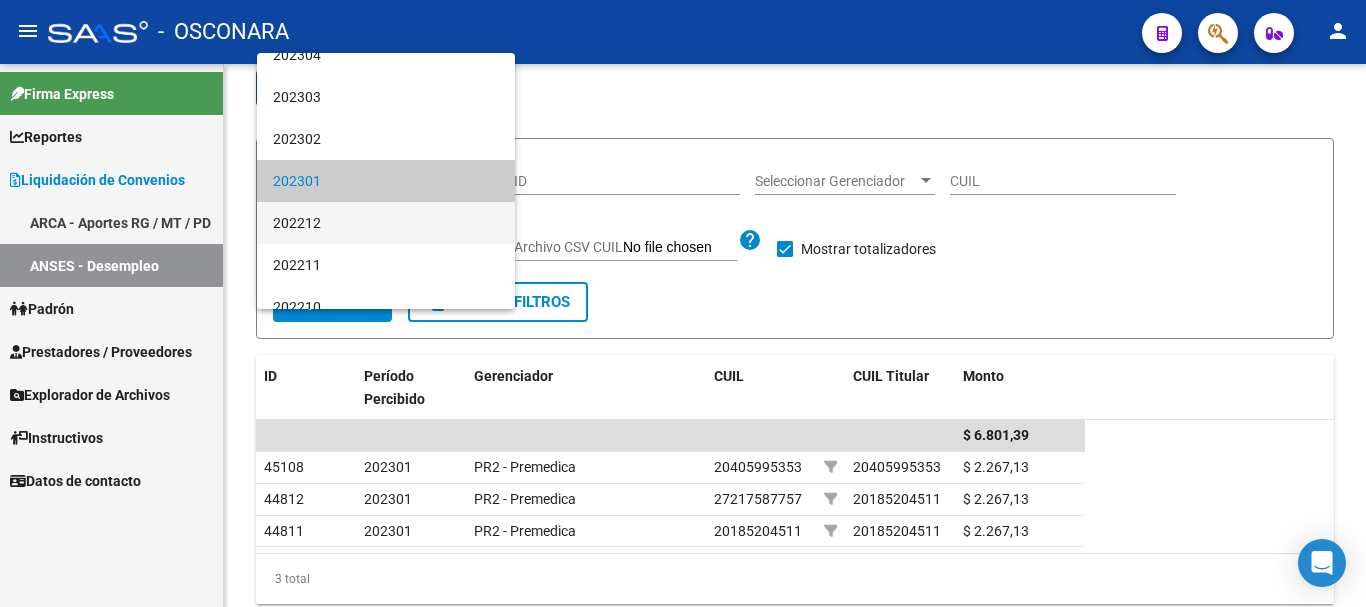 click on "202212" at bounding box center (386, 223) 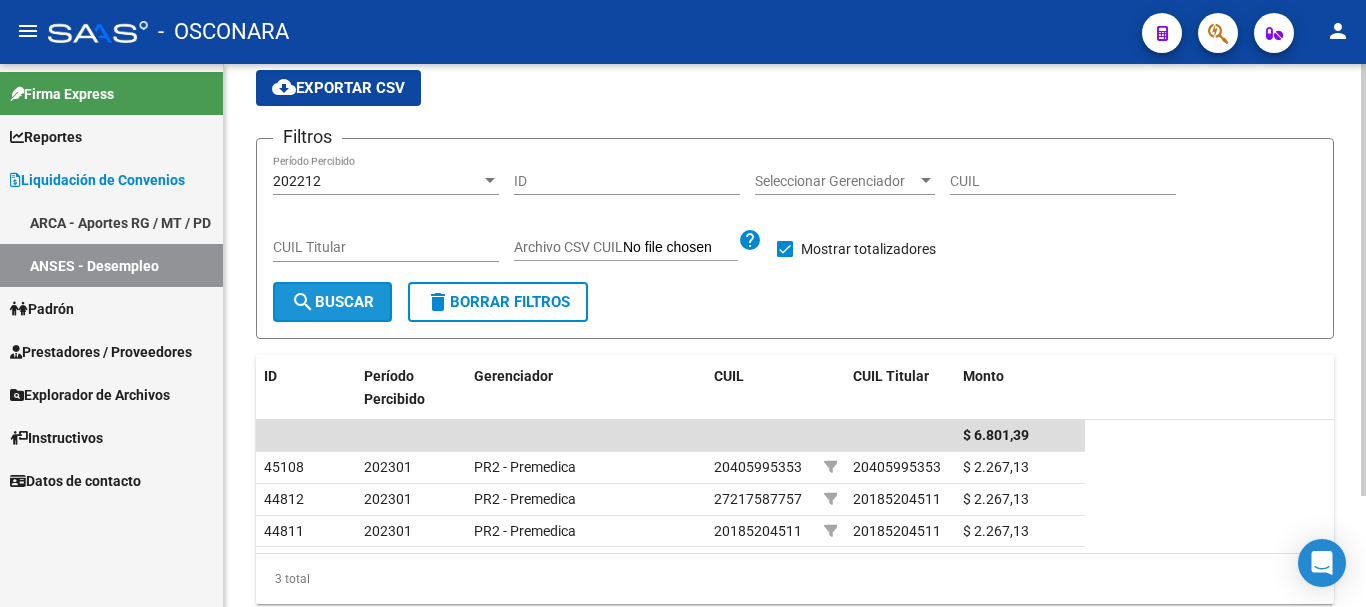 click on "search  Buscar" 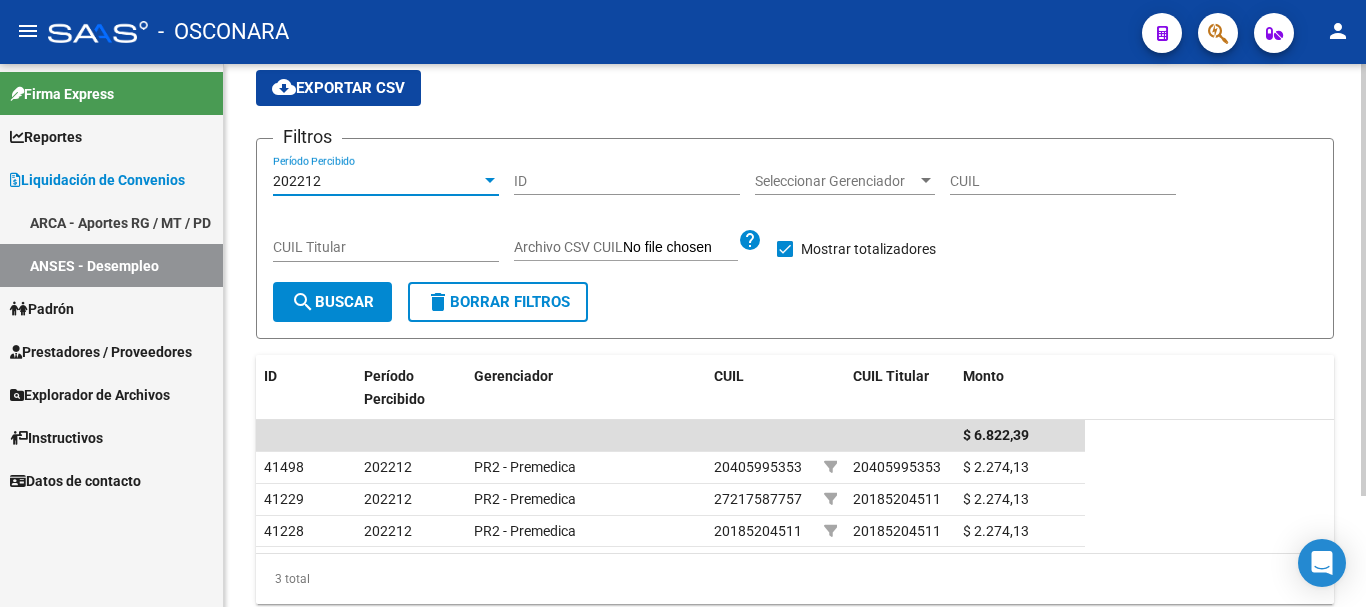 click at bounding box center (490, 181) 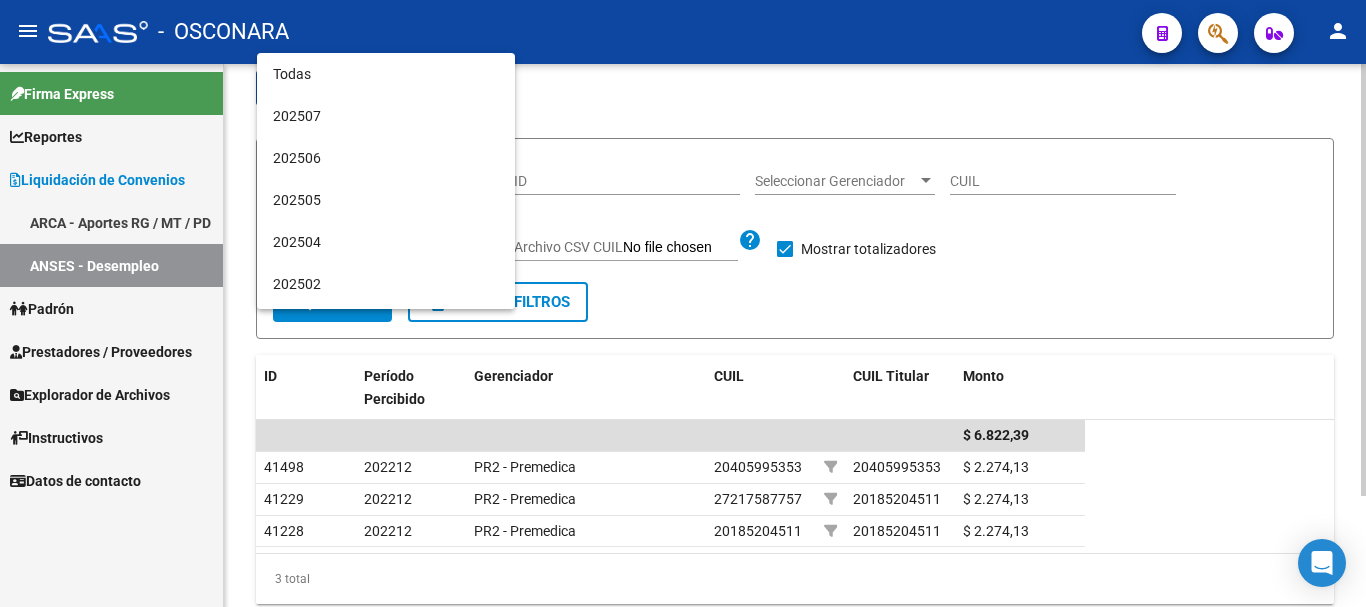 scroll, scrollTop: 1111, scrollLeft: 0, axis: vertical 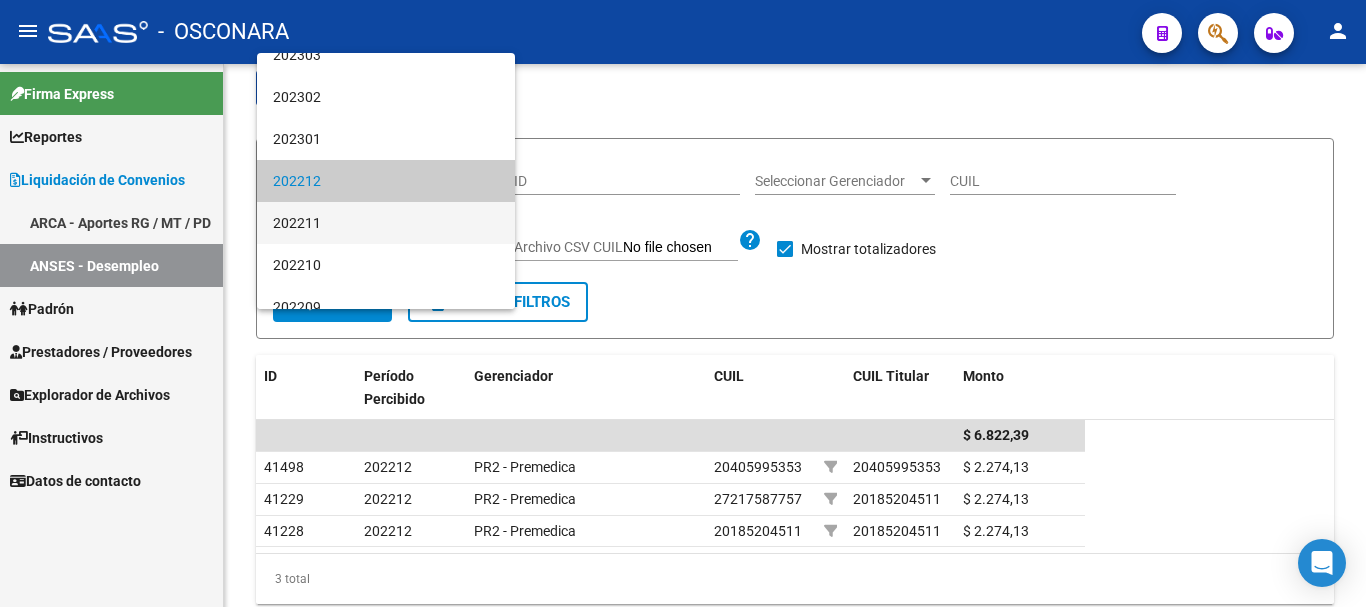 click on "202211" at bounding box center (386, 223) 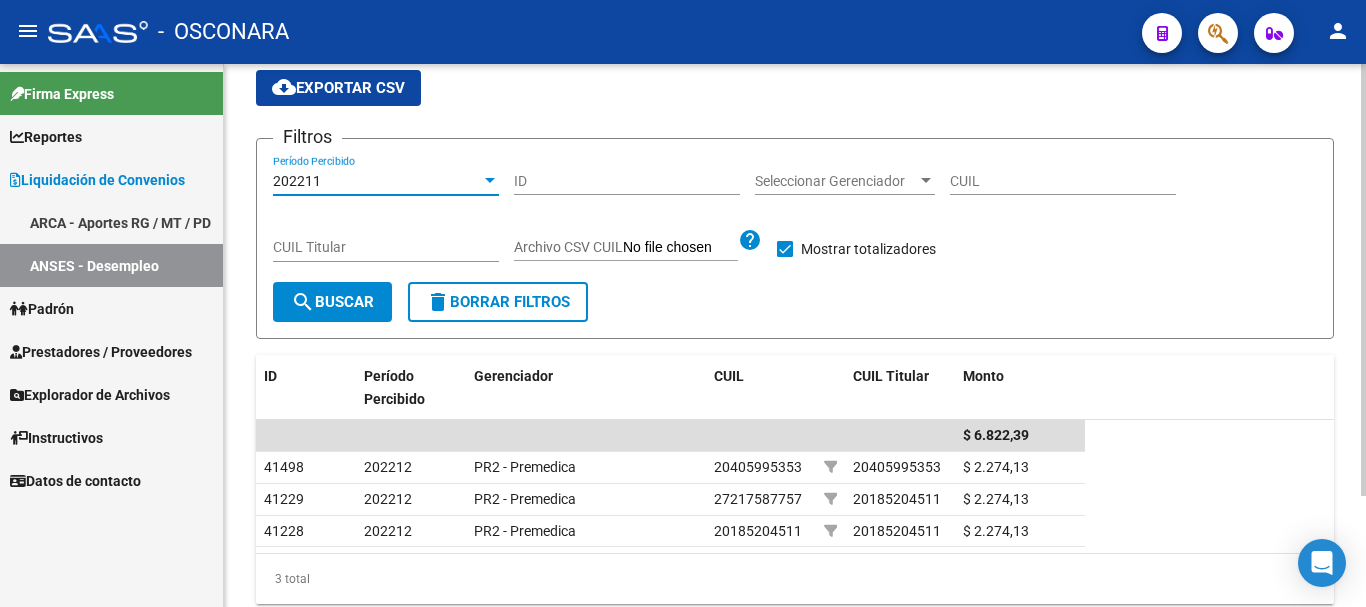 click on "search  Buscar" 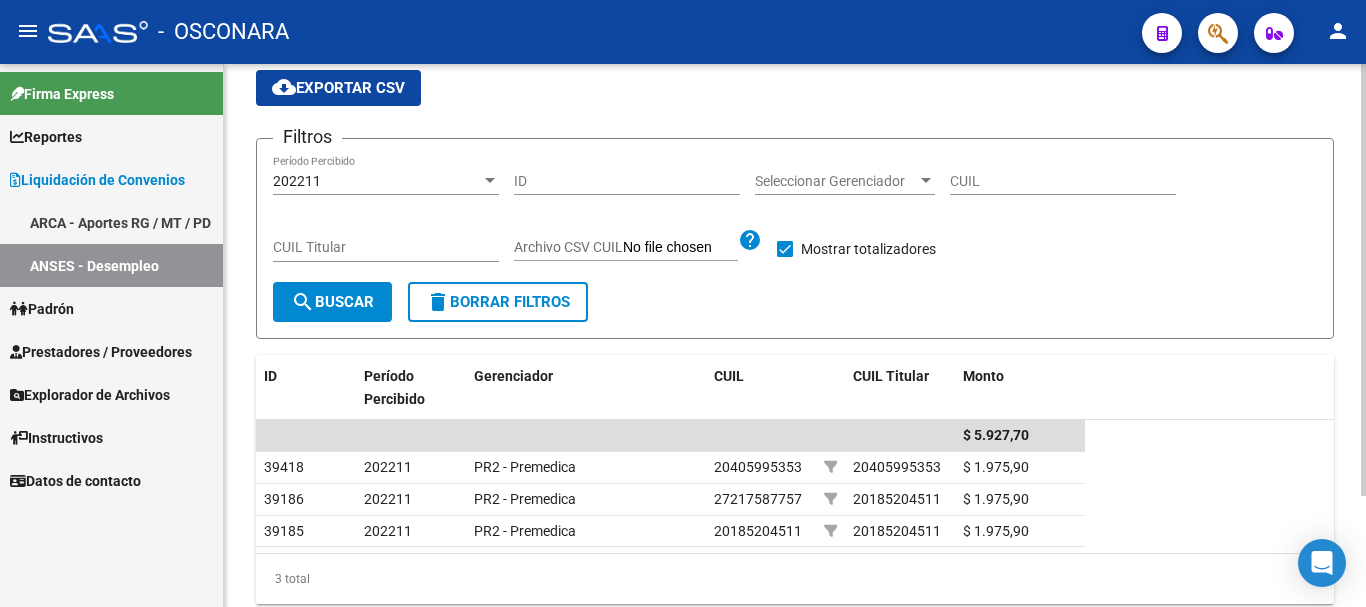 click at bounding box center [490, 180] 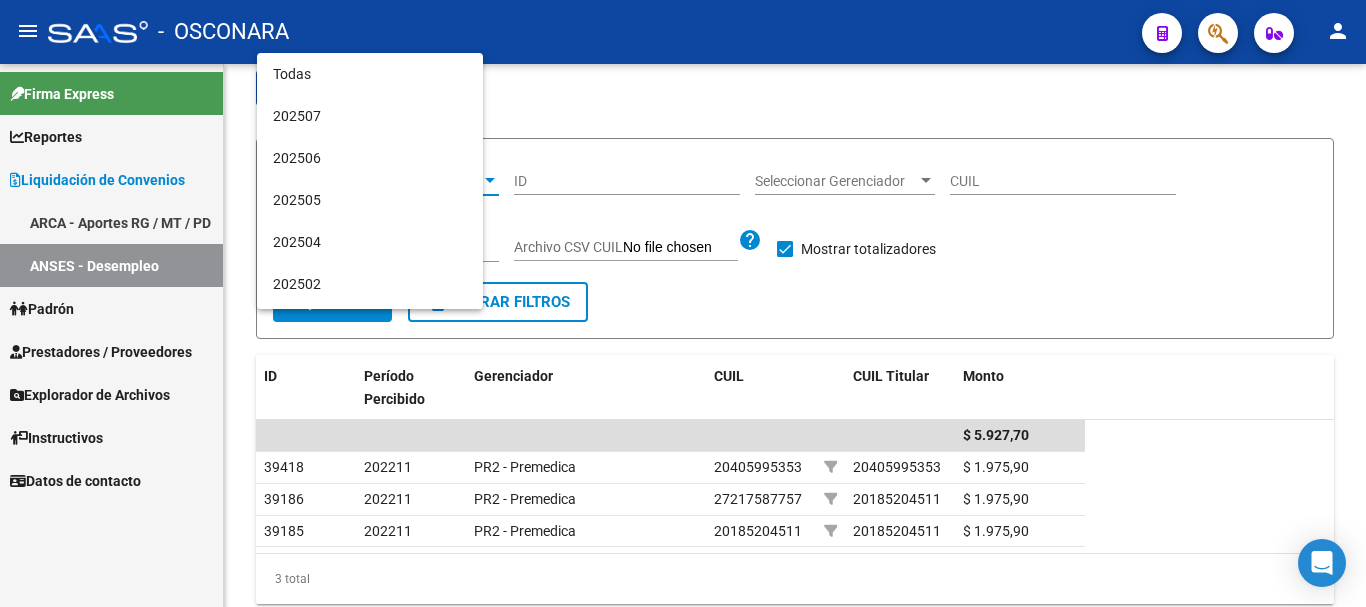 scroll, scrollTop: 1153, scrollLeft: 0, axis: vertical 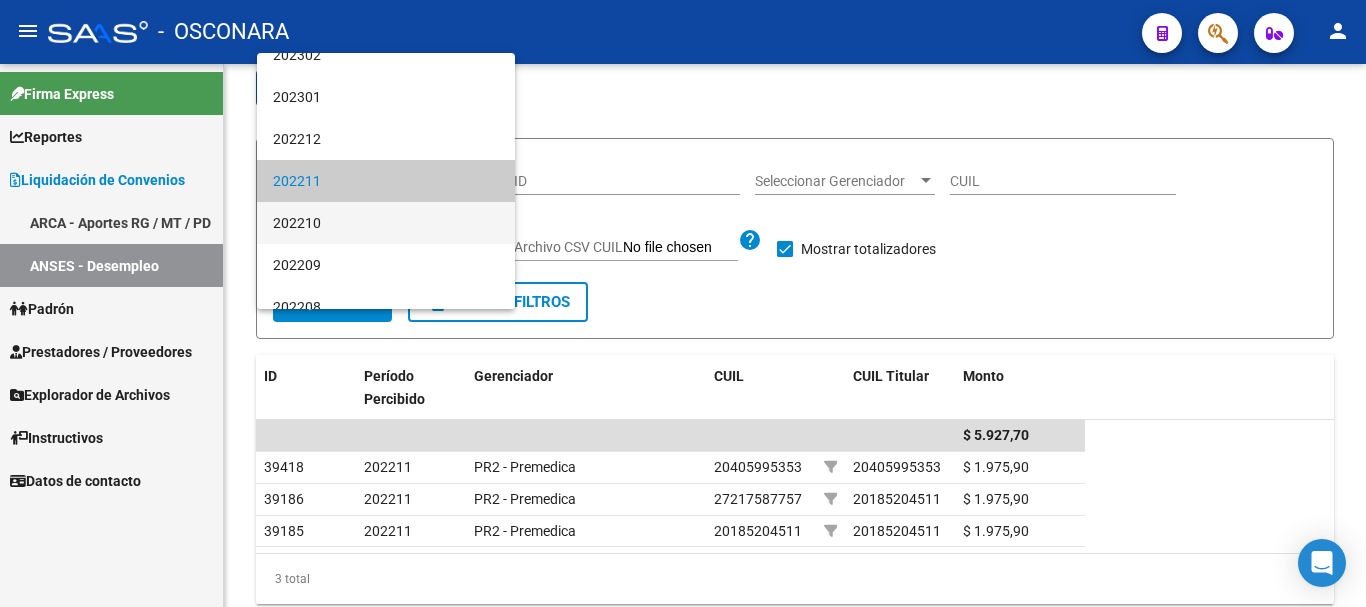 click on "202210" at bounding box center [386, 223] 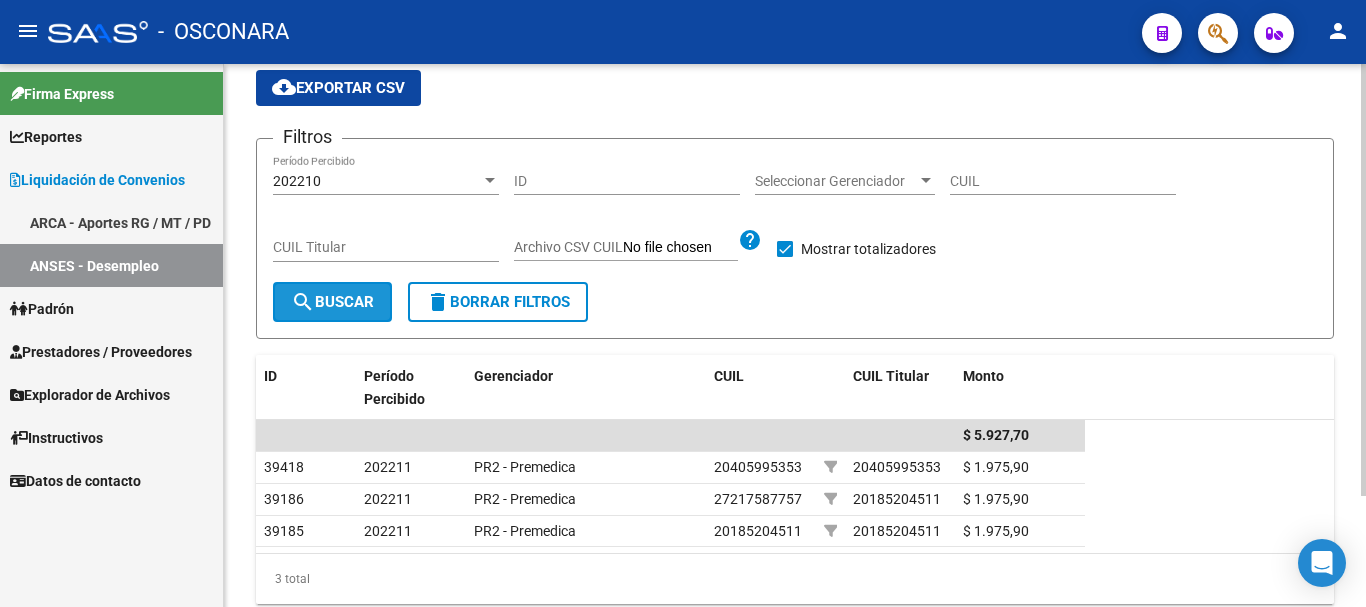 click on "search  Buscar" 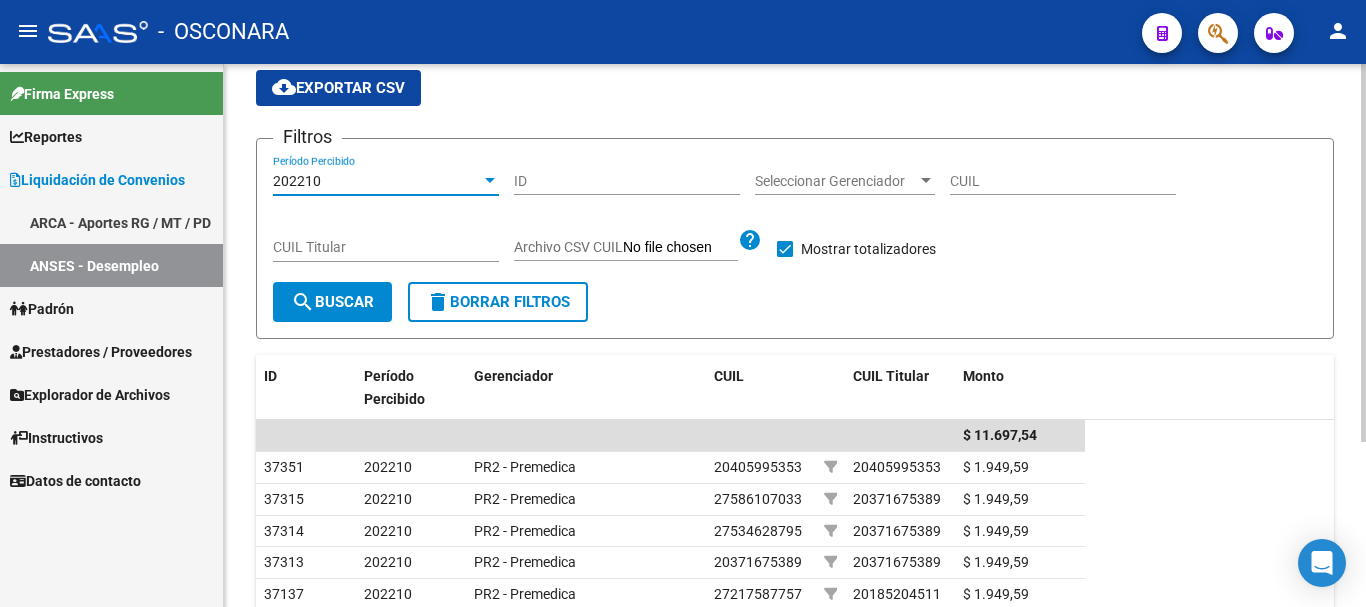 click at bounding box center (490, 180) 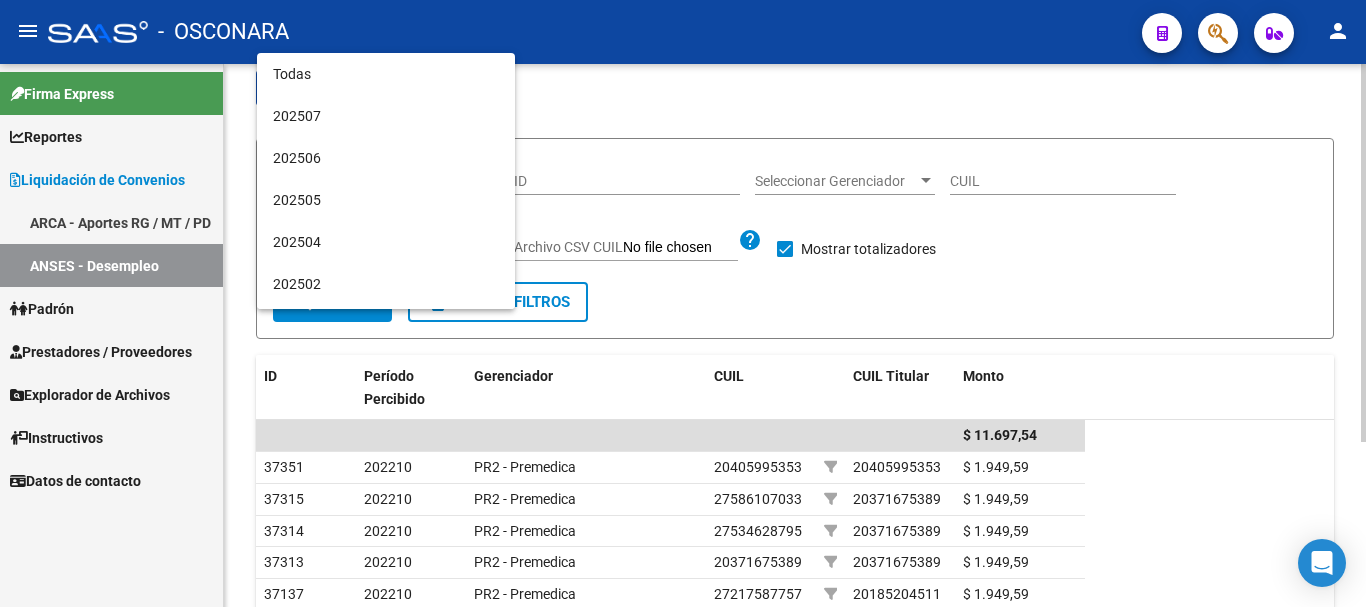 scroll, scrollTop: 1195, scrollLeft: 0, axis: vertical 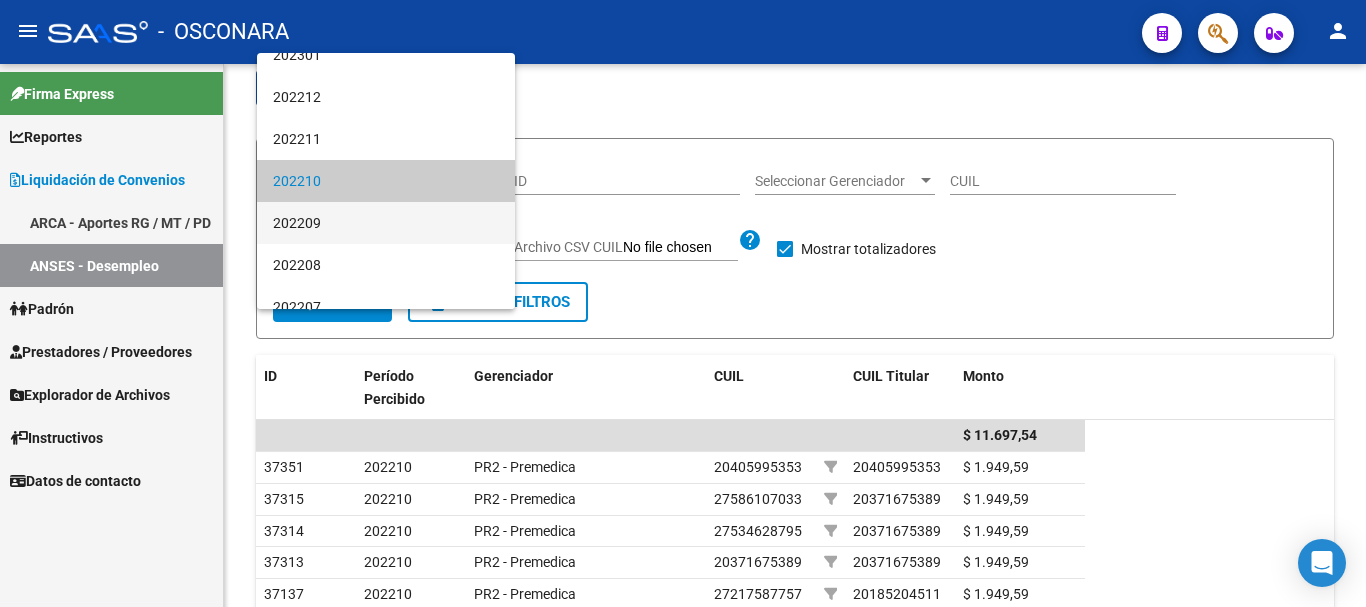 click on "202209" at bounding box center (386, 223) 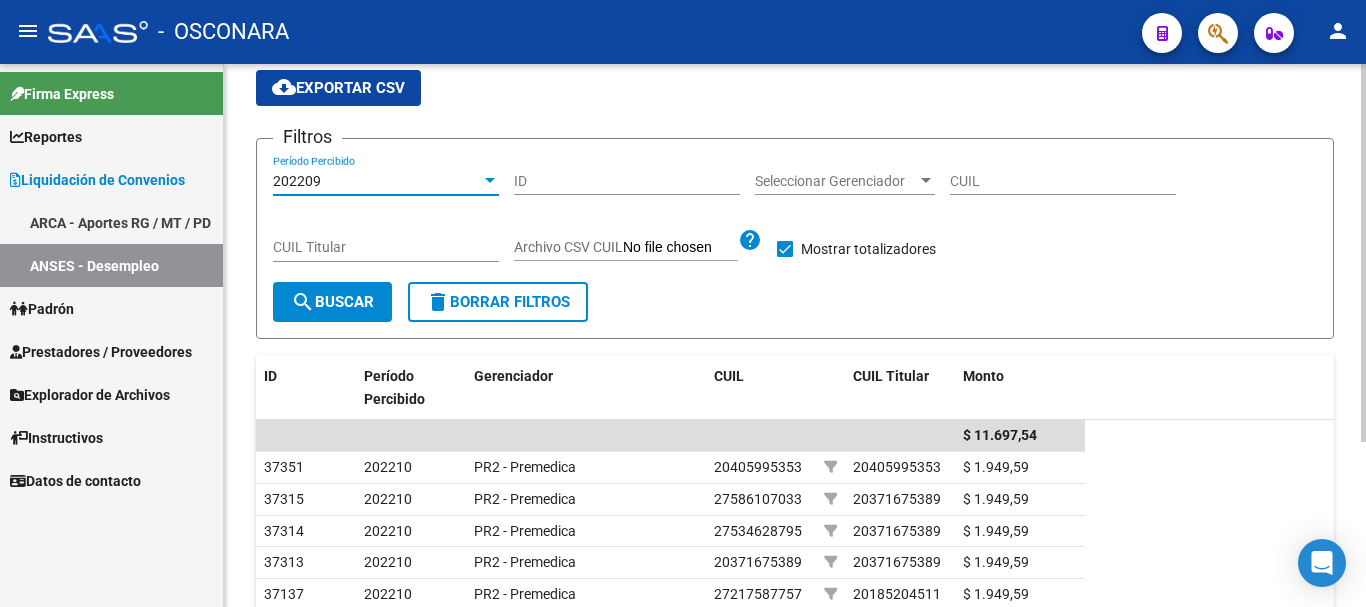 click on "search  Buscar" 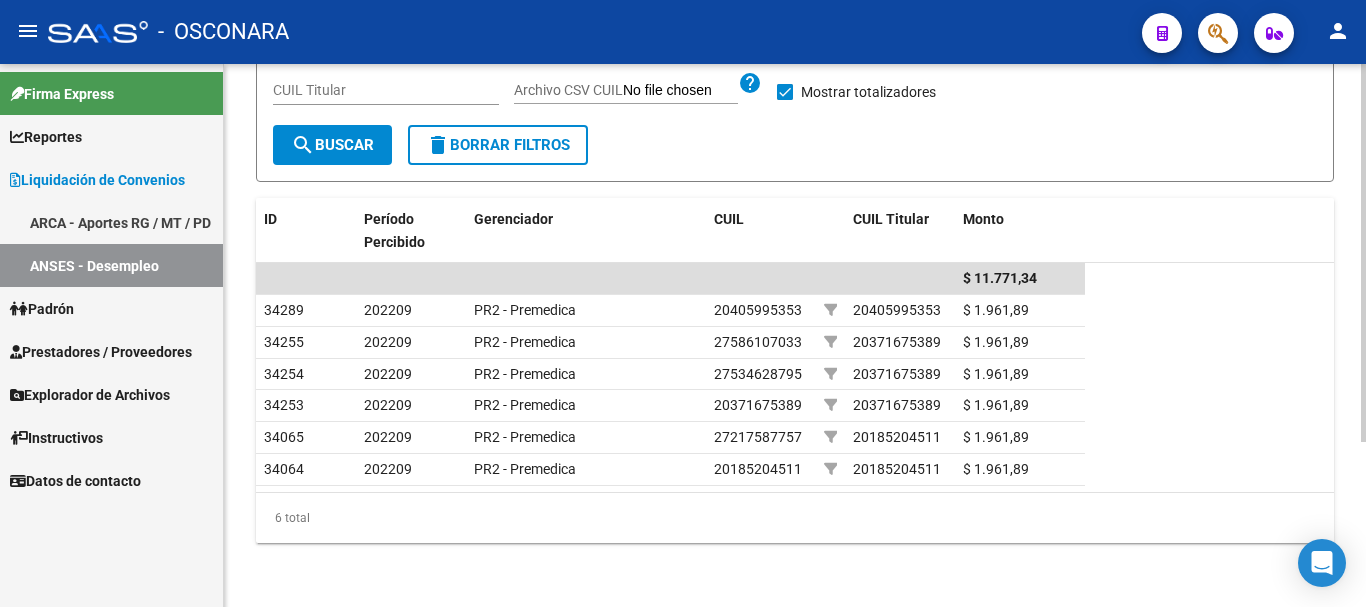 scroll, scrollTop: 136, scrollLeft: 0, axis: vertical 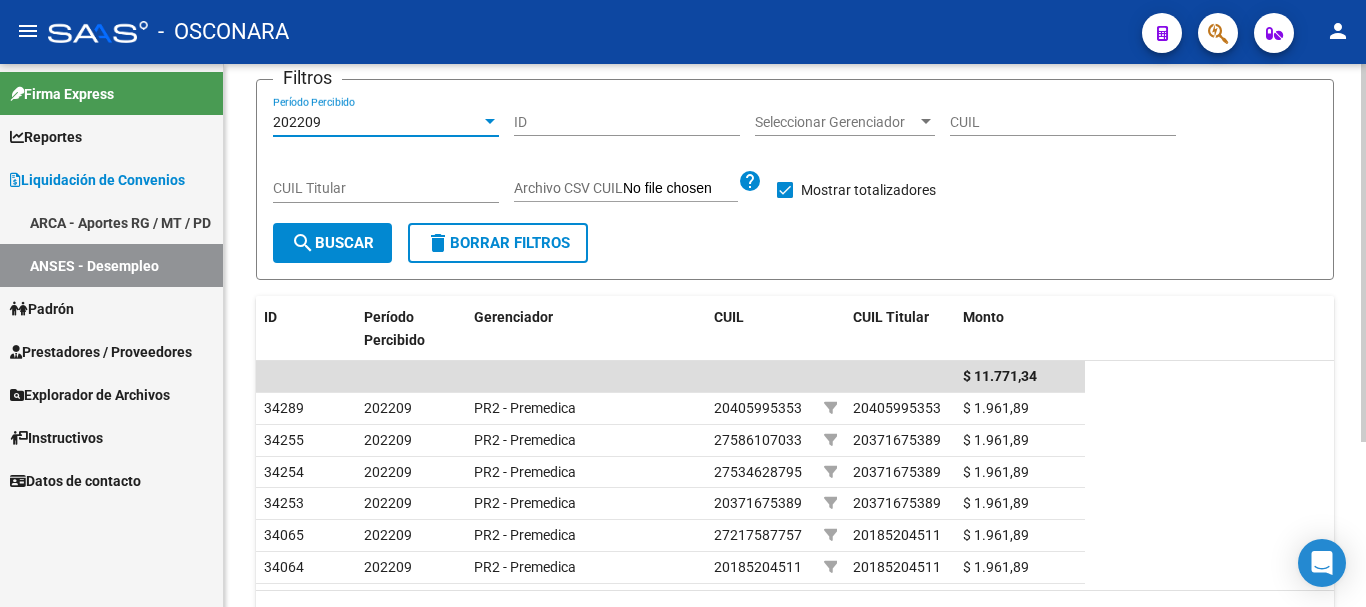 click at bounding box center [490, 121] 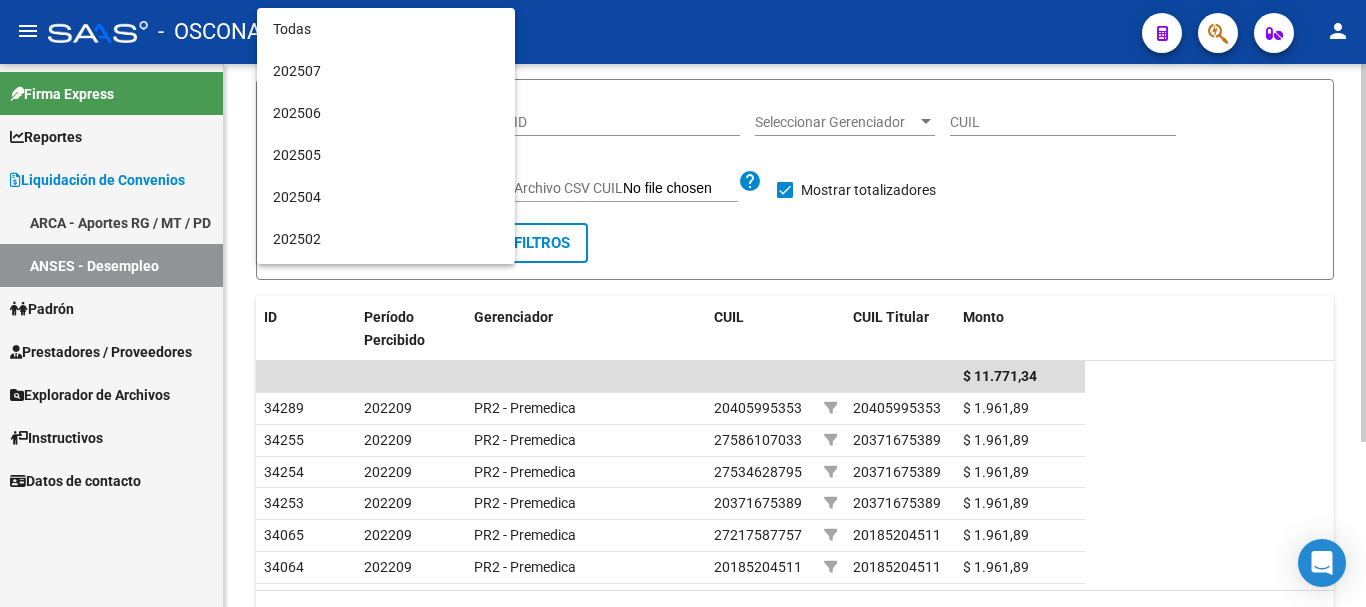 scroll, scrollTop: 1251, scrollLeft: 0, axis: vertical 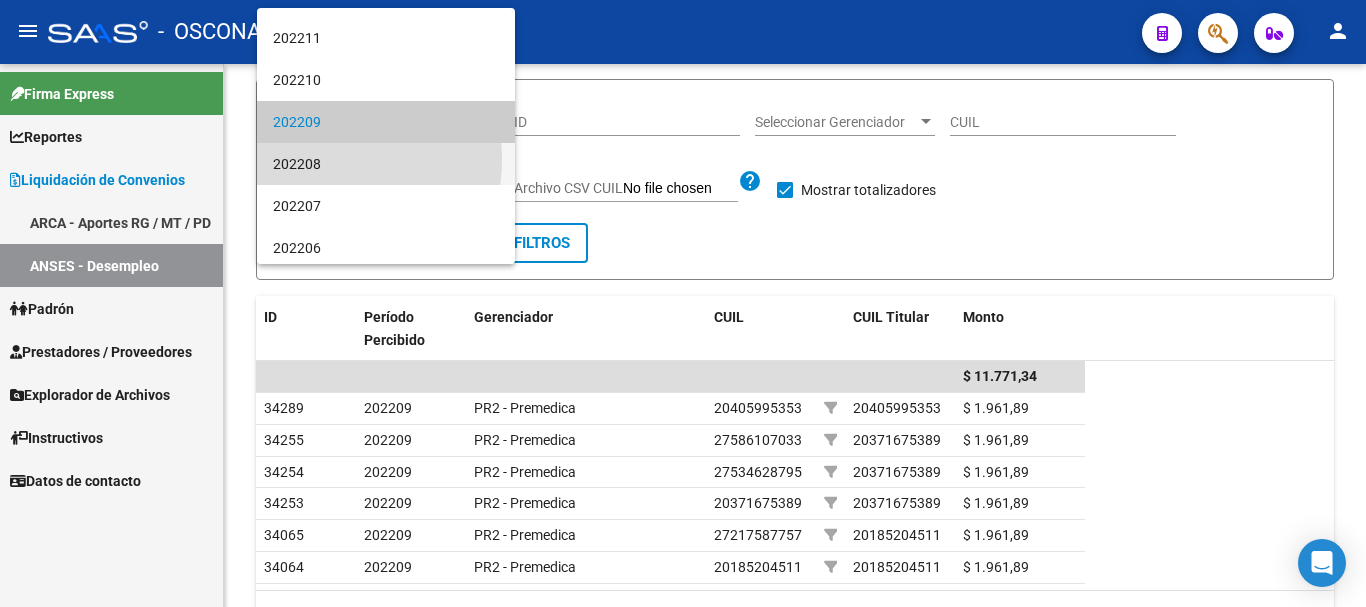 click on "202208" at bounding box center (386, 164) 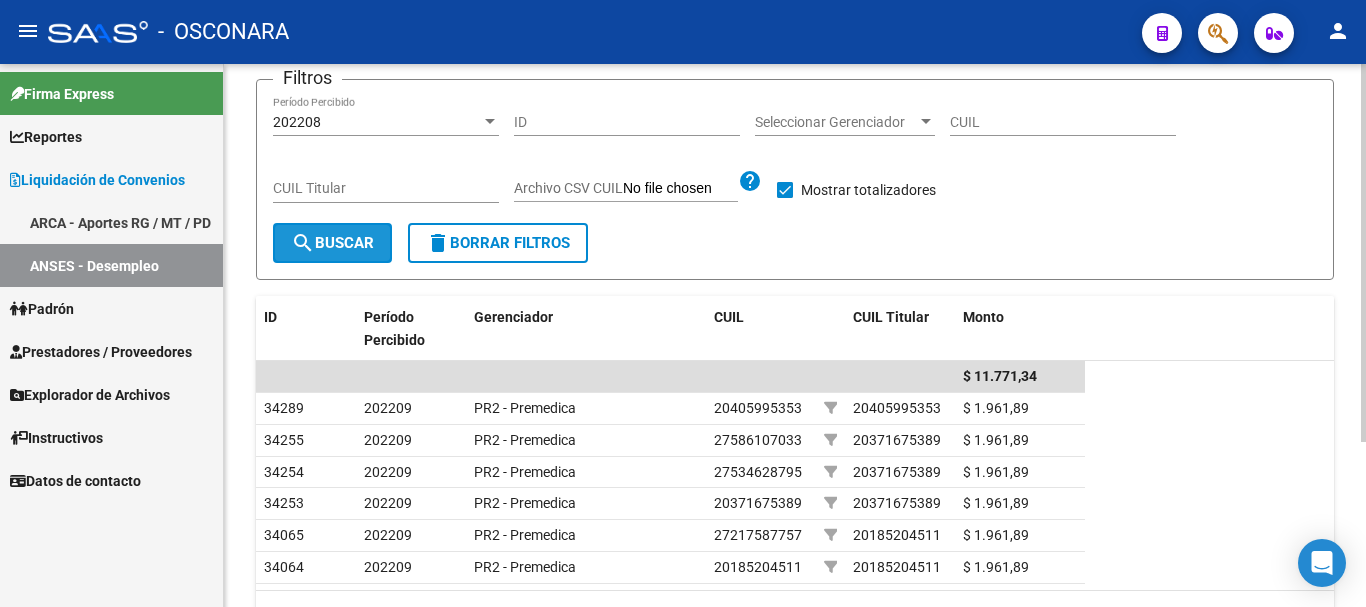 click on "search  Buscar" 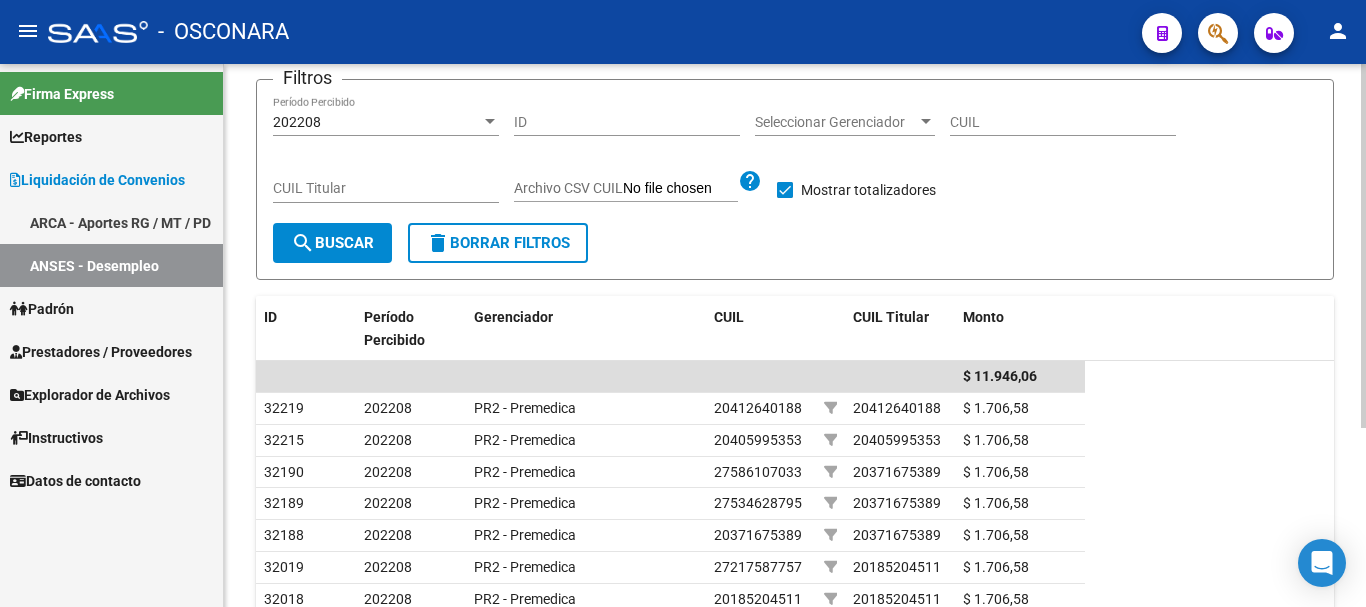 click at bounding box center [490, 121] 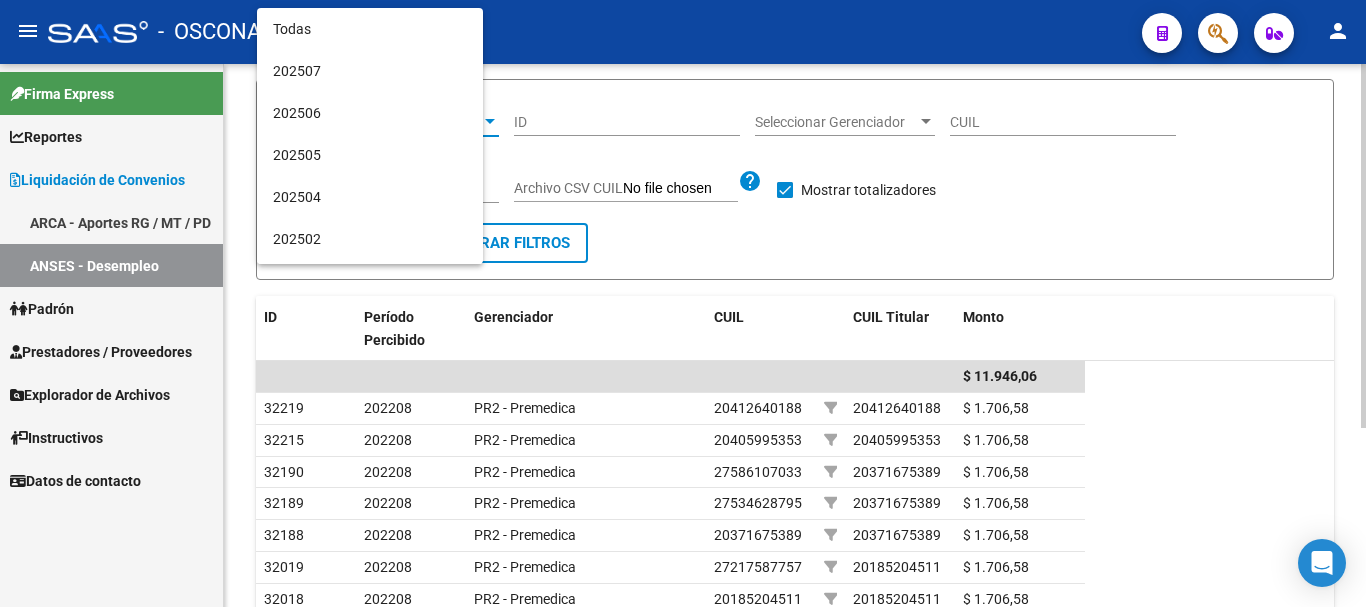 scroll, scrollTop: 1293, scrollLeft: 0, axis: vertical 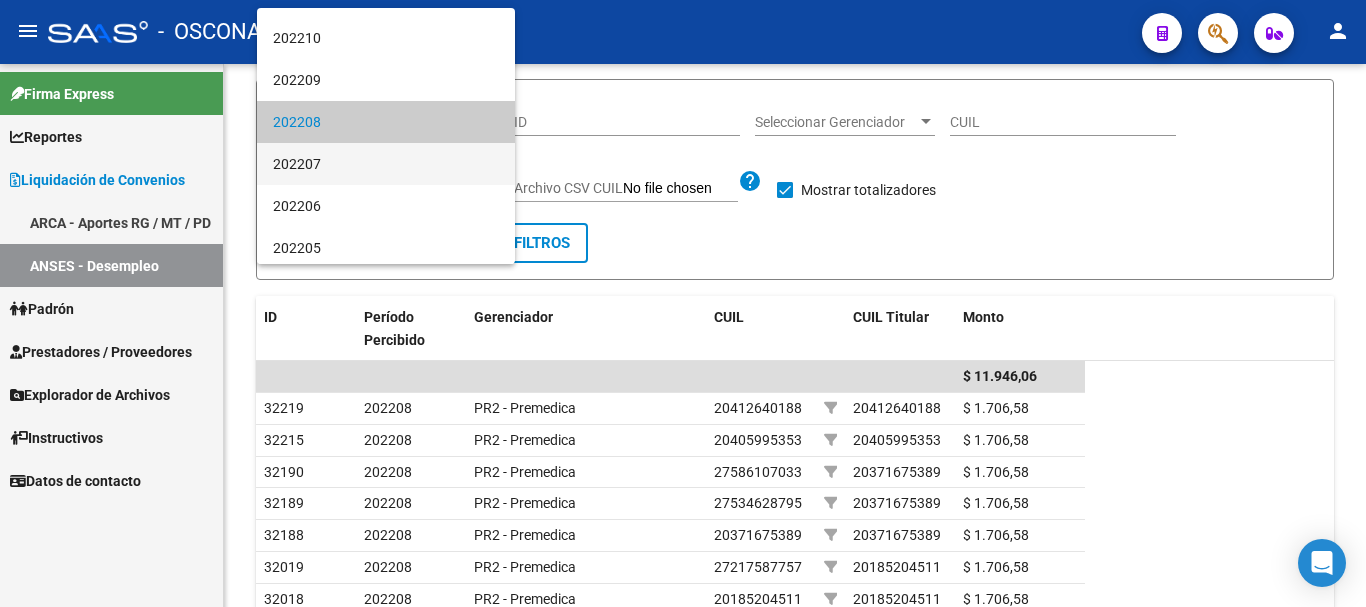 click on "202207" at bounding box center [386, 164] 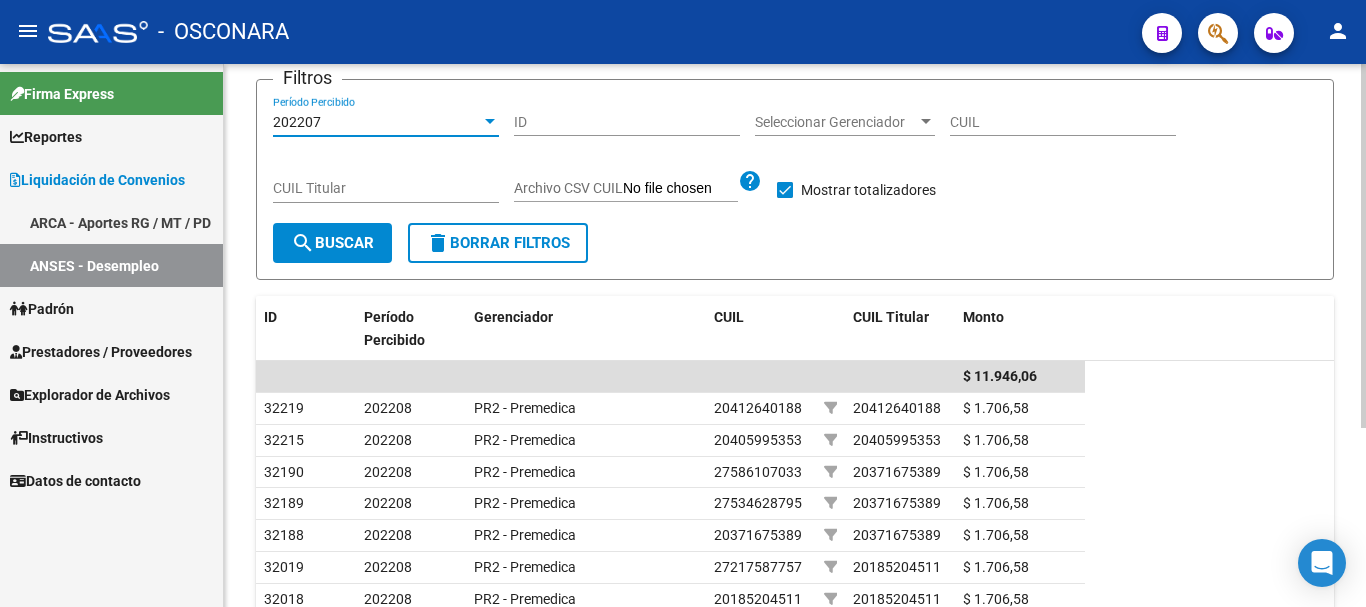 click on "search  Buscar" 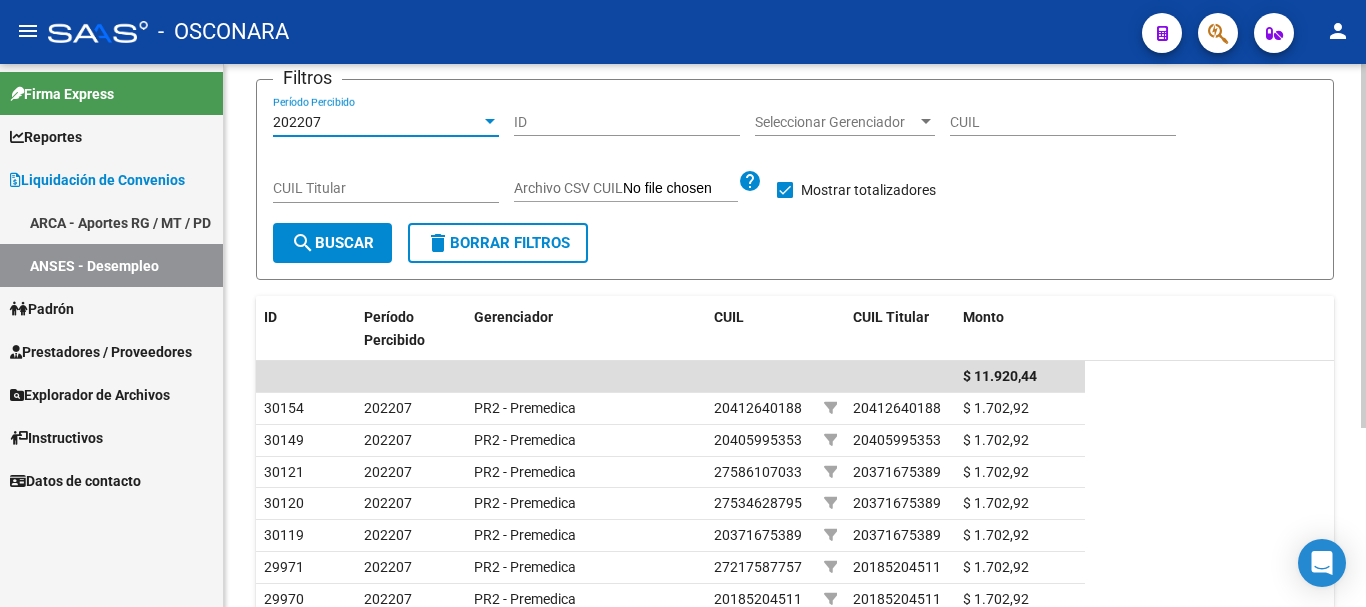 click at bounding box center (490, 122) 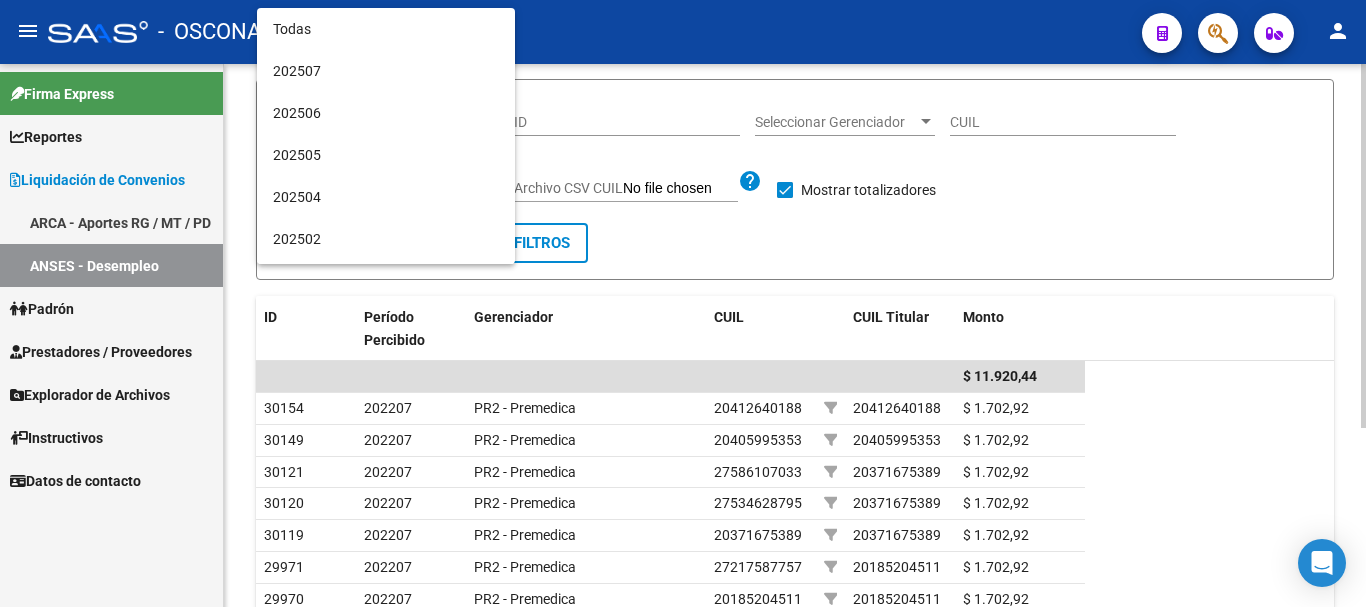 scroll, scrollTop: 1335, scrollLeft: 0, axis: vertical 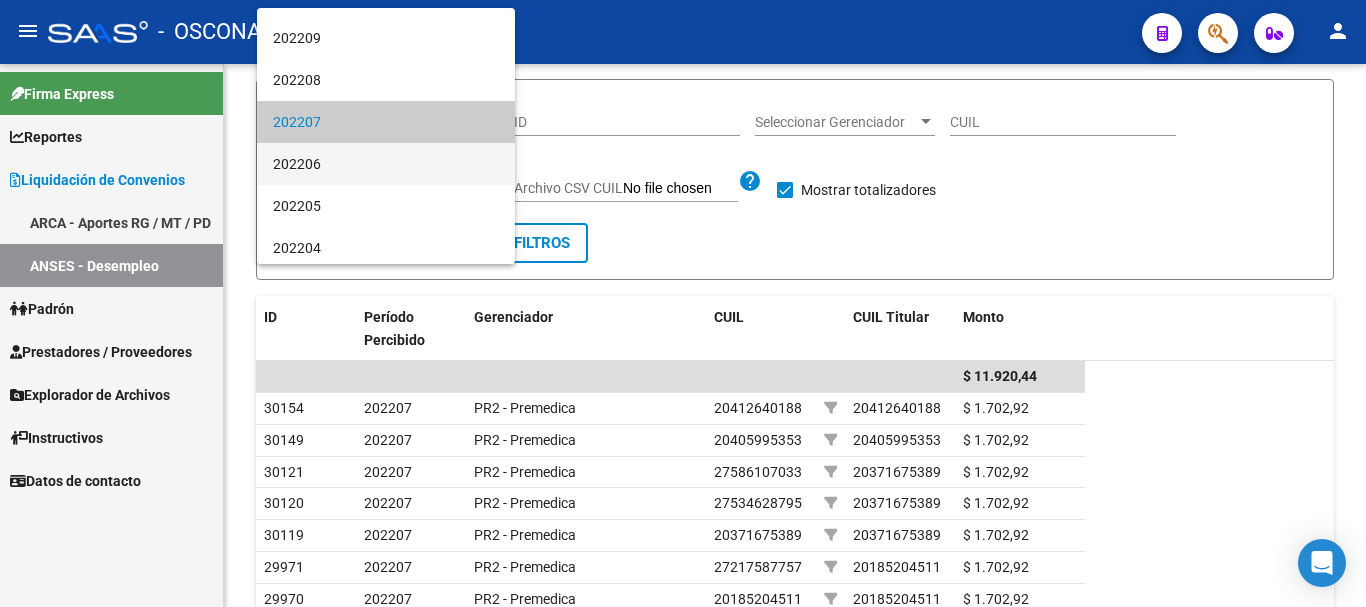 click on "202206" at bounding box center (386, 164) 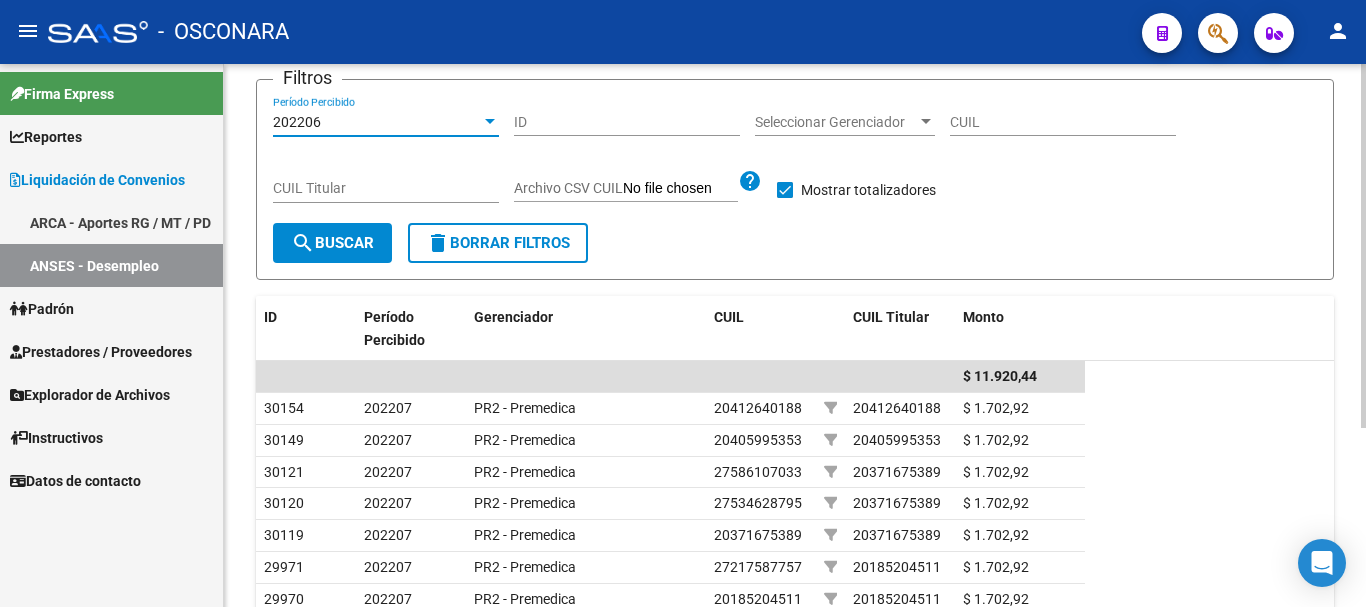 click on "search  Buscar" 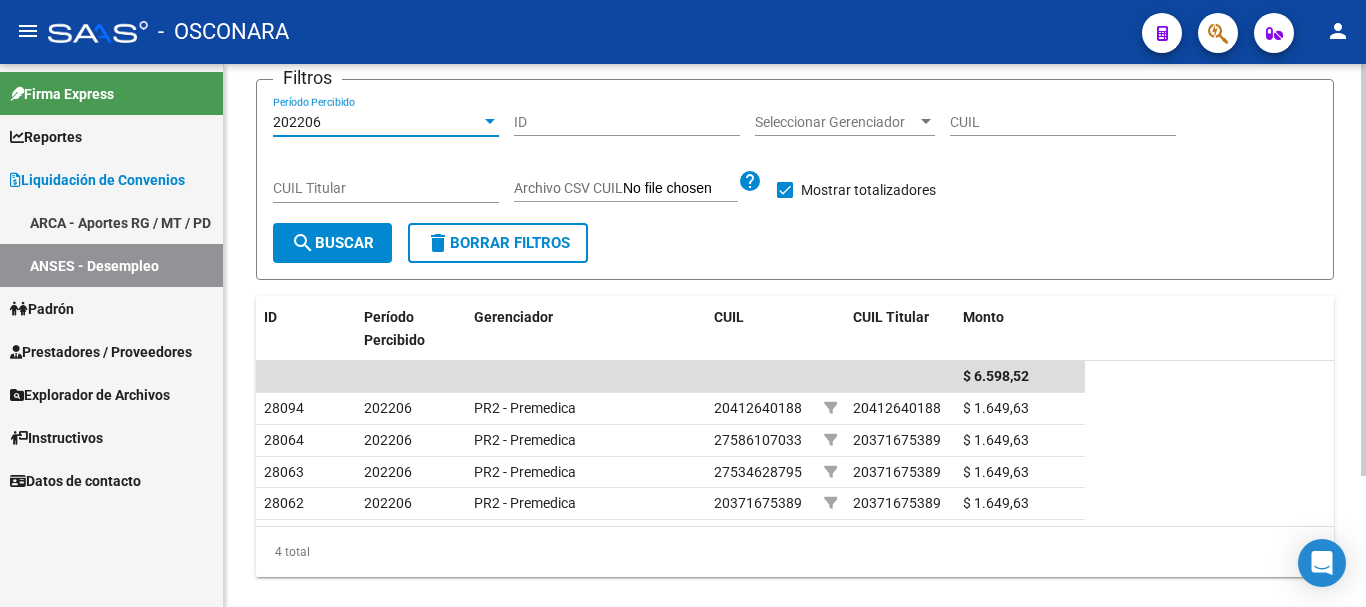 click at bounding box center [490, 122] 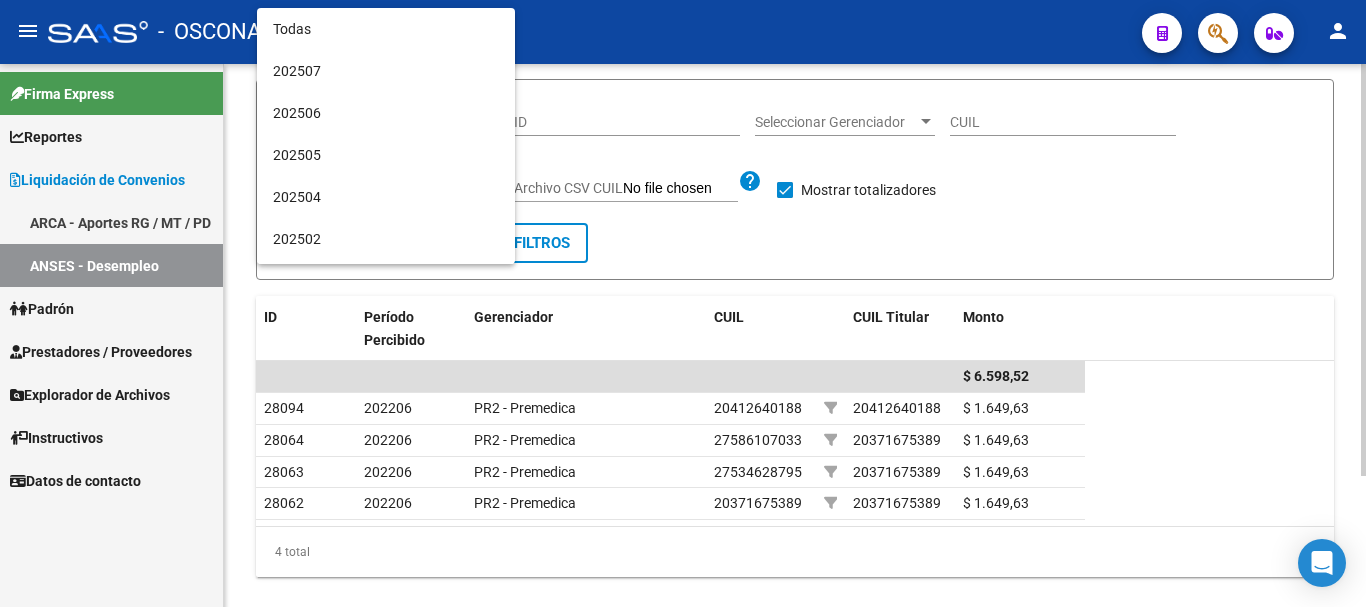 scroll, scrollTop: 1377, scrollLeft: 0, axis: vertical 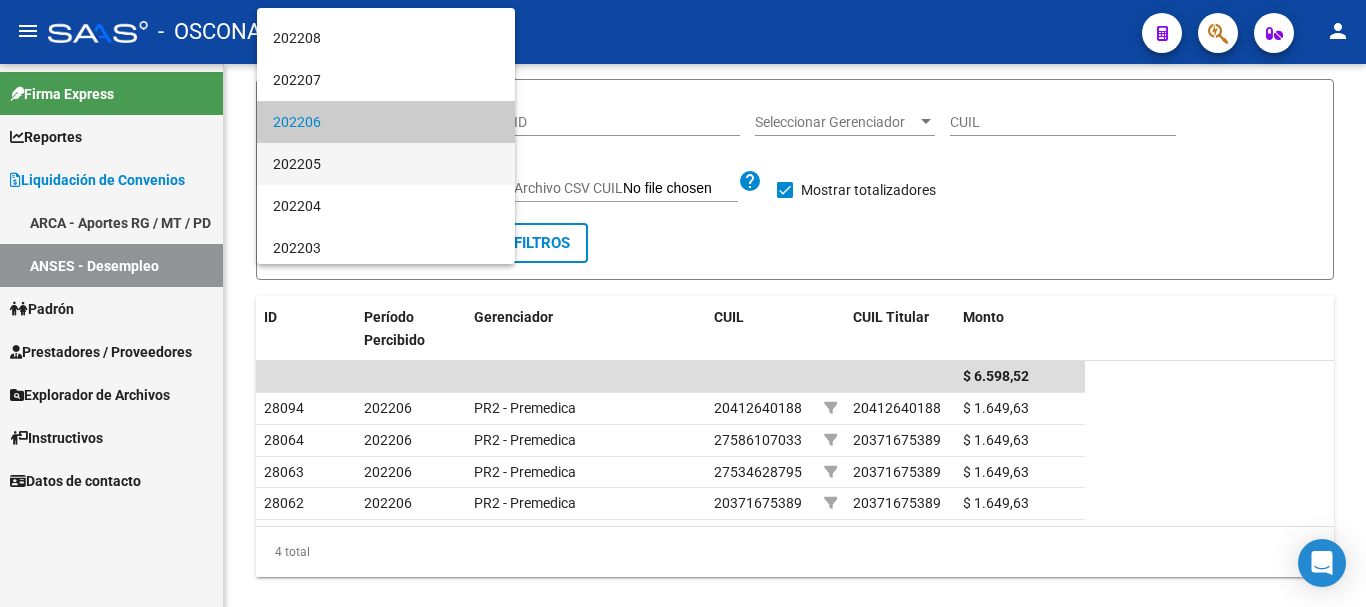 click on "202205" at bounding box center [386, 164] 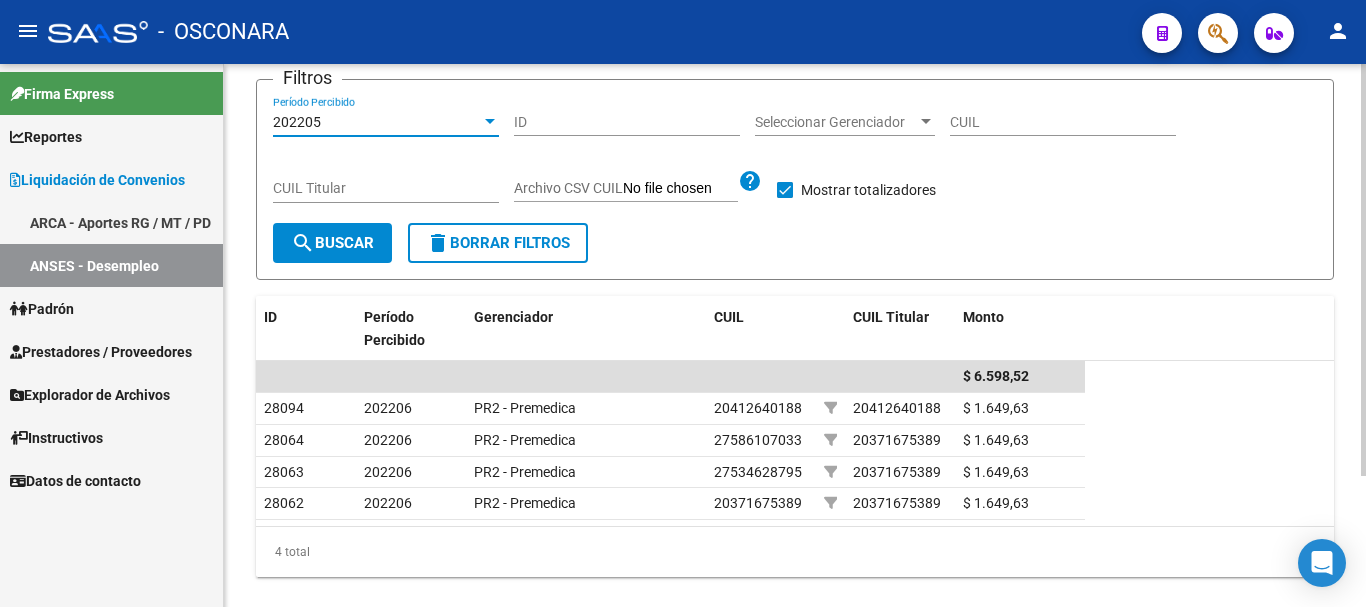 click on "search  Buscar" 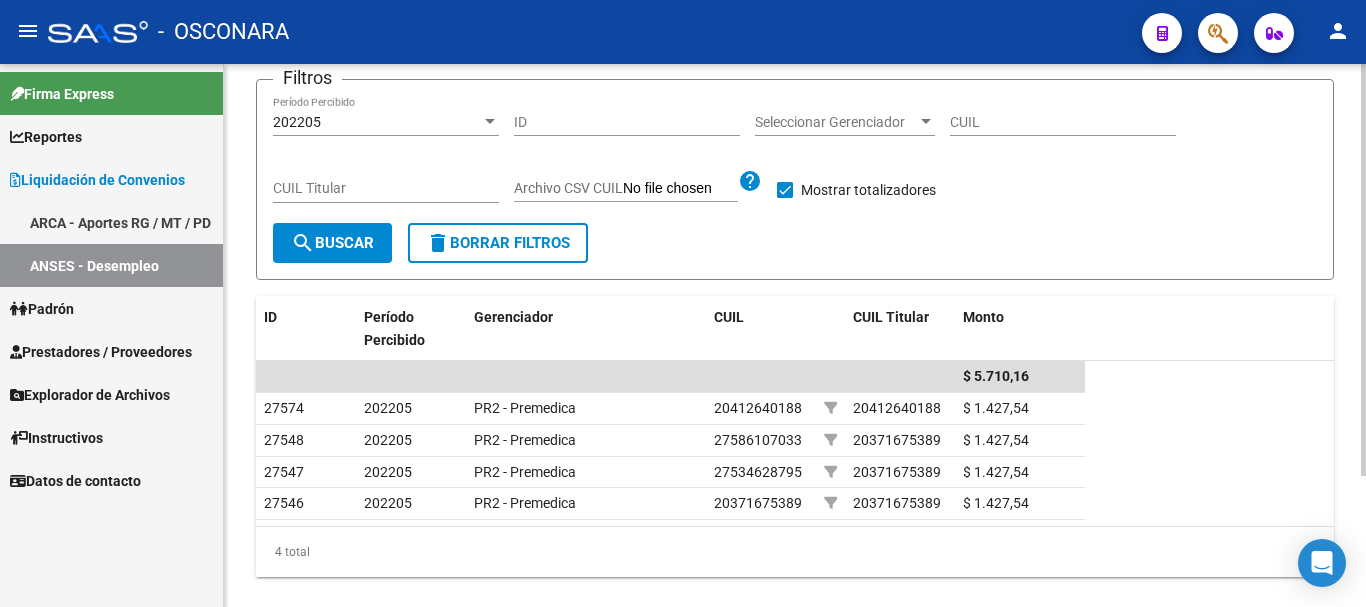 click at bounding box center [490, 121] 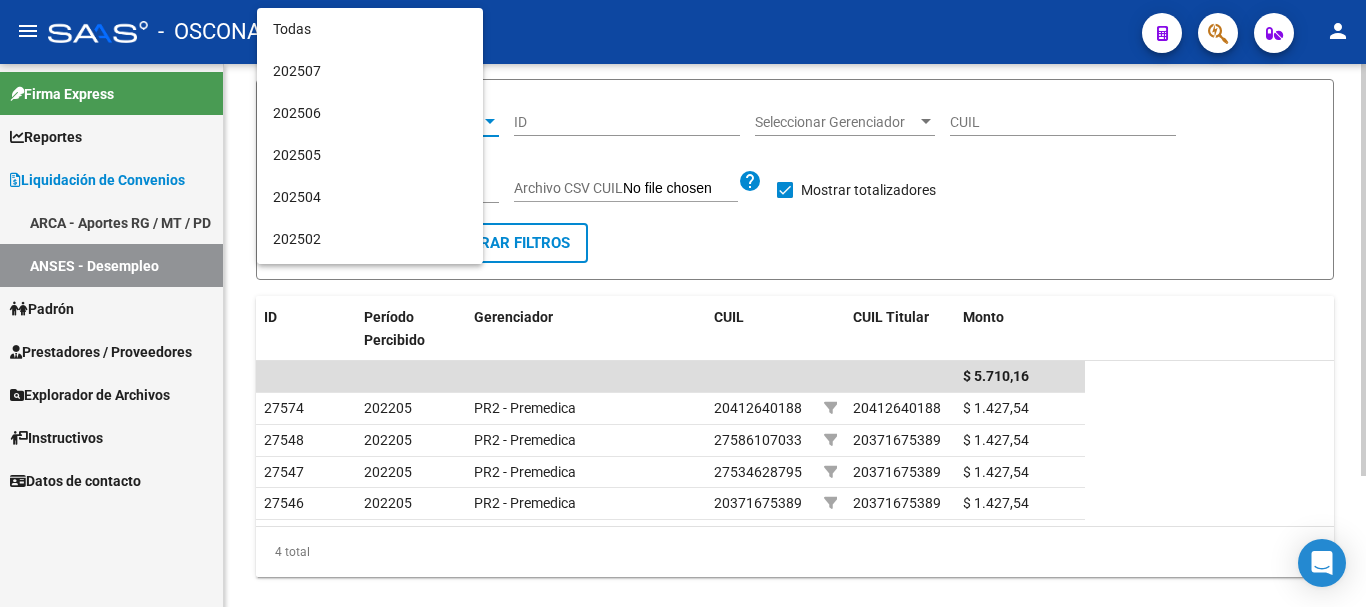 scroll, scrollTop: 1419, scrollLeft: 0, axis: vertical 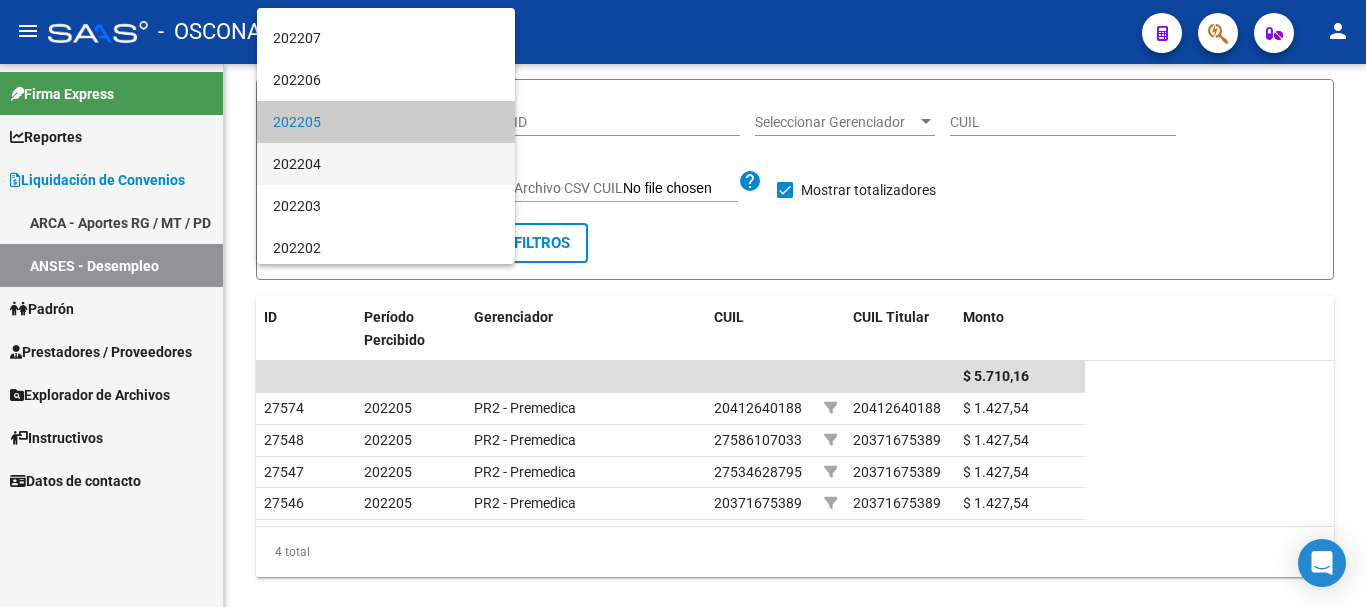 click on "202204" at bounding box center [386, 164] 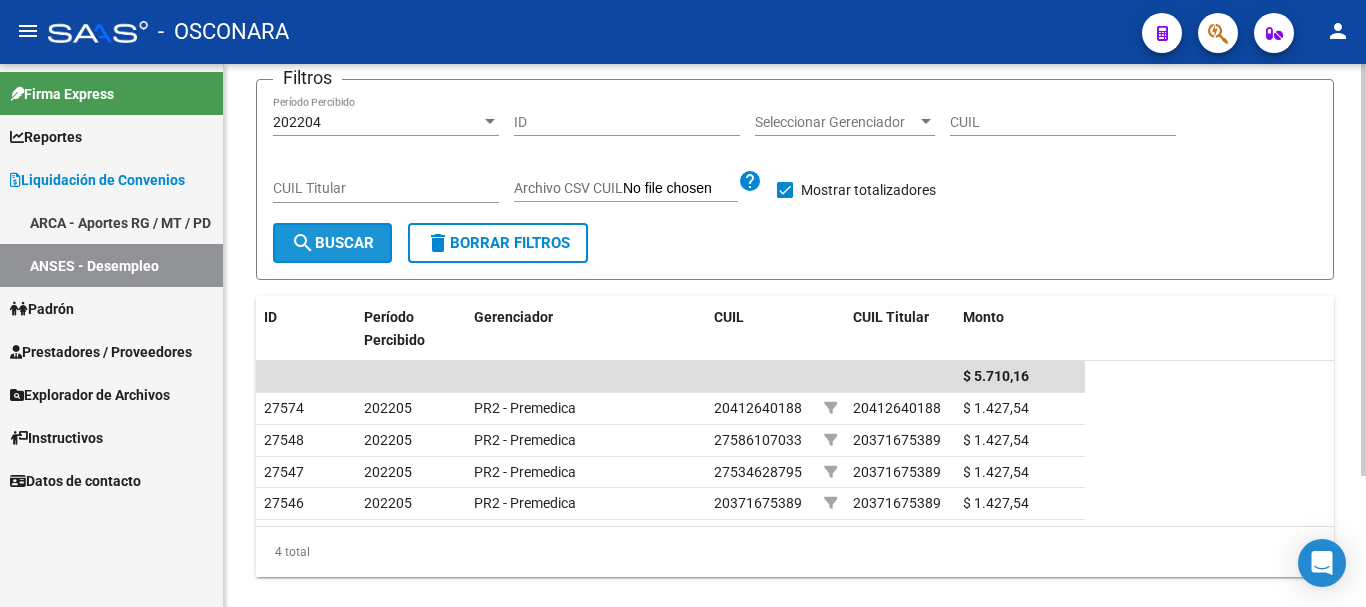click on "search  Buscar" 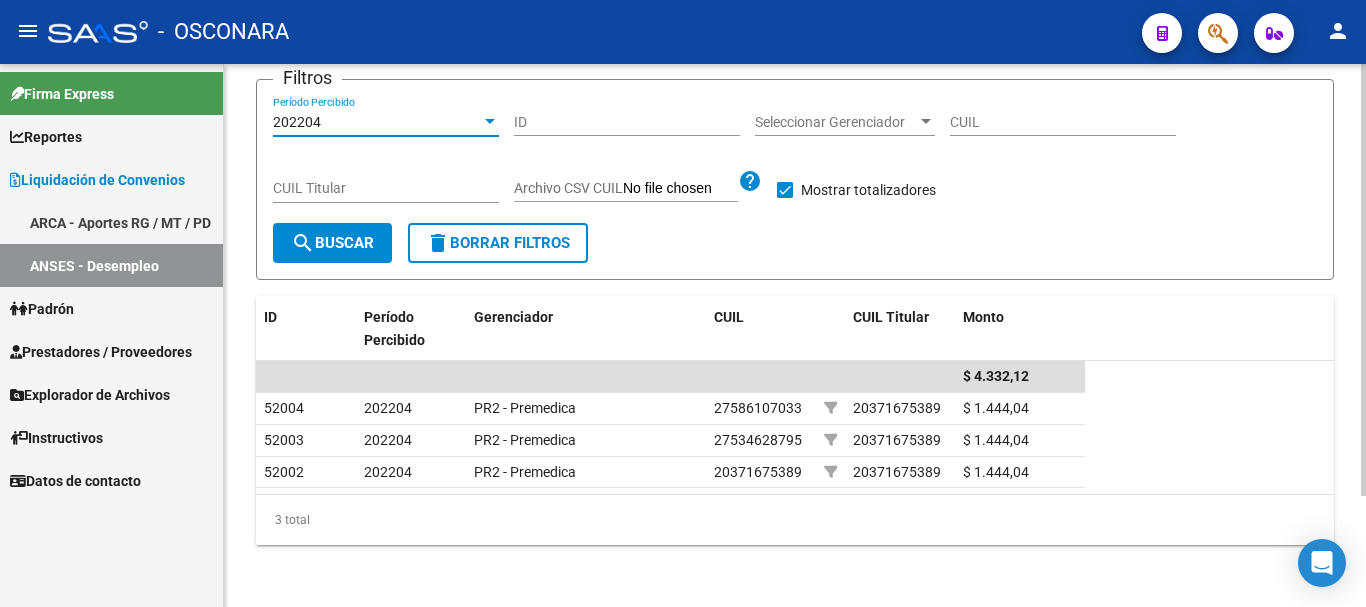 click at bounding box center (490, 121) 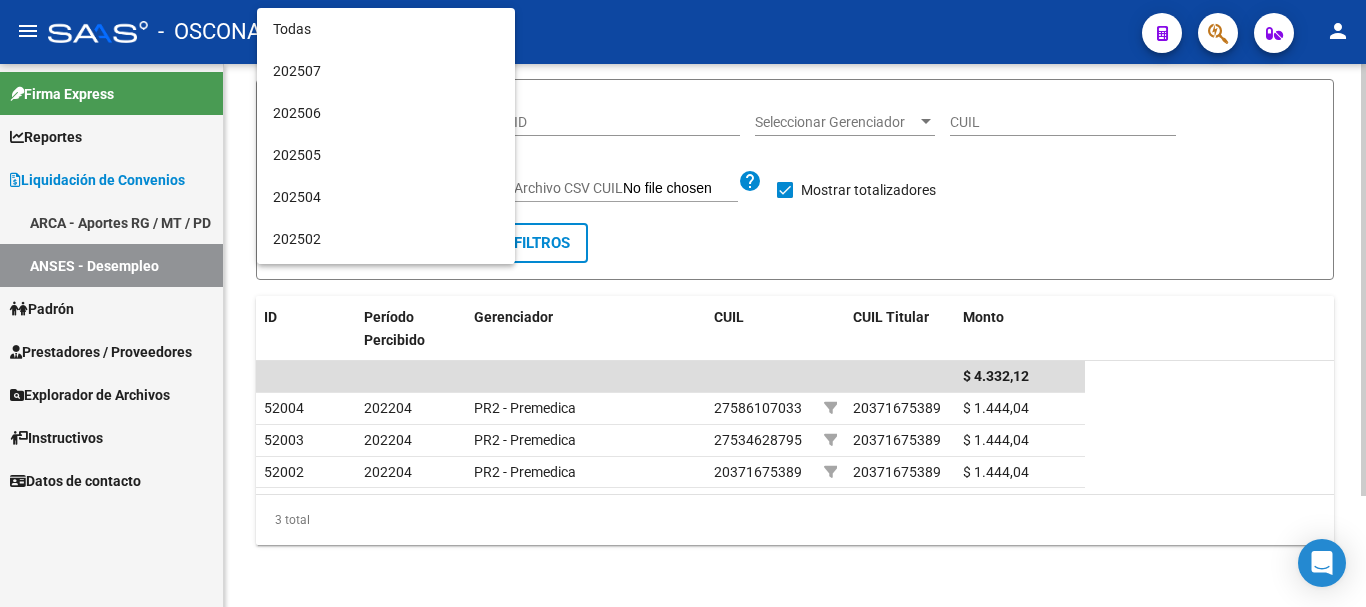scroll, scrollTop: 1461, scrollLeft: 0, axis: vertical 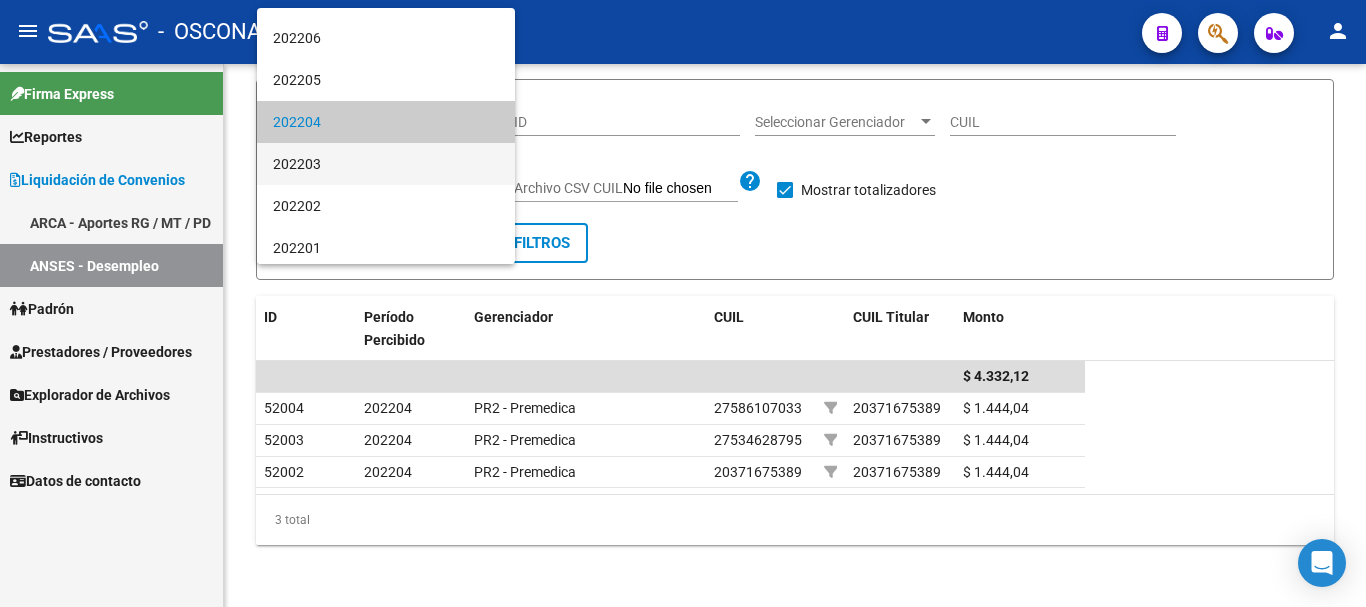 click on "202203" at bounding box center (386, 164) 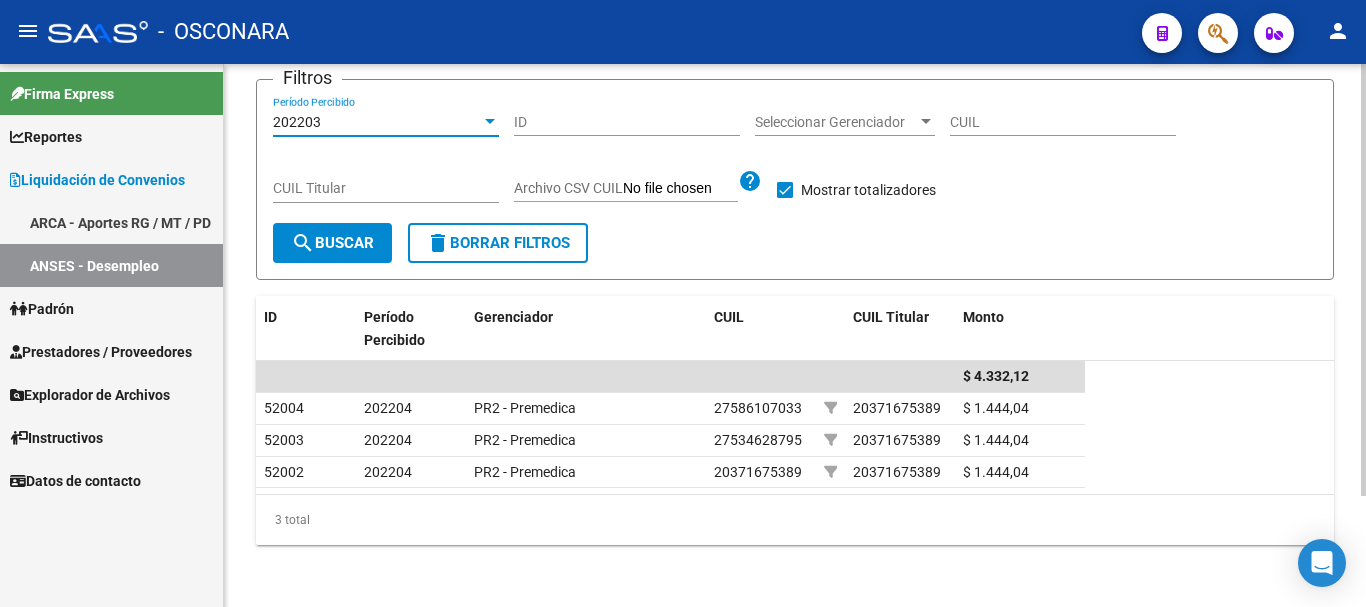 click on "search  Buscar" 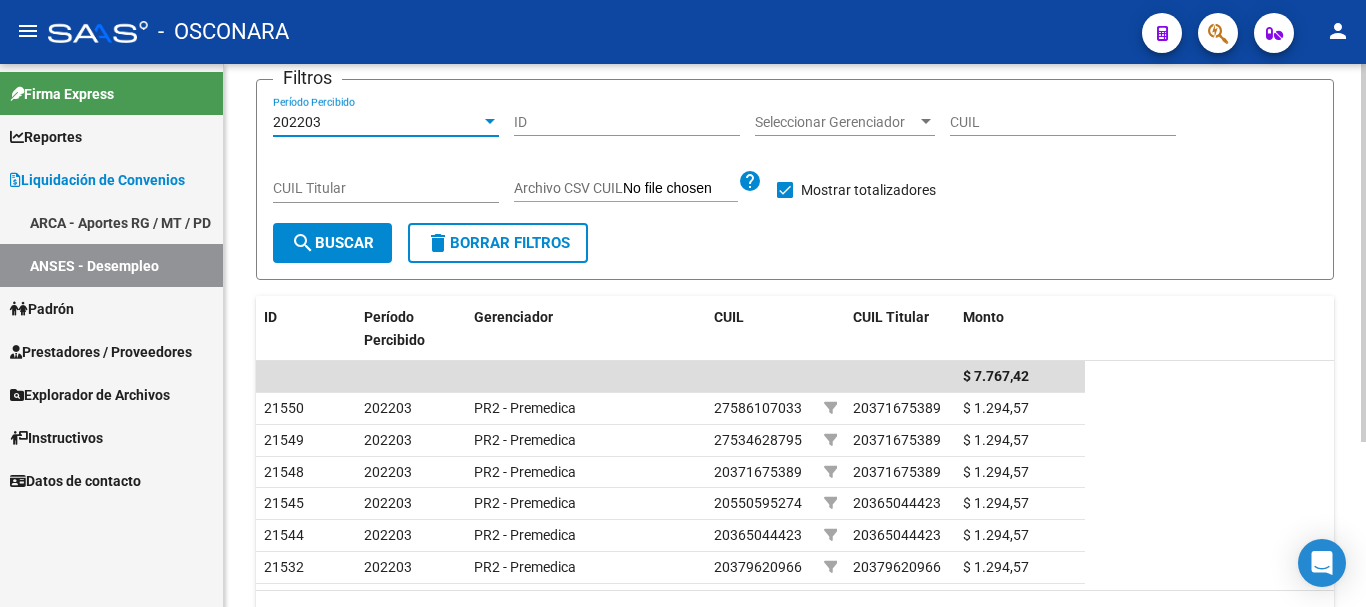 drag, startPoint x: 486, startPoint y: 120, endPoint x: 462, endPoint y: 100, distance: 31.241 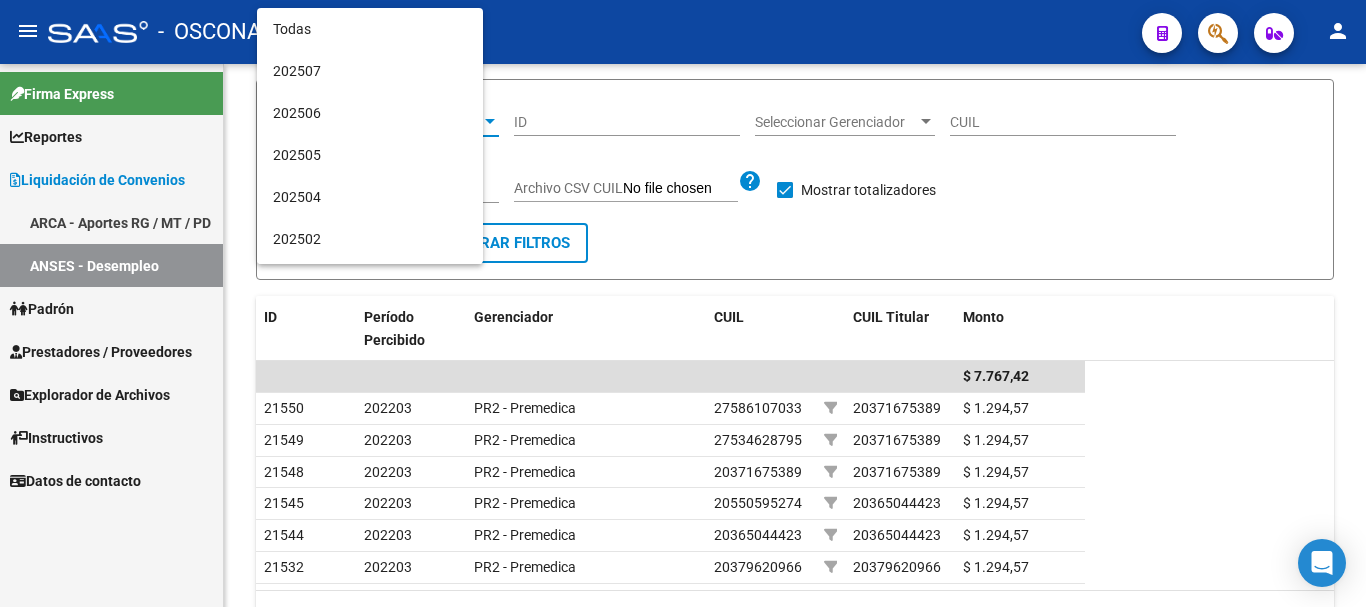 scroll, scrollTop: 1503, scrollLeft: 0, axis: vertical 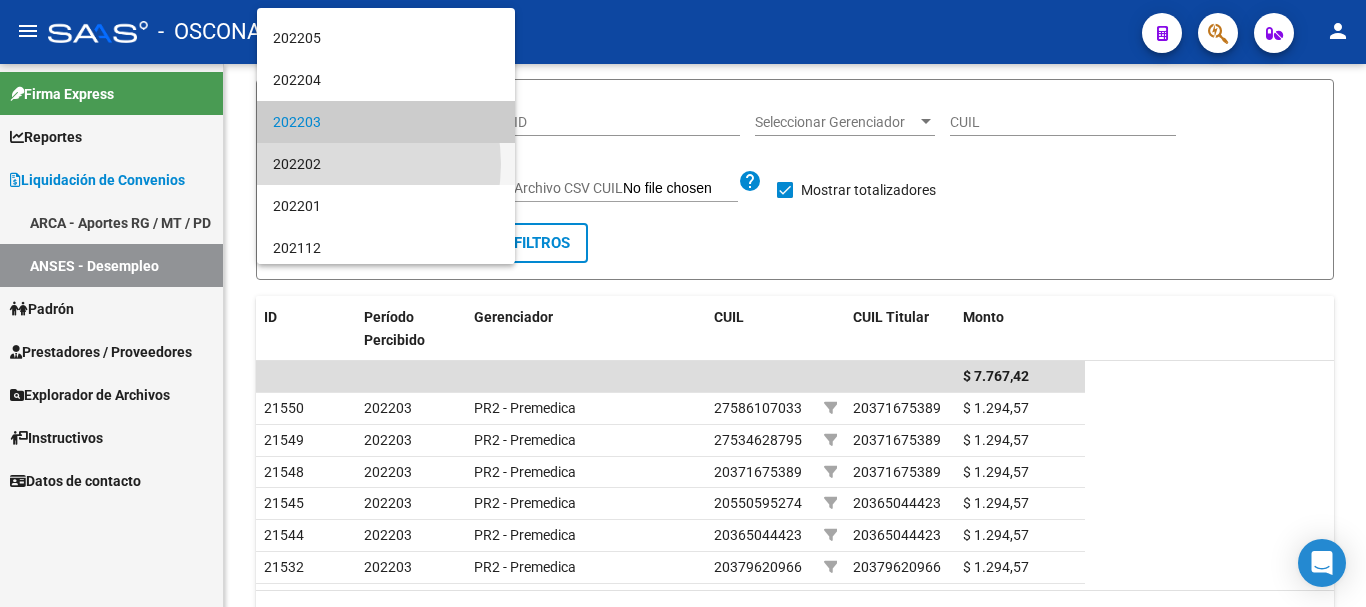 click on "202202" at bounding box center (386, 164) 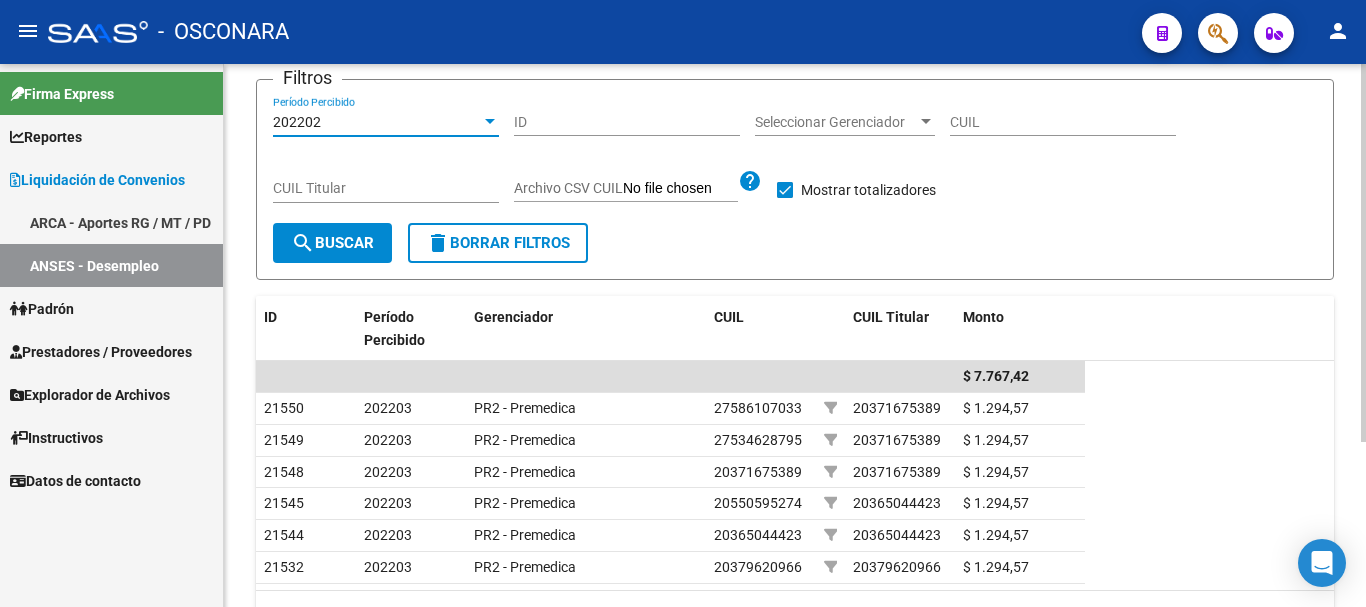 click on "search  Buscar" 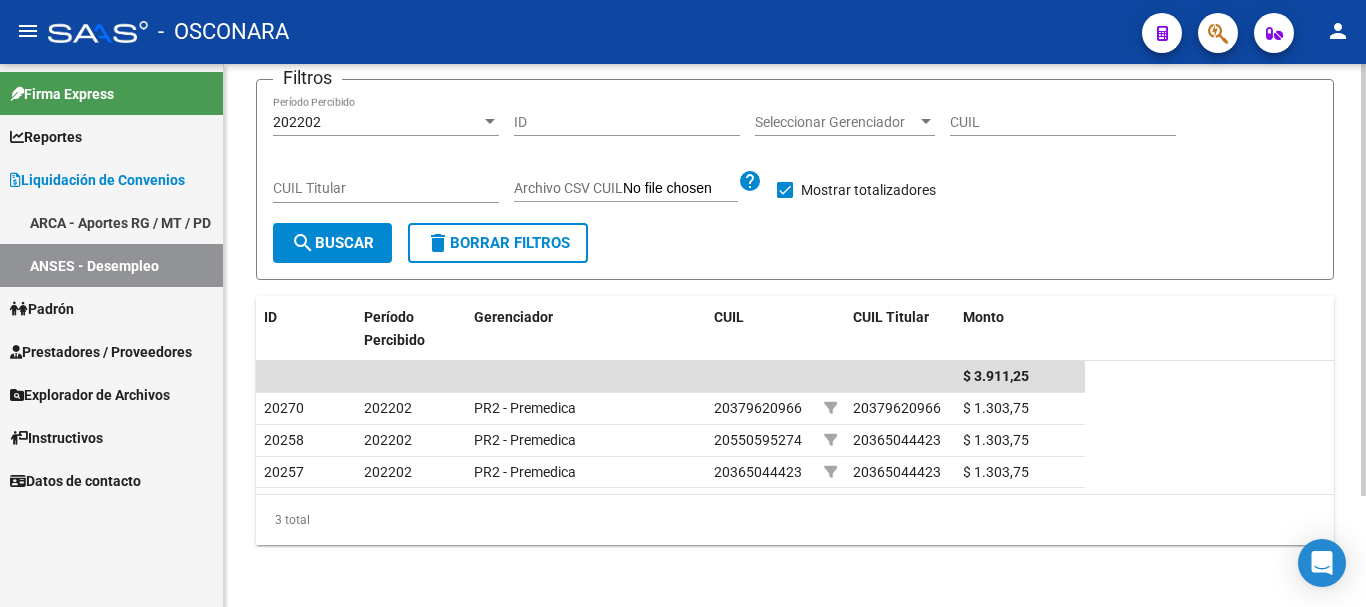 click at bounding box center [490, 121] 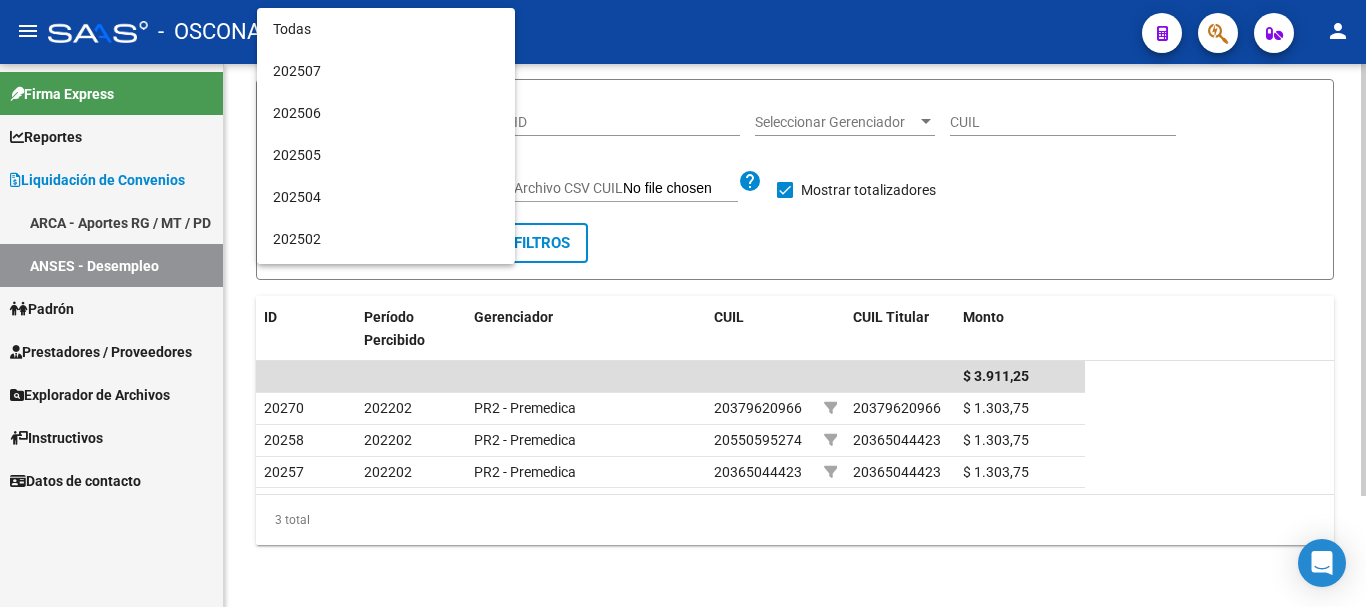 scroll, scrollTop: 1545, scrollLeft: 0, axis: vertical 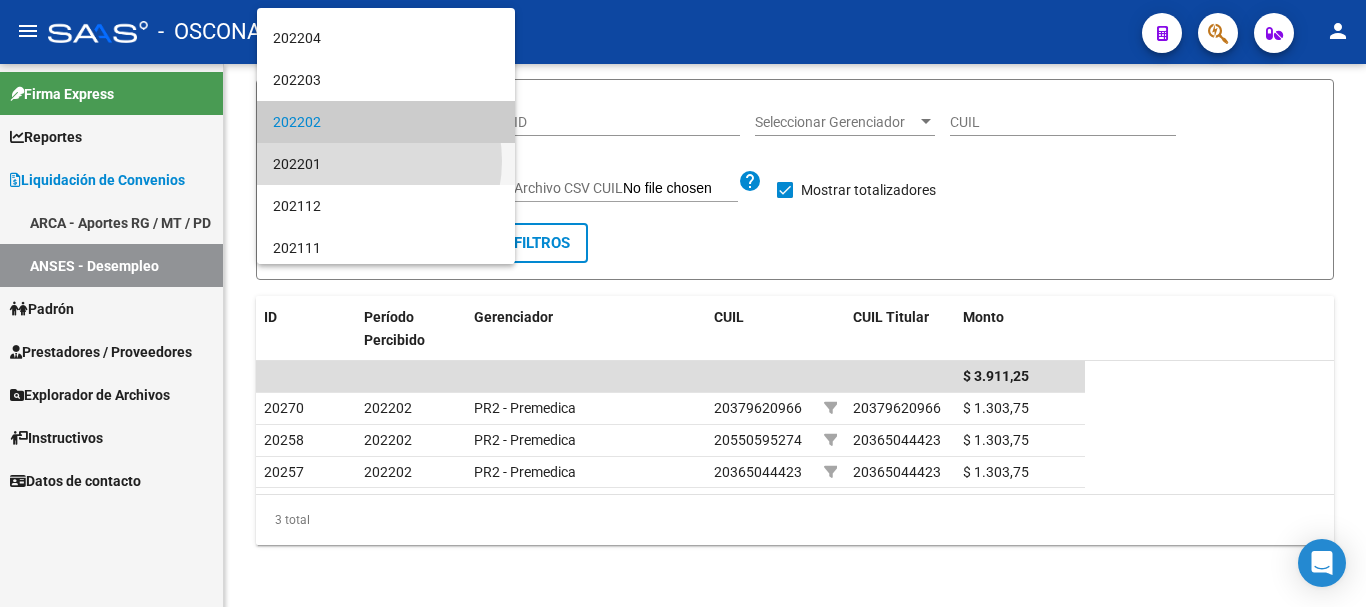 click on "202201" at bounding box center (386, 164) 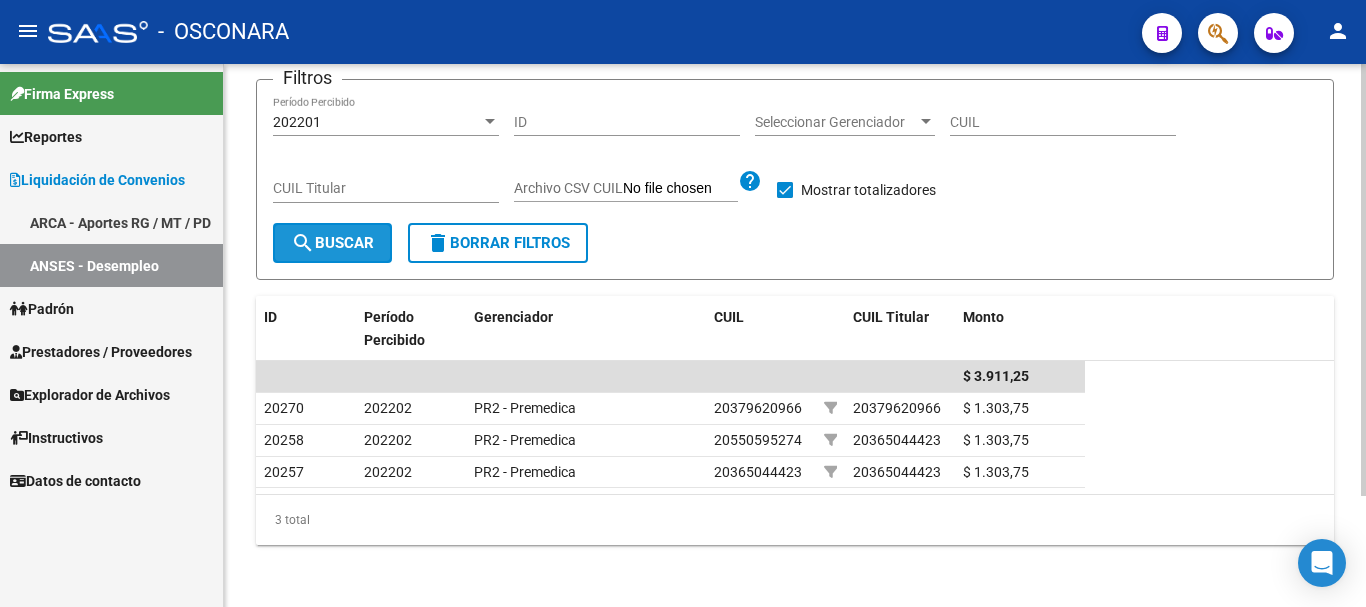 click on "search  Buscar" 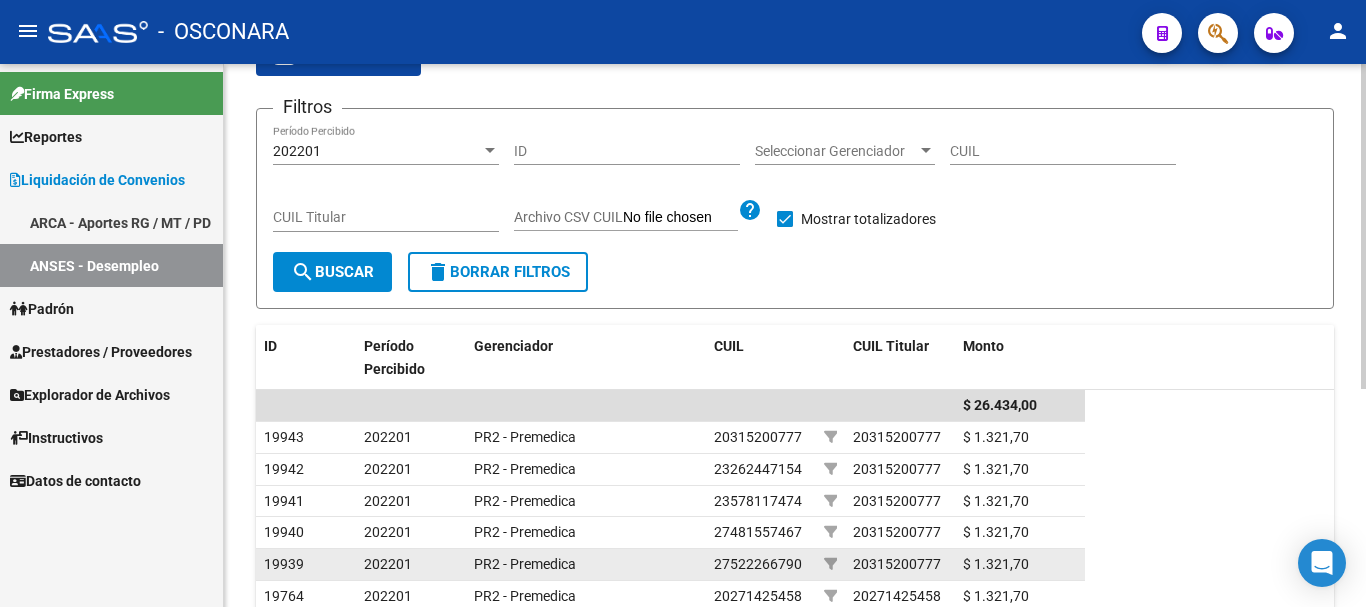 scroll, scrollTop: 63, scrollLeft: 0, axis: vertical 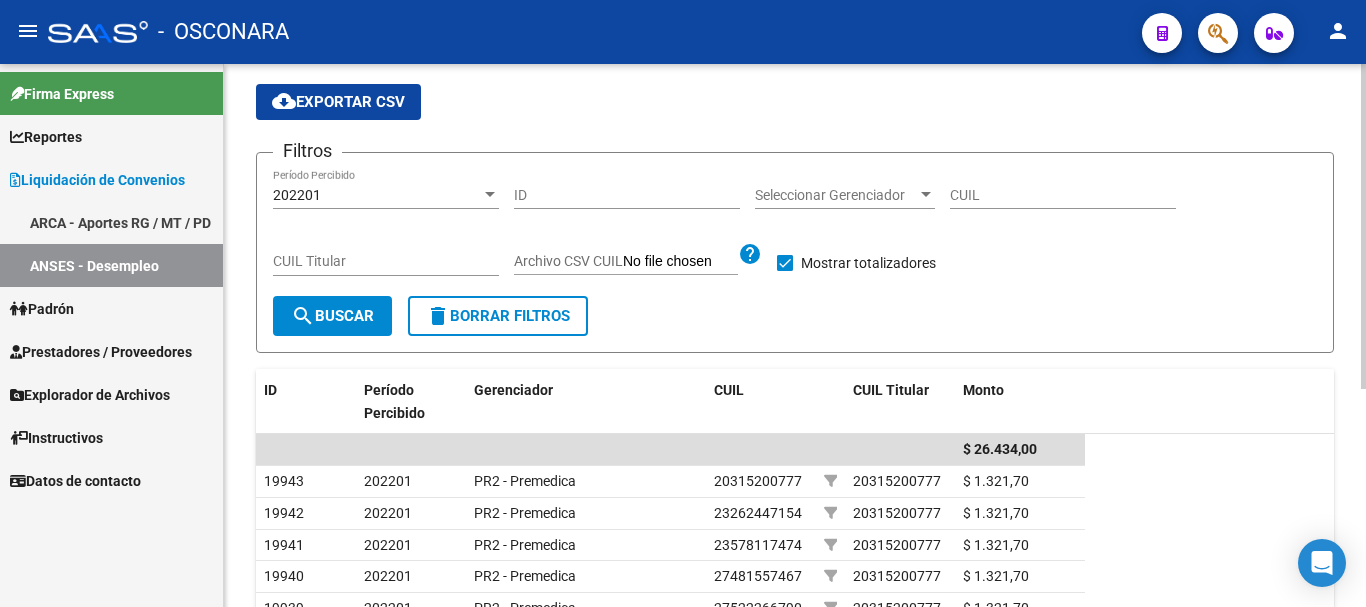 click at bounding box center [490, 194] 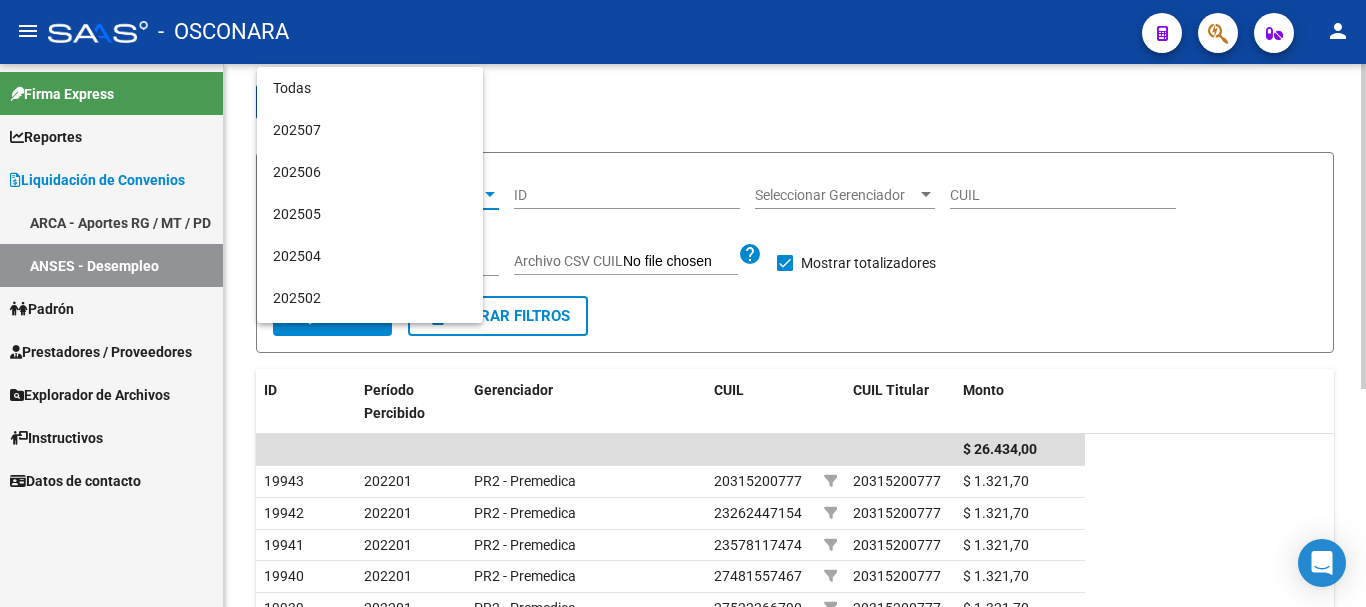 scroll, scrollTop: 1573, scrollLeft: 0, axis: vertical 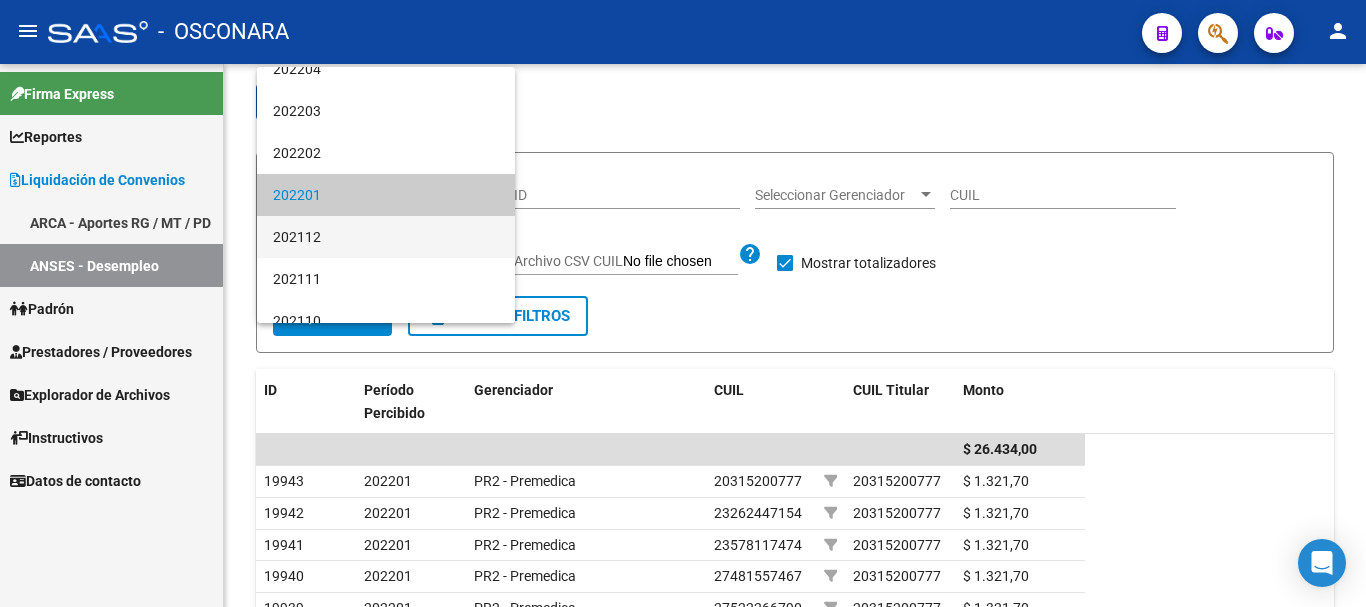 click on "202112" at bounding box center [386, 237] 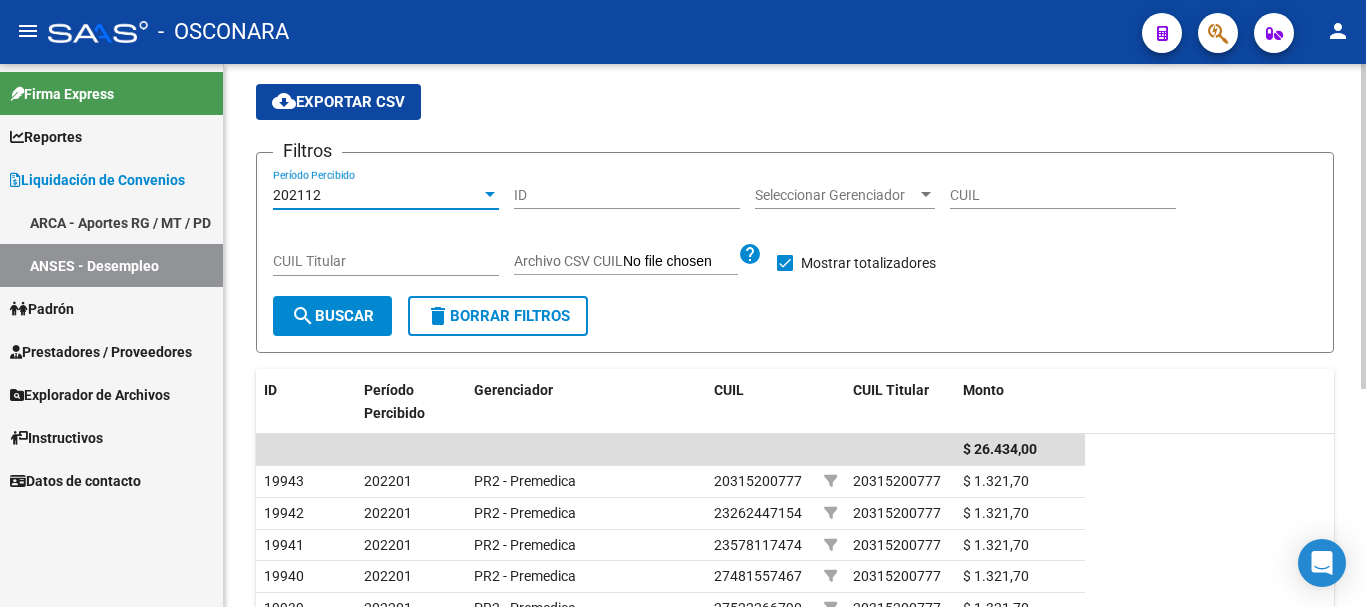 click on "search  Buscar" 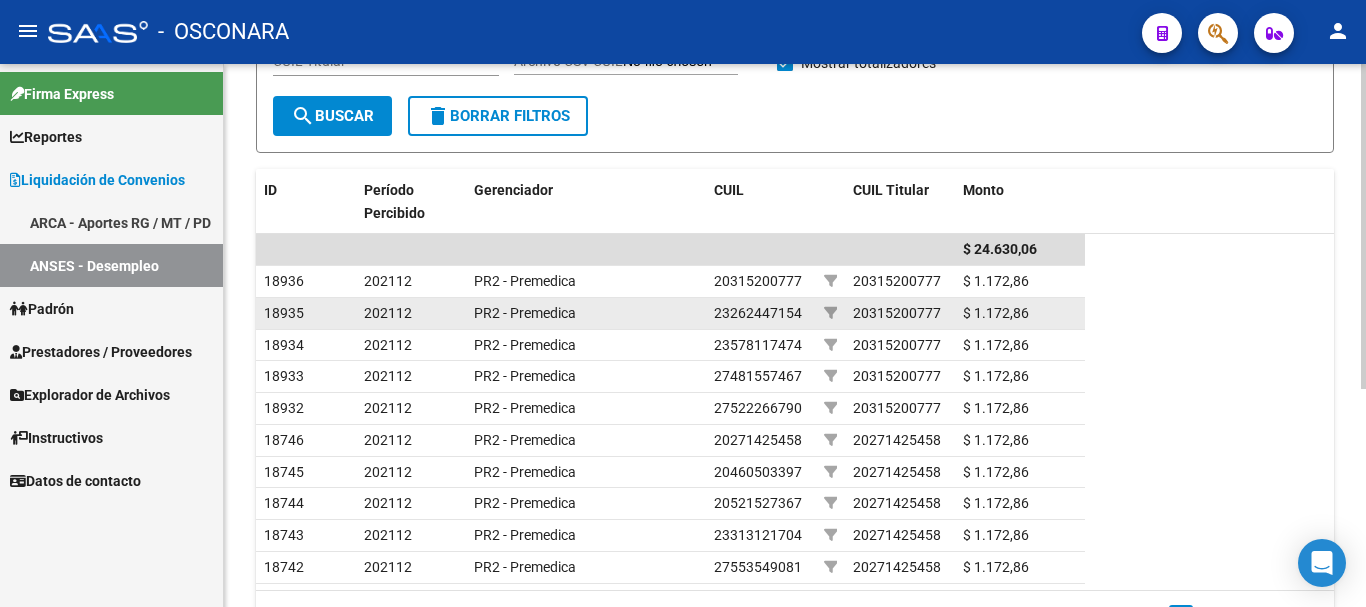 scroll, scrollTop: 63, scrollLeft: 0, axis: vertical 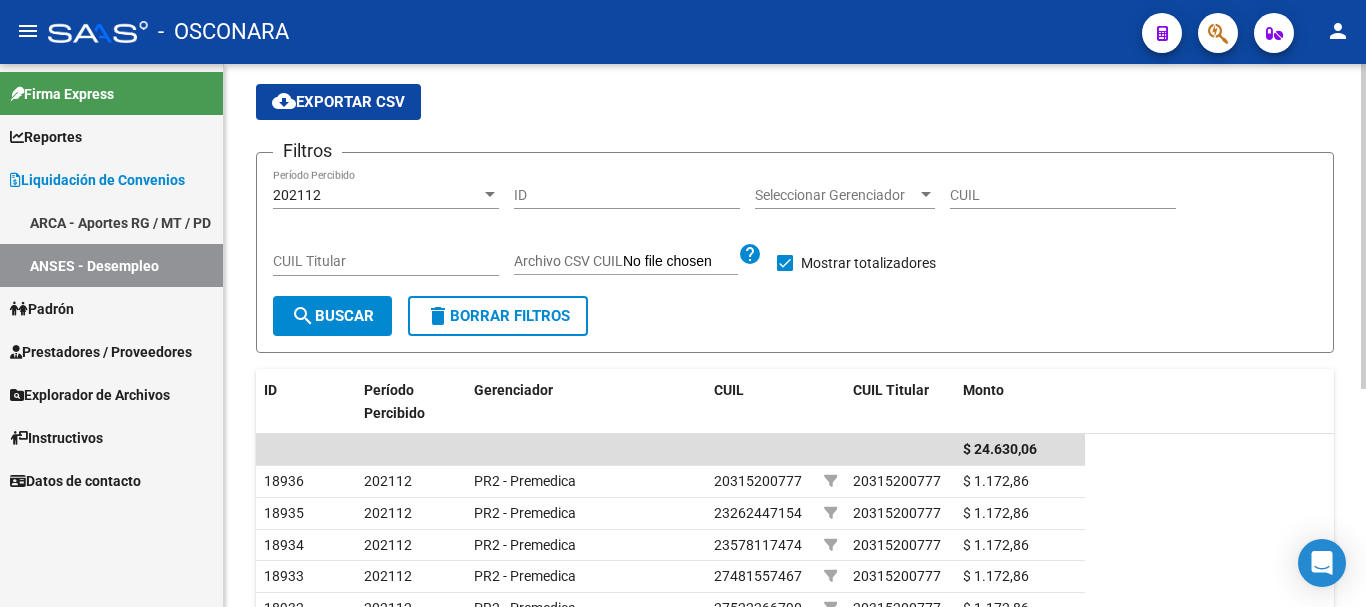 click at bounding box center [490, 194] 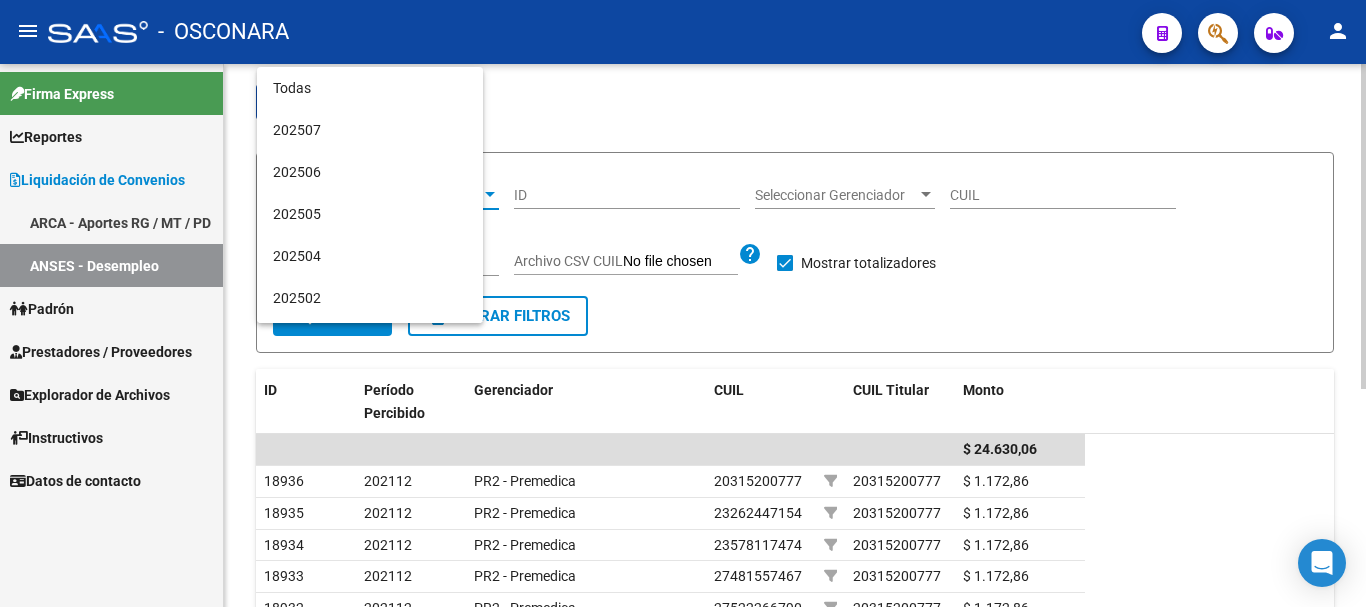 scroll, scrollTop: 1615, scrollLeft: 0, axis: vertical 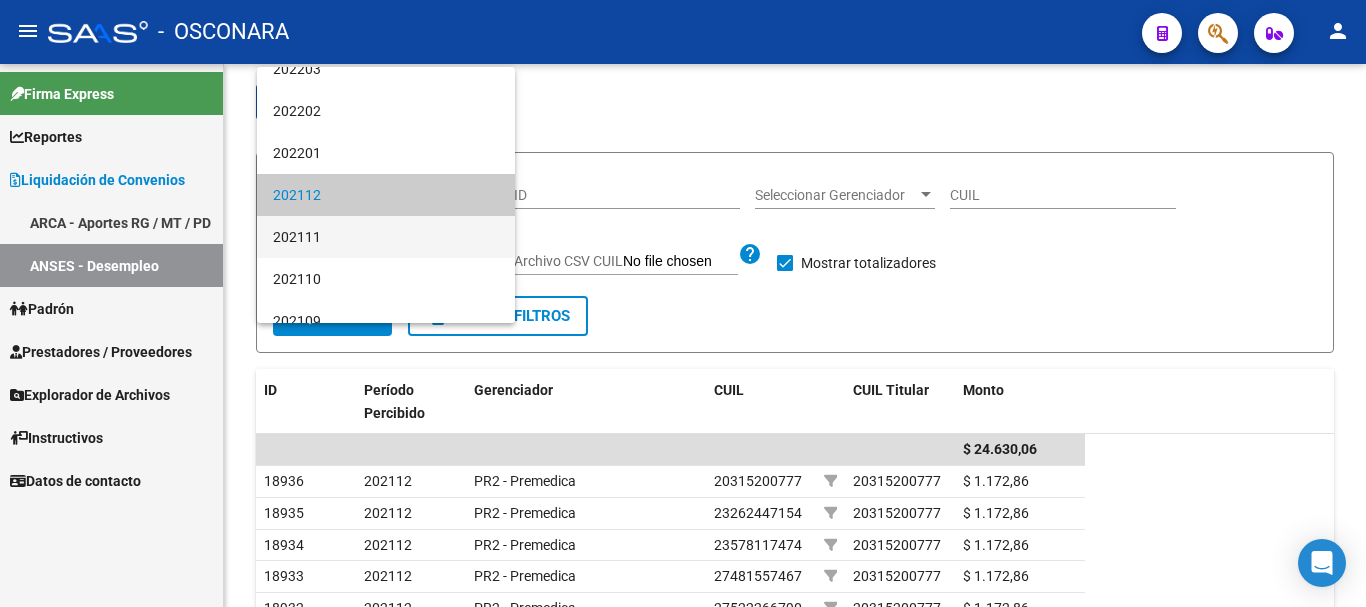 click on "202111" at bounding box center [386, 237] 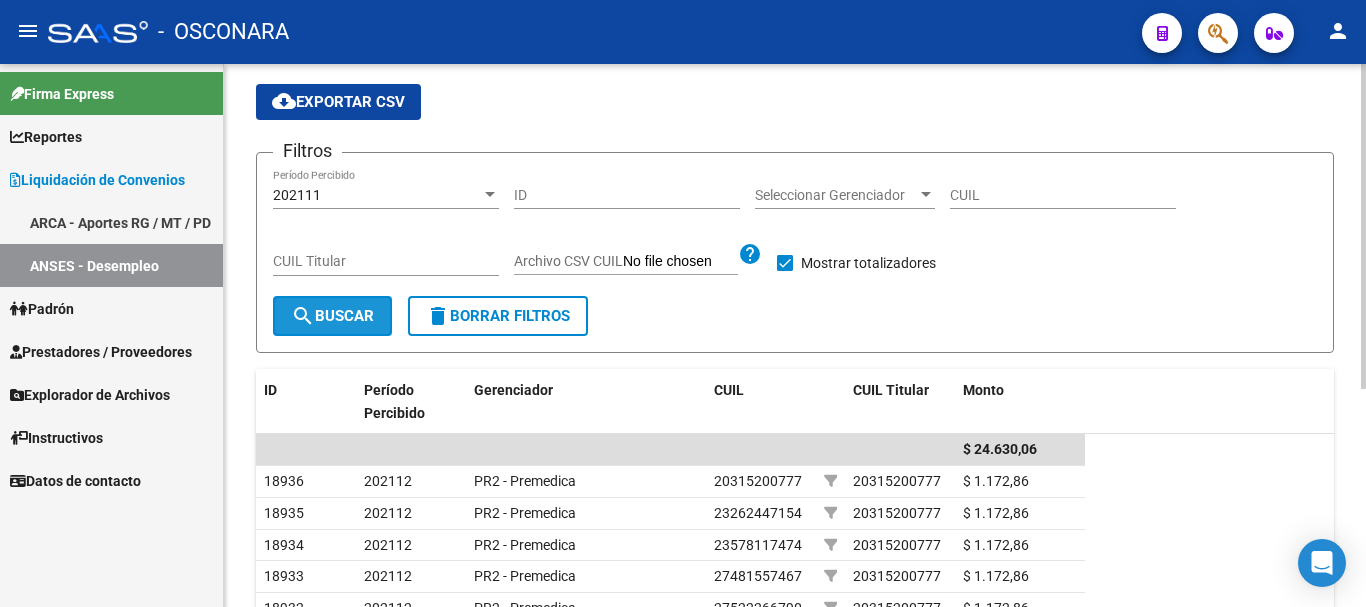 click on "search  Buscar" 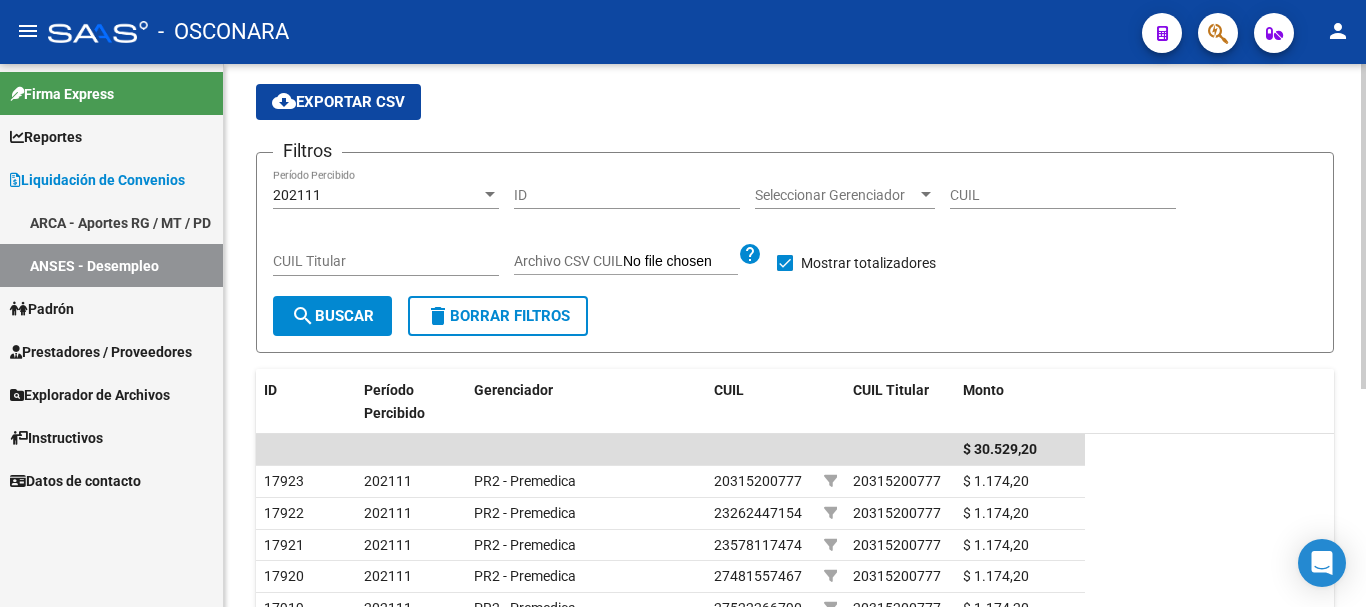 click at bounding box center (490, 194) 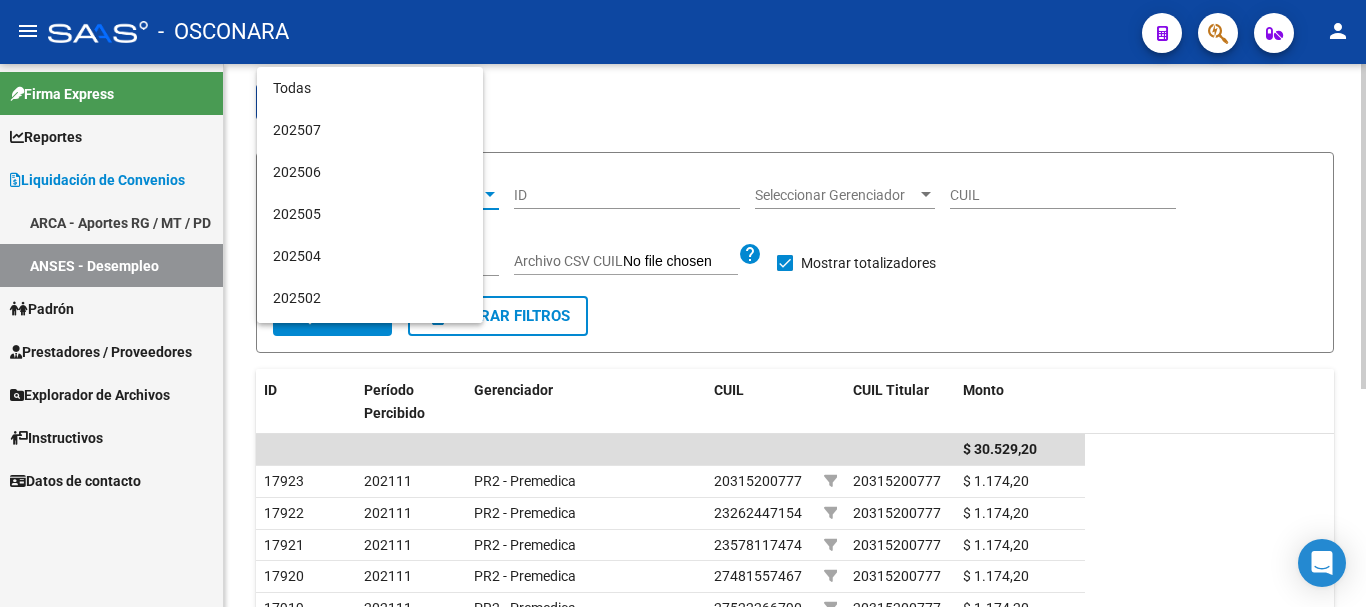 scroll, scrollTop: 1657, scrollLeft: 0, axis: vertical 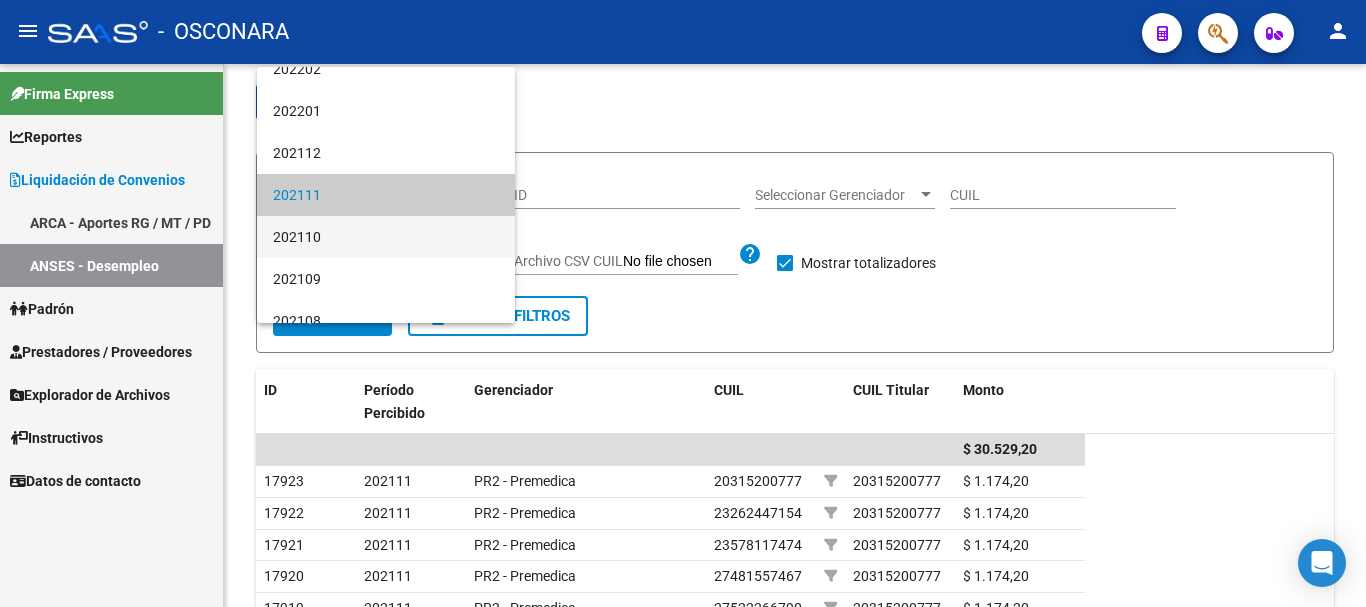 click on "202110" at bounding box center [386, 237] 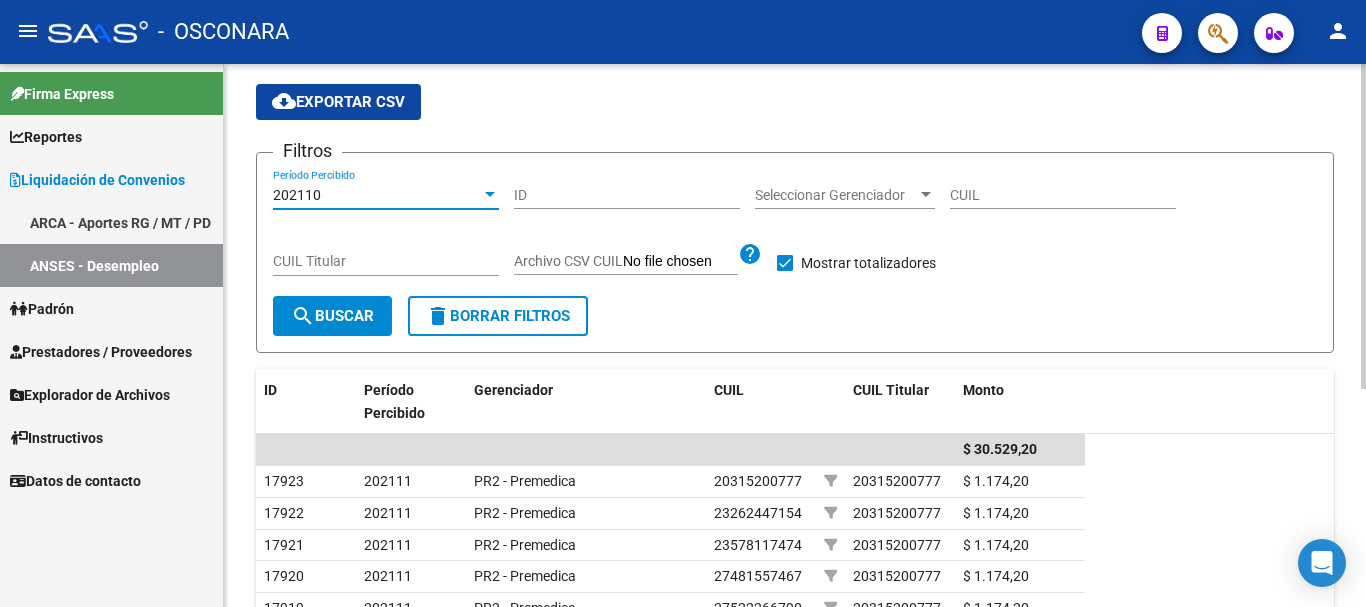 click on "search  Buscar" 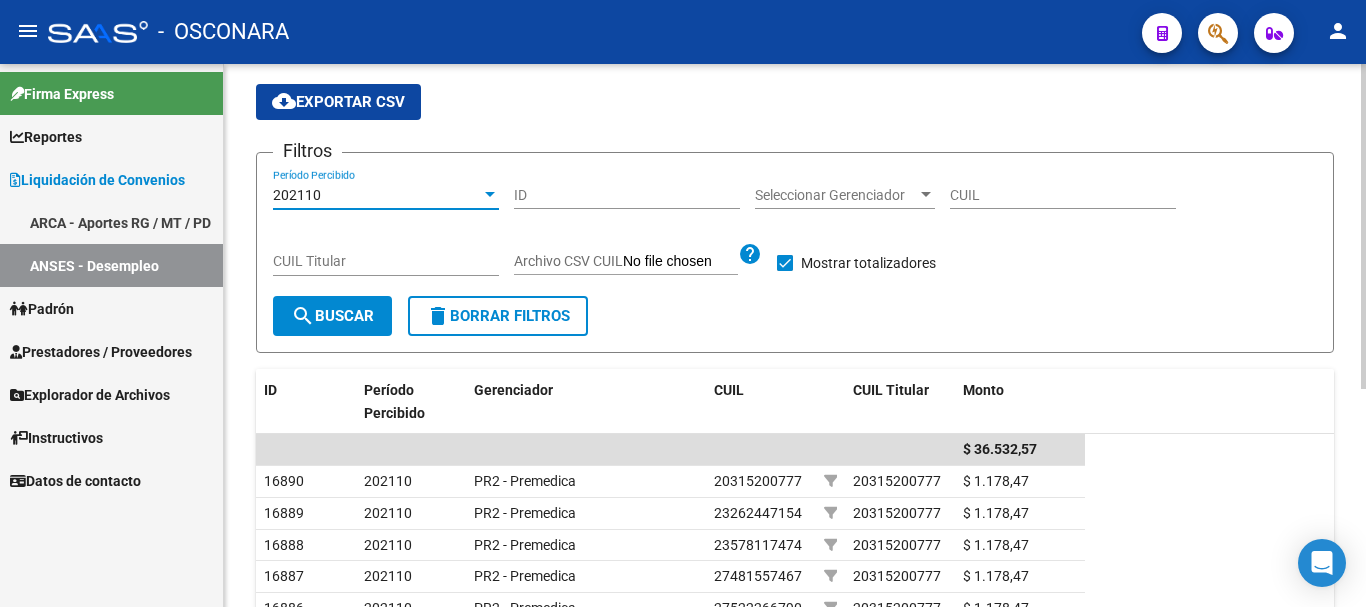 click at bounding box center [490, 194] 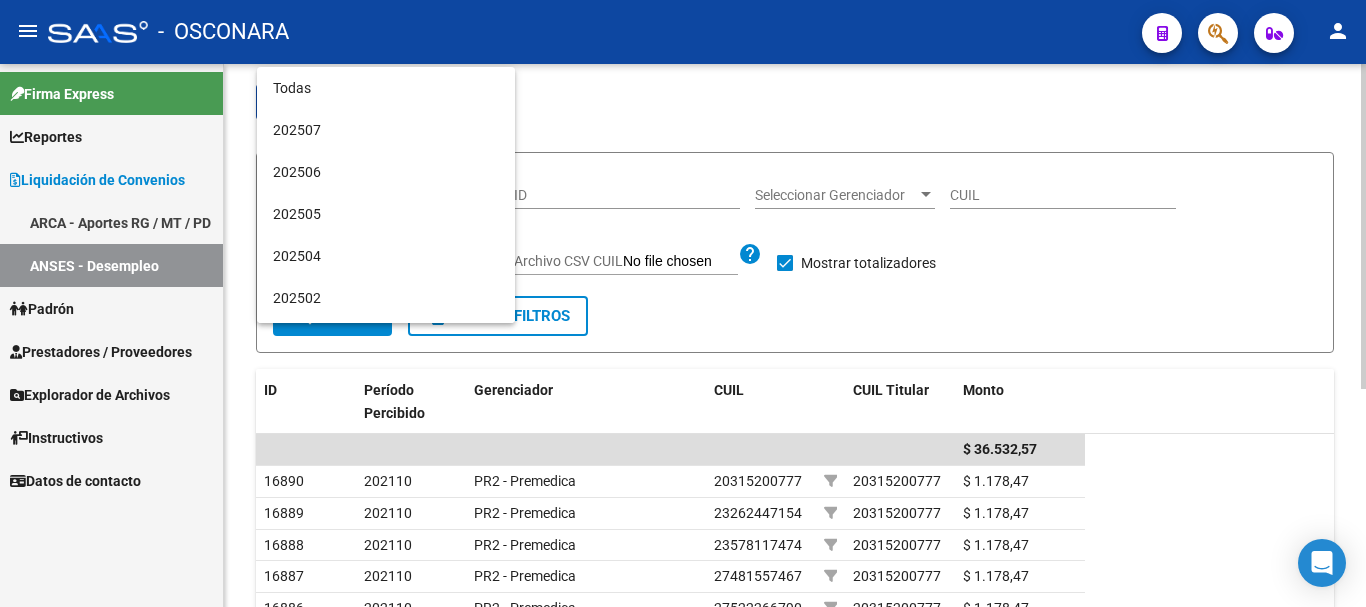 scroll, scrollTop: 1699, scrollLeft: 0, axis: vertical 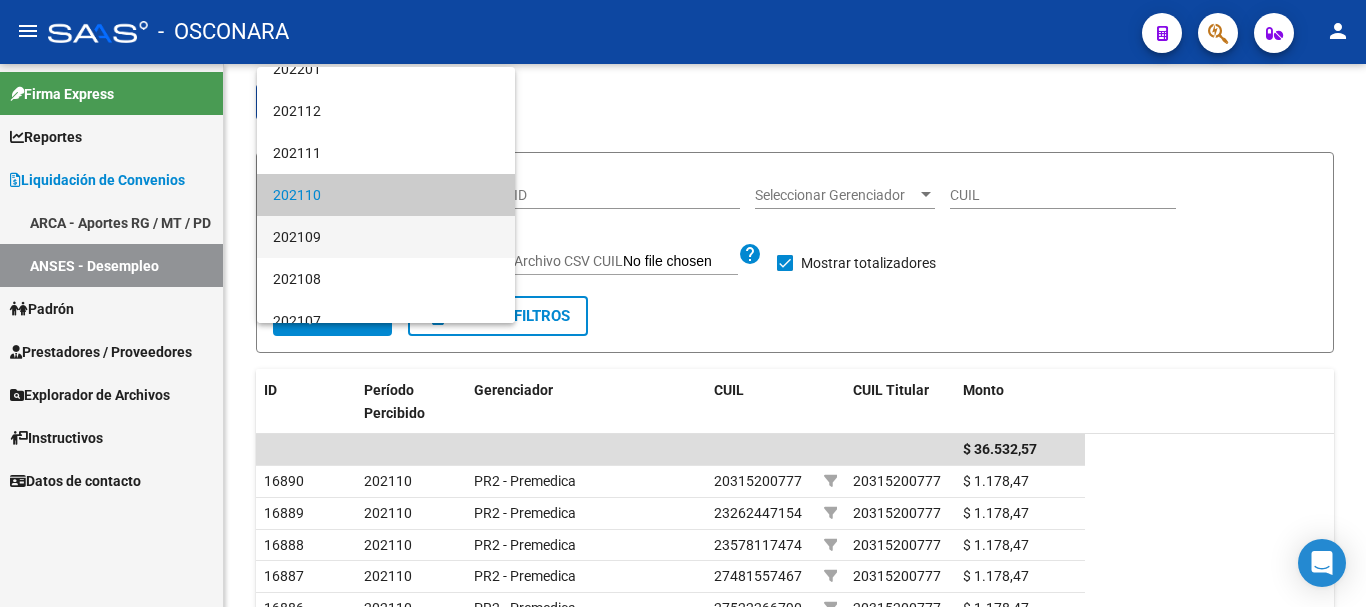 click on "202109" at bounding box center [386, 237] 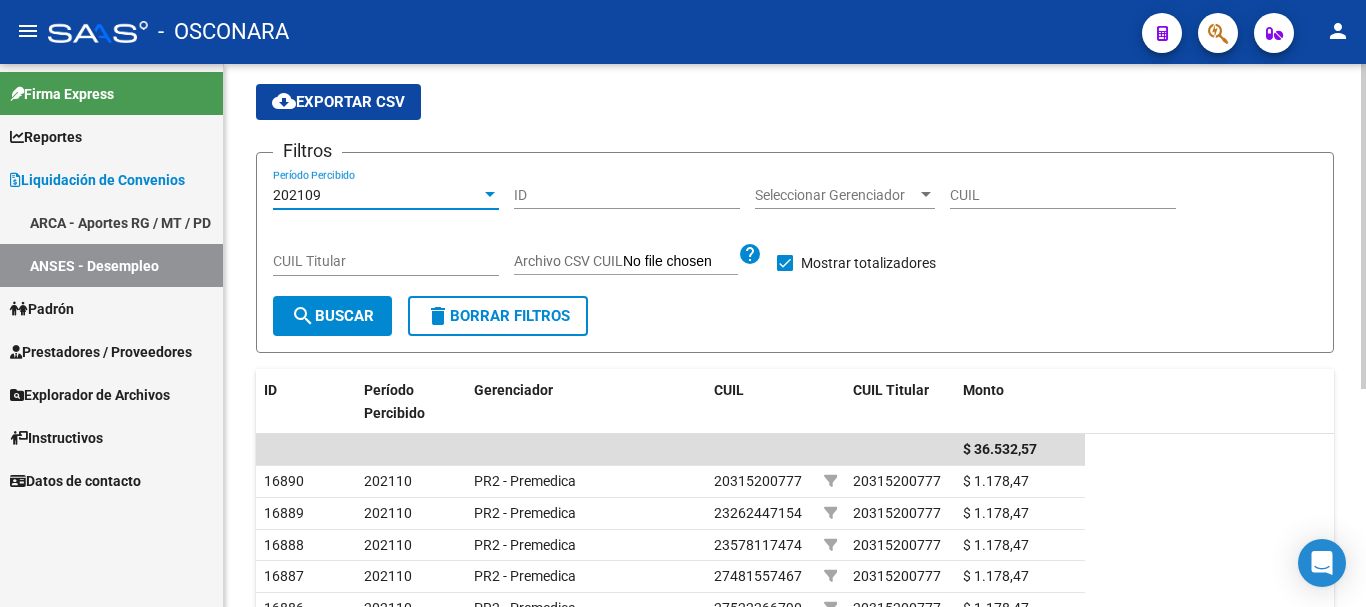 click on "search  Buscar" 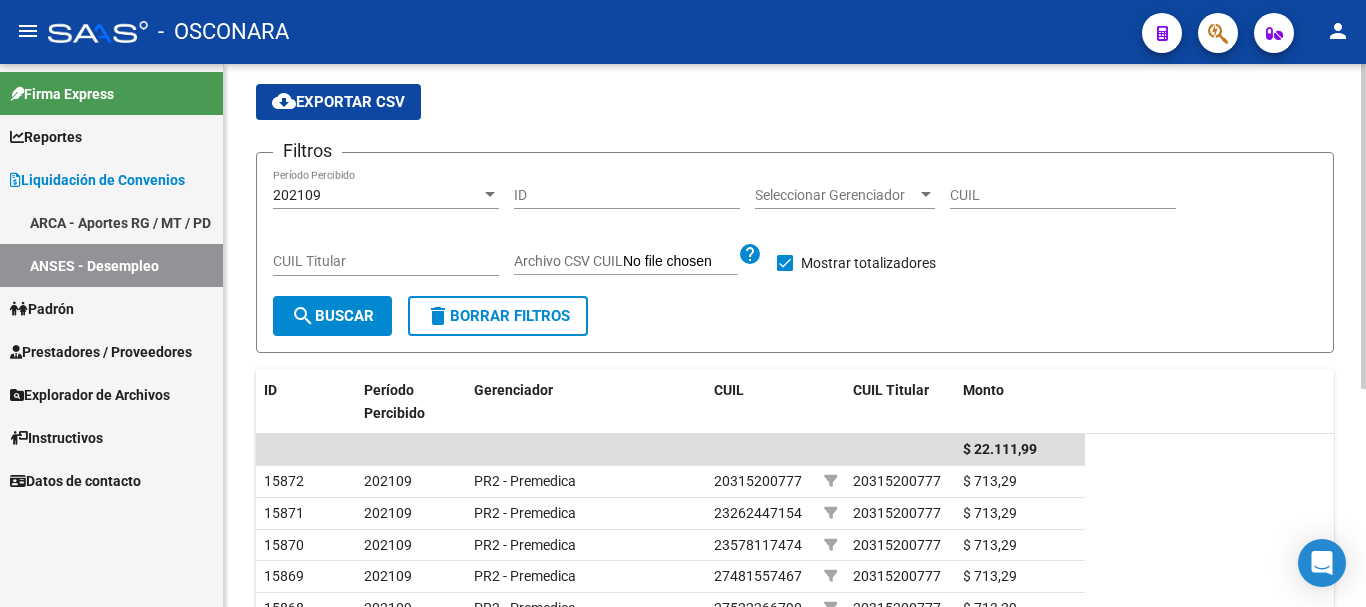 click at bounding box center [490, 194] 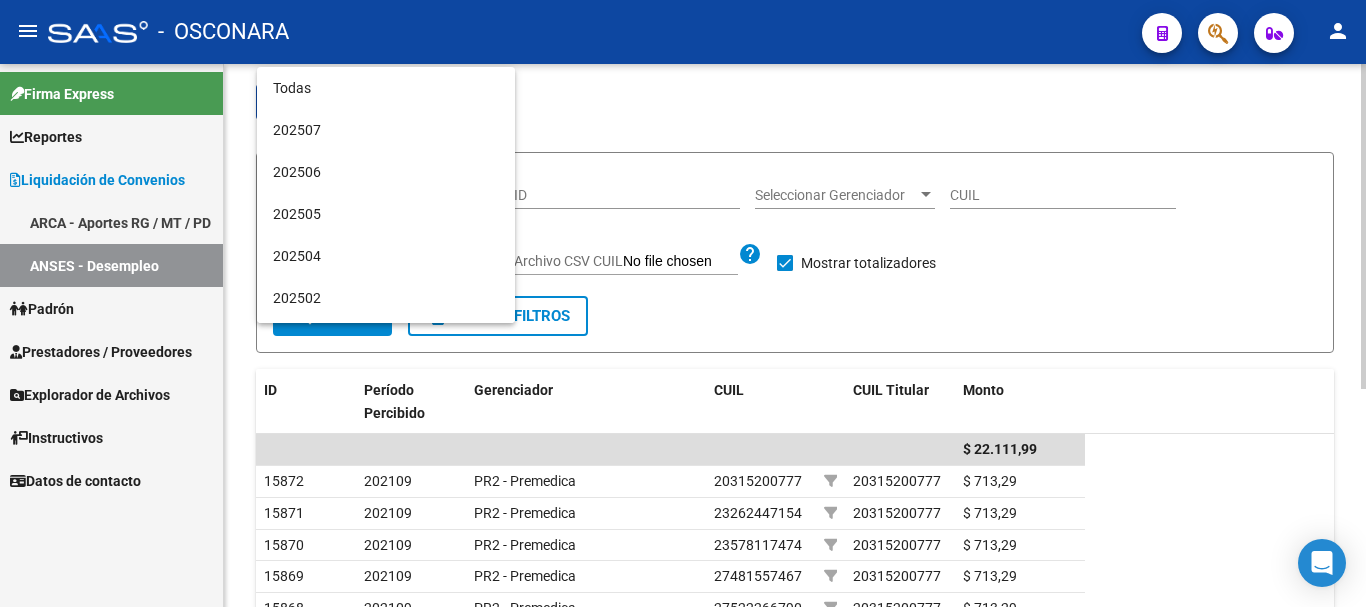 scroll, scrollTop: 1741, scrollLeft: 0, axis: vertical 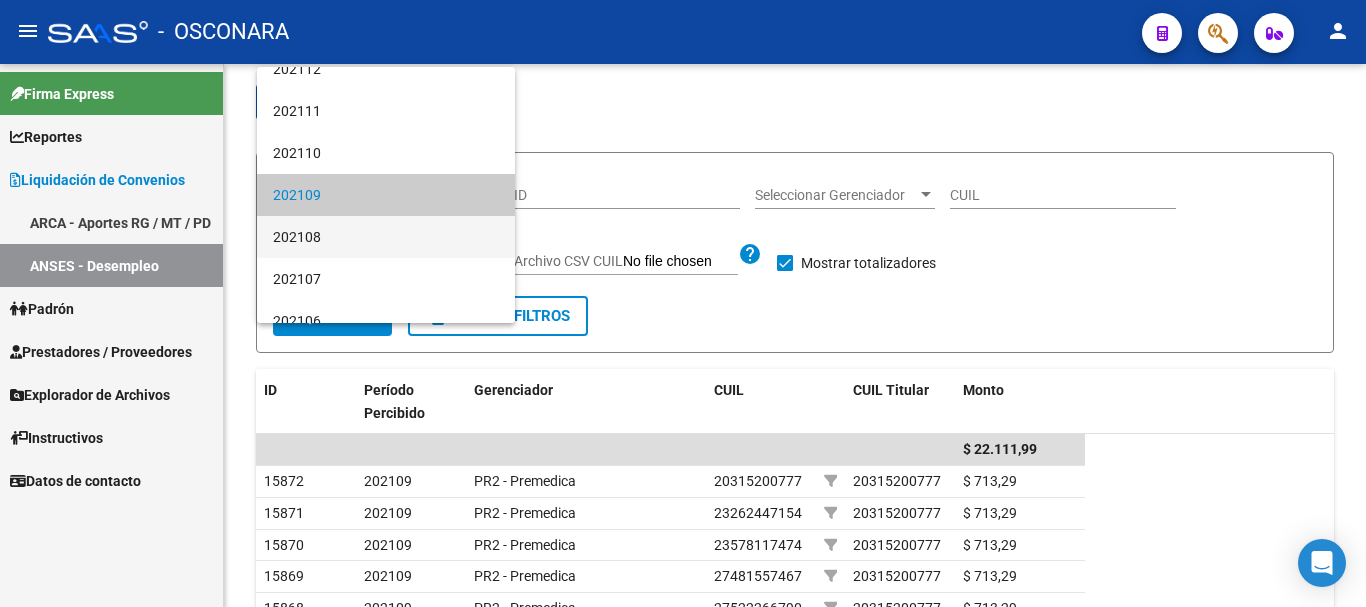 click on "202108" at bounding box center (386, 237) 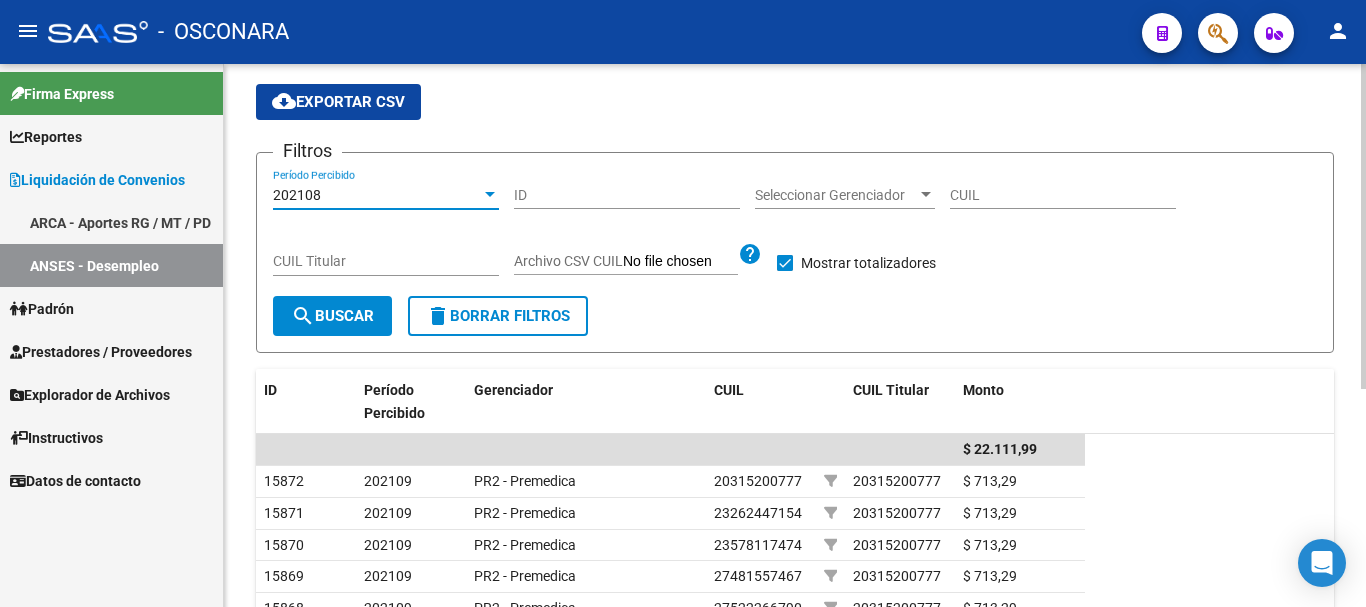 click on "search  Buscar" 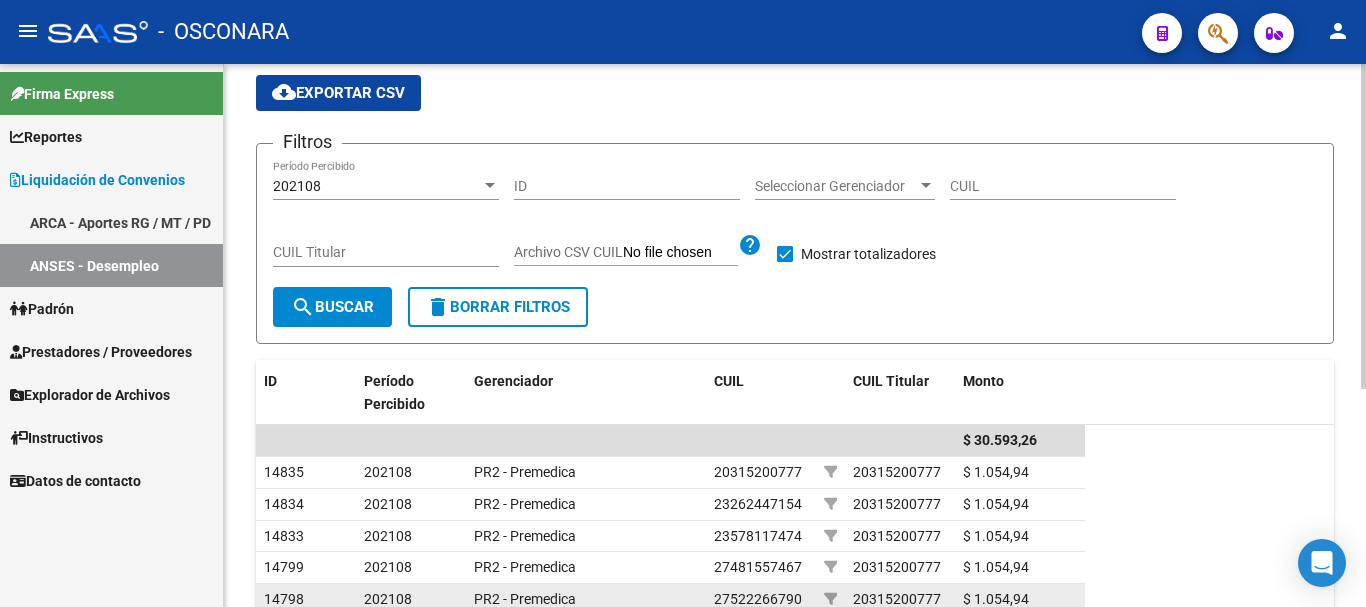 scroll, scrollTop: 63, scrollLeft: 0, axis: vertical 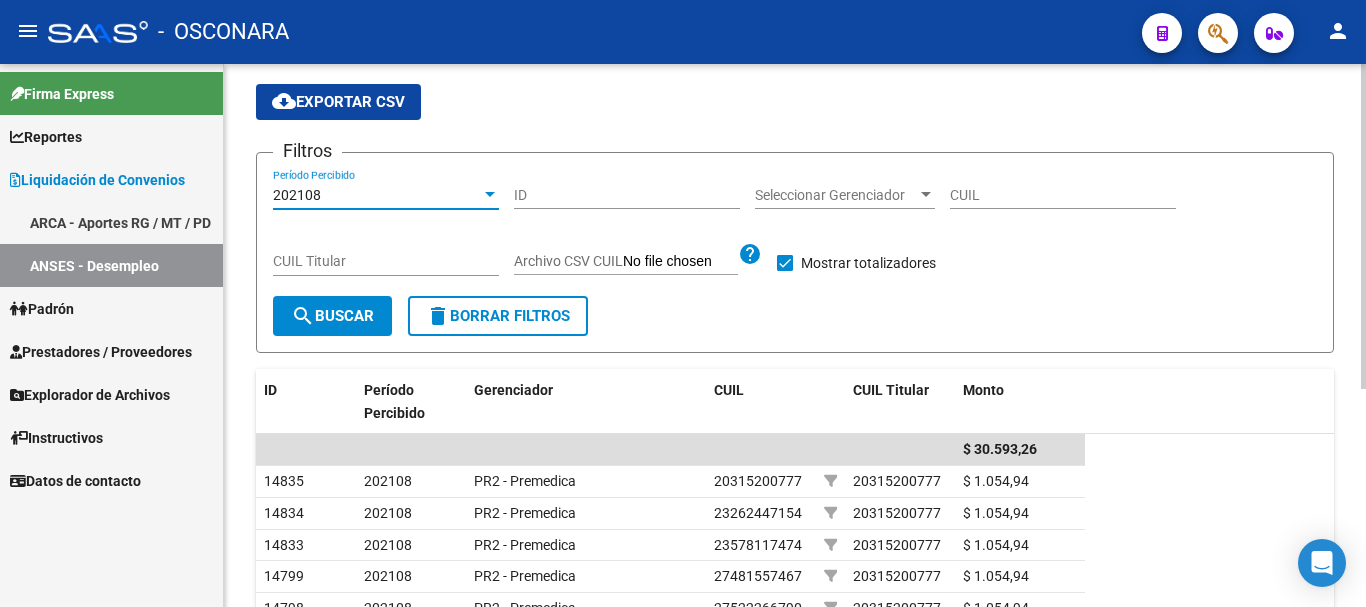 click at bounding box center (490, 194) 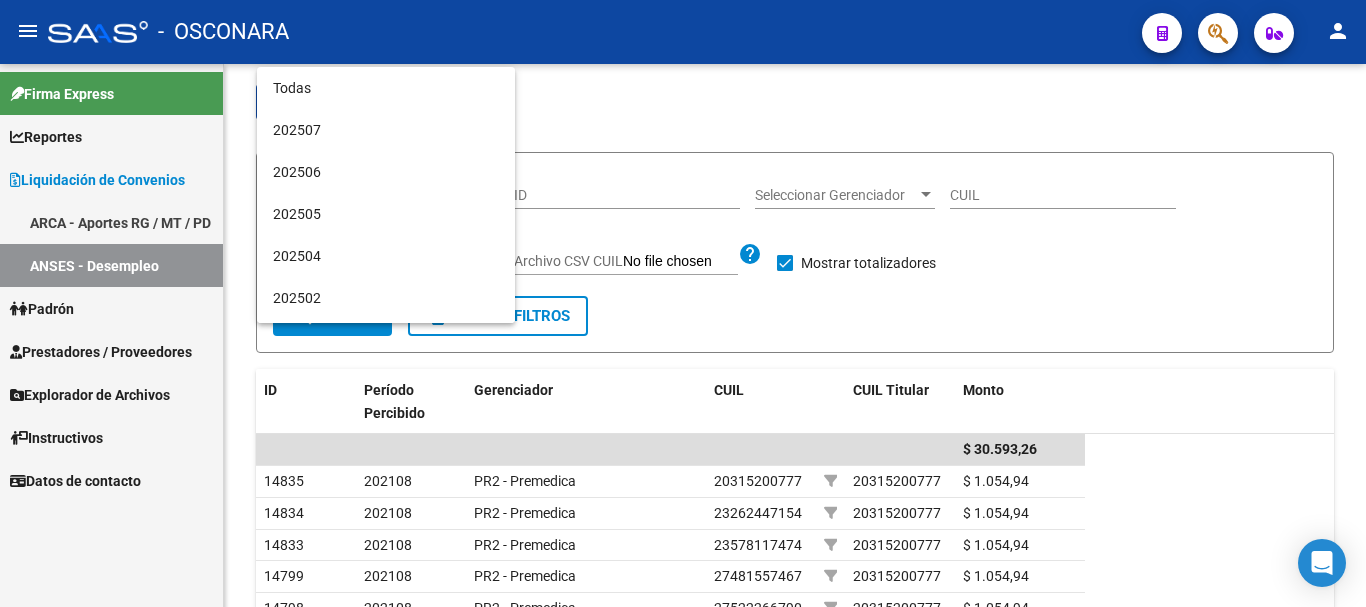 scroll, scrollTop: 1783, scrollLeft: 0, axis: vertical 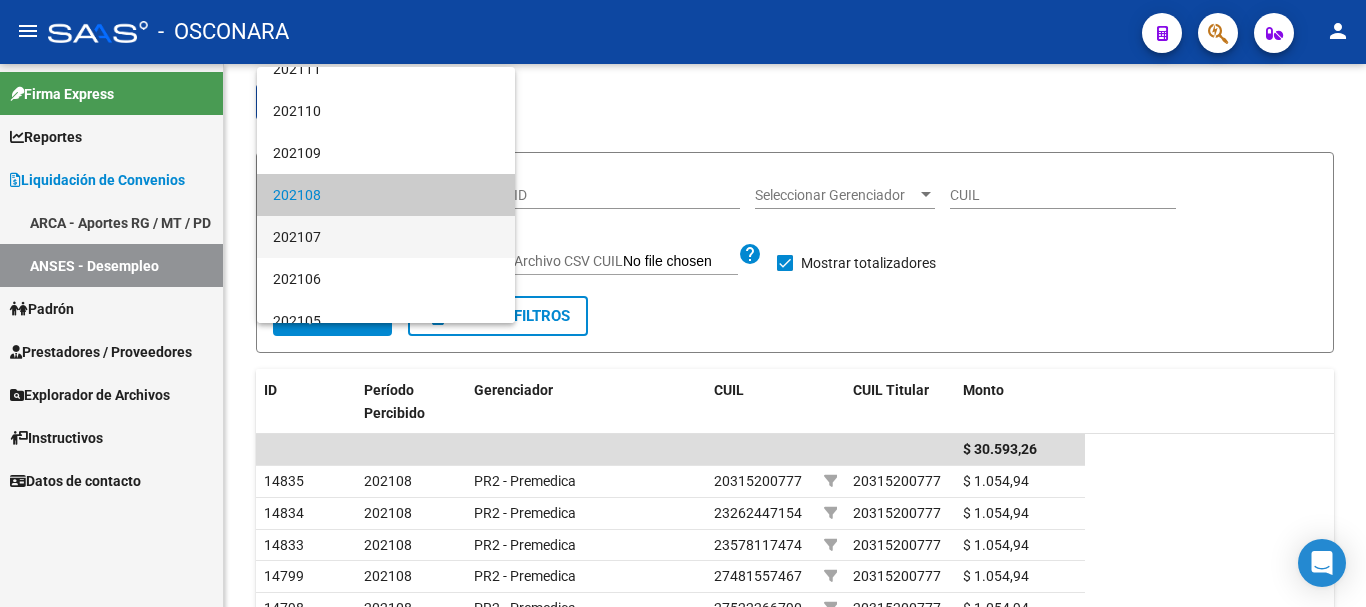 click on "202107" at bounding box center (386, 237) 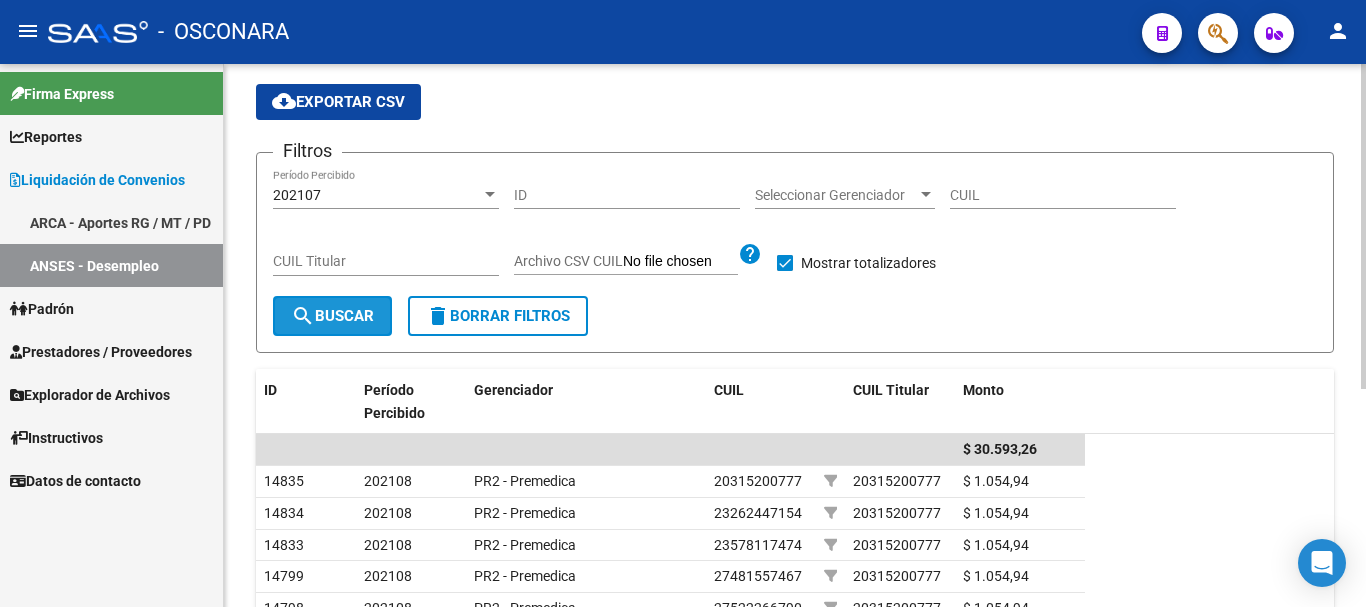click on "search  Buscar" 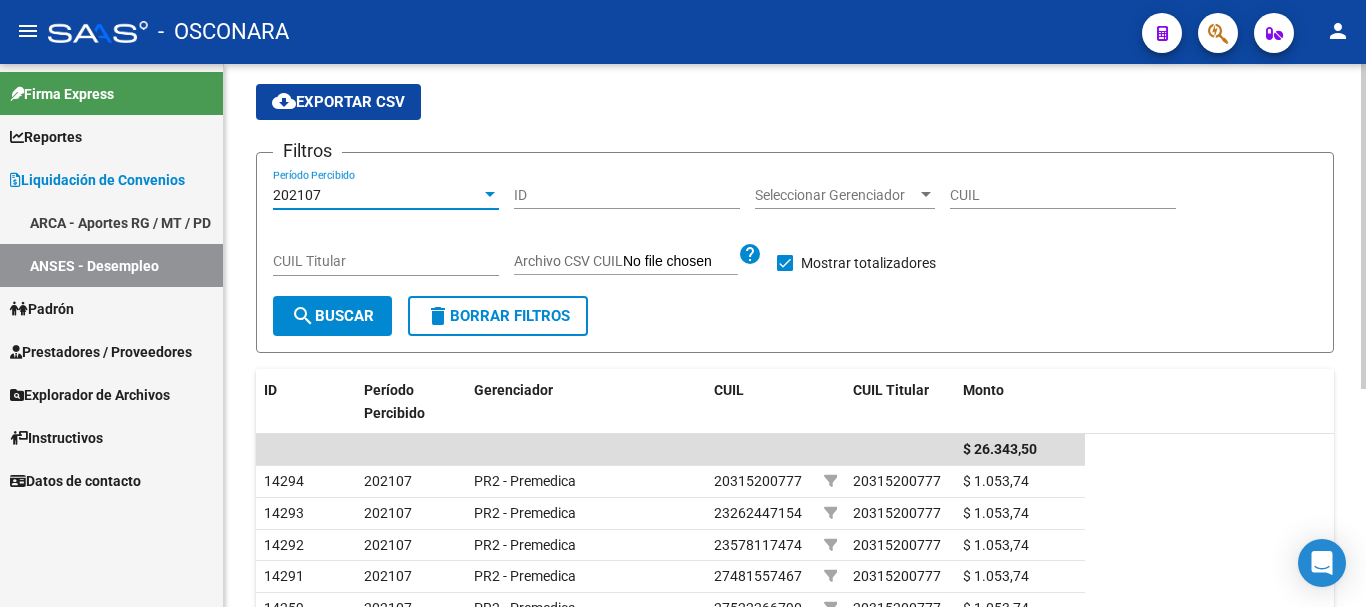 click at bounding box center (490, 194) 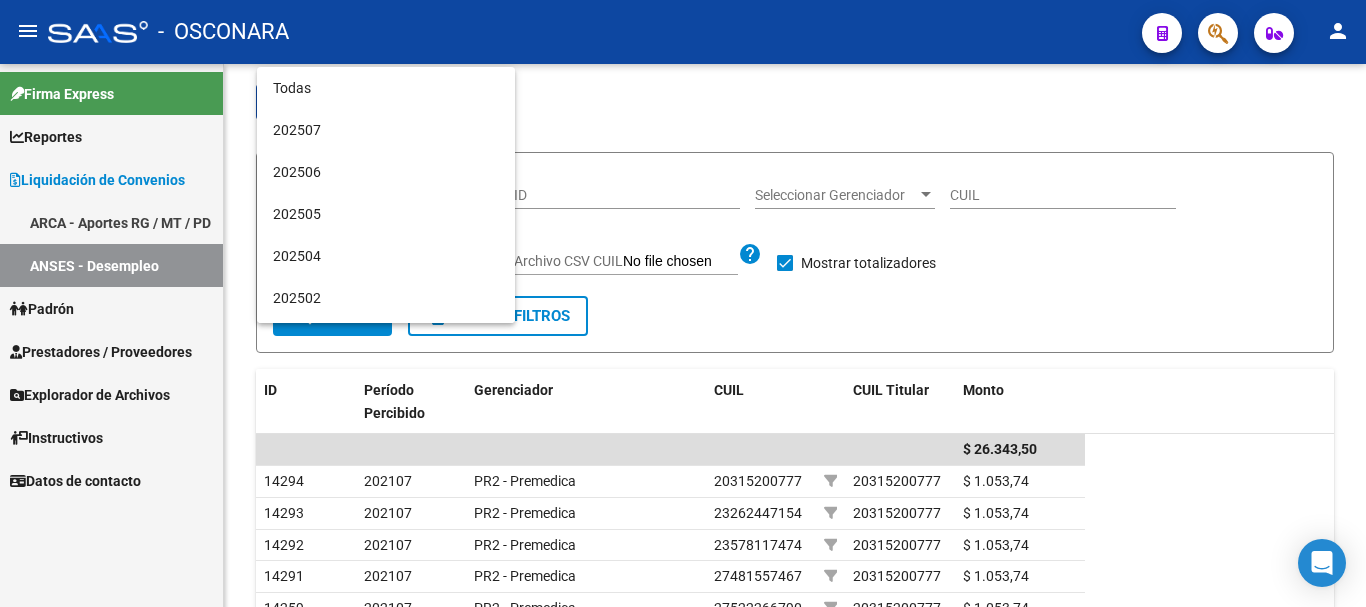 scroll, scrollTop: 1825, scrollLeft: 0, axis: vertical 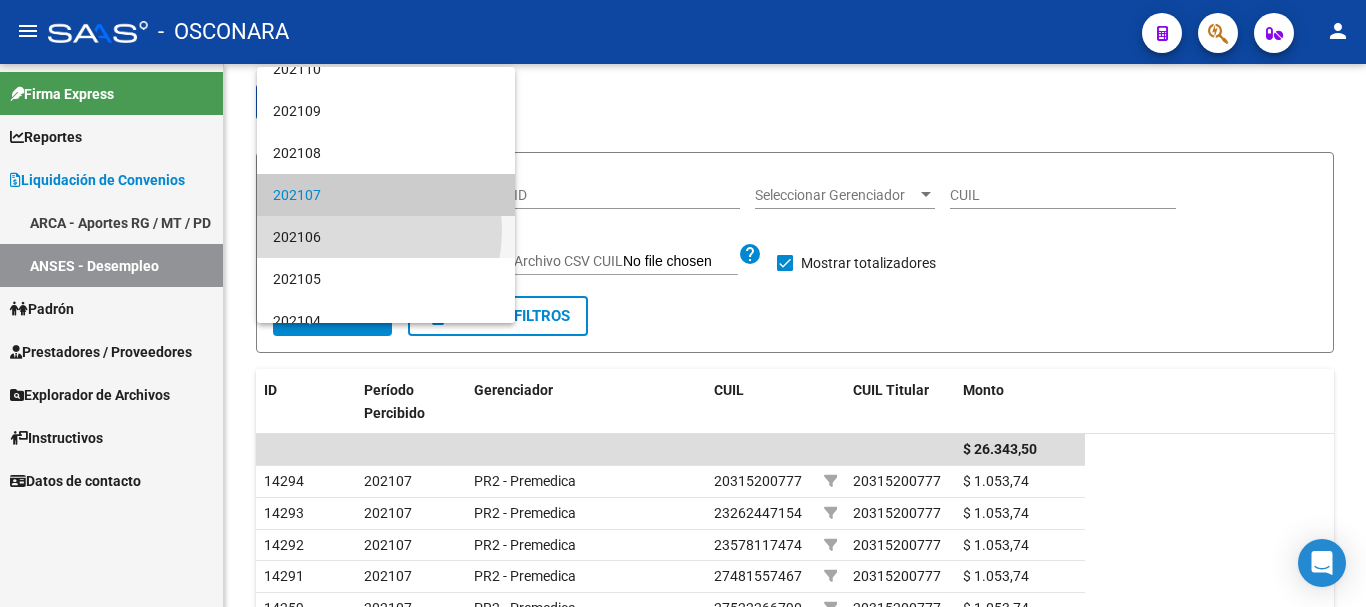click on "202106" at bounding box center [386, 237] 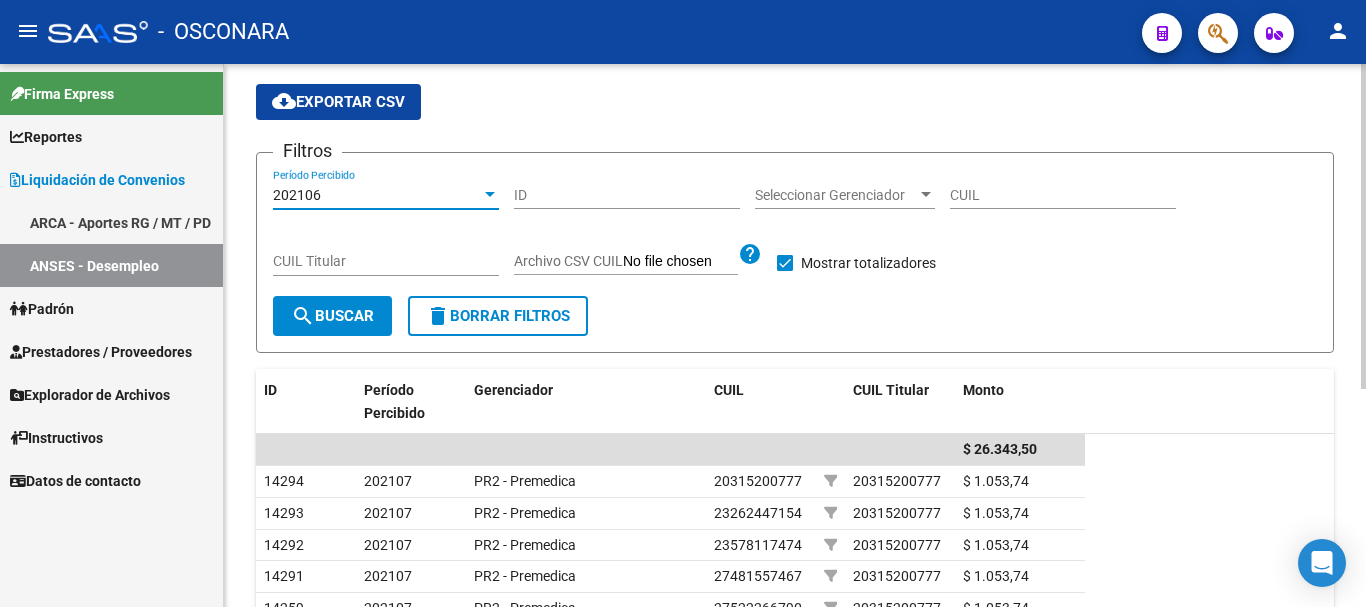 click on "search  Buscar" 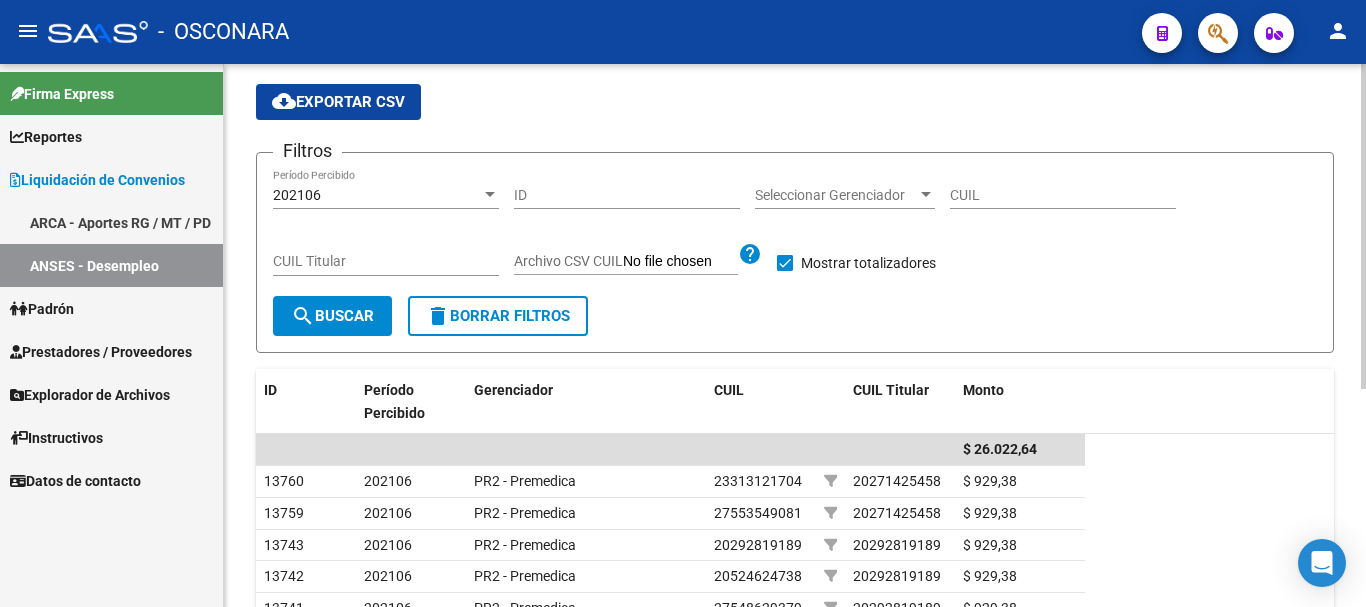 click at bounding box center (490, 194) 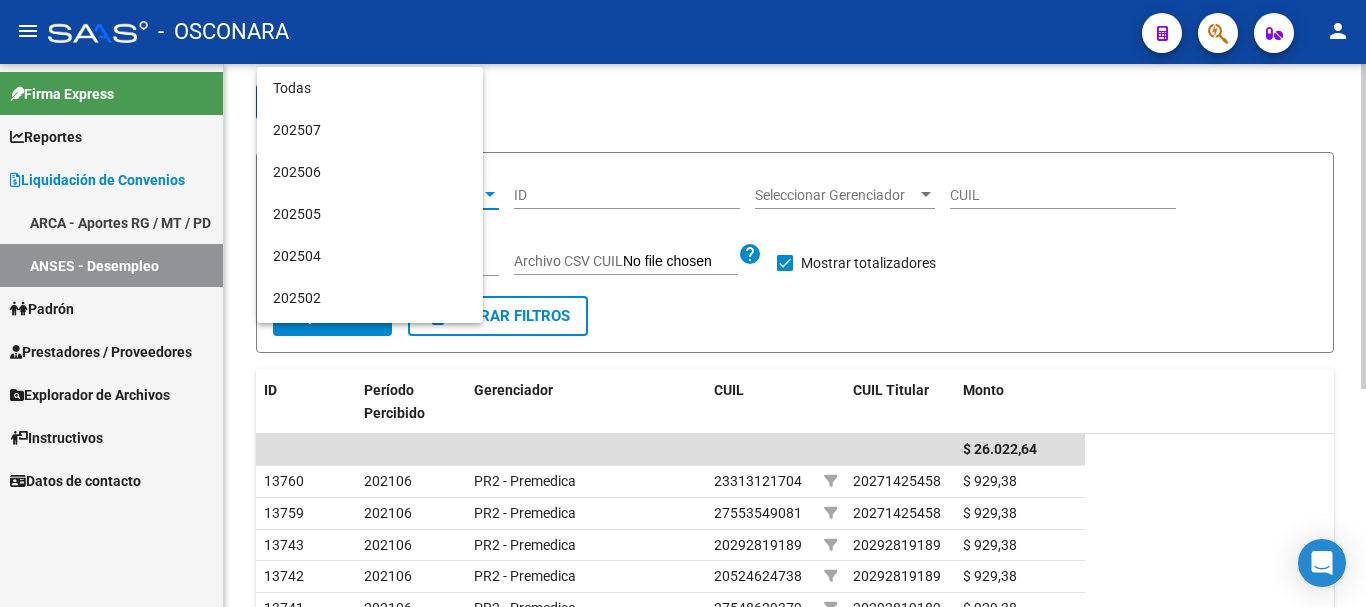 scroll, scrollTop: 1867, scrollLeft: 0, axis: vertical 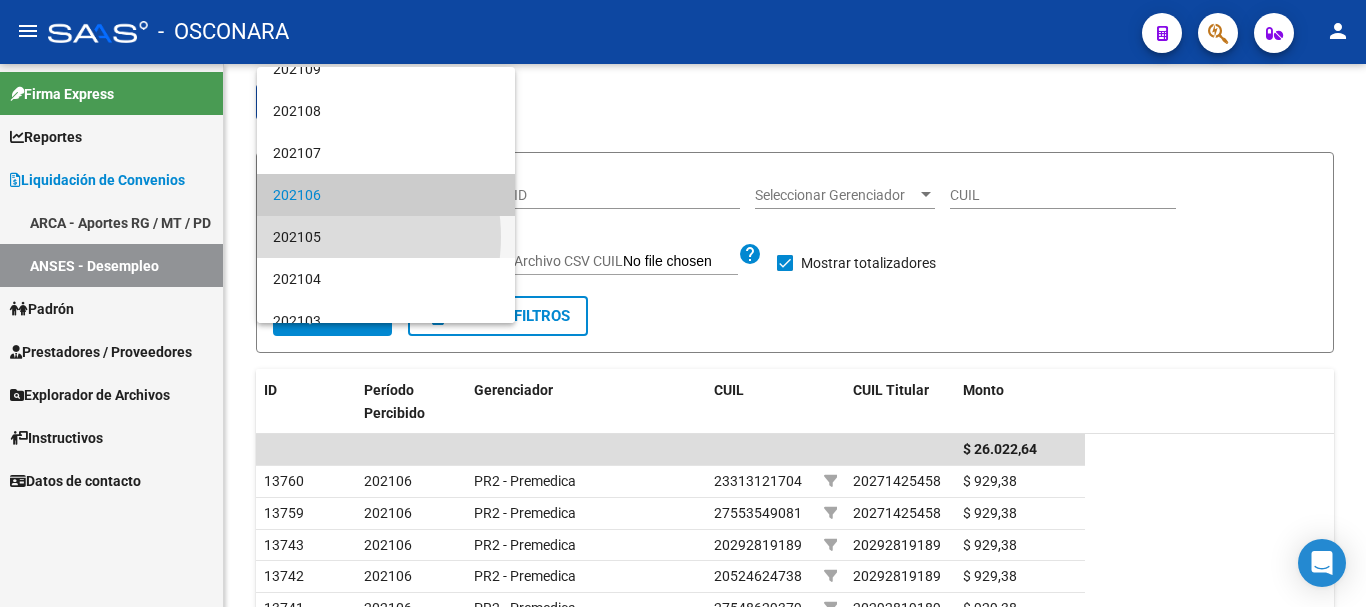 click on "202105" at bounding box center [386, 237] 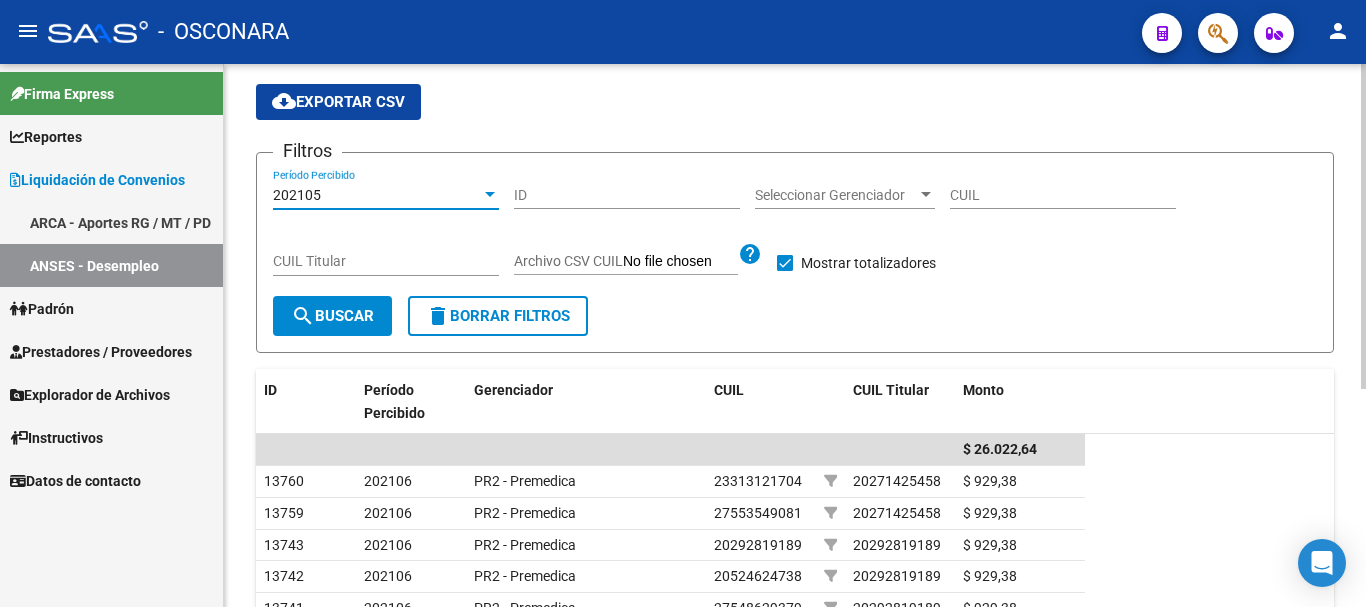 click on "search  Buscar" 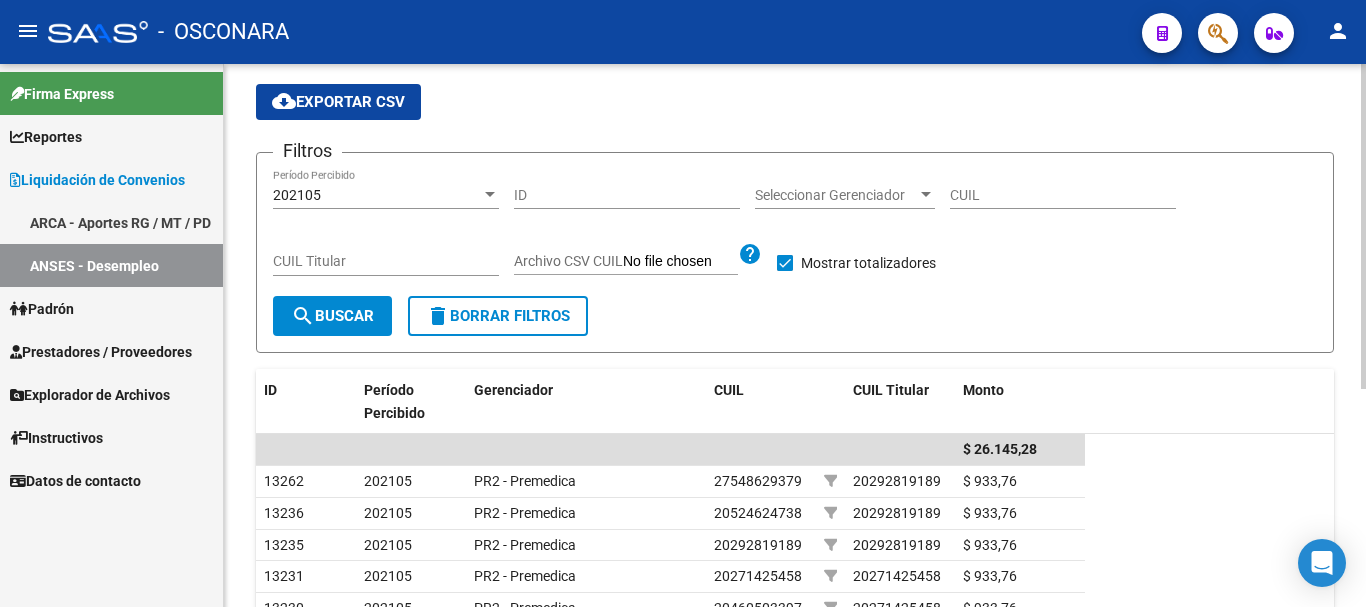 click at bounding box center [490, 194] 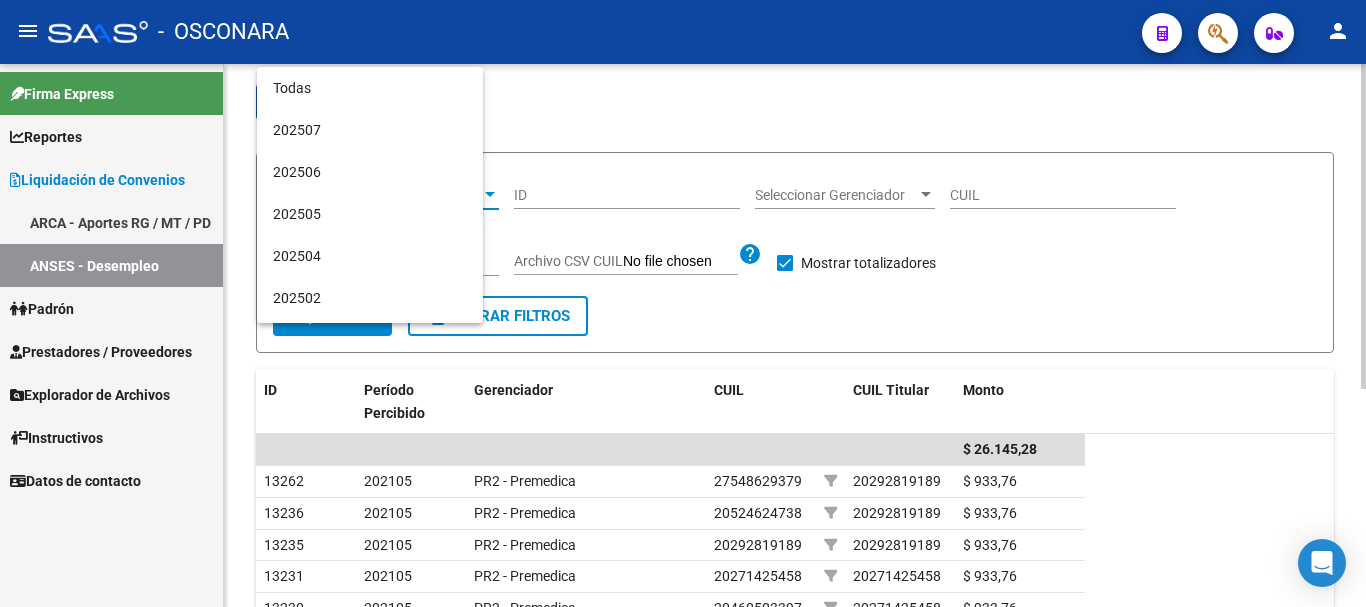 scroll, scrollTop: 1909, scrollLeft: 0, axis: vertical 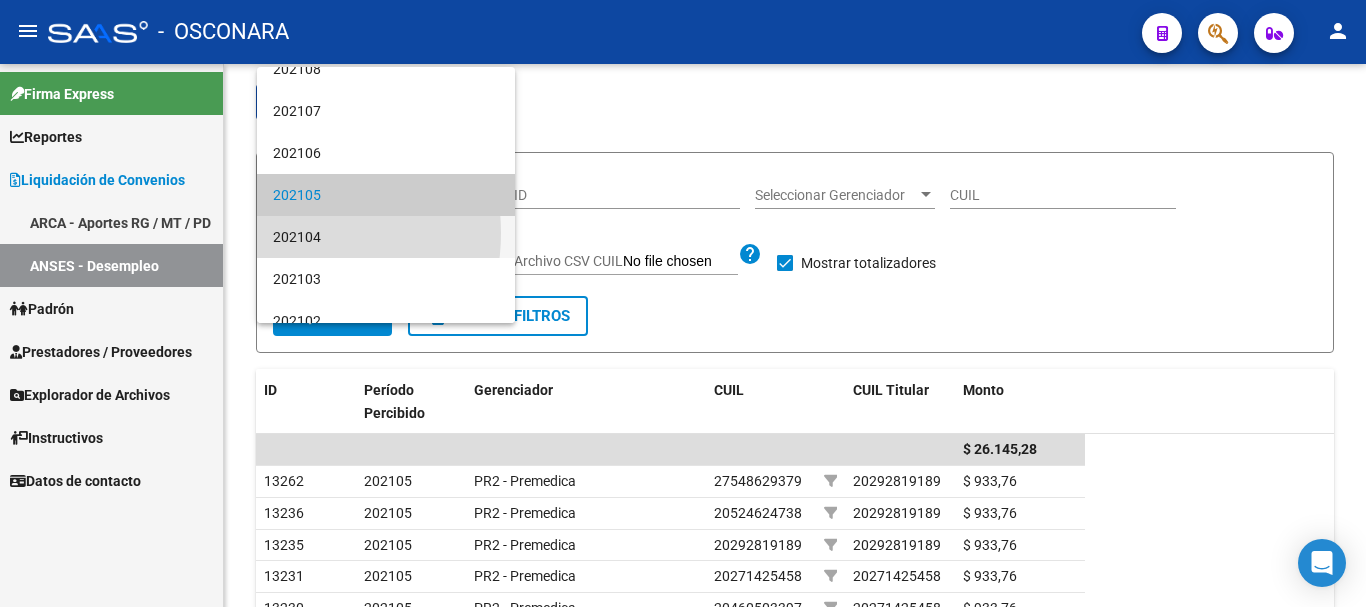 click on "202104" at bounding box center [386, 237] 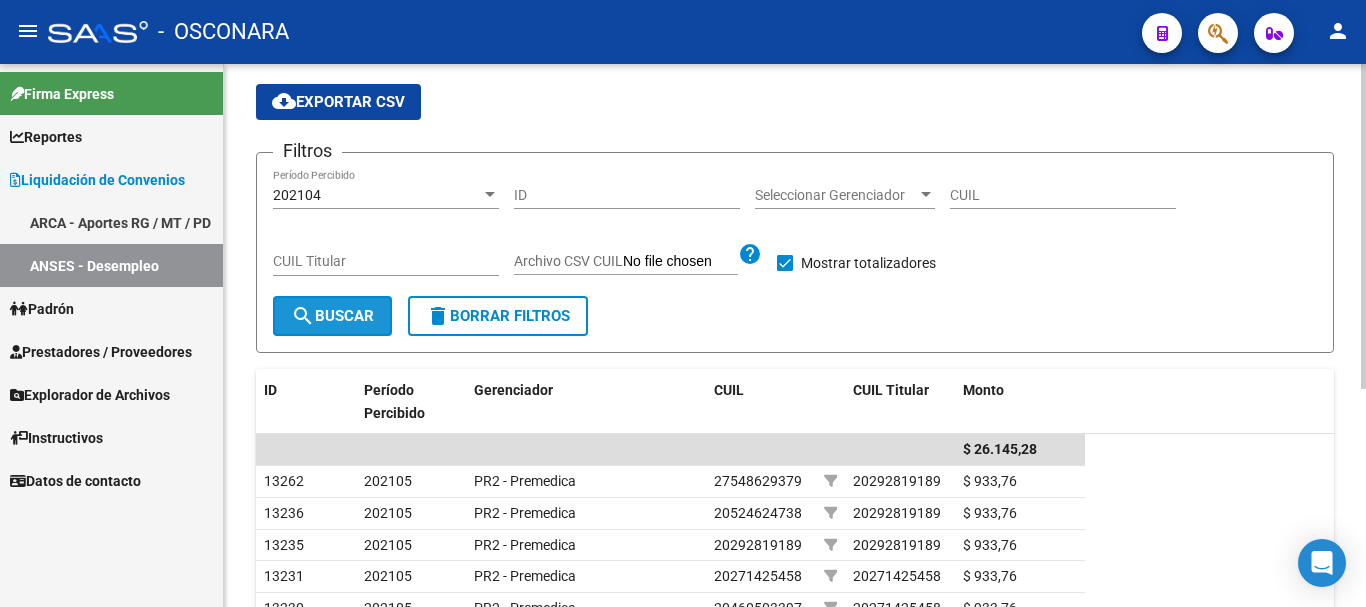 click on "search" 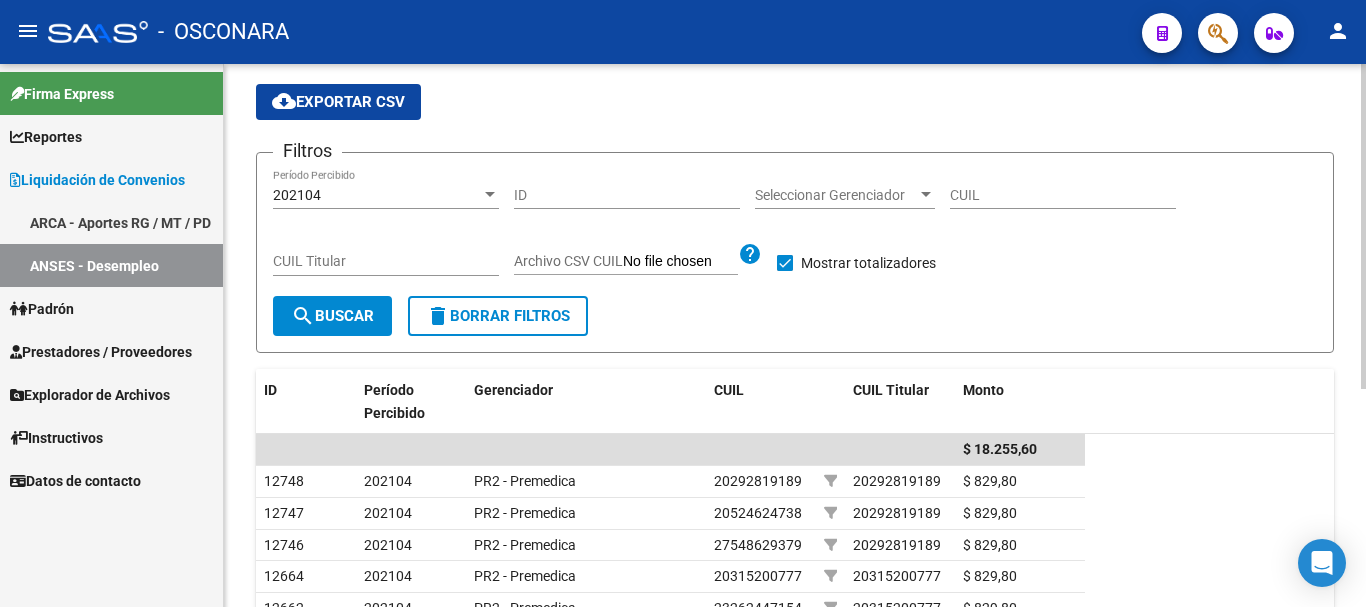 click at bounding box center (490, 194) 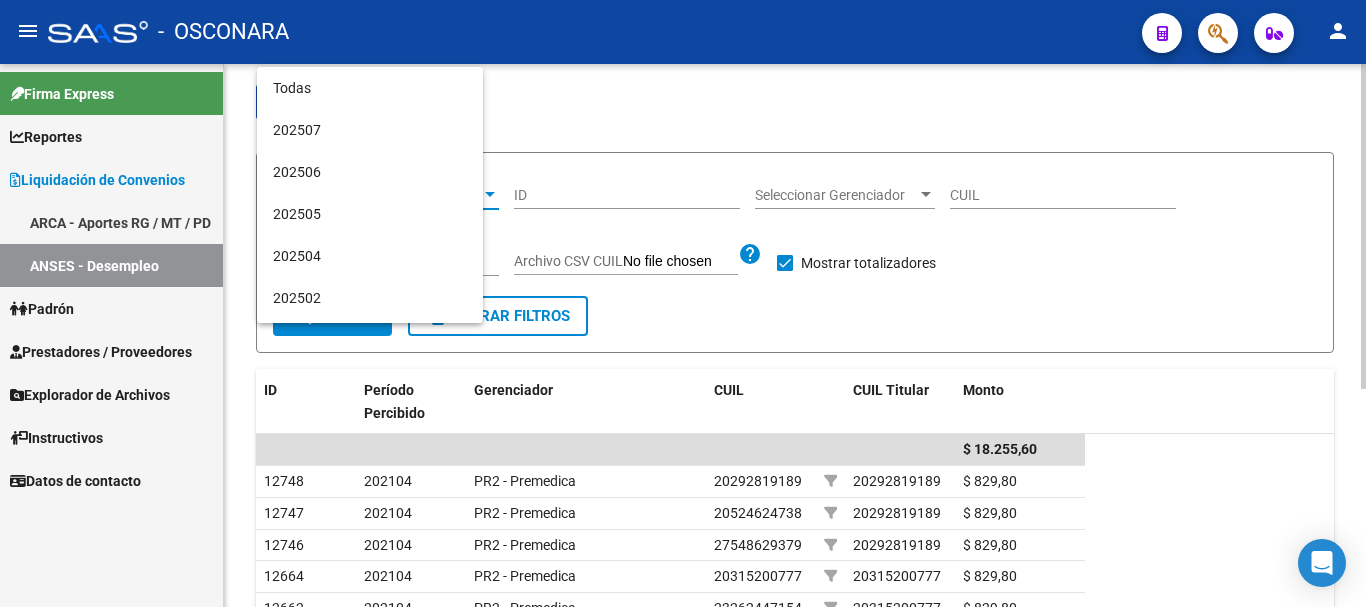 scroll, scrollTop: 1951, scrollLeft: 0, axis: vertical 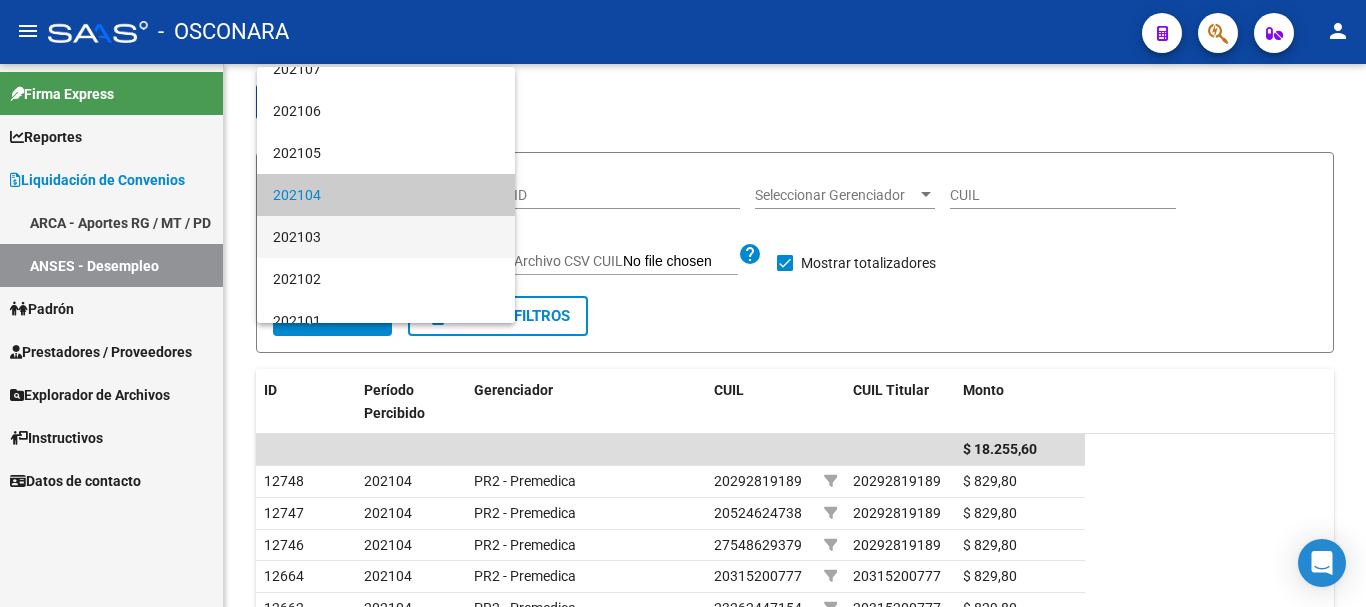 click on "202103" at bounding box center [386, 237] 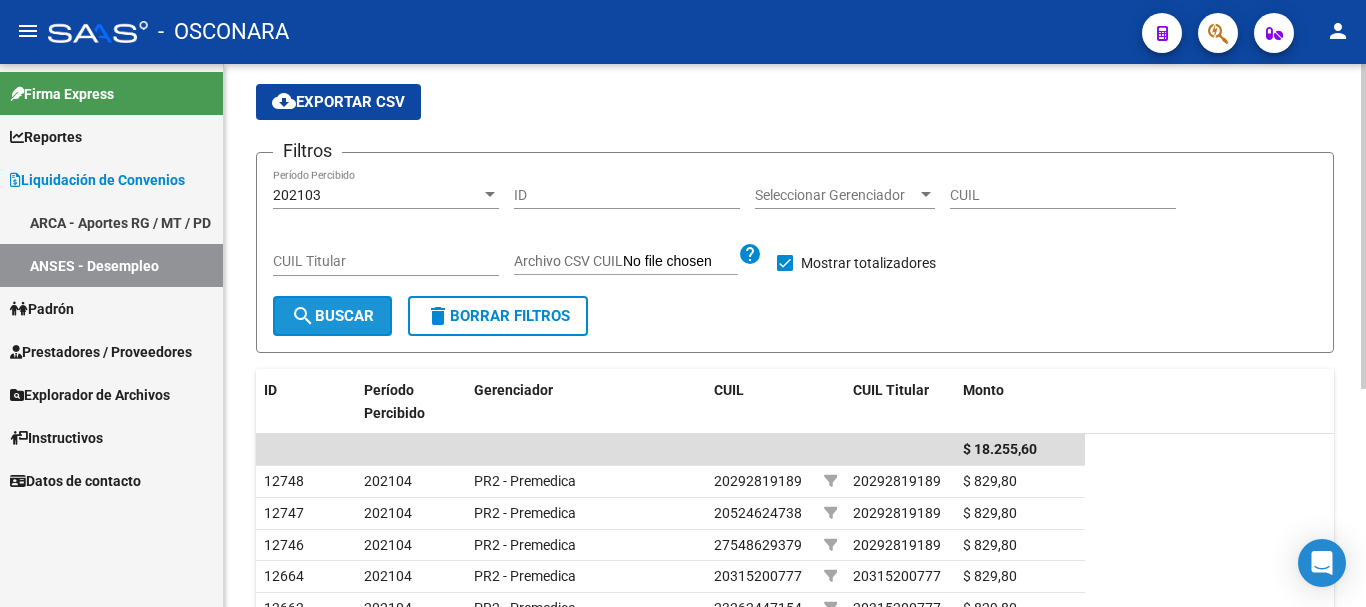 click on "search  Buscar" 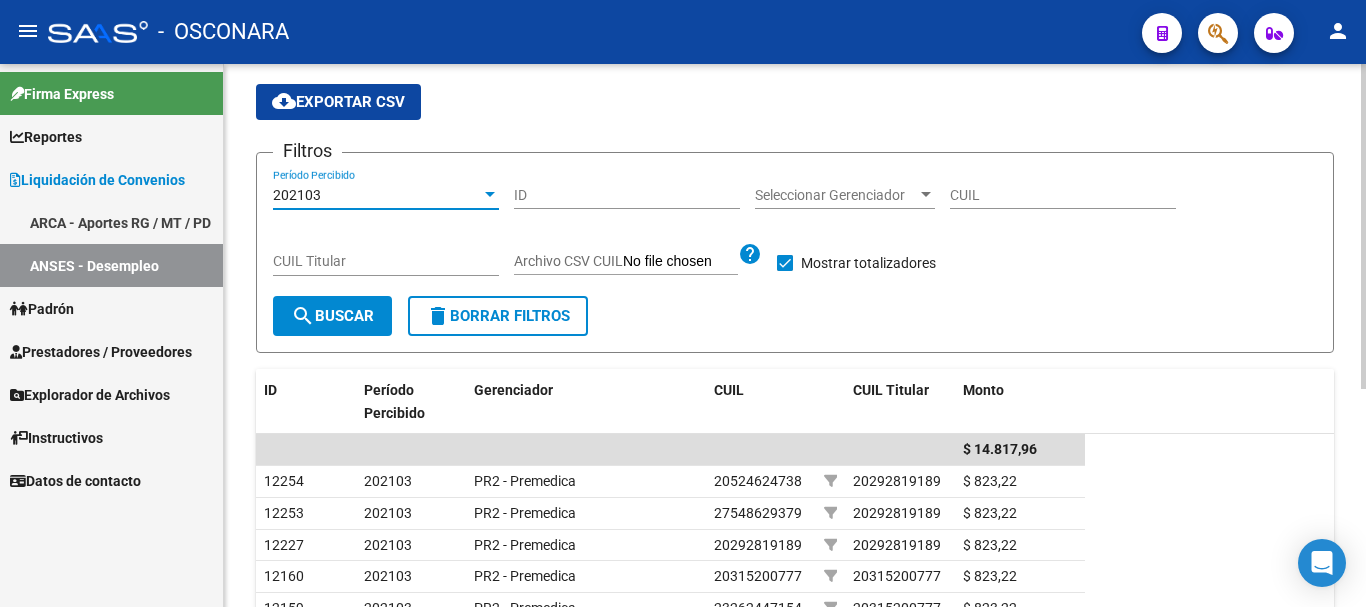 click at bounding box center [490, 194] 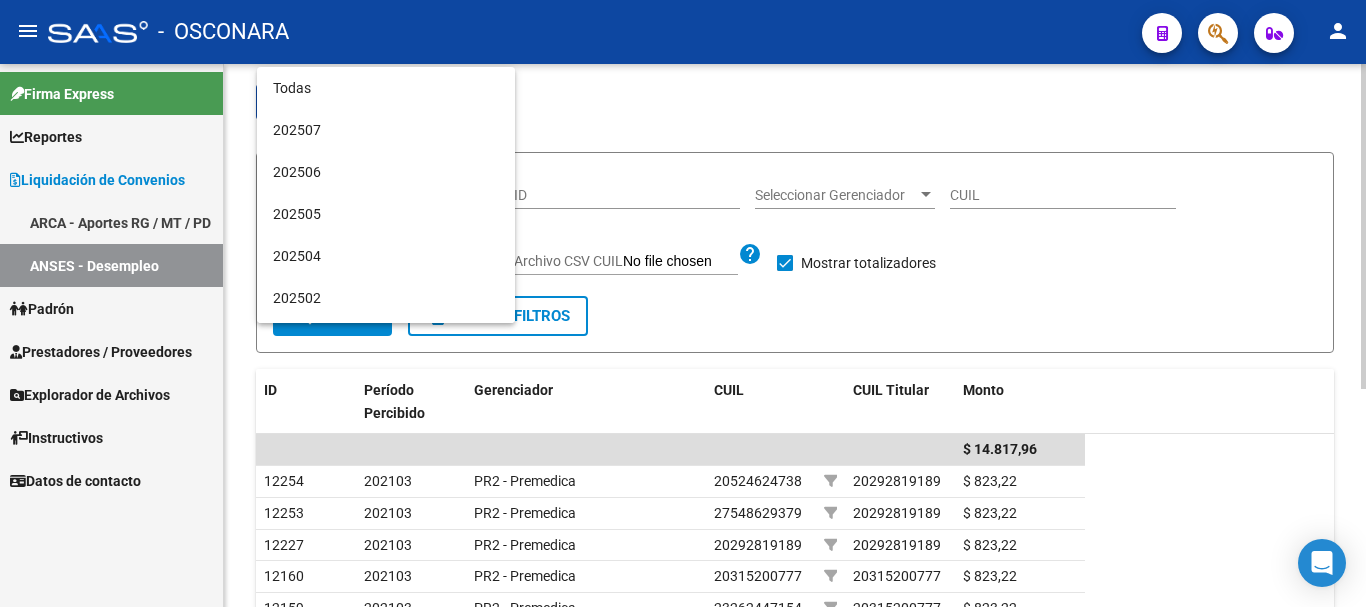 scroll, scrollTop: 1993, scrollLeft: 0, axis: vertical 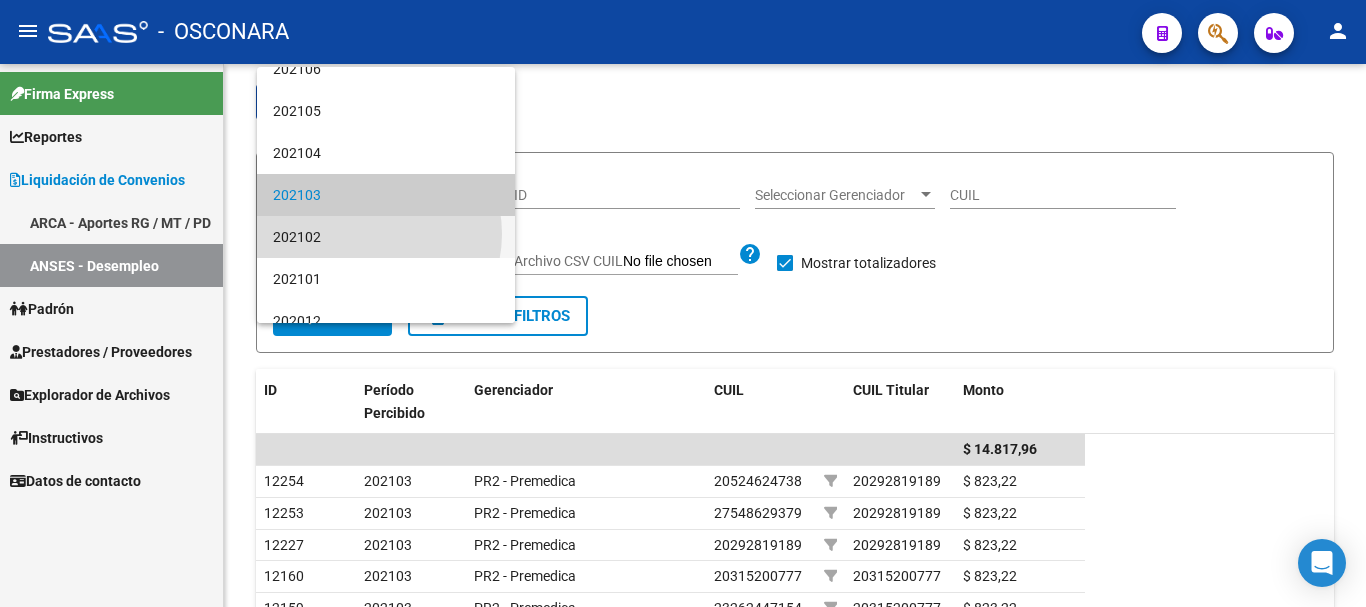 click on "202102" at bounding box center (386, 237) 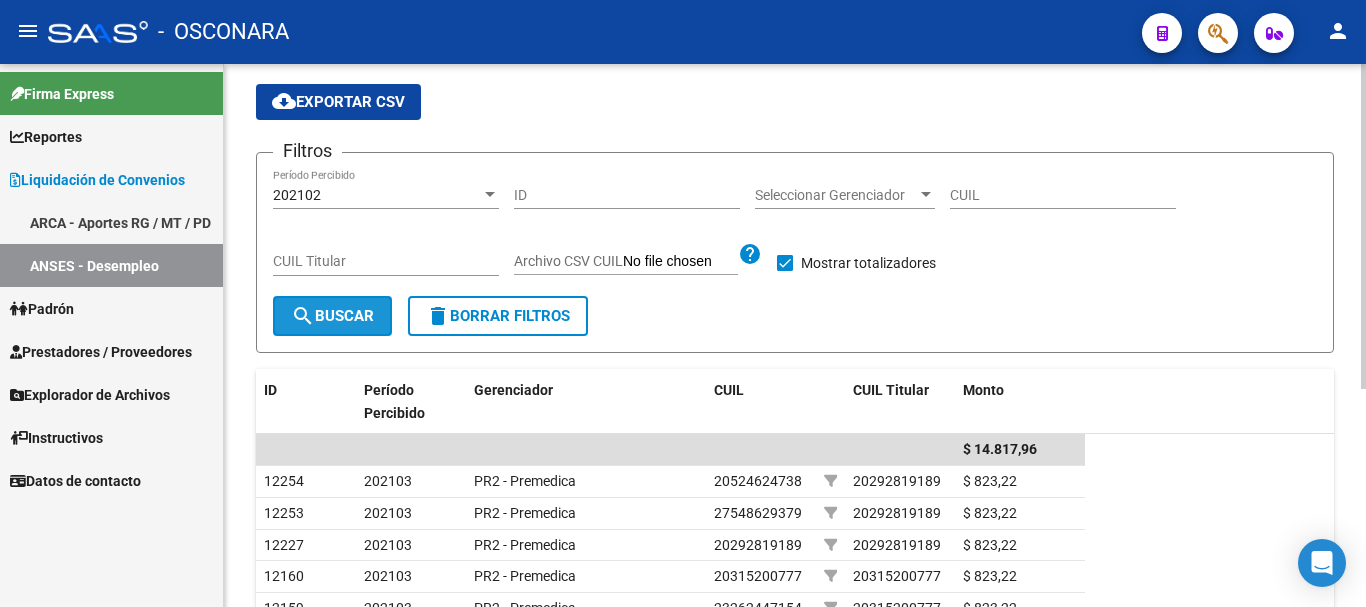 click on "search  Buscar" 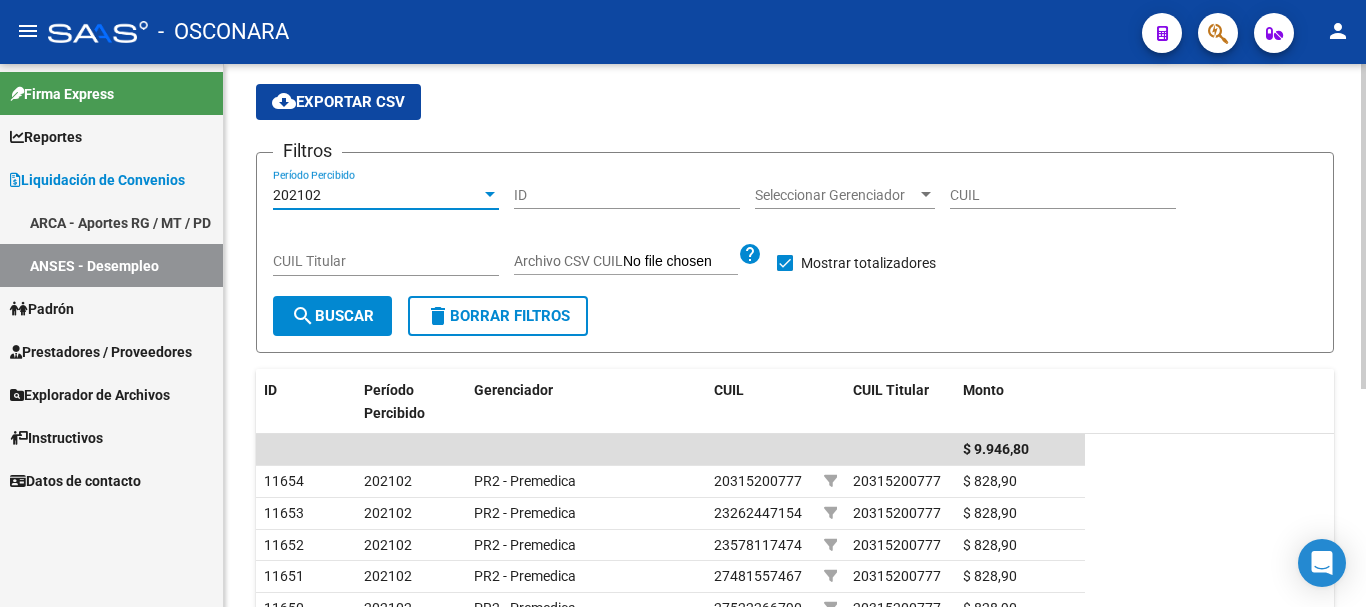 click at bounding box center (490, 195) 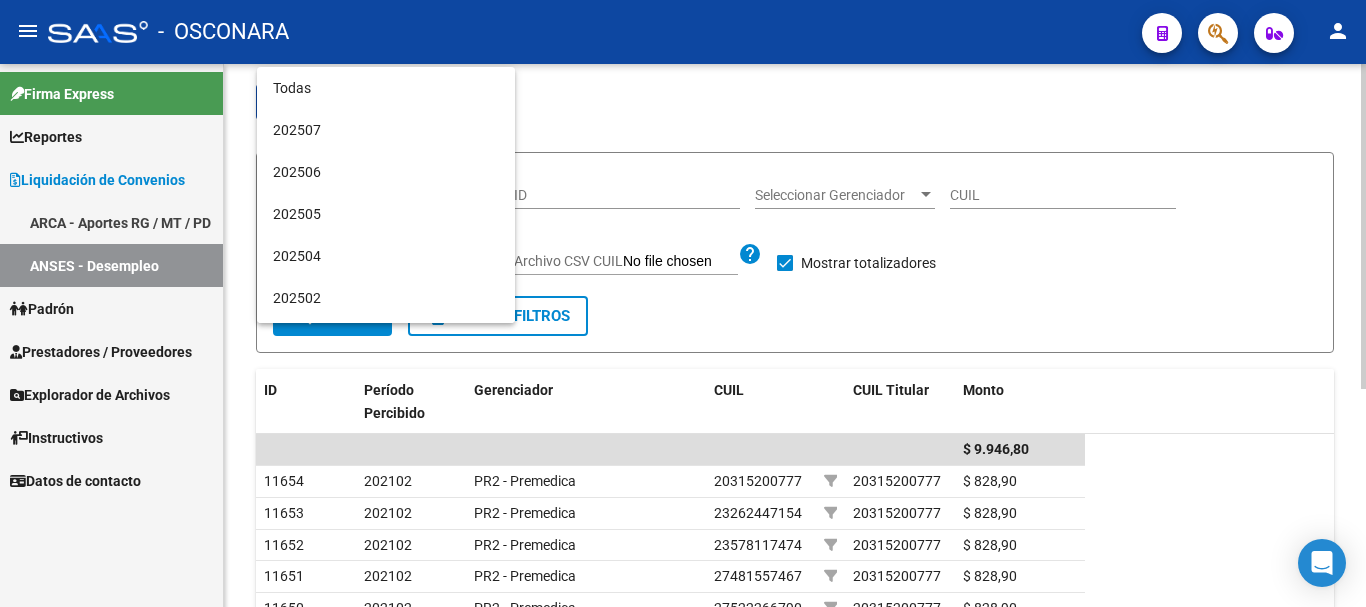 scroll, scrollTop: 2035, scrollLeft: 0, axis: vertical 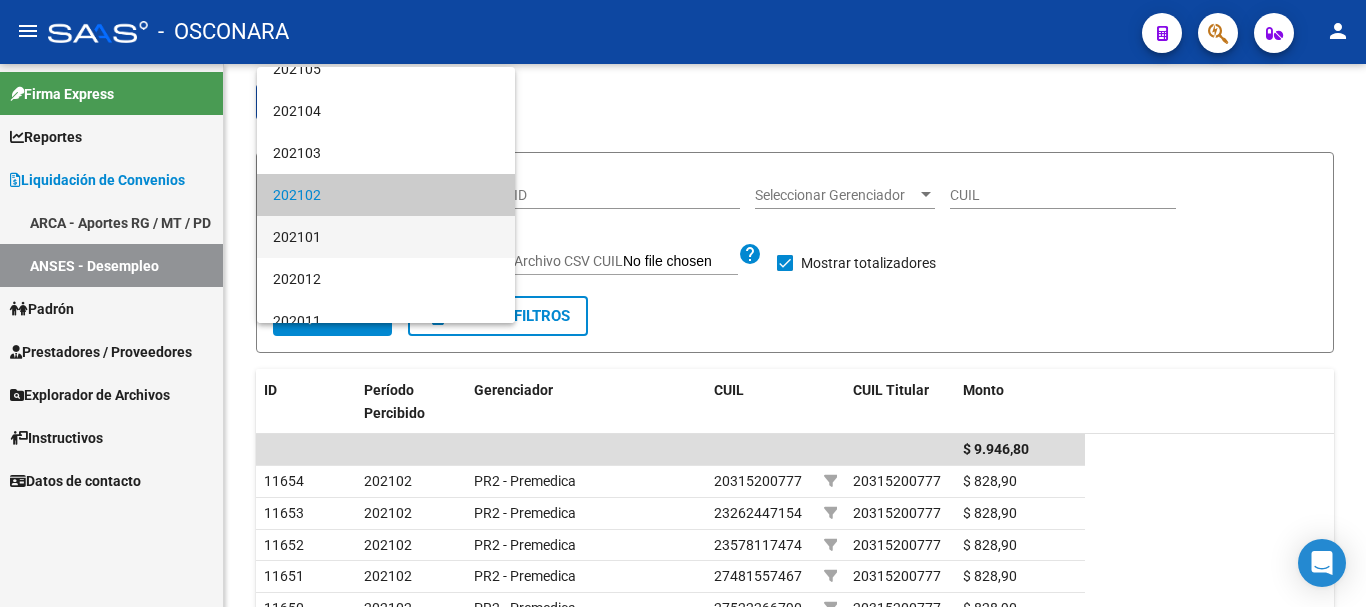 click on "202101" at bounding box center (386, 237) 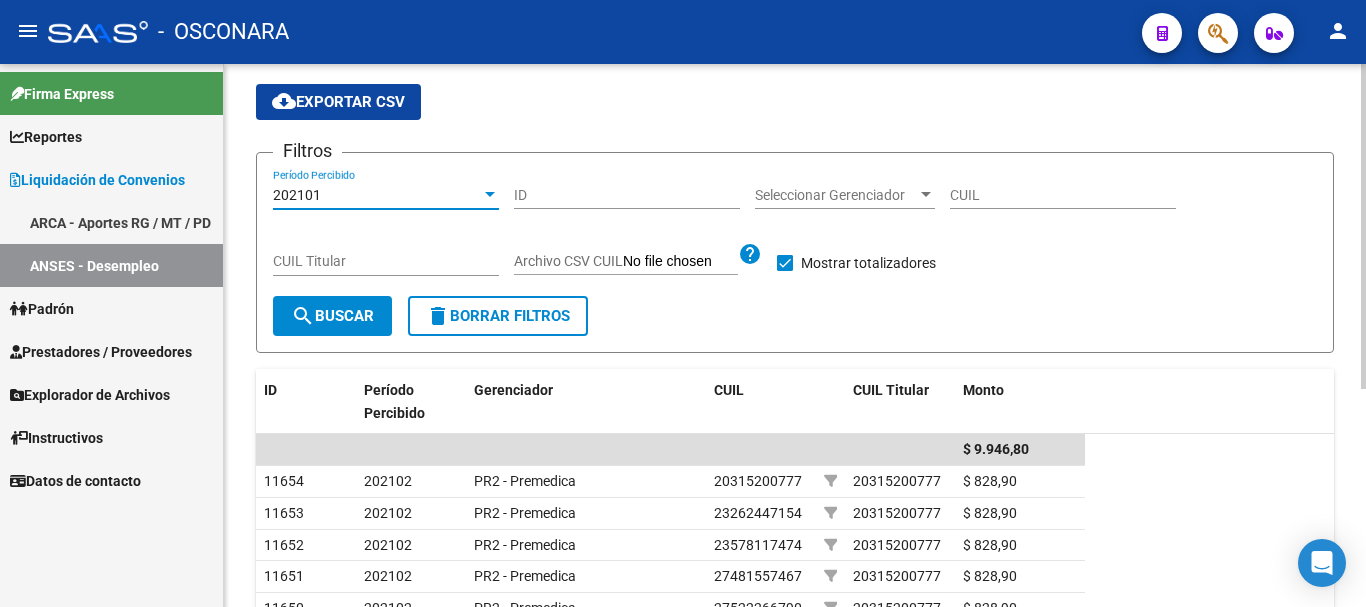 click on "search  Buscar" 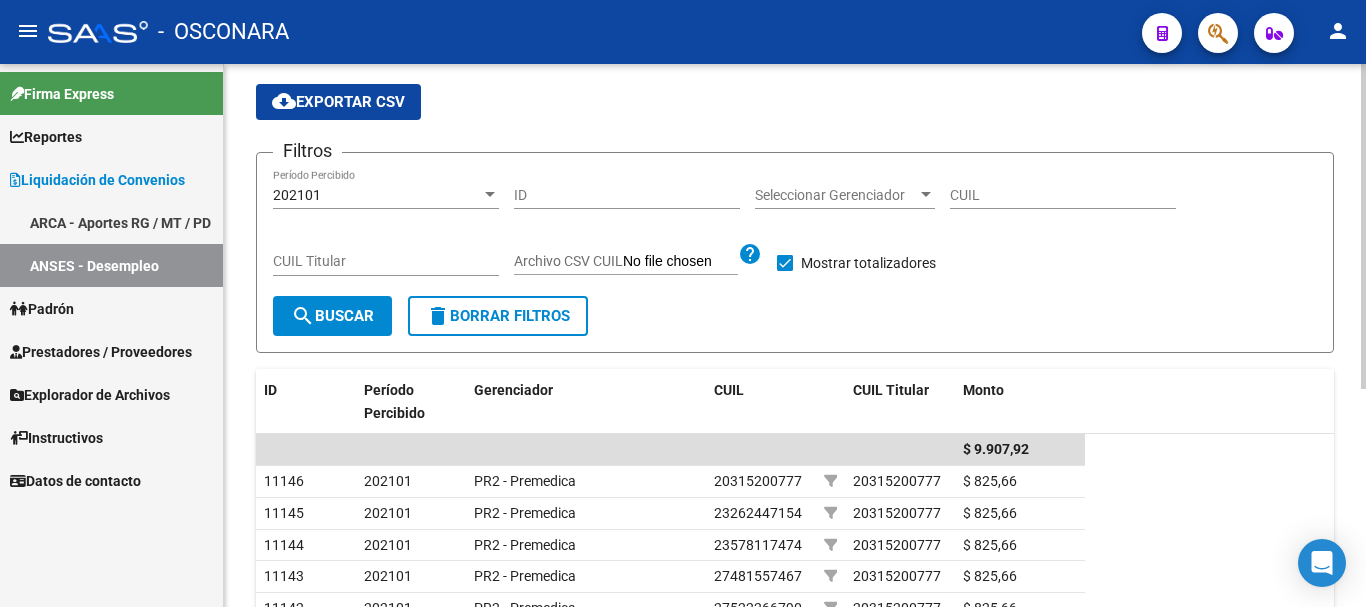 click at bounding box center [490, 194] 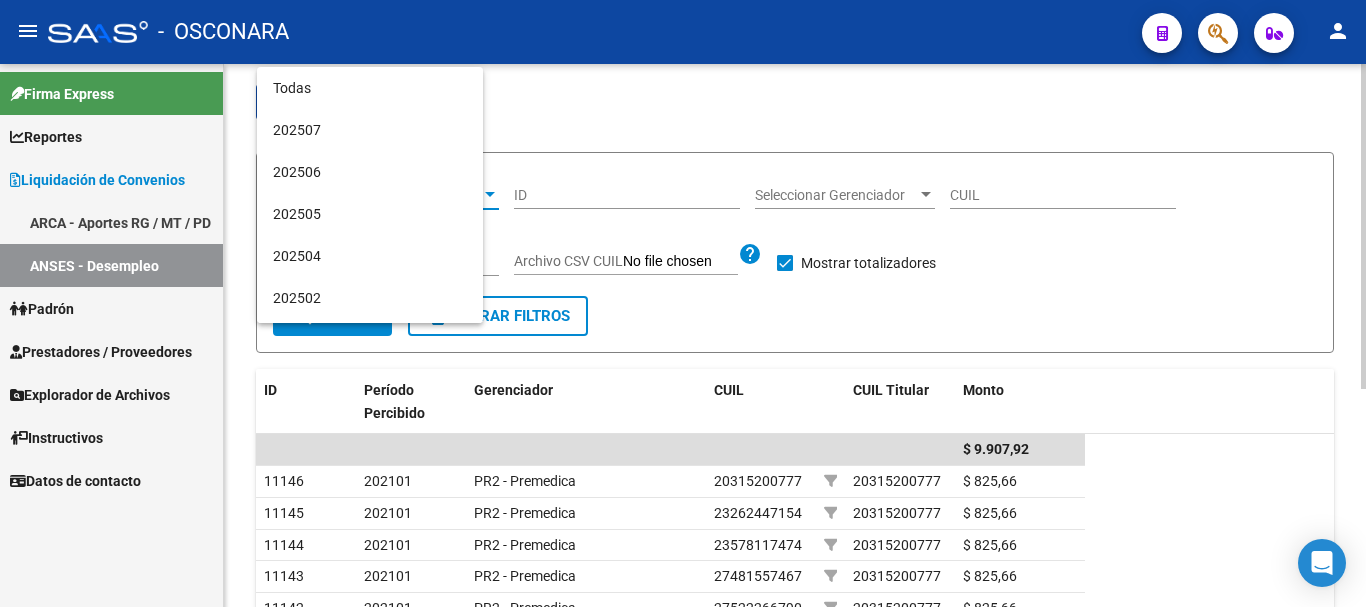 scroll, scrollTop: 2077, scrollLeft: 0, axis: vertical 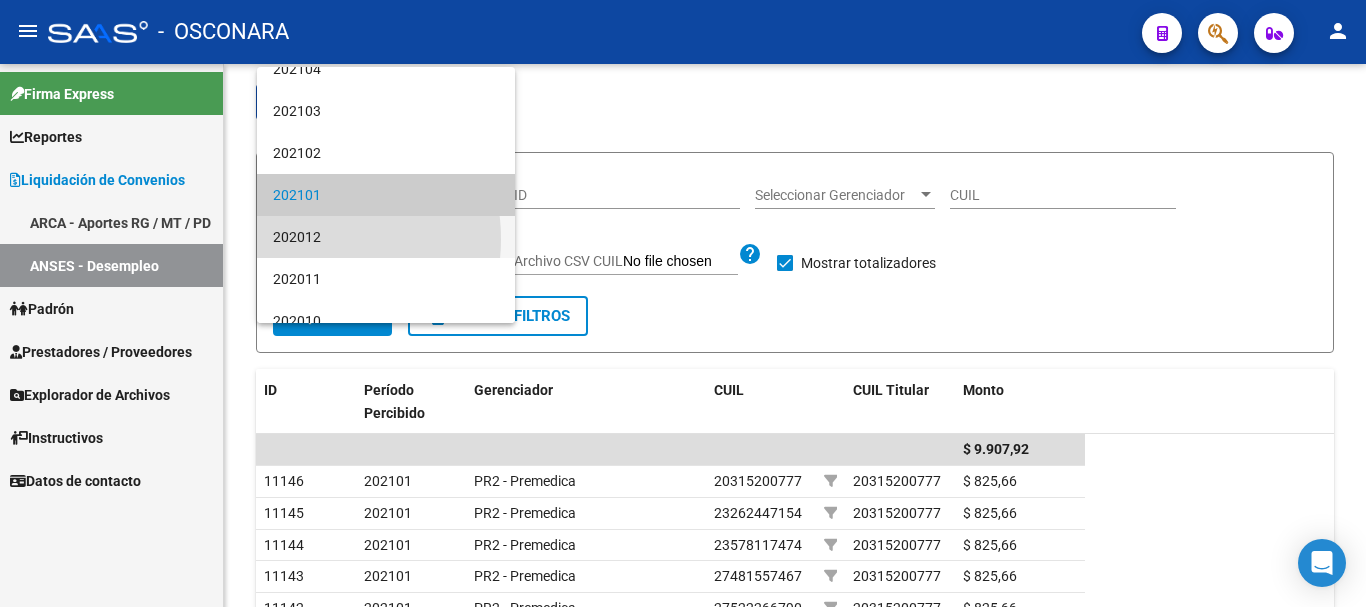 click on "202012" at bounding box center (386, 237) 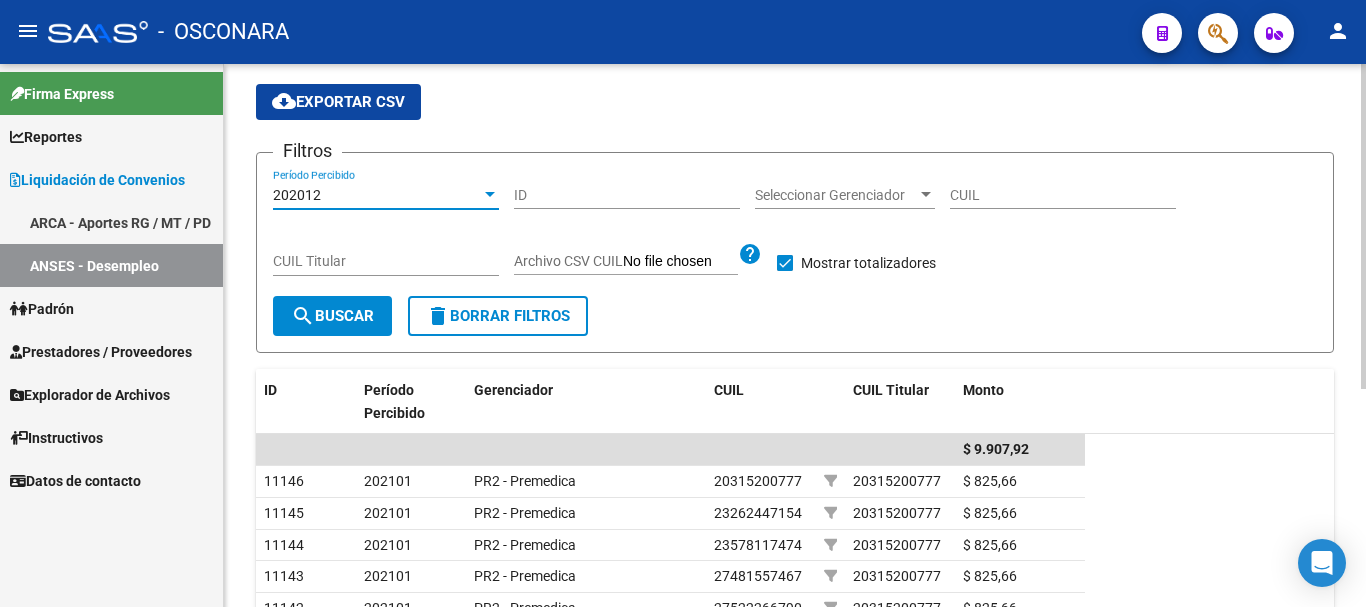 click on "search  Buscar" 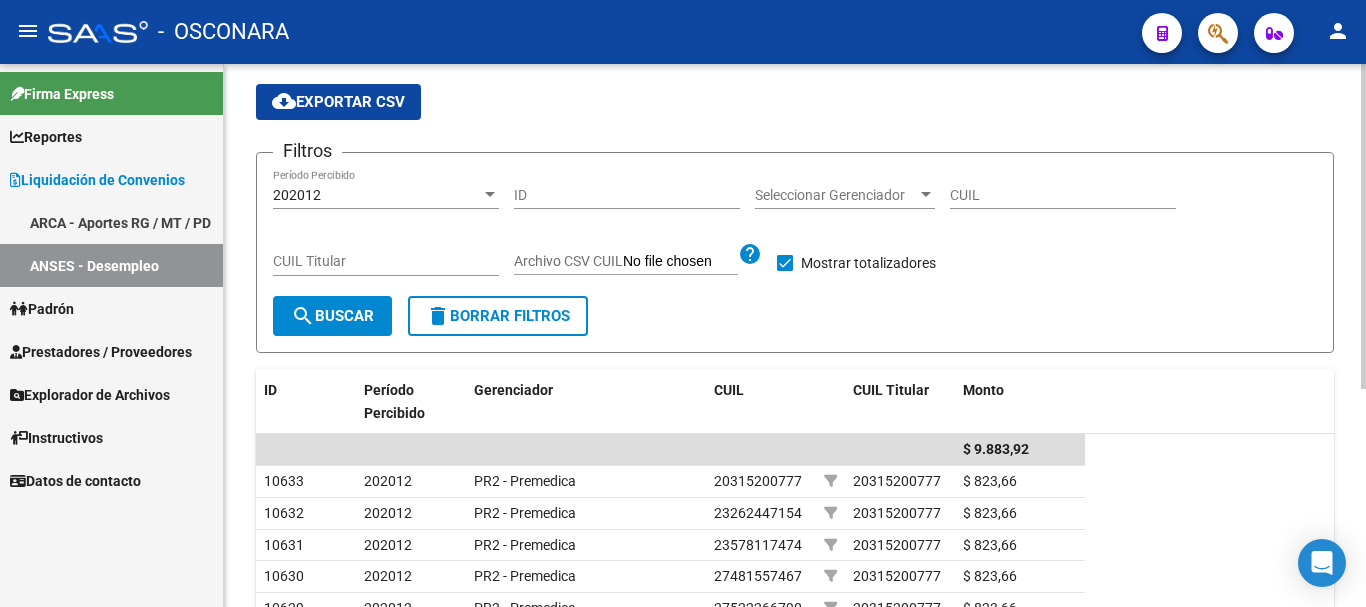 click at bounding box center [490, 194] 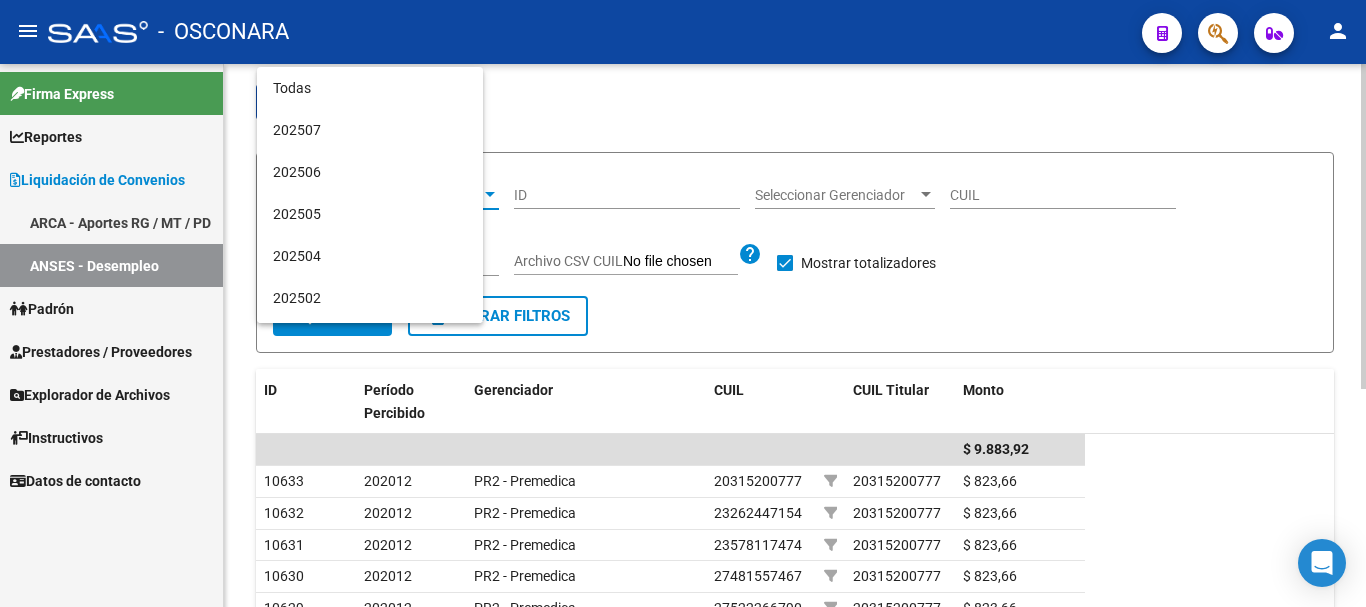 scroll, scrollTop: 2119, scrollLeft: 0, axis: vertical 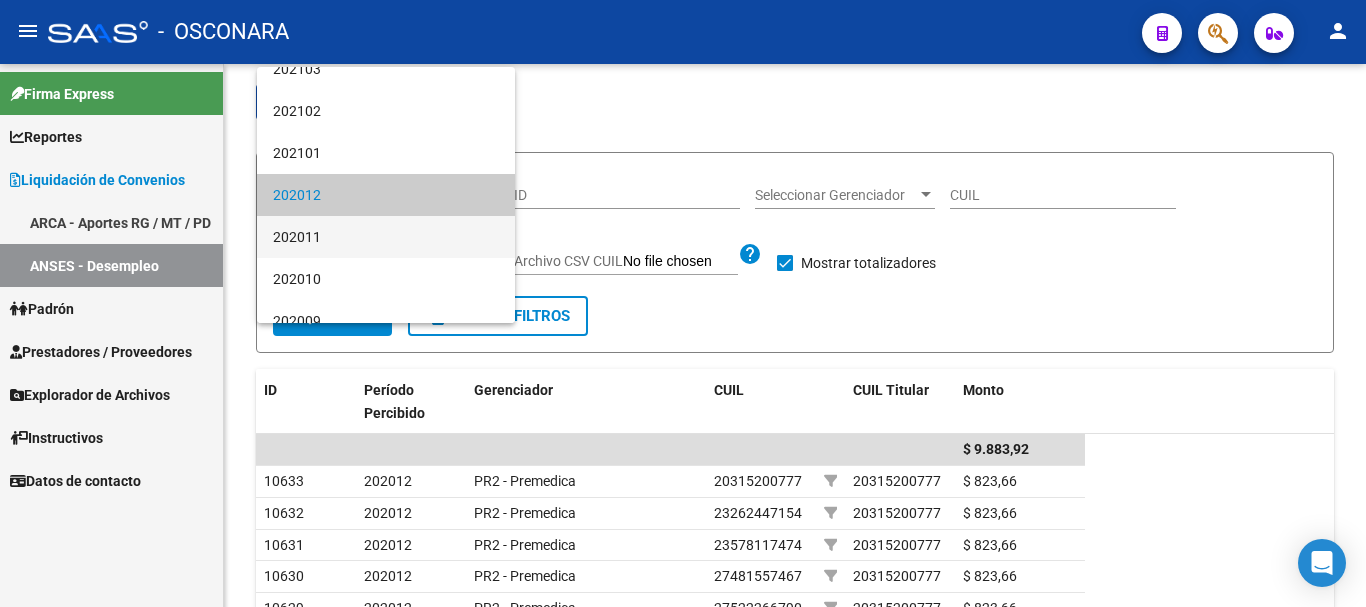 click on "202011" at bounding box center (386, 237) 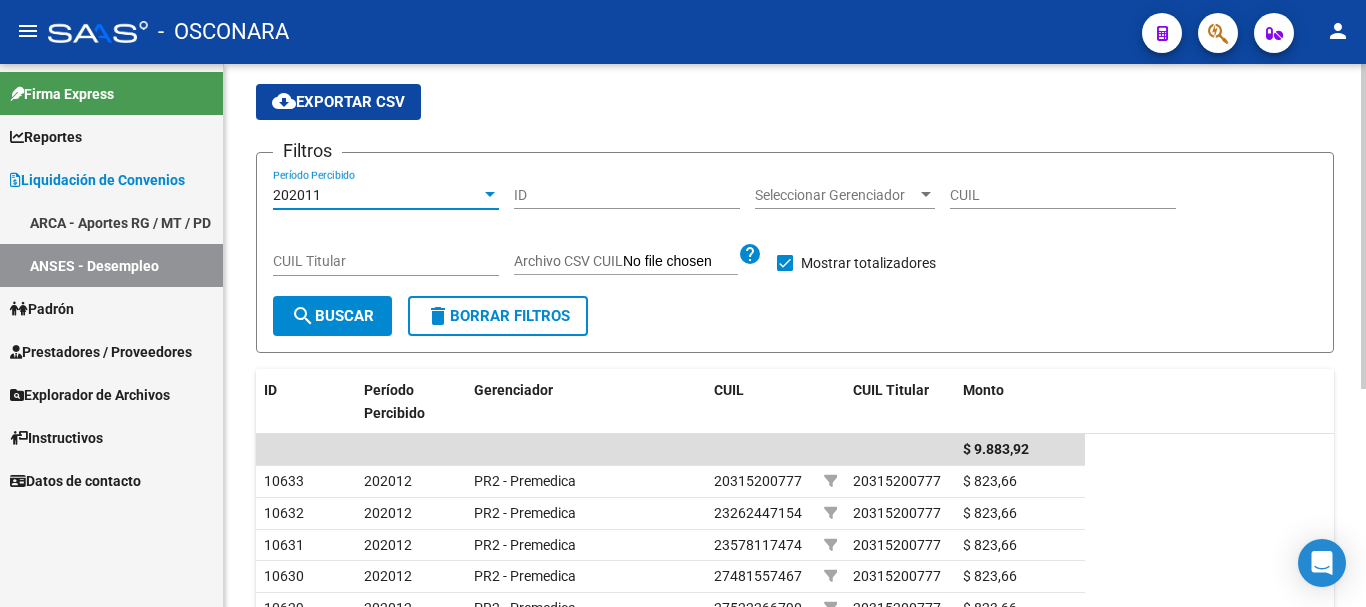 click on "search  Buscar" 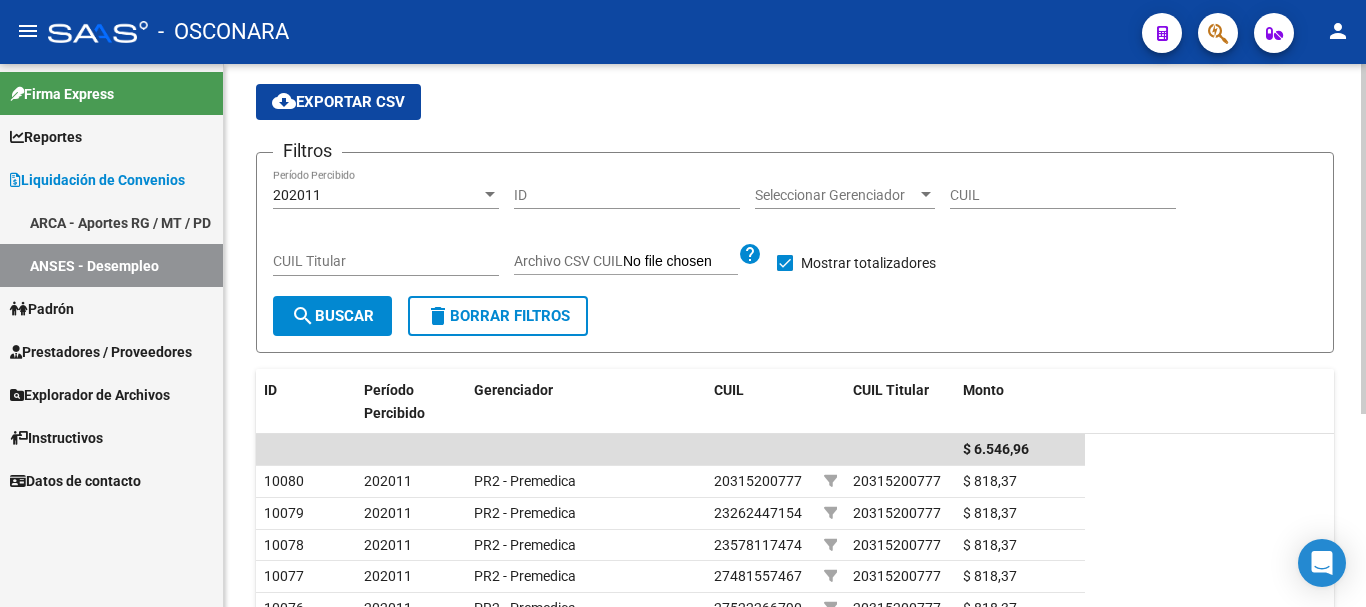click at bounding box center [490, 194] 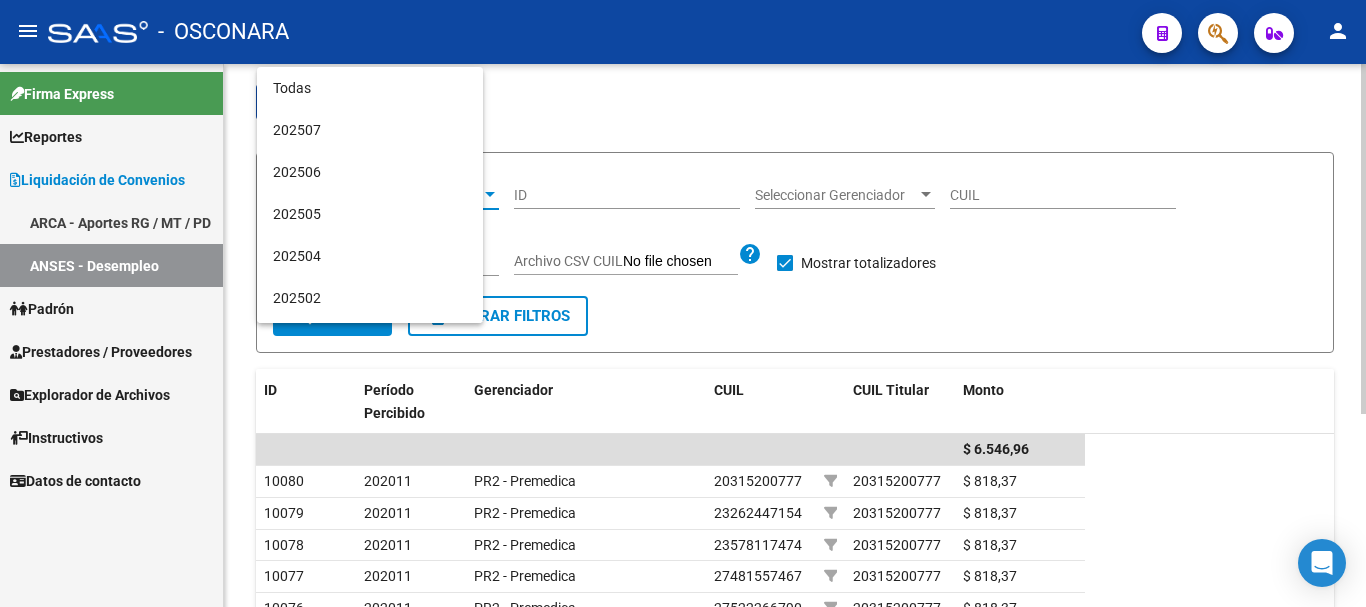 scroll, scrollTop: 2161, scrollLeft: 0, axis: vertical 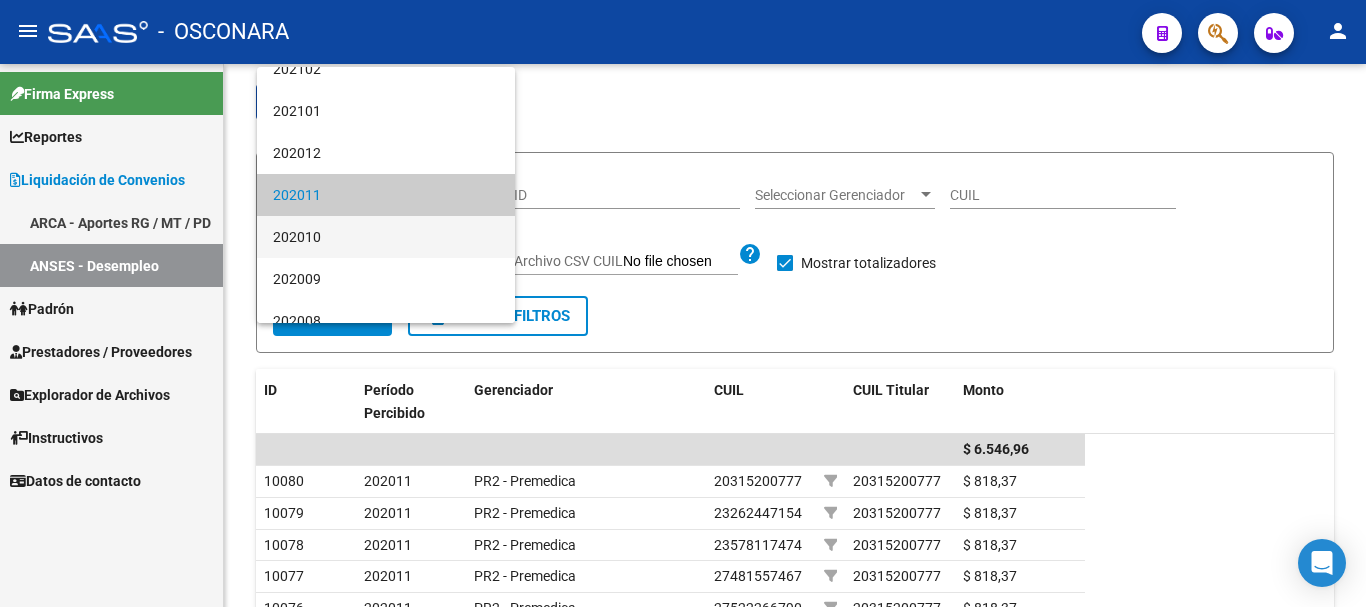 click on "202010" at bounding box center (386, 237) 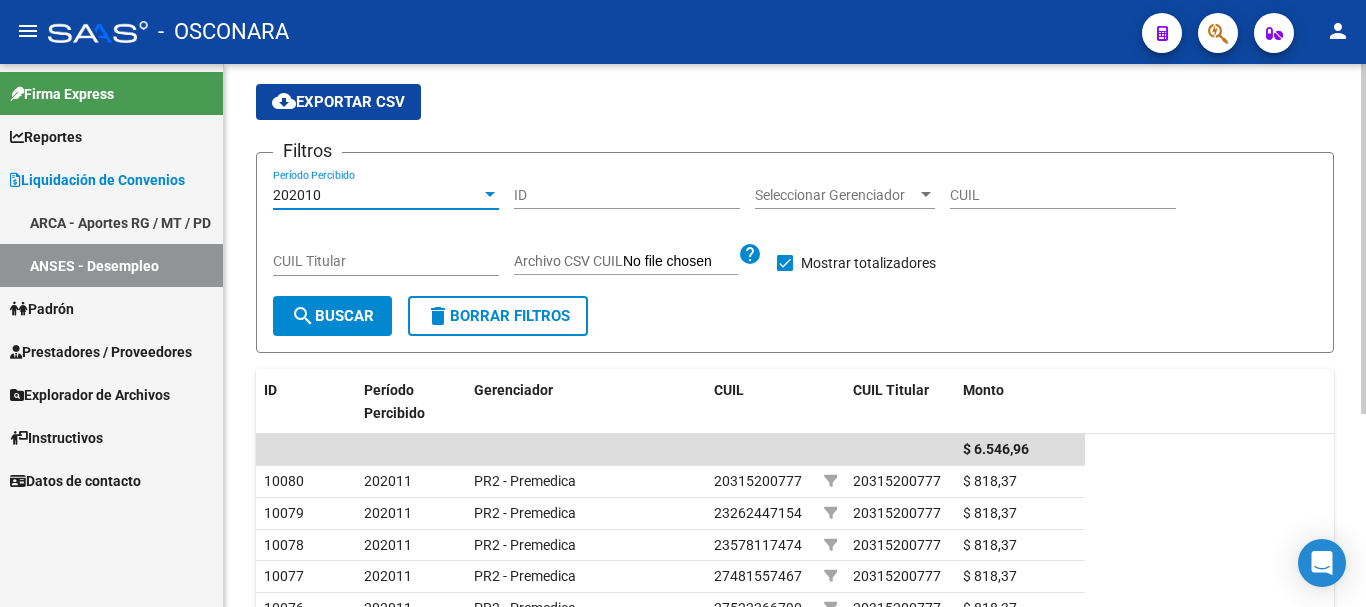 click on "search  Buscar" 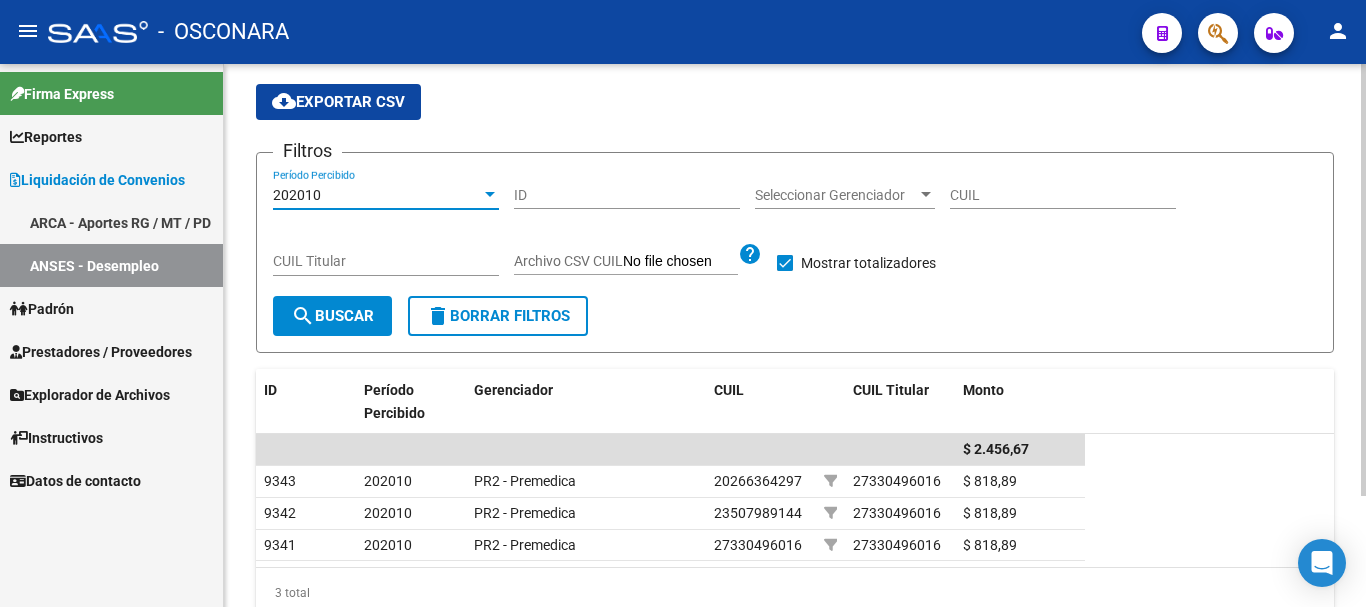 click at bounding box center (490, 195) 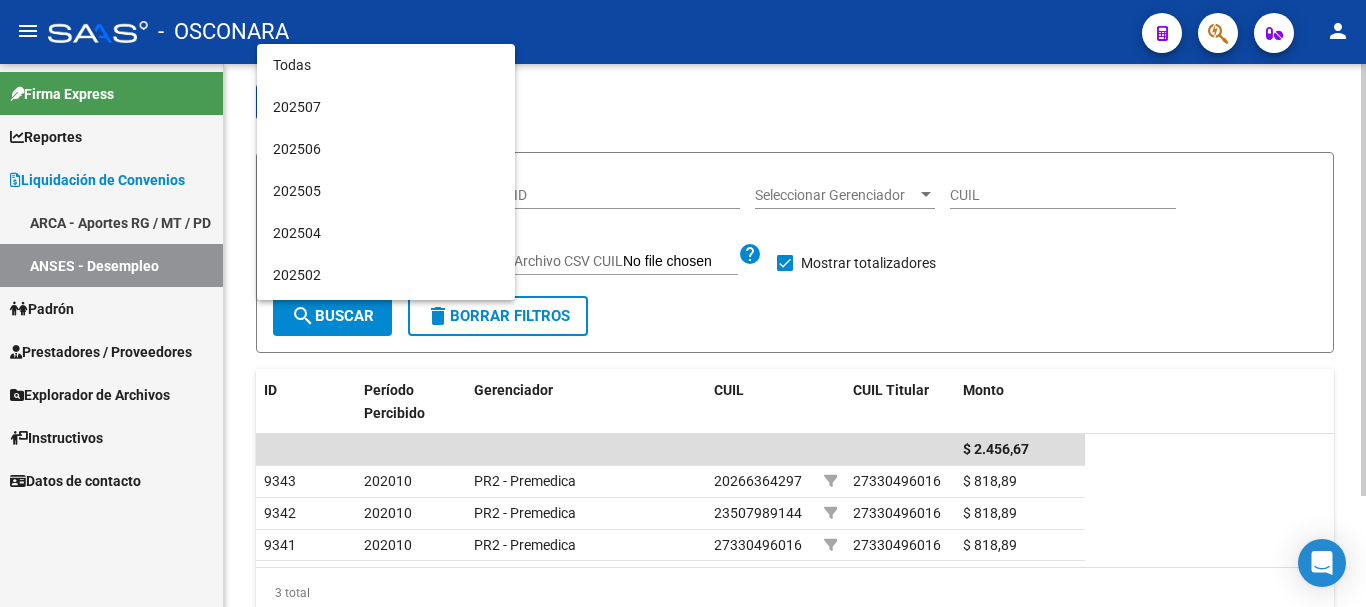 scroll, scrollTop: 2180, scrollLeft: 0, axis: vertical 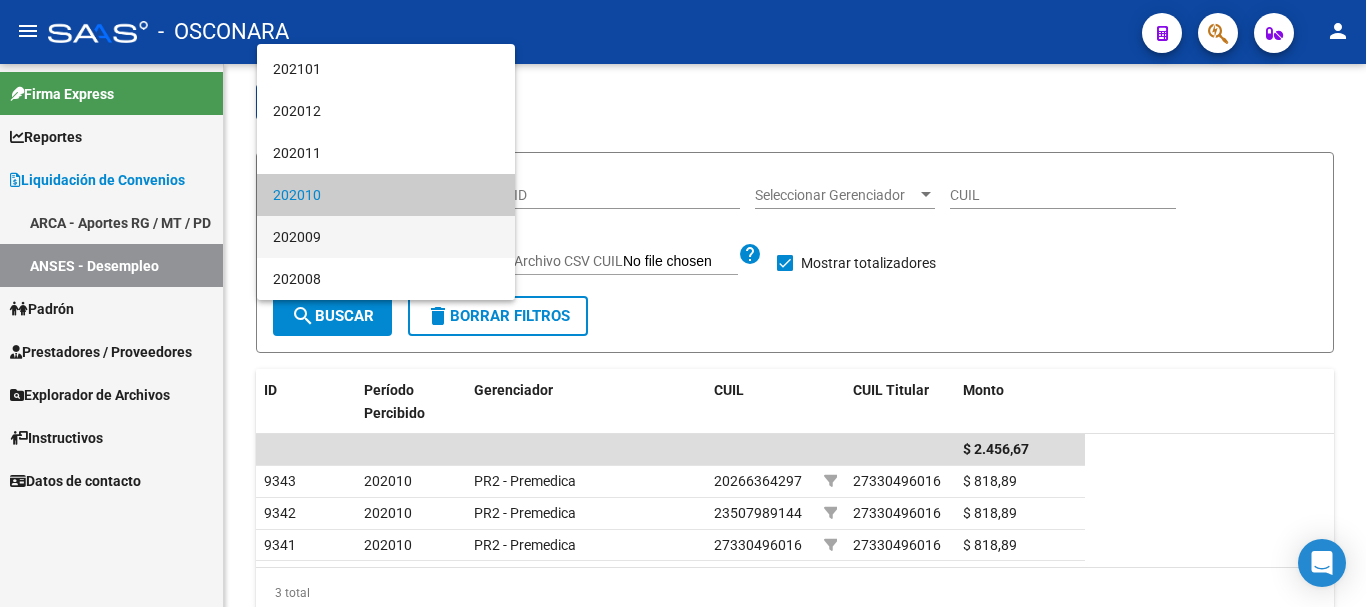 click on "202009" at bounding box center (386, 237) 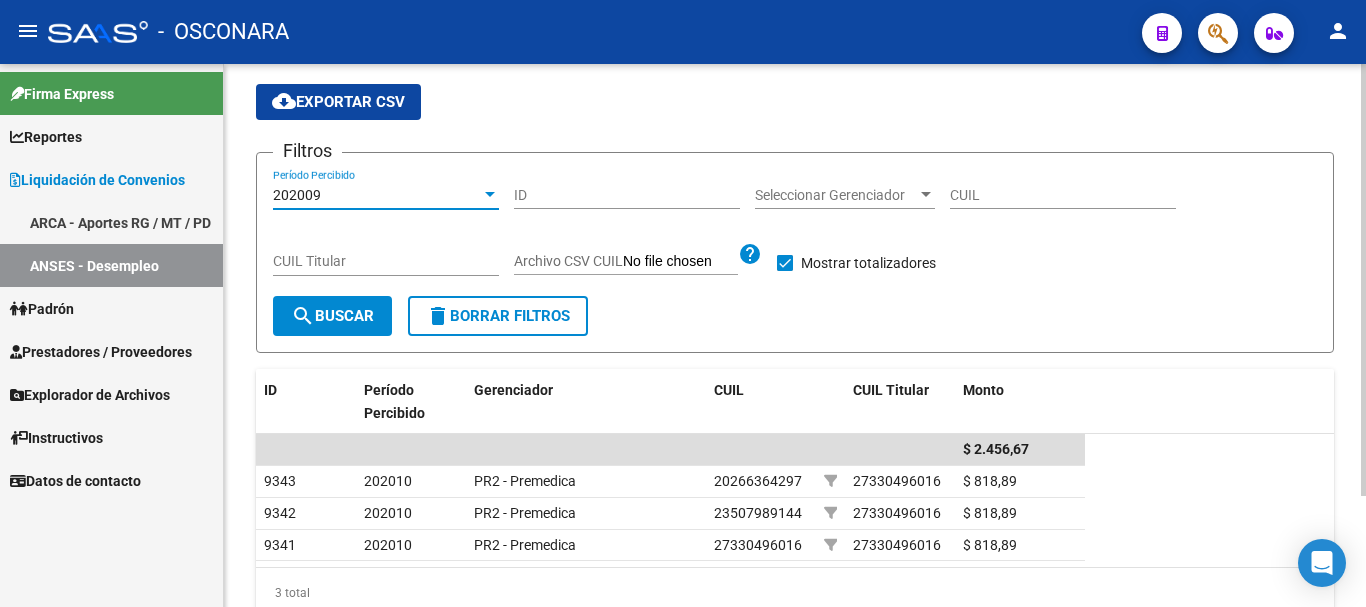 click on "search  Buscar" 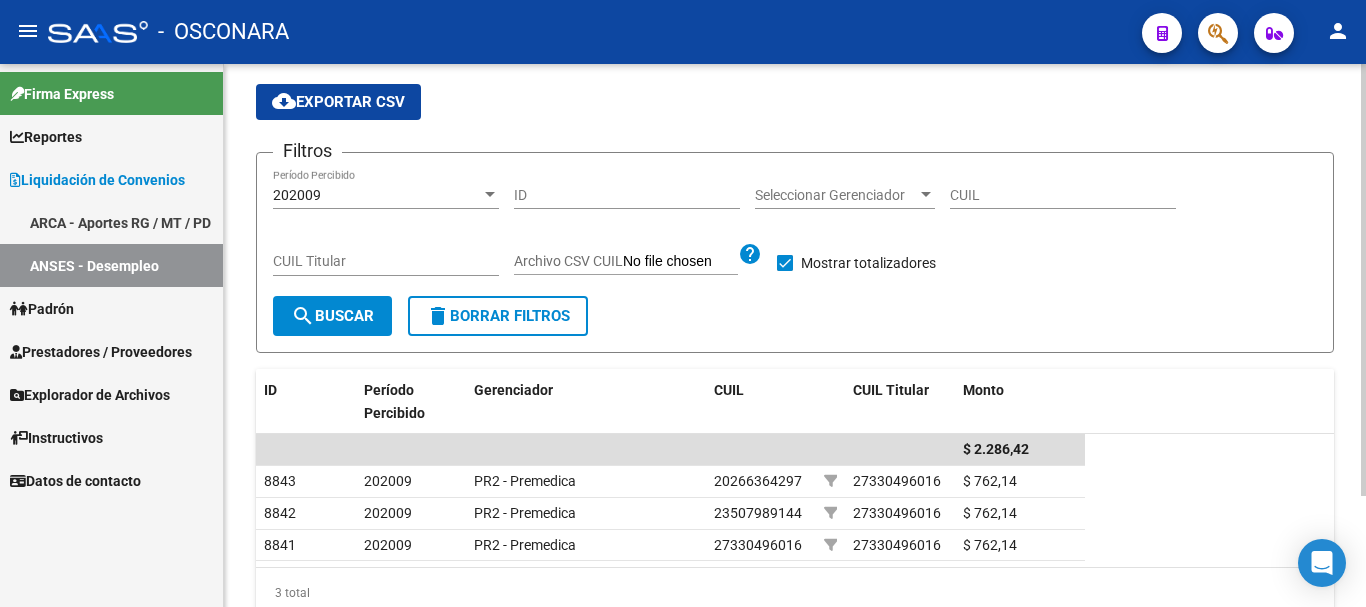 click at bounding box center (490, 194) 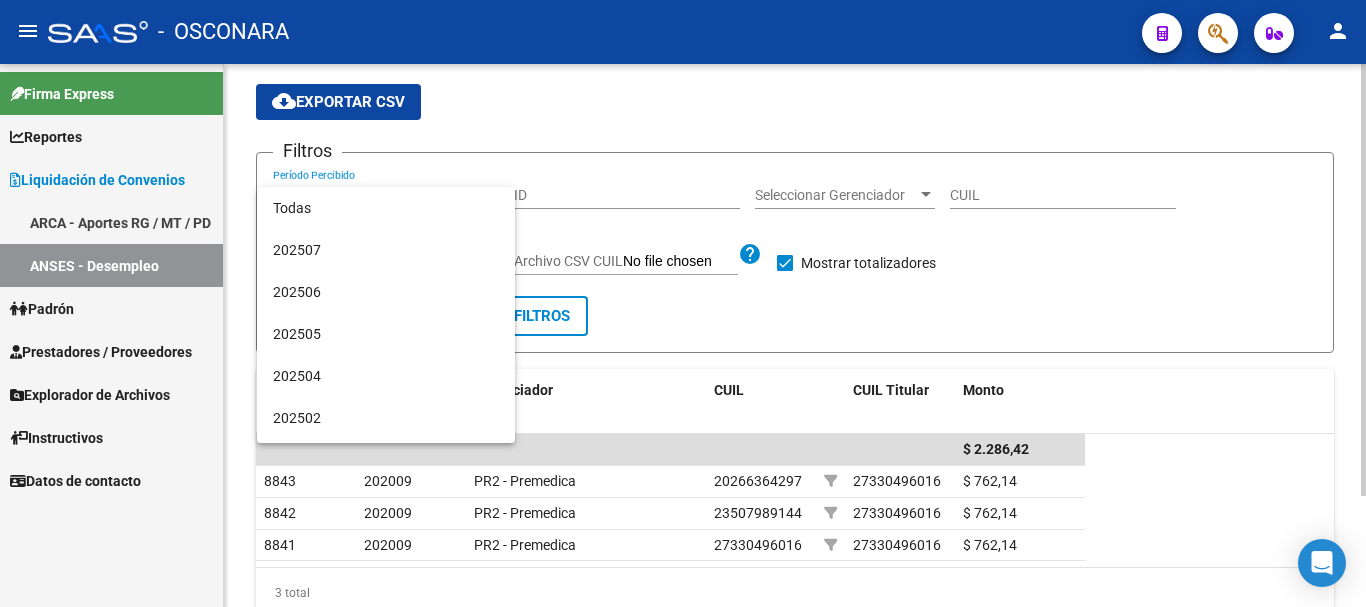 scroll, scrollTop: 2180, scrollLeft: 0, axis: vertical 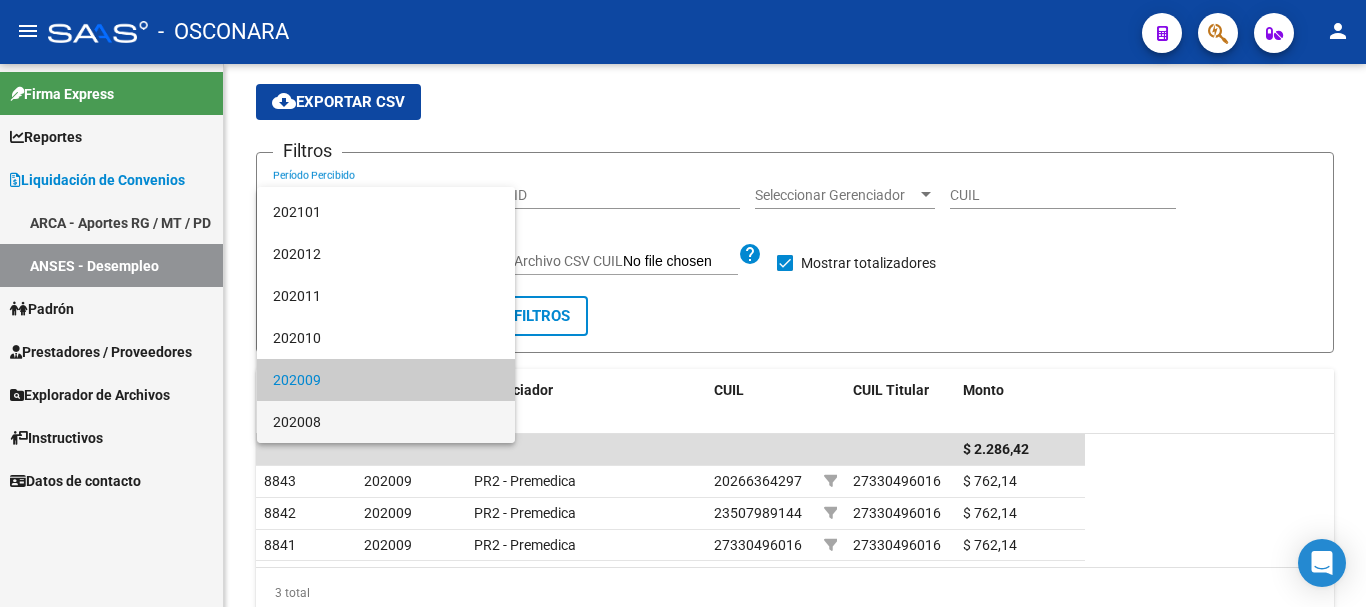 click on "202008" at bounding box center [386, 422] 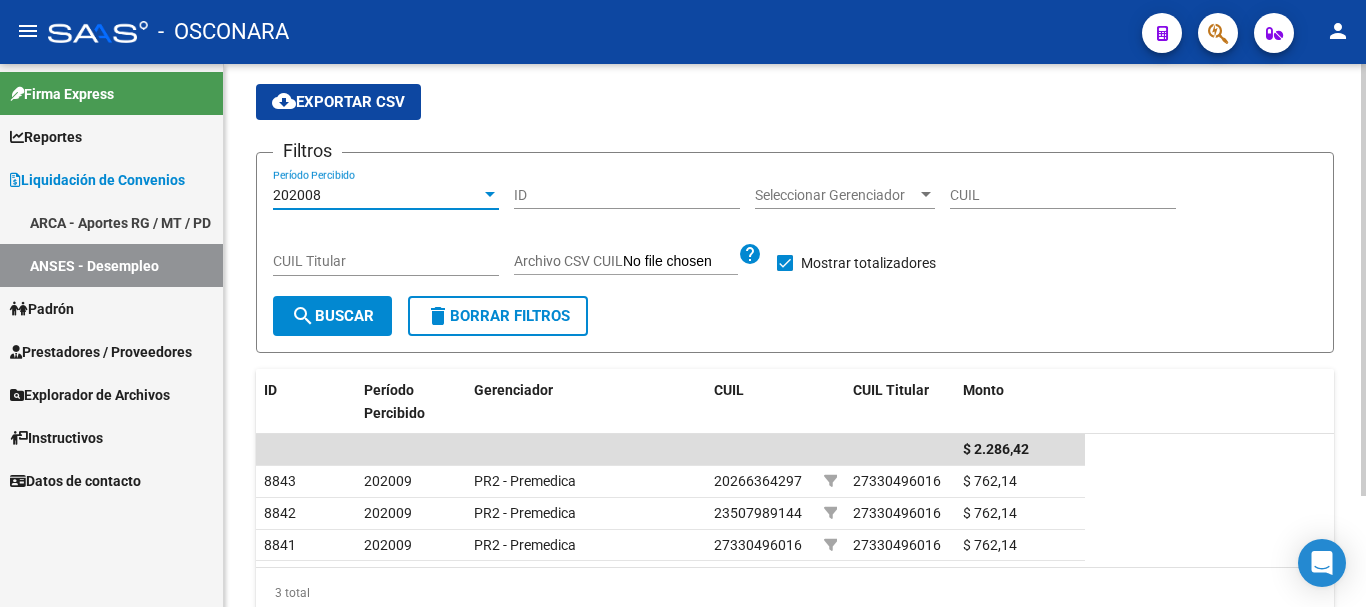 click on "search  Buscar" 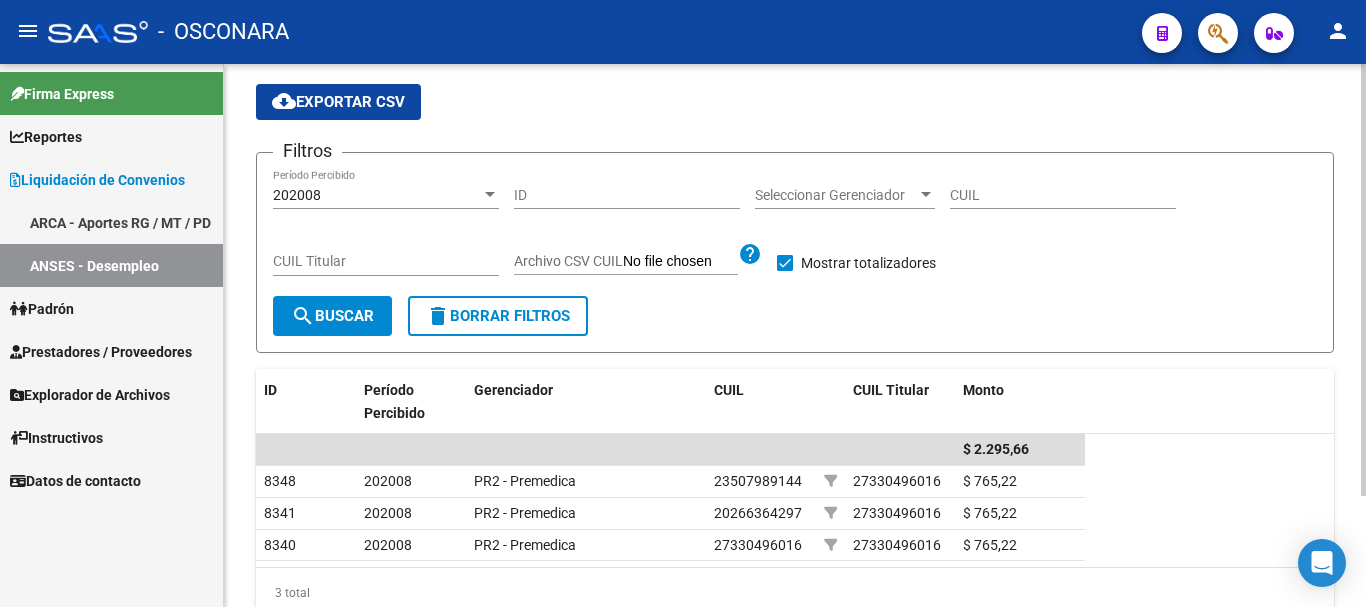 click at bounding box center (490, 194) 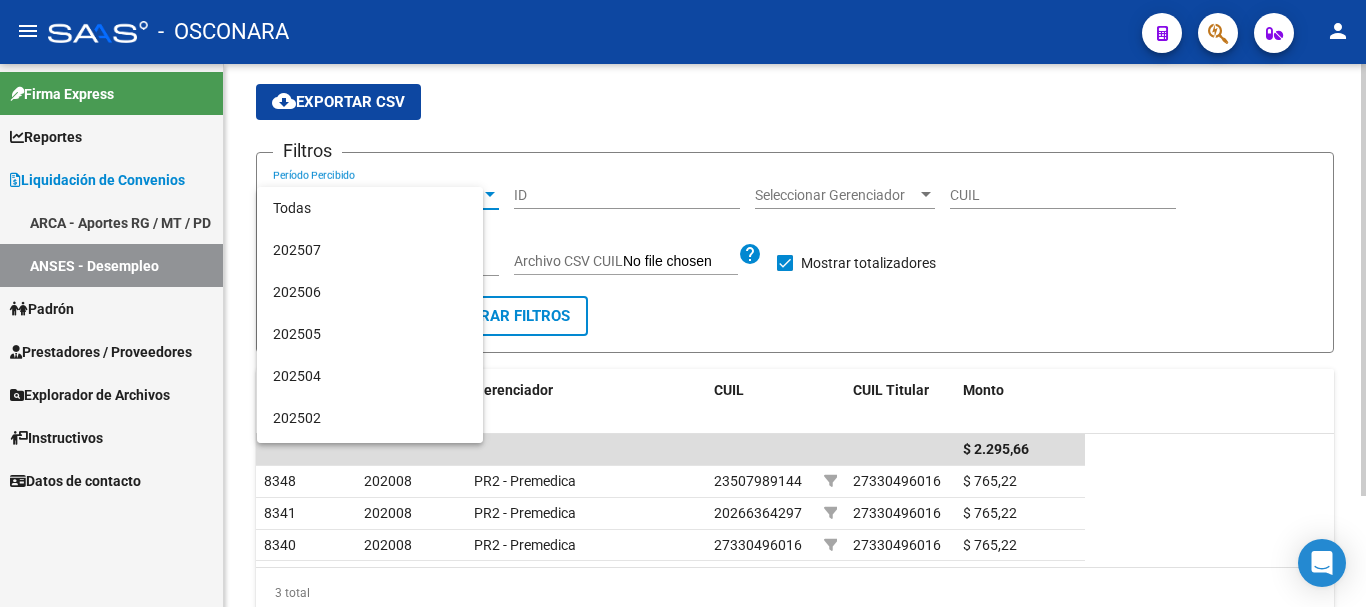scroll, scrollTop: 2180, scrollLeft: 0, axis: vertical 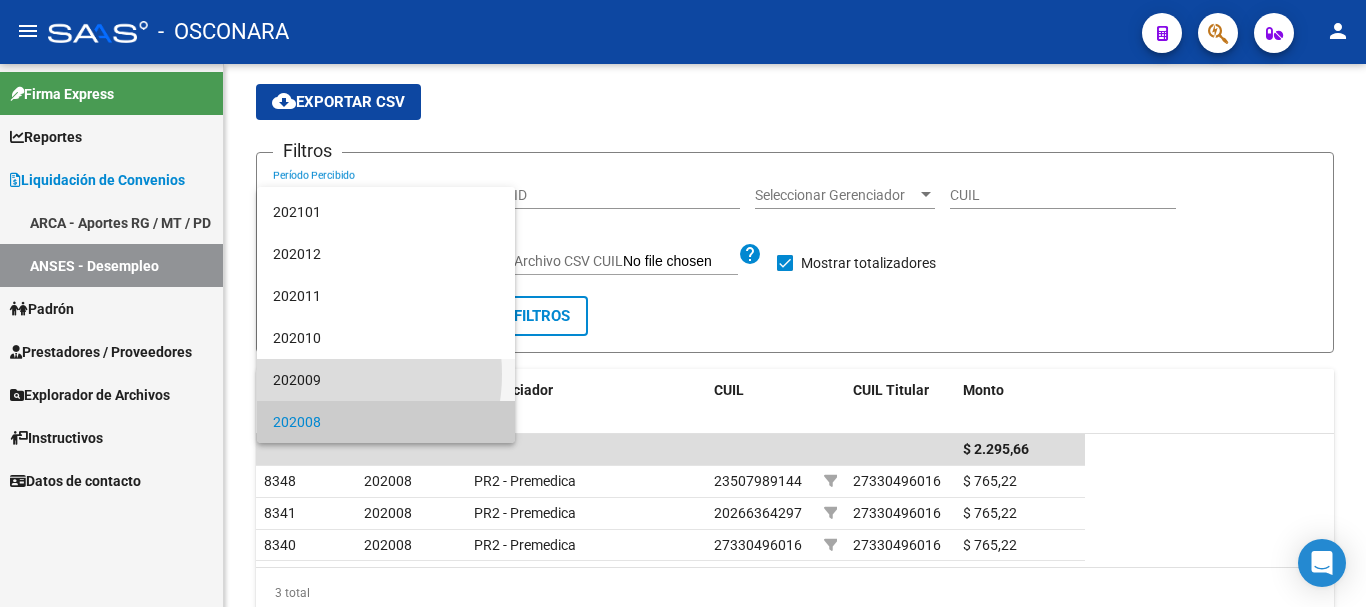 click on "202009" at bounding box center (386, 380) 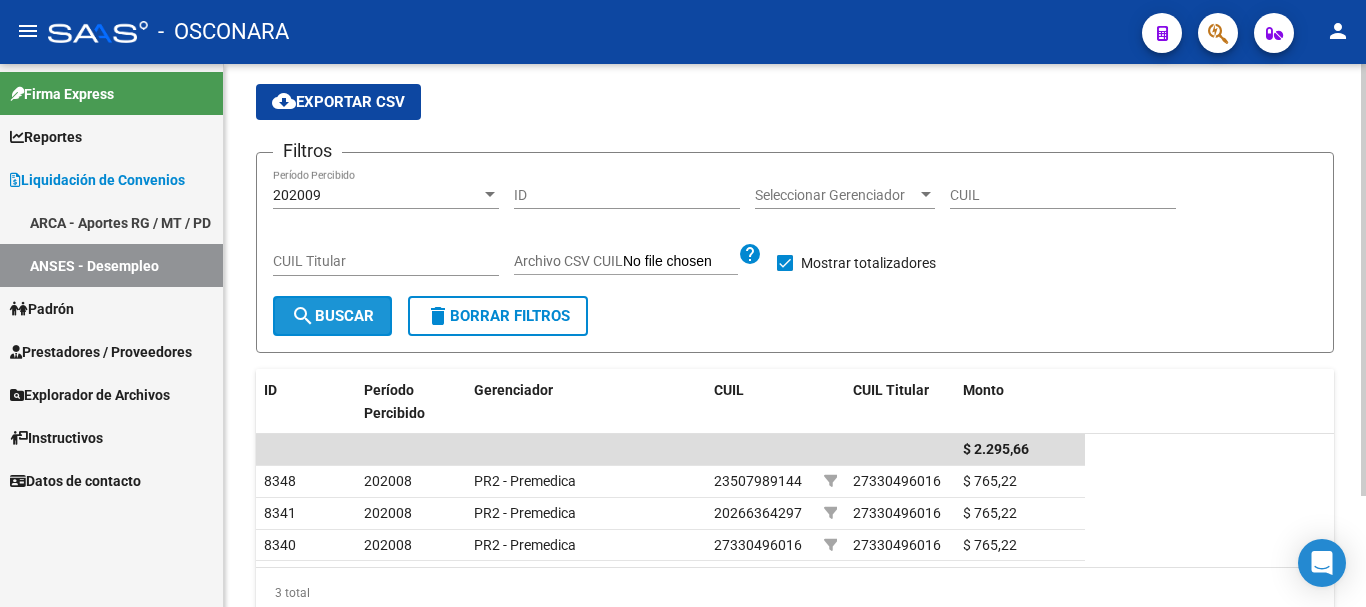 click on "search  Buscar" 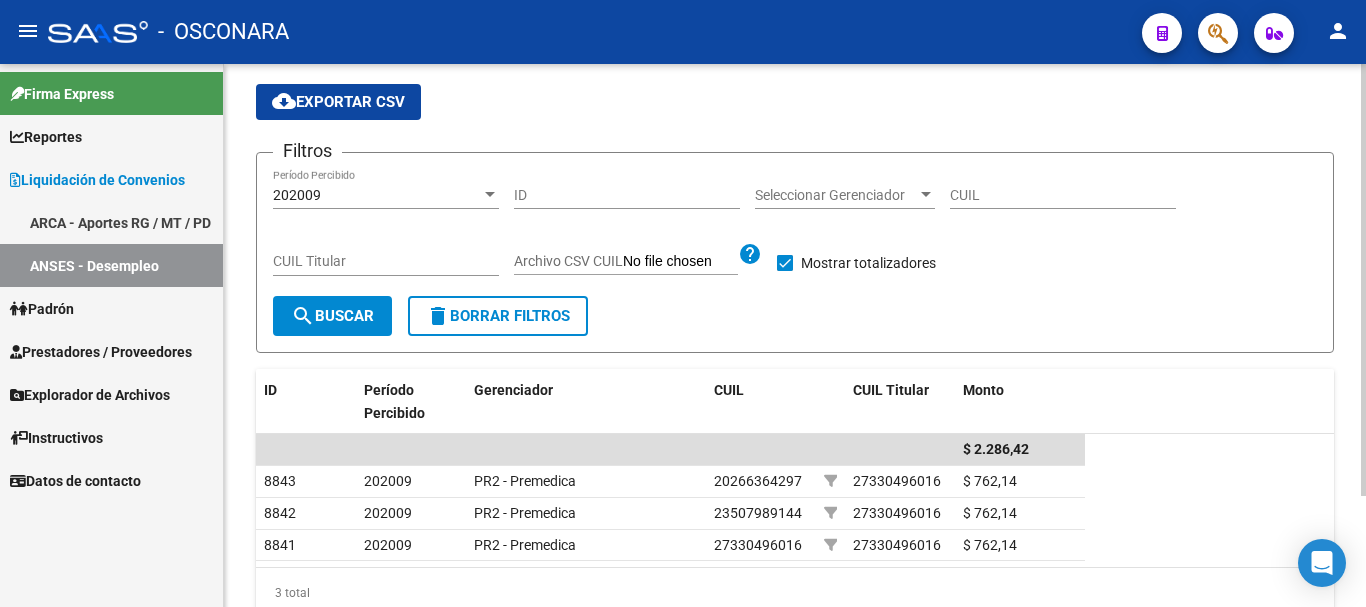 click at bounding box center (490, 195) 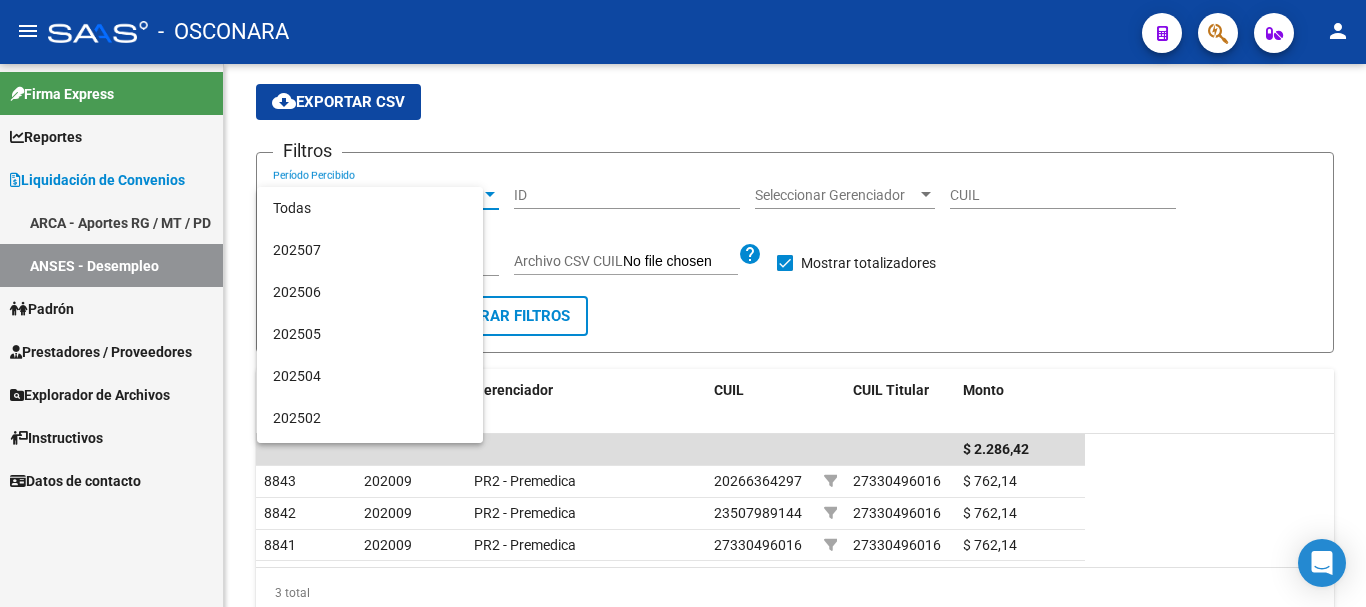 scroll, scrollTop: 2180, scrollLeft: 0, axis: vertical 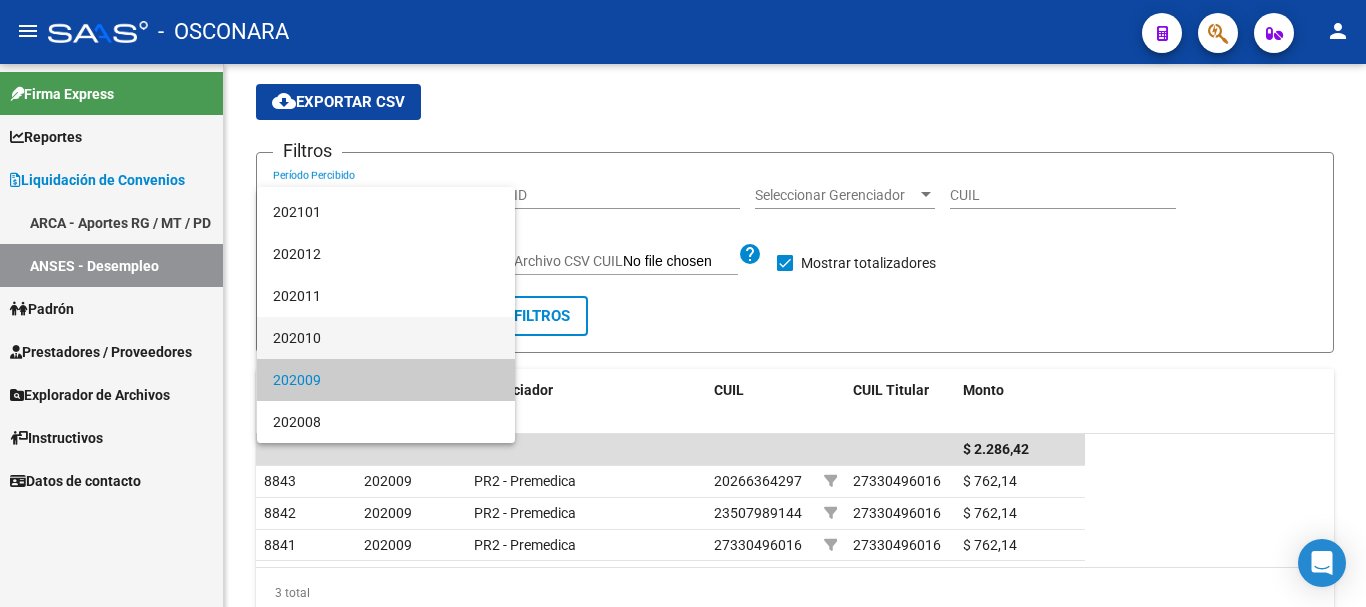 click on "202010" at bounding box center [386, 338] 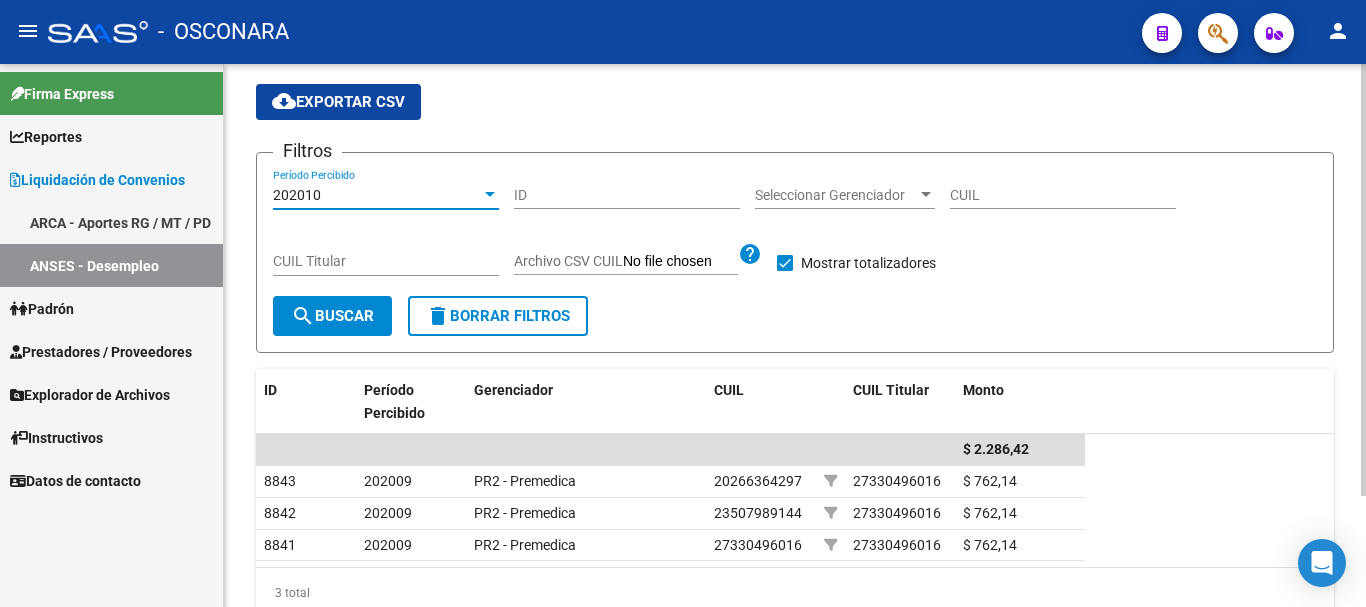 click on "search  Buscar" 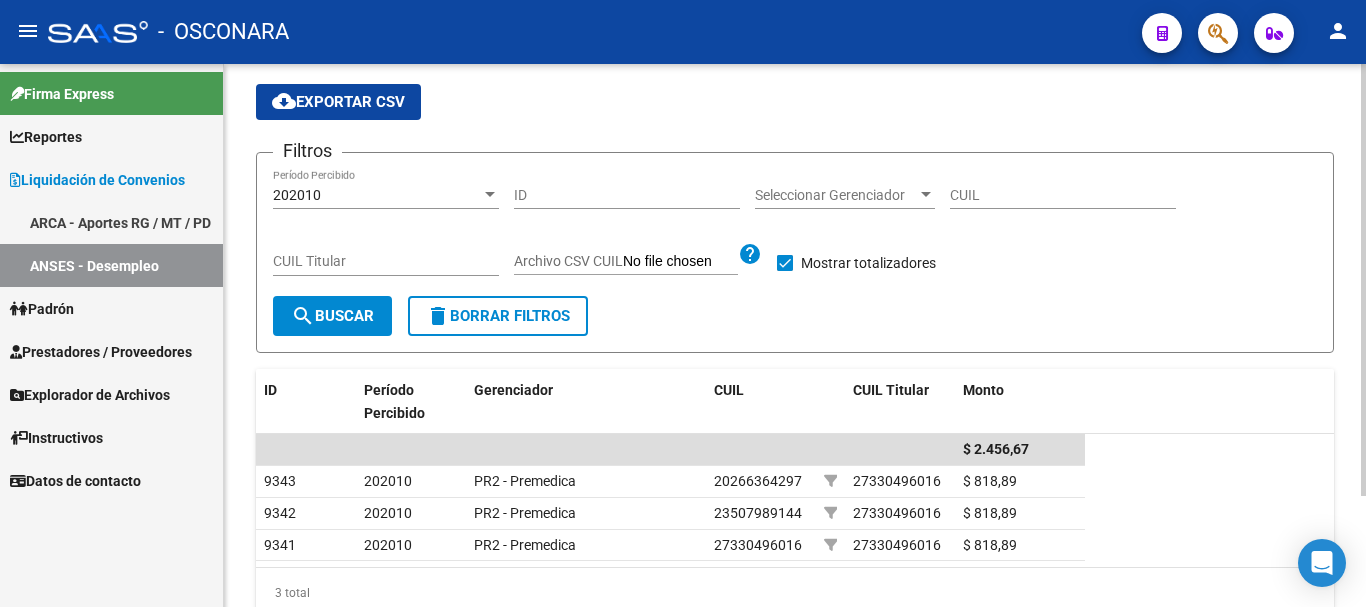 click at bounding box center (490, 194) 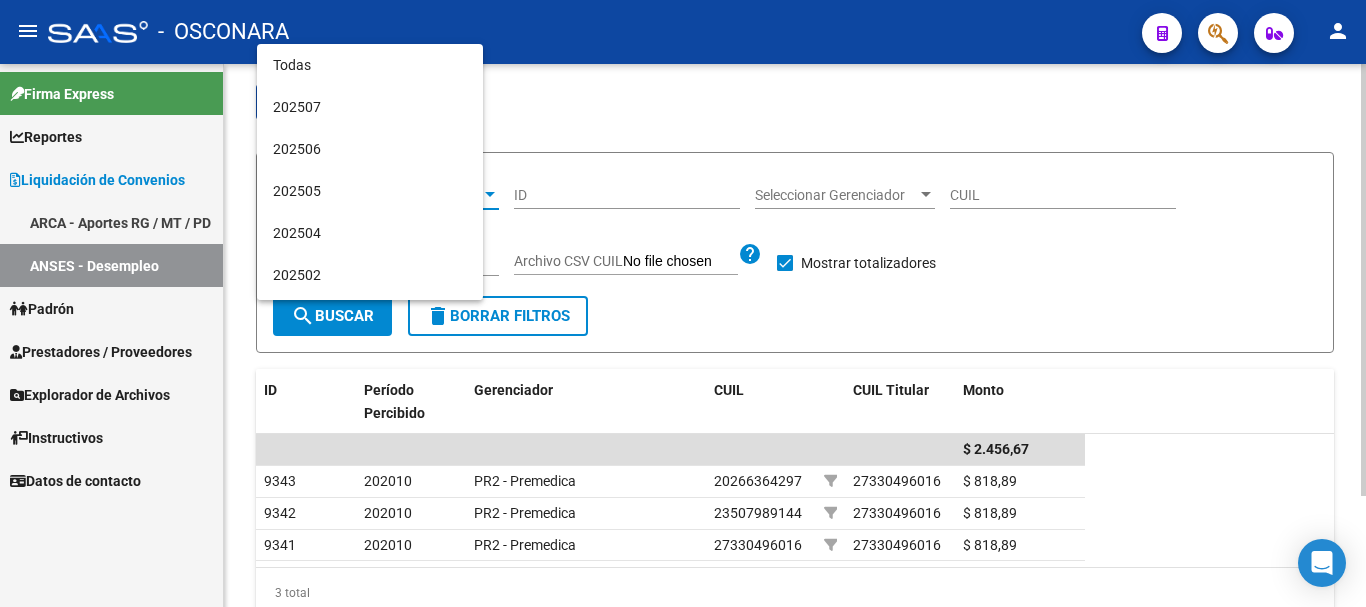 scroll, scrollTop: 2180, scrollLeft: 0, axis: vertical 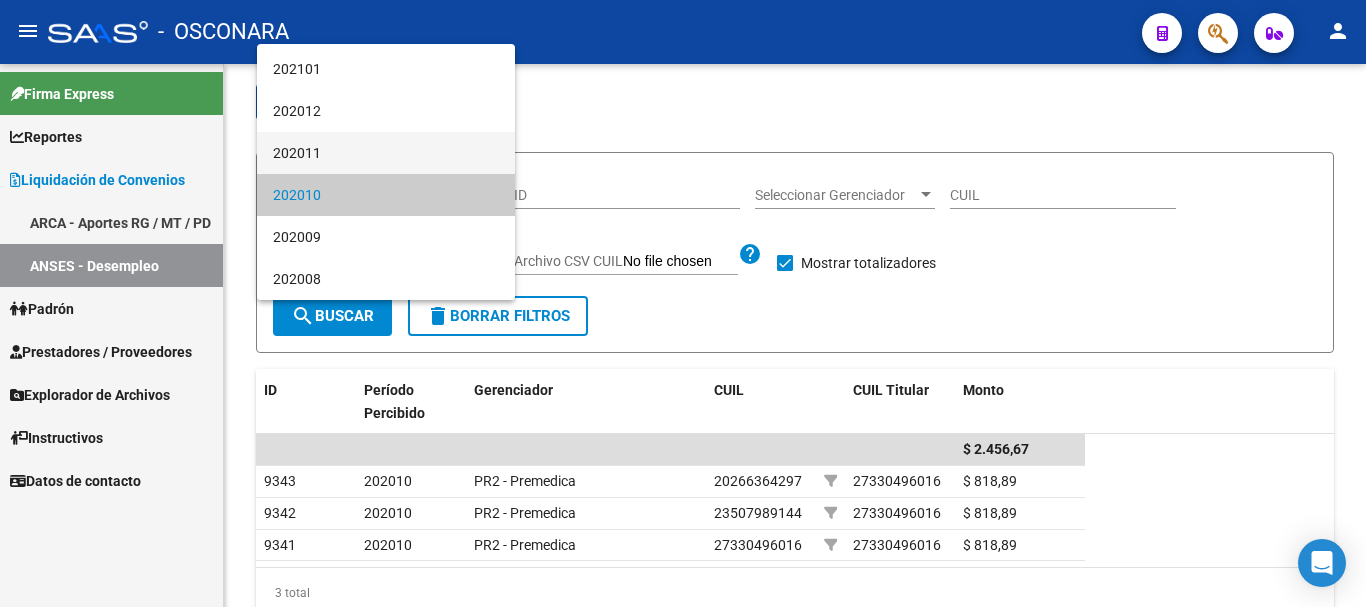 click on "202011" at bounding box center [386, 153] 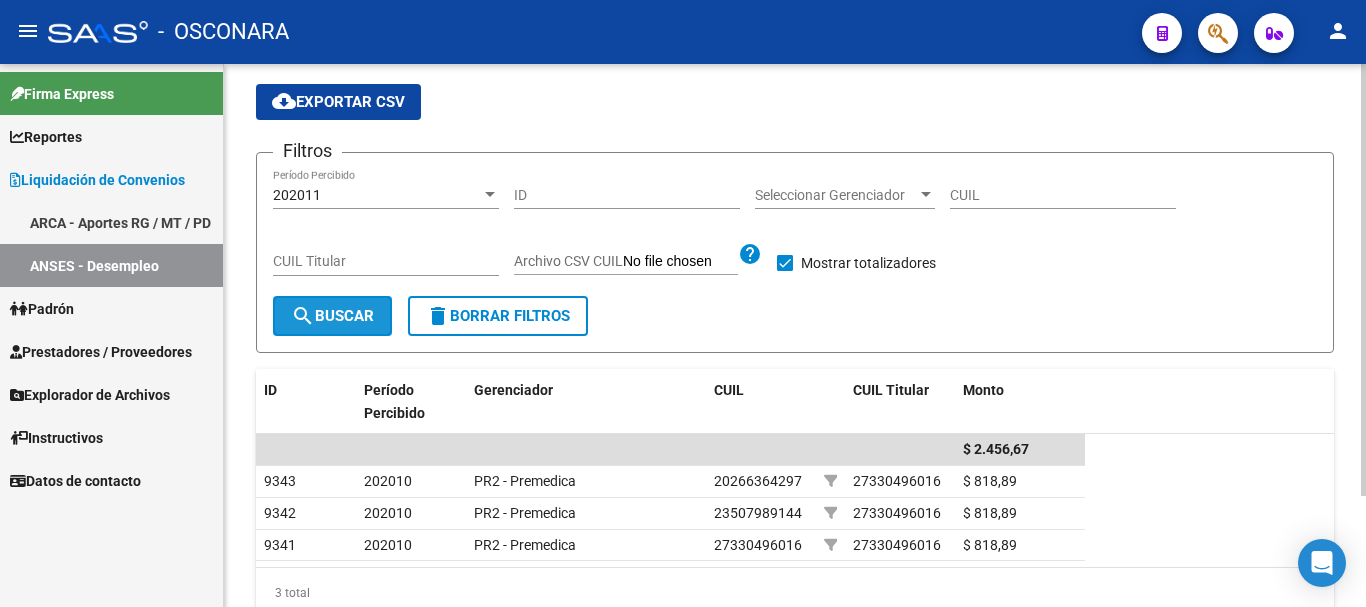 click on "search  Buscar" 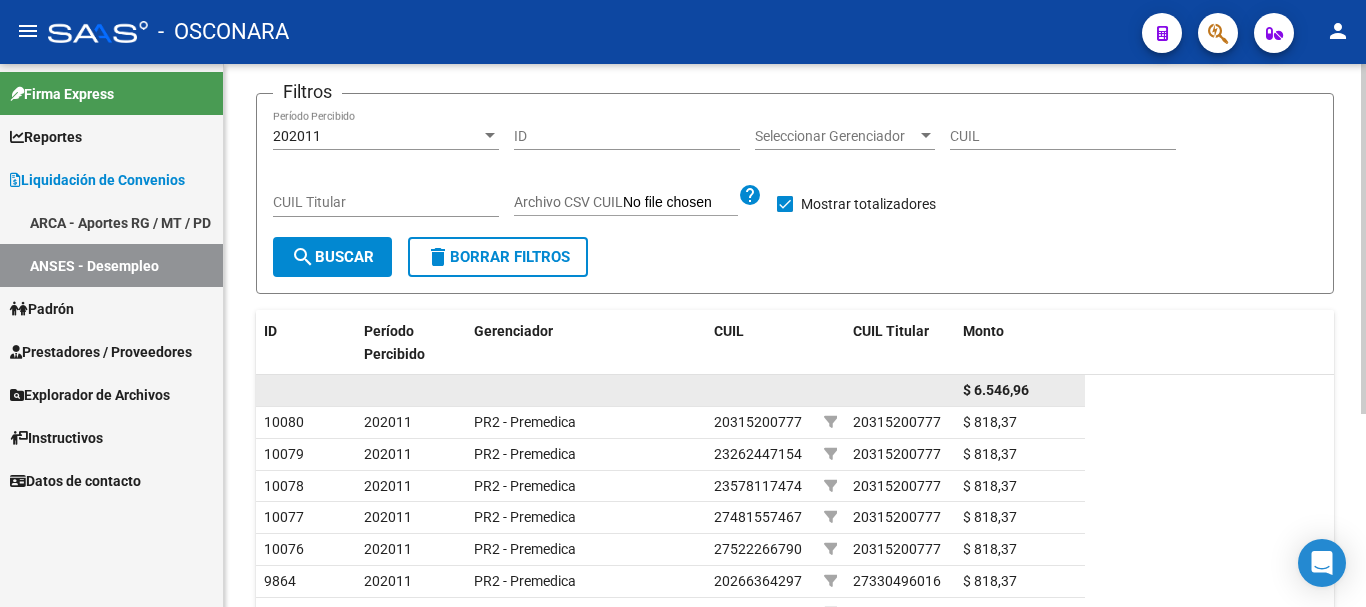 scroll, scrollTop: 99, scrollLeft: 0, axis: vertical 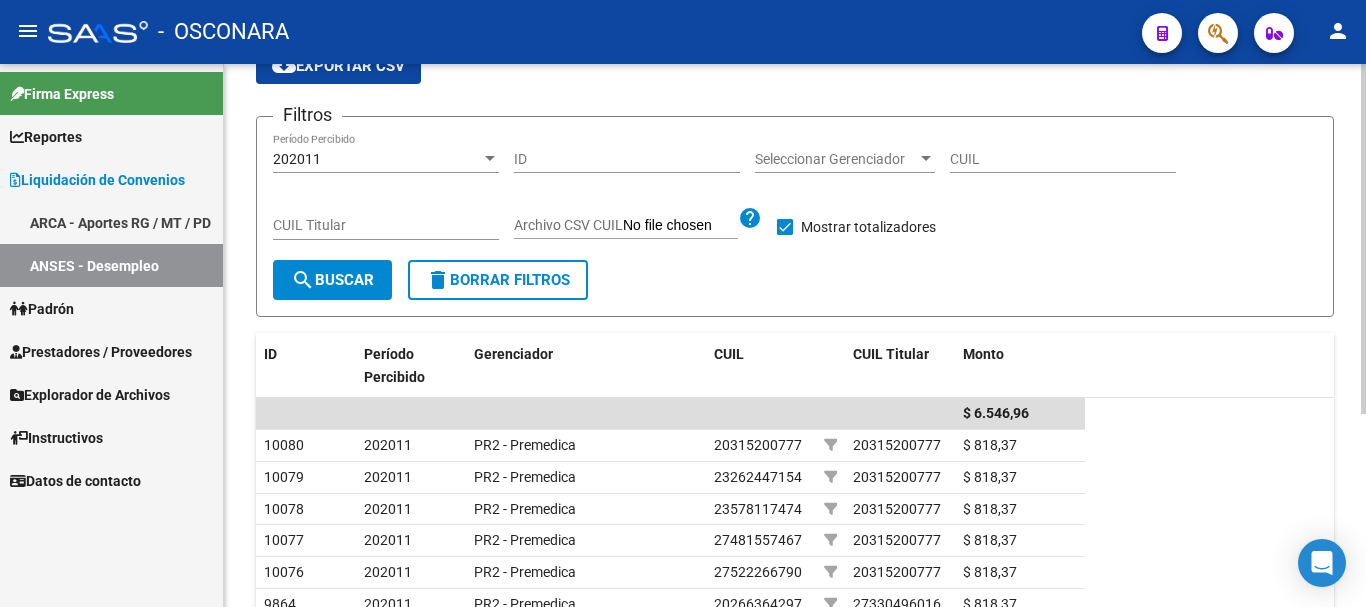click at bounding box center (490, 158) 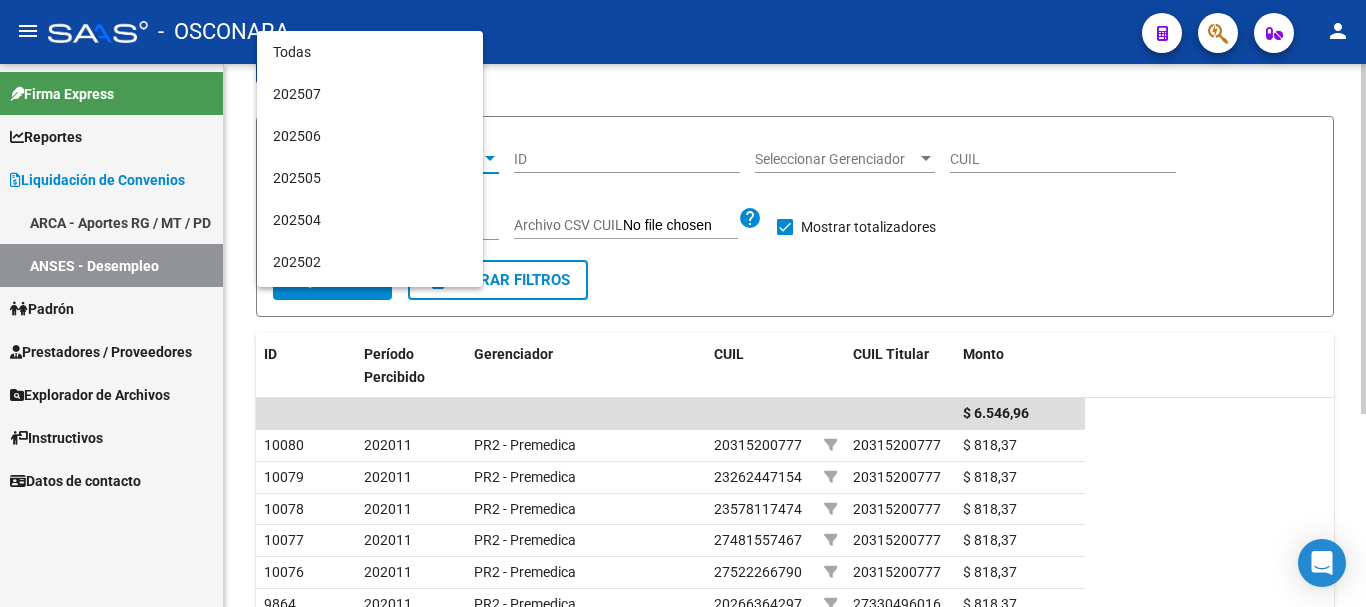 scroll, scrollTop: 2161, scrollLeft: 0, axis: vertical 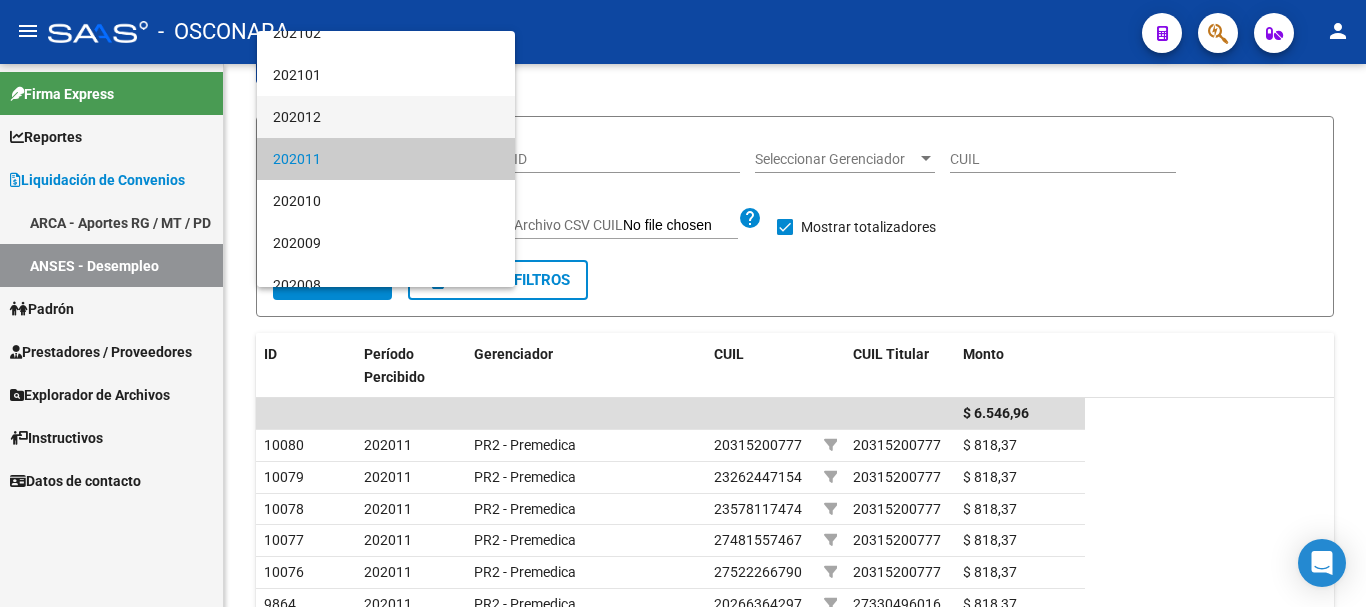 click on "202012" at bounding box center [386, 117] 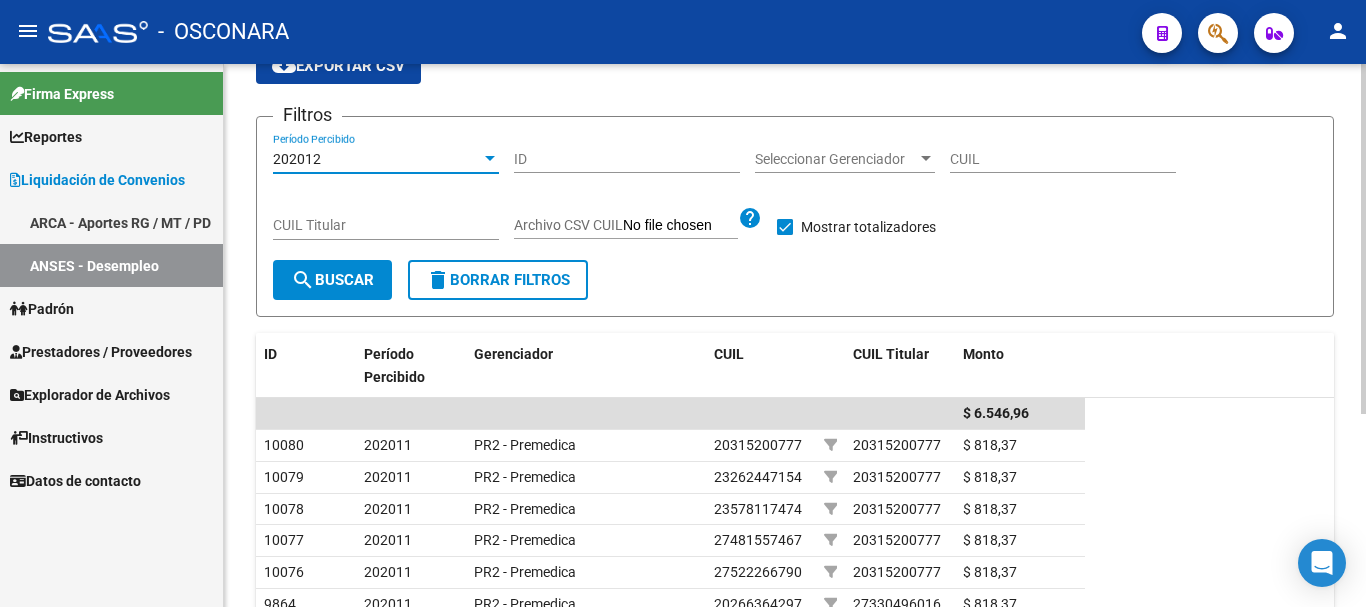 click on "search  Buscar" 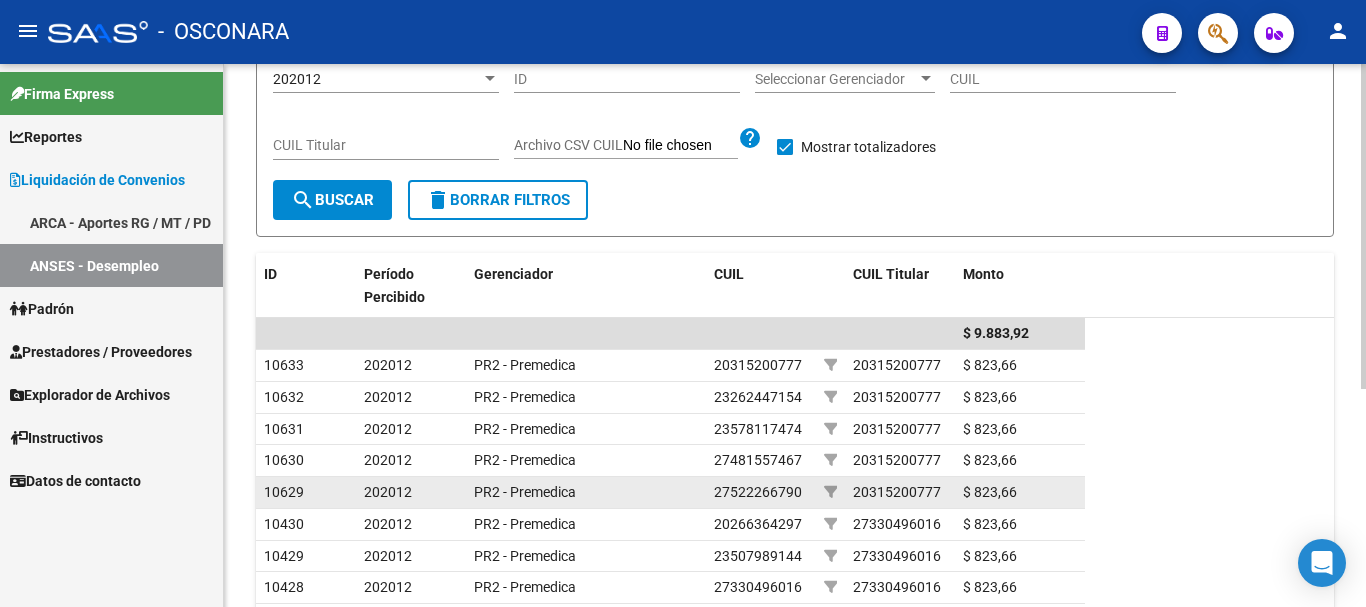 scroll, scrollTop: 0, scrollLeft: 0, axis: both 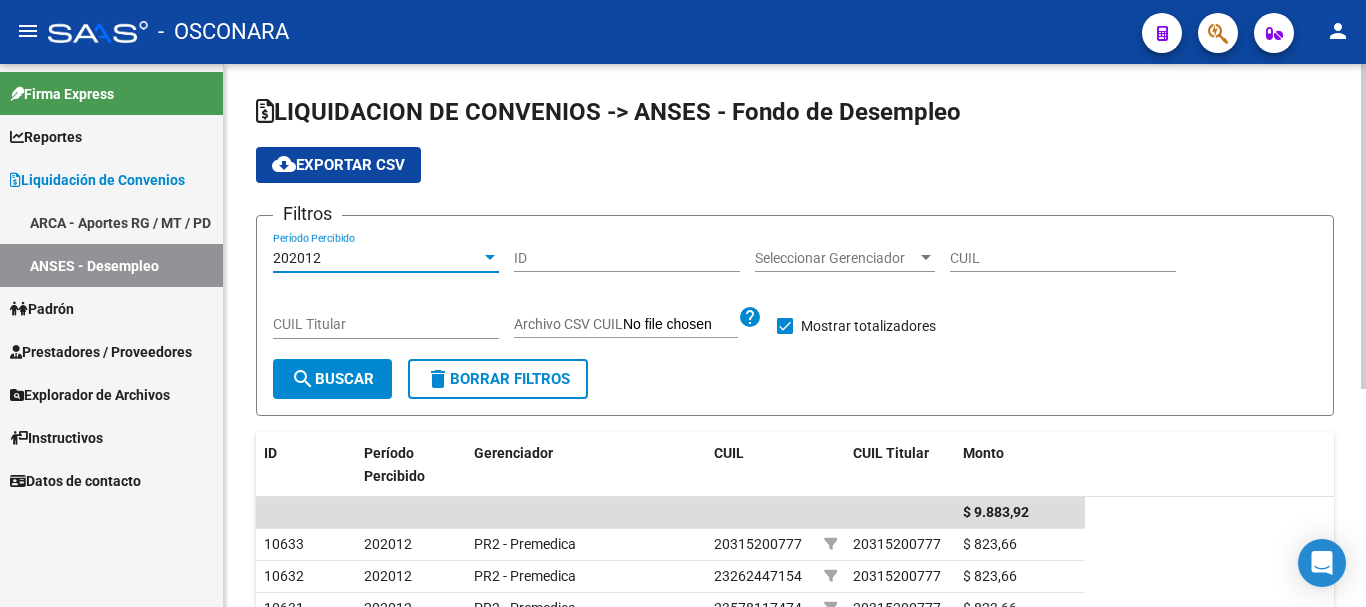 click at bounding box center (490, 257) 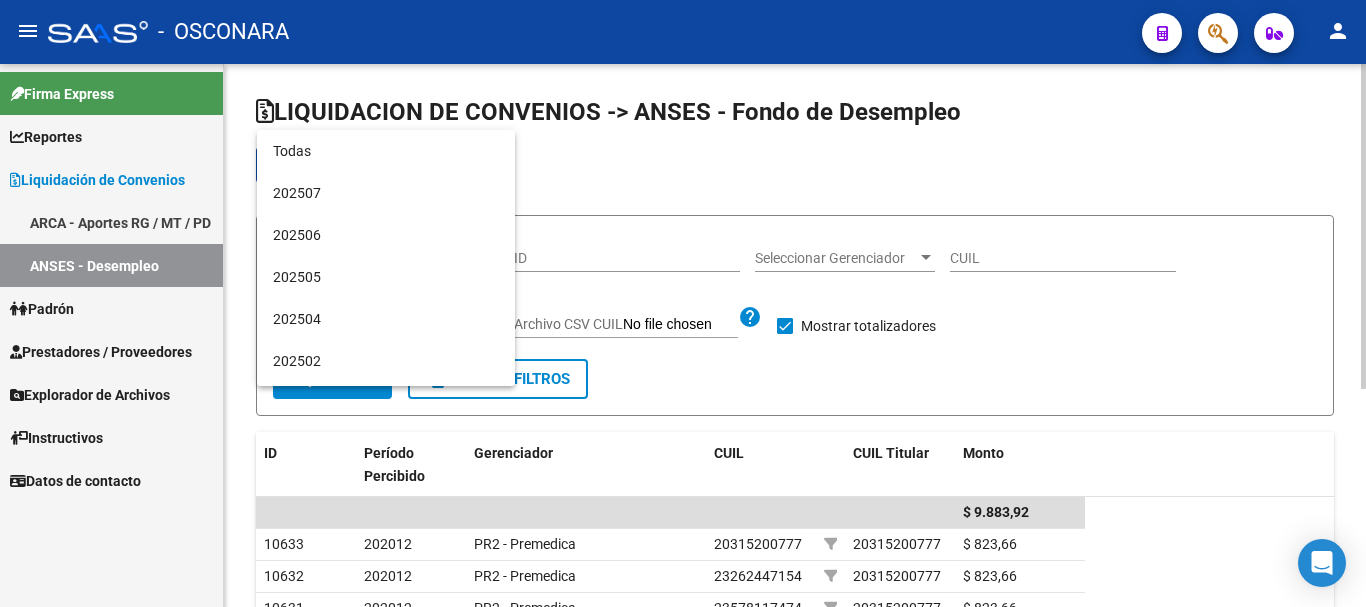 scroll, scrollTop: 2119, scrollLeft: 0, axis: vertical 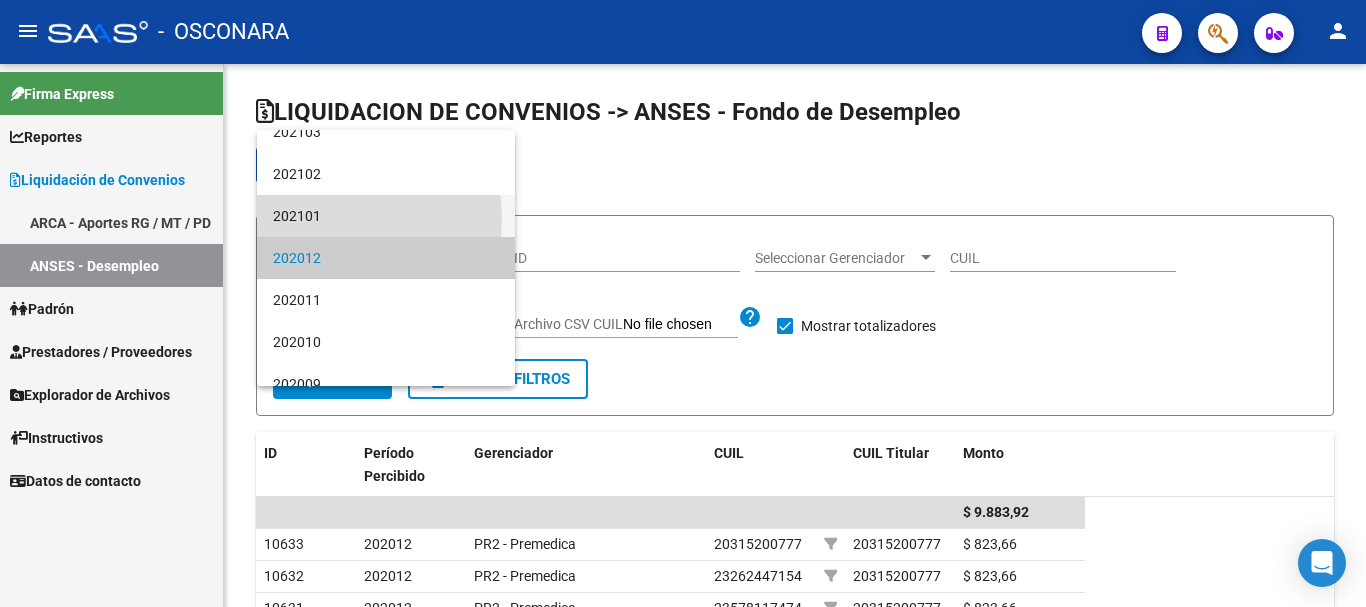 click on "202101" at bounding box center [386, 216] 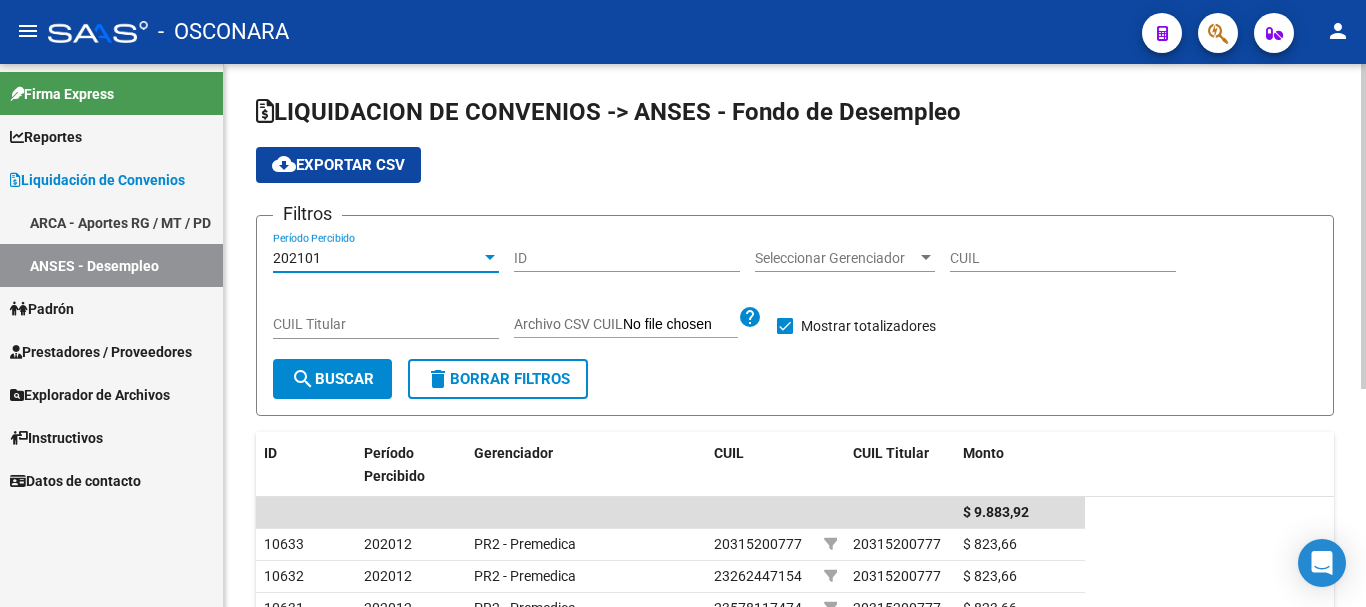 click on "search  Buscar" 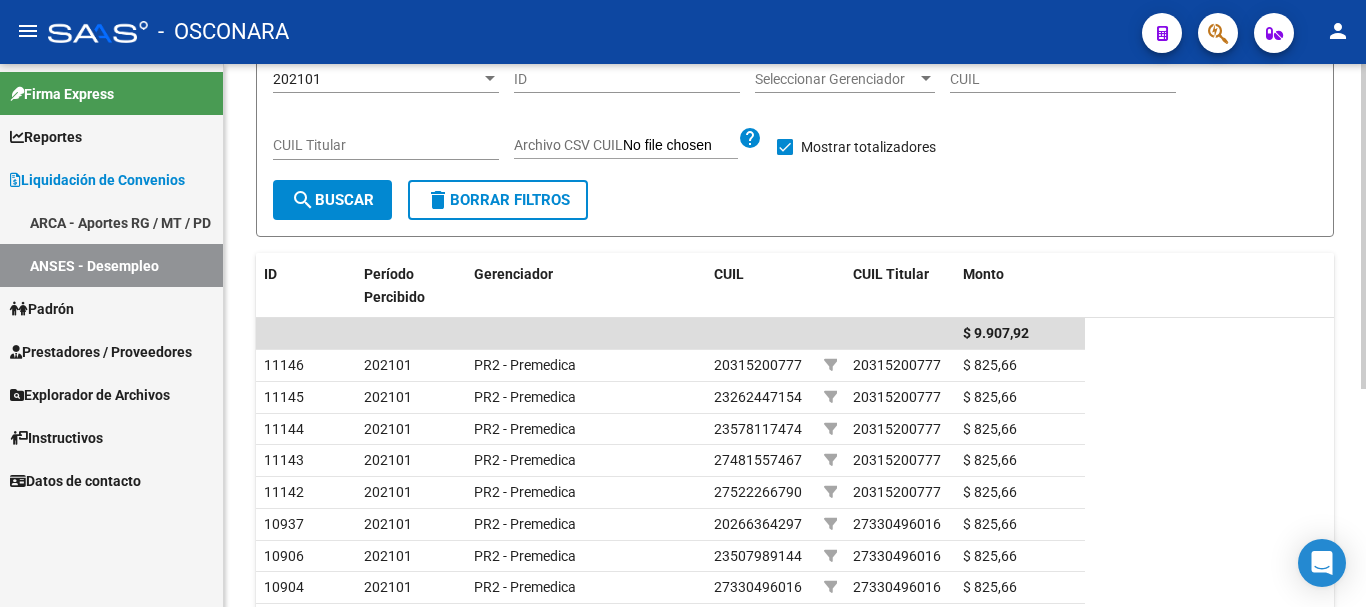 scroll, scrollTop: 63, scrollLeft: 0, axis: vertical 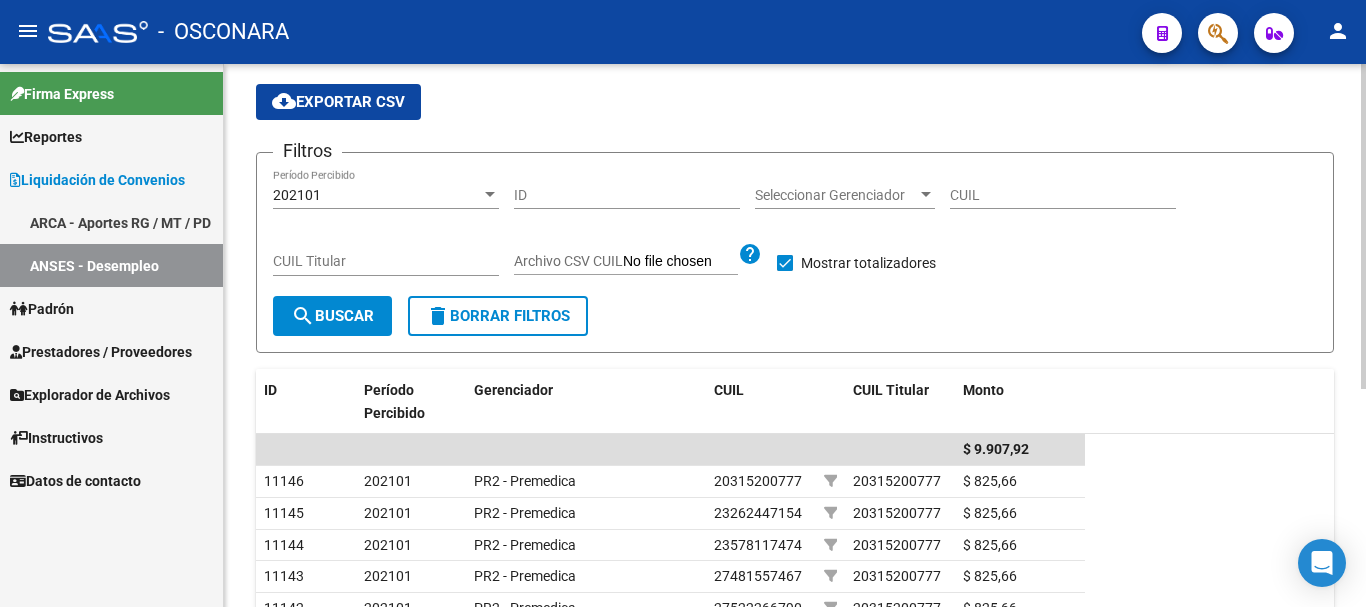 drag, startPoint x: 489, startPoint y: 193, endPoint x: 421, endPoint y: 183, distance: 68.73136 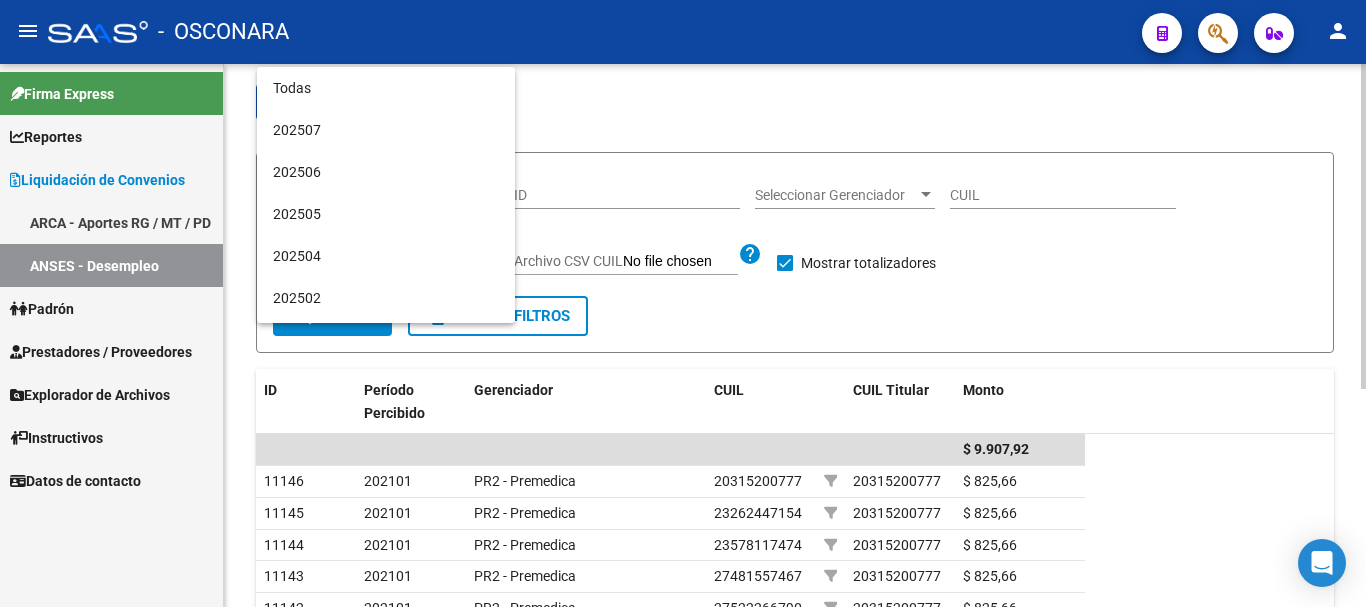 scroll, scrollTop: 2077, scrollLeft: 0, axis: vertical 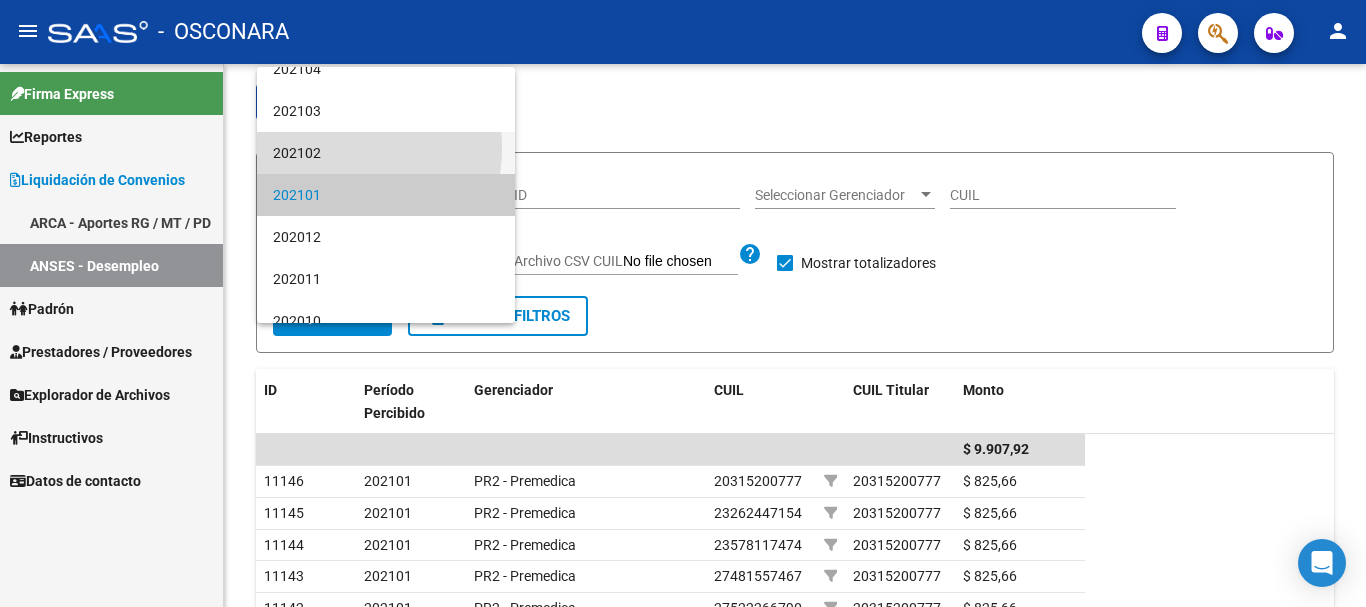 click on "202102" at bounding box center [386, 153] 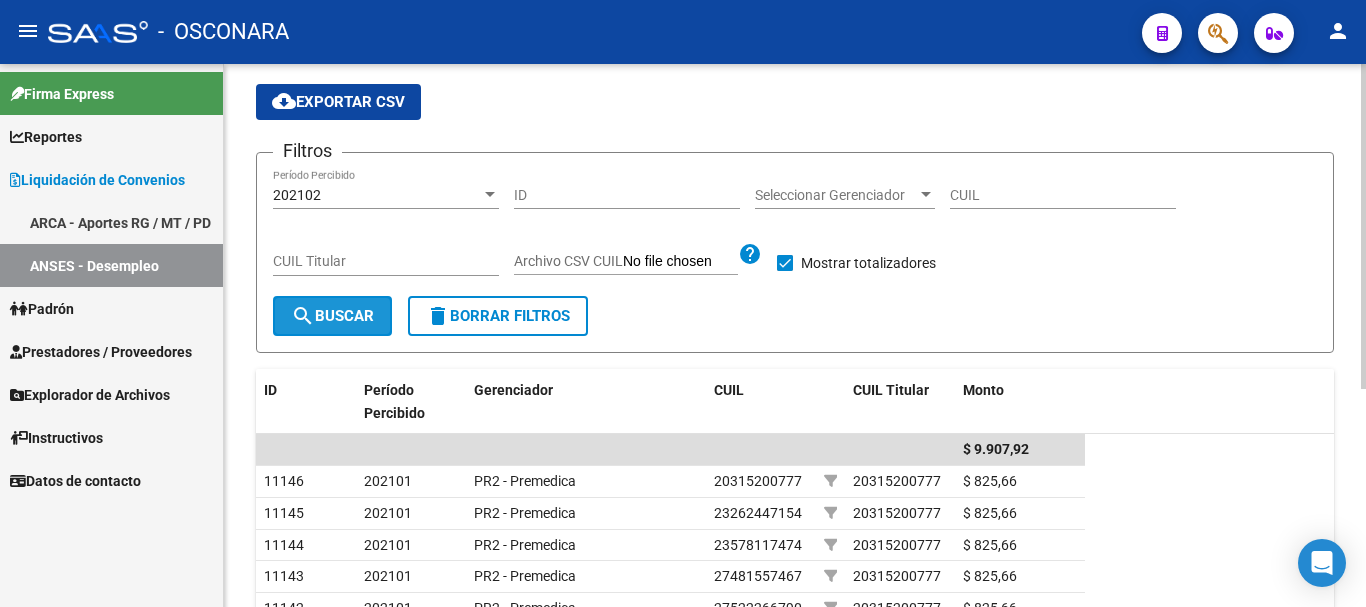 click on "search  Buscar" 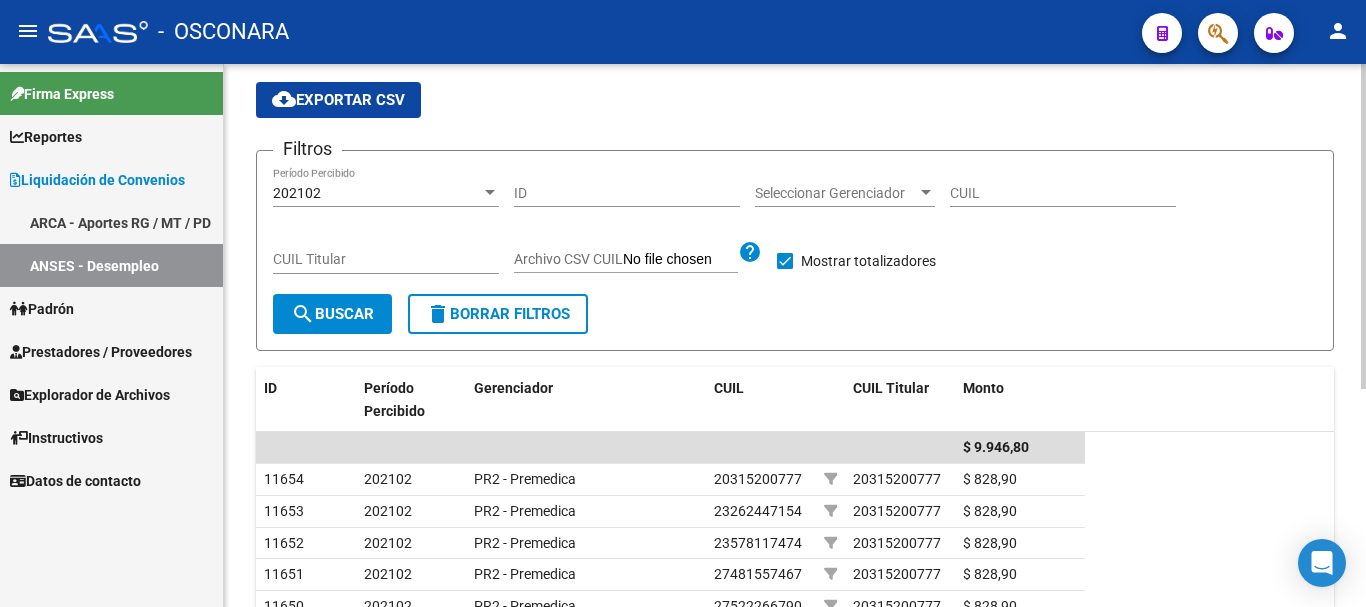 scroll, scrollTop: 63, scrollLeft: 0, axis: vertical 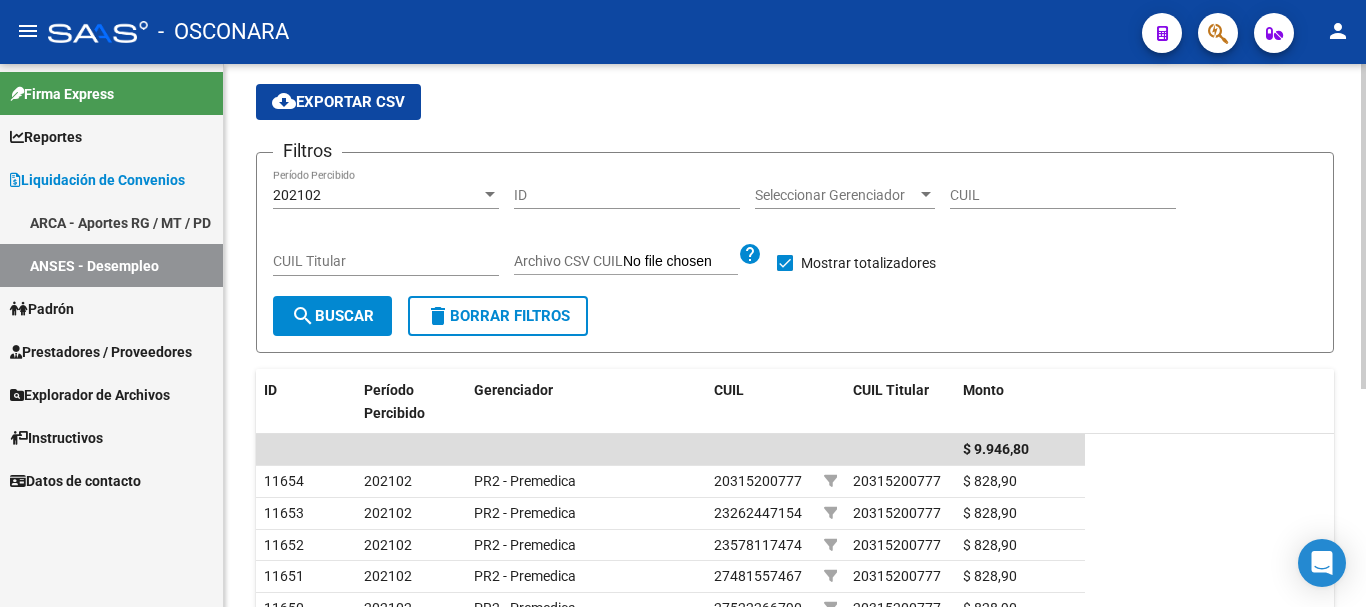 click at bounding box center [490, 194] 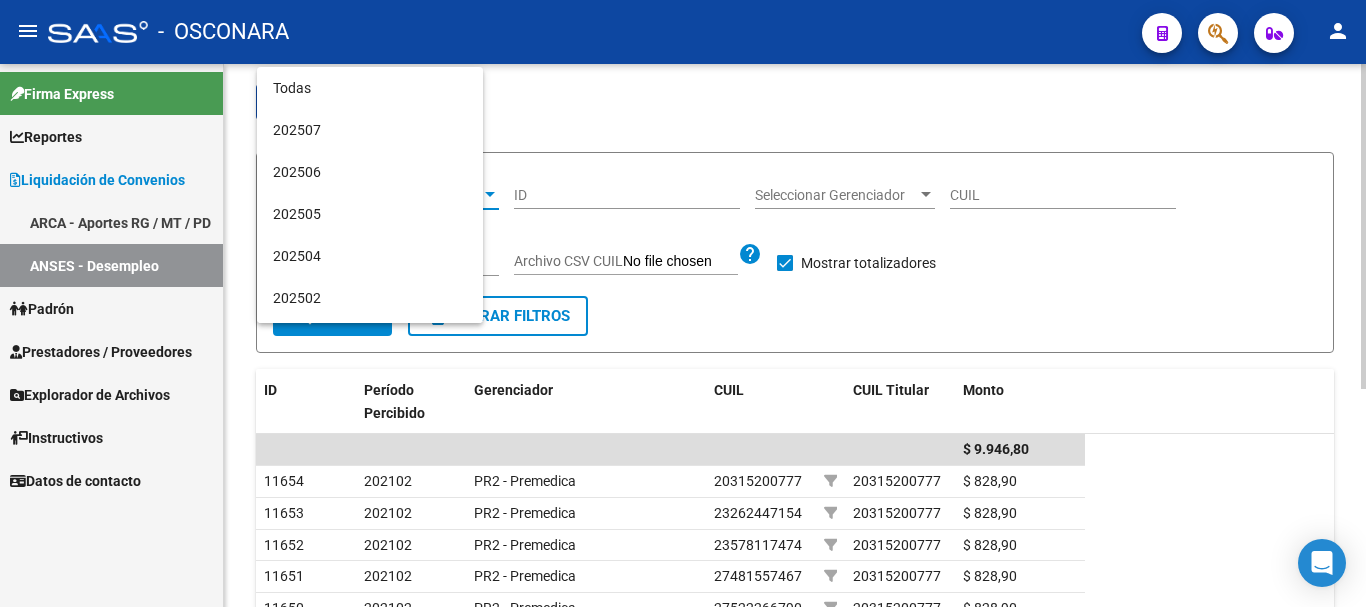 scroll, scrollTop: 2035, scrollLeft: 0, axis: vertical 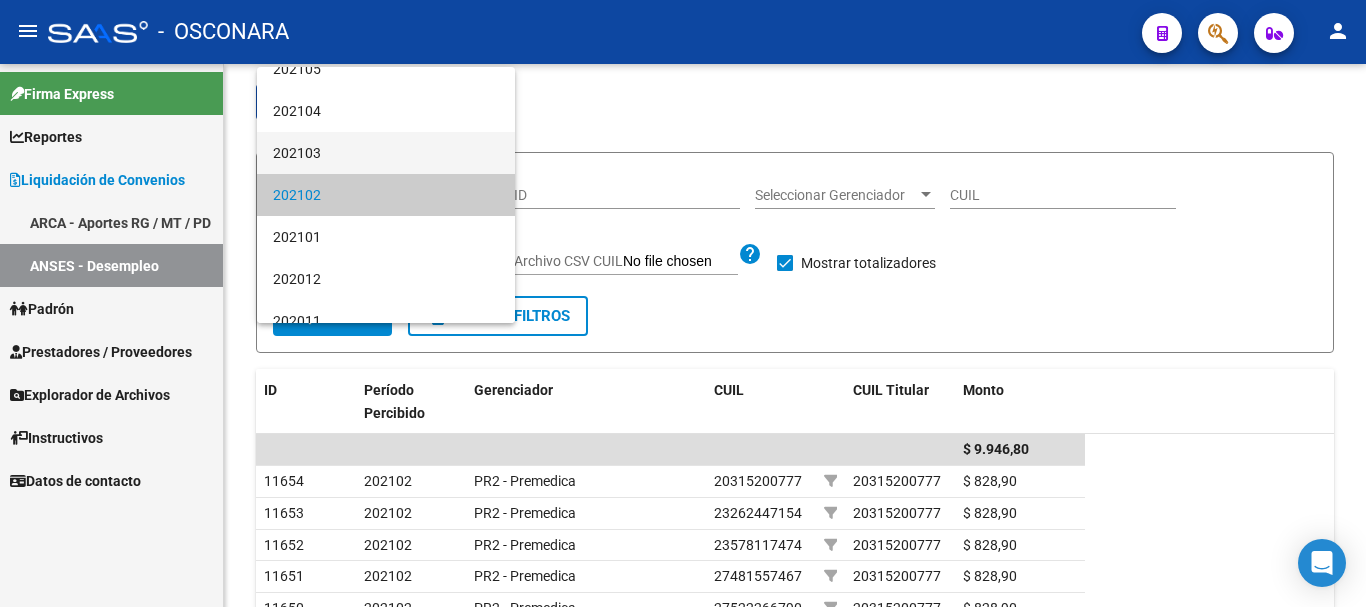 click on "202103" at bounding box center [386, 153] 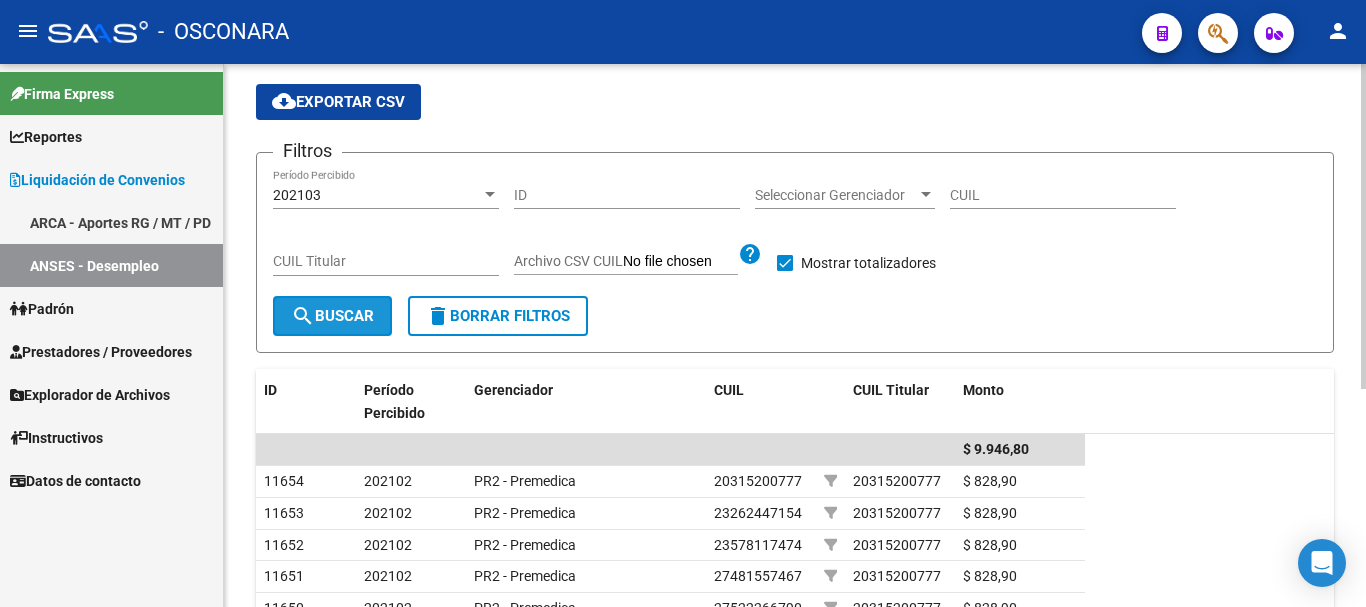 click on "search  Buscar" 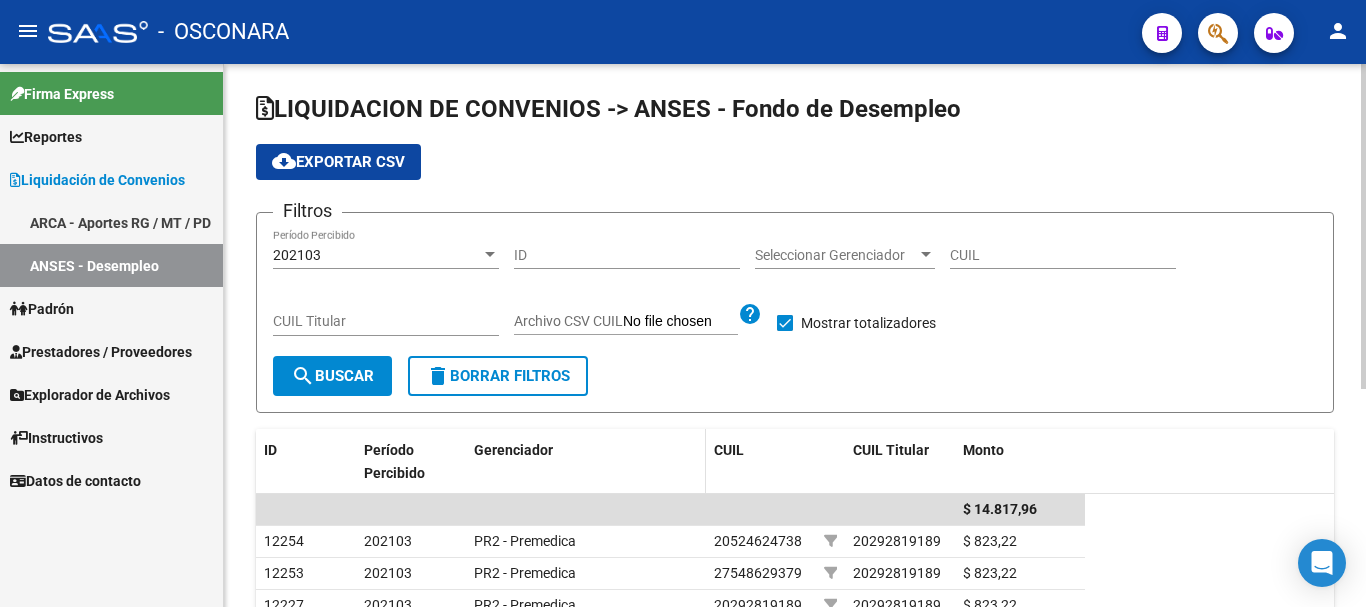 scroll, scrollTop: 0, scrollLeft: 0, axis: both 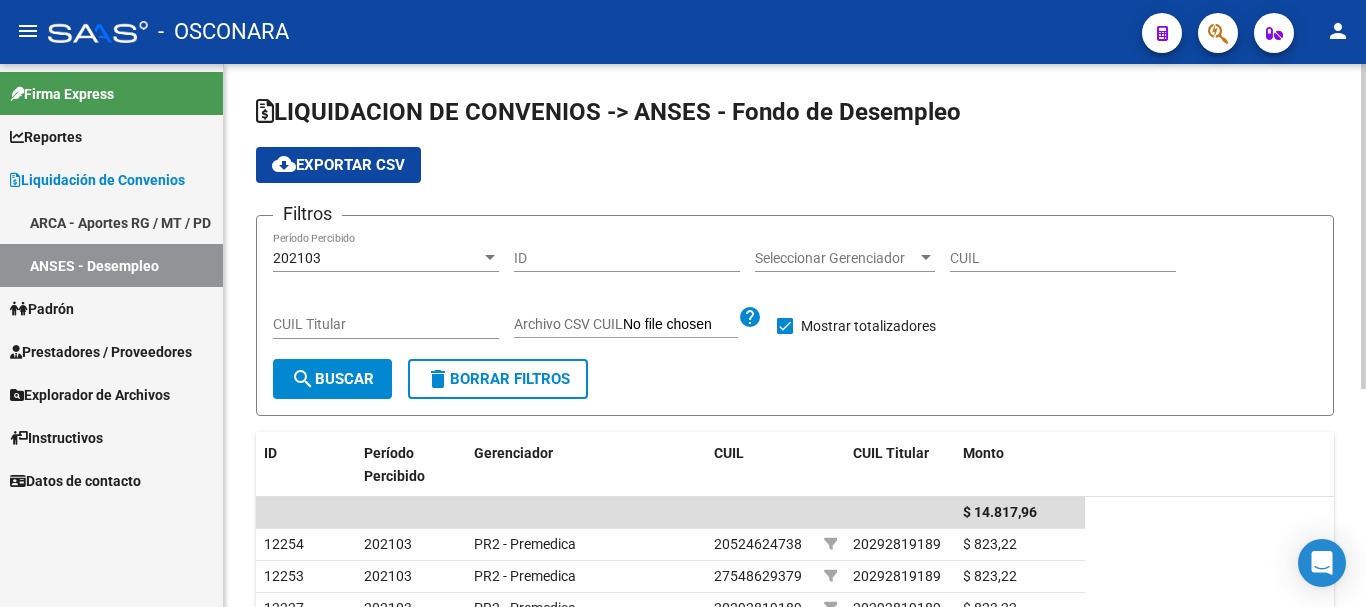 click at bounding box center [490, 257] 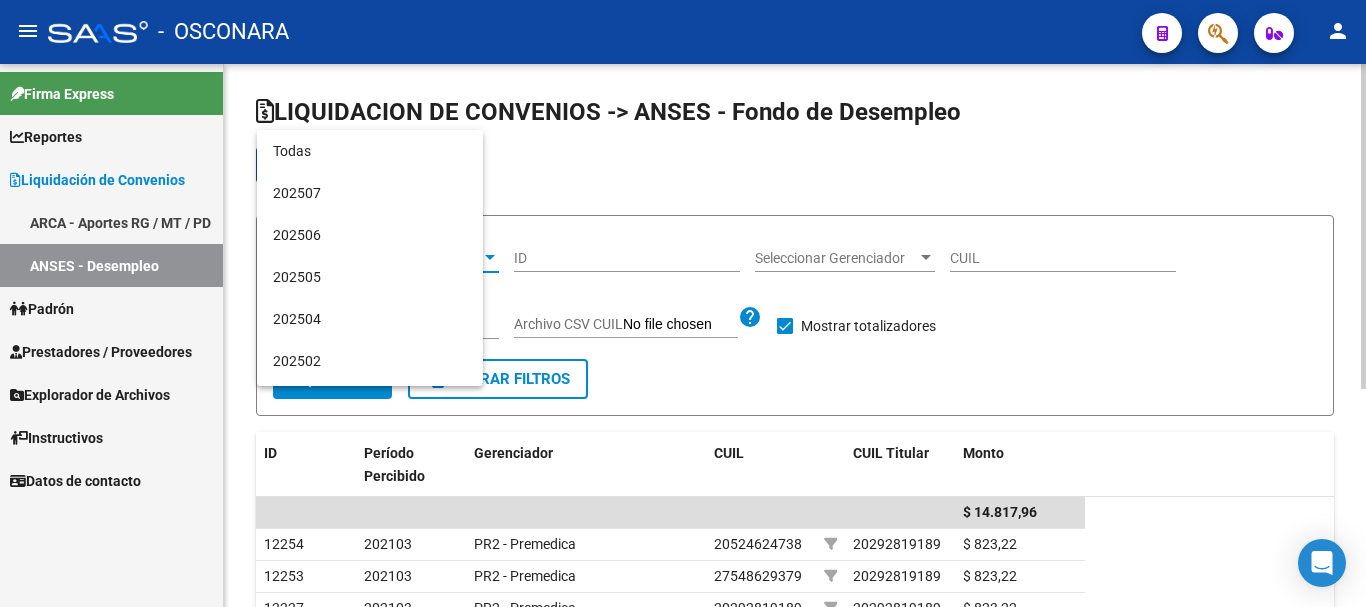 scroll, scrollTop: 1993, scrollLeft: 0, axis: vertical 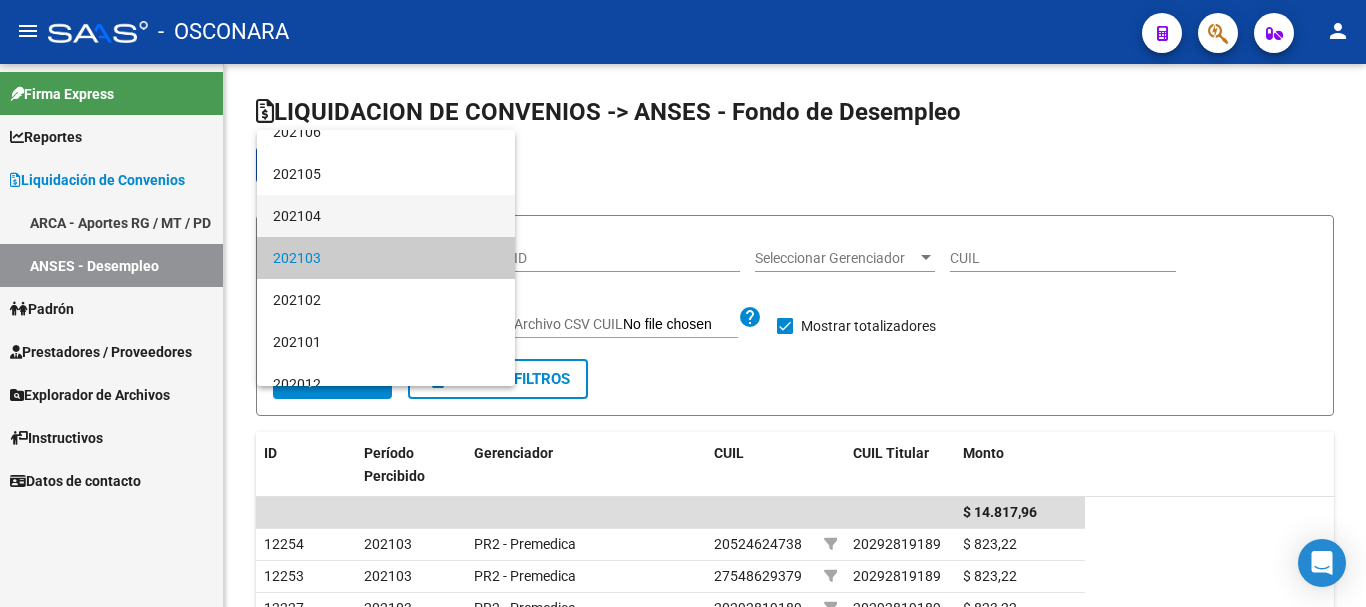 click on "202104" at bounding box center (386, 216) 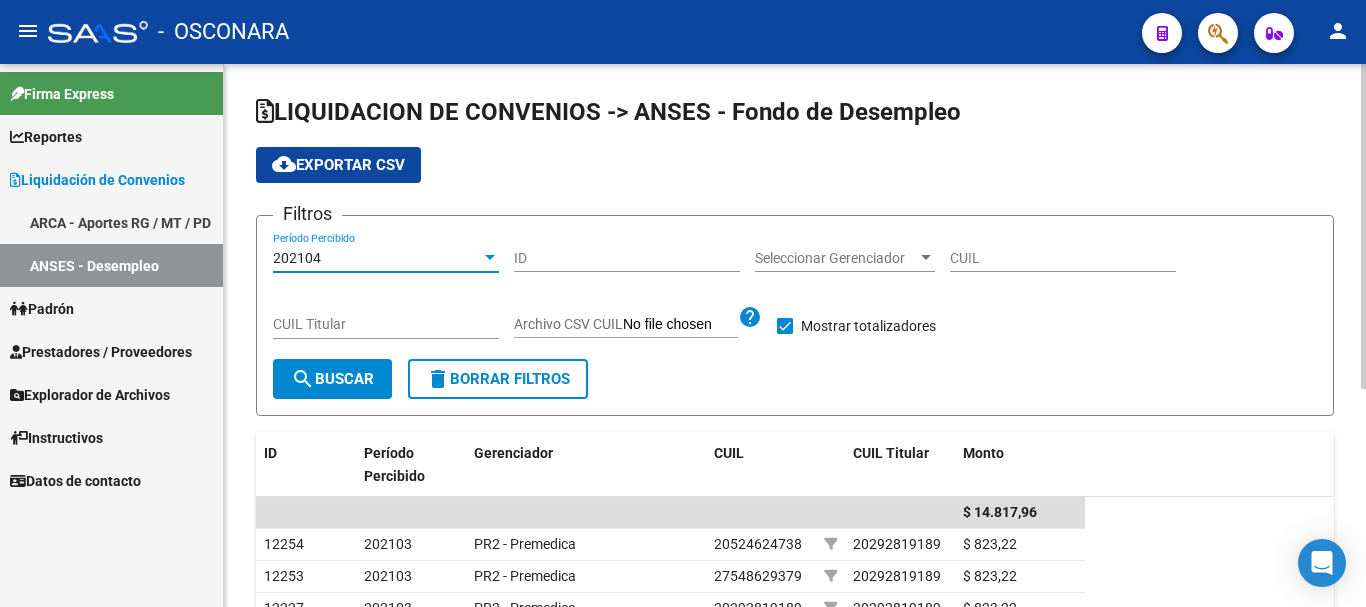 click on "search" 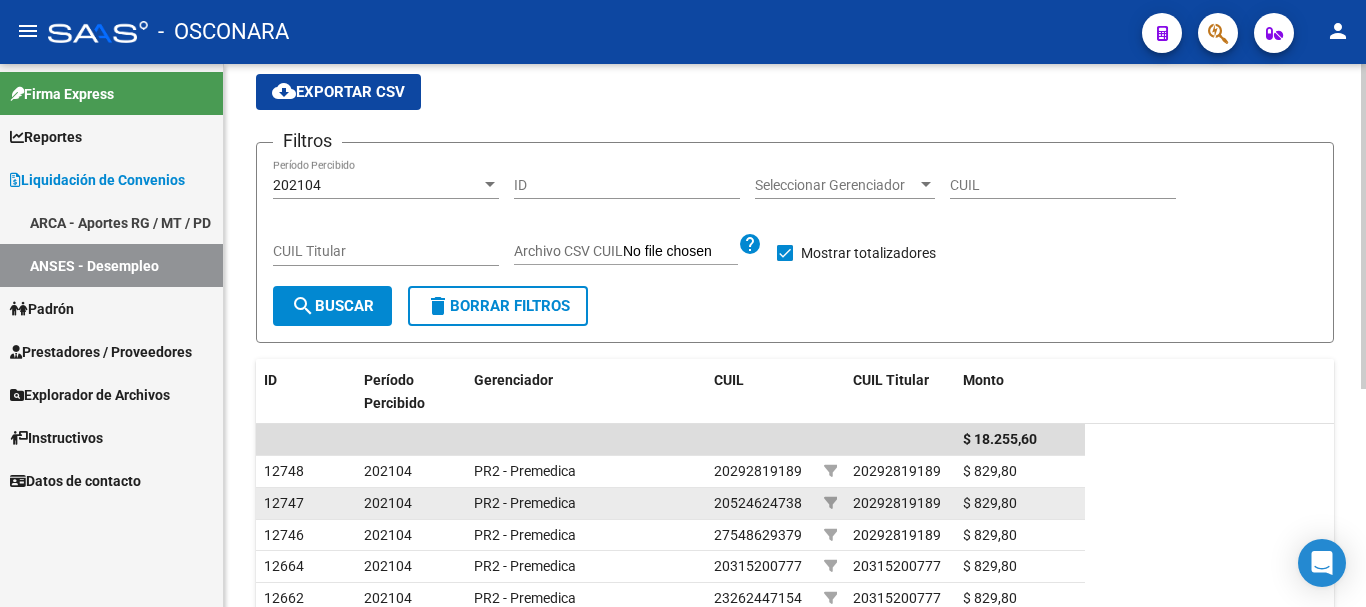 scroll, scrollTop: 63, scrollLeft: 0, axis: vertical 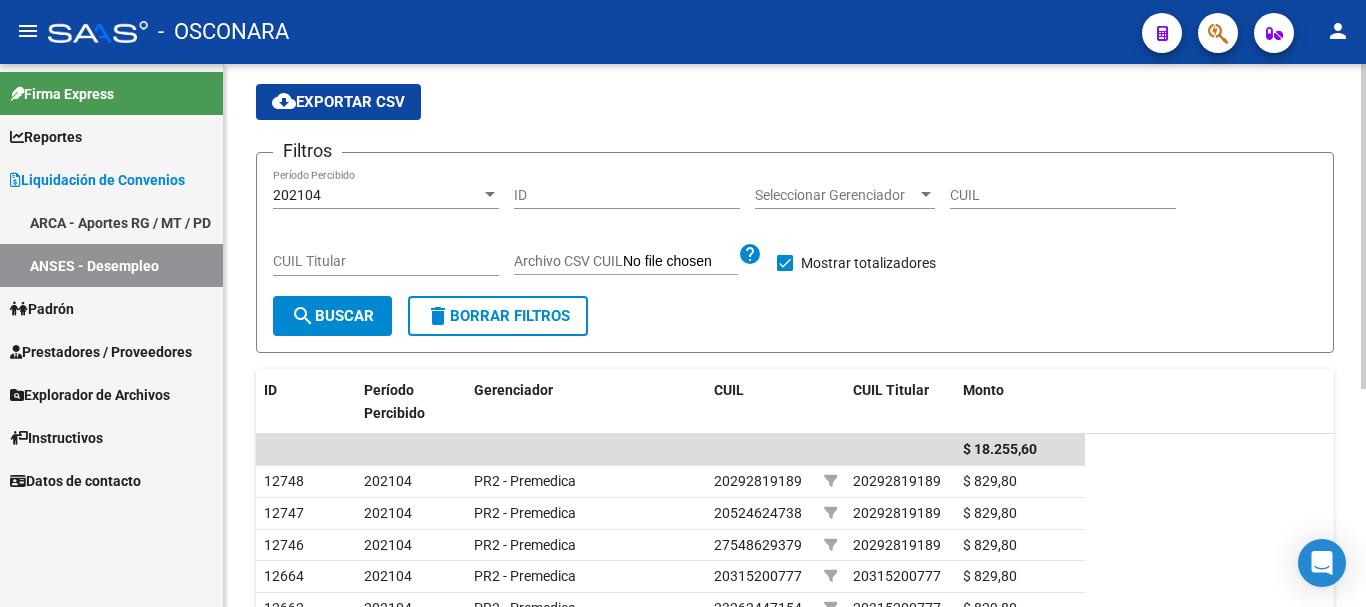 click at bounding box center (490, 195) 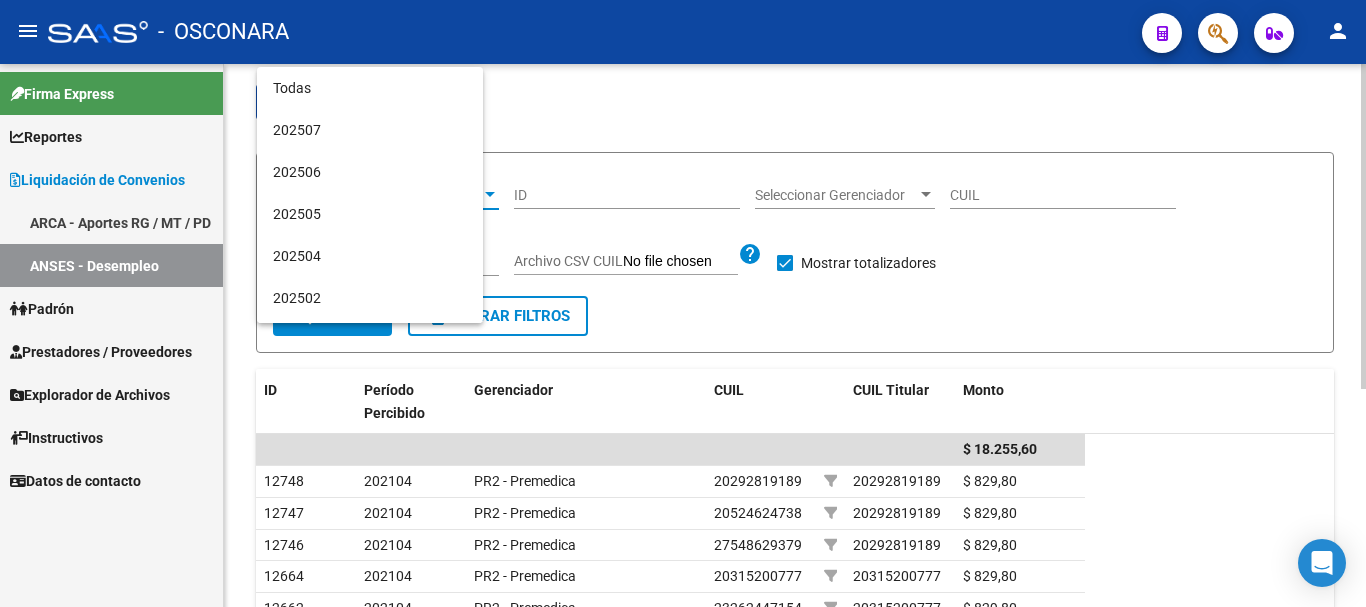 scroll, scrollTop: 1951, scrollLeft: 0, axis: vertical 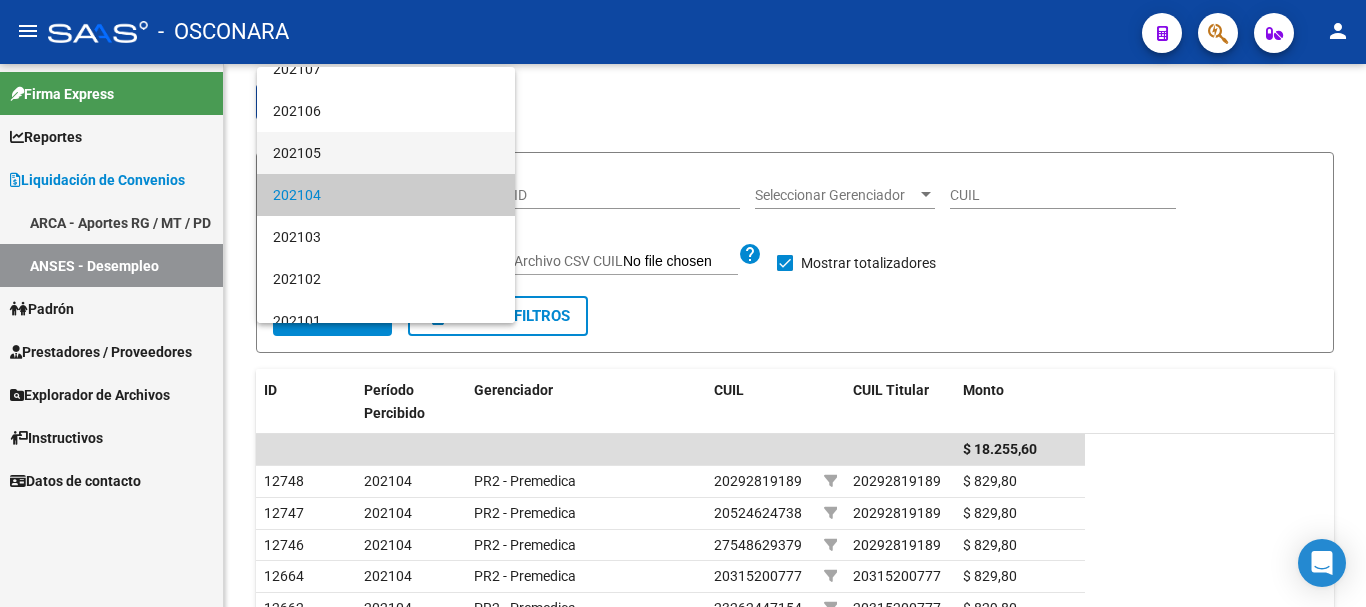 click on "202105" at bounding box center [386, 153] 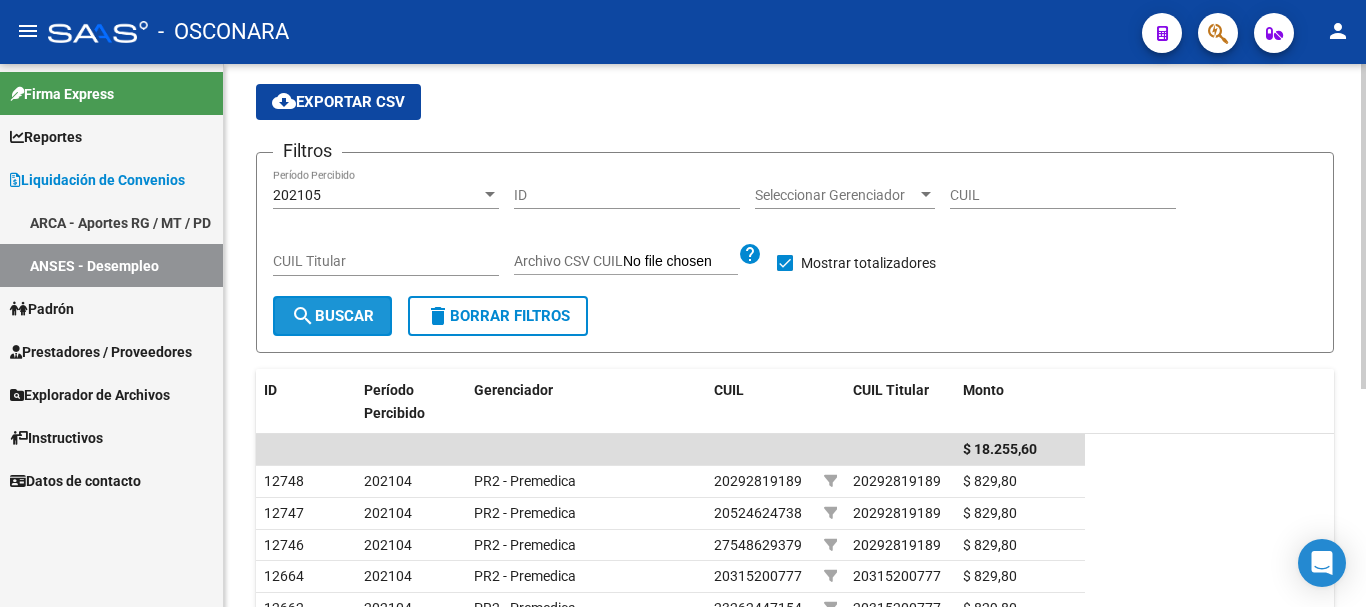 click on "search  Buscar" 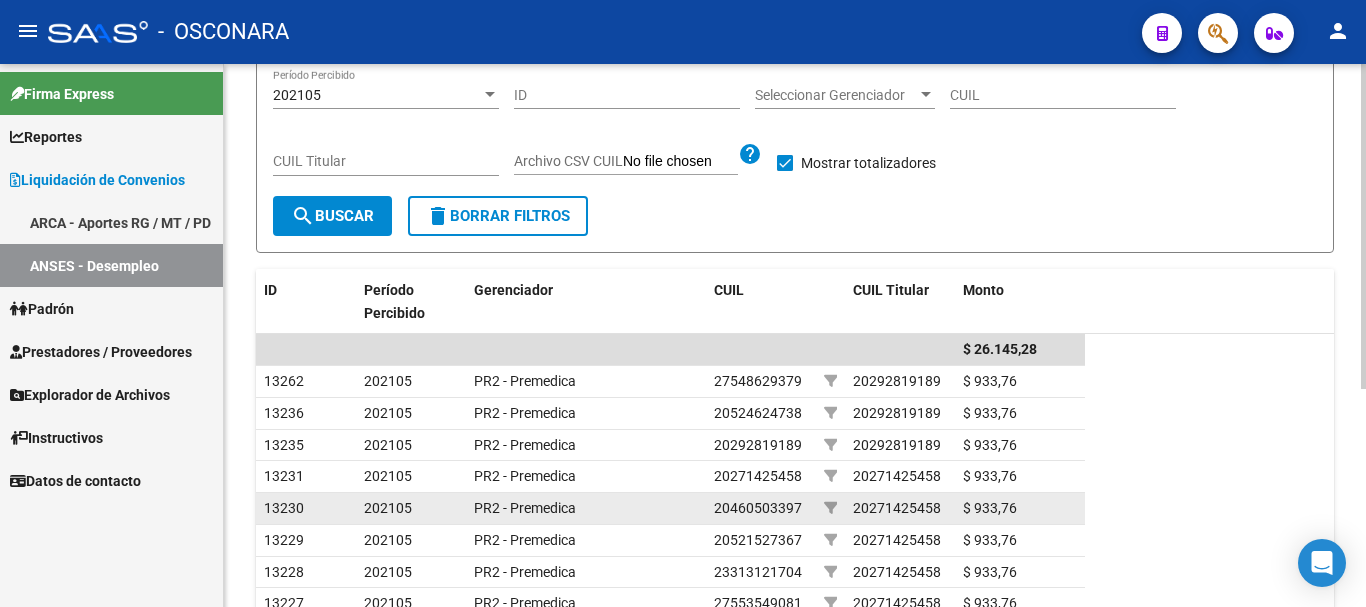 scroll, scrollTop: 63, scrollLeft: 0, axis: vertical 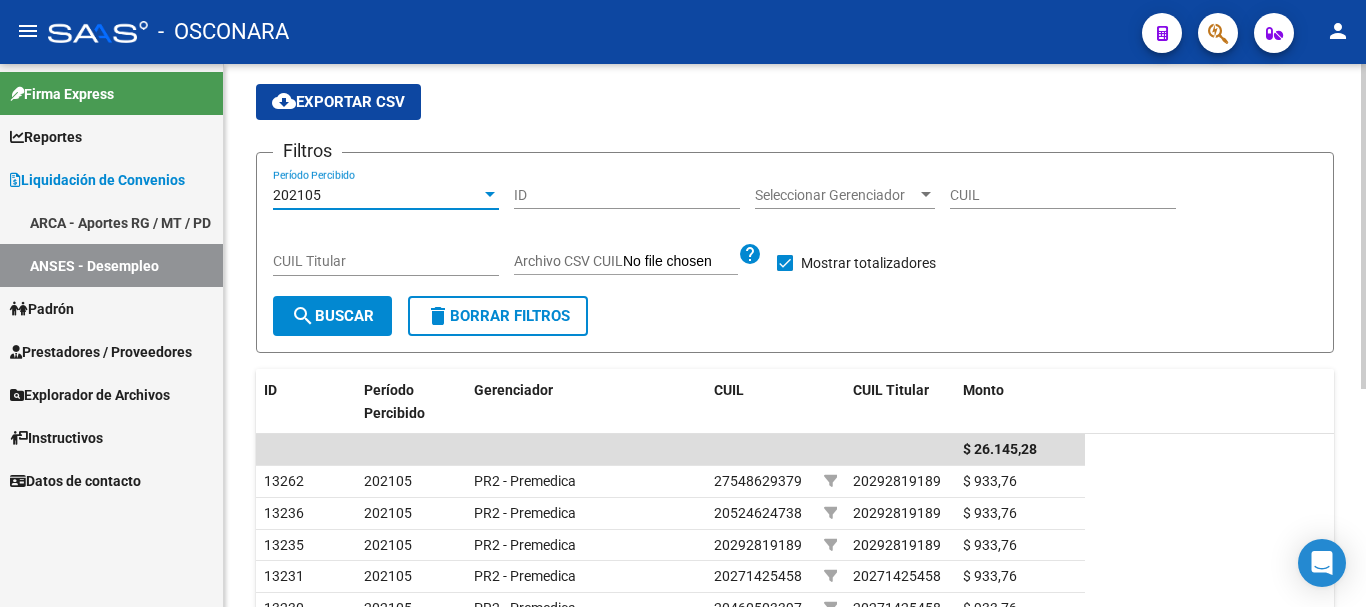 click at bounding box center [490, 194] 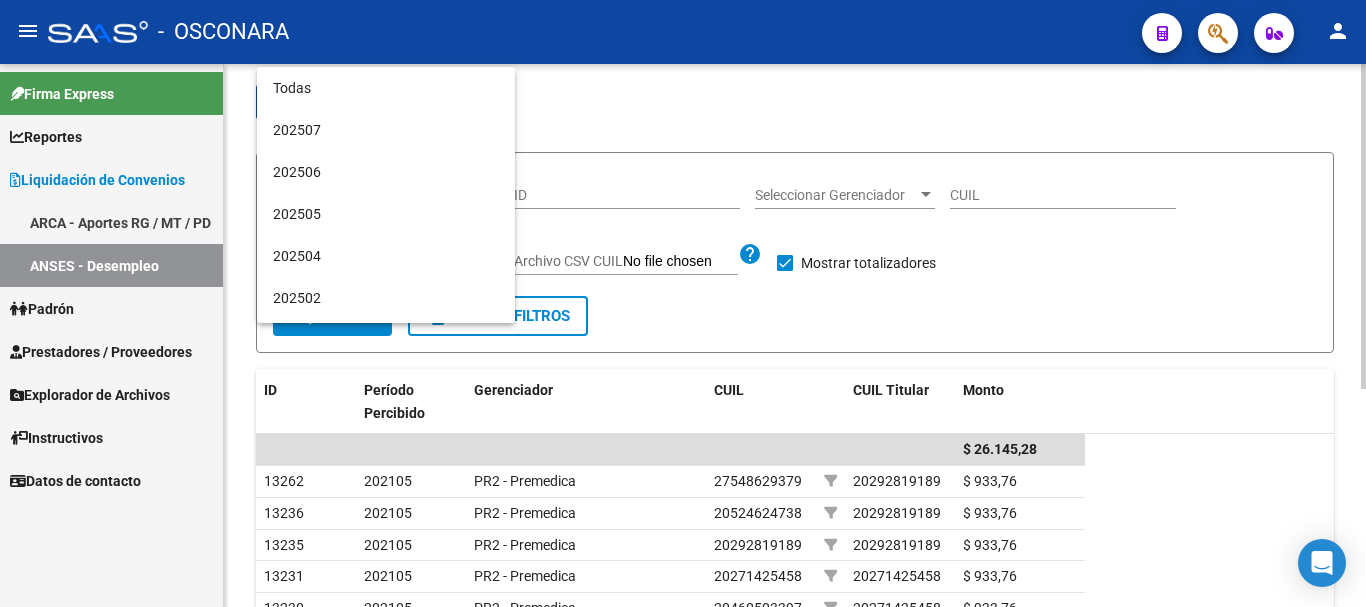 scroll, scrollTop: 1909, scrollLeft: 0, axis: vertical 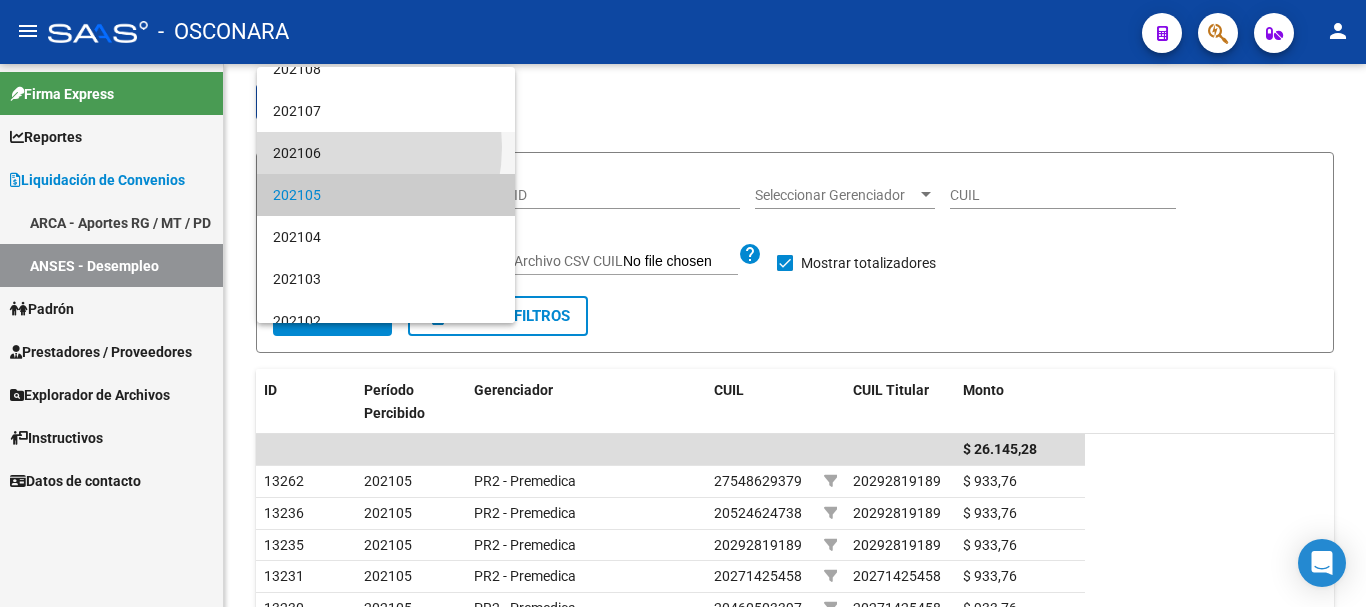 click on "202106" at bounding box center [386, 153] 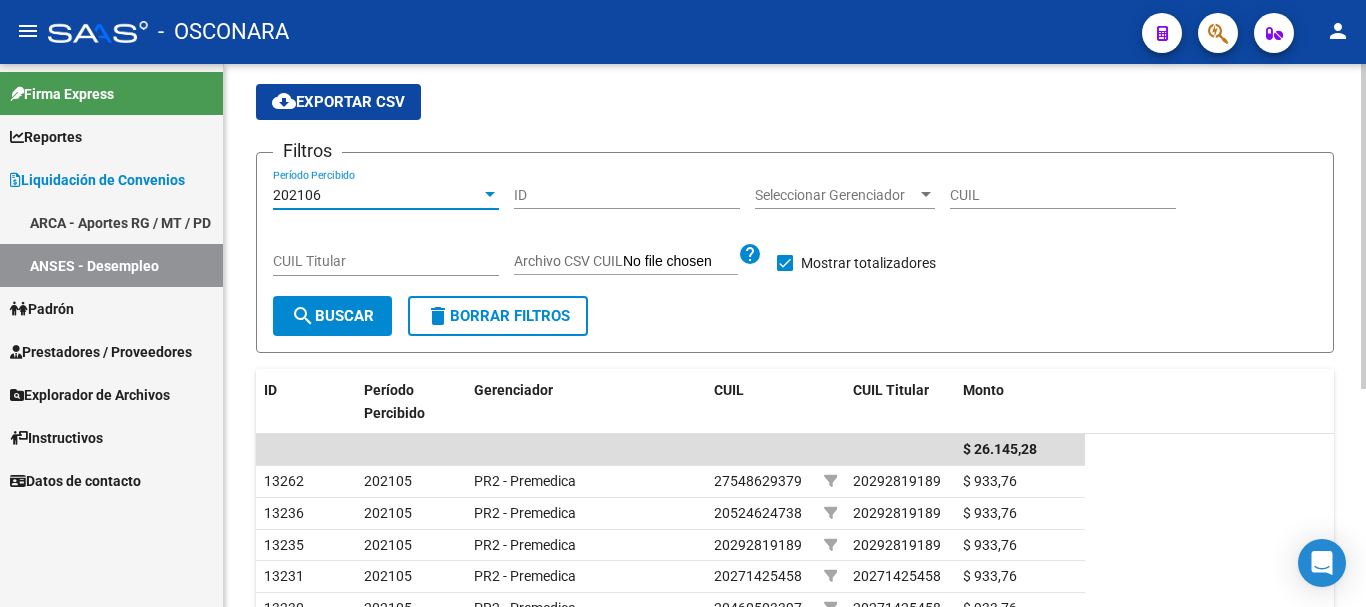 click on "search  Buscar" 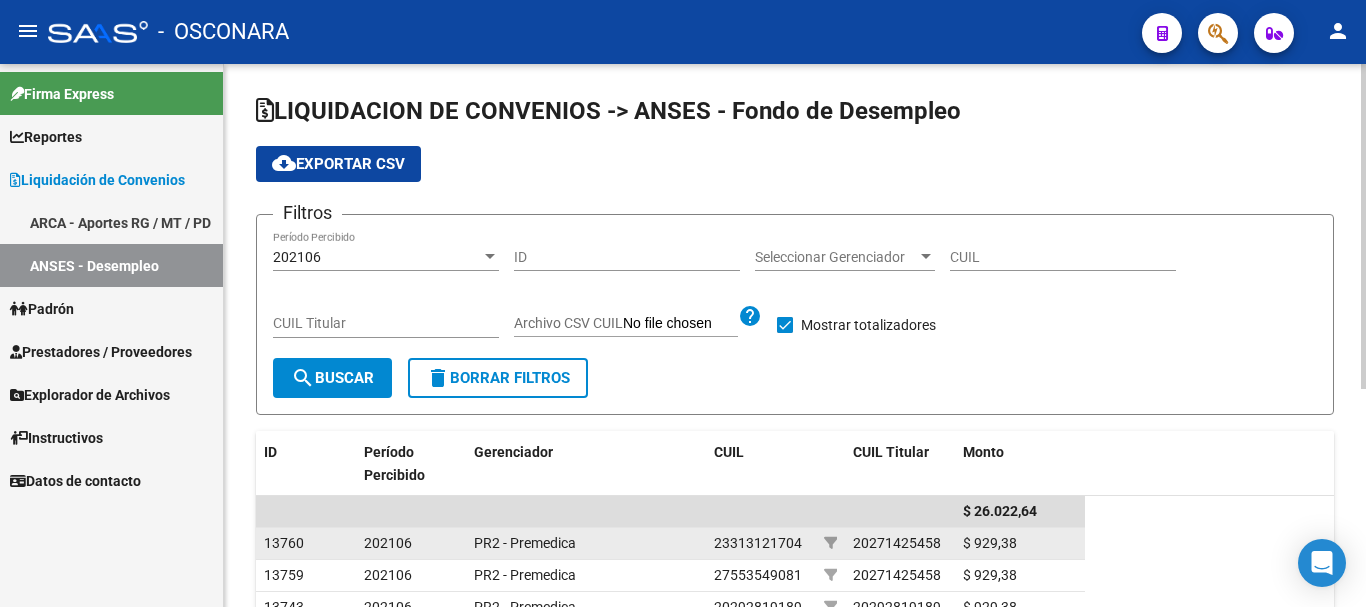scroll, scrollTop: 0, scrollLeft: 0, axis: both 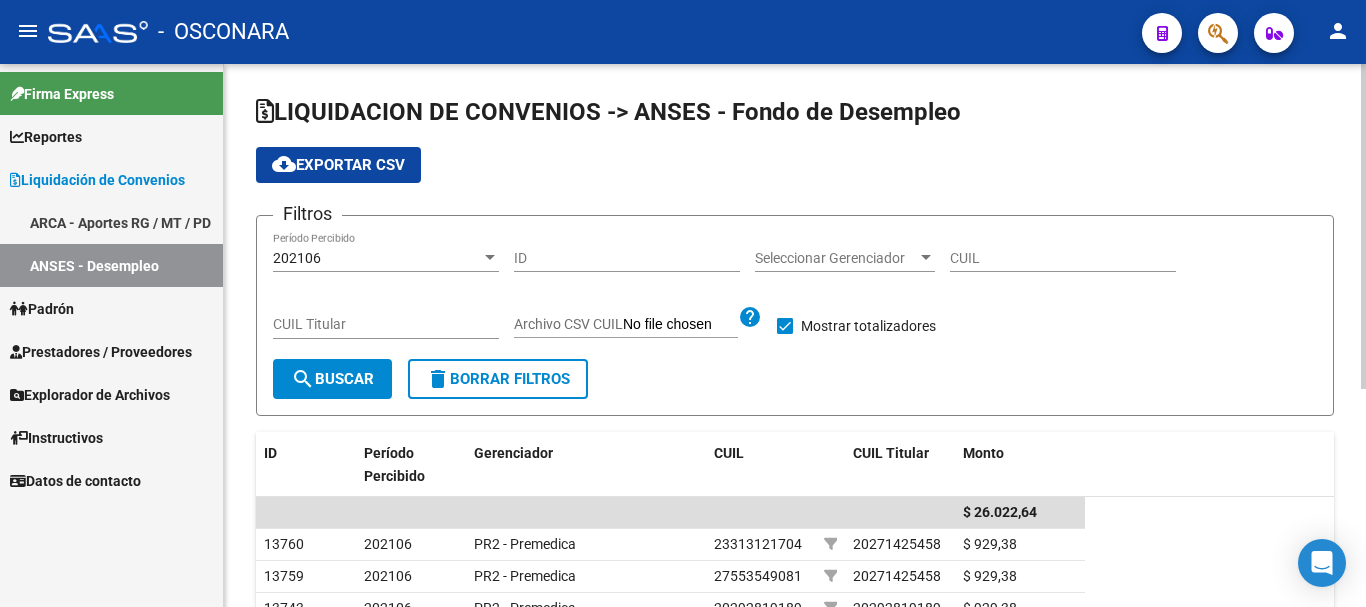 click at bounding box center [490, 257] 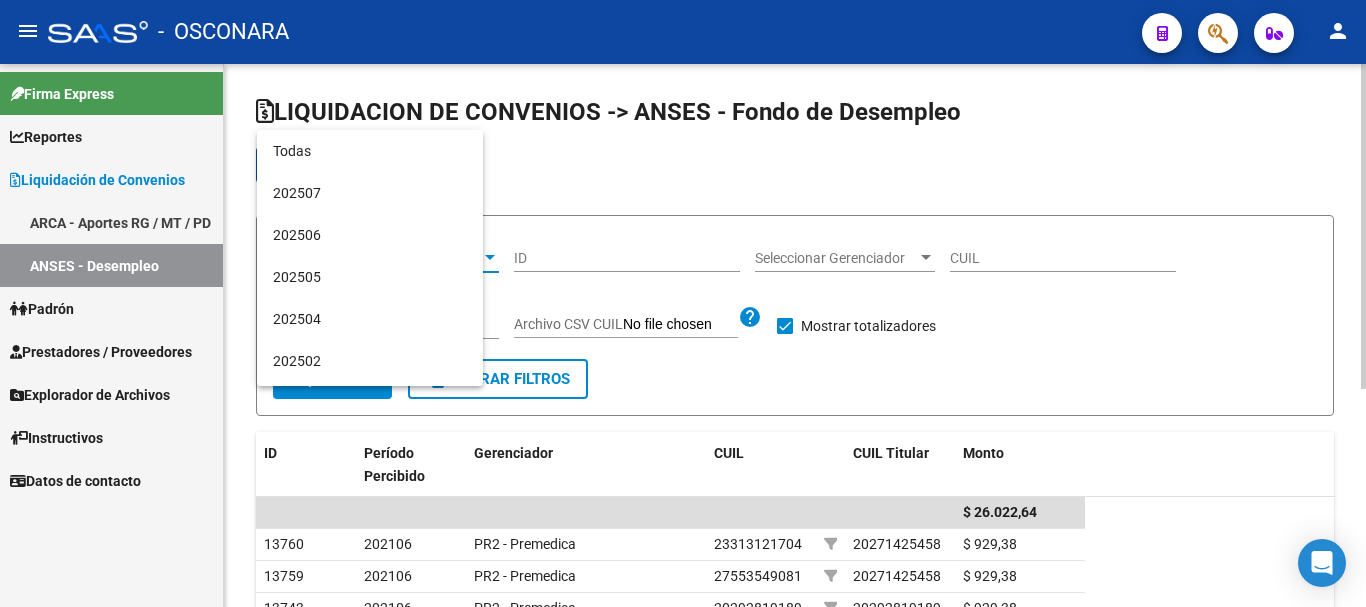 scroll, scrollTop: 1867, scrollLeft: 0, axis: vertical 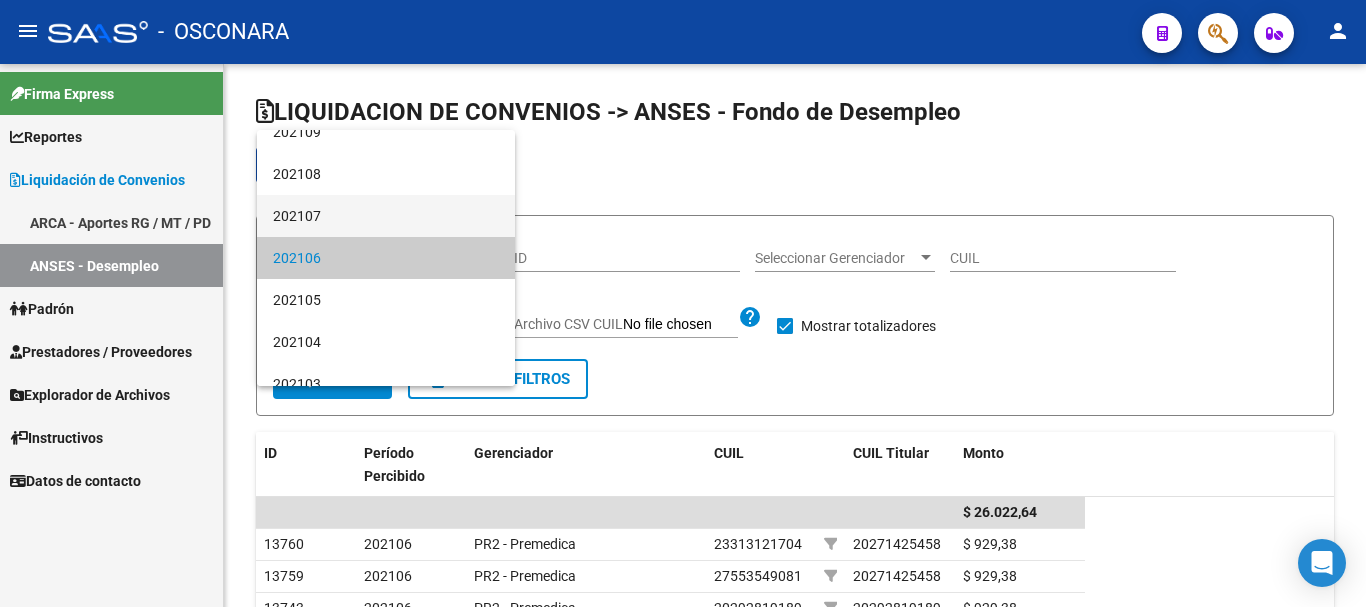 click on "202107" at bounding box center (386, 216) 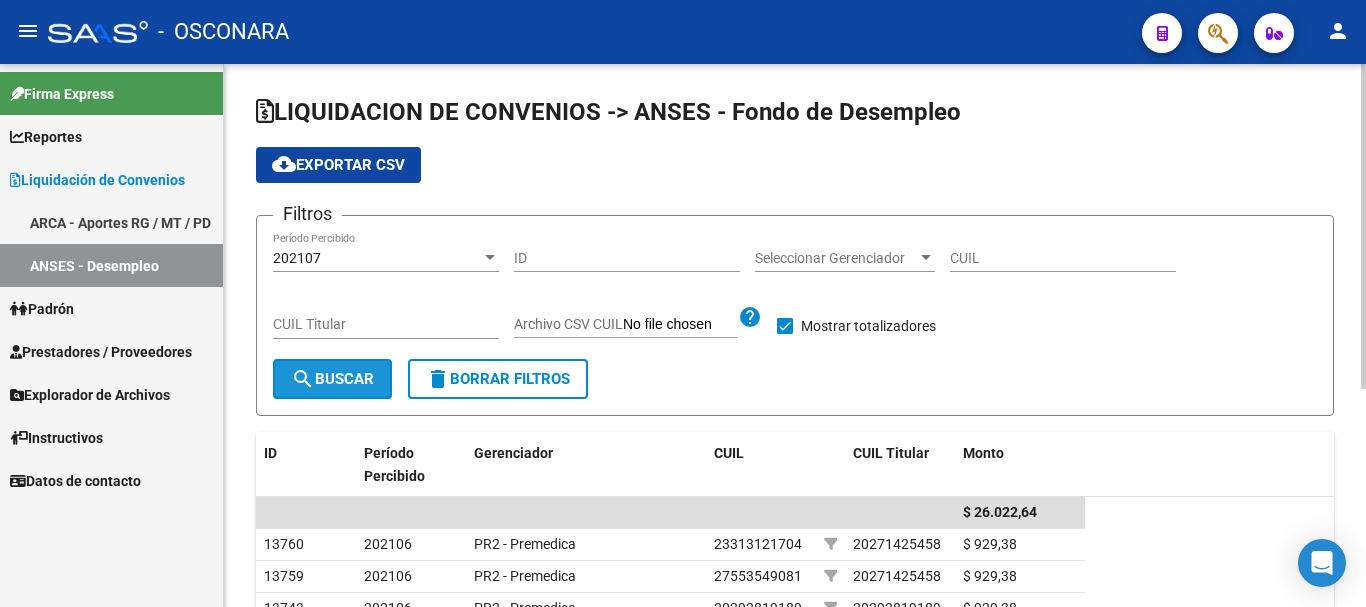 click on "search  Buscar" 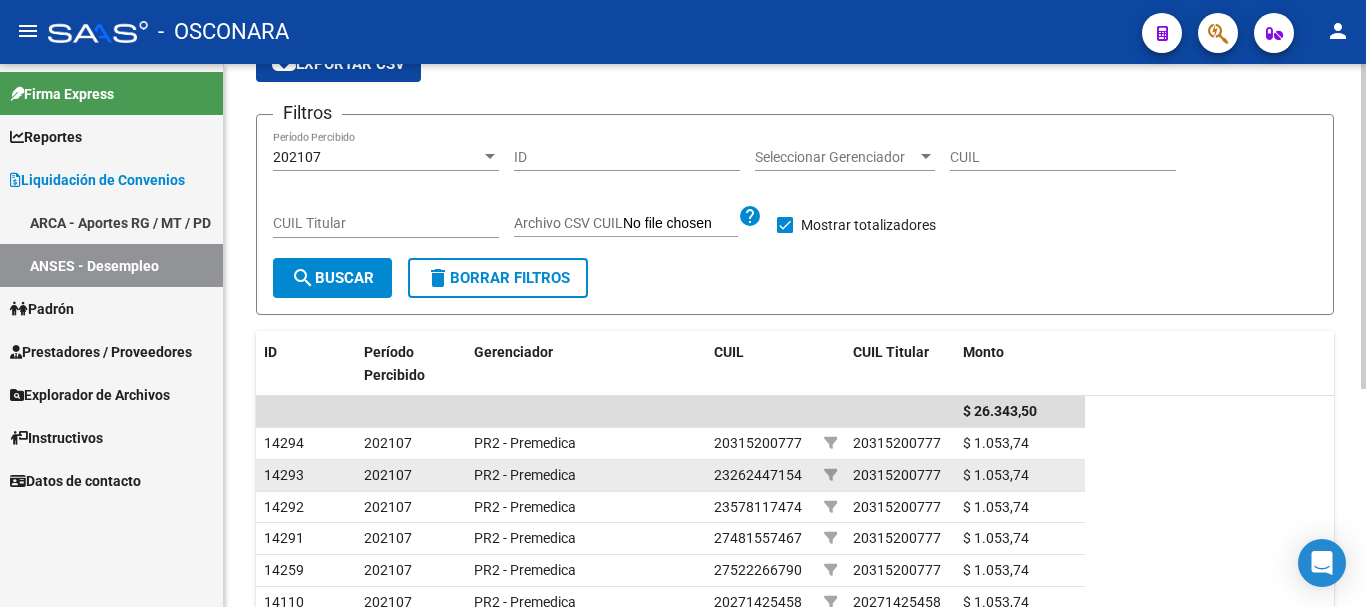 scroll, scrollTop: 0, scrollLeft: 0, axis: both 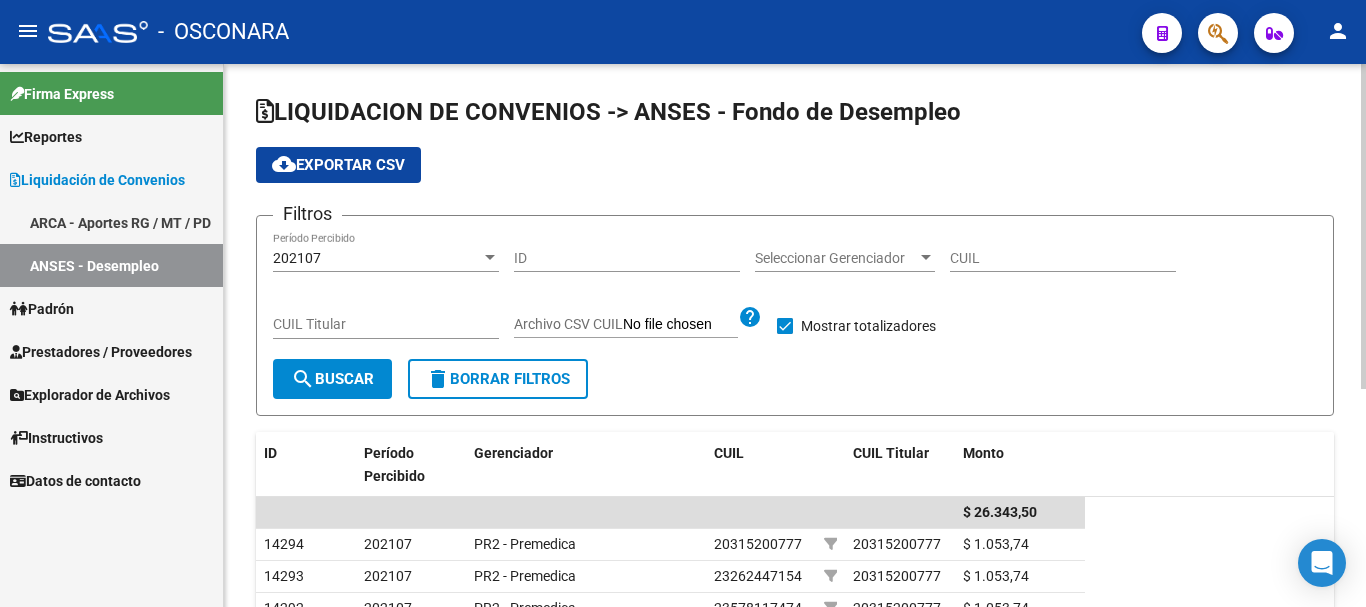click at bounding box center [490, 257] 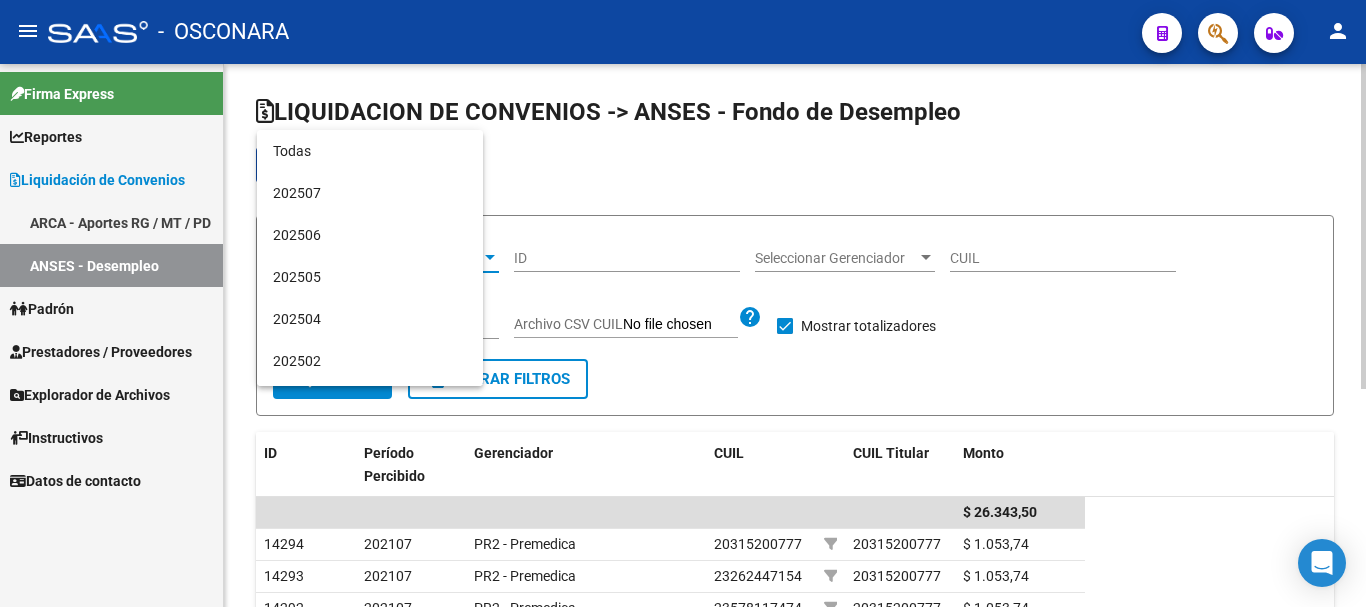 scroll, scrollTop: 1825, scrollLeft: 0, axis: vertical 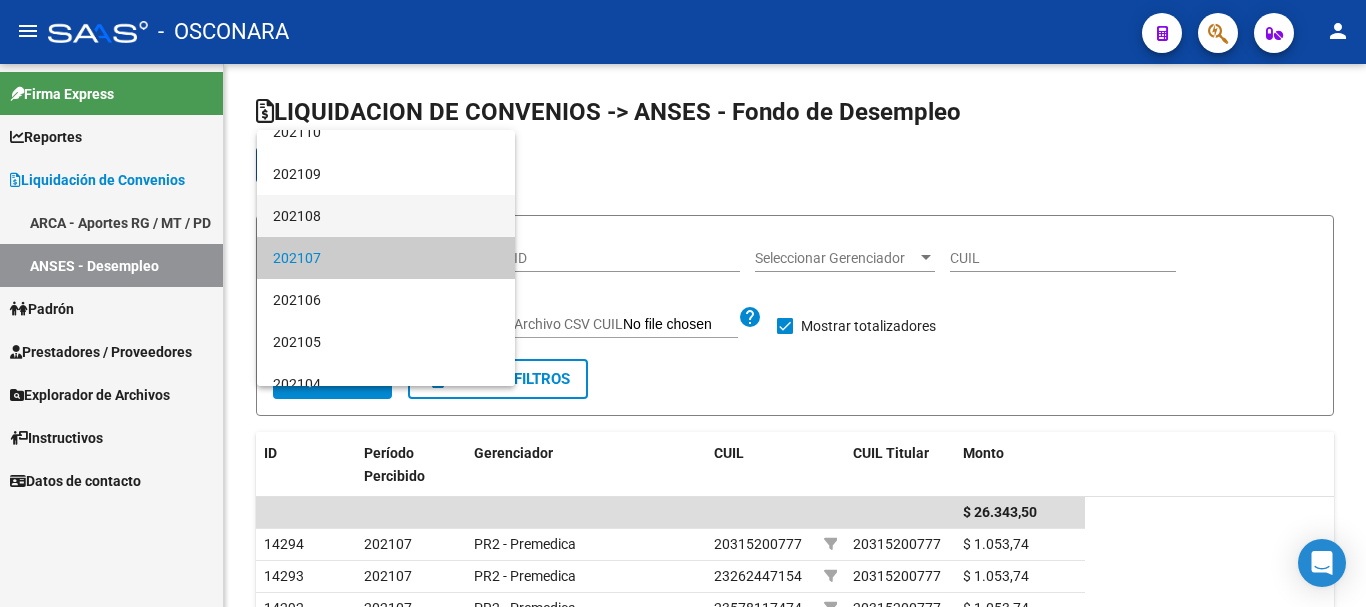 click on "202108" at bounding box center (386, 216) 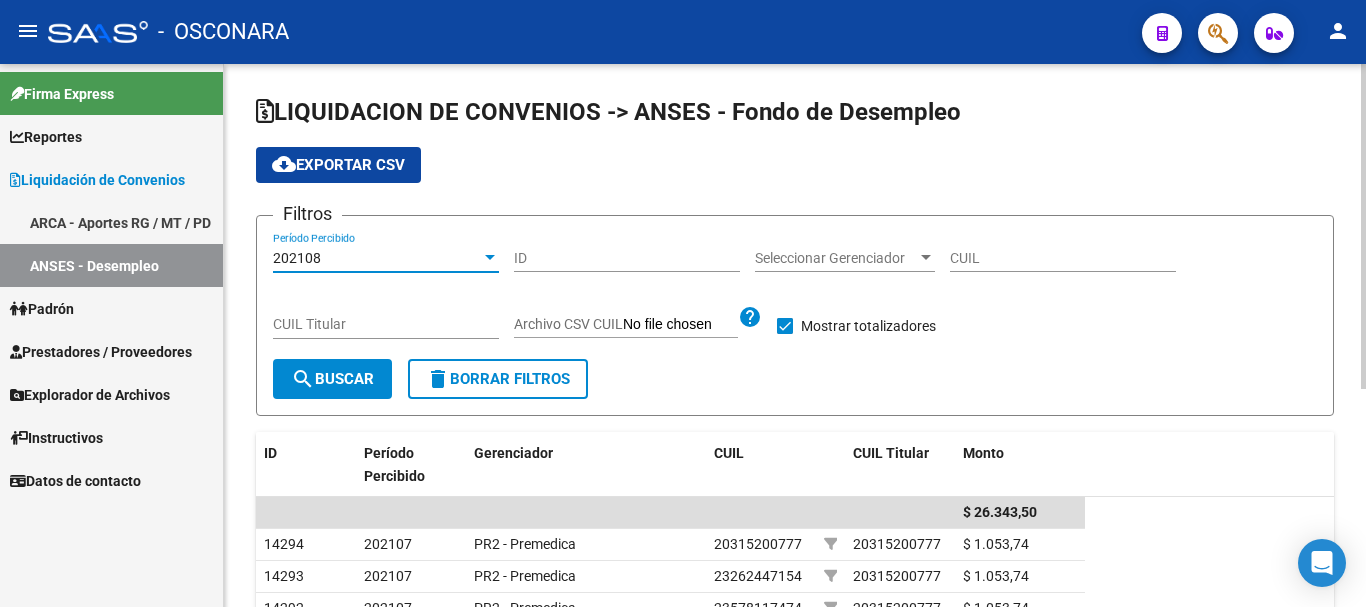 click on "search  Buscar" 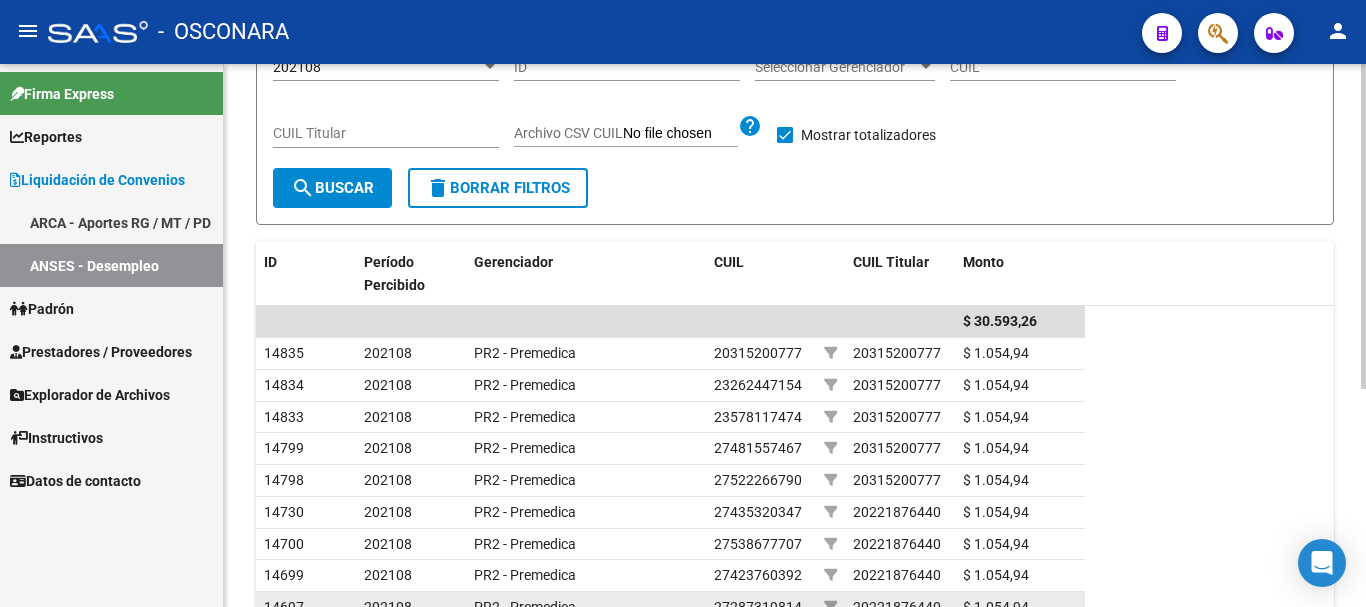 scroll, scrollTop: 63, scrollLeft: 0, axis: vertical 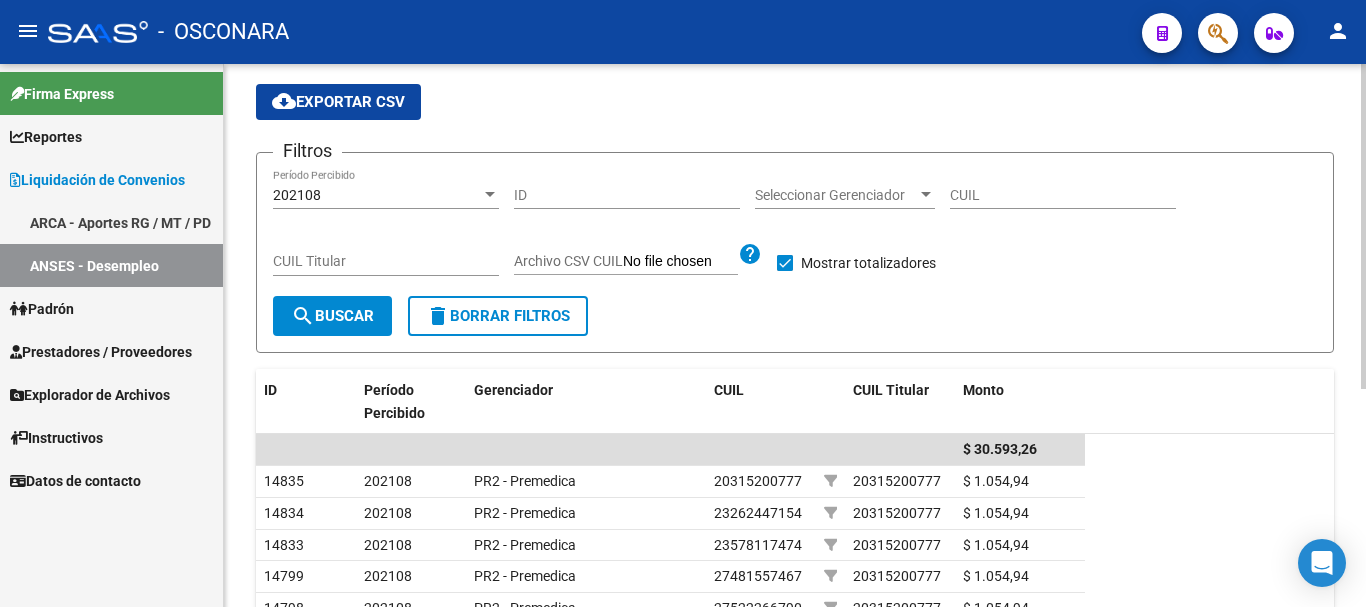 click at bounding box center (490, 194) 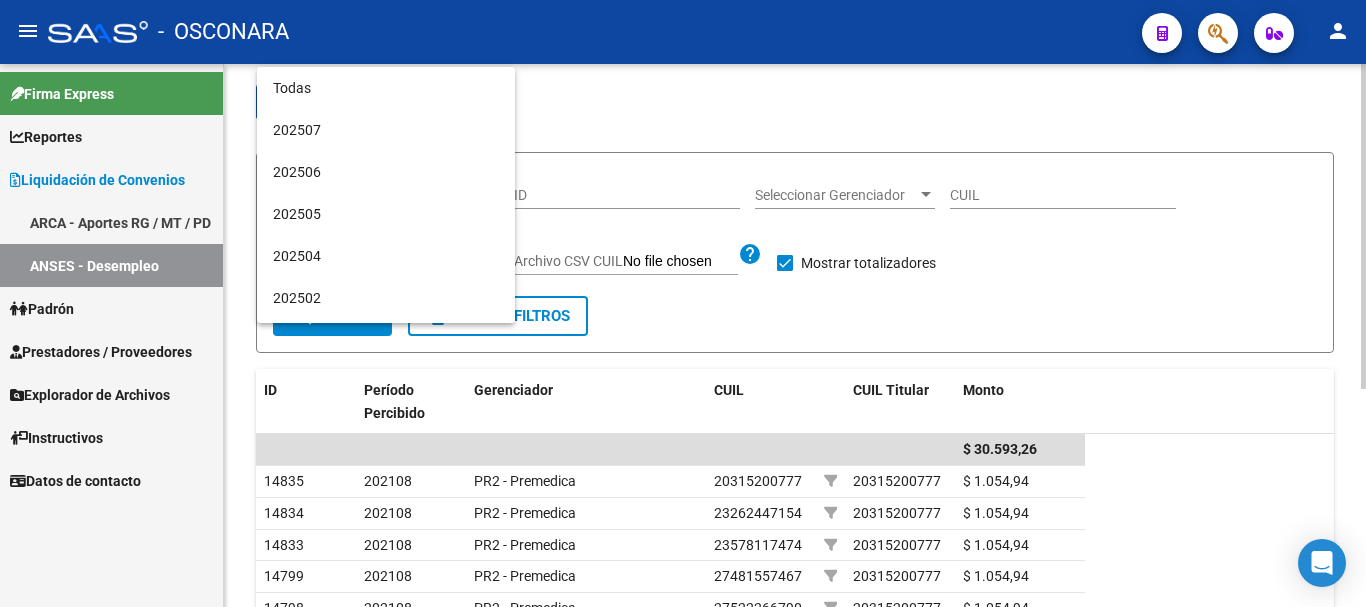 scroll, scrollTop: 1783, scrollLeft: 0, axis: vertical 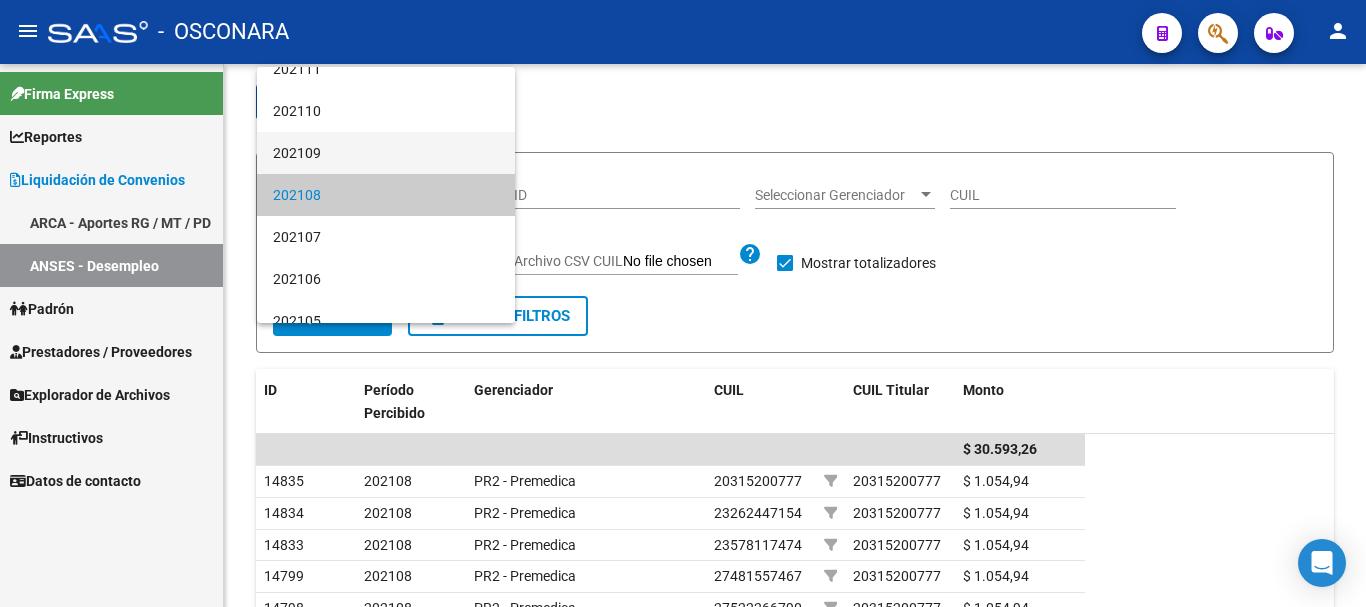 click on "202109" at bounding box center [386, 153] 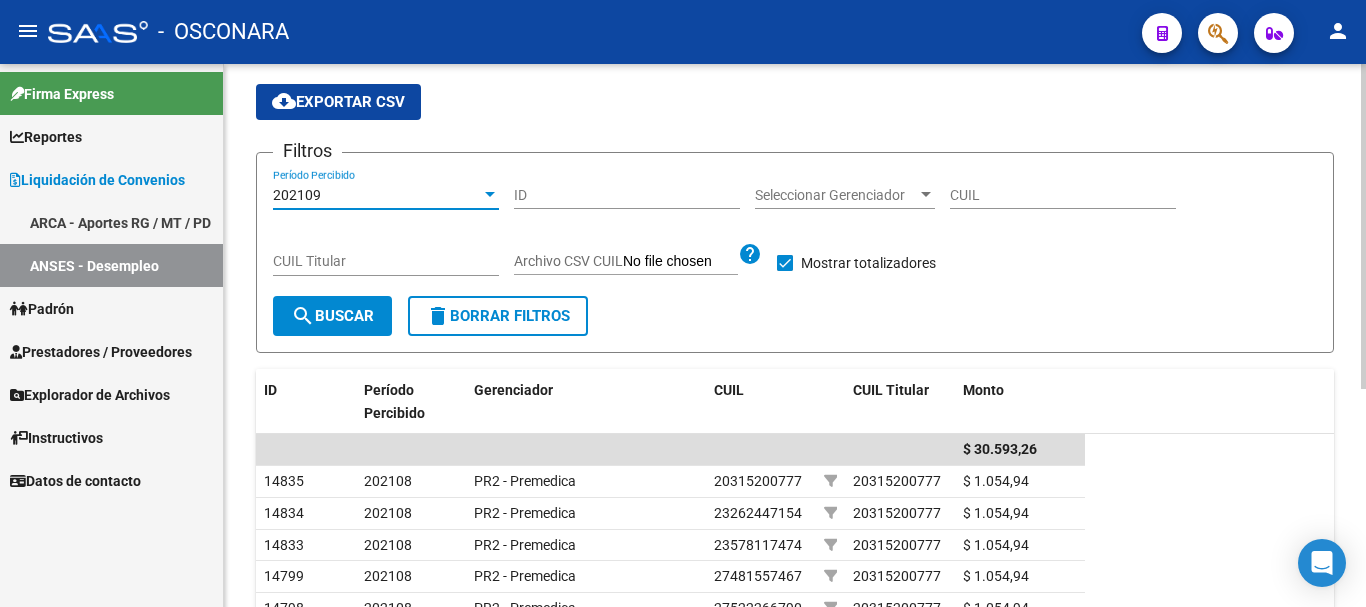 click on "search  Buscar" 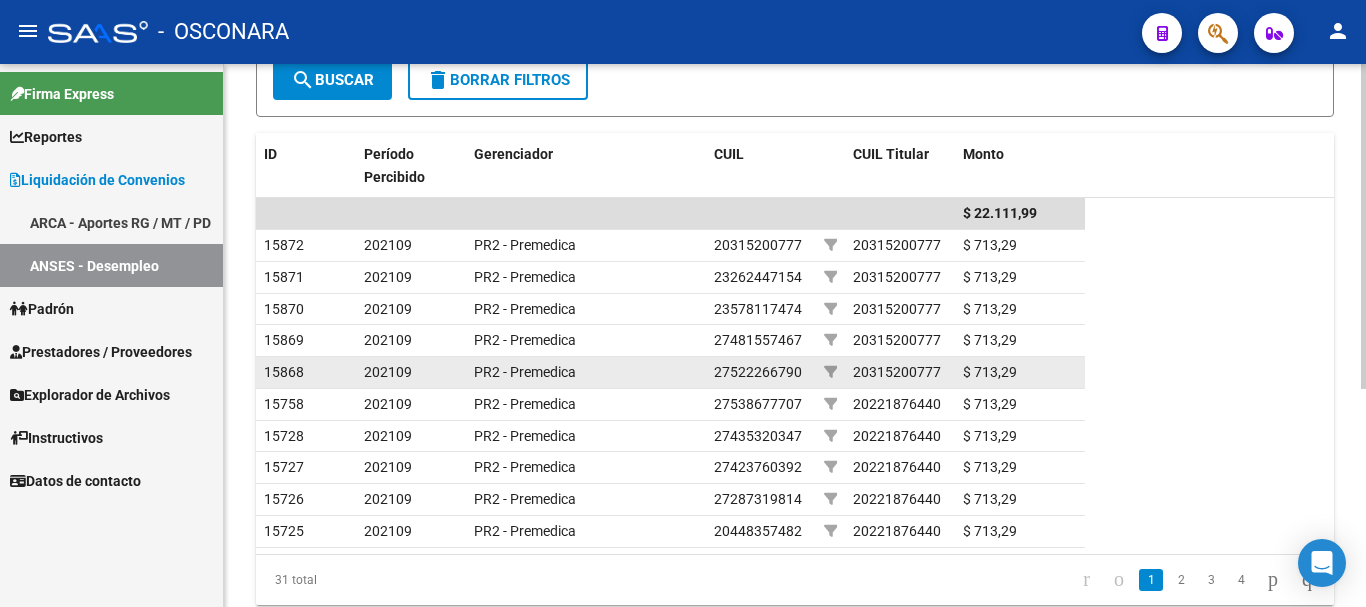 scroll, scrollTop: 163, scrollLeft: 0, axis: vertical 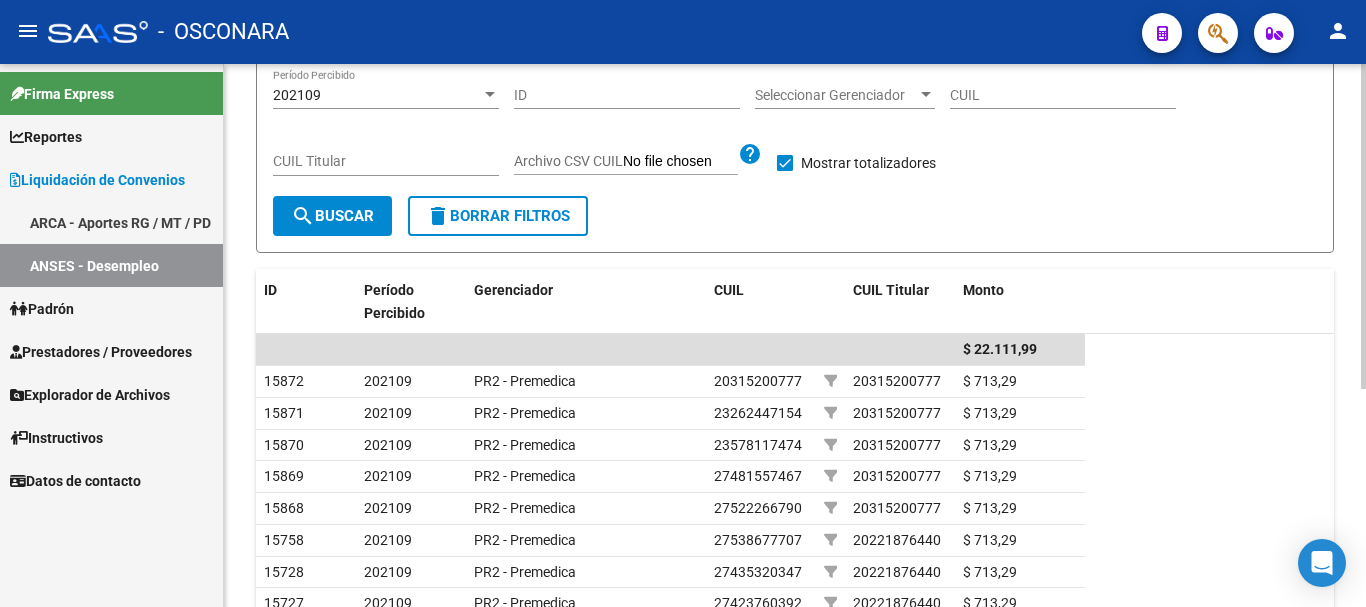 click at bounding box center [490, 94] 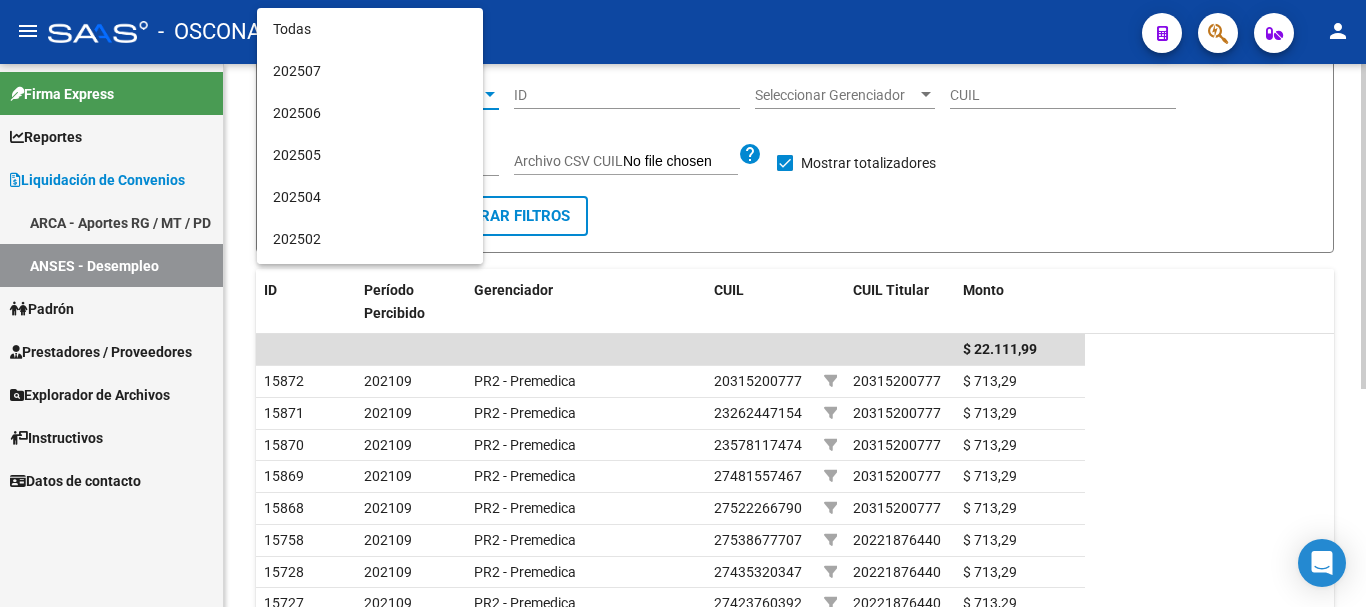 scroll, scrollTop: 1782, scrollLeft: 0, axis: vertical 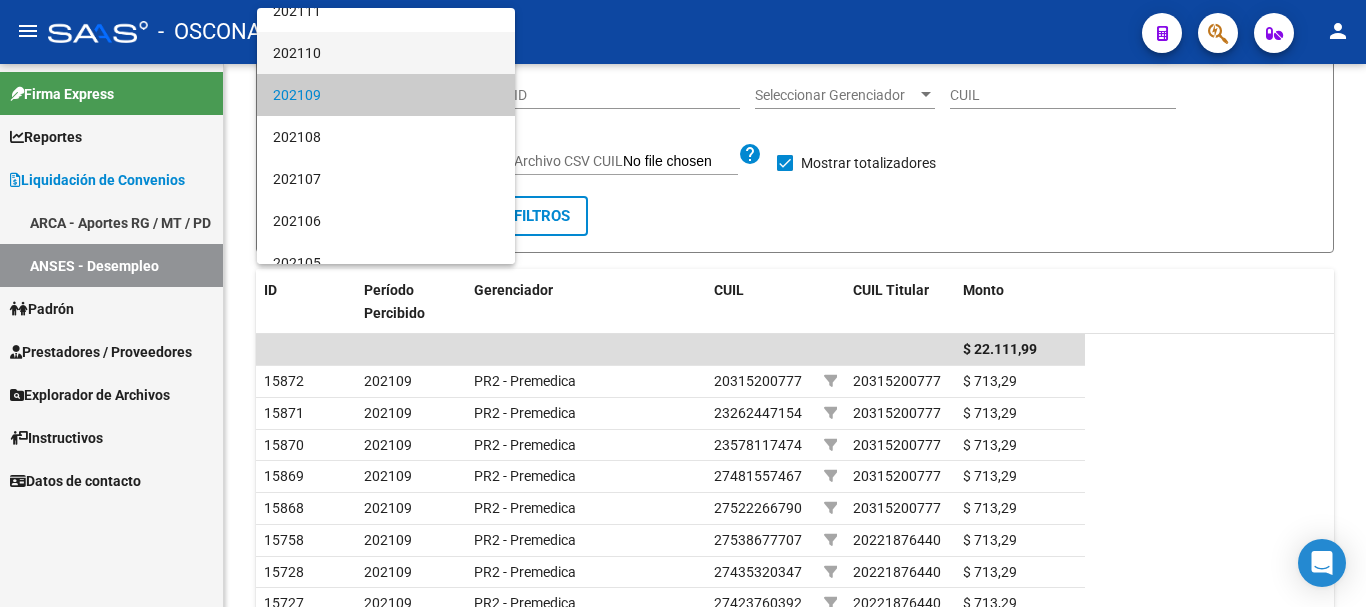 click on "202110" at bounding box center (386, 53) 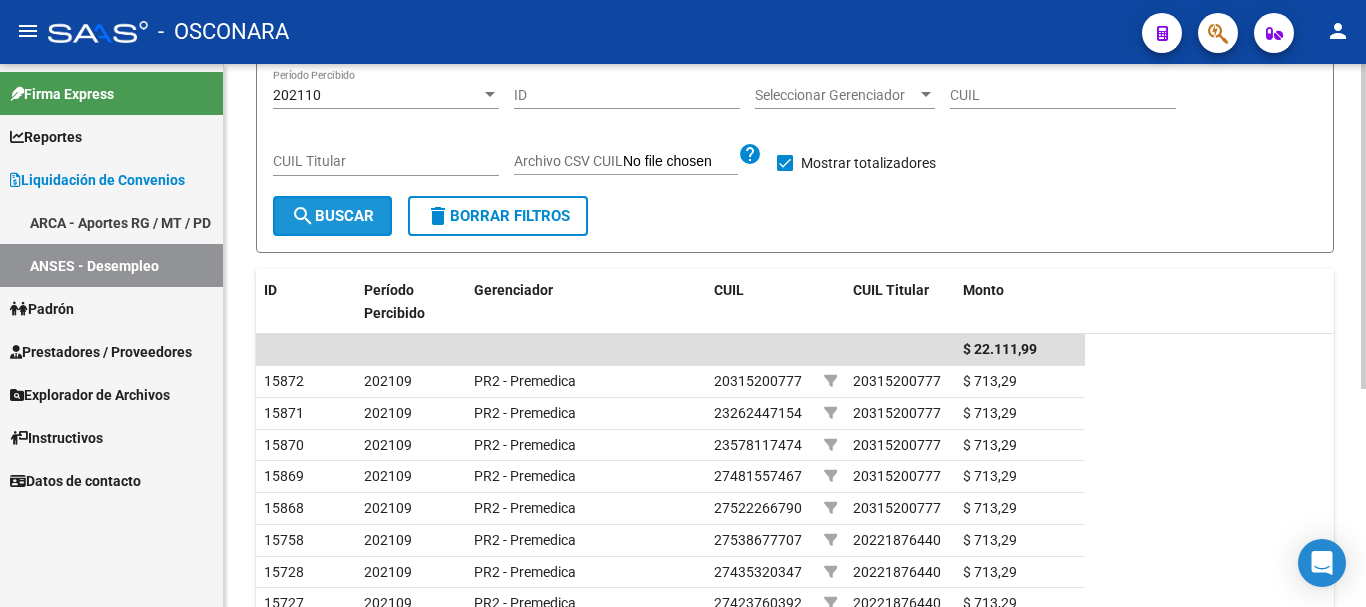 click on "search  Buscar" 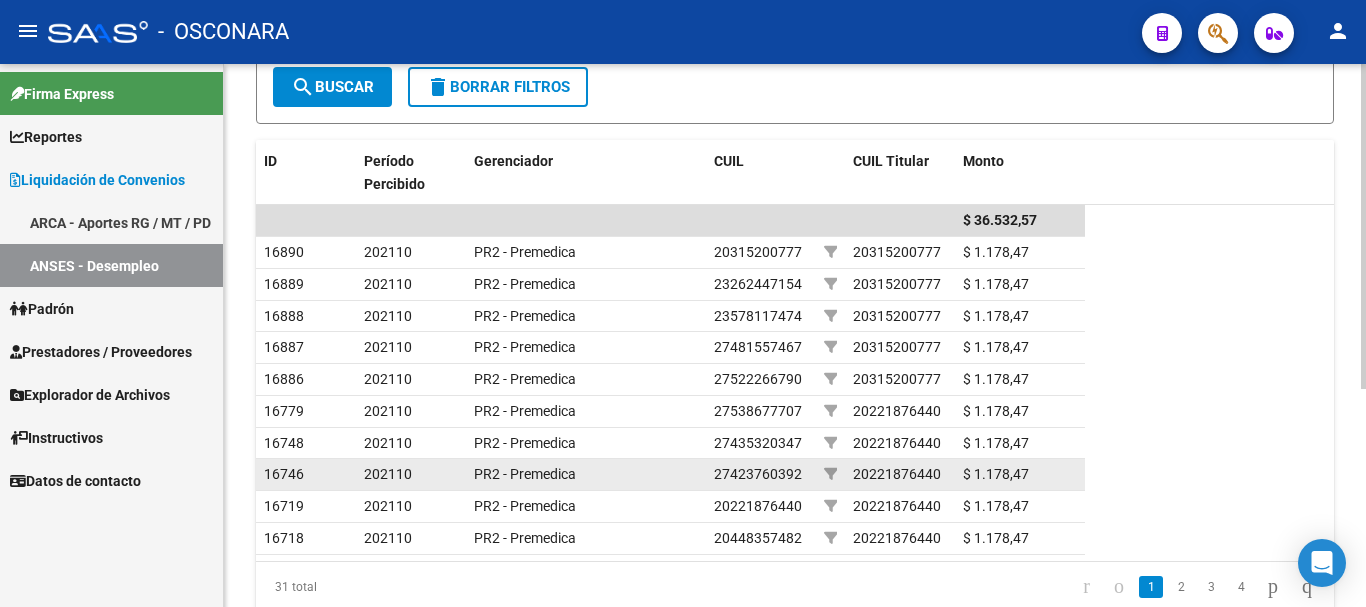 scroll, scrollTop: 163, scrollLeft: 0, axis: vertical 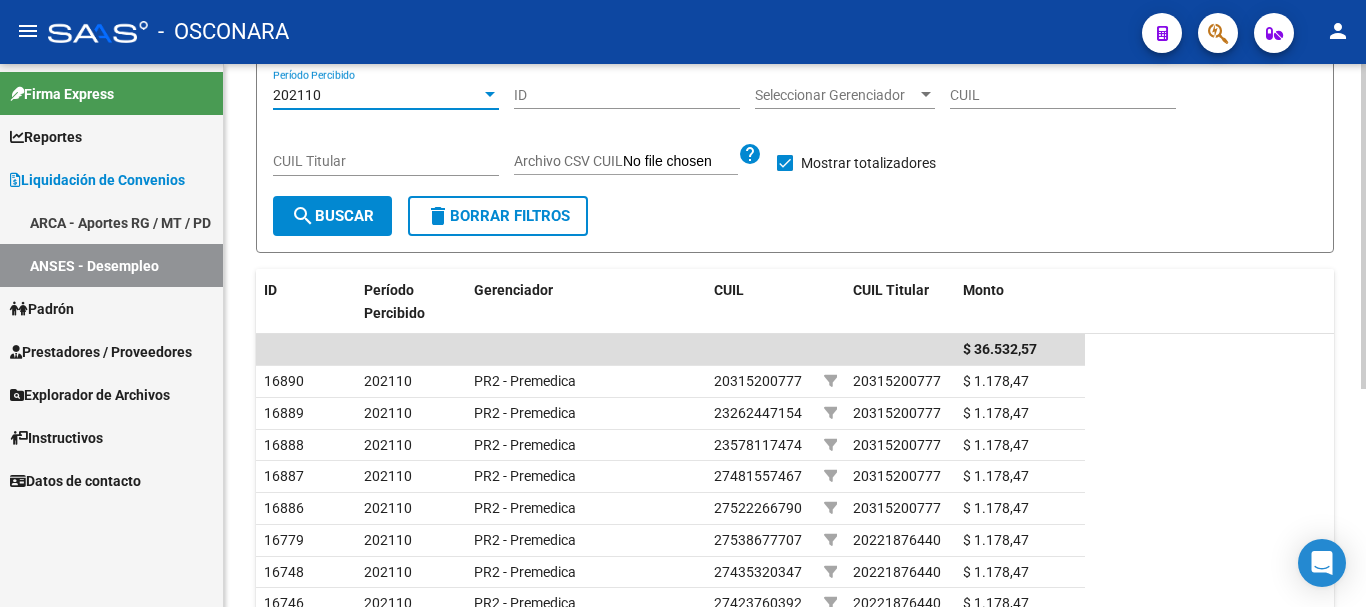 click at bounding box center [490, 94] 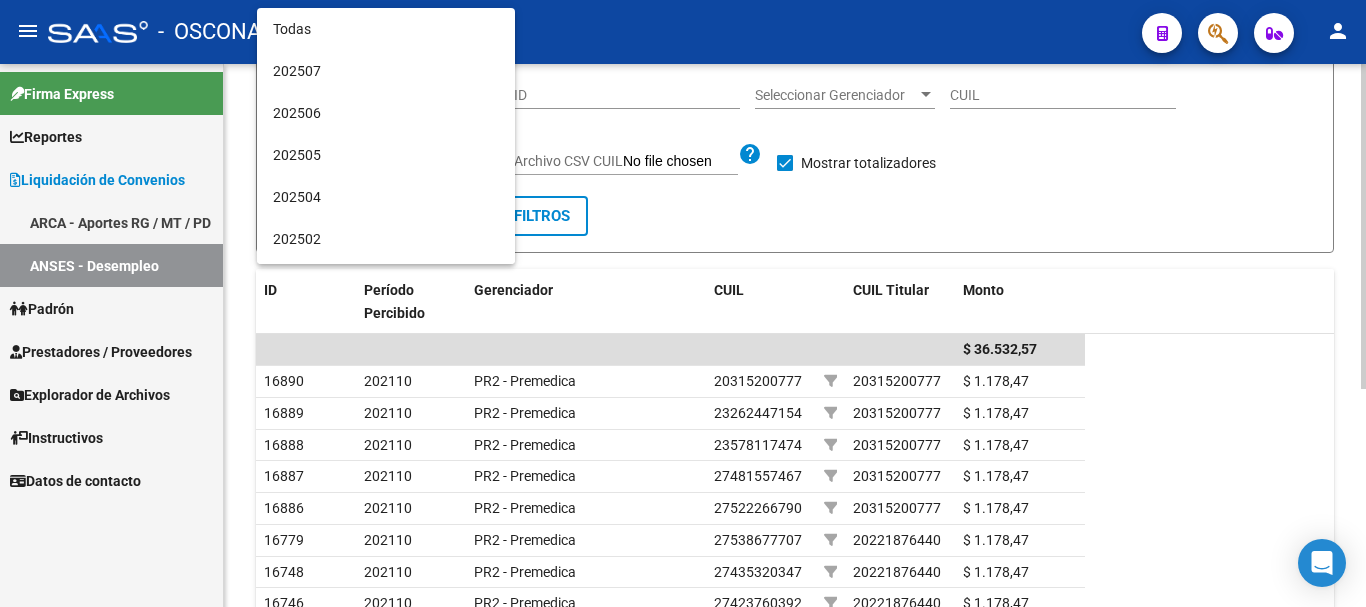 scroll, scrollTop: 1740, scrollLeft: 0, axis: vertical 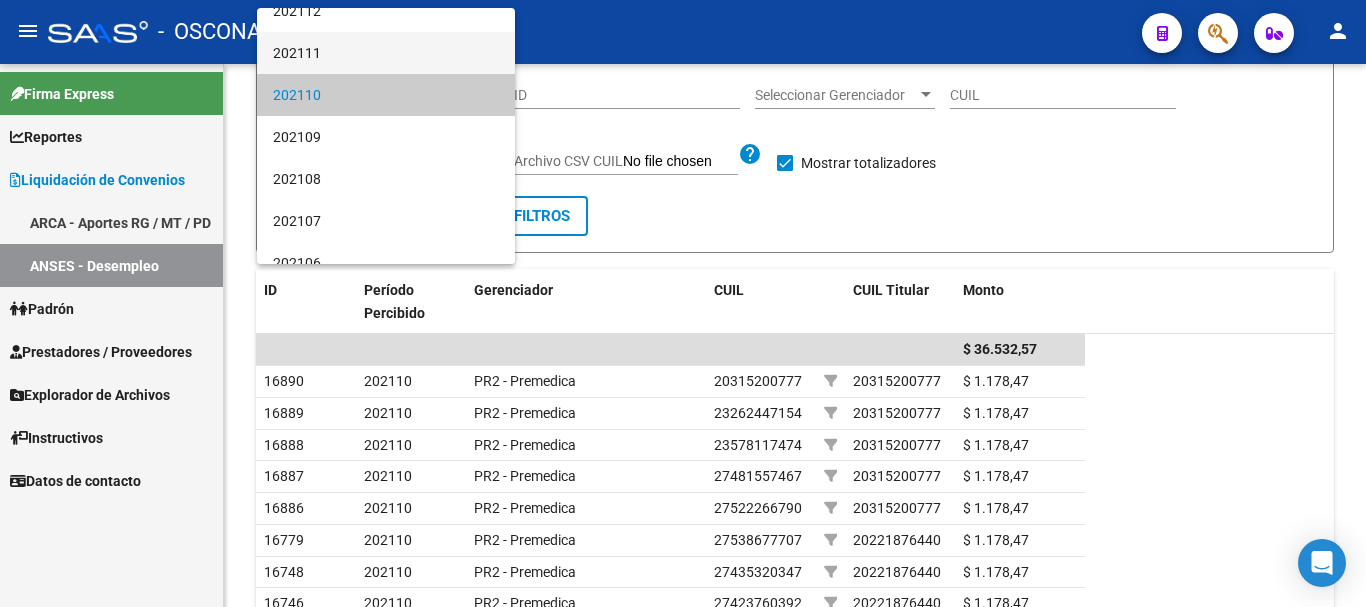 click on "202111" at bounding box center [386, 53] 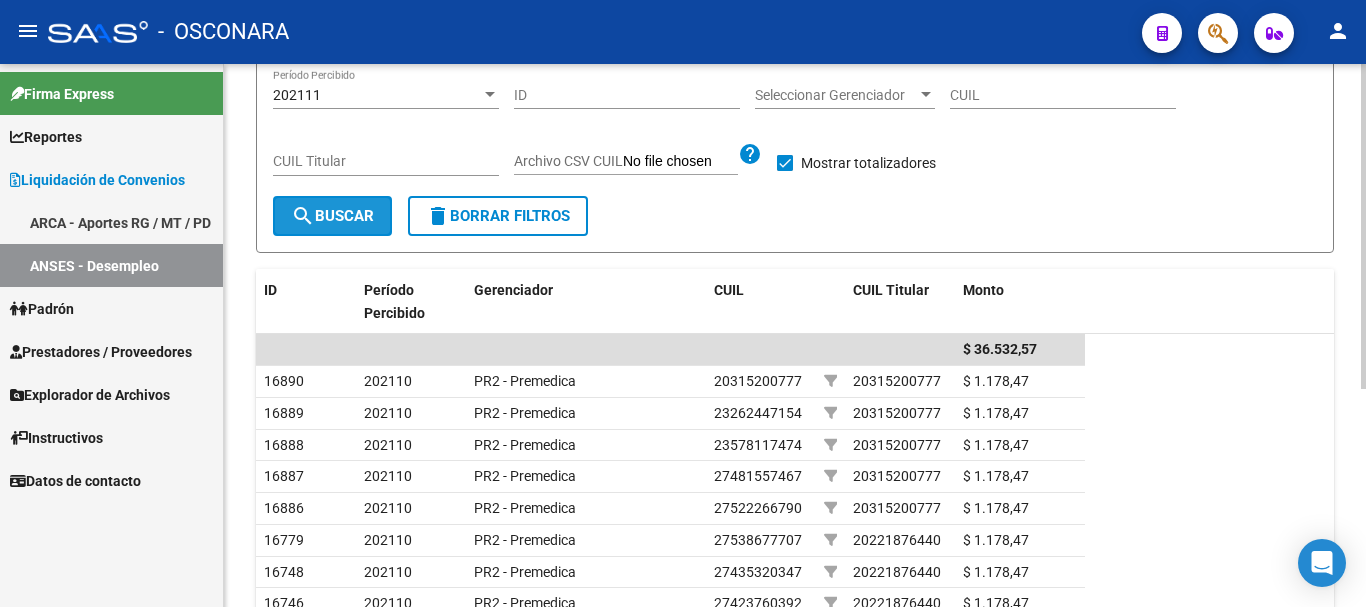 click on "search  Buscar" 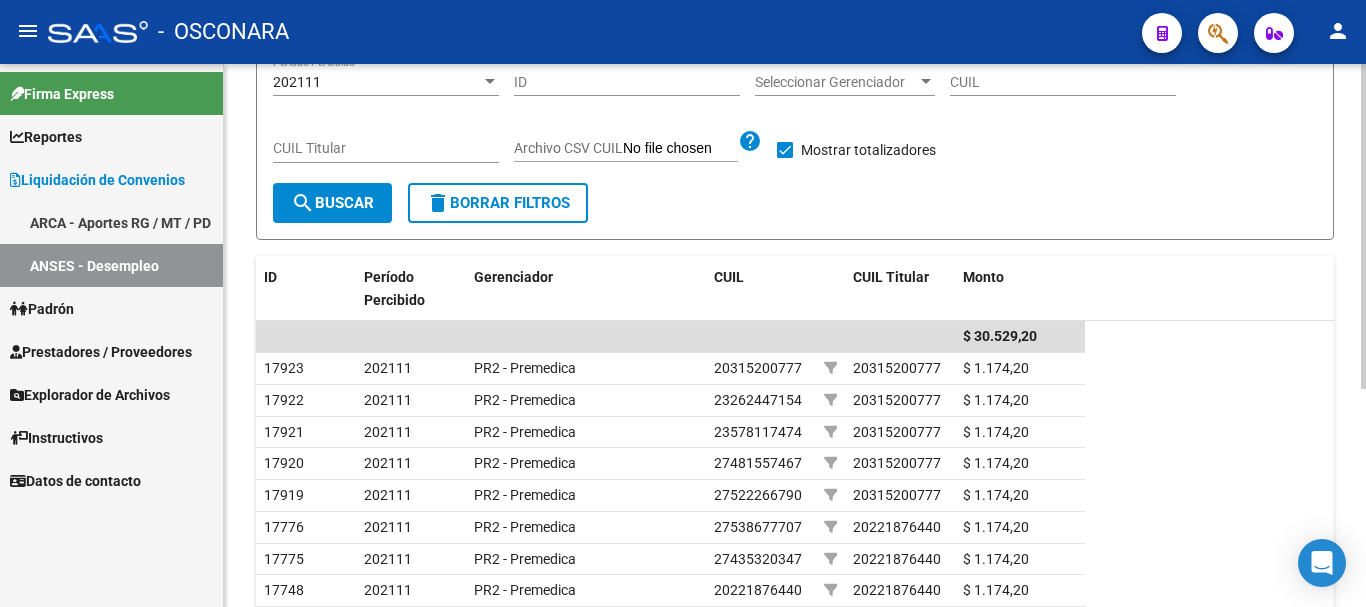 scroll, scrollTop: 163, scrollLeft: 0, axis: vertical 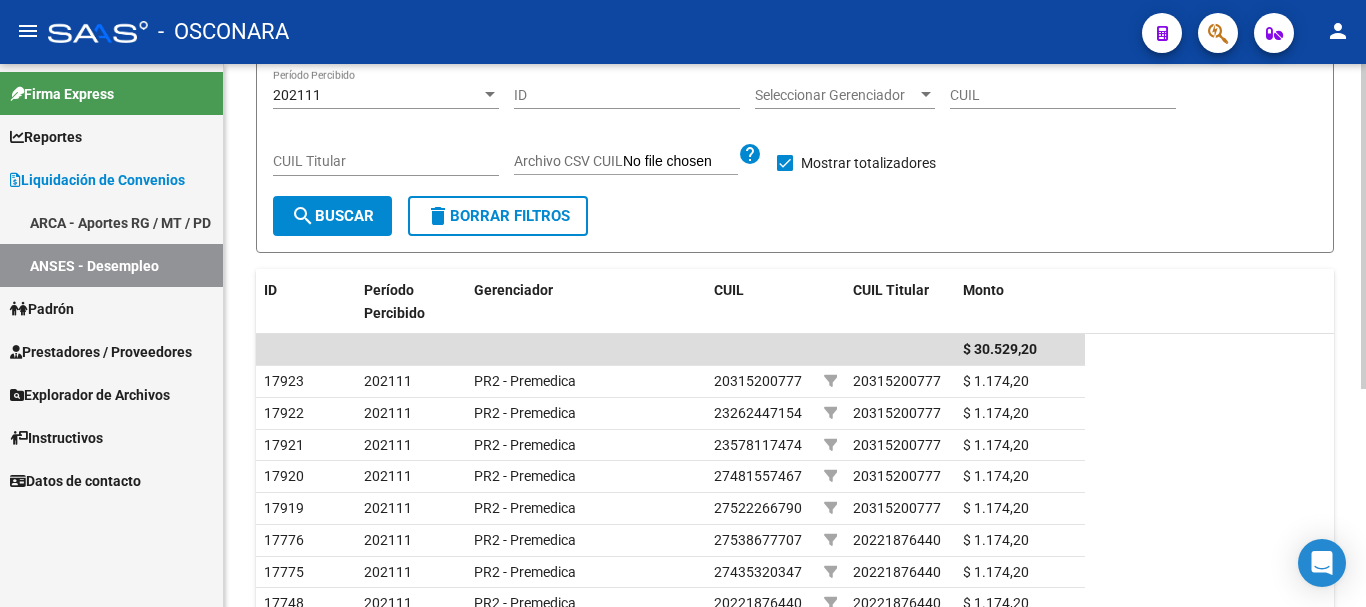 click at bounding box center (490, 94) 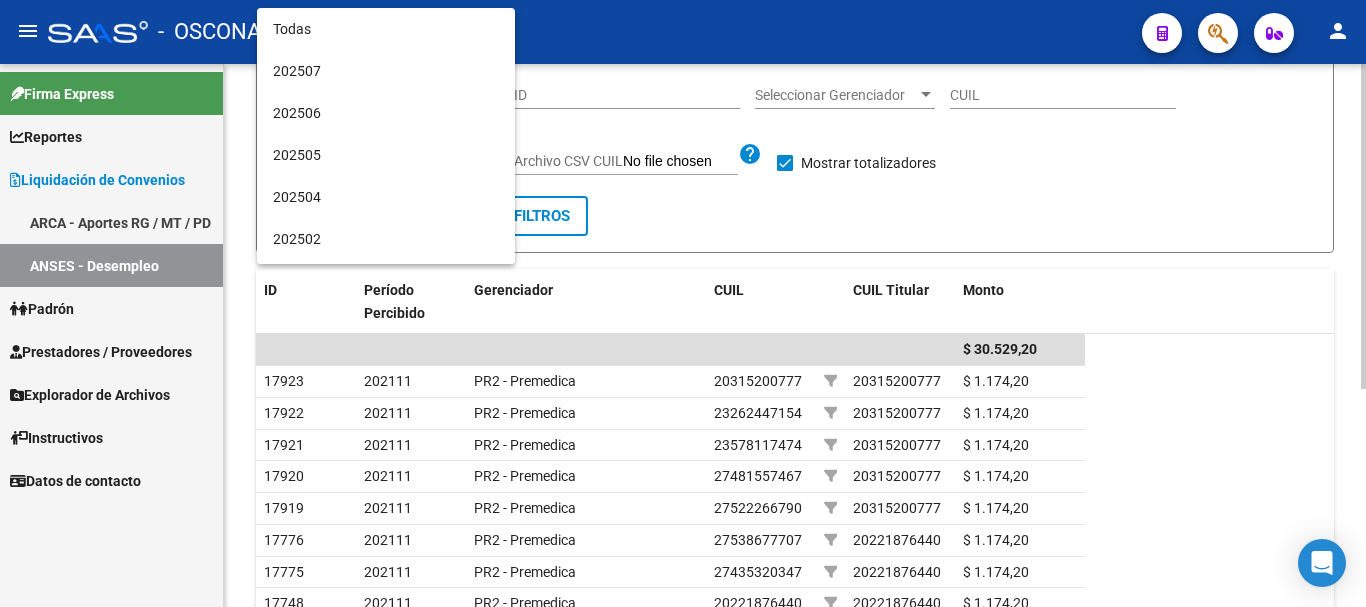 scroll, scrollTop: 1698, scrollLeft: 0, axis: vertical 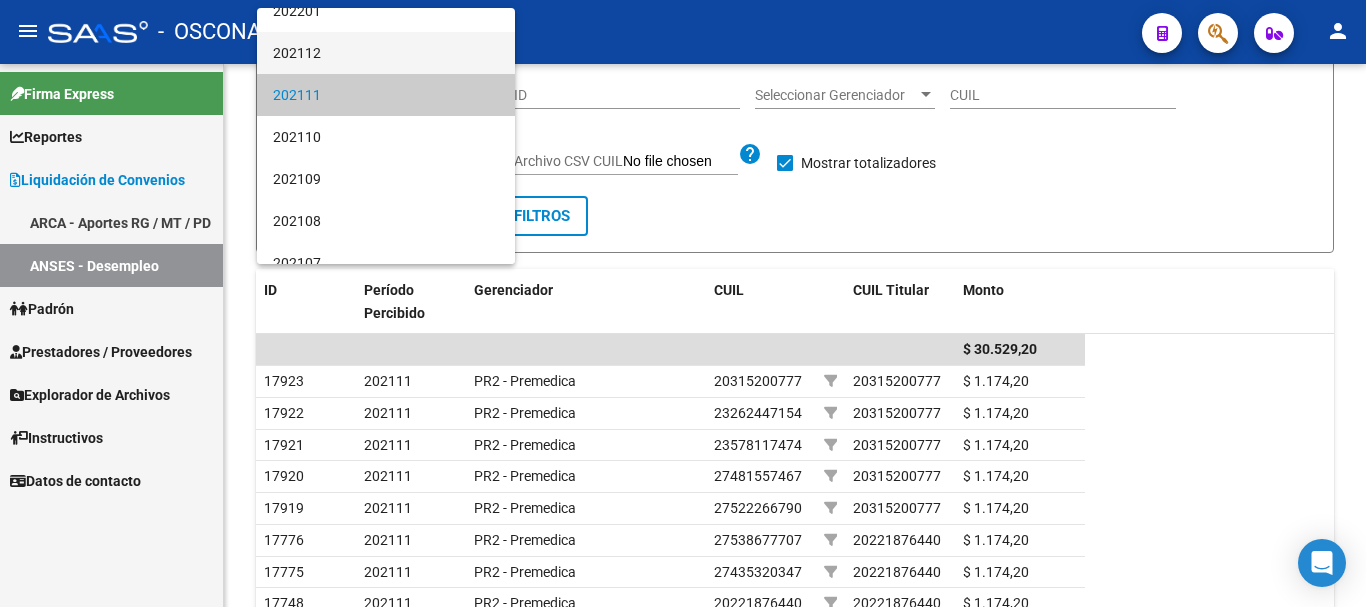 click on "202112" at bounding box center (386, 53) 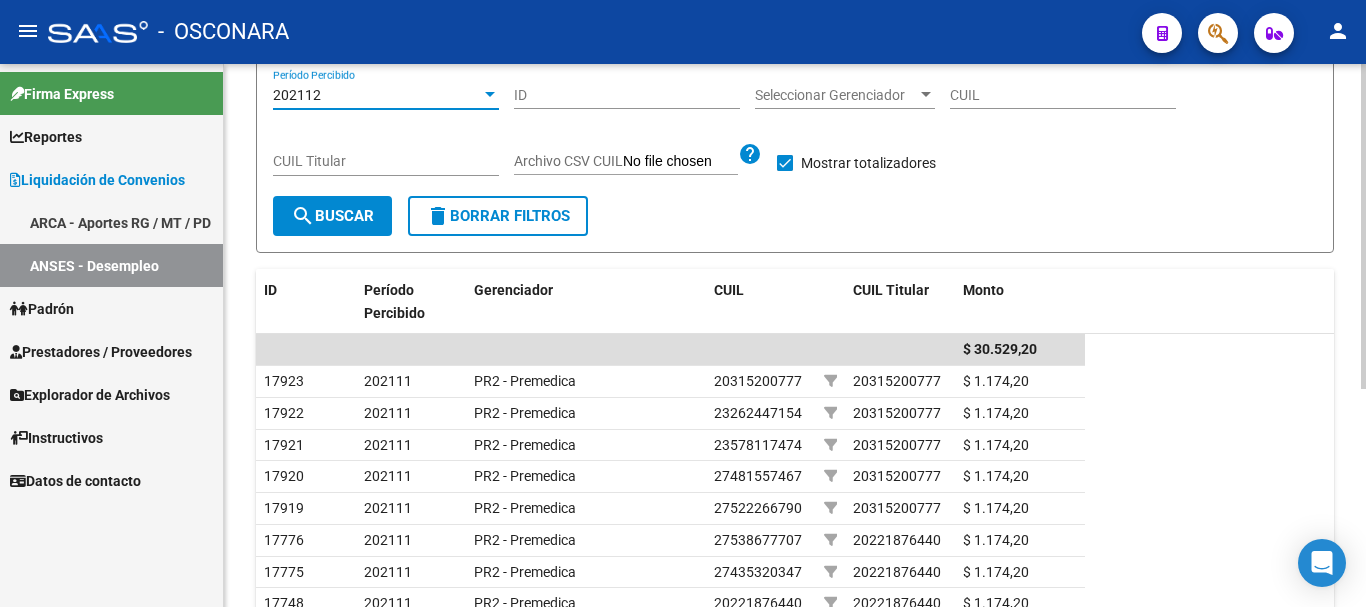 click on "search  Buscar" 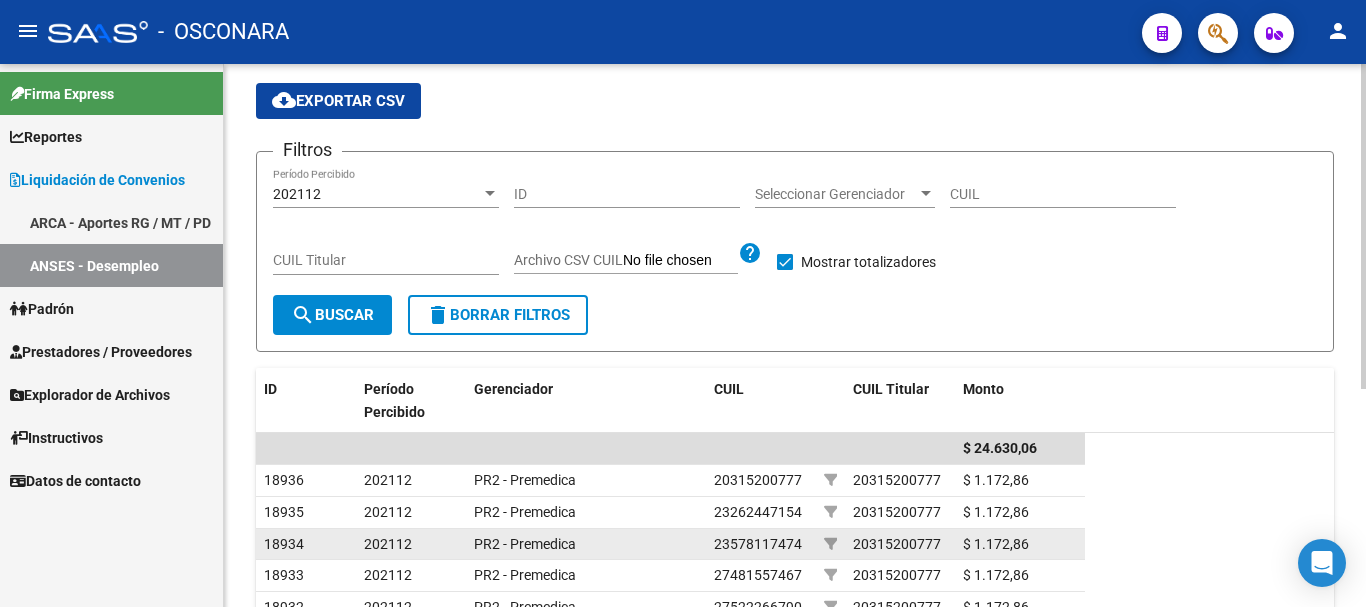 scroll, scrollTop: 0, scrollLeft: 0, axis: both 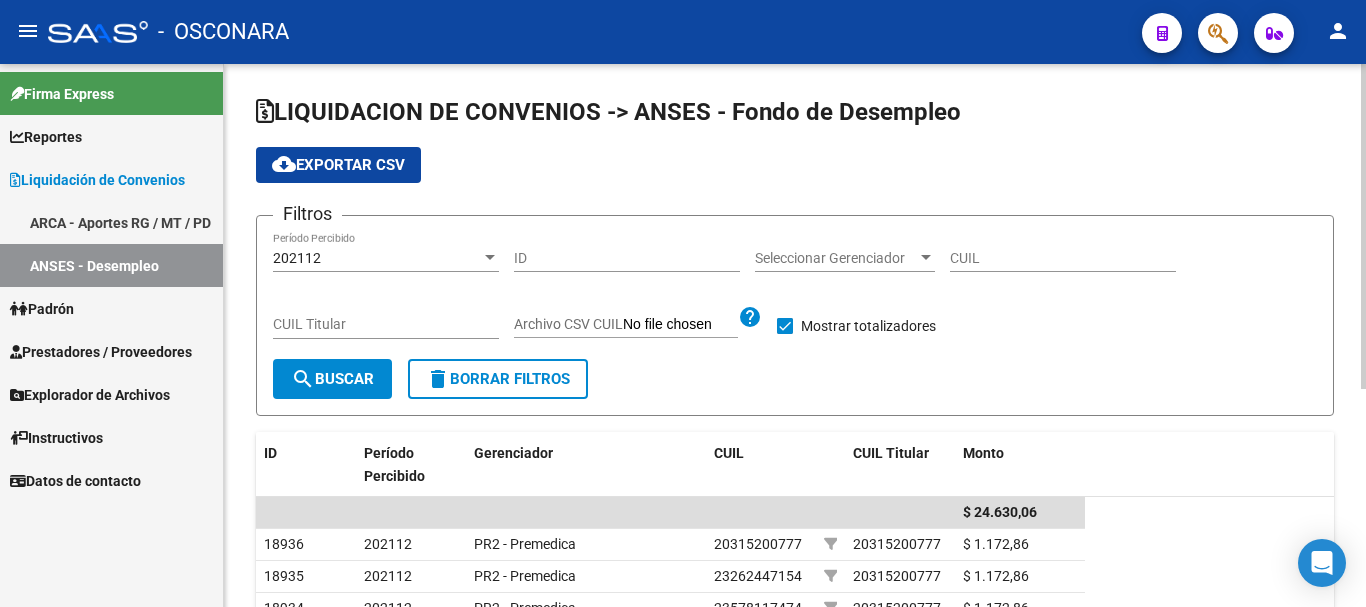 click at bounding box center (490, 257) 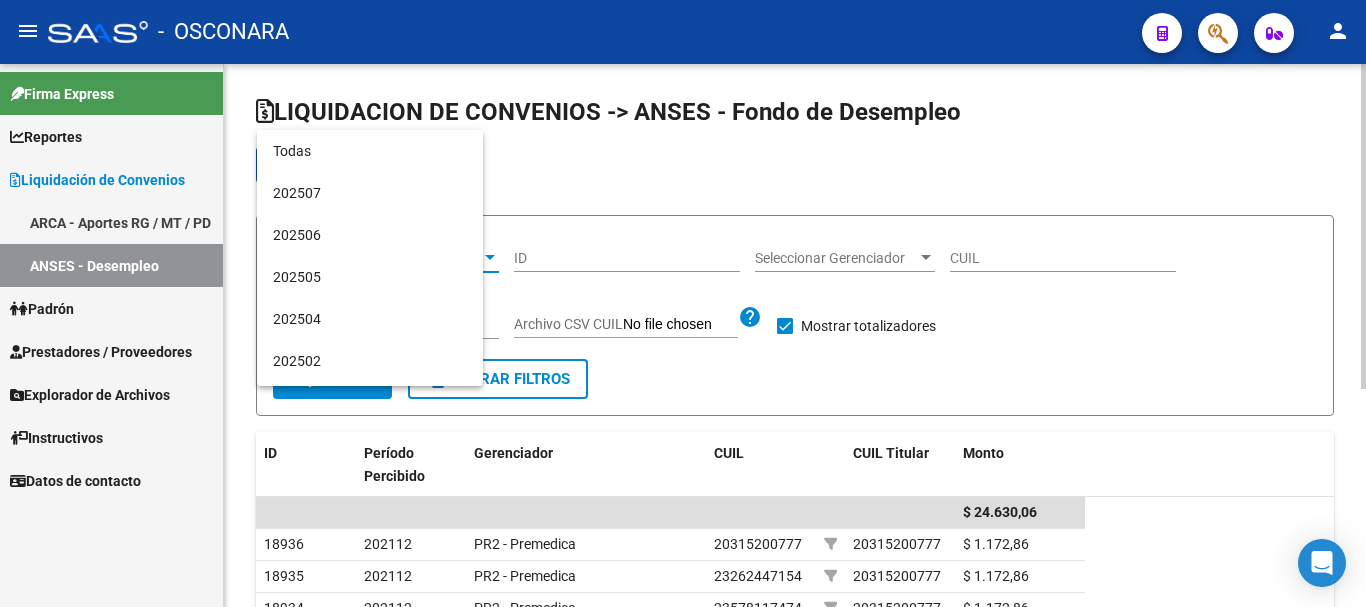 scroll, scrollTop: 1615, scrollLeft: 0, axis: vertical 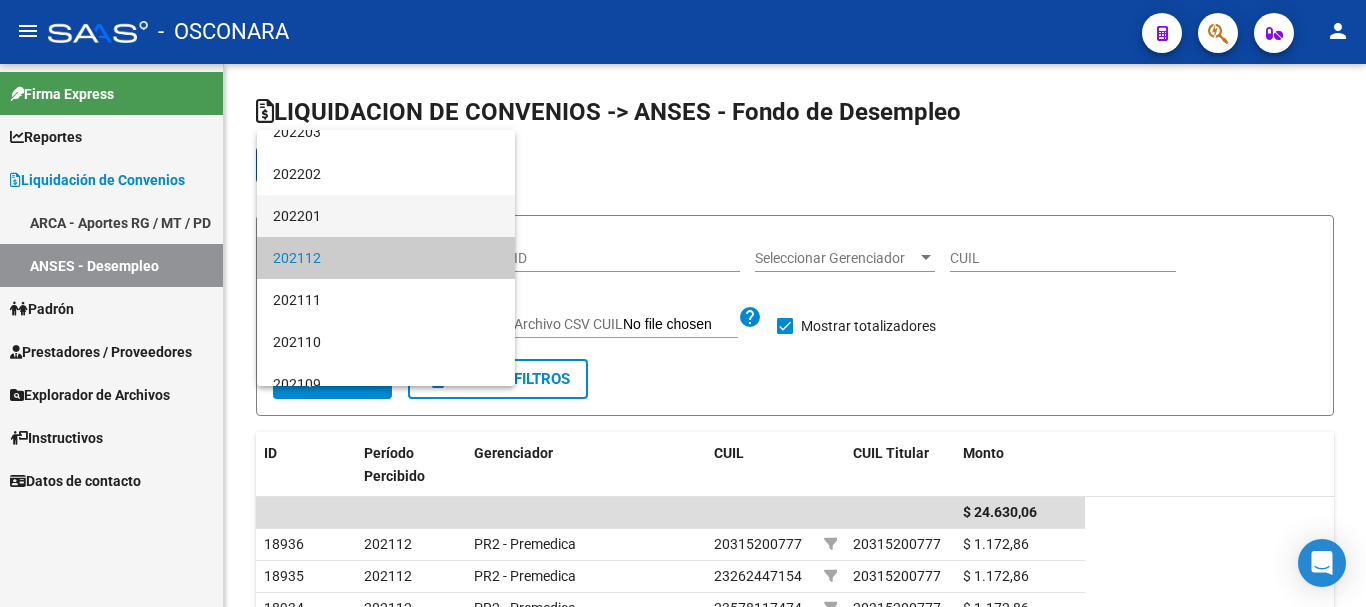 click on "202201" at bounding box center [386, 216] 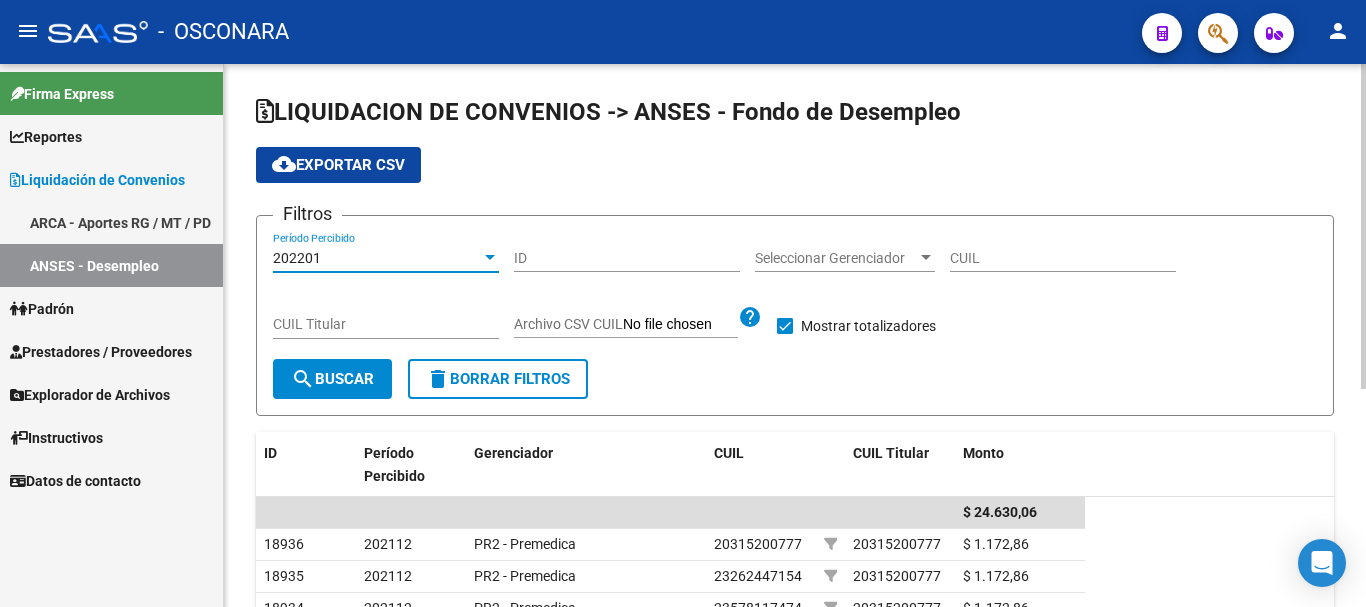 click on "search  Buscar" 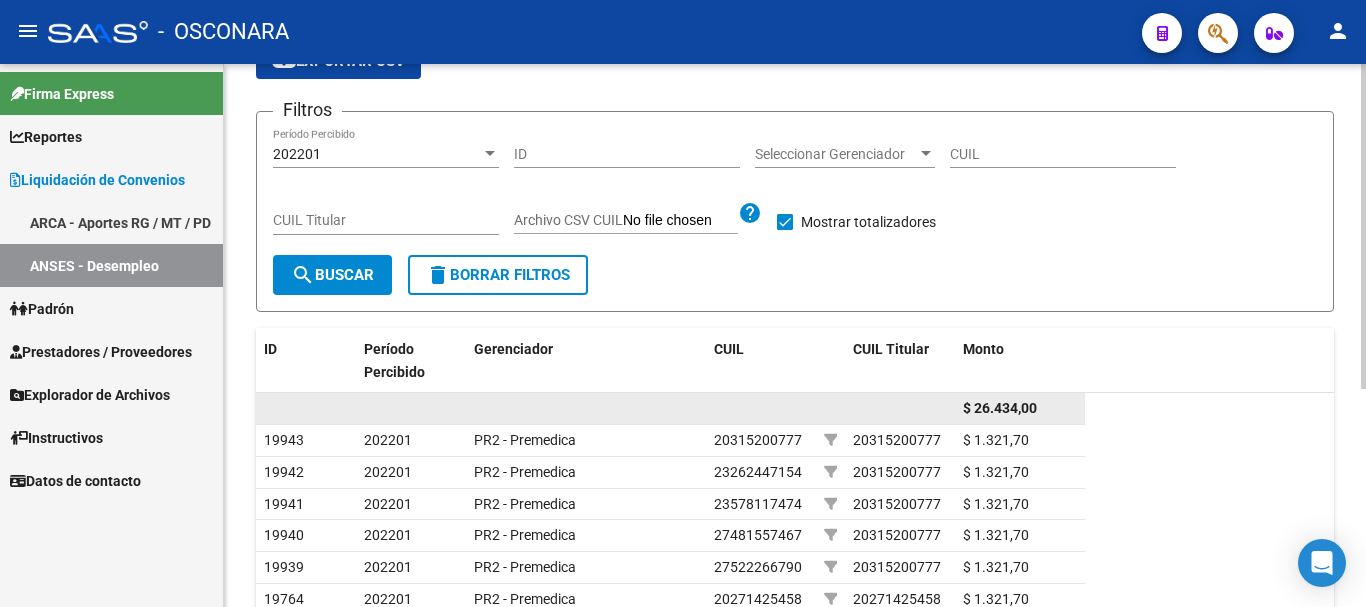 scroll, scrollTop: 0, scrollLeft: 0, axis: both 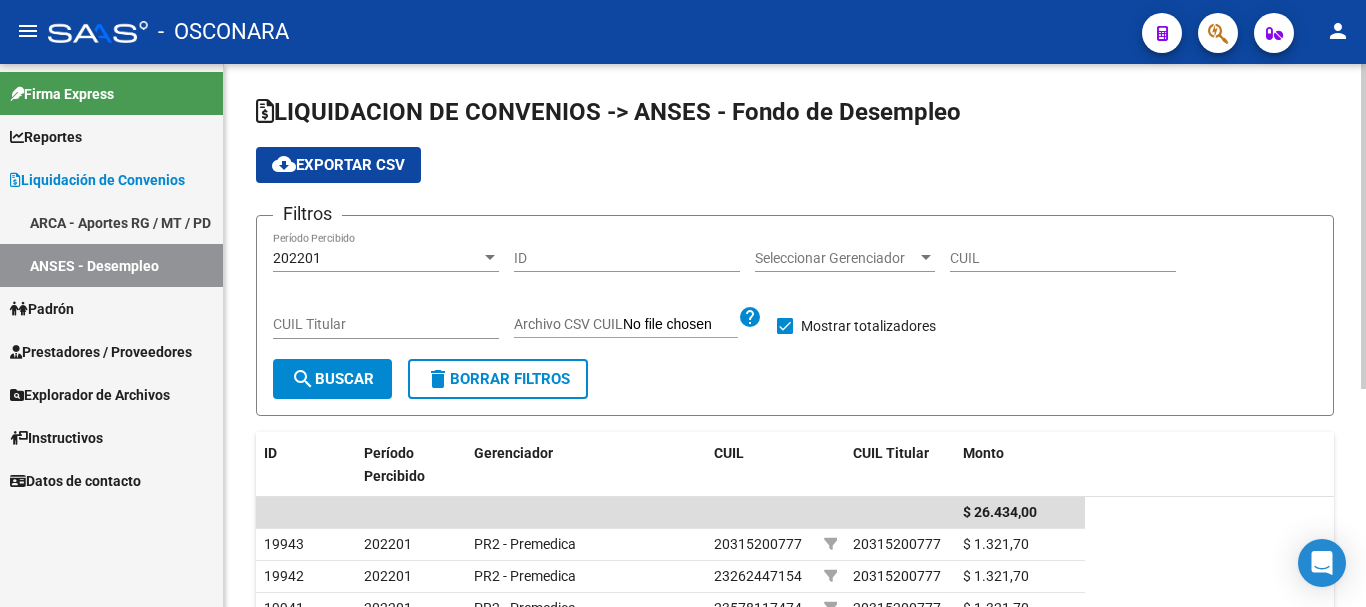 click at bounding box center [490, 258] 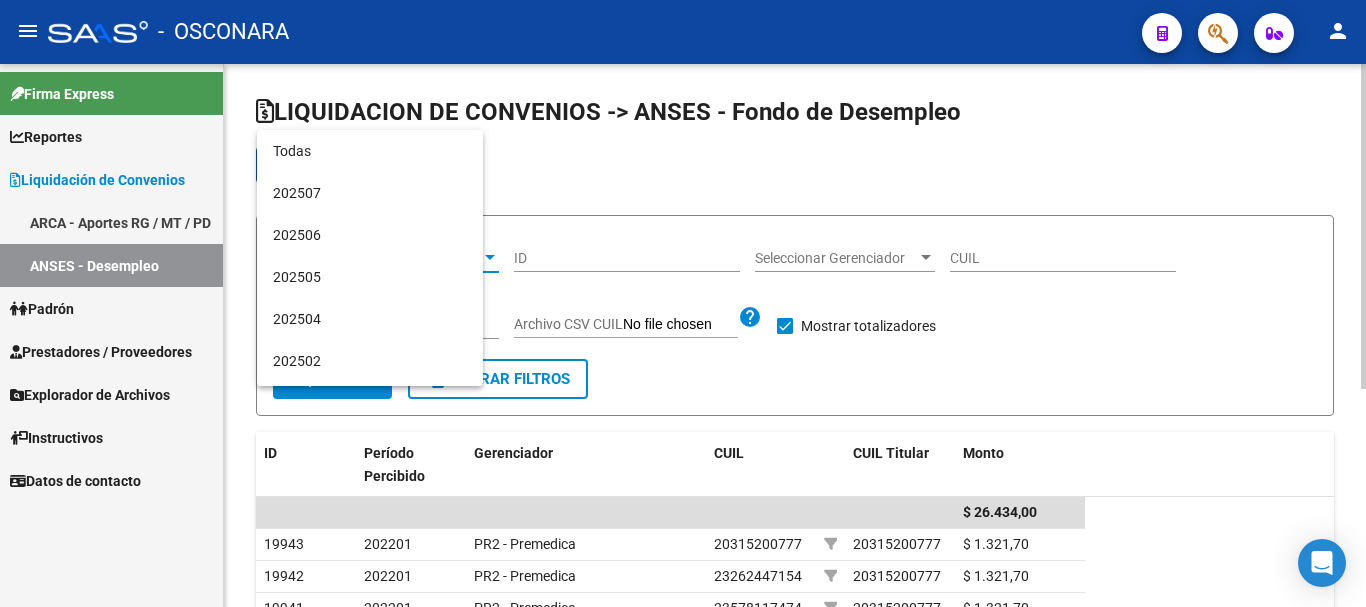 scroll, scrollTop: 1573, scrollLeft: 0, axis: vertical 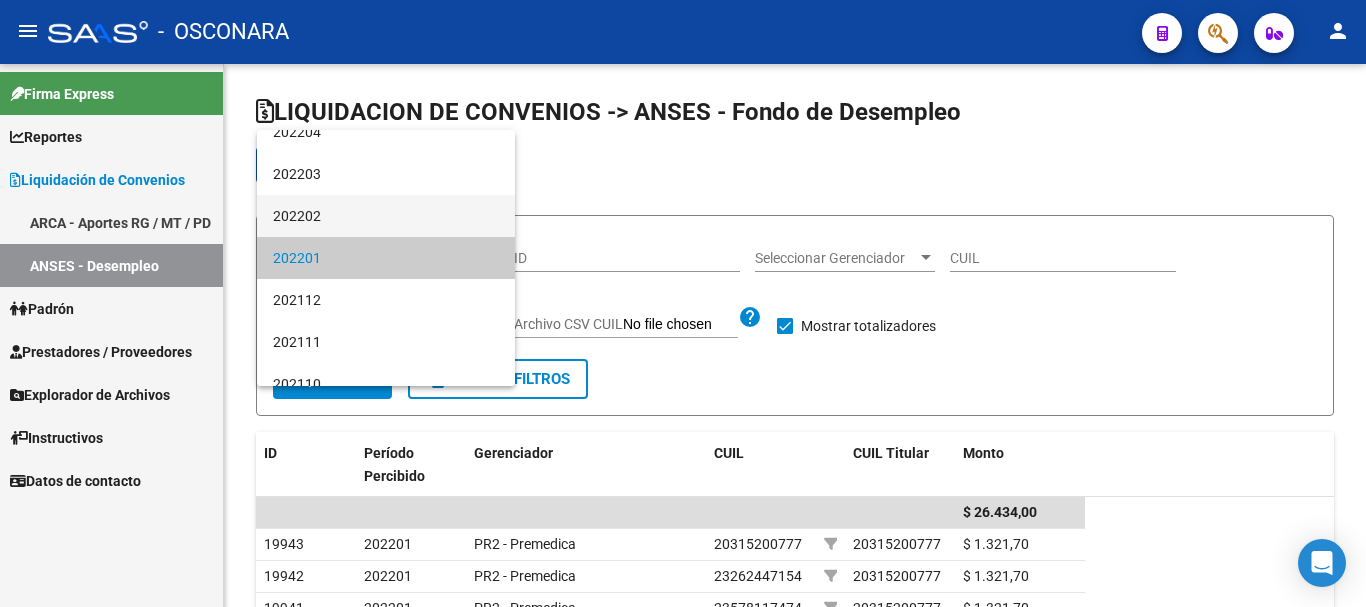 click on "202202" at bounding box center (386, 216) 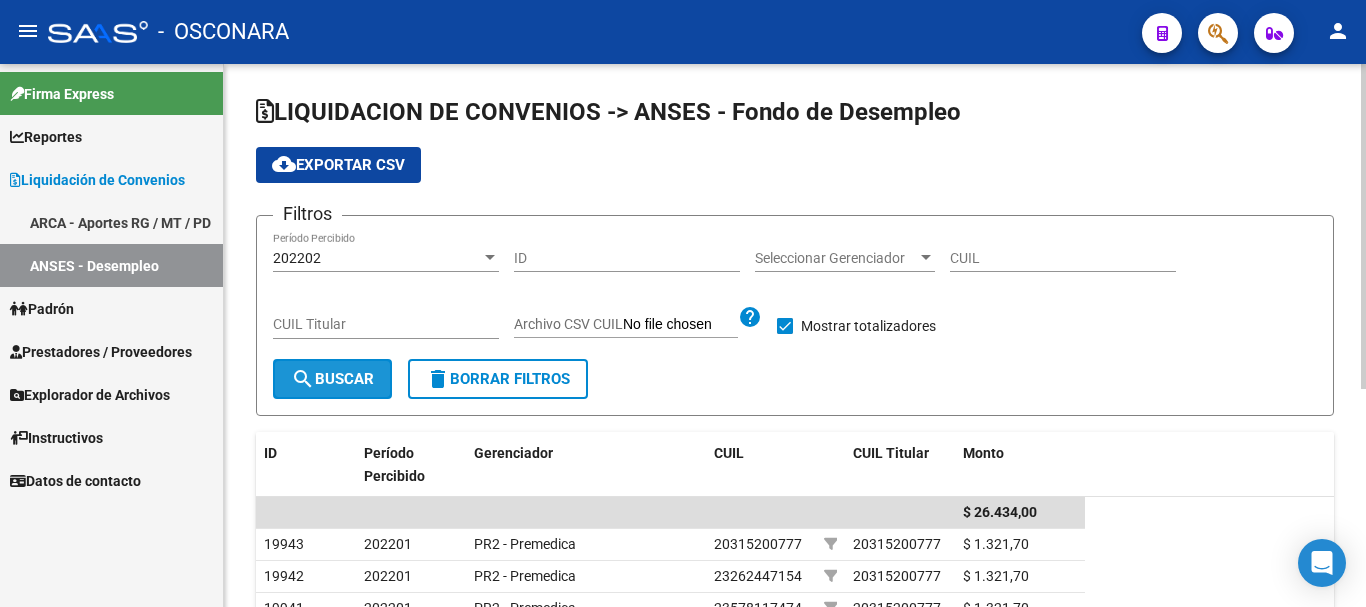 click on "search  Buscar" 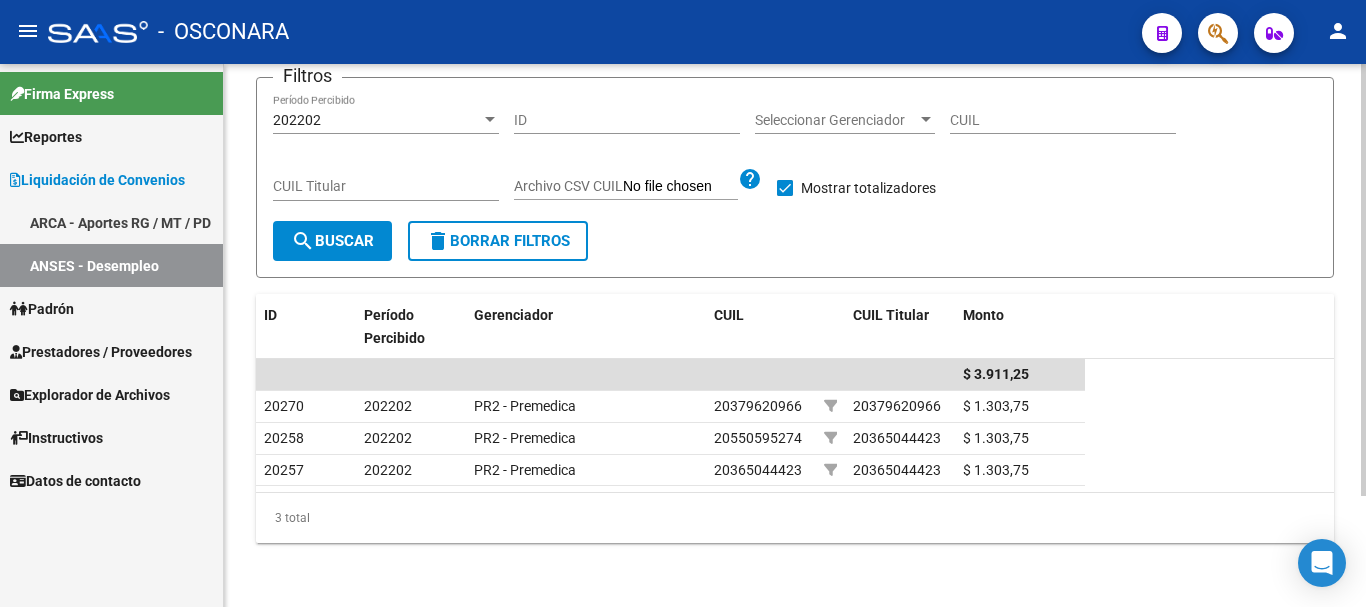 scroll, scrollTop: 140, scrollLeft: 0, axis: vertical 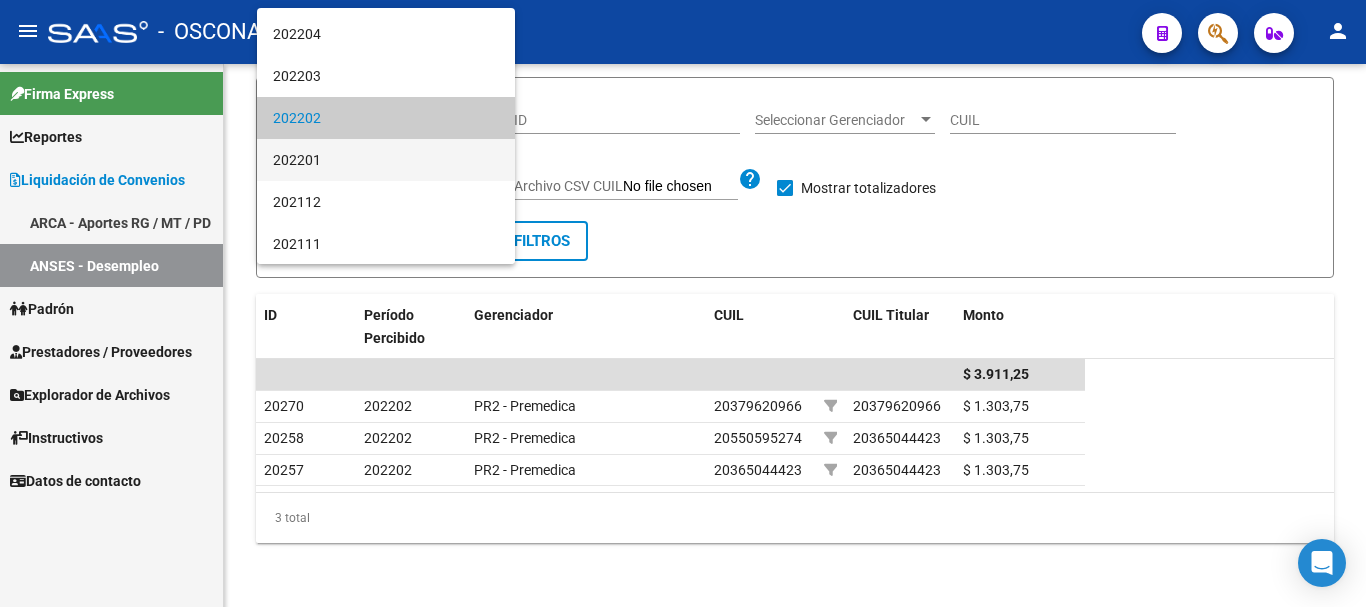 click on "202201" at bounding box center [386, 160] 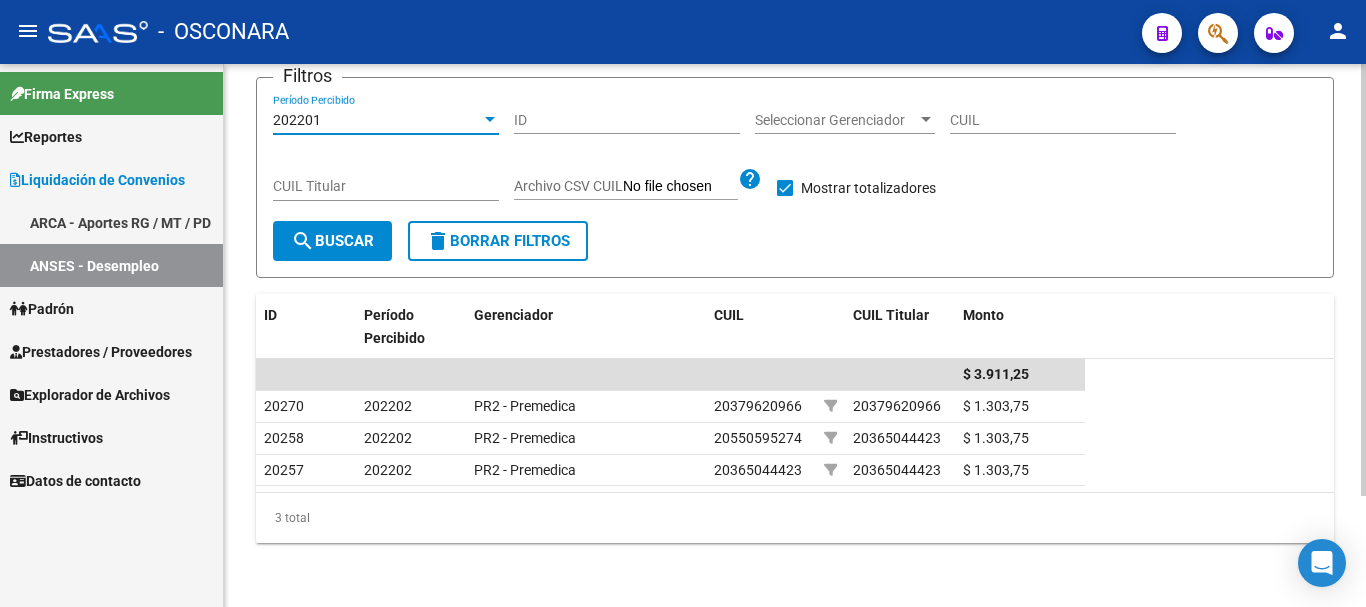 click at bounding box center [490, 119] 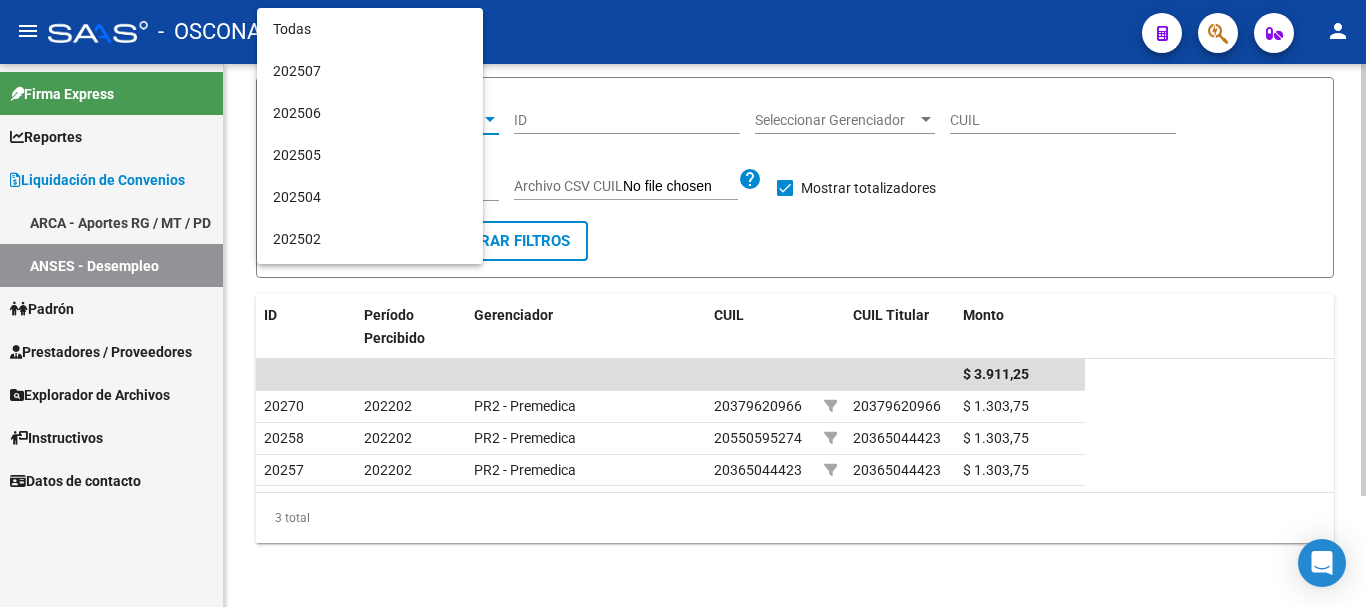 scroll, scrollTop: 1591, scrollLeft: 0, axis: vertical 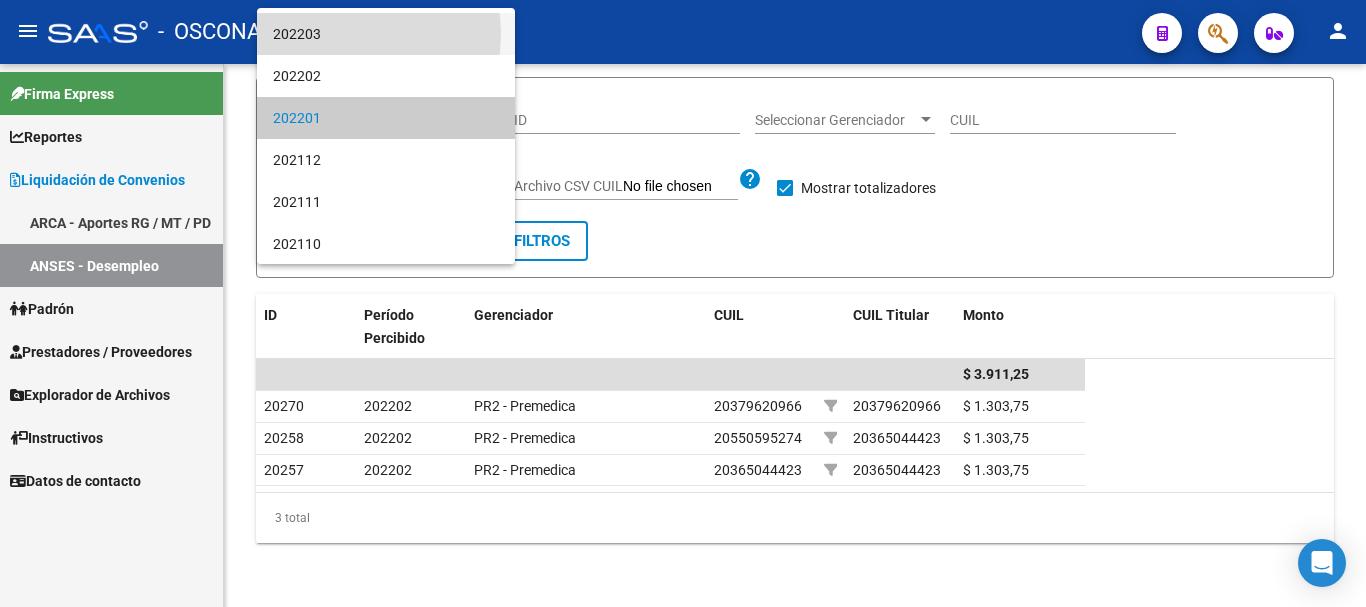 click on "202203" at bounding box center (386, 34) 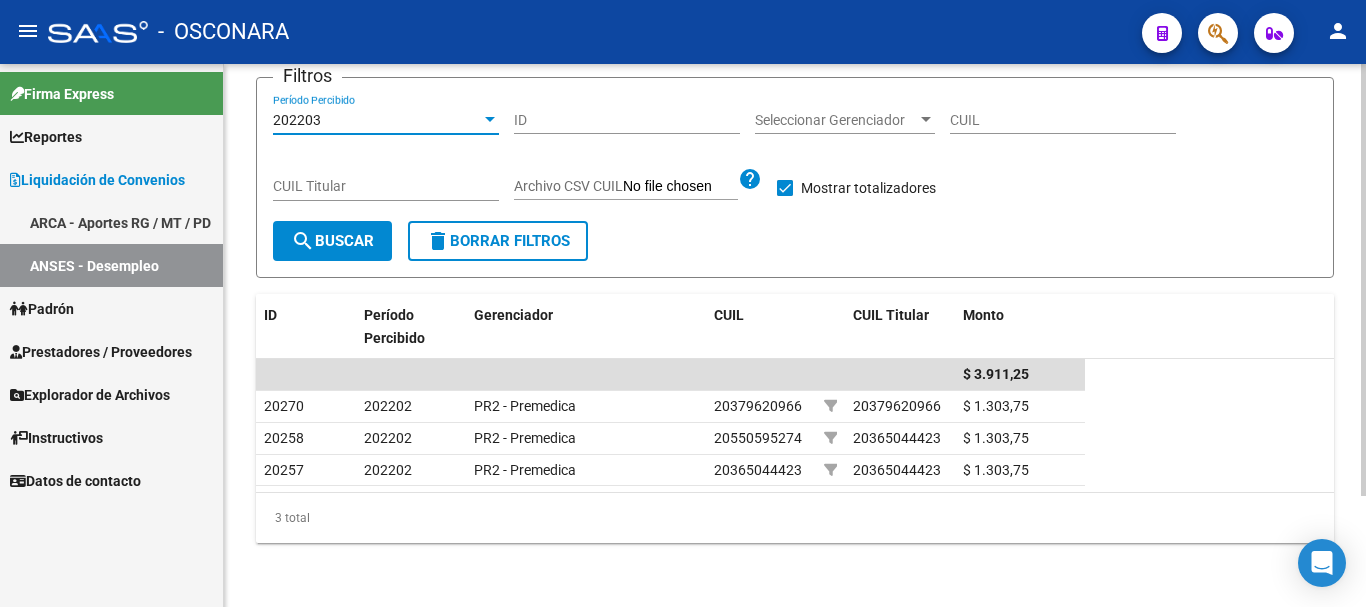 click on "search  Buscar" 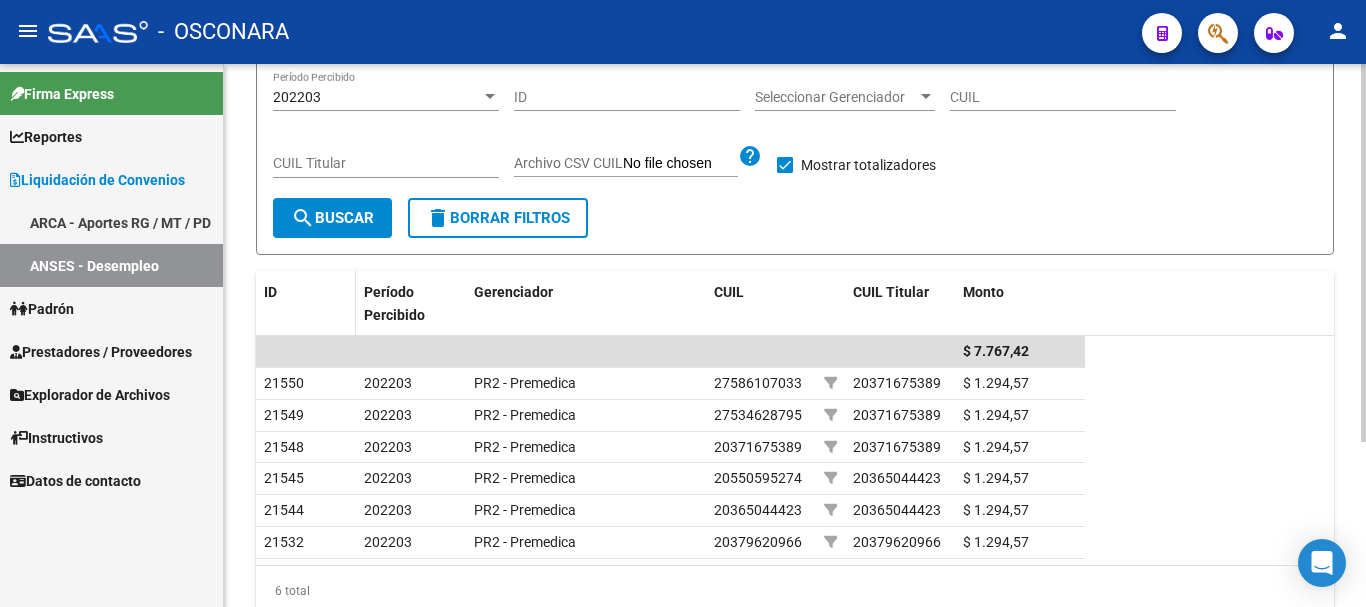 scroll, scrollTop: 36, scrollLeft: 0, axis: vertical 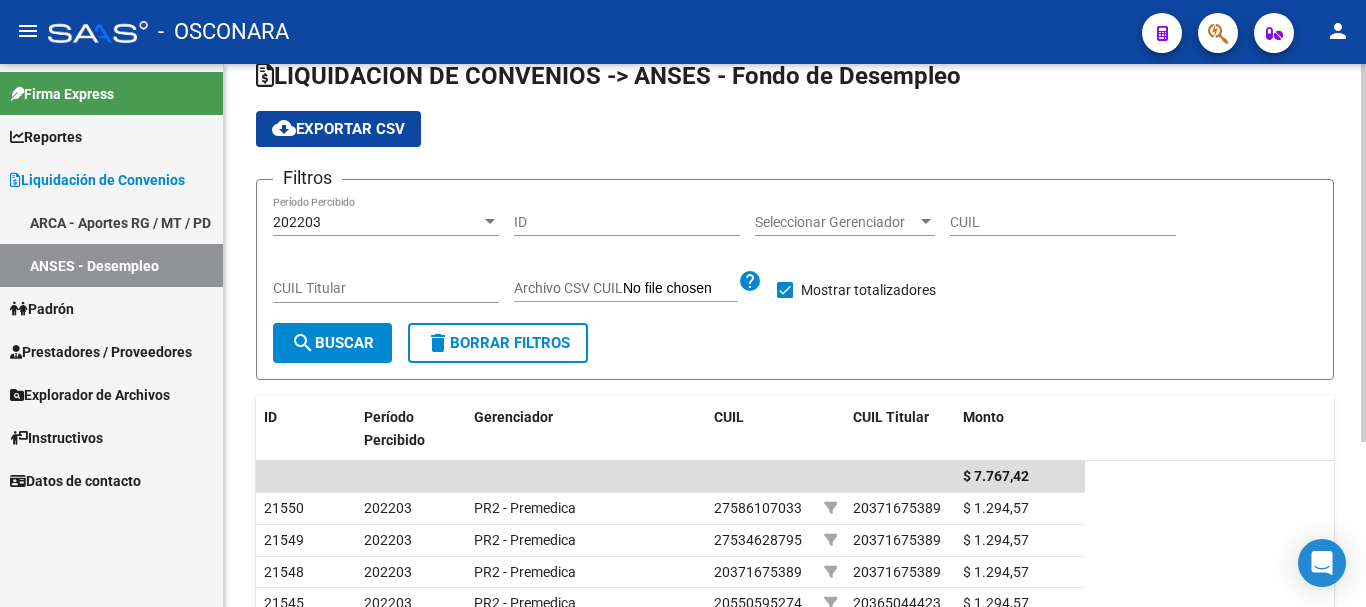 click at bounding box center [490, 221] 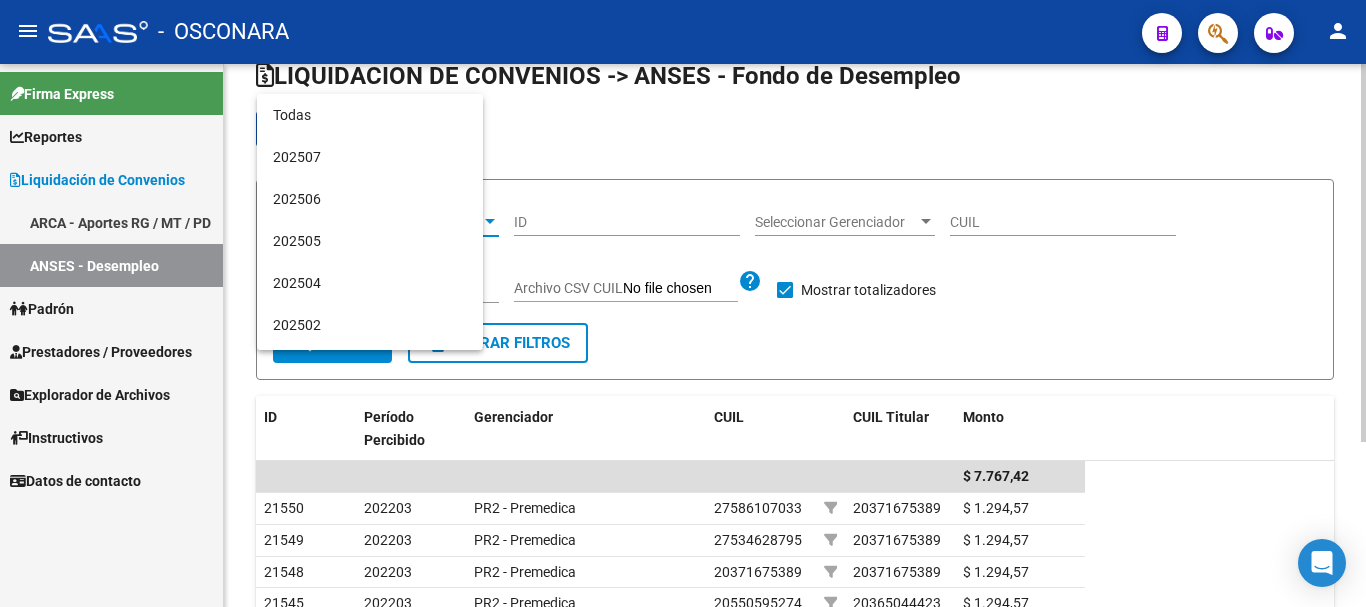 scroll, scrollTop: 1489, scrollLeft: 0, axis: vertical 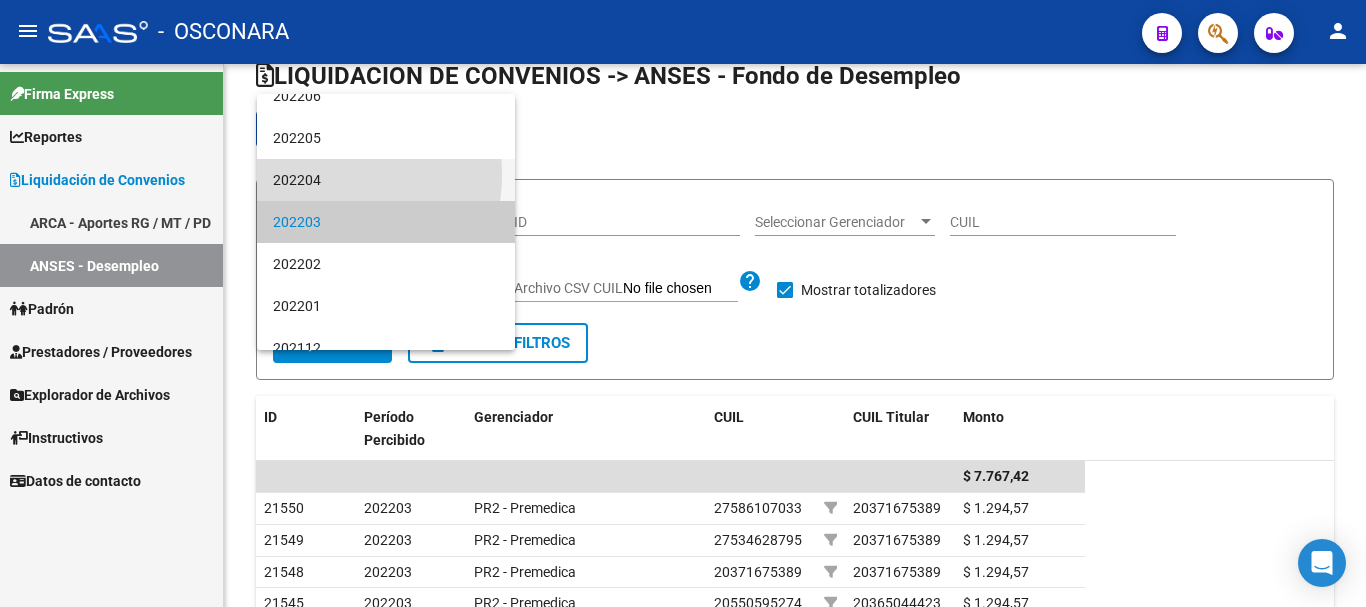 click on "202204" at bounding box center (386, 180) 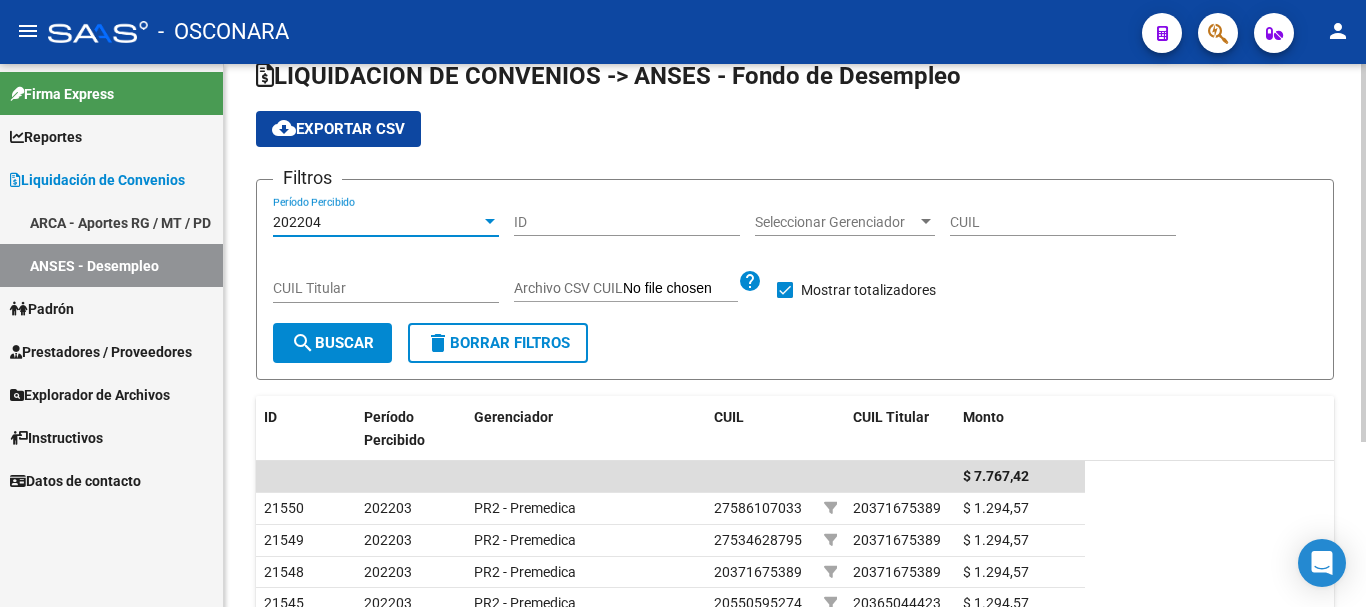 click on "search  Buscar" 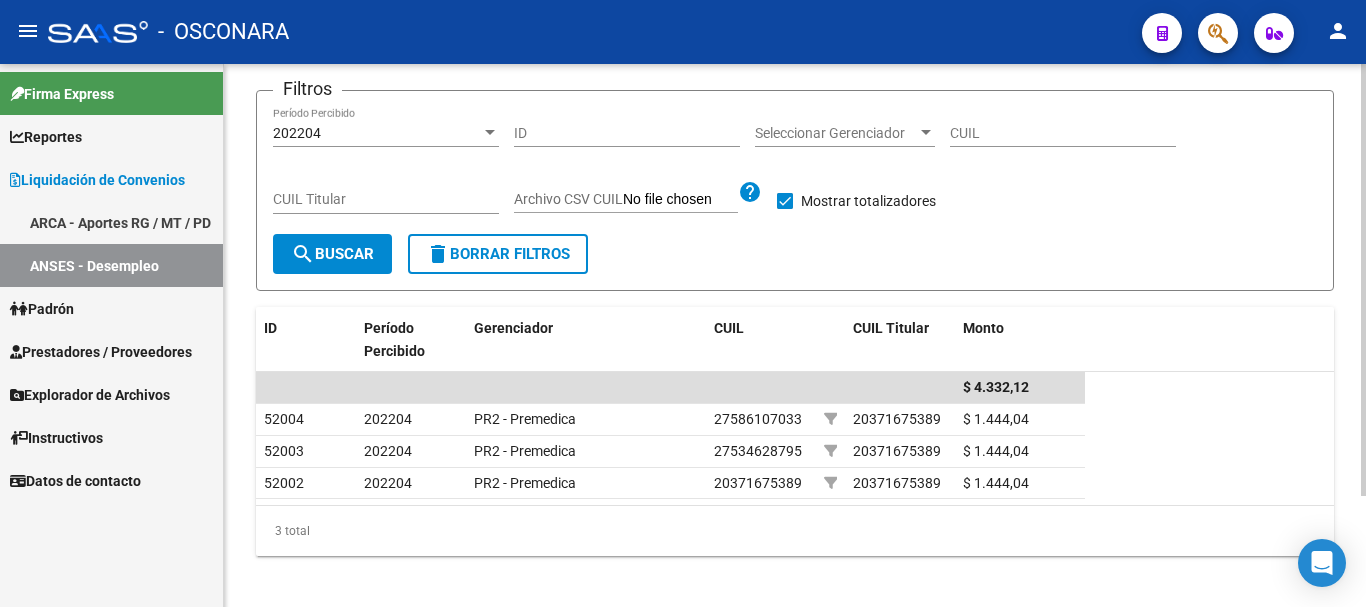 scroll, scrollTop: 140, scrollLeft: 0, axis: vertical 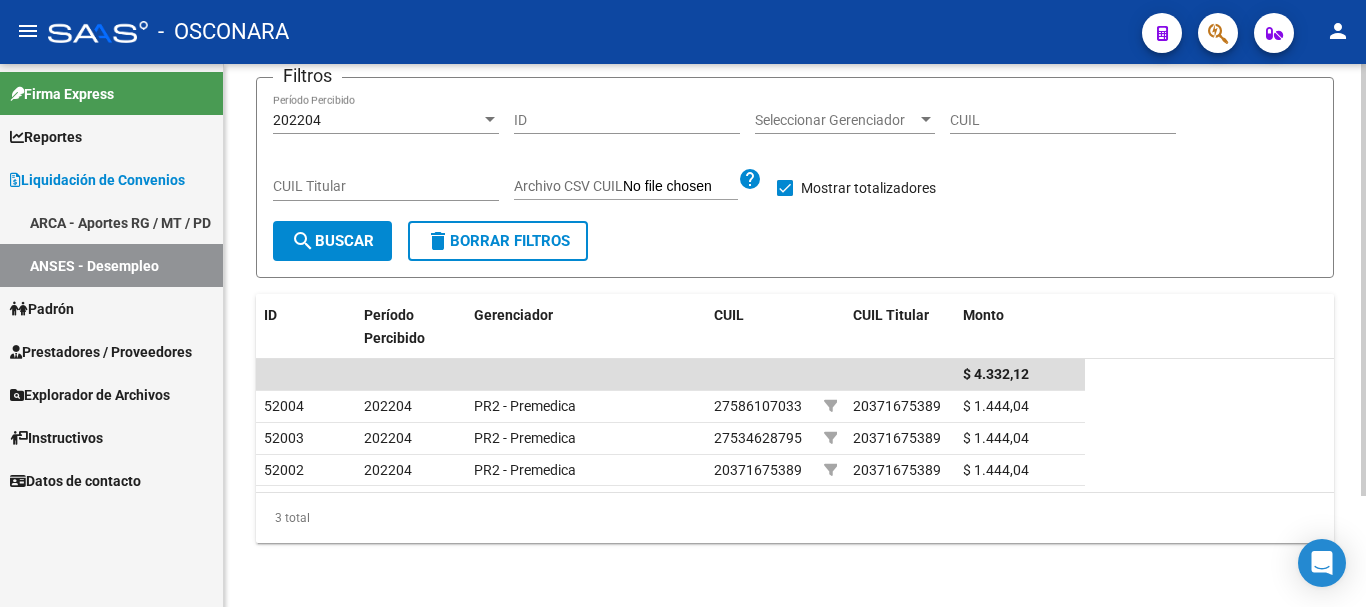 click at bounding box center (490, 120) 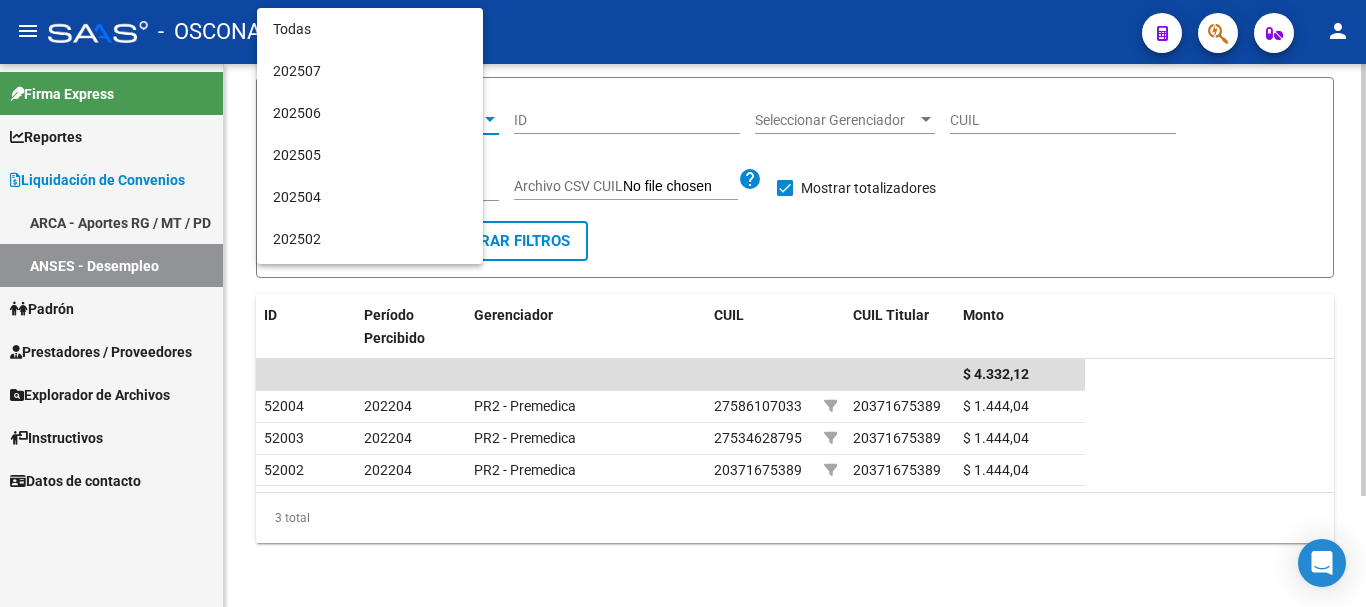 scroll, scrollTop: 1465, scrollLeft: 0, axis: vertical 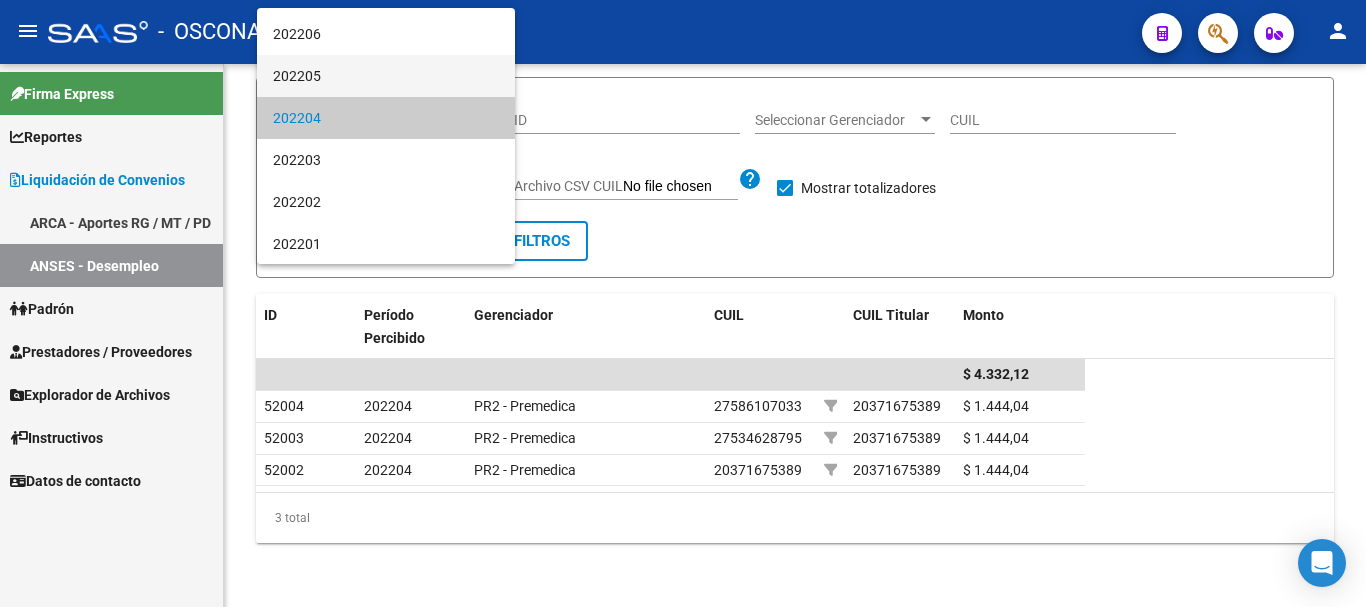 click on "202205" at bounding box center [386, 76] 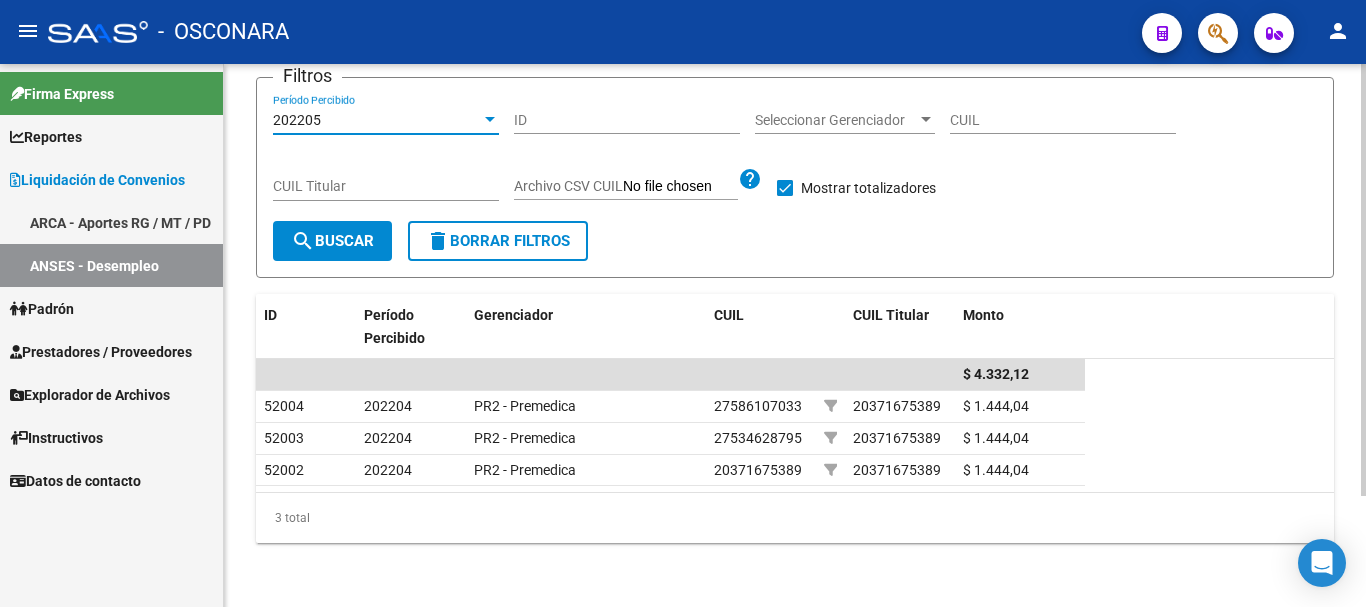 click on "search  Buscar" 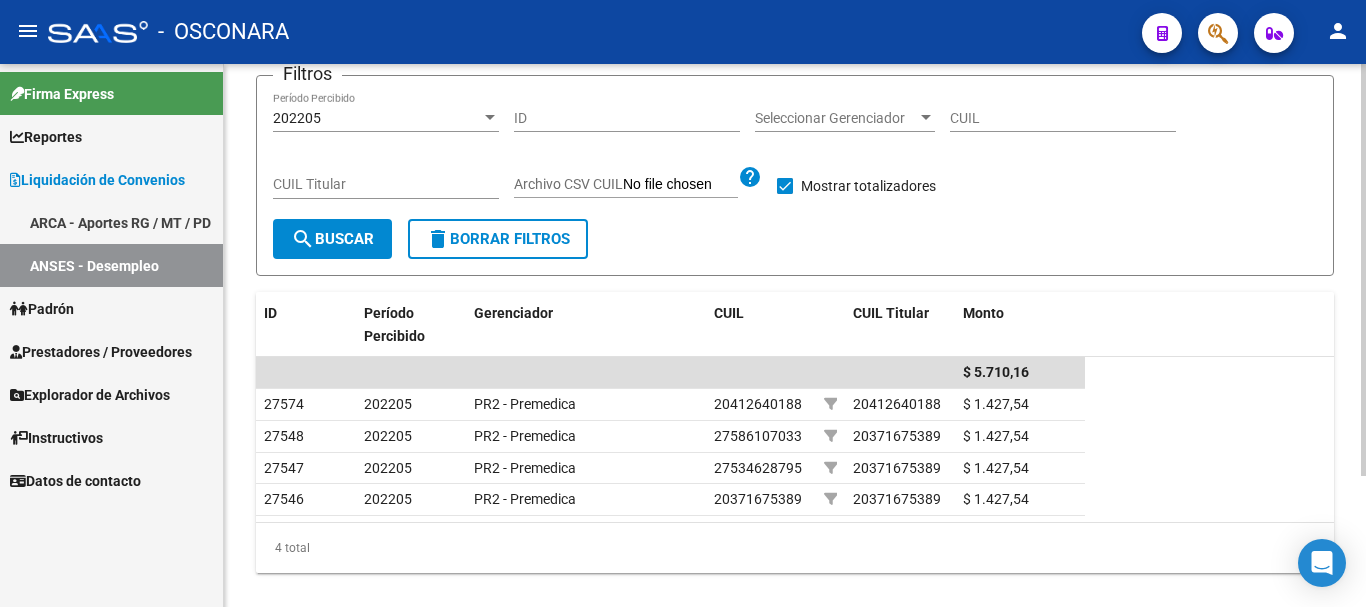 click at bounding box center [490, 117] 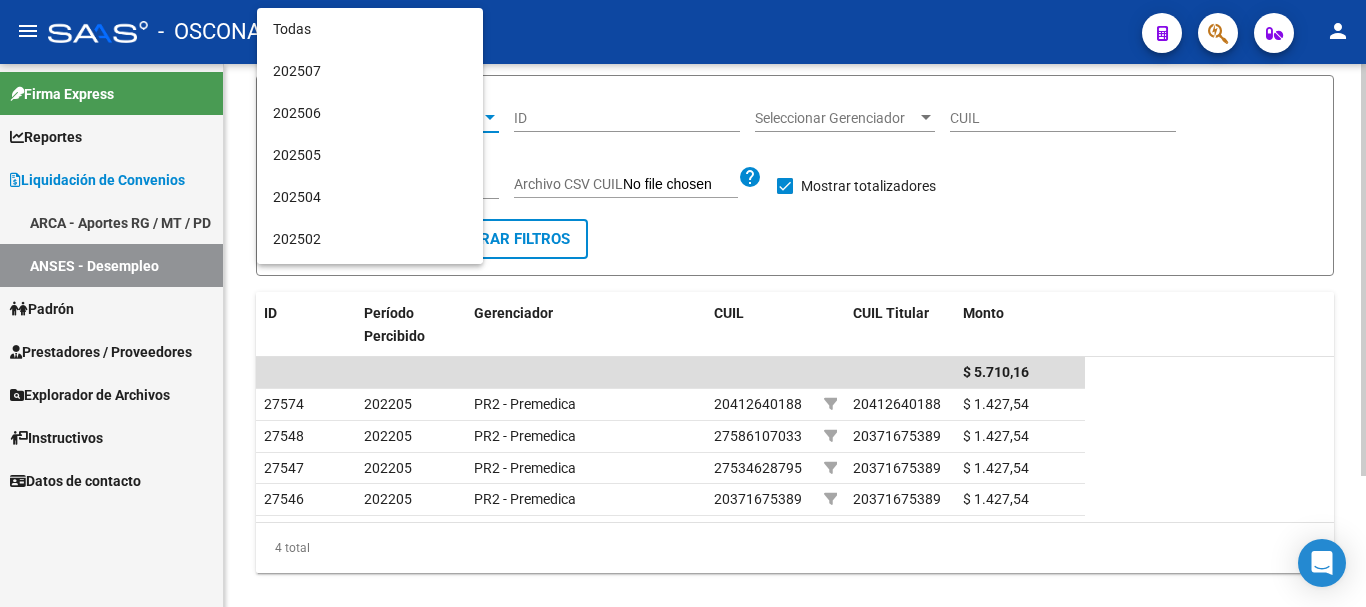 scroll, scrollTop: 1423, scrollLeft: 0, axis: vertical 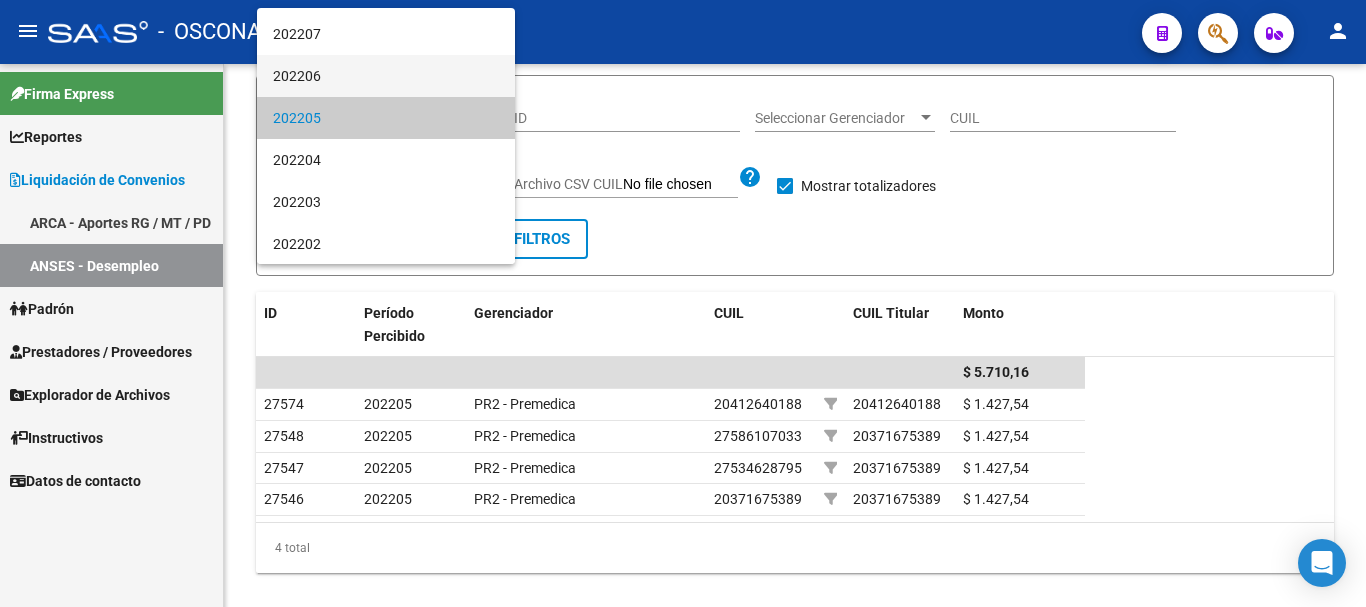 click on "202206" at bounding box center [386, 76] 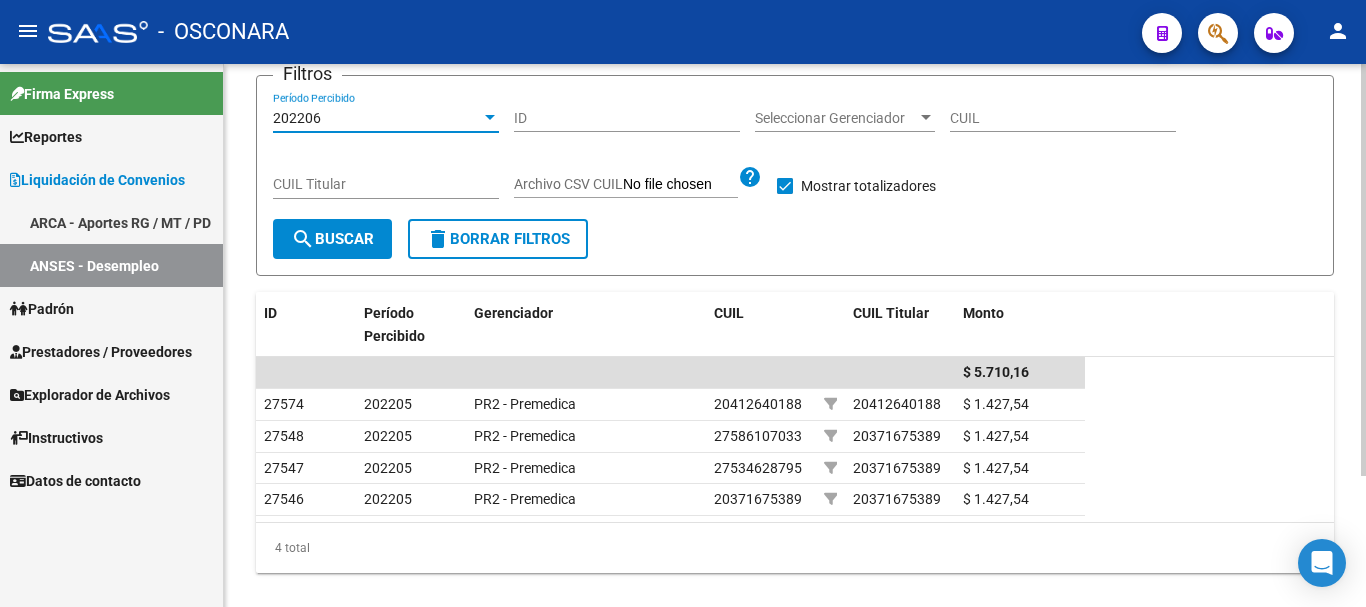 click on "search  Buscar" 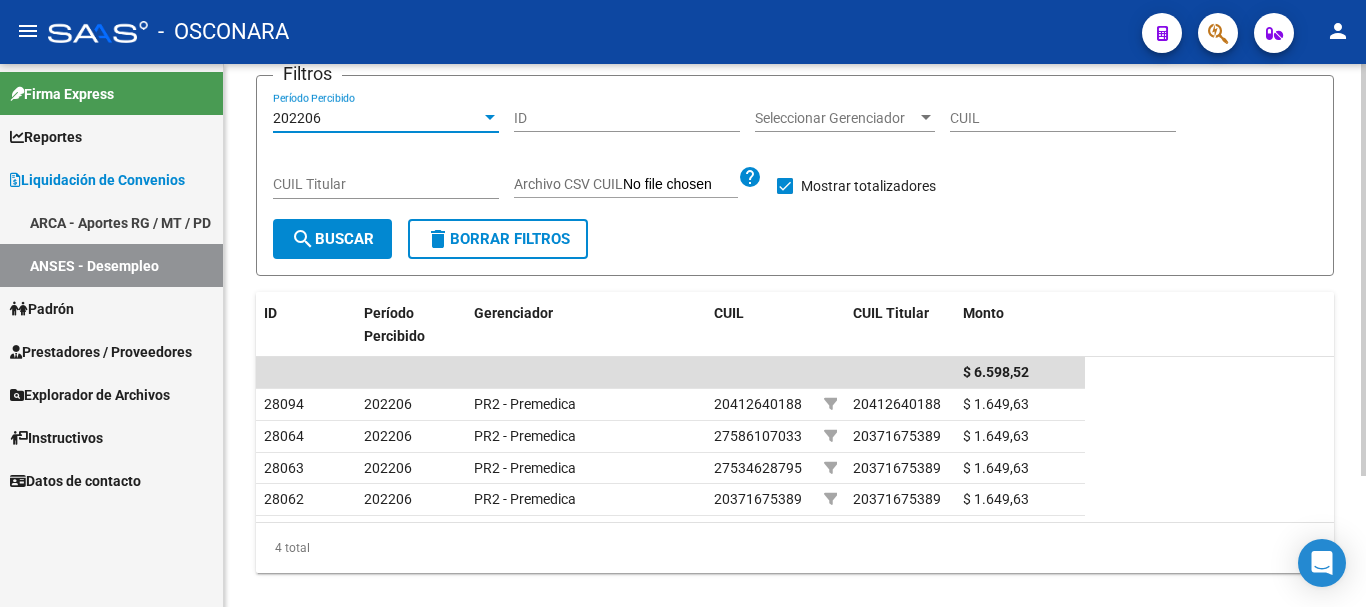 click at bounding box center (490, 117) 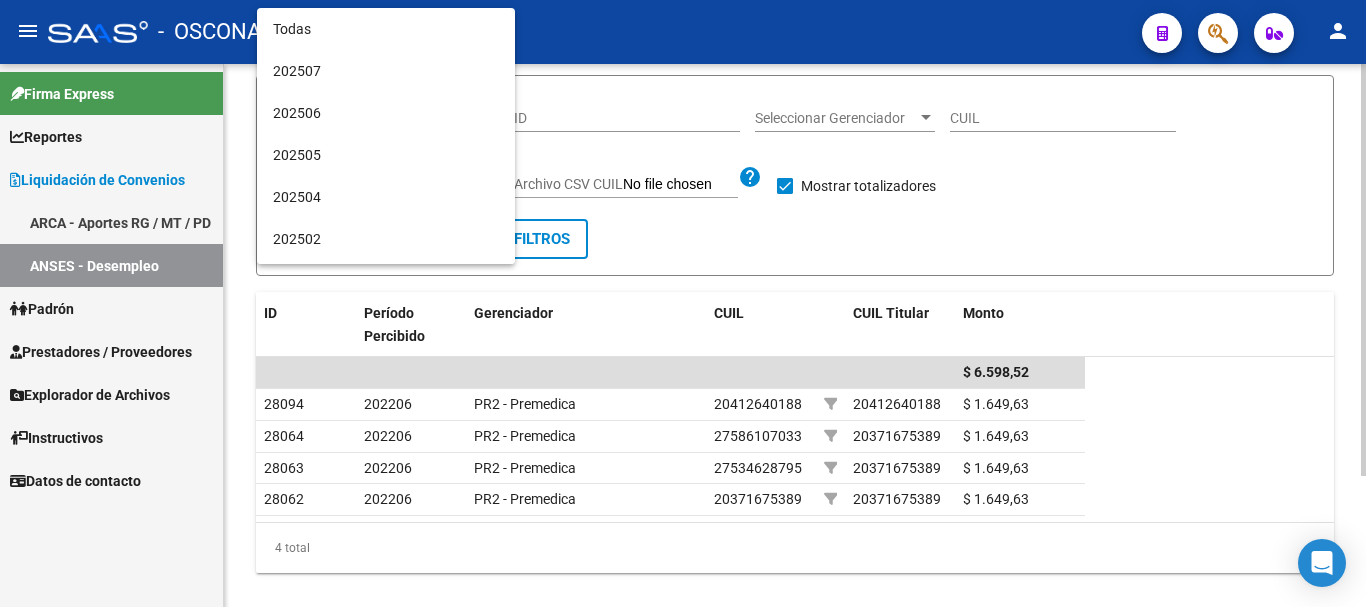 scroll, scrollTop: 1381, scrollLeft: 0, axis: vertical 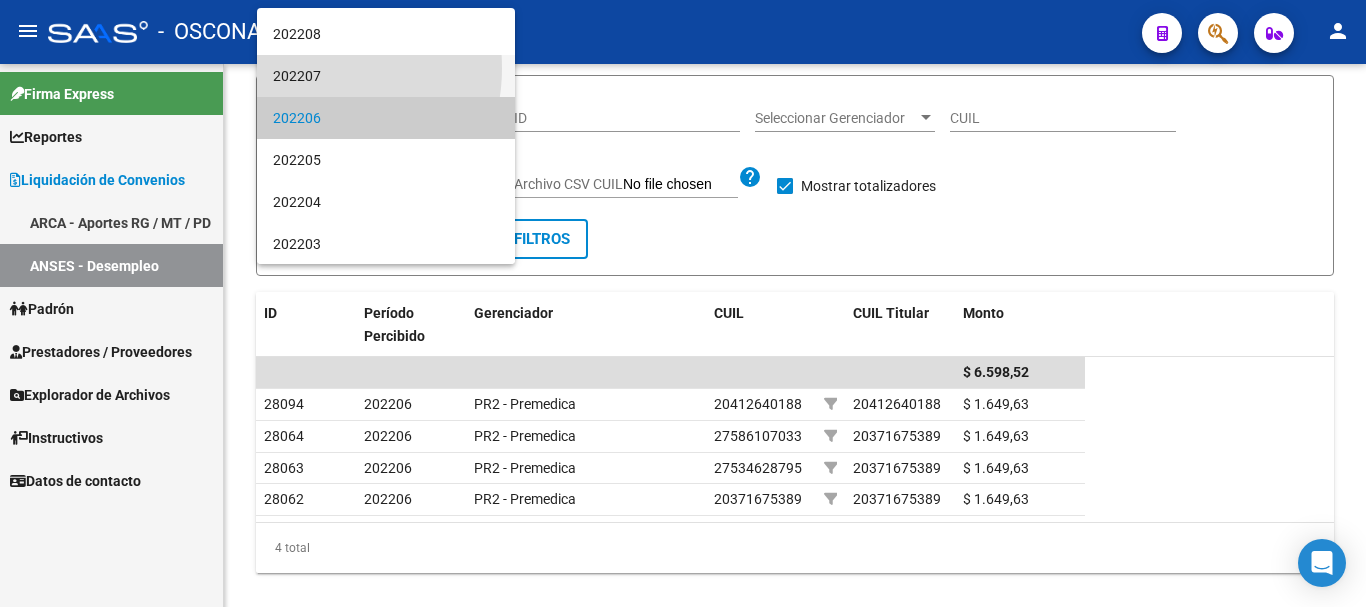 click on "202207" at bounding box center (386, 76) 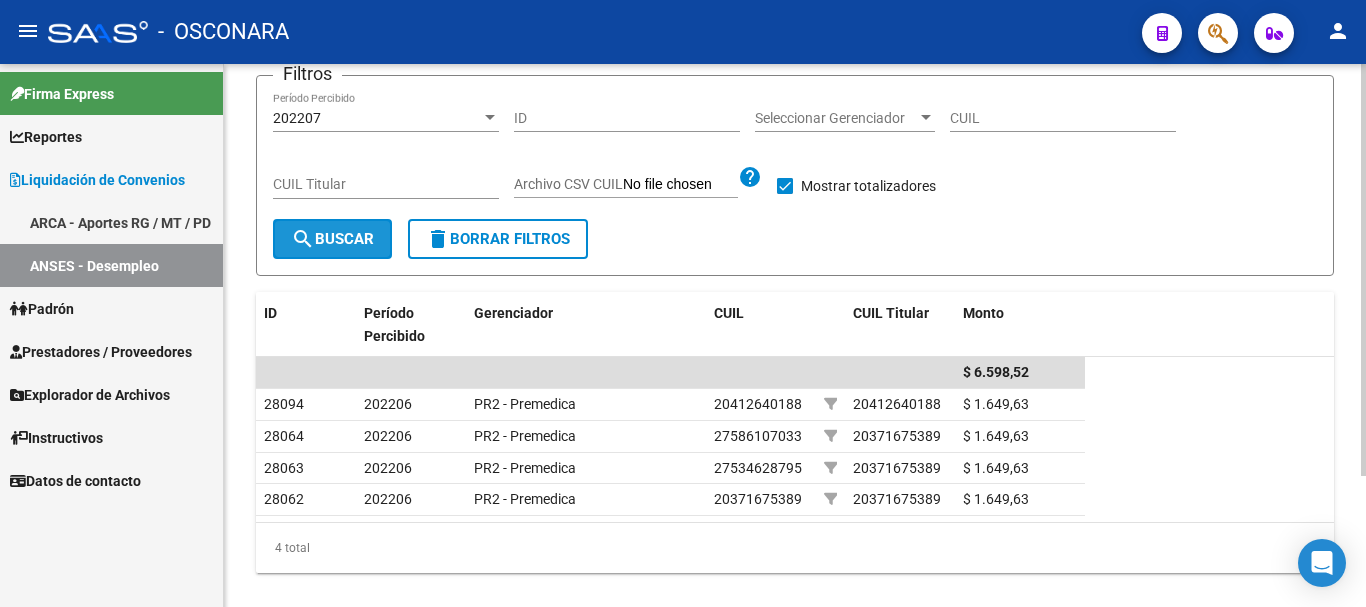 click on "search  Buscar" 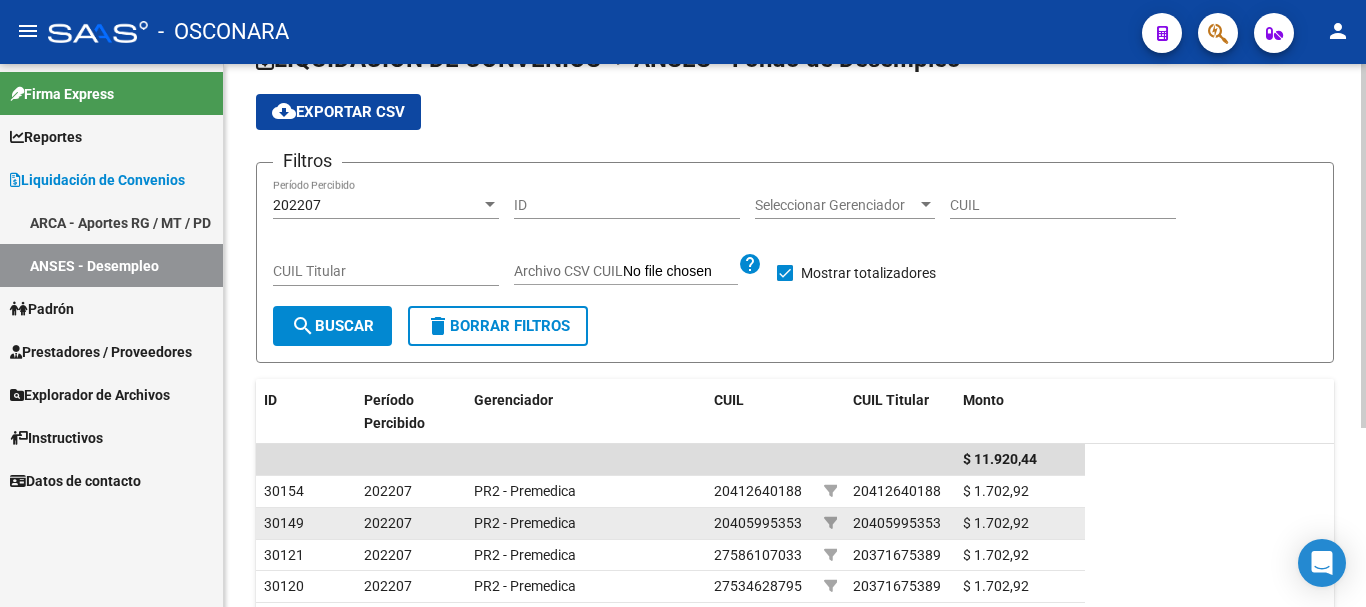 scroll, scrollTop: 0, scrollLeft: 0, axis: both 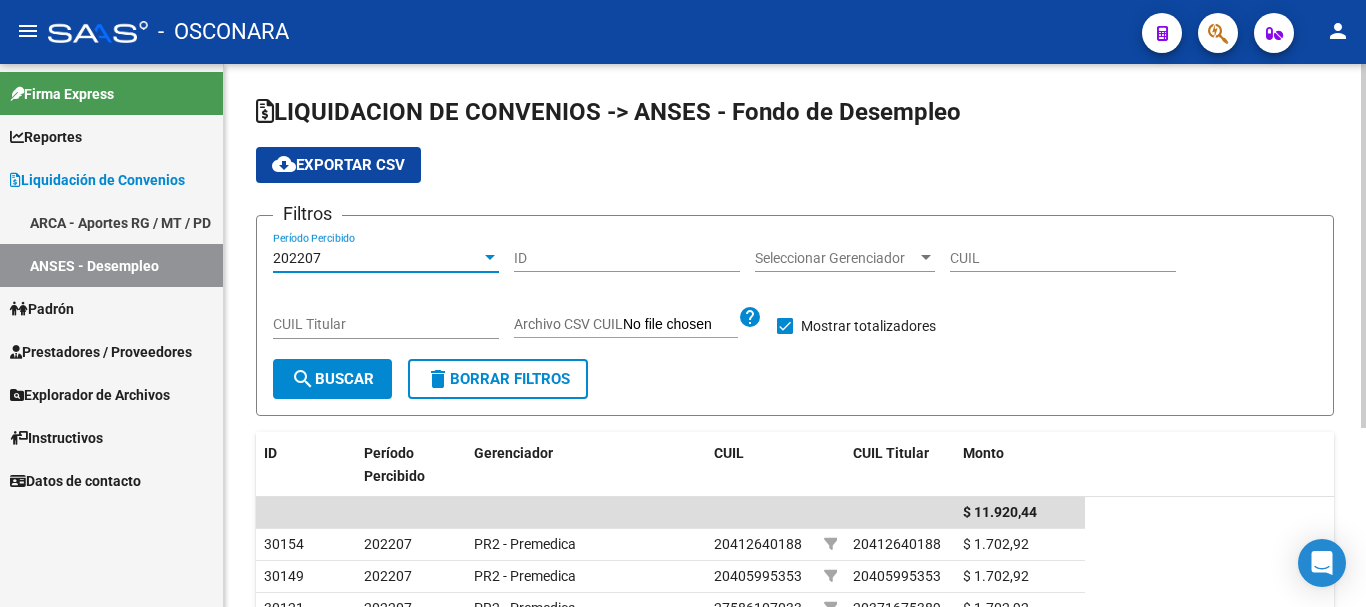 click at bounding box center [490, 257] 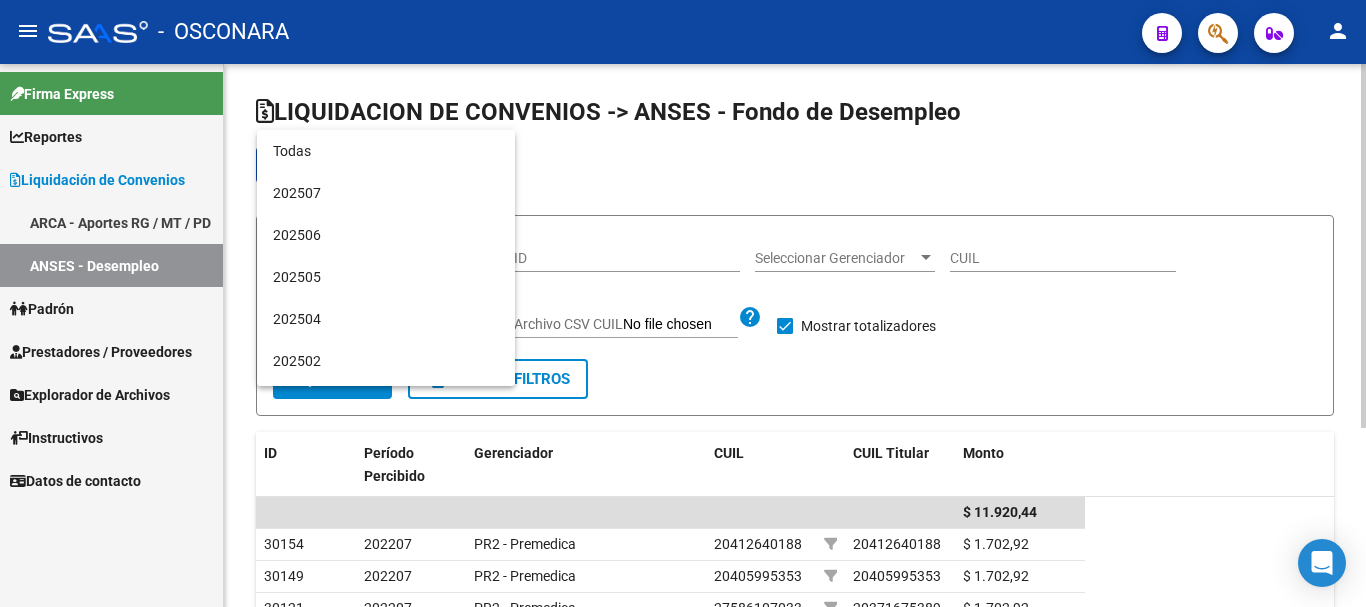 scroll, scrollTop: 1321, scrollLeft: 0, axis: vertical 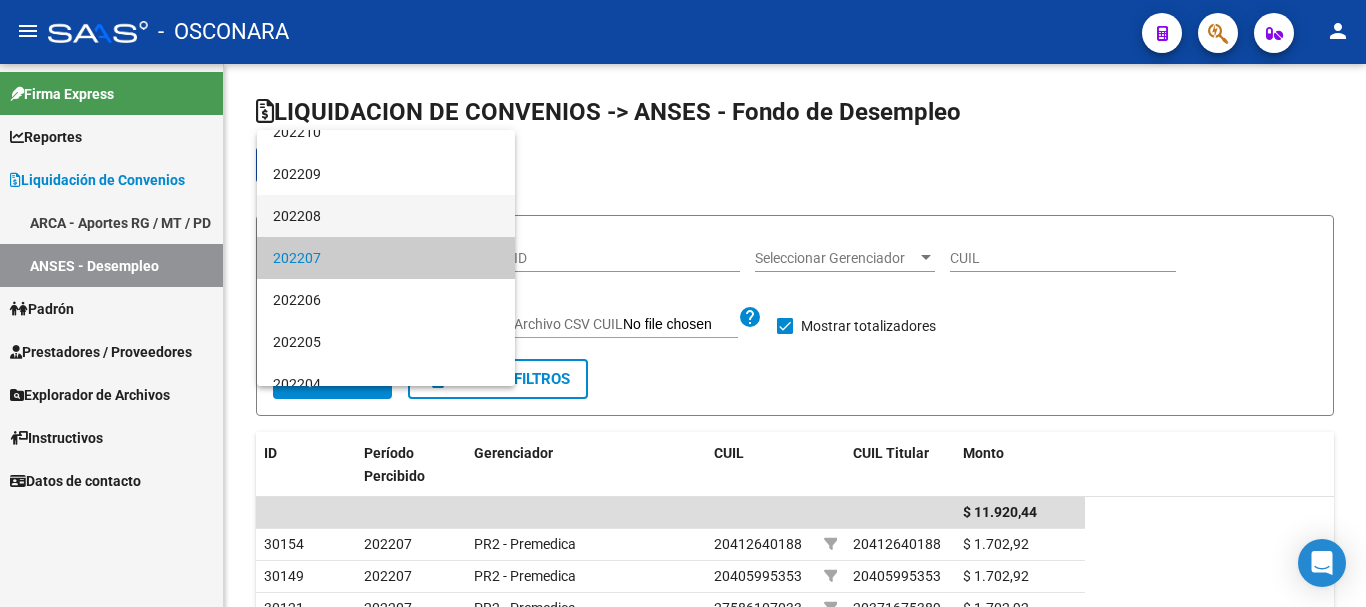 click on "202208" at bounding box center (386, 216) 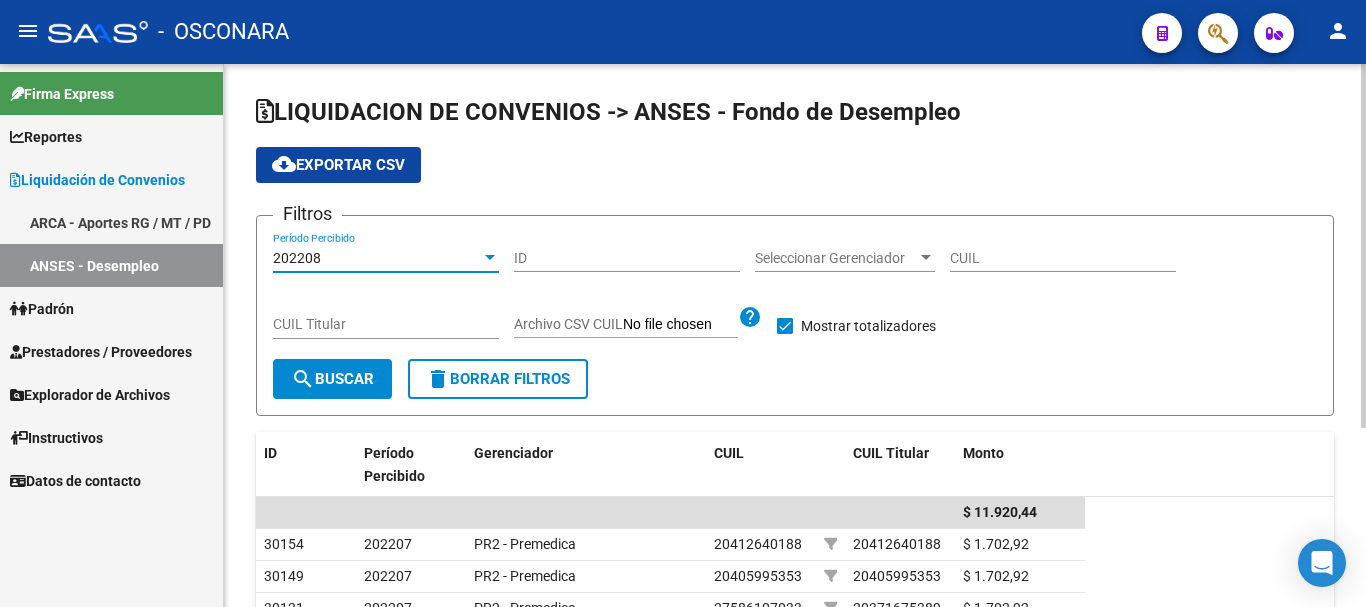click on "search  Buscar" 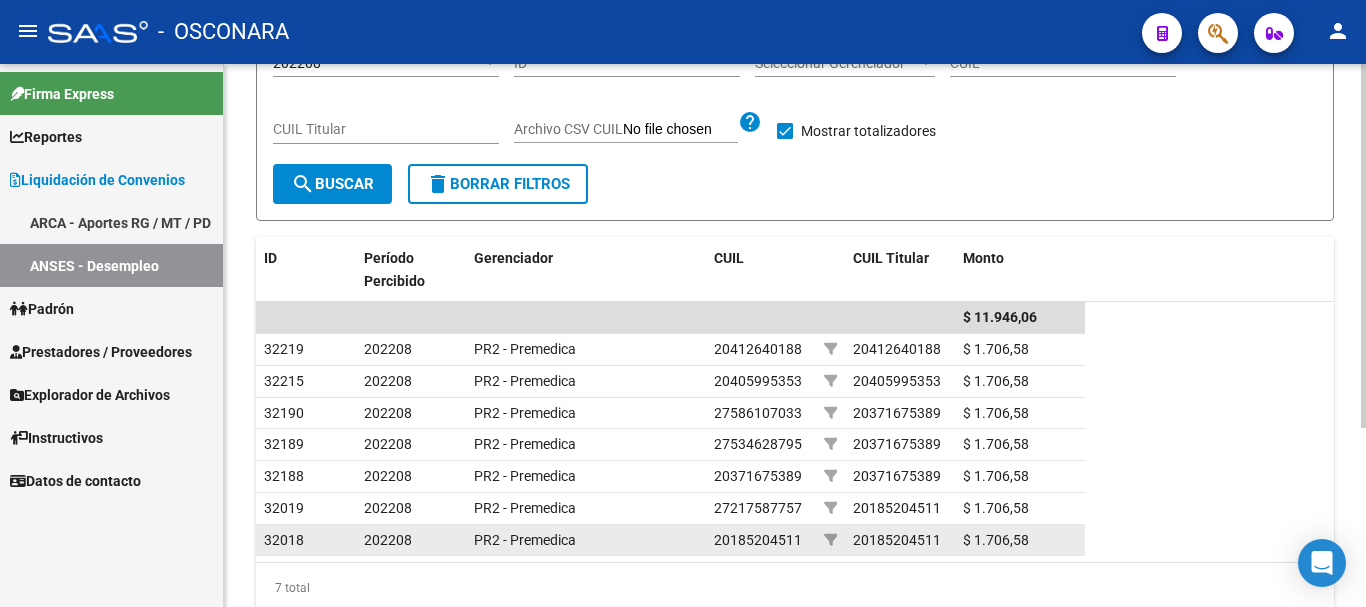 scroll, scrollTop: 67, scrollLeft: 0, axis: vertical 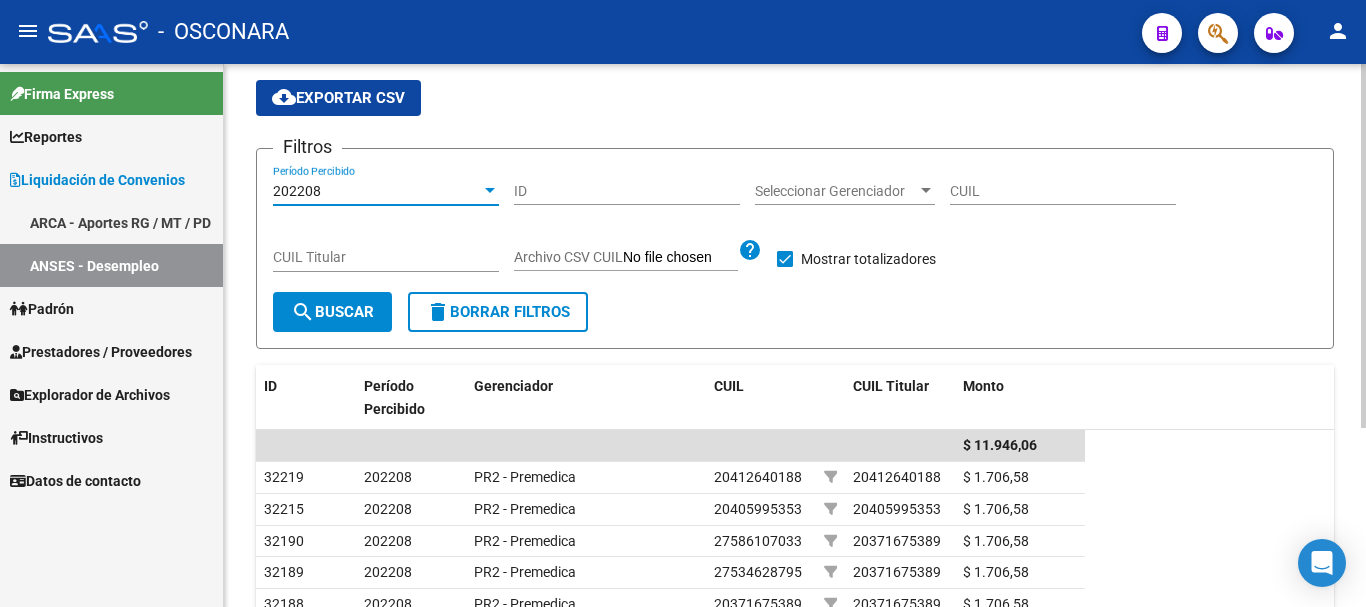 click at bounding box center [490, 190] 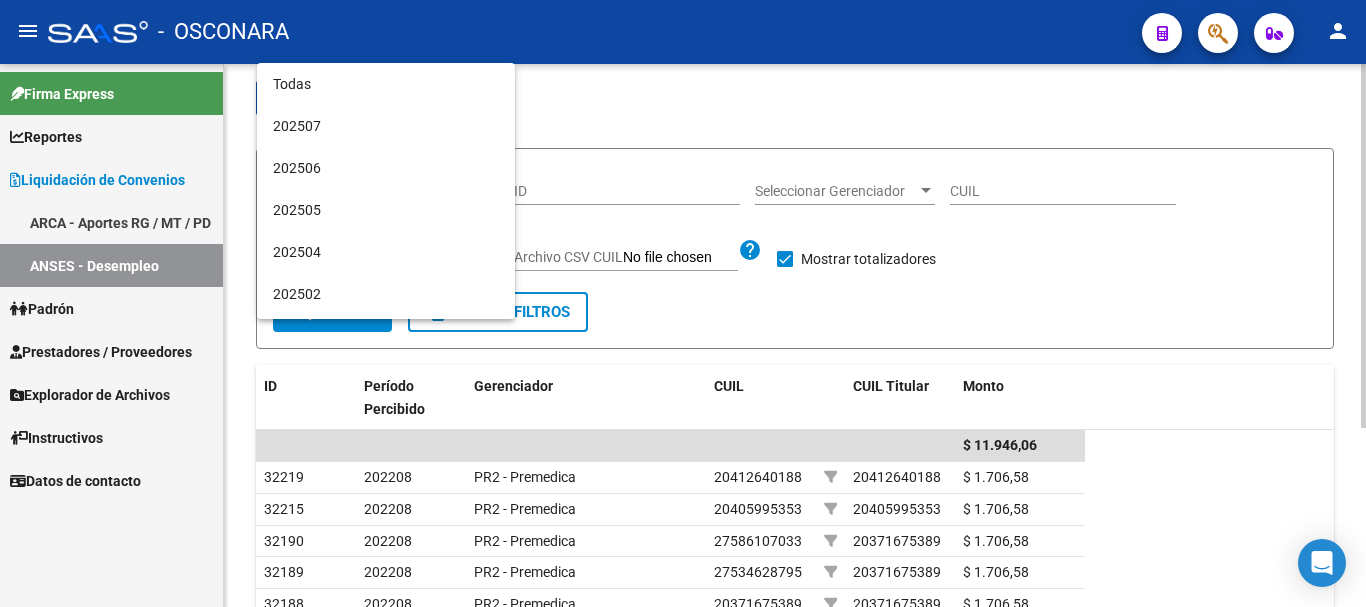 scroll, scrollTop: 1279, scrollLeft: 0, axis: vertical 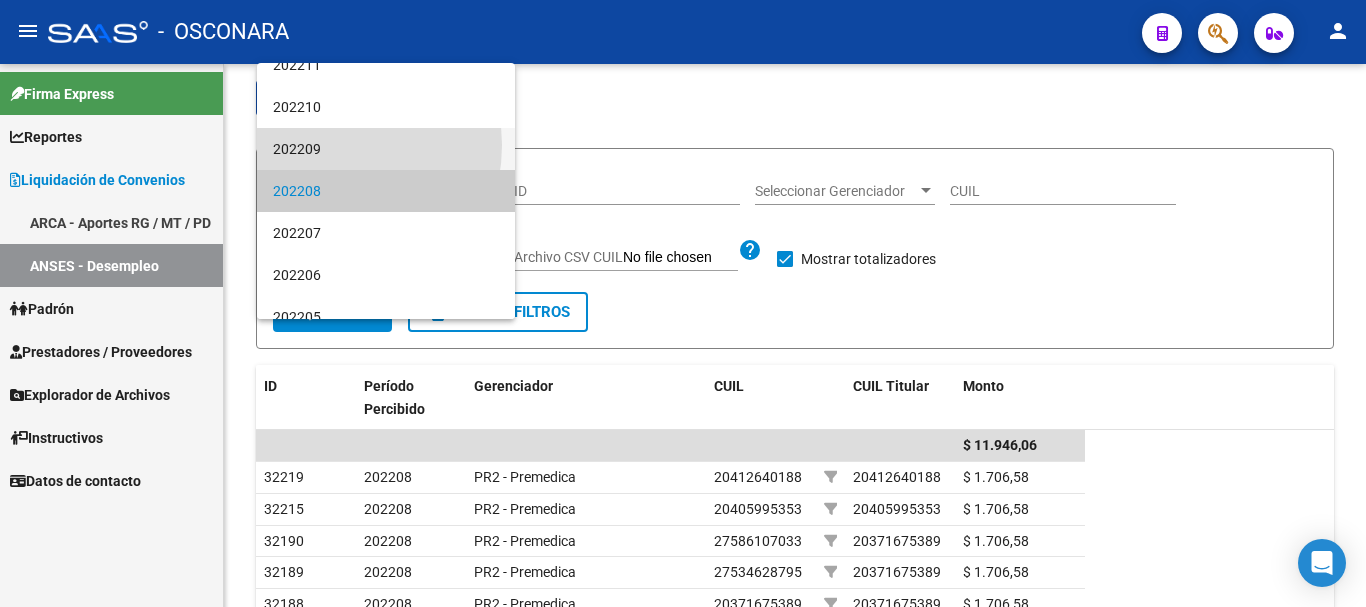 click on "202209" at bounding box center [386, 149] 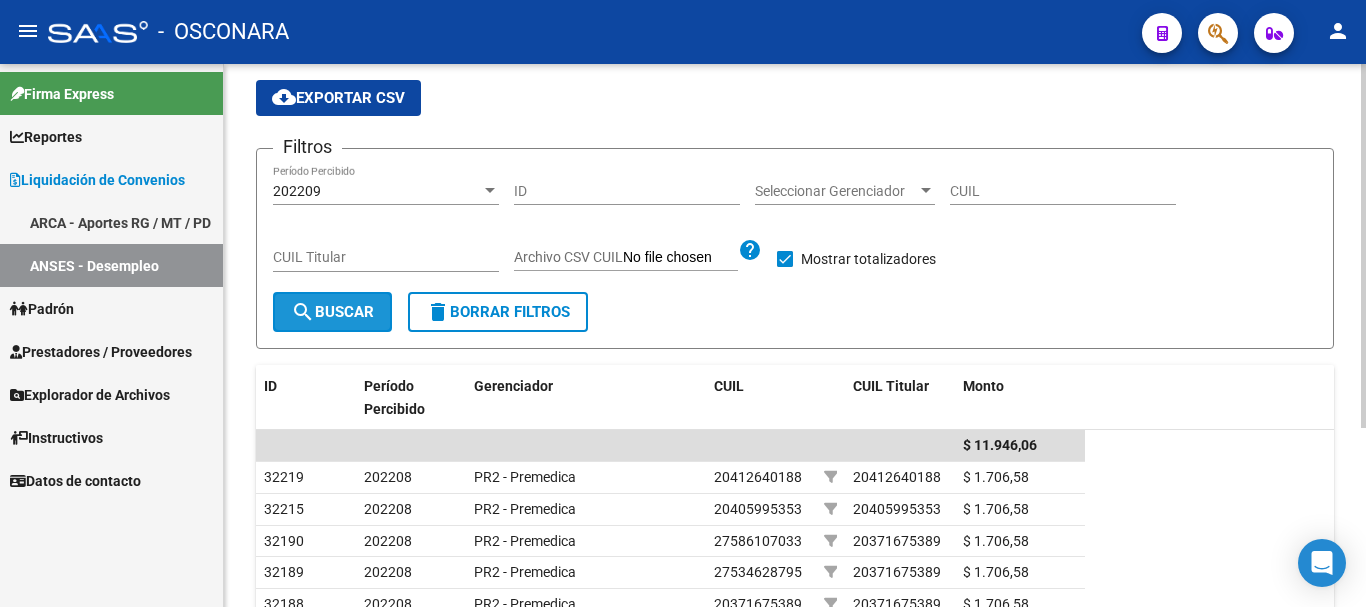 click on "search  Buscar" 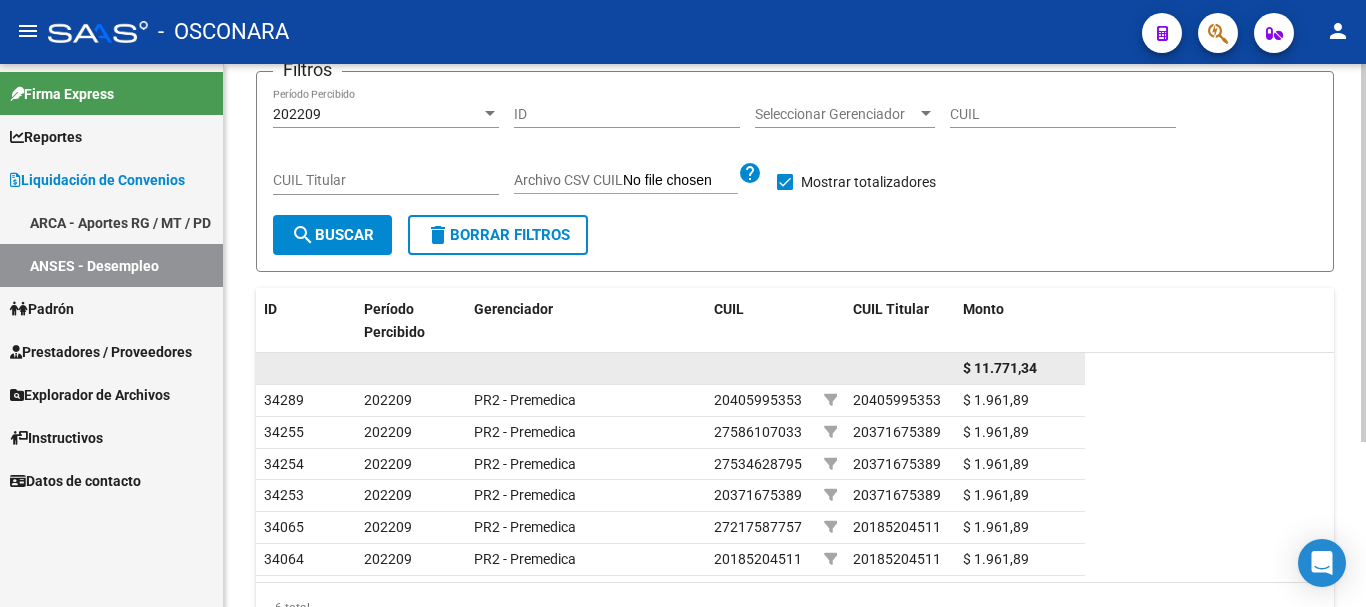 scroll, scrollTop: 36, scrollLeft: 0, axis: vertical 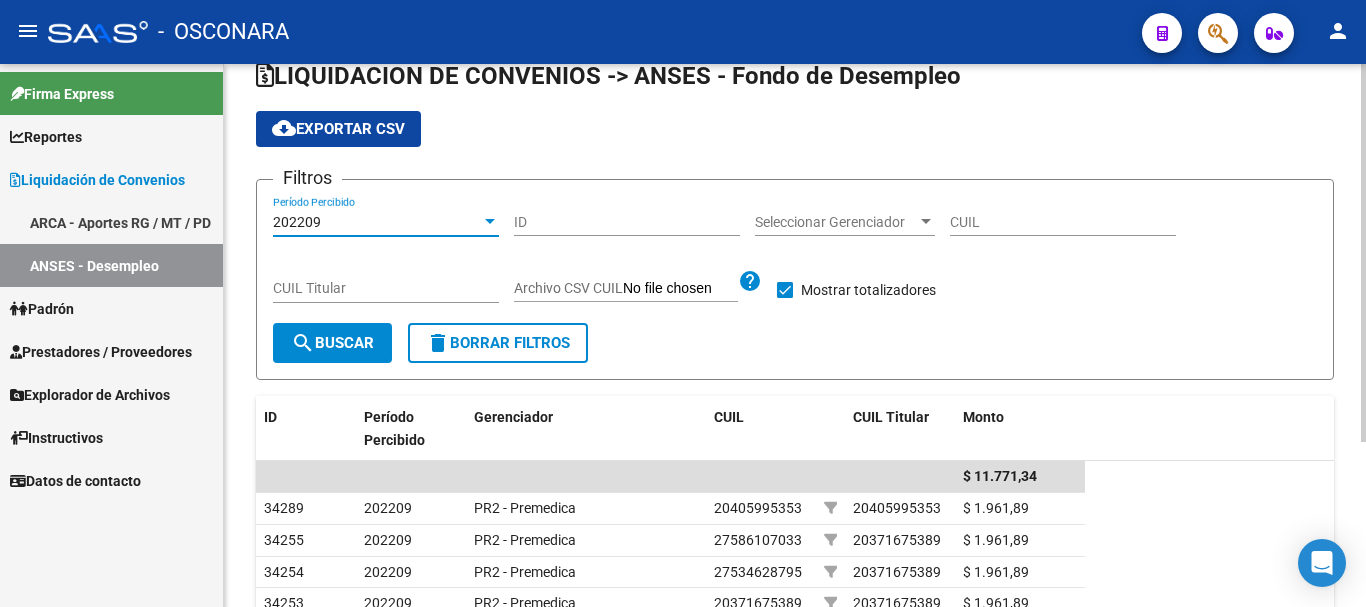 click at bounding box center (490, 222) 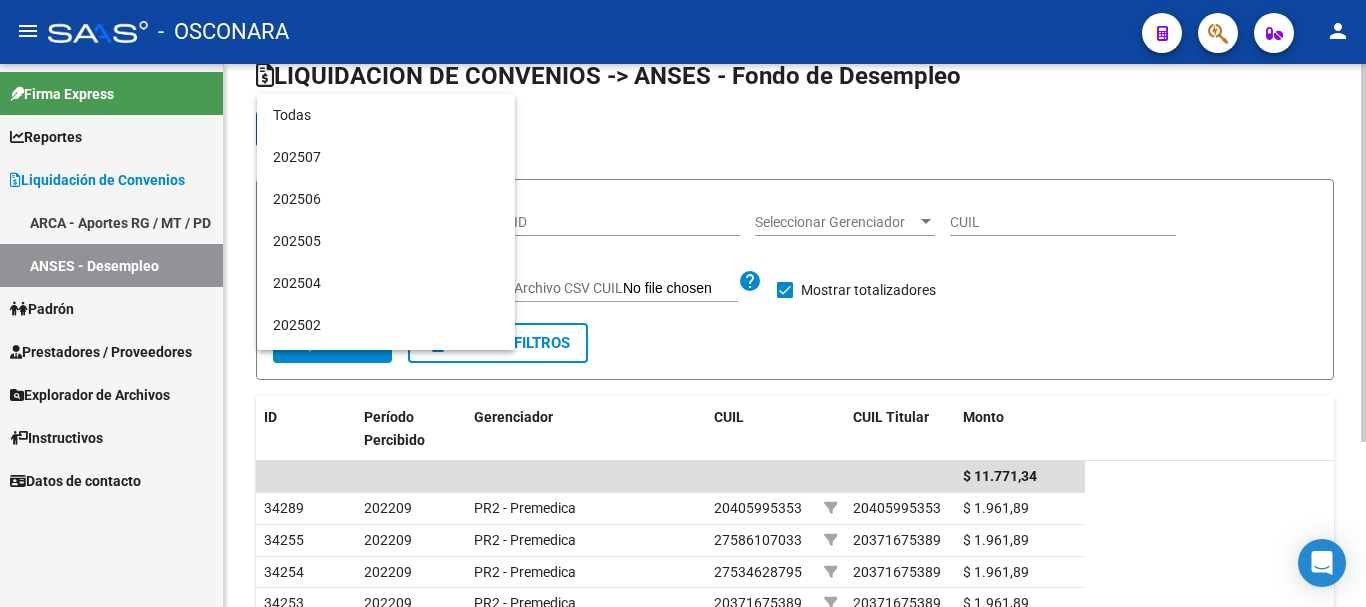 scroll, scrollTop: 1237, scrollLeft: 0, axis: vertical 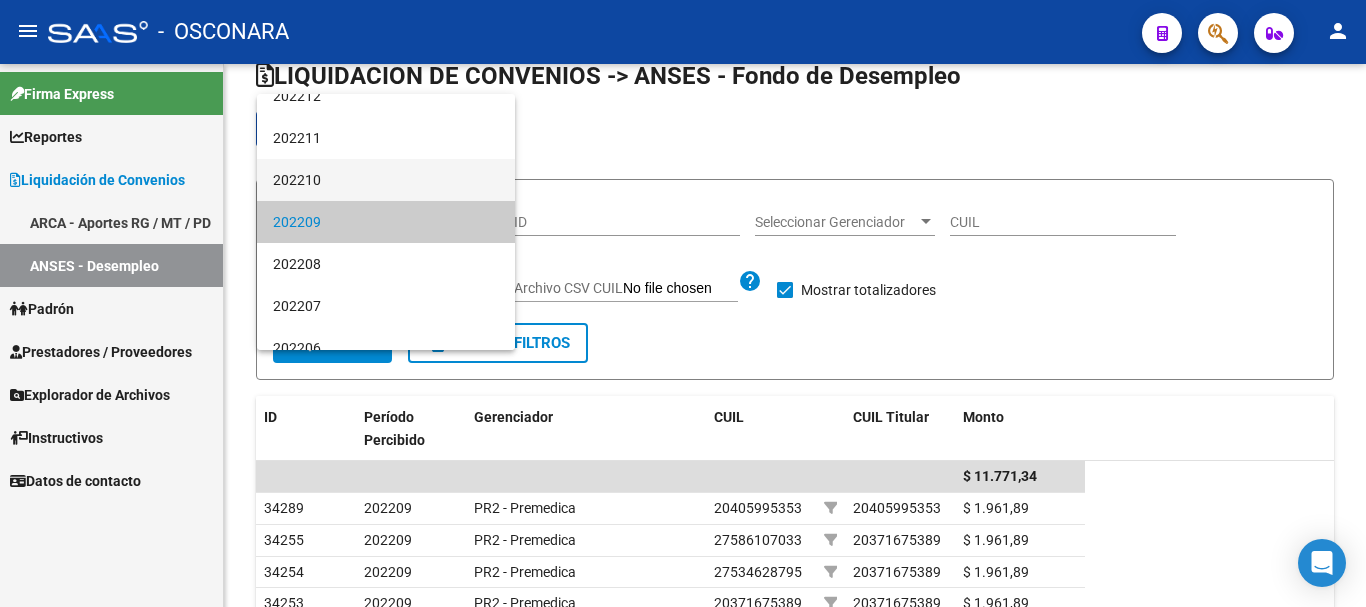 click on "202210" at bounding box center (386, 180) 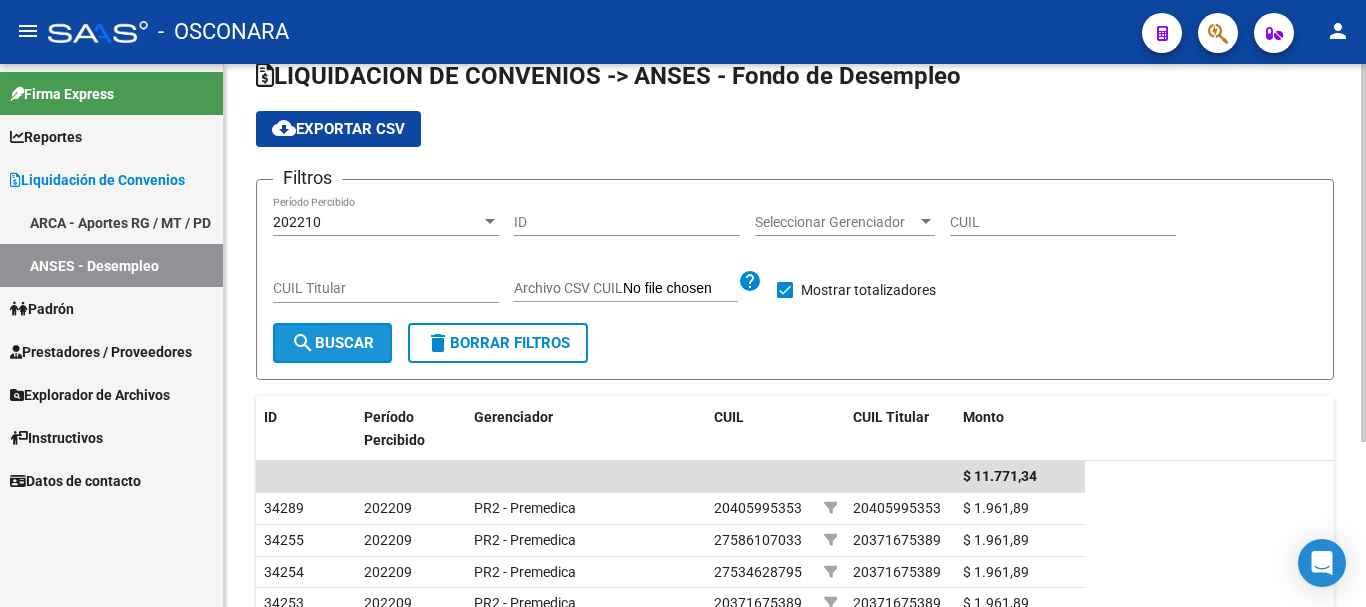 click on "search  Buscar" 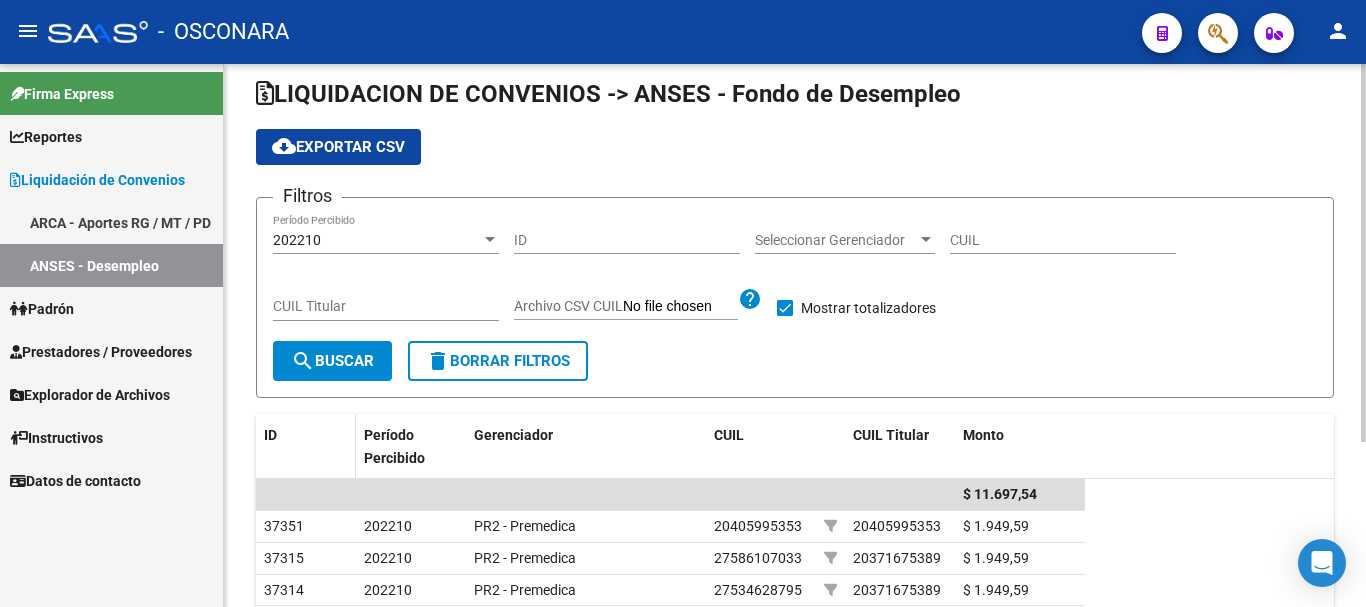 scroll, scrollTop: 0, scrollLeft: 0, axis: both 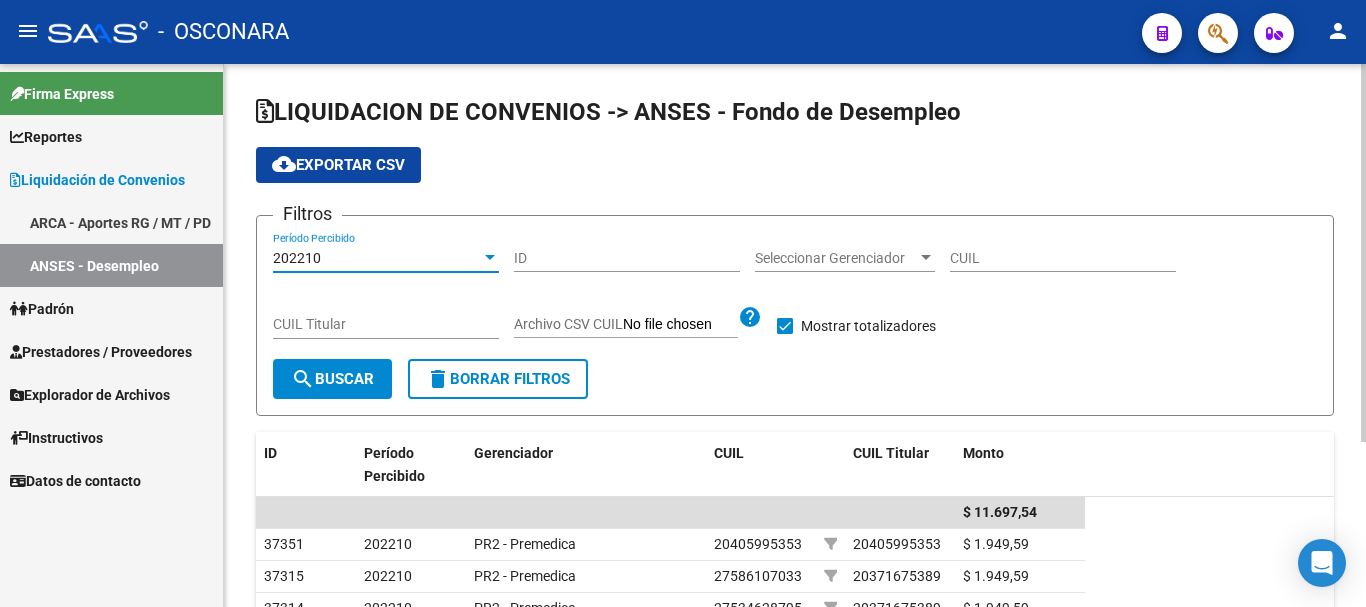 click at bounding box center [490, 257] 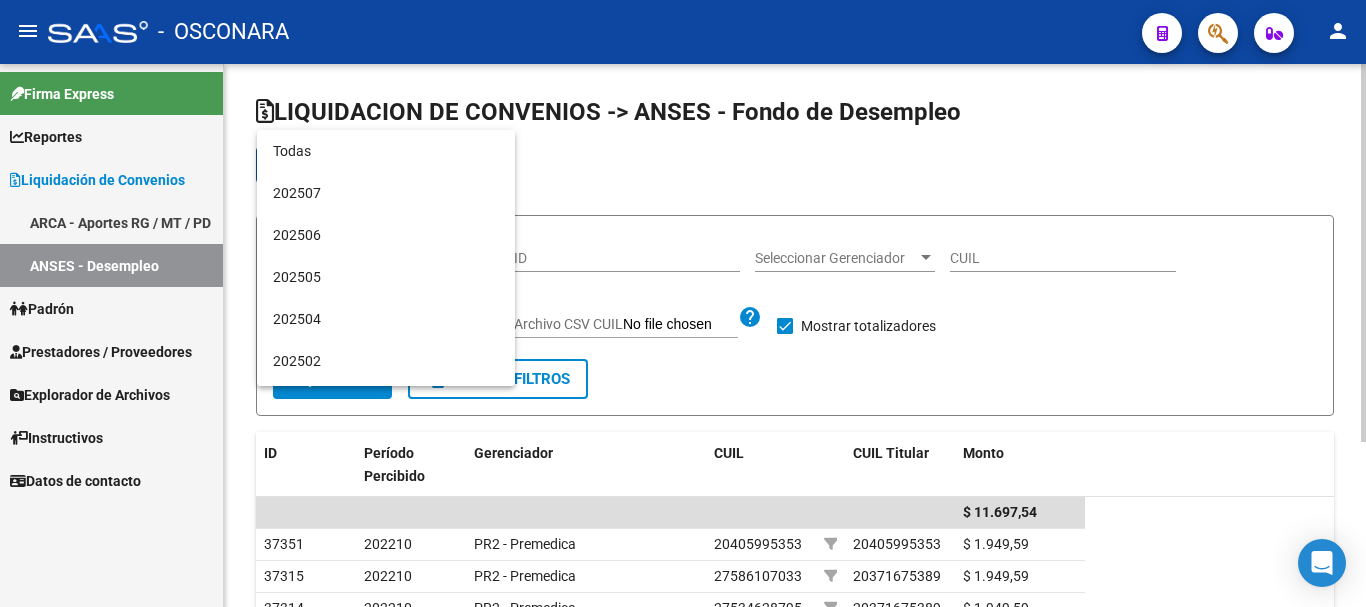 scroll, scrollTop: 1195, scrollLeft: 0, axis: vertical 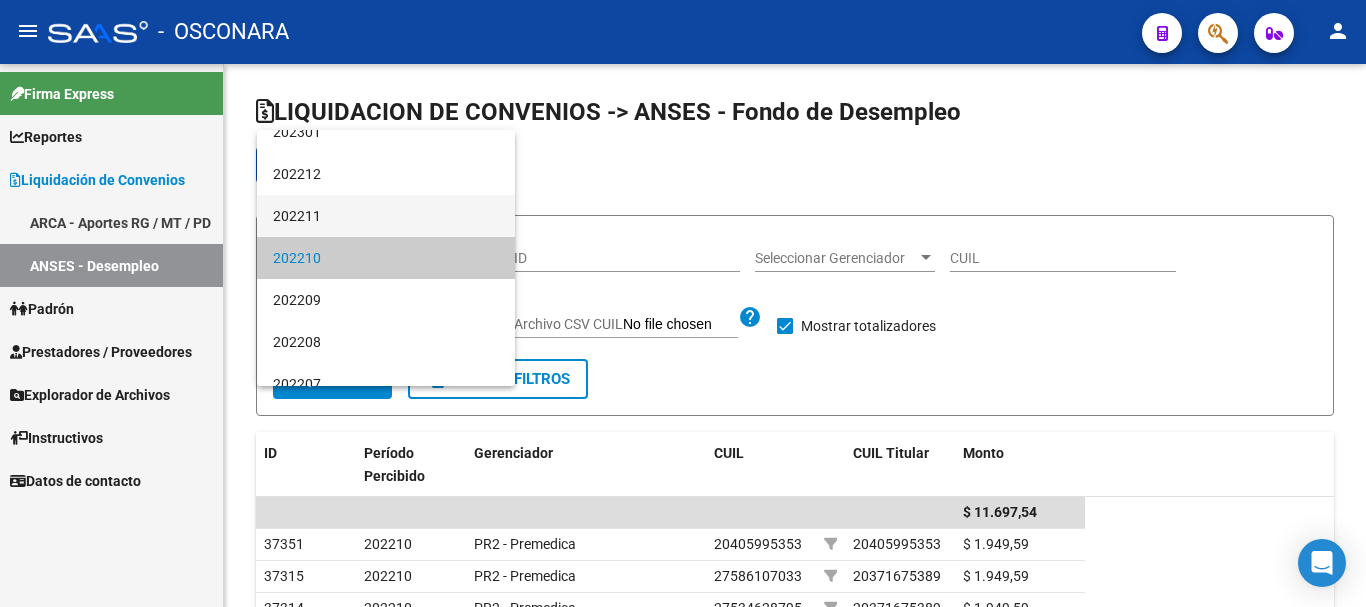 click on "202211" at bounding box center [386, 216] 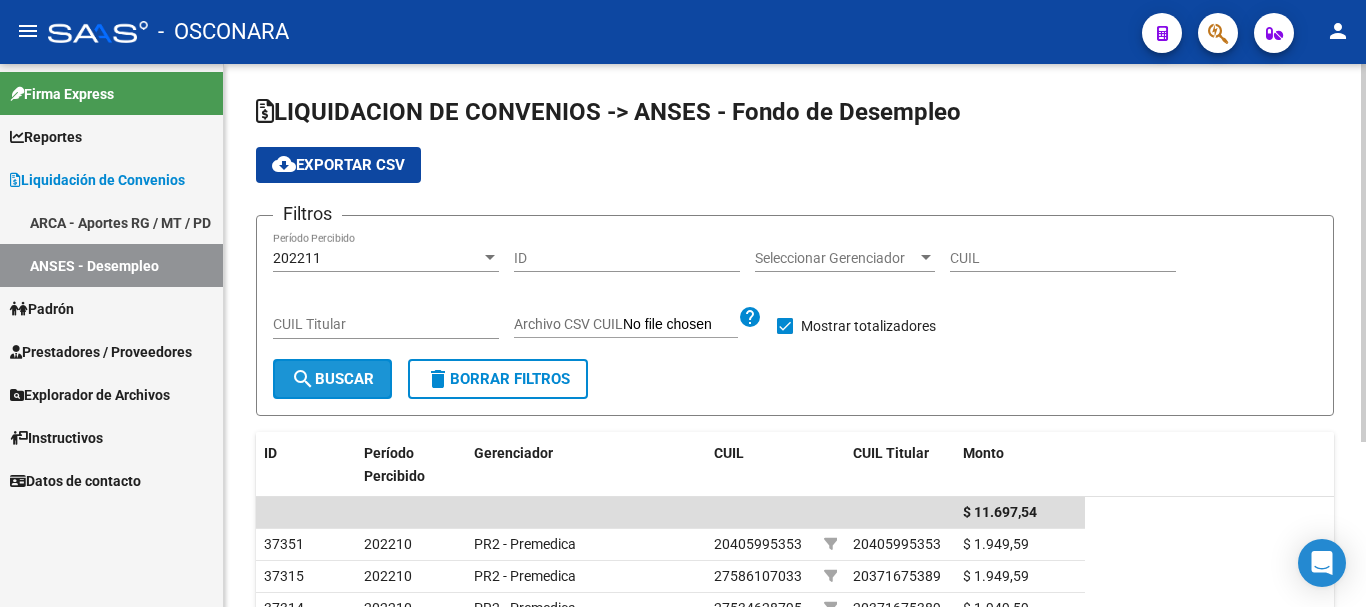 click on "search  Buscar" 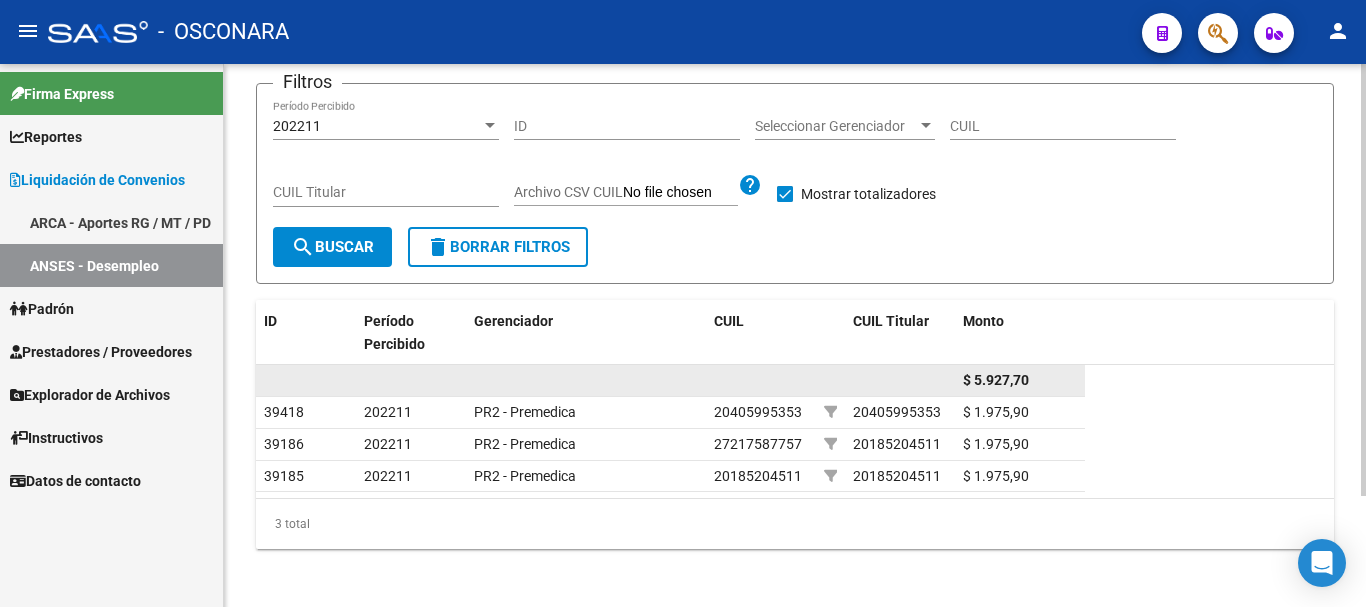 scroll, scrollTop: 140, scrollLeft: 0, axis: vertical 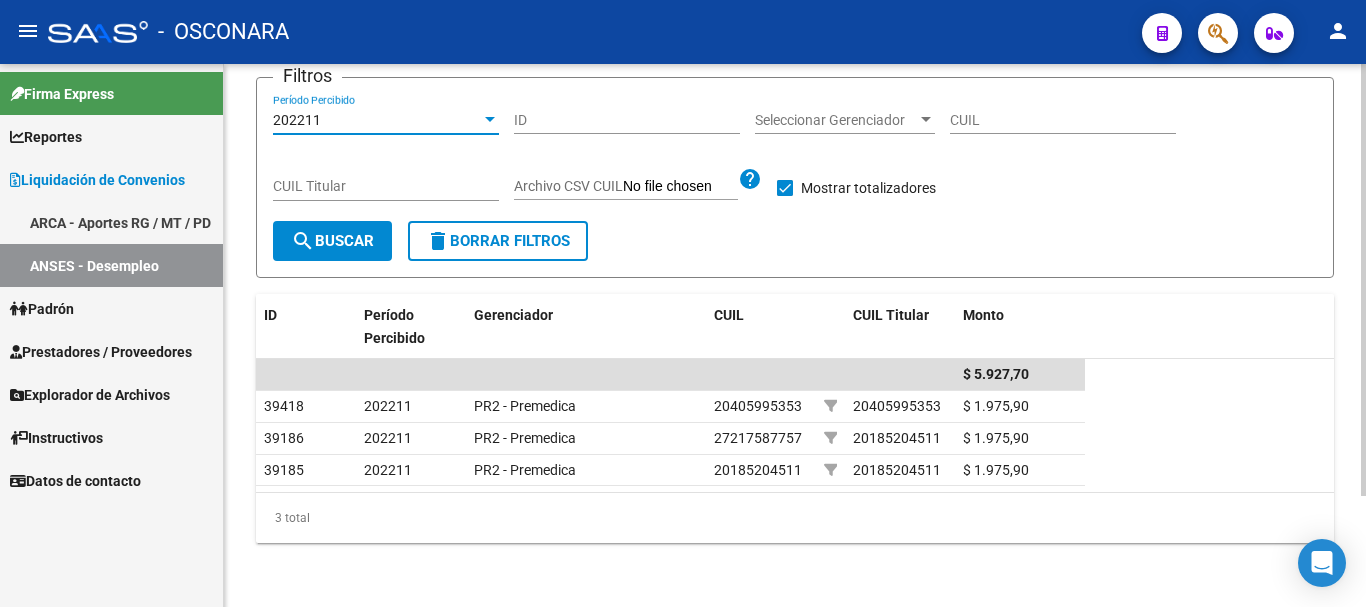 click at bounding box center [490, 119] 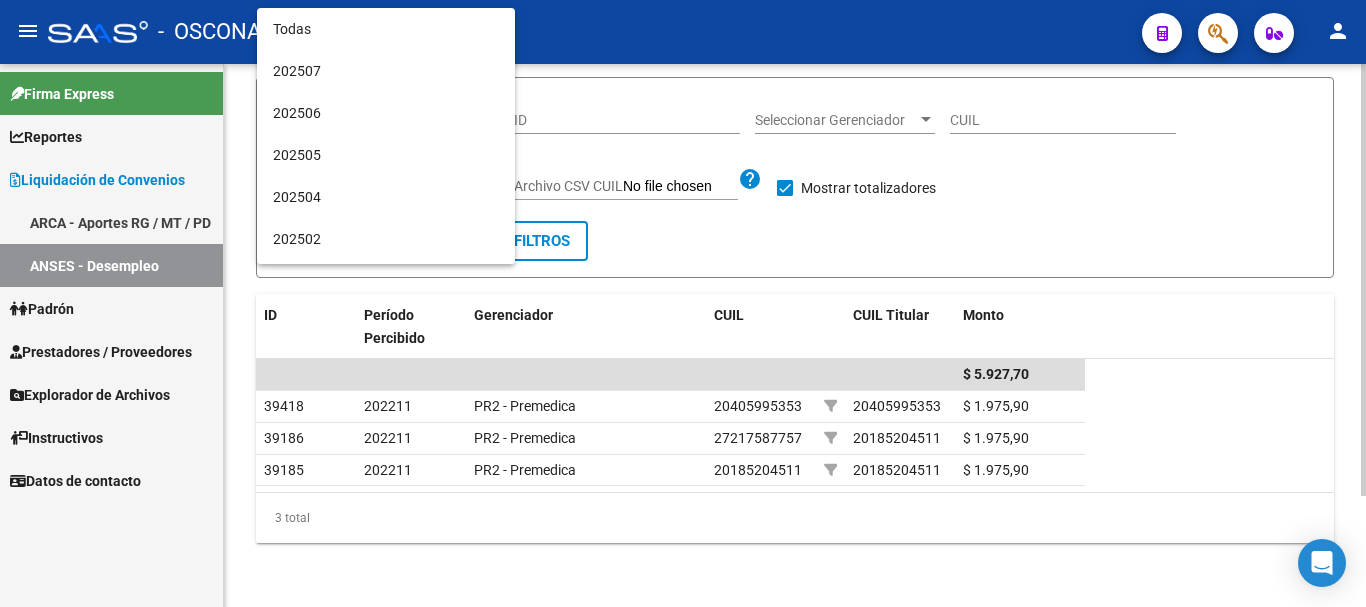 scroll, scrollTop: 1171, scrollLeft: 0, axis: vertical 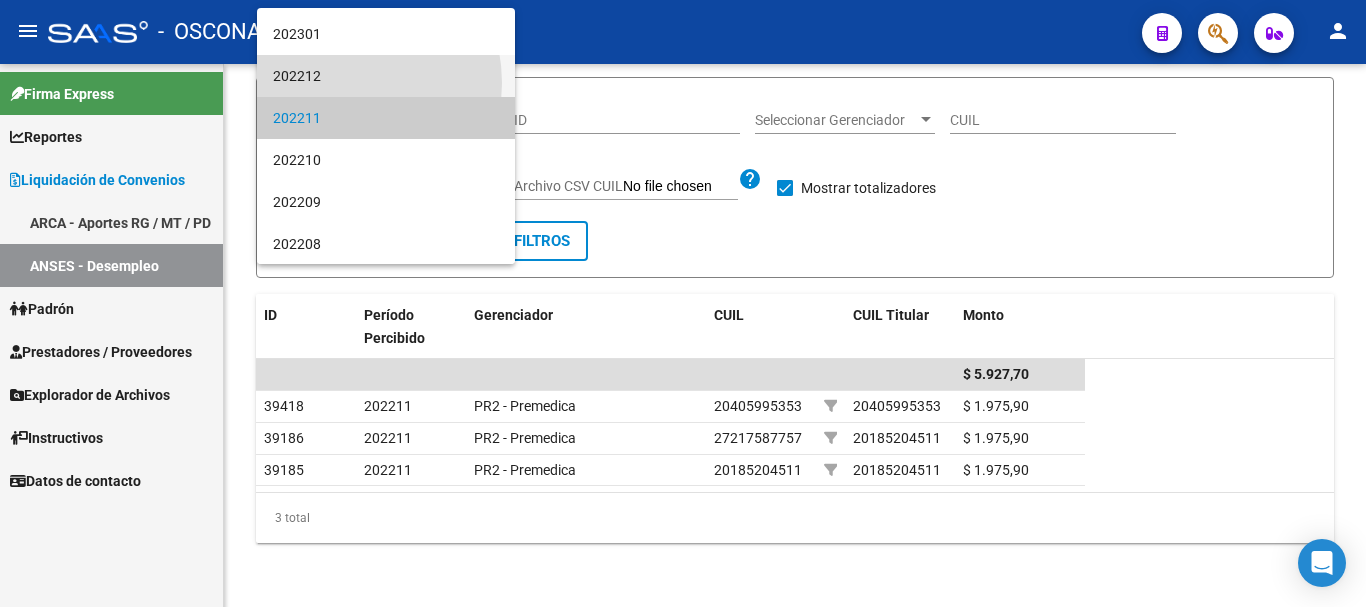 click on "202212" at bounding box center (386, 76) 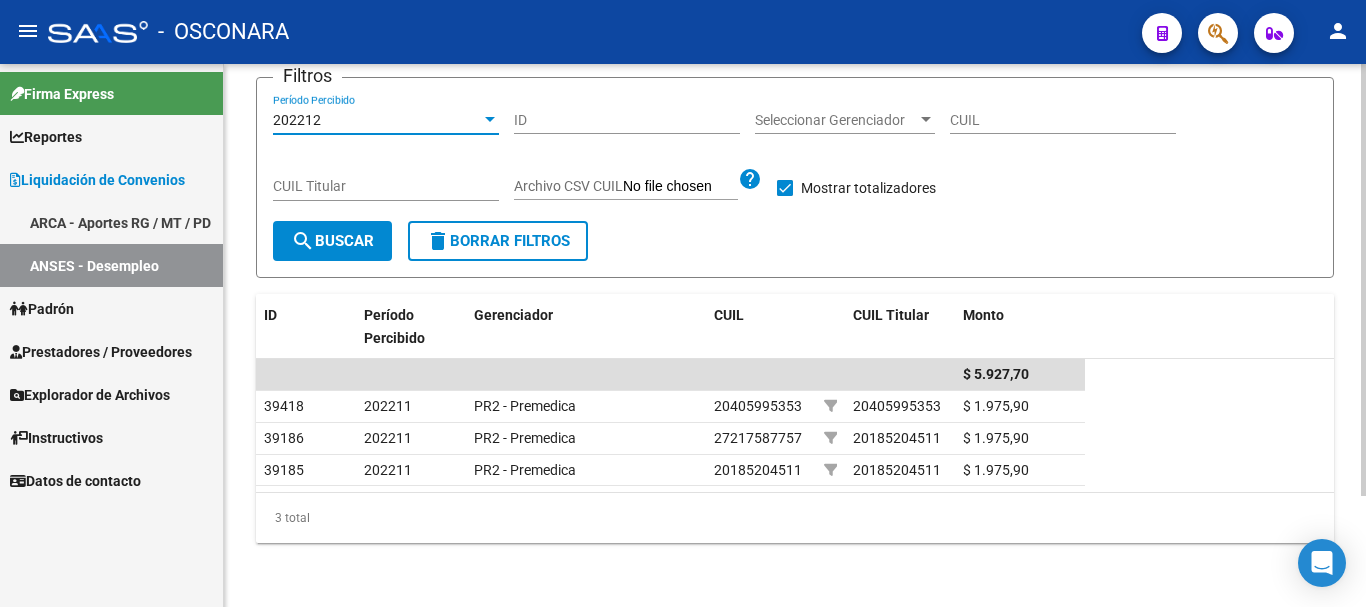 click on "search  Buscar" 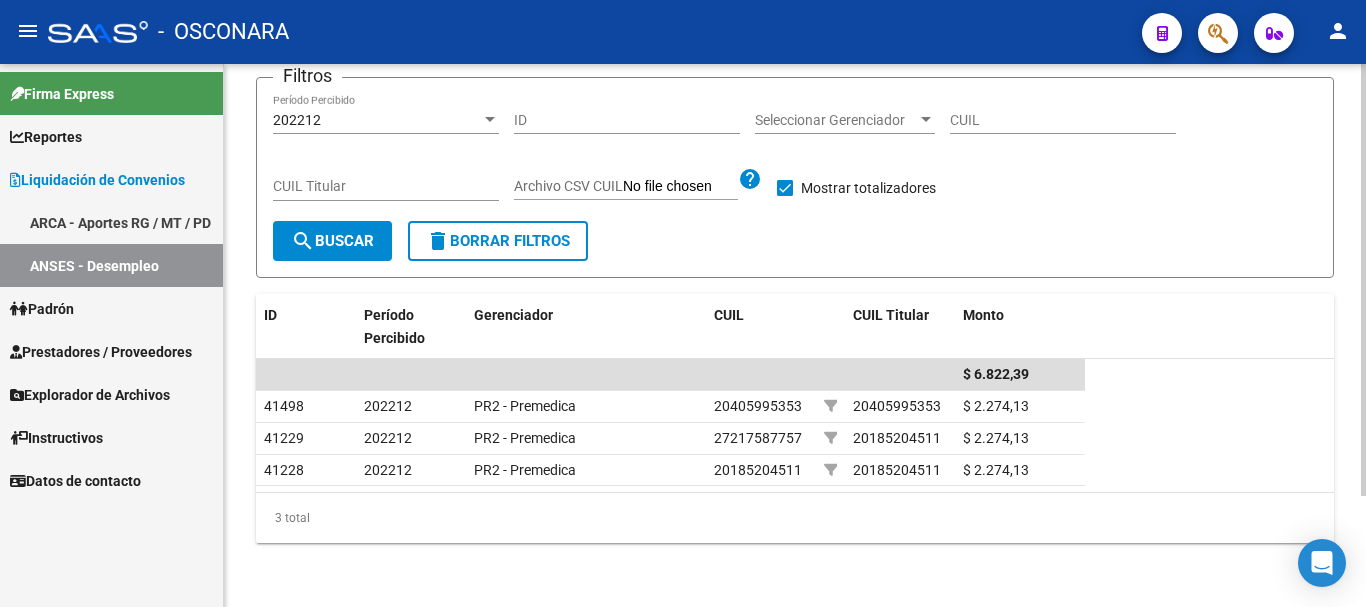 click at bounding box center [490, 119] 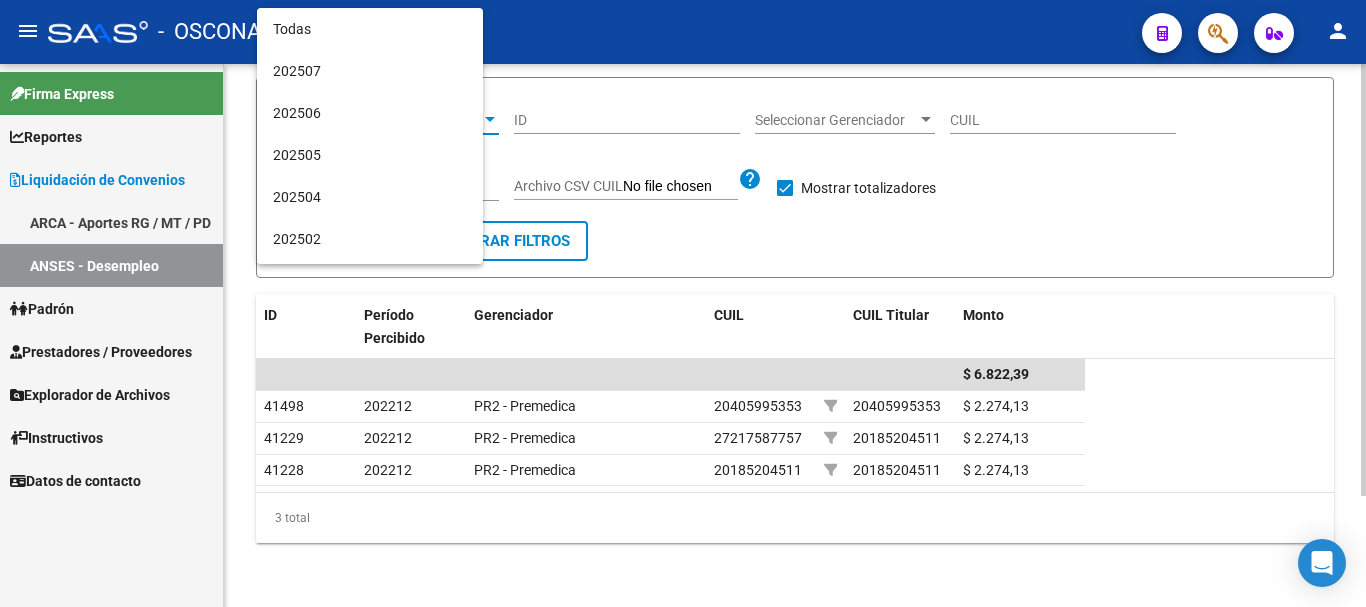 scroll, scrollTop: 1129, scrollLeft: 0, axis: vertical 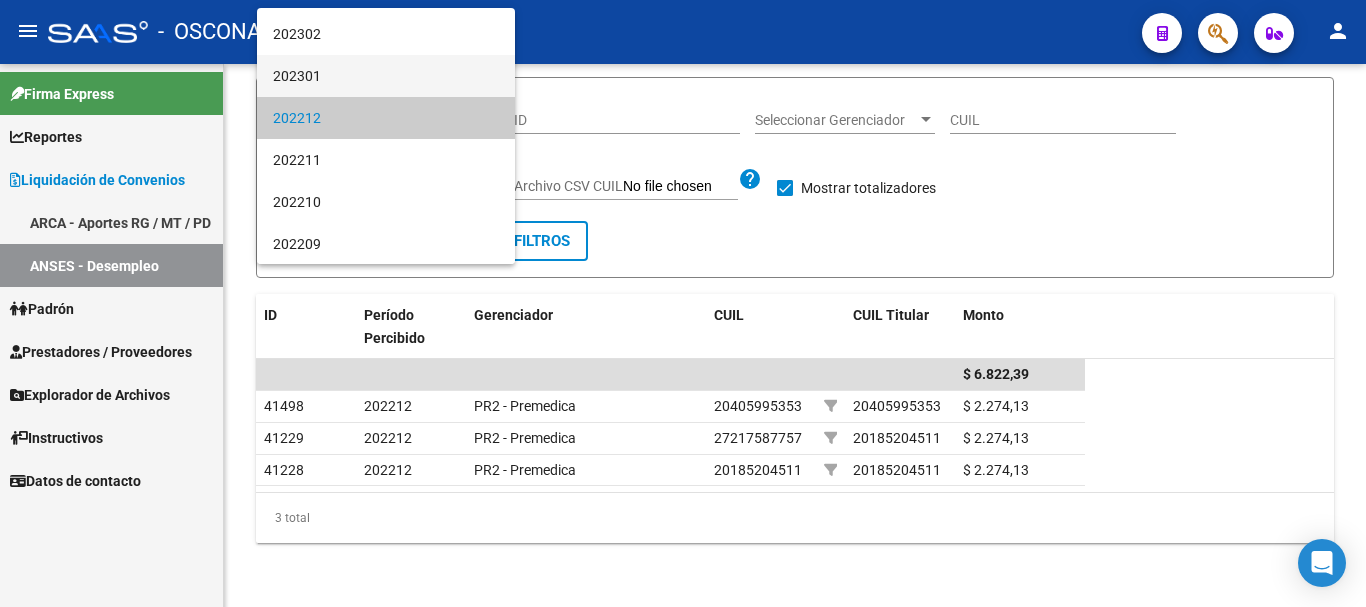 click on "202301" at bounding box center (386, 76) 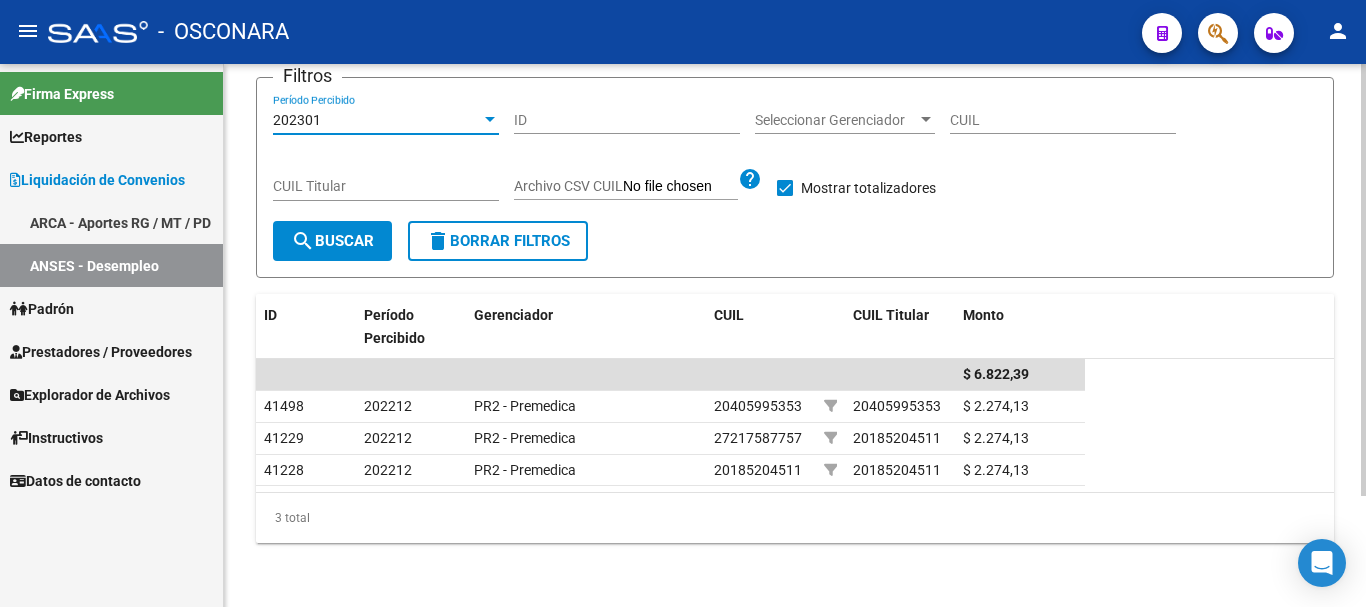 click at bounding box center (490, 119) 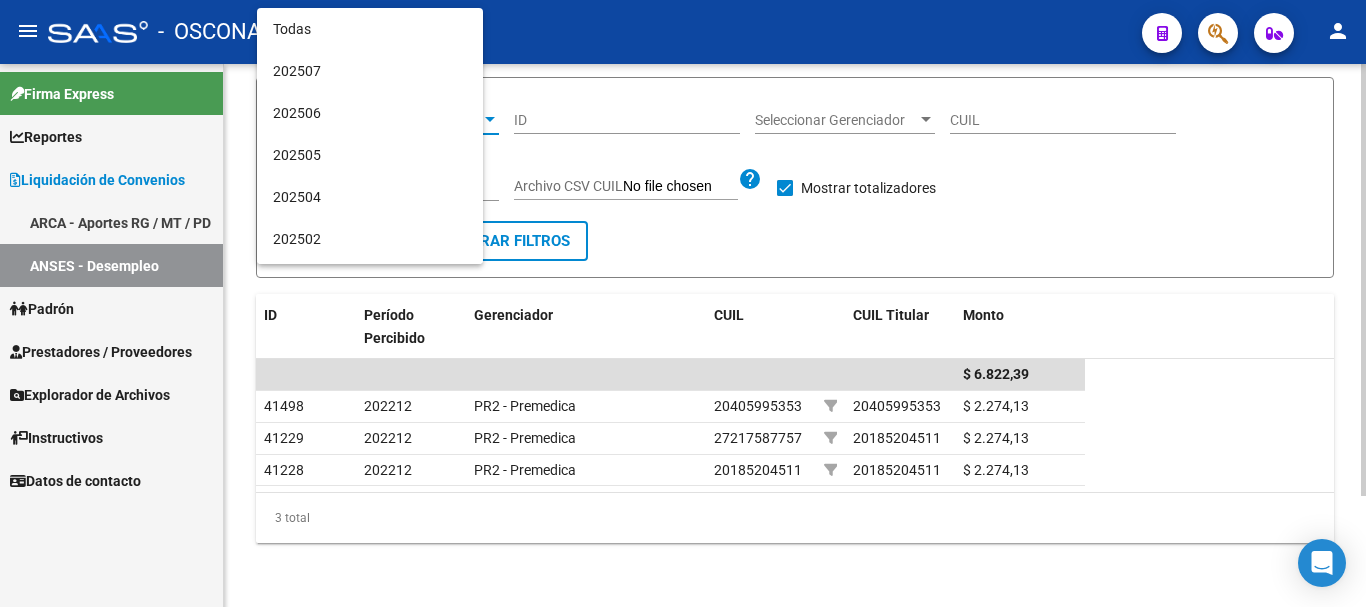 scroll, scrollTop: 1087, scrollLeft: 0, axis: vertical 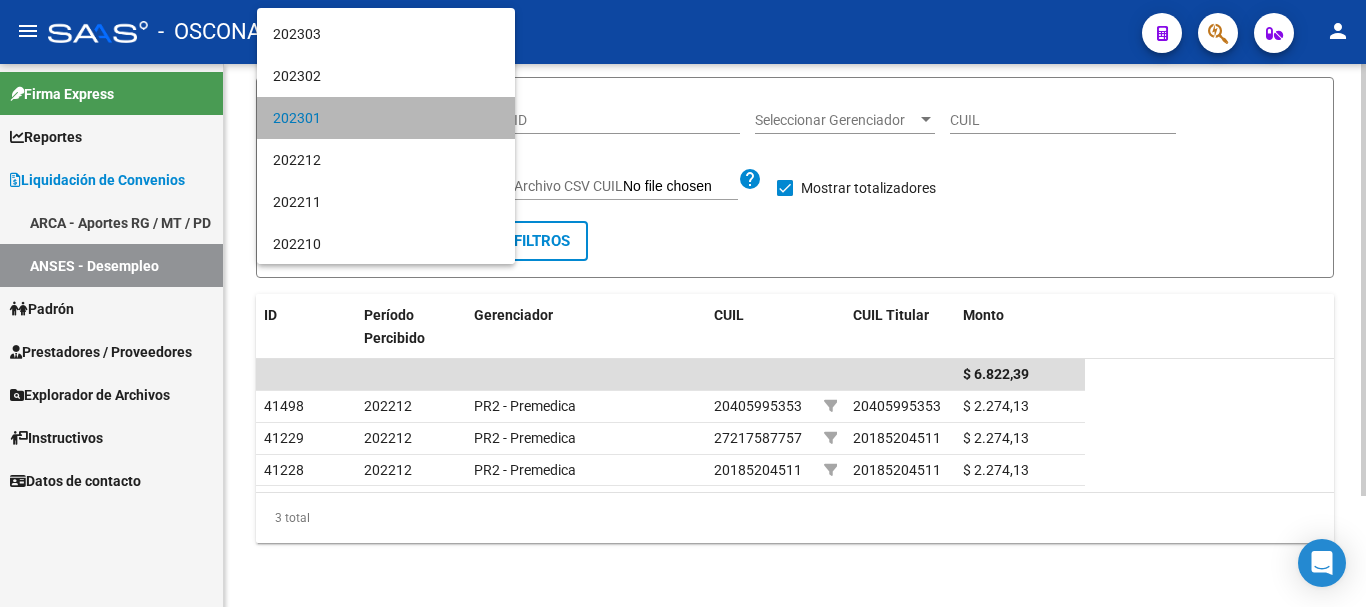 click on "202301" at bounding box center (386, 118) 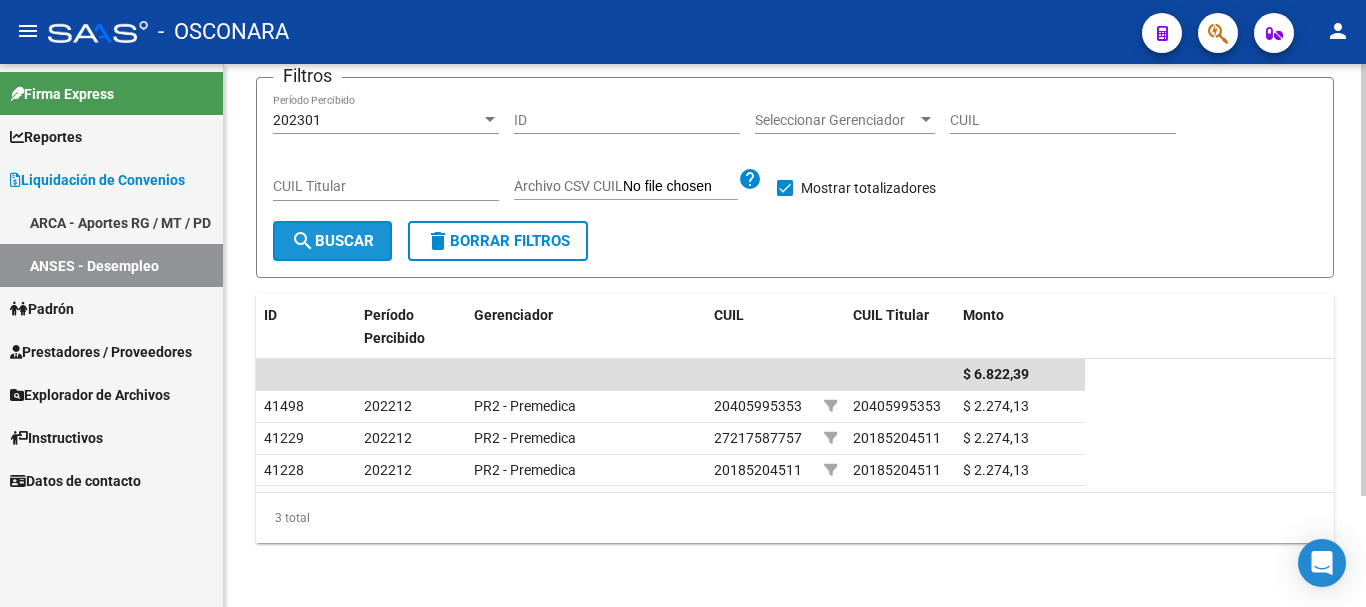 click on "search  Buscar" 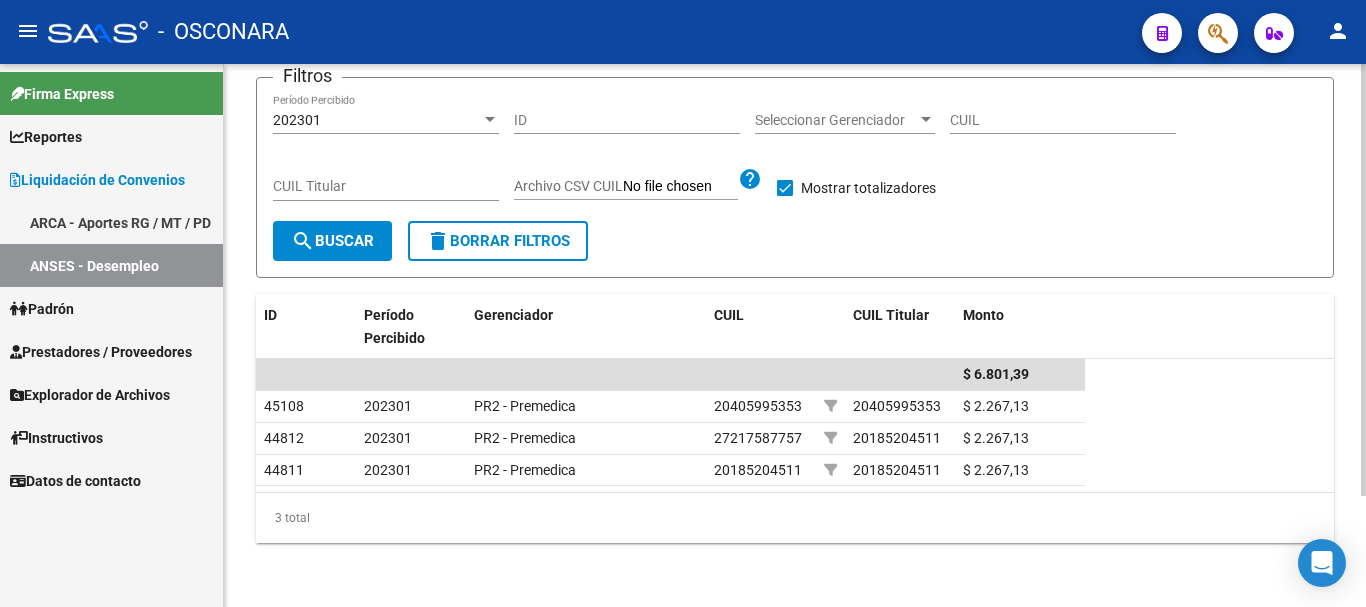 click at bounding box center [490, 119] 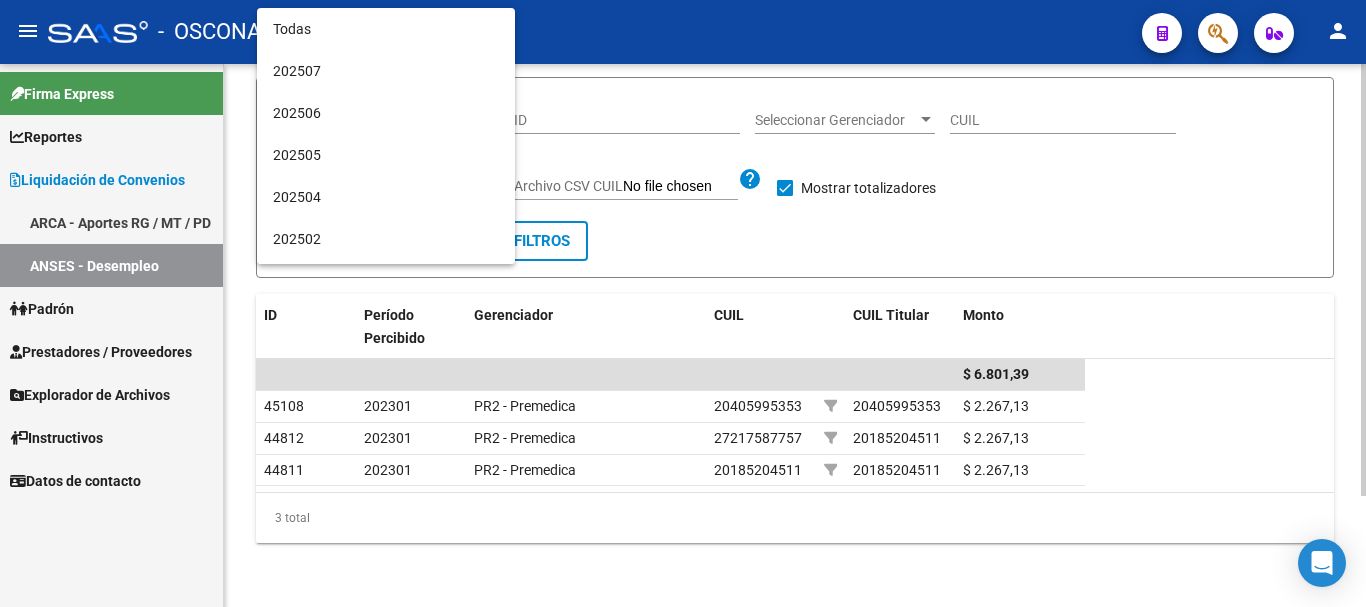 scroll, scrollTop: 1087, scrollLeft: 0, axis: vertical 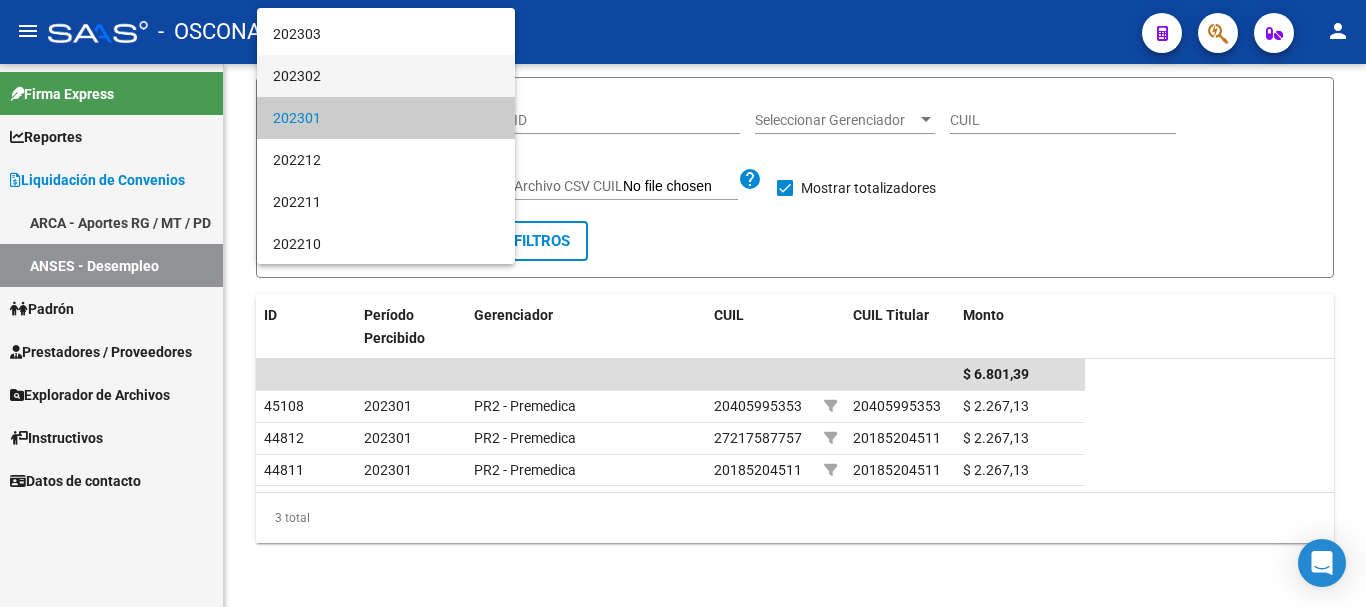 click on "202302" at bounding box center (386, 76) 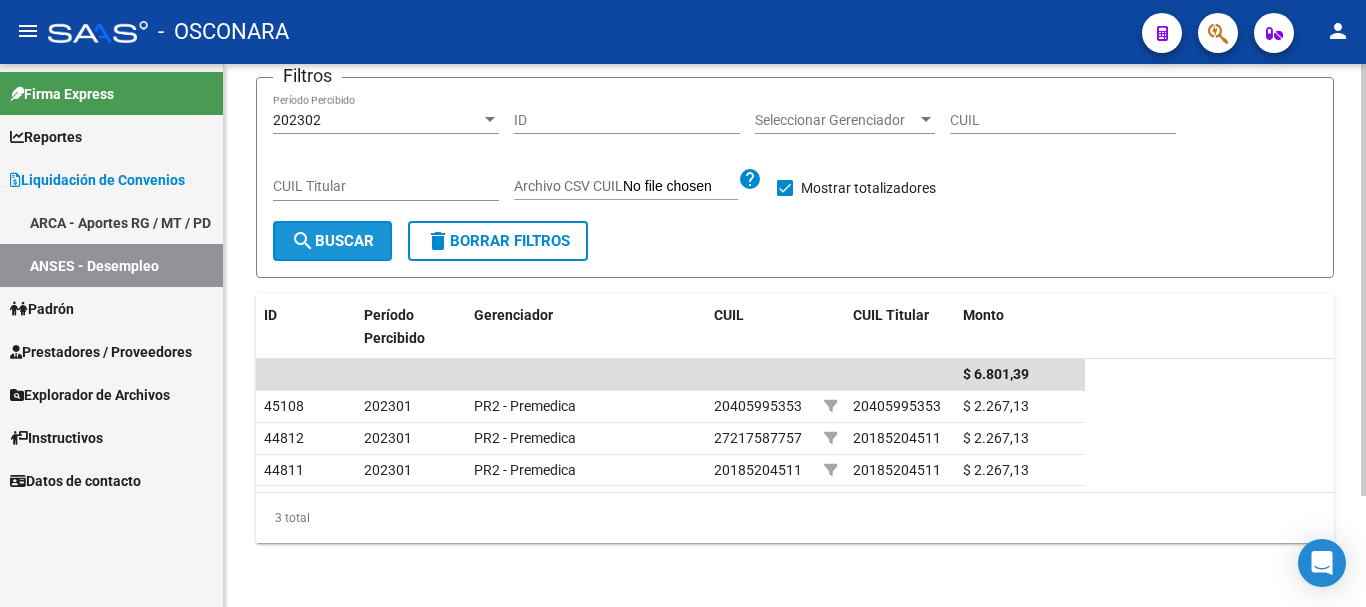 click on "search  Buscar" 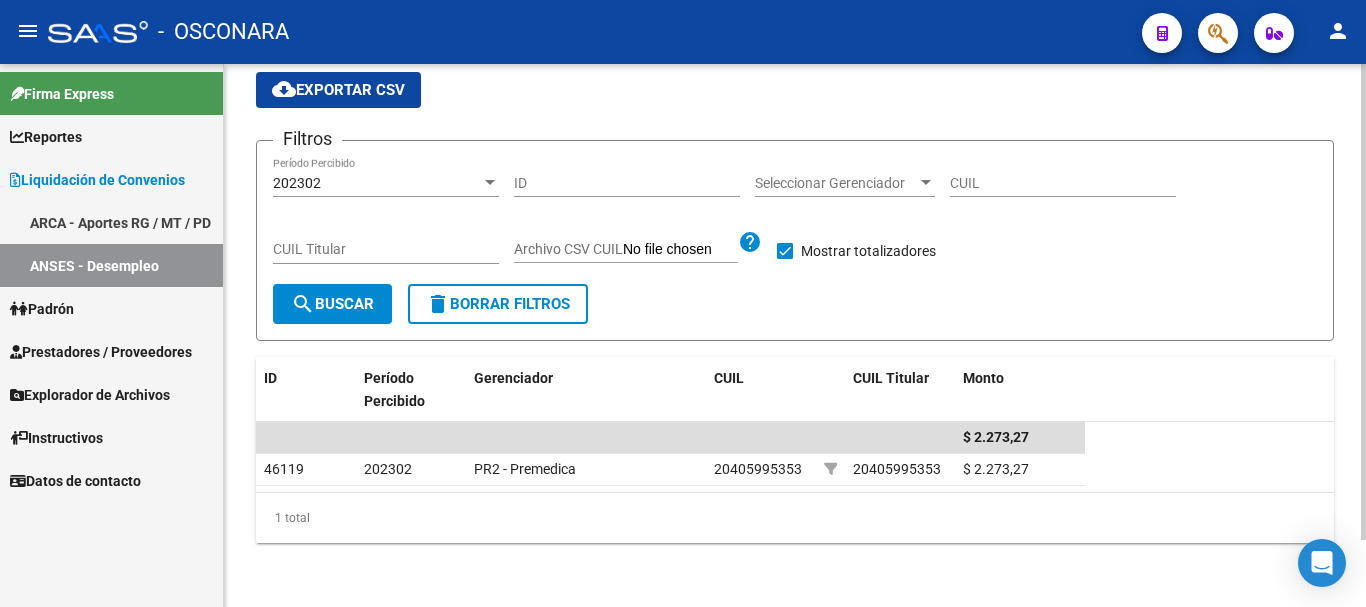 scroll, scrollTop: 77, scrollLeft: 0, axis: vertical 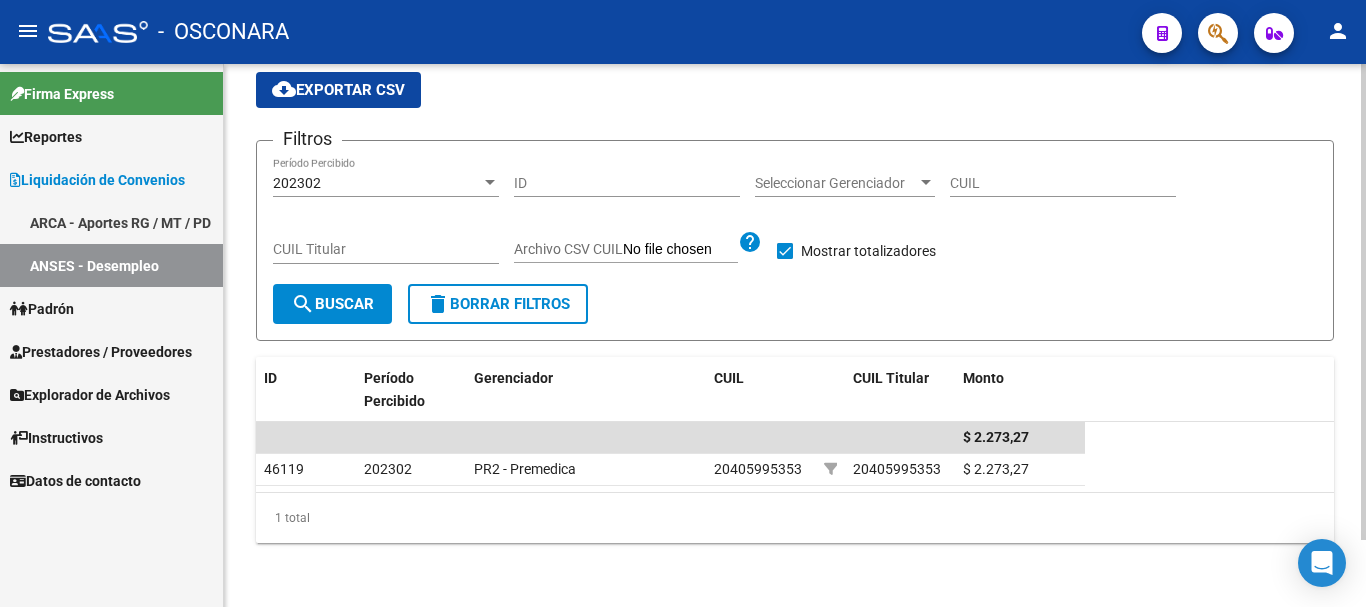 click at bounding box center [490, 182] 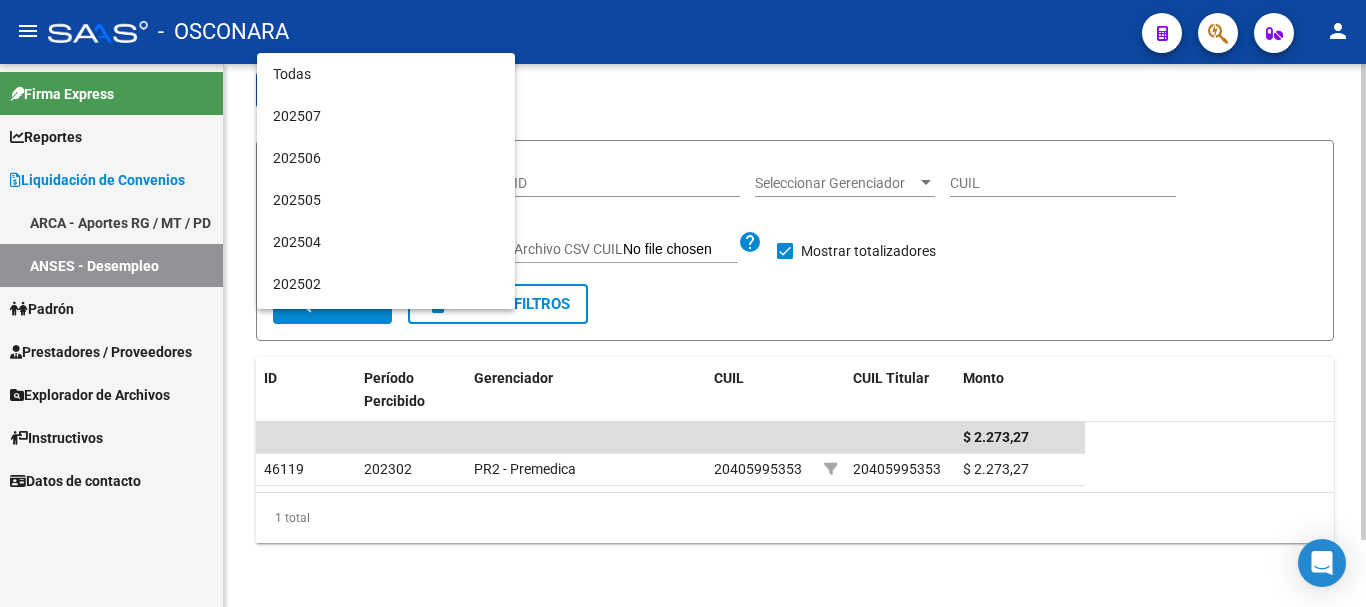scroll, scrollTop: 1027, scrollLeft: 0, axis: vertical 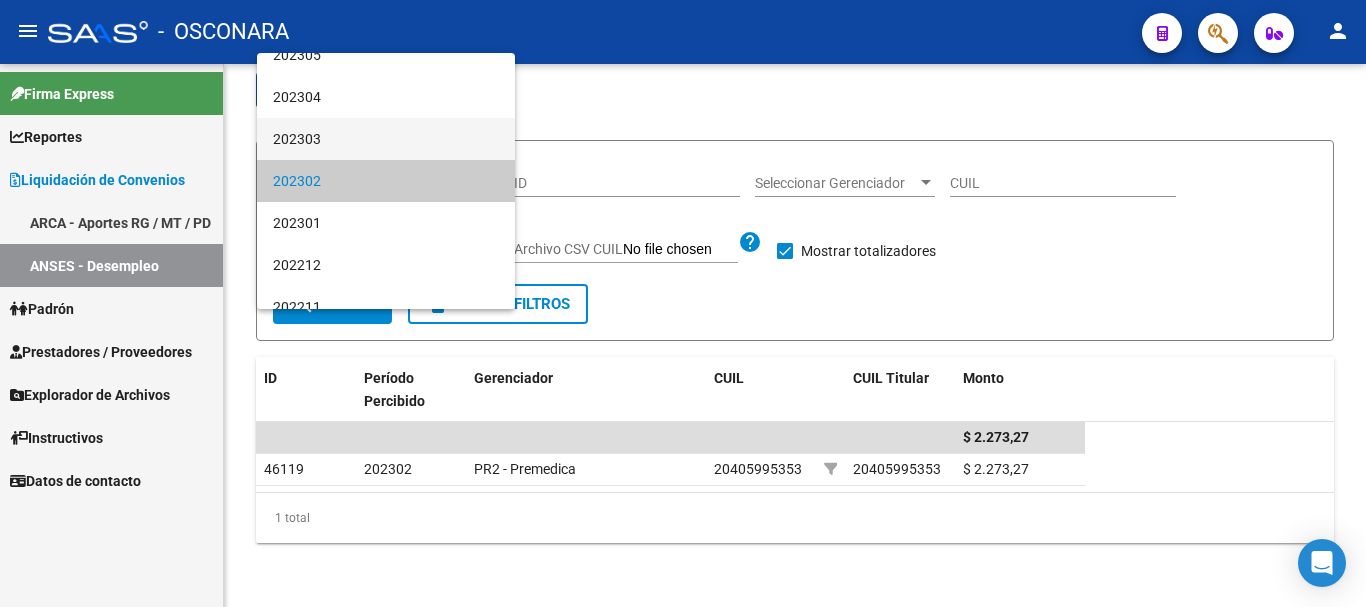 click on "202303" at bounding box center [386, 139] 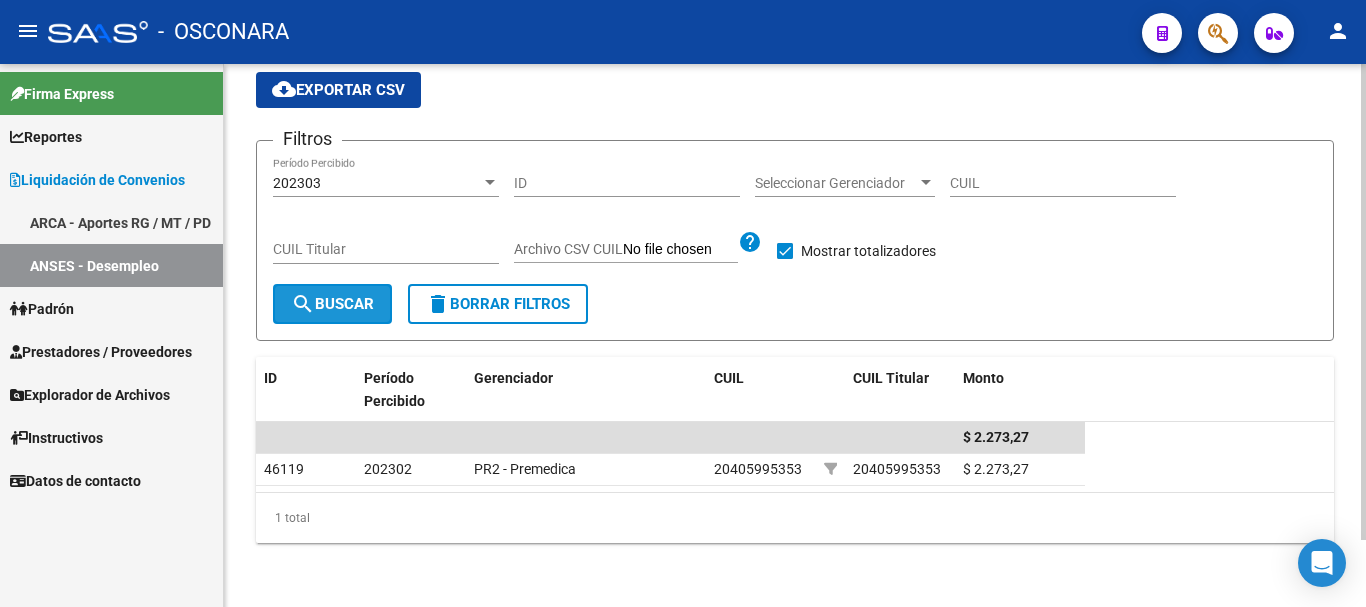 click on "search  Buscar" 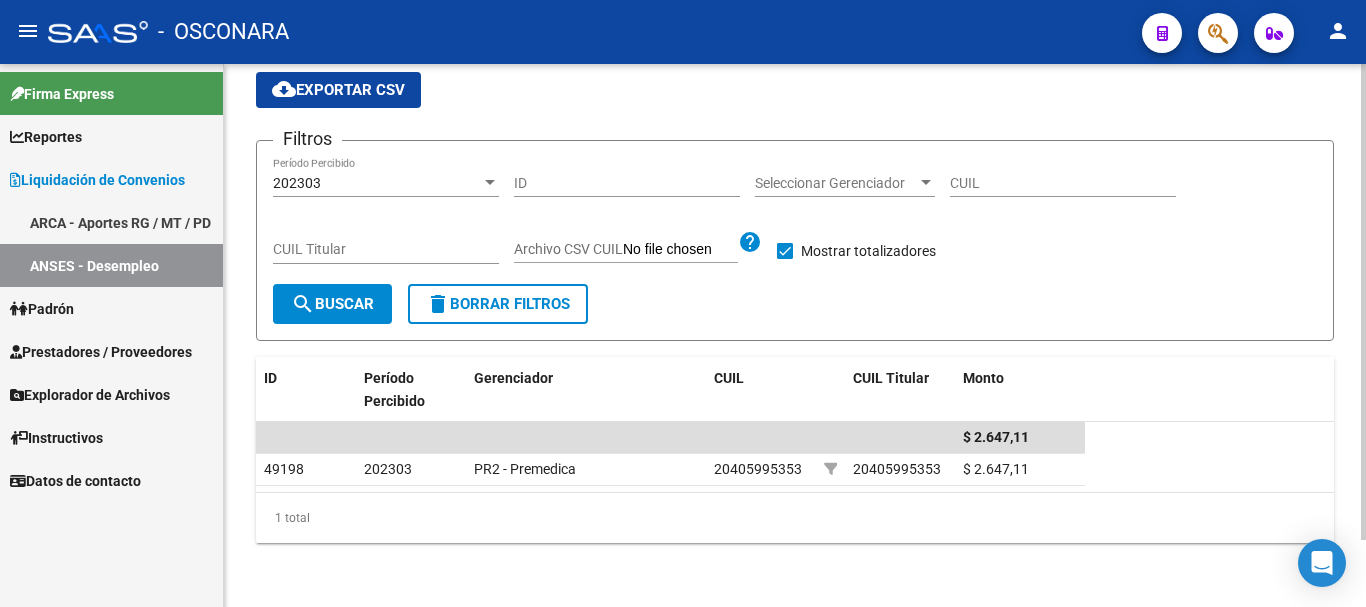 click at bounding box center (490, 183) 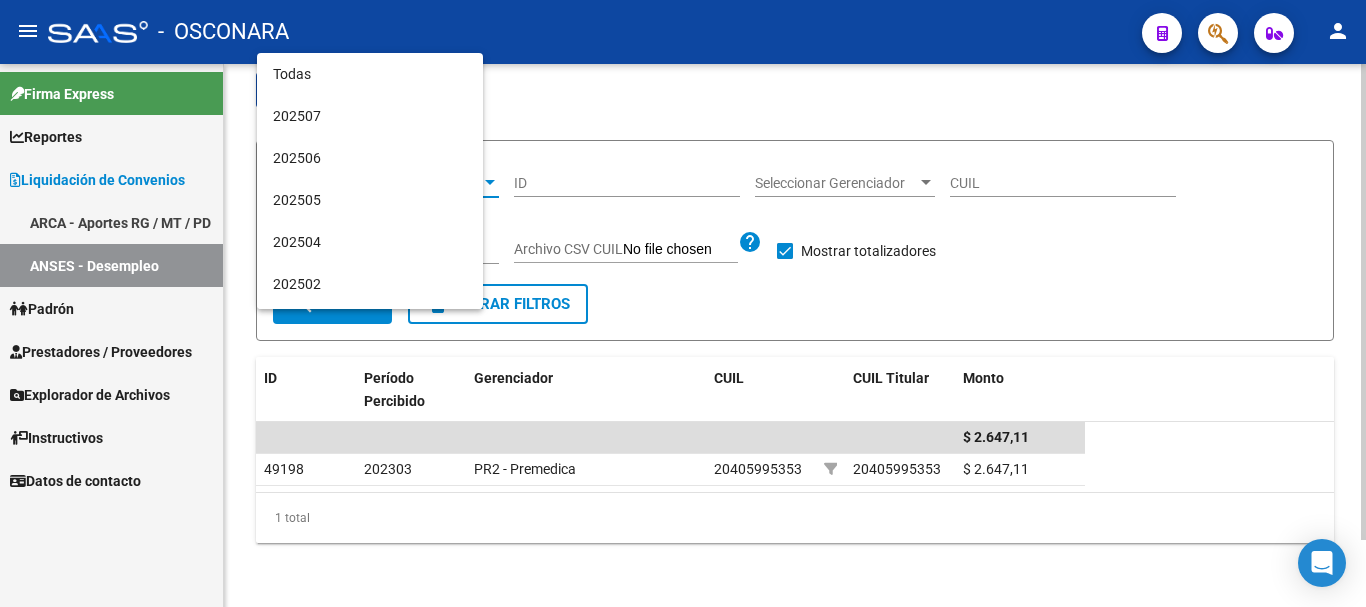 scroll, scrollTop: 985, scrollLeft: 0, axis: vertical 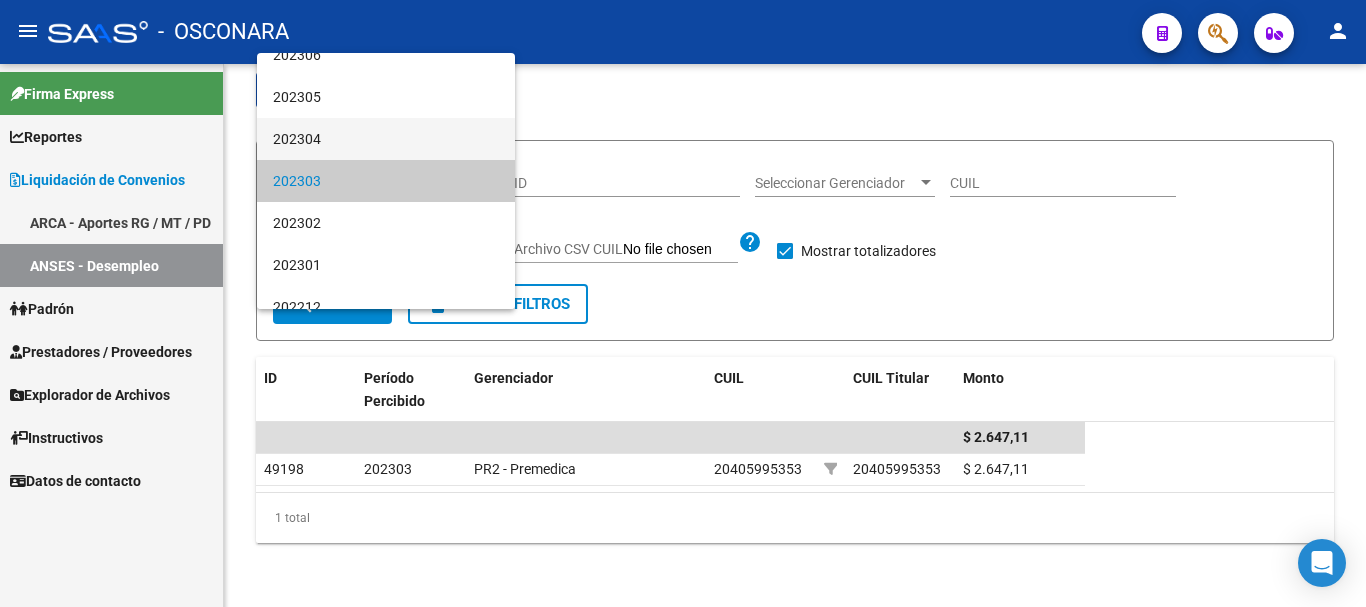click on "202304" at bounding box center [386, 139] 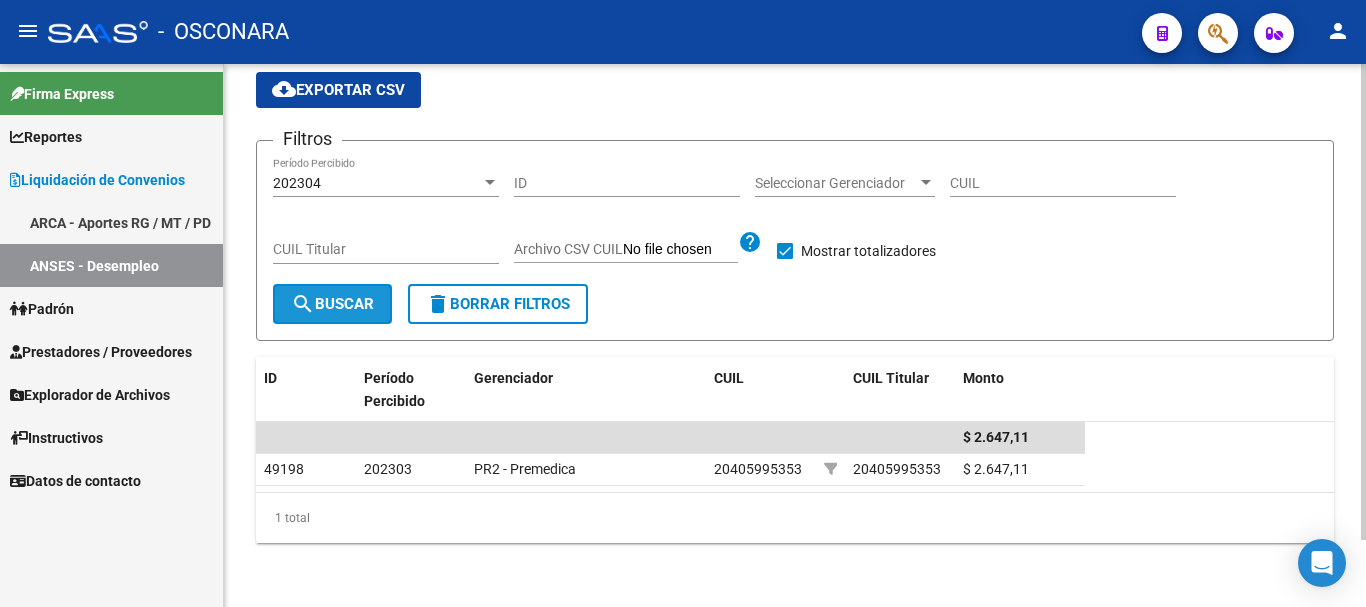 click on "search  Buscar" 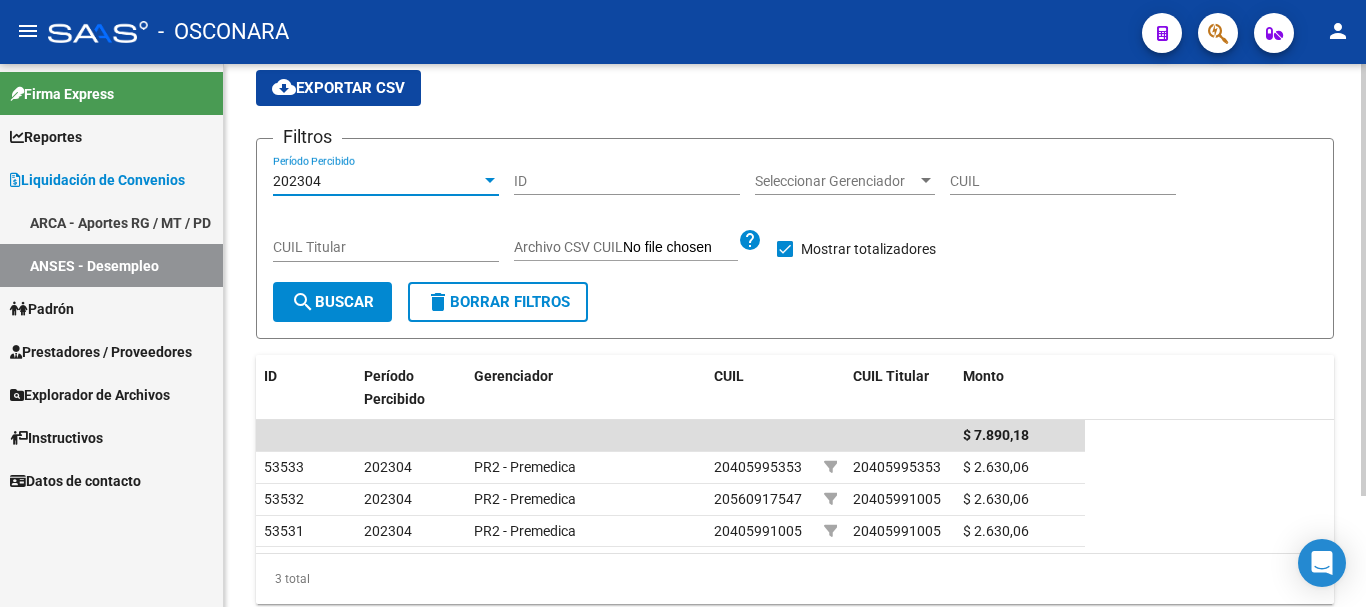 click at bounding box center (490, 180) 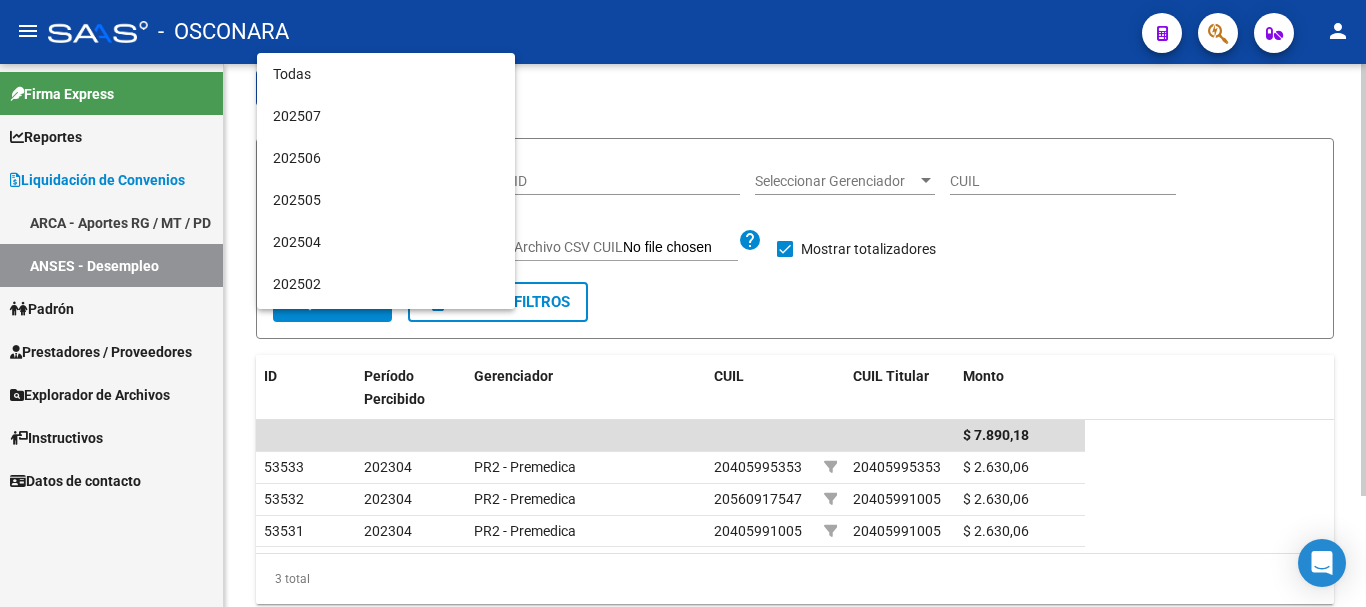 scroll, scrollTop: 943, scrollLeft: 0, axis: vertical 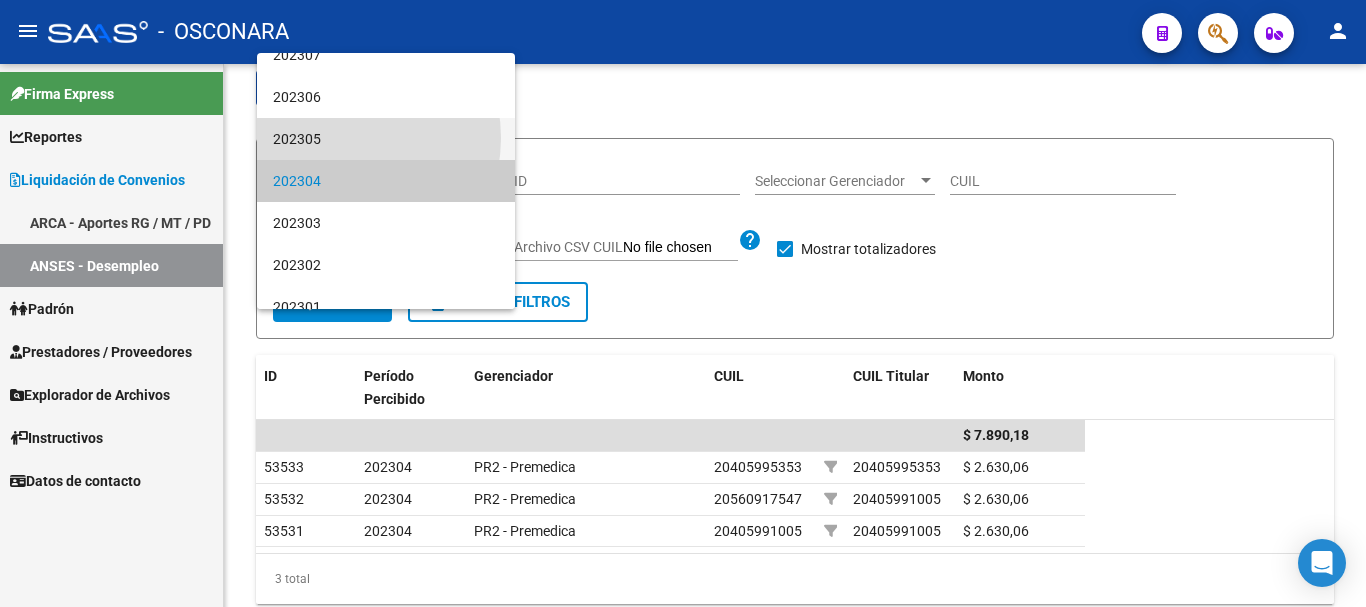 click on "202305" at bounding box center (386, 139) 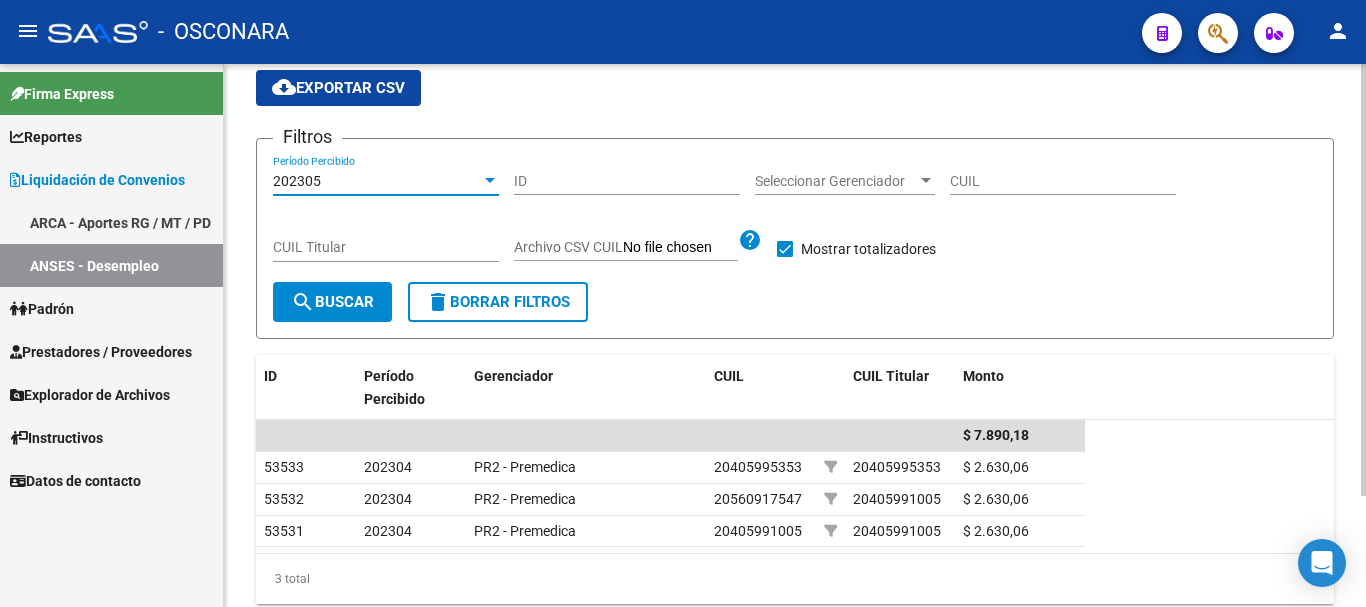 click on "search  Buscar" 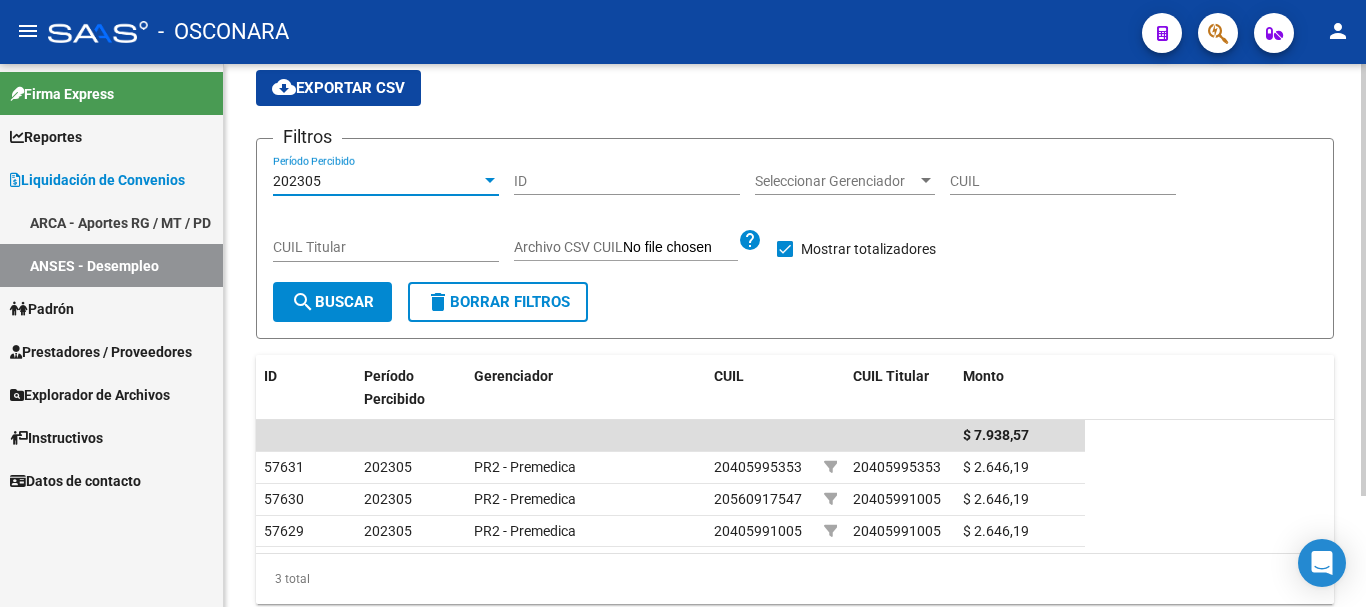 click at bounding box center (490, 180) 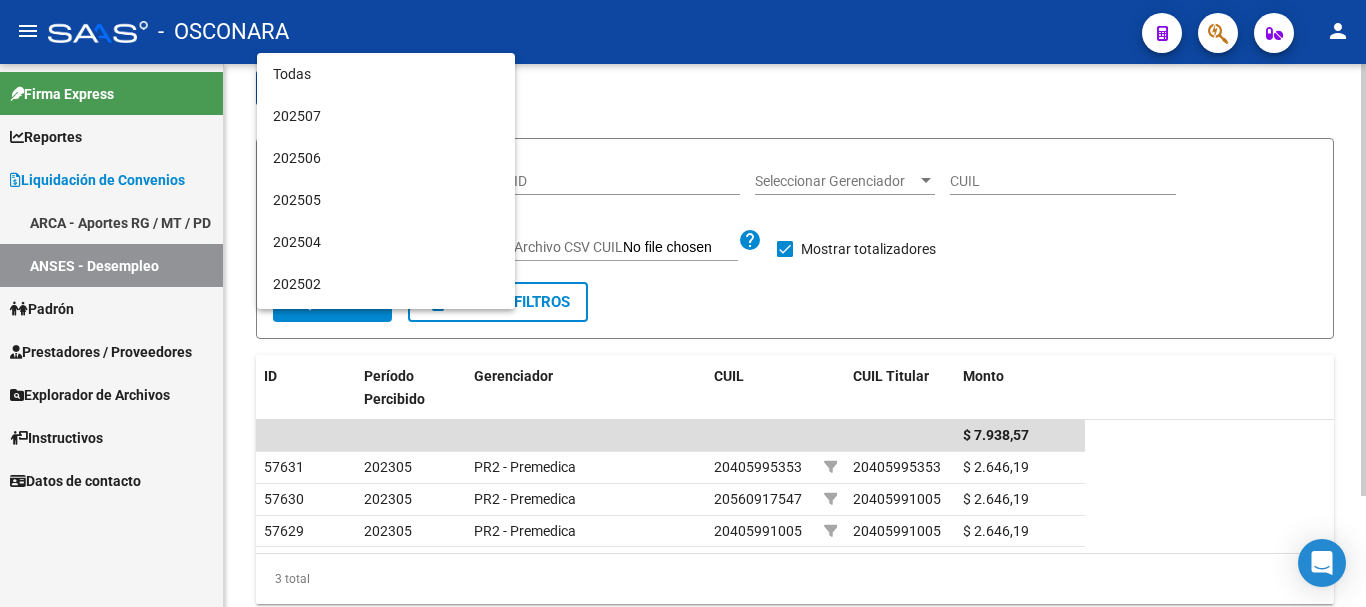 scroll, scrollTop: 901, scrollLeft: 0, axis: vertical 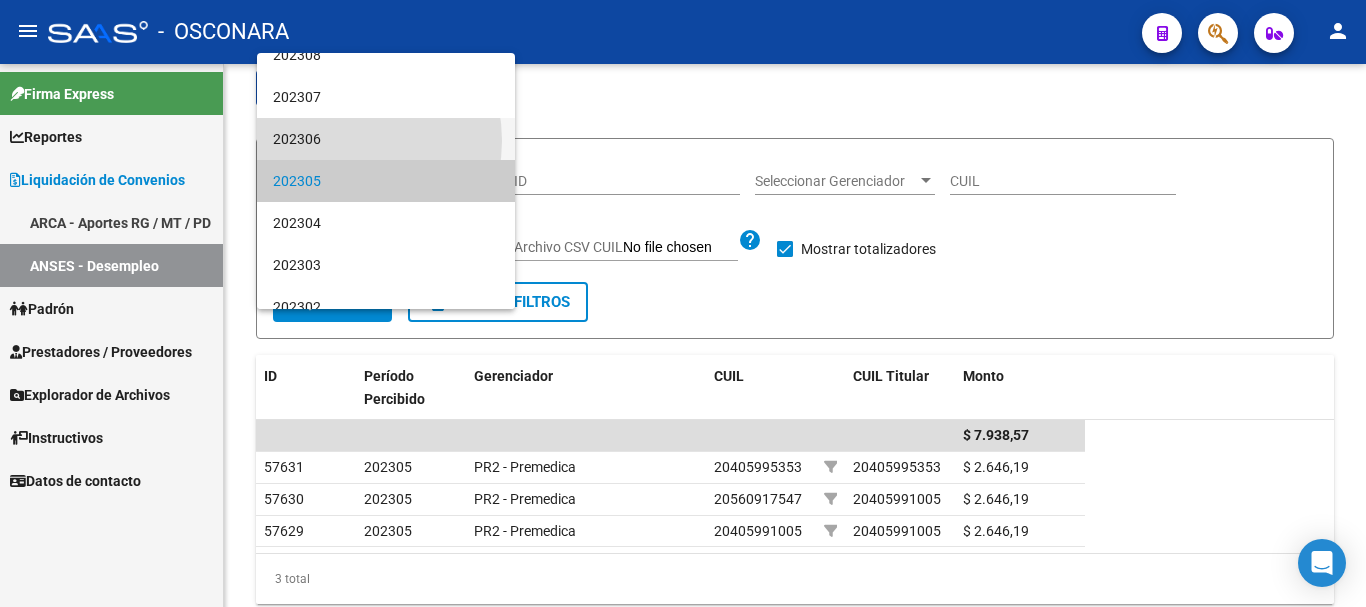 click on "202306" at bounding box center [386, 139] 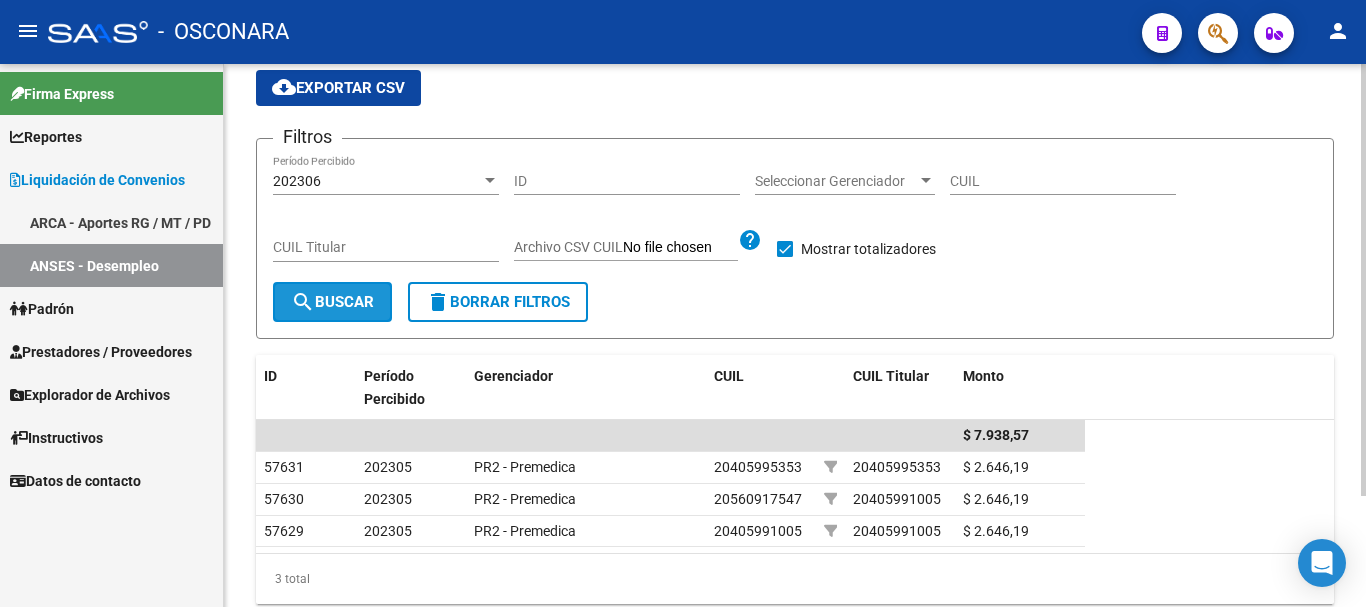 click on "search  Buscar" 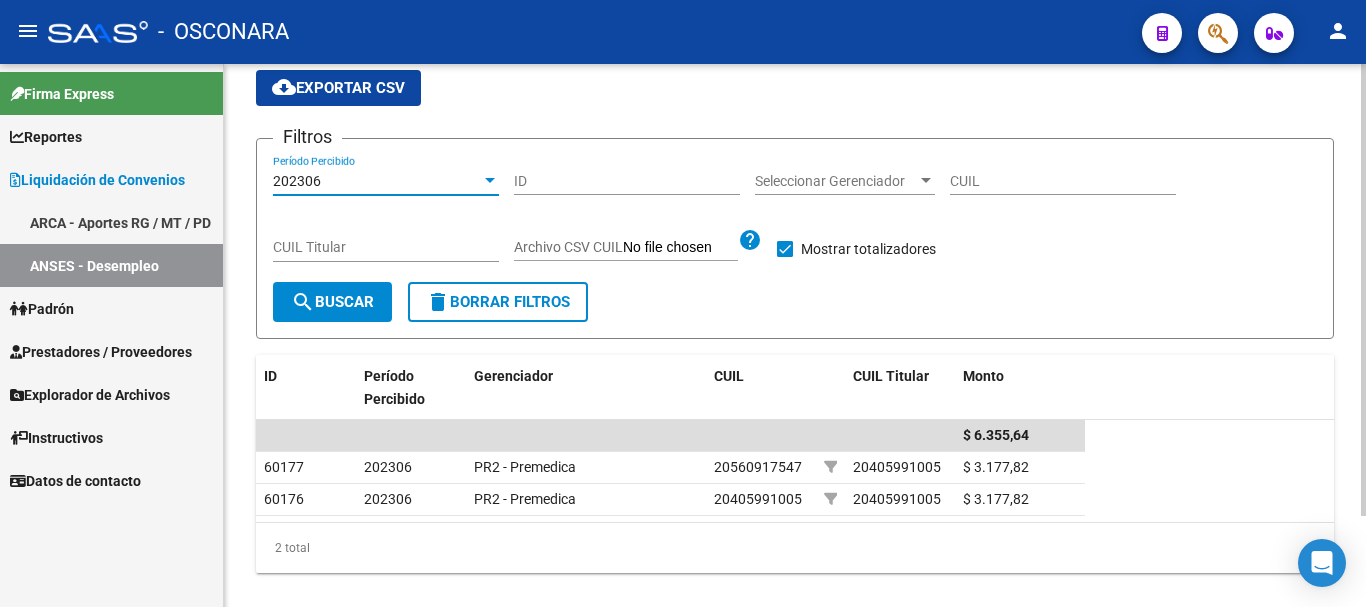 click at bounding box center (490, 180) 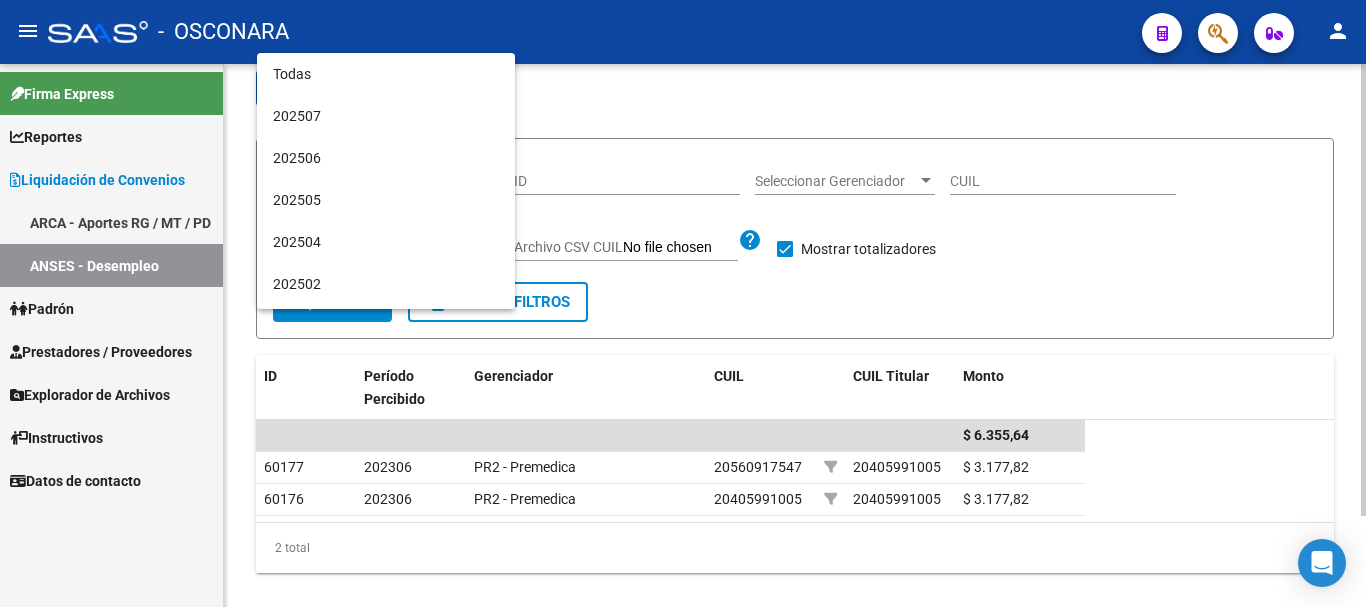 scroll, scrollTop: 859, scrollLeft: 0, axis: vertical 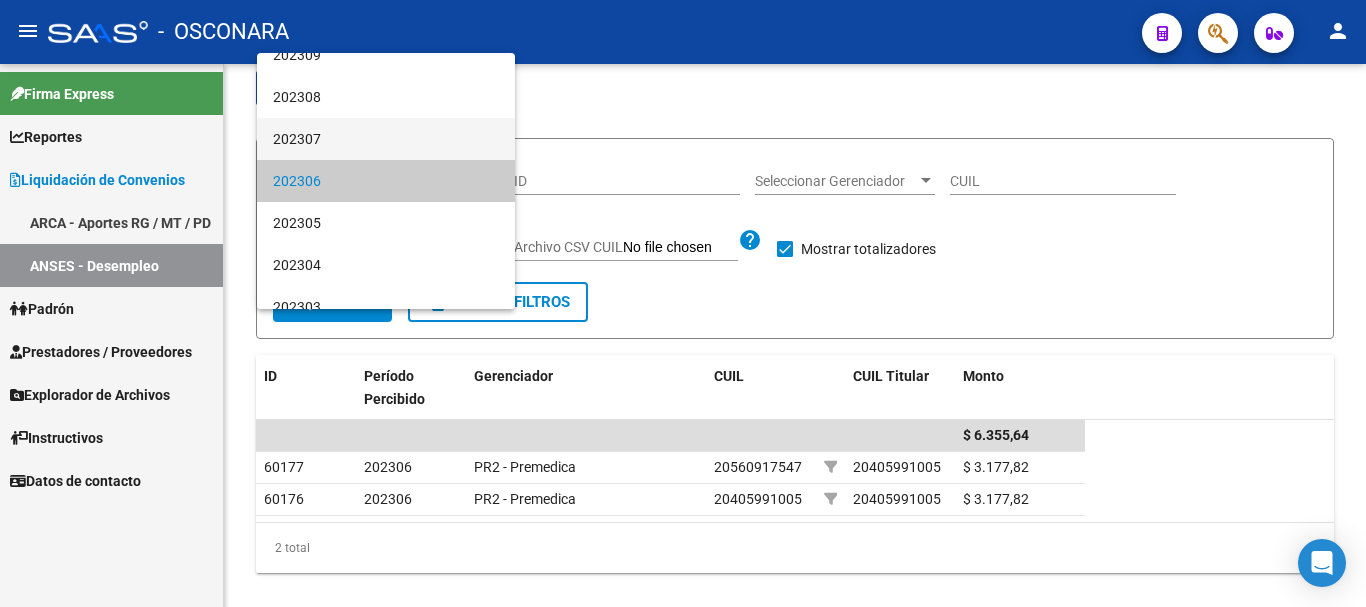 click on "202307" at bounding box center [386, 139] 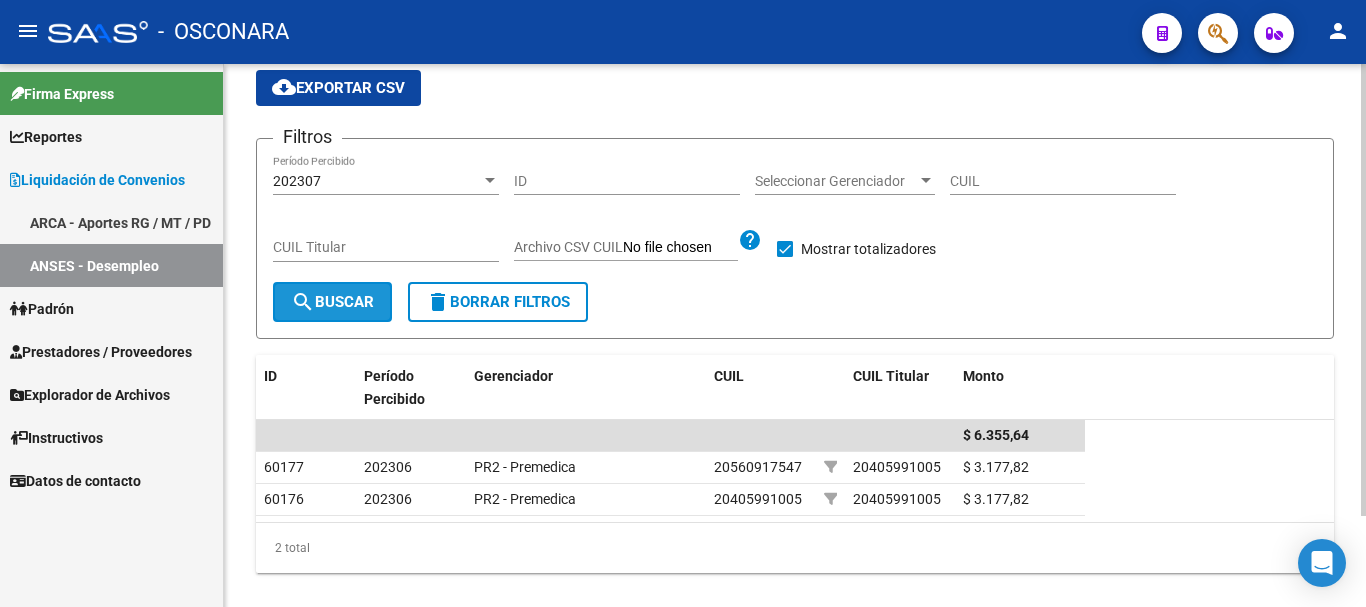 click on "search  Buscar" 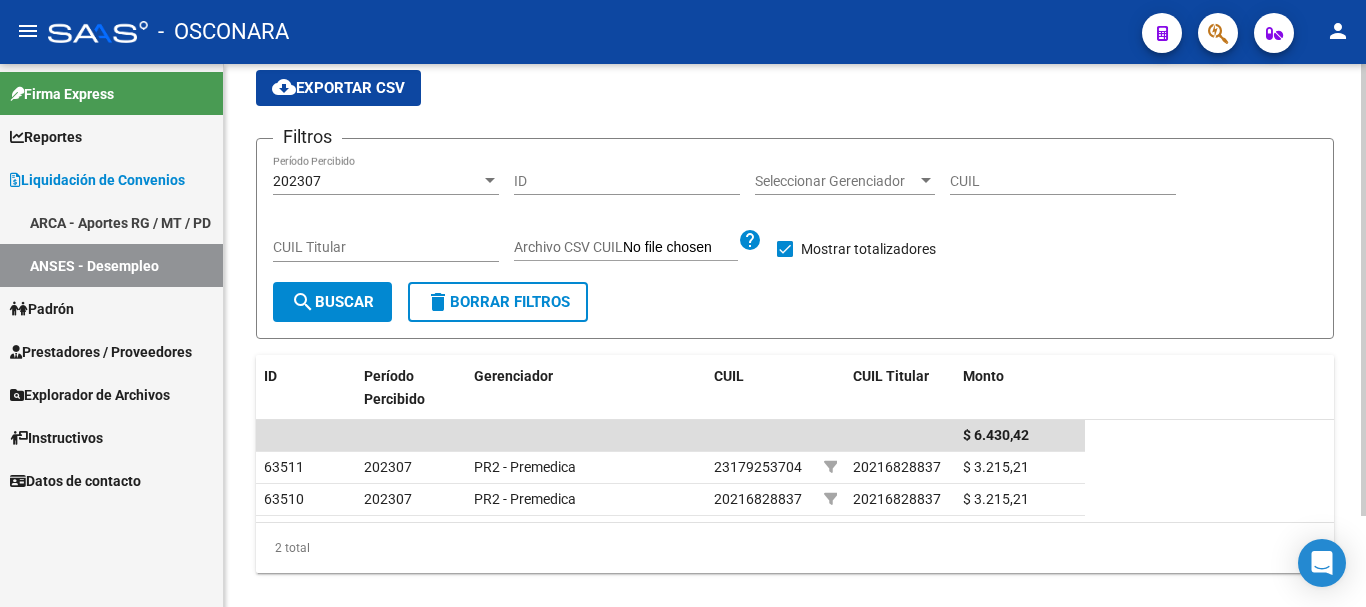 click at bounding box center (490, 180) 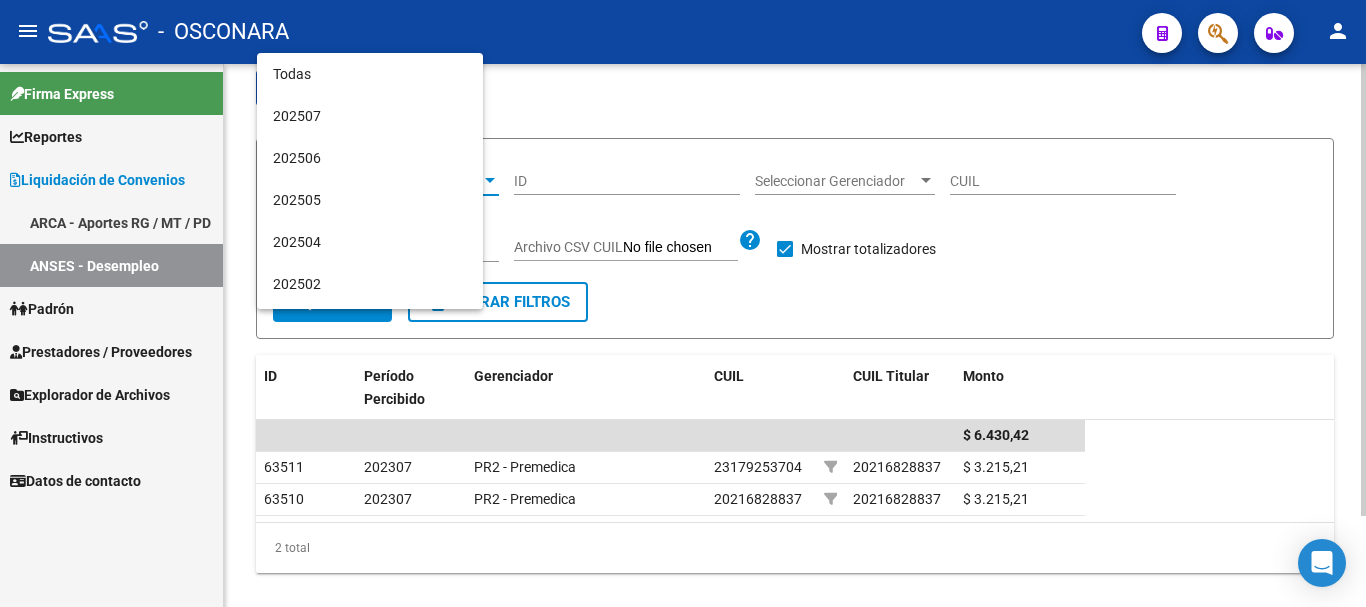 scroll, scrollTop: 817, scrollLeft: 0, axis: vertical 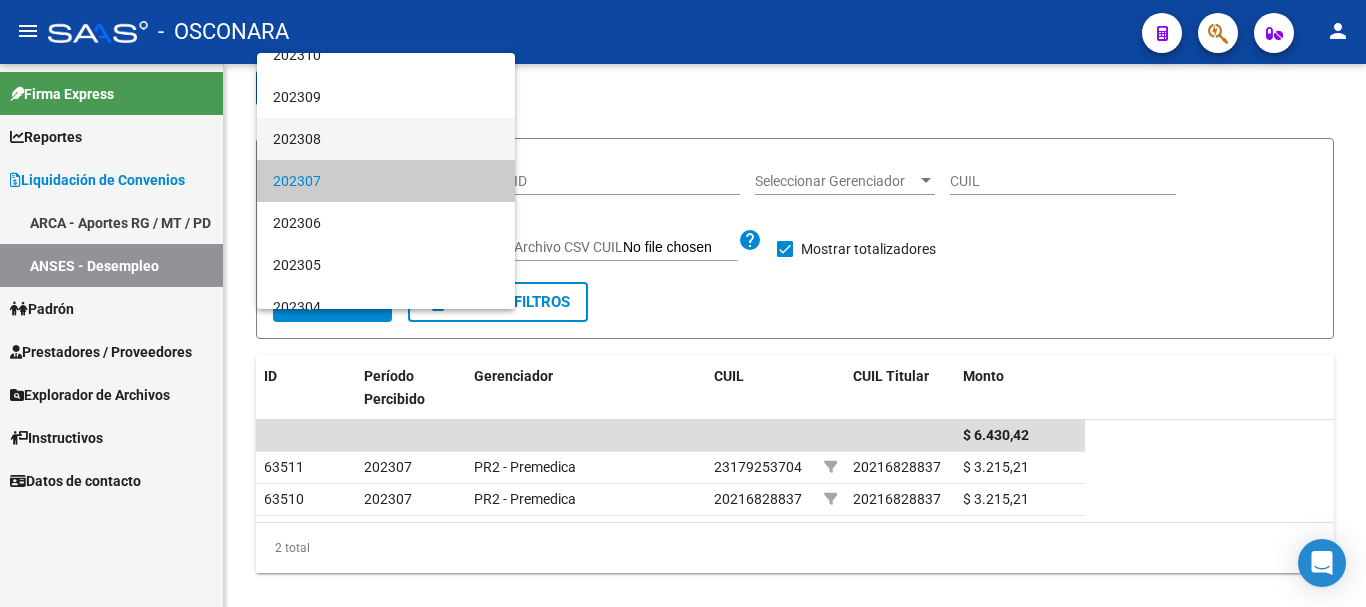 click on "202308" at bounding box center [386, 139] 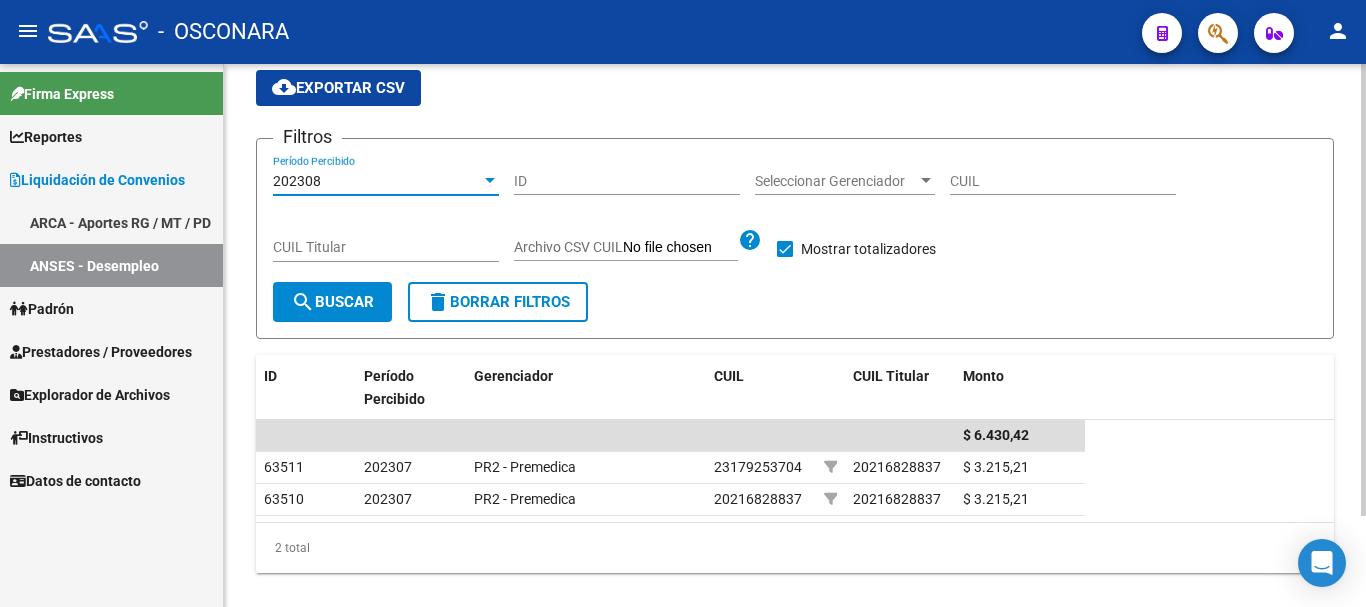 click on "search  Buscar" 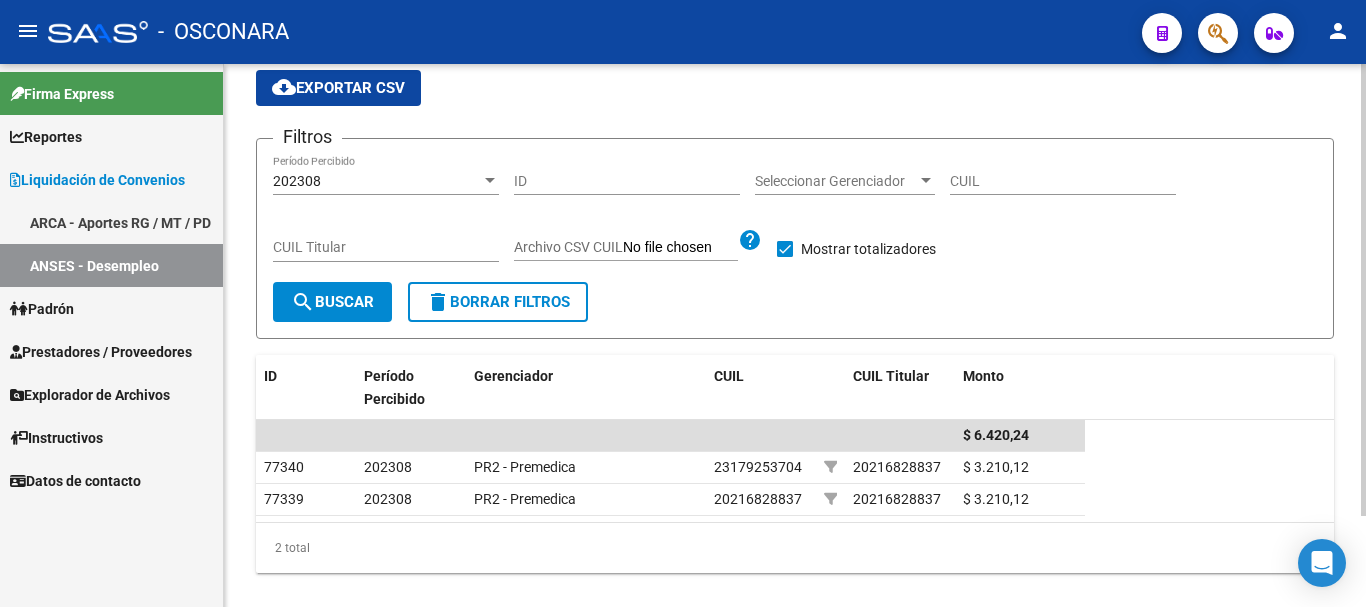 click at bounding box center (490, 180) 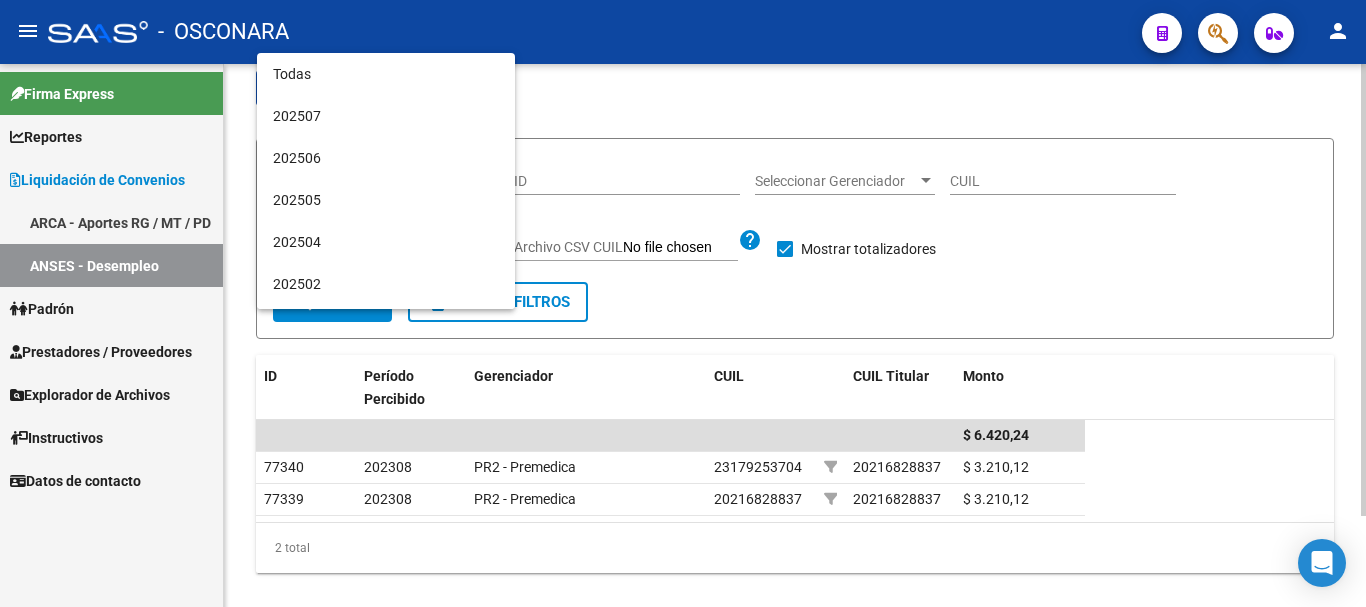 scroll, scrollTop: 775, scrollLeft: 0, axis: vertical 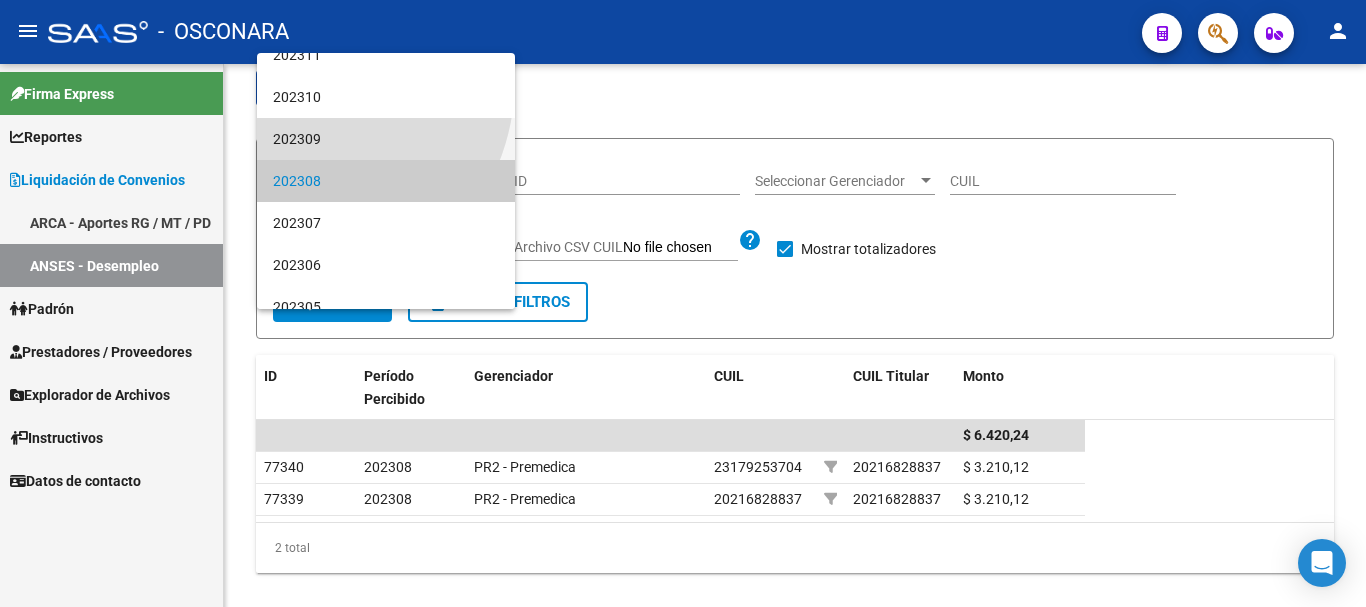 click on "202309" at bounding box center (386, 139) 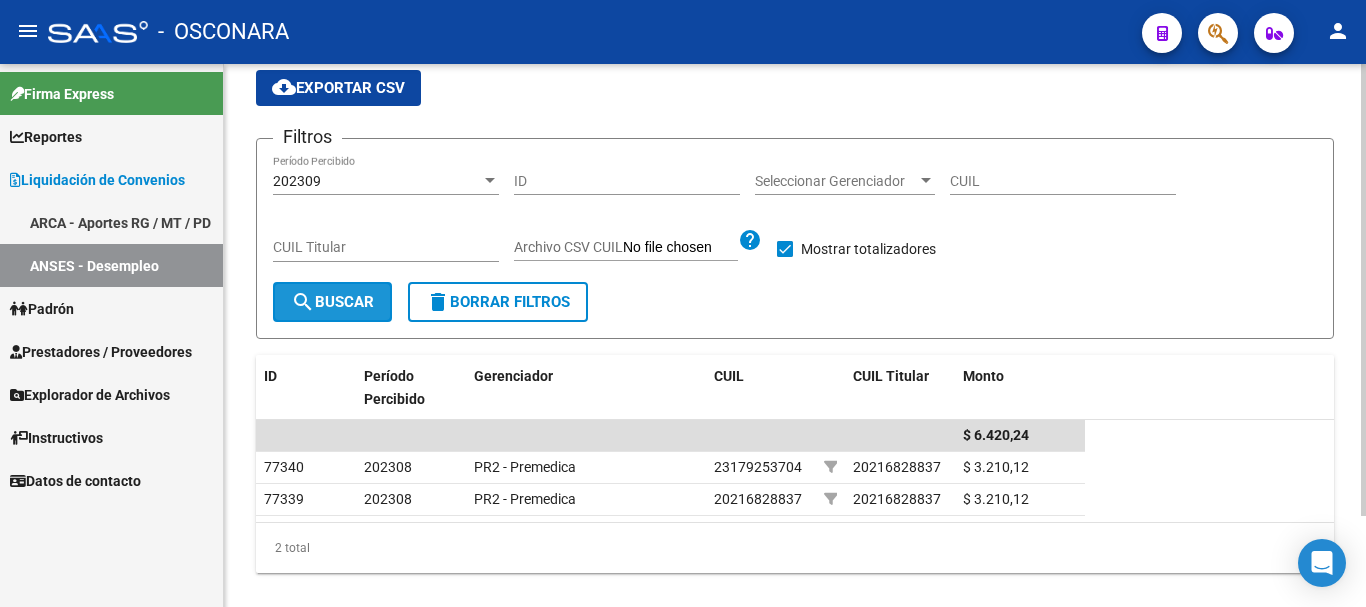 click on "search  Buscar" 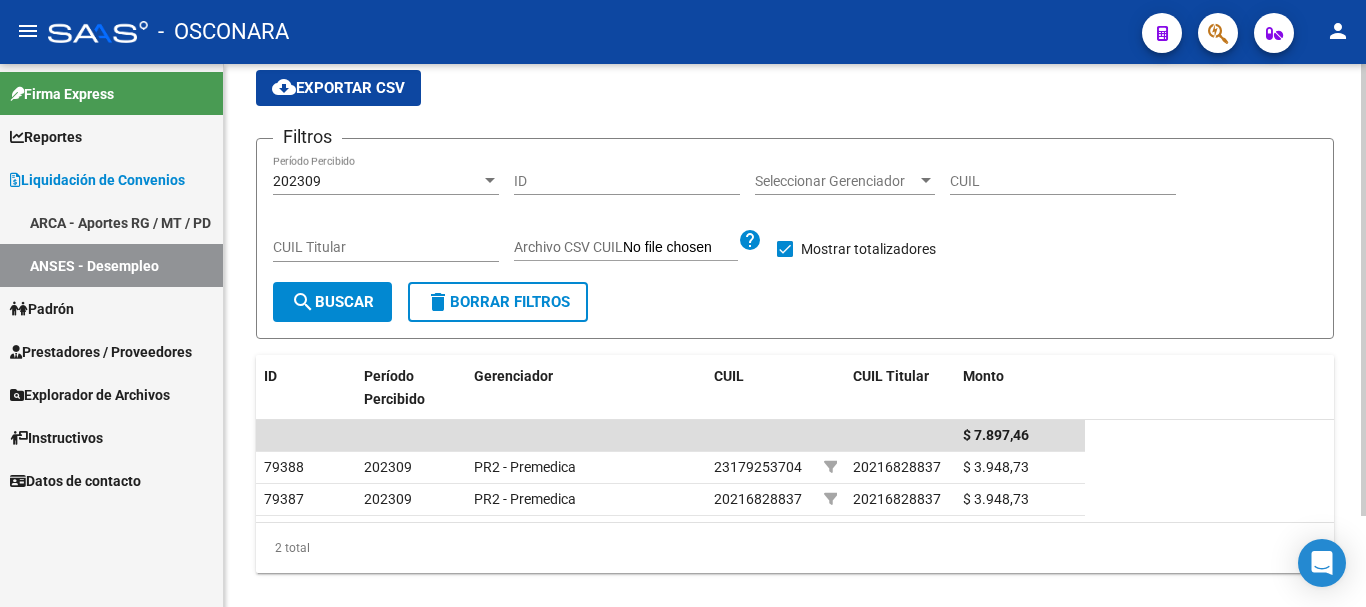 click at bounding box center (490, 180) 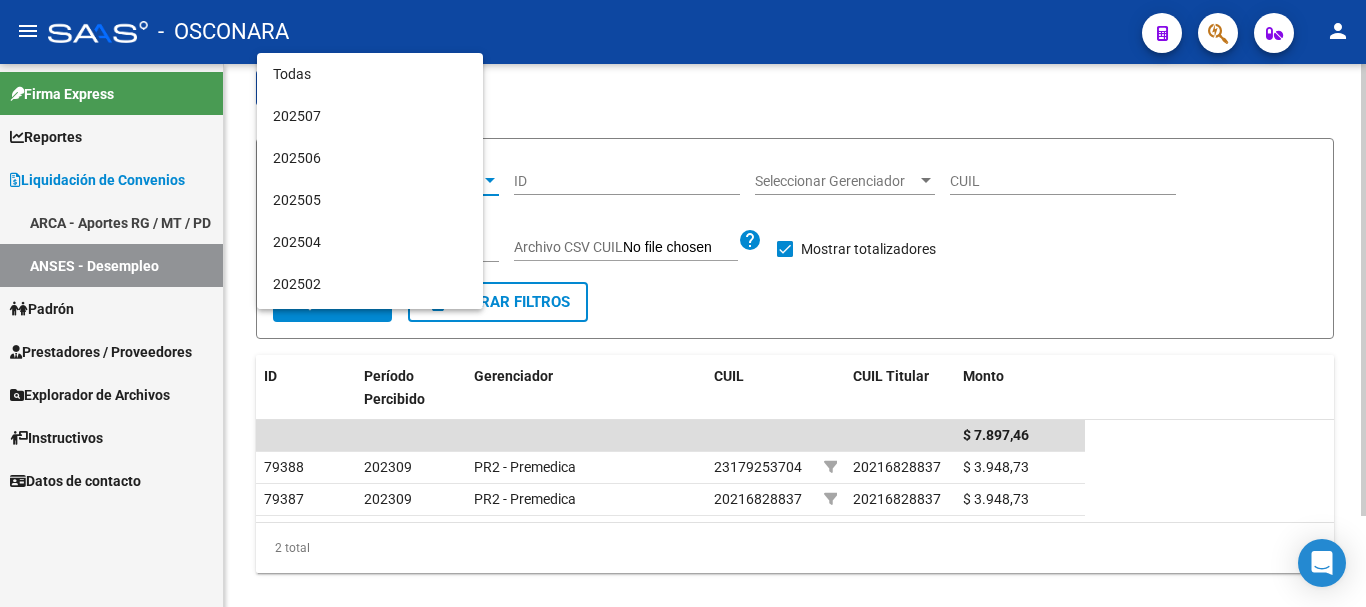 scroll, scrollTop: 733, scrollLeft: 0, axis: vertical 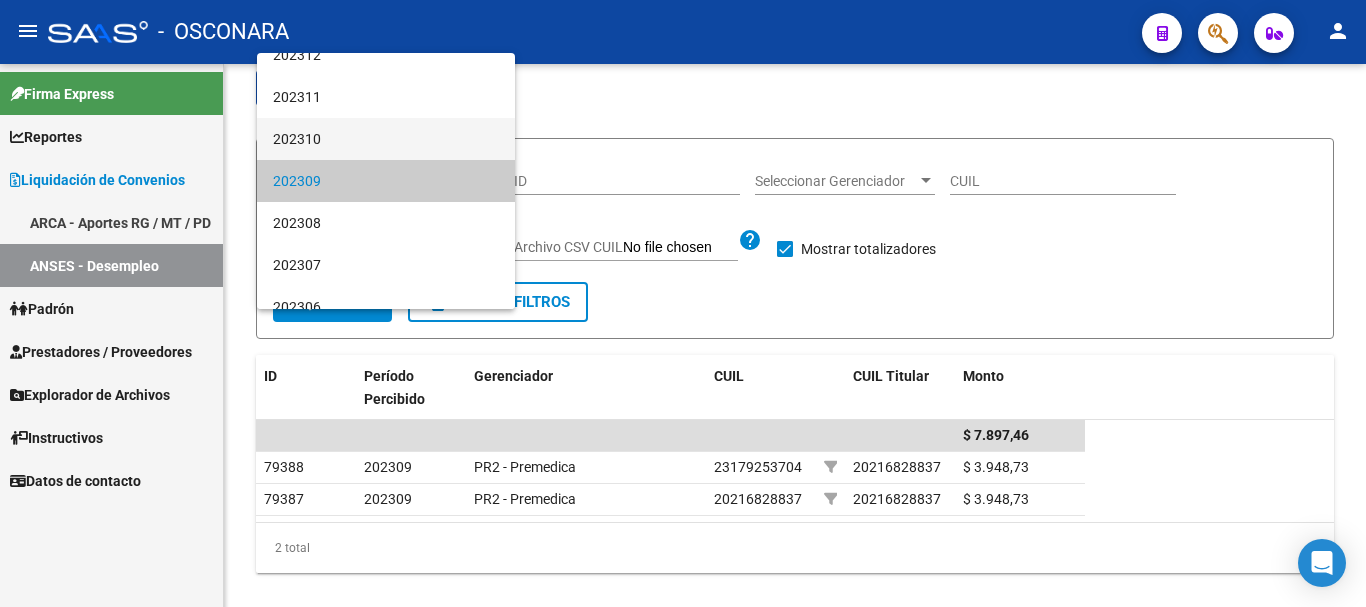 click on "202310" at bounding box center [386, 139] 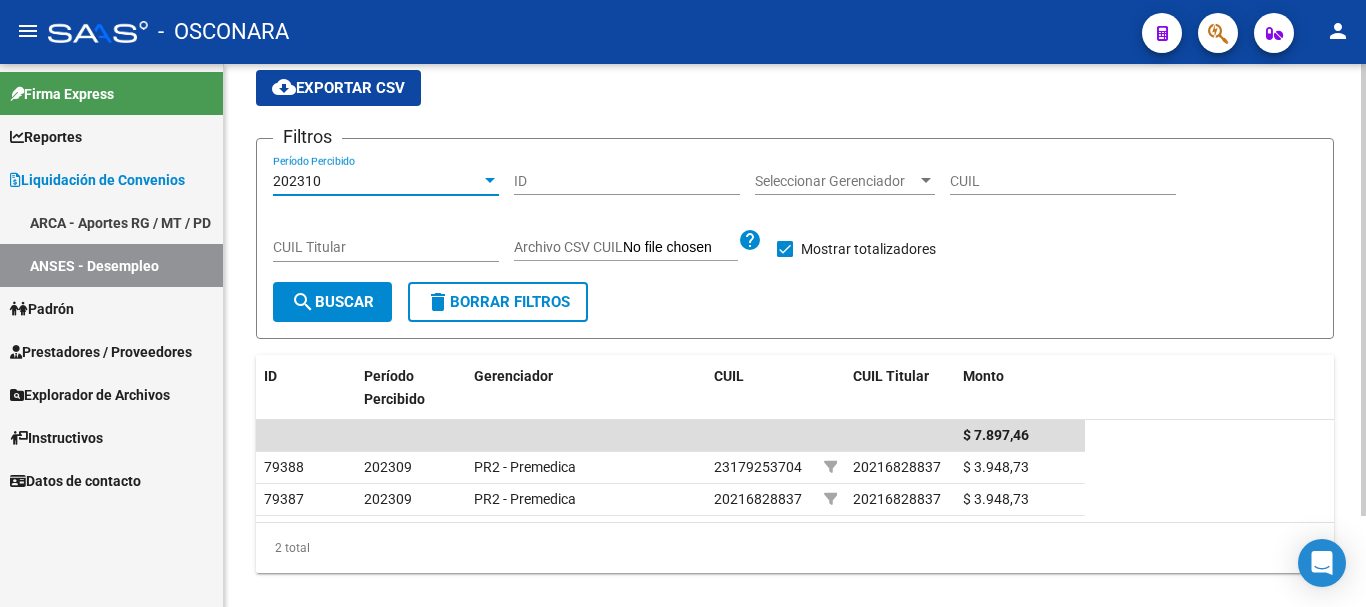click on "search  Buscar" 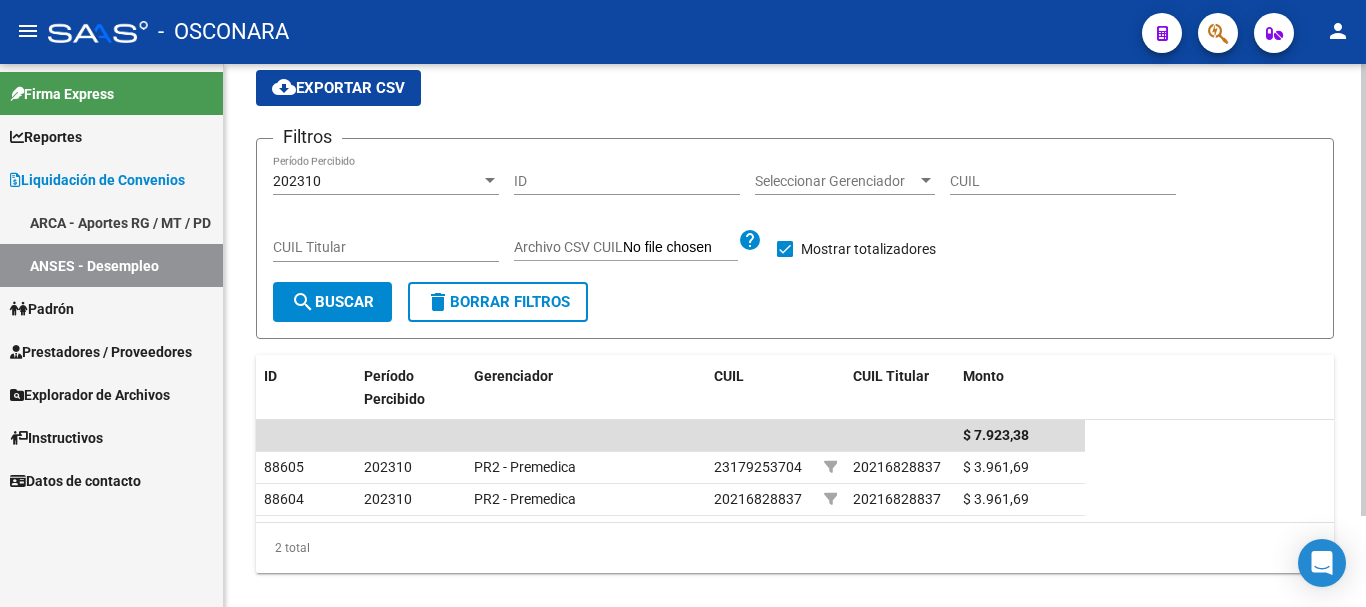 click at bounding box center (490, 180) 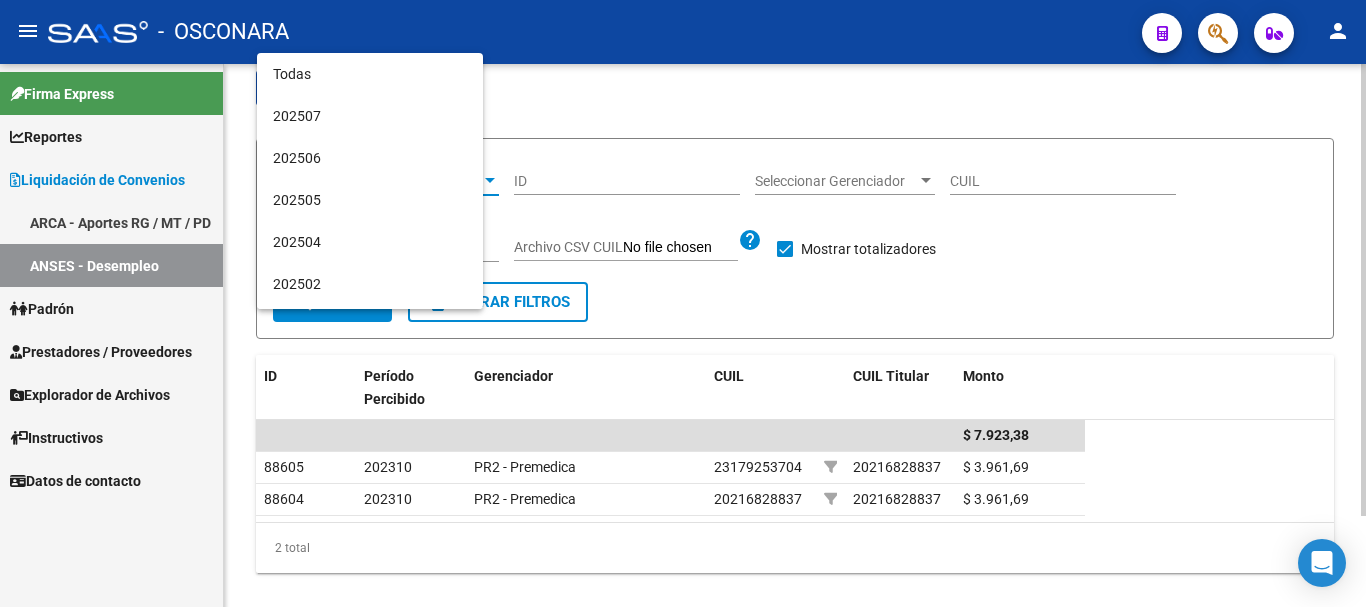 scroll, scrollTop: 691, scrollLeft: 0, axis: vertical 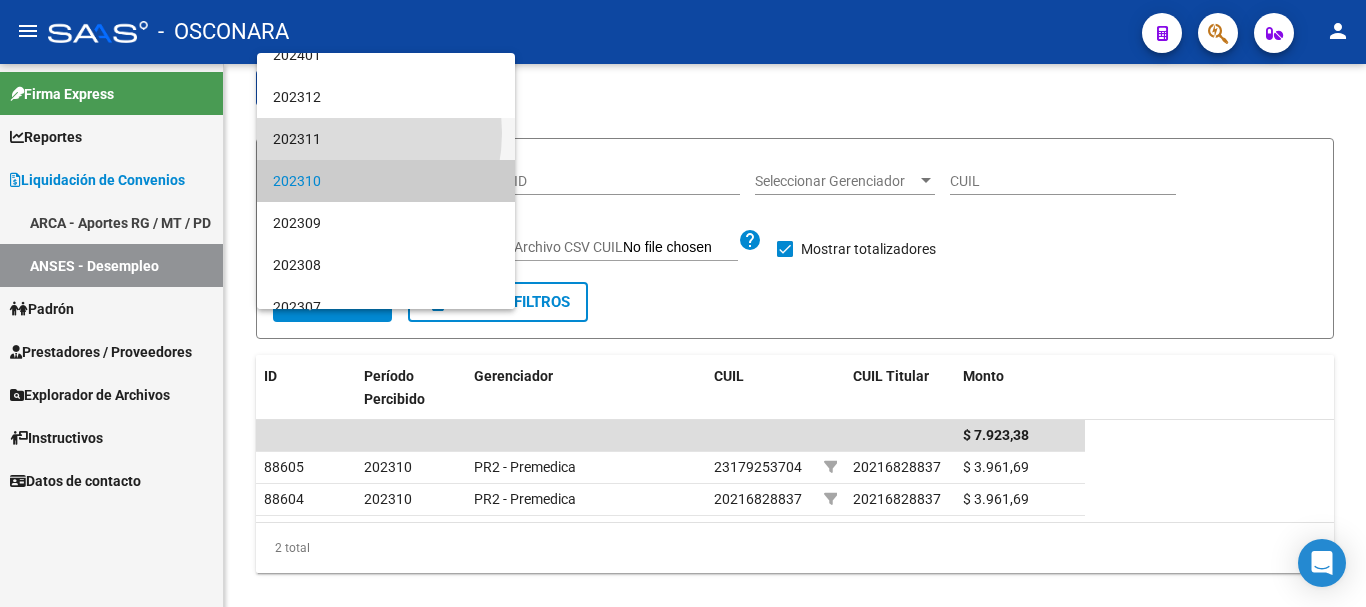 click on "202311" at bounding box center (386, 139) 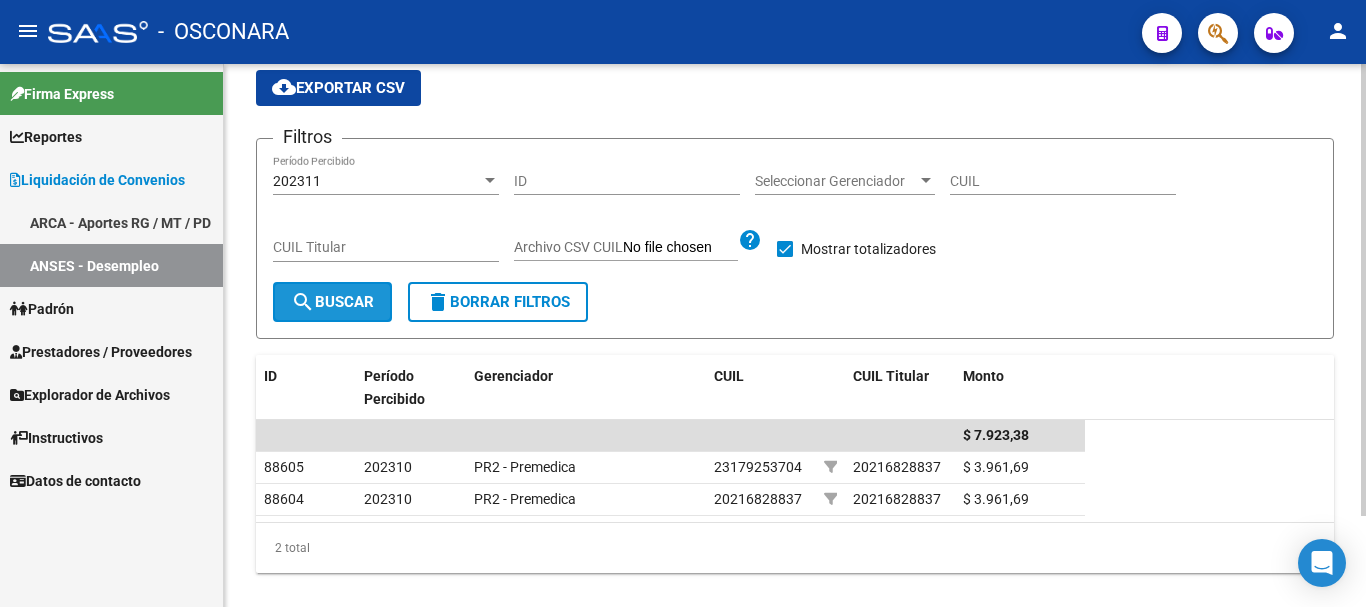 click on "search  Buscar" 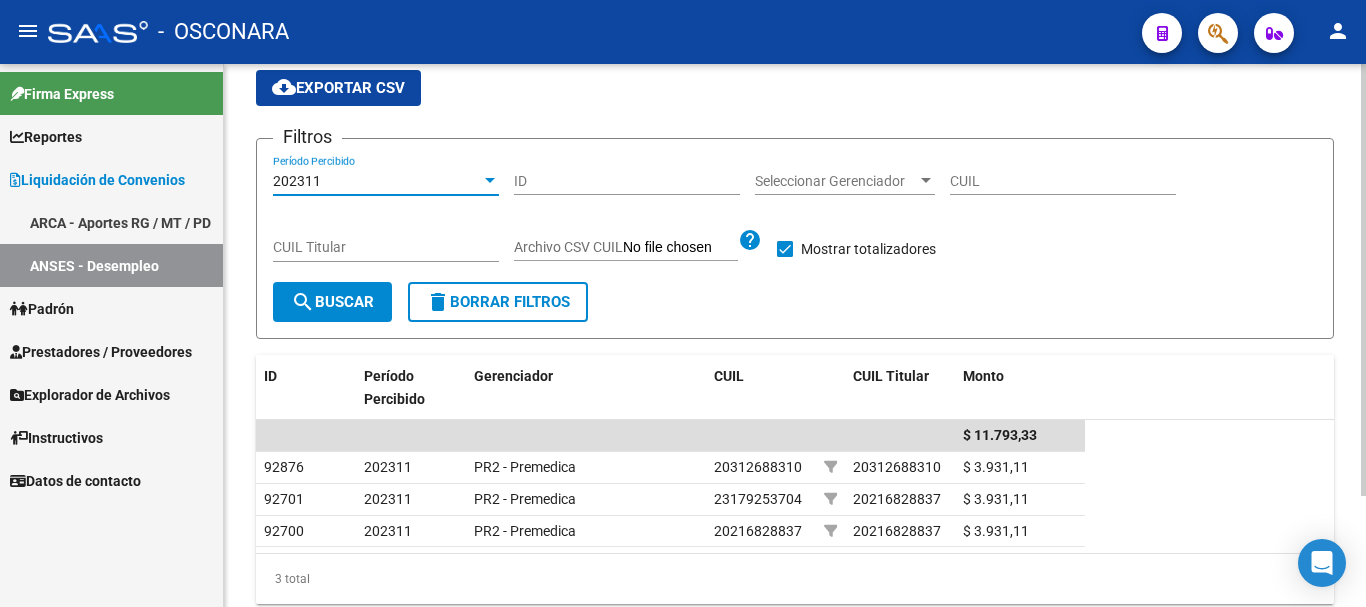 click at bounding box center [490, 180] 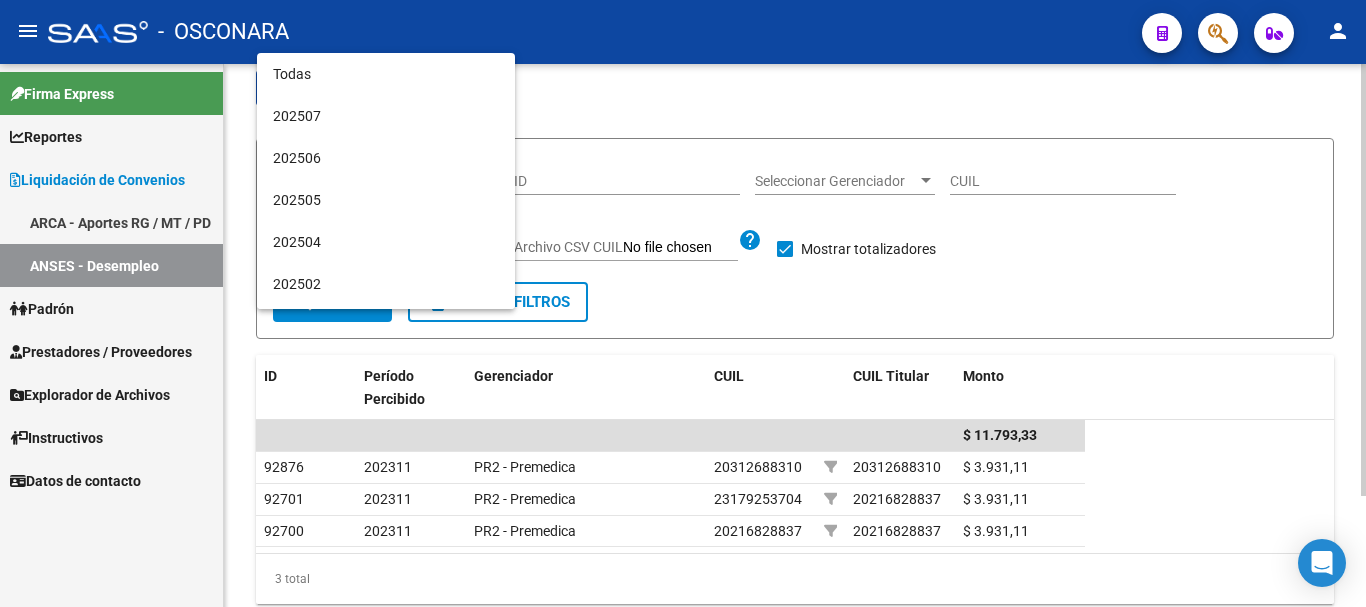 scroll, scrollTop: 649, scrollLeft: 0, axis: vertical 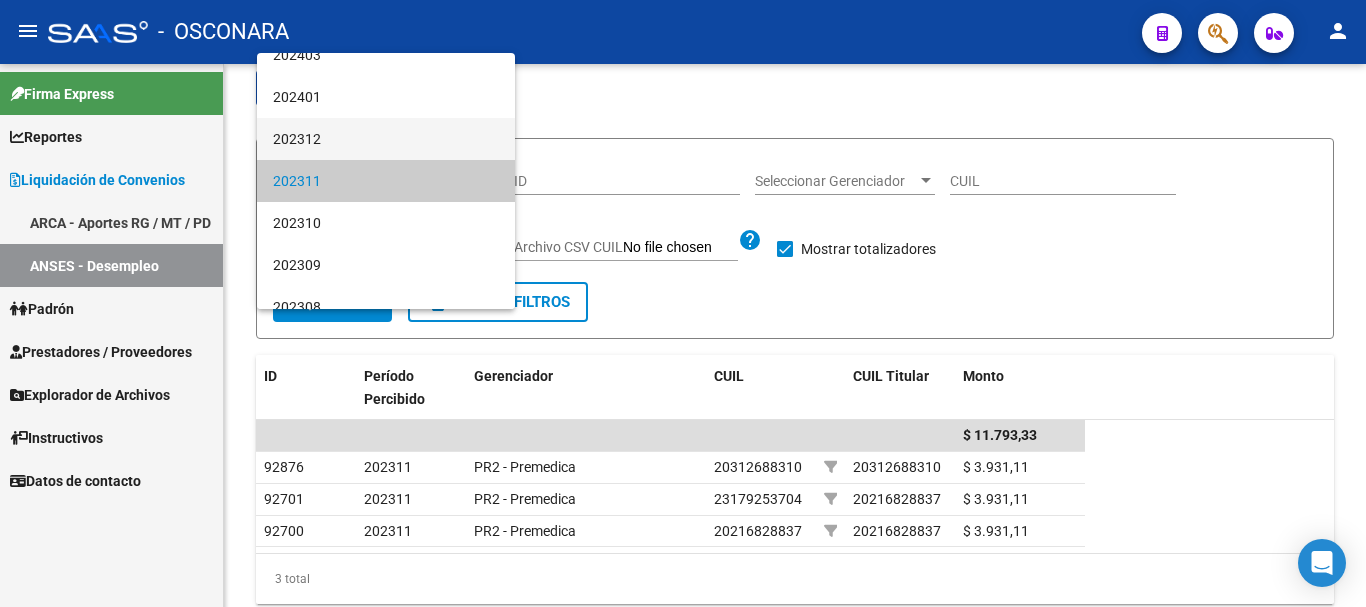 click on "202312" at bounding box center [386, 139] 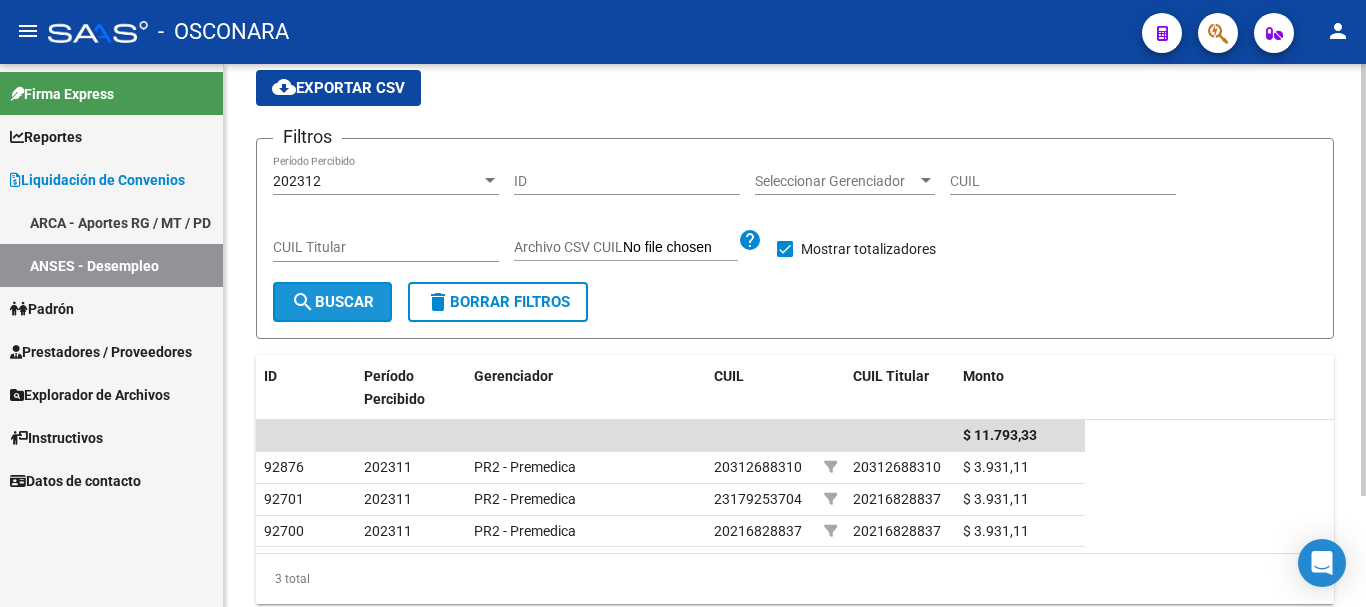 click on "search  Buscar" 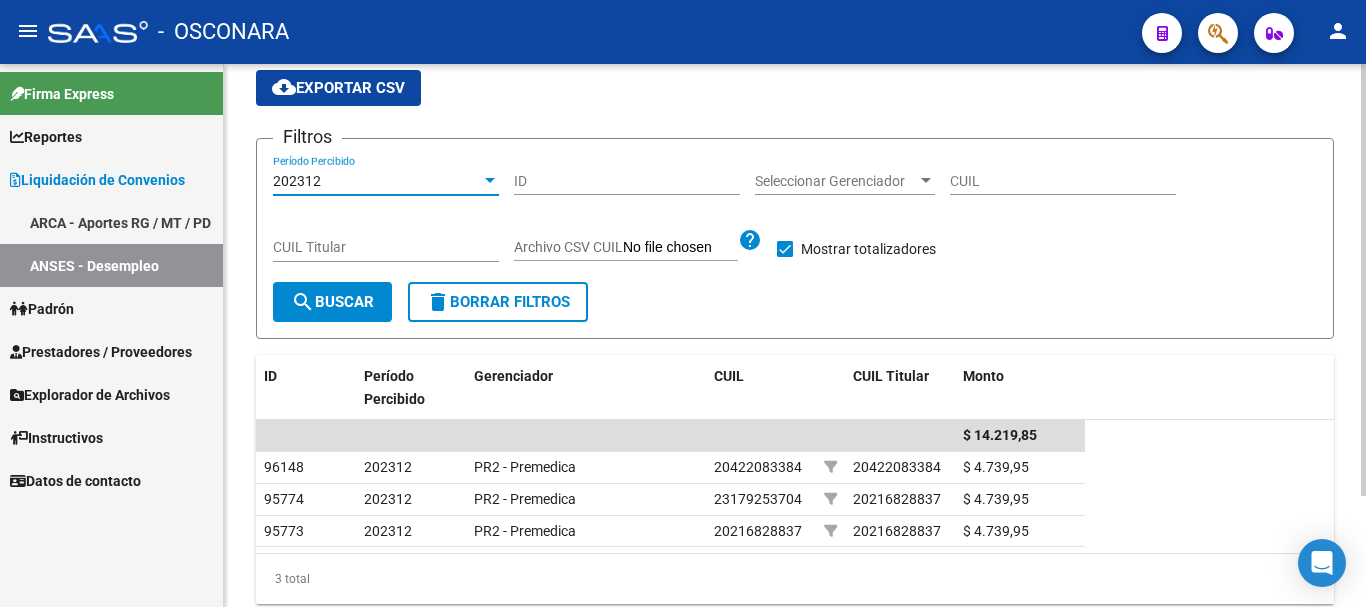click at bounding box center [490, 180] 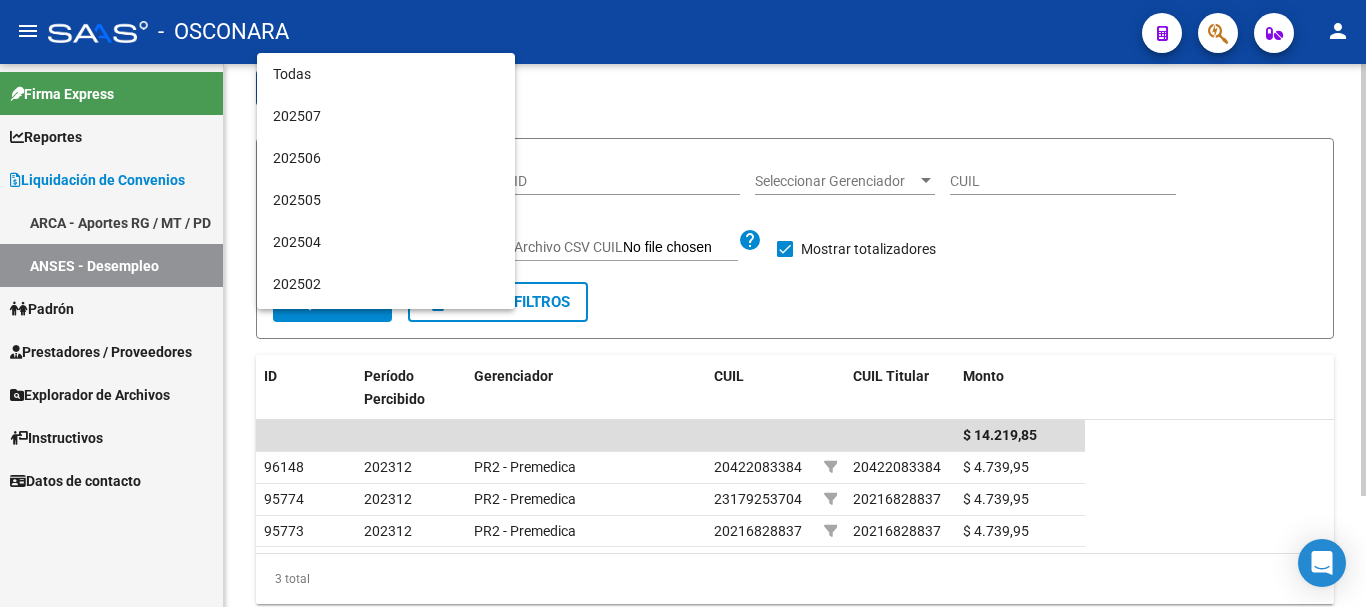 scroll, scrollTop: 607, scrollLeft: 0, axis: vertical 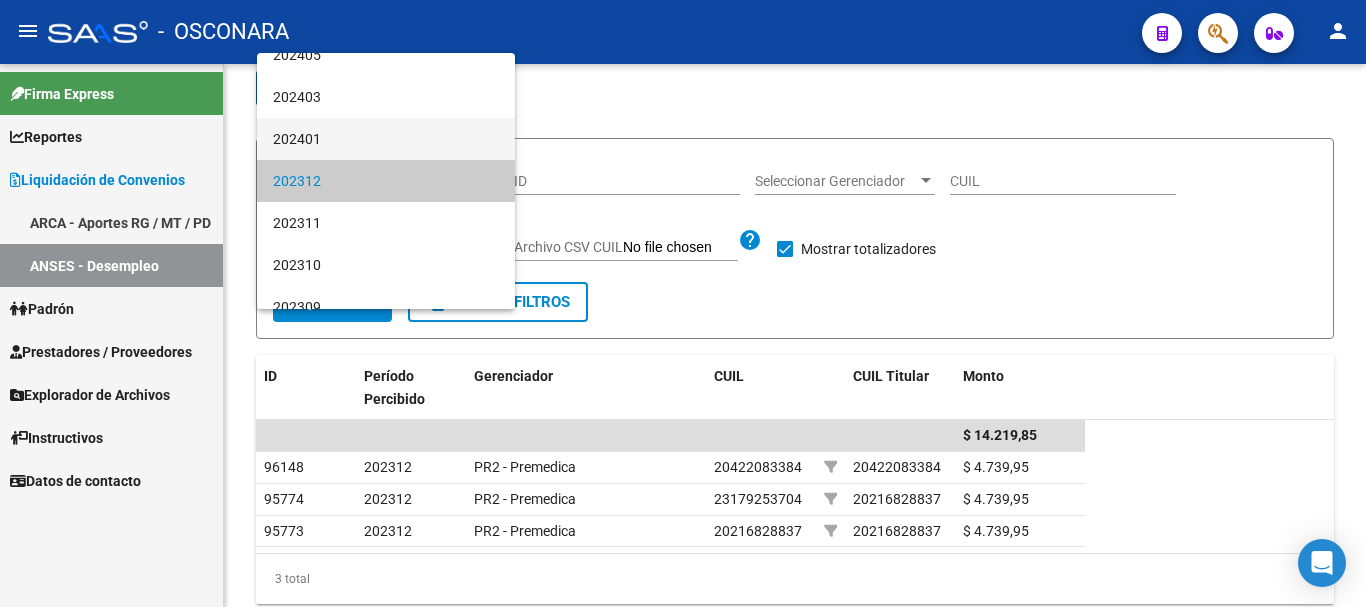 click on "202401" at bounding box center [386, 139] 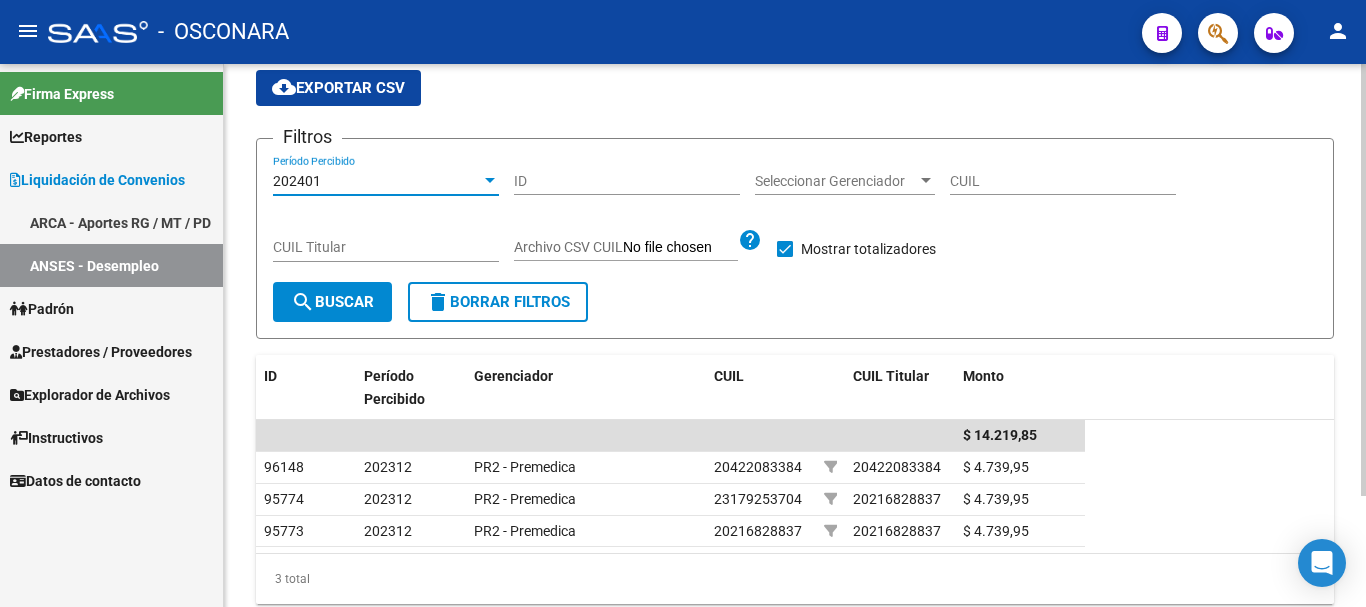 click on "search  Buscar" 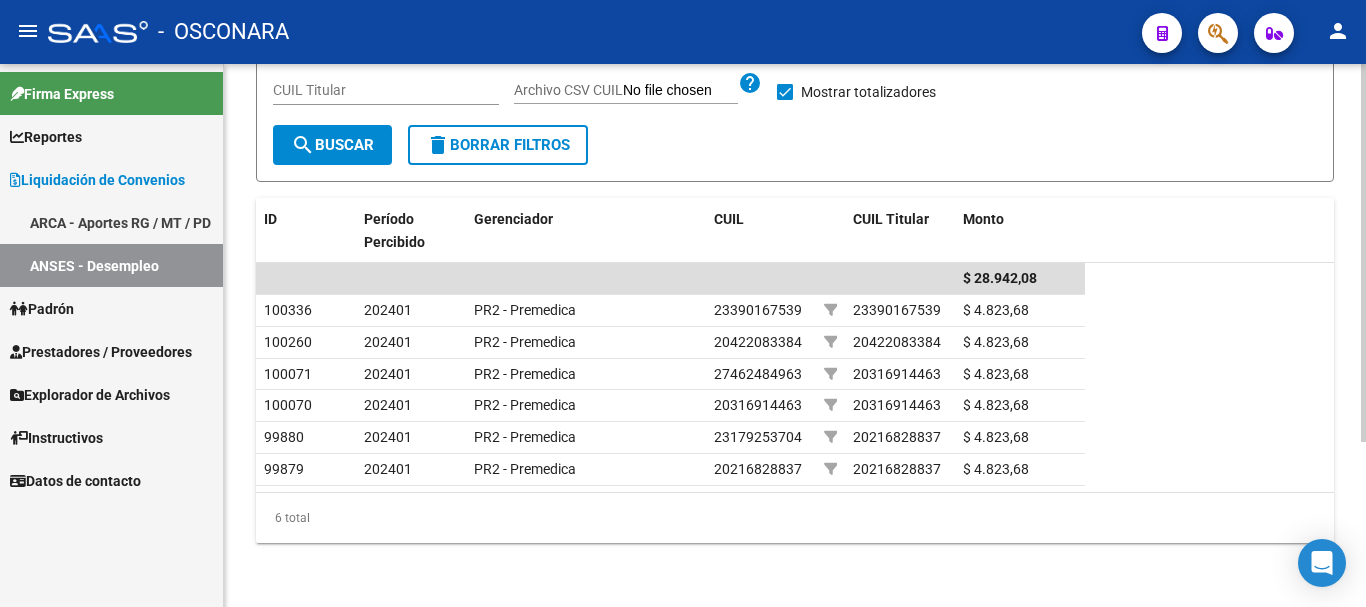 scroll, scrollTop: 136, scrollLeft: 0, axis: vertical 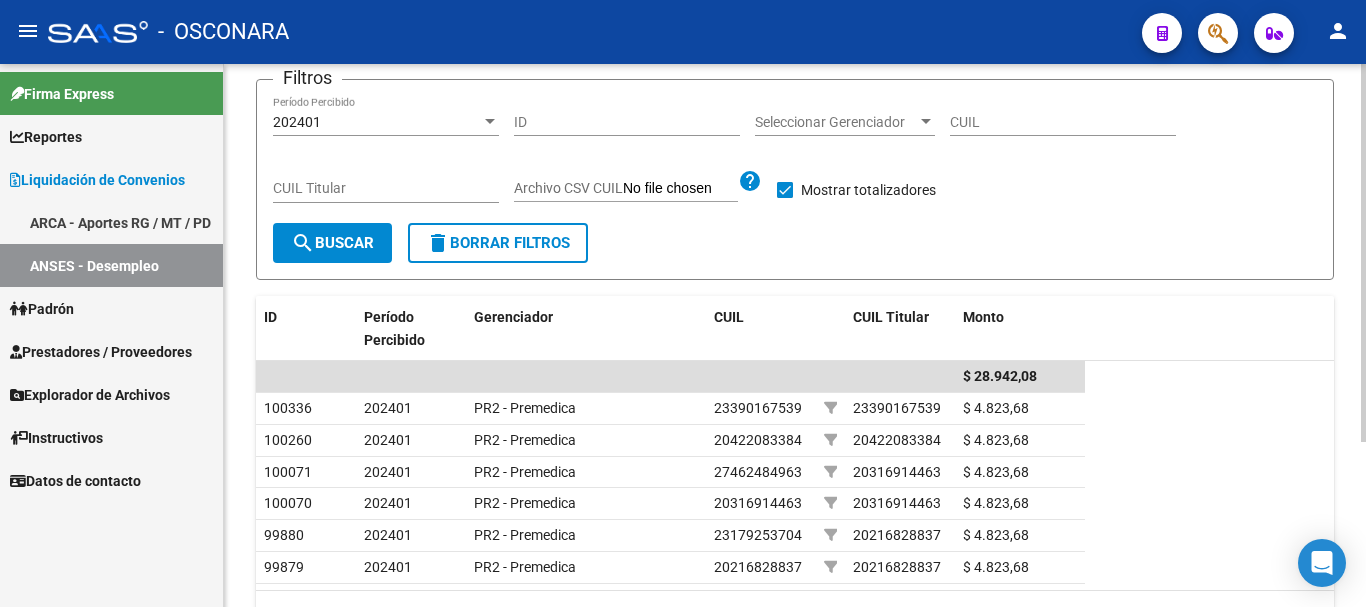 click at bounding box center (490, 121) 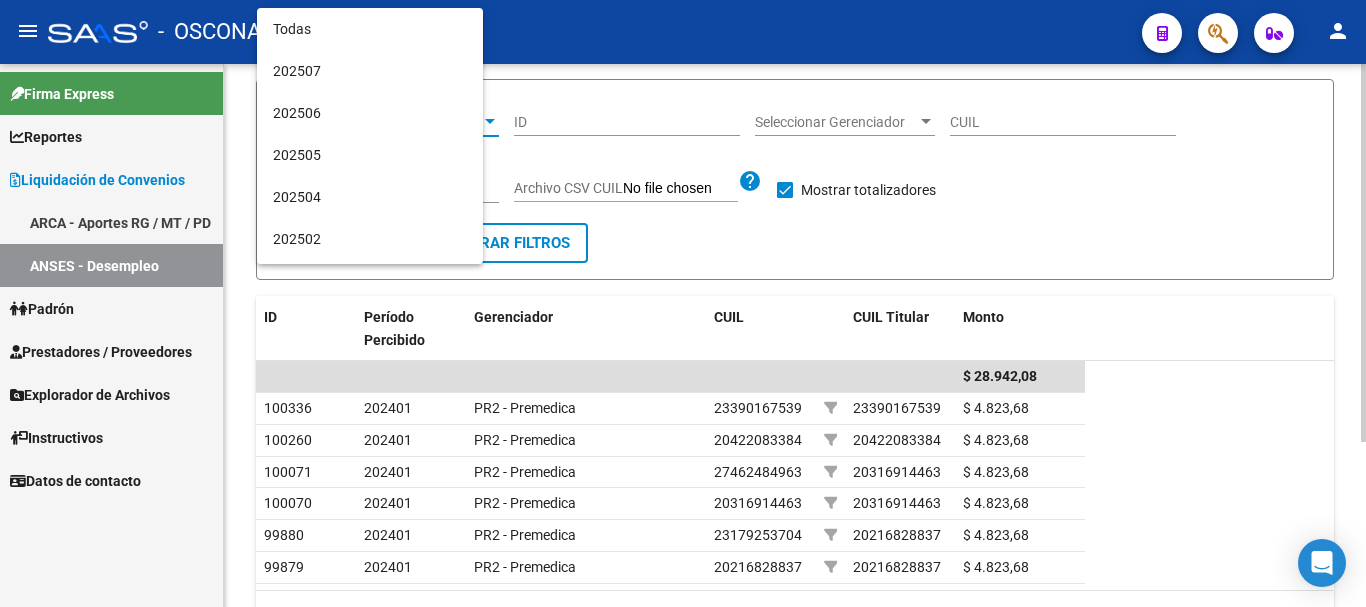 scroll, scrollTop: 579, scrollLeft: 0, axis: vertical 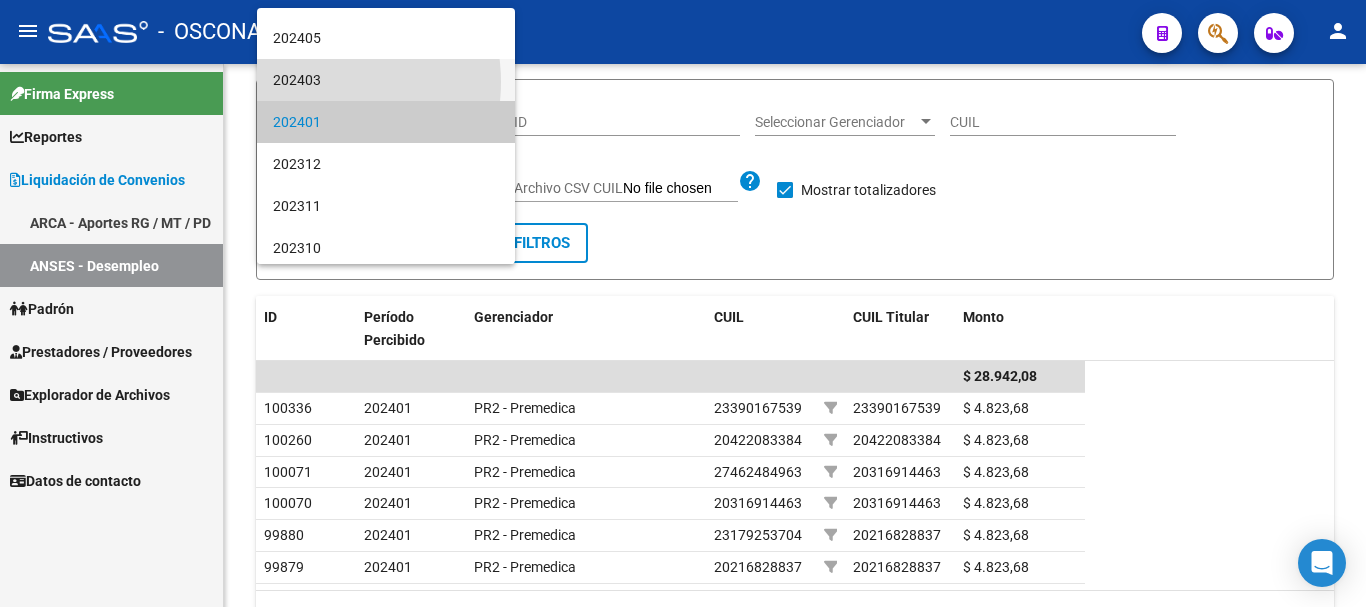 click on "202403" at bounding box center (386, 80) 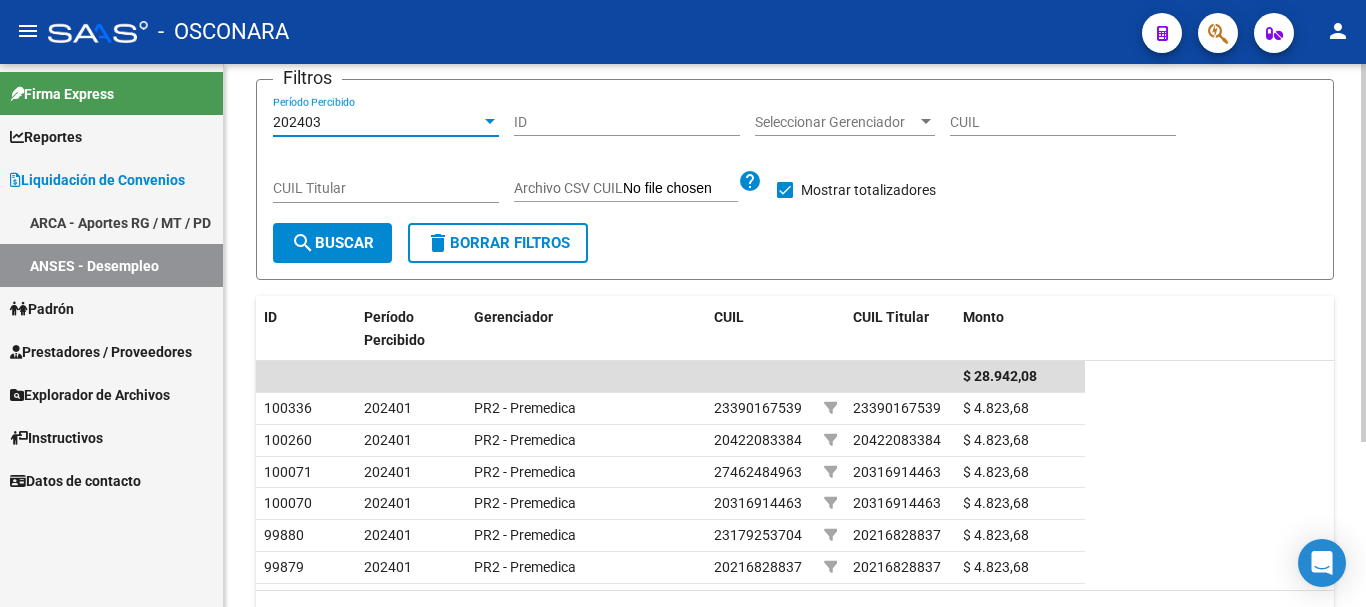 click on "search  Buscar" 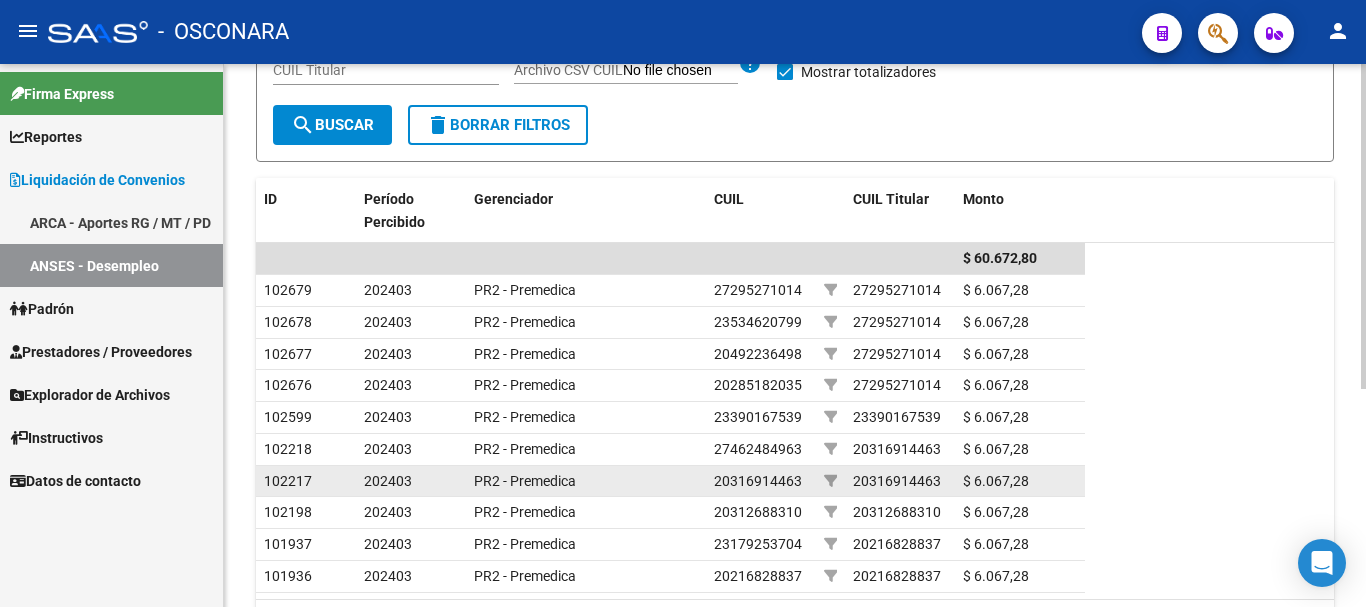scroll, scrollTop: 136, scrollLeft: 0, axis: vertical 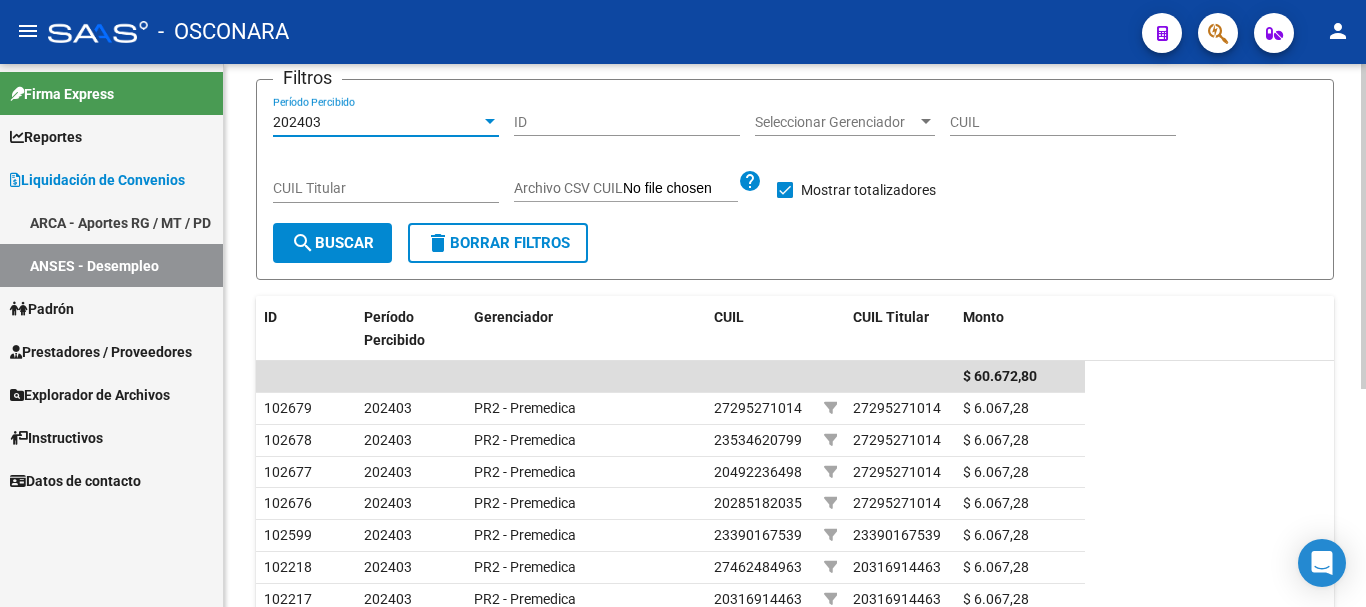 click at bounding box center [490, 122] 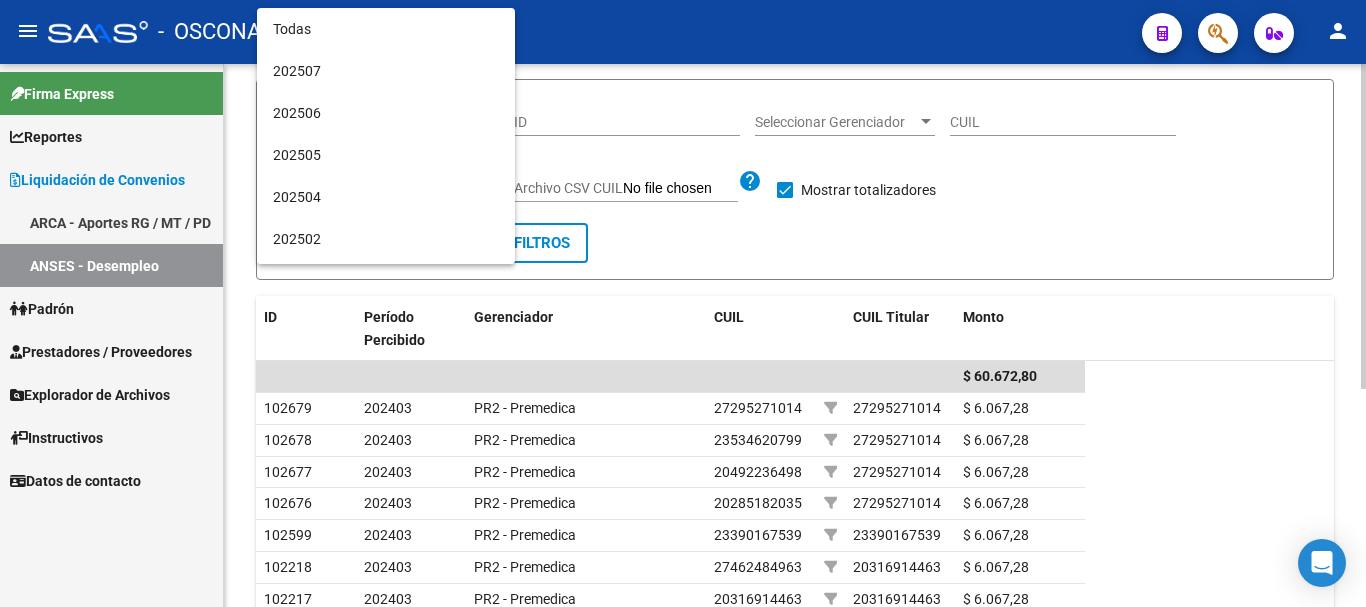 scroll, scrollTop: 537, scrollLeft: 0, axis: vertical 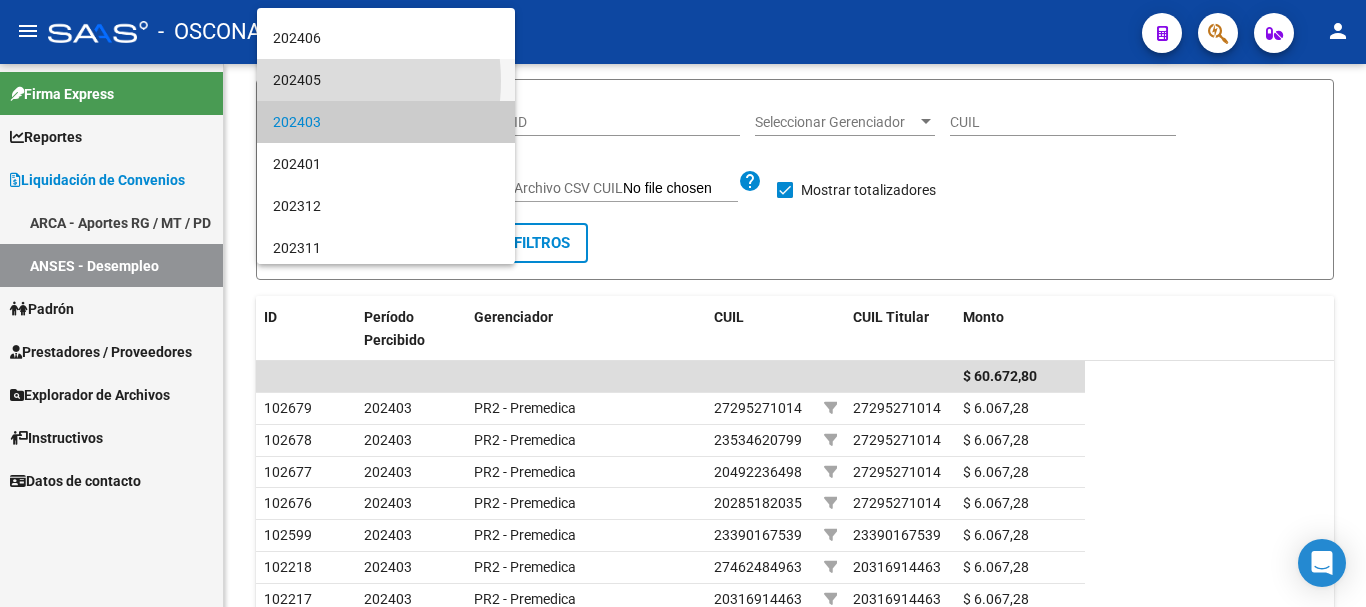 click on "202405" at bounding box center [386, 80] 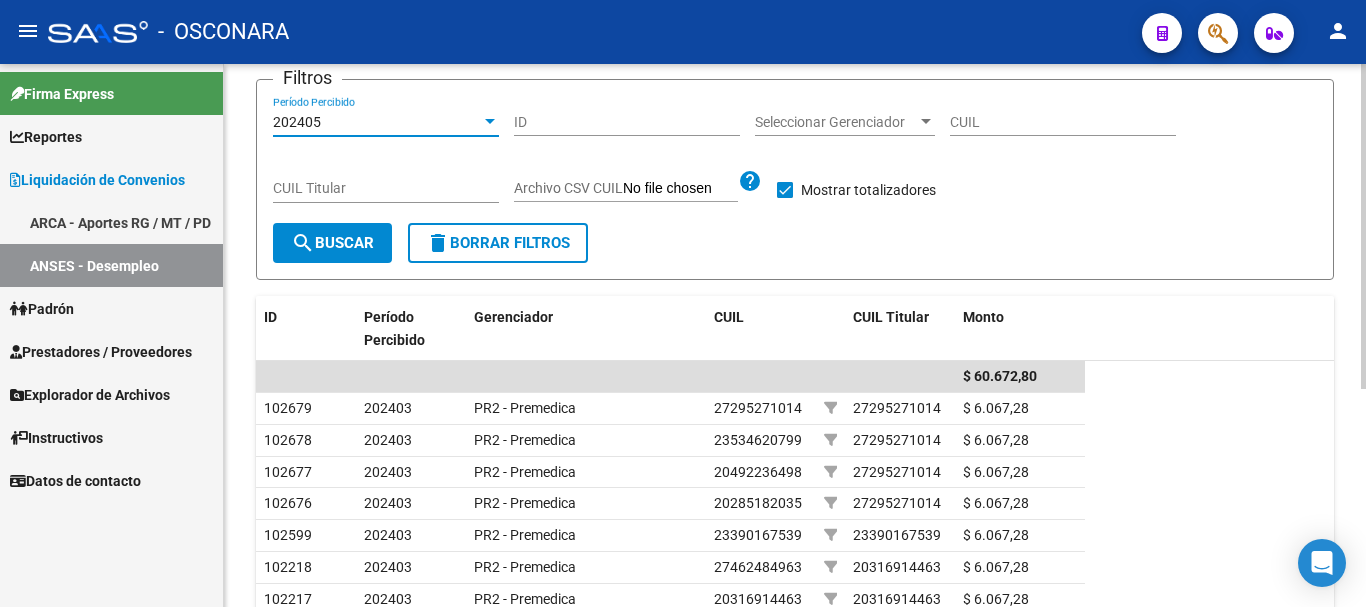 click on "search  Buscar" 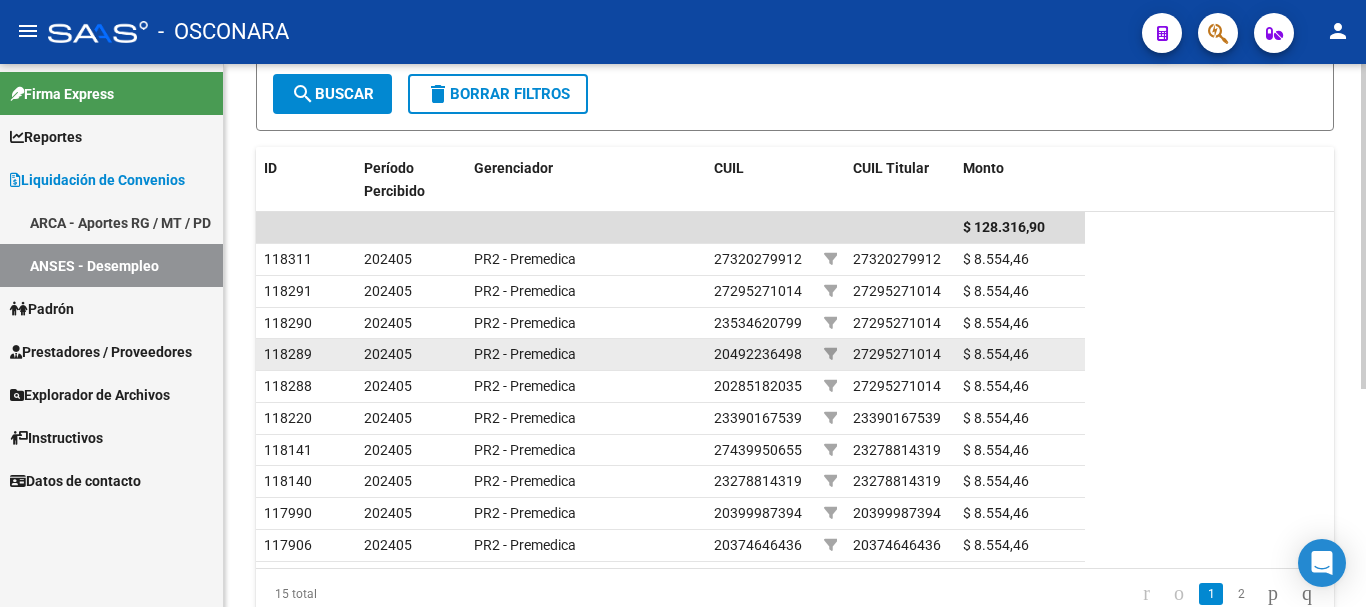 scroll, scrollTop: 63, scrollLeft: 0, axis: vertical 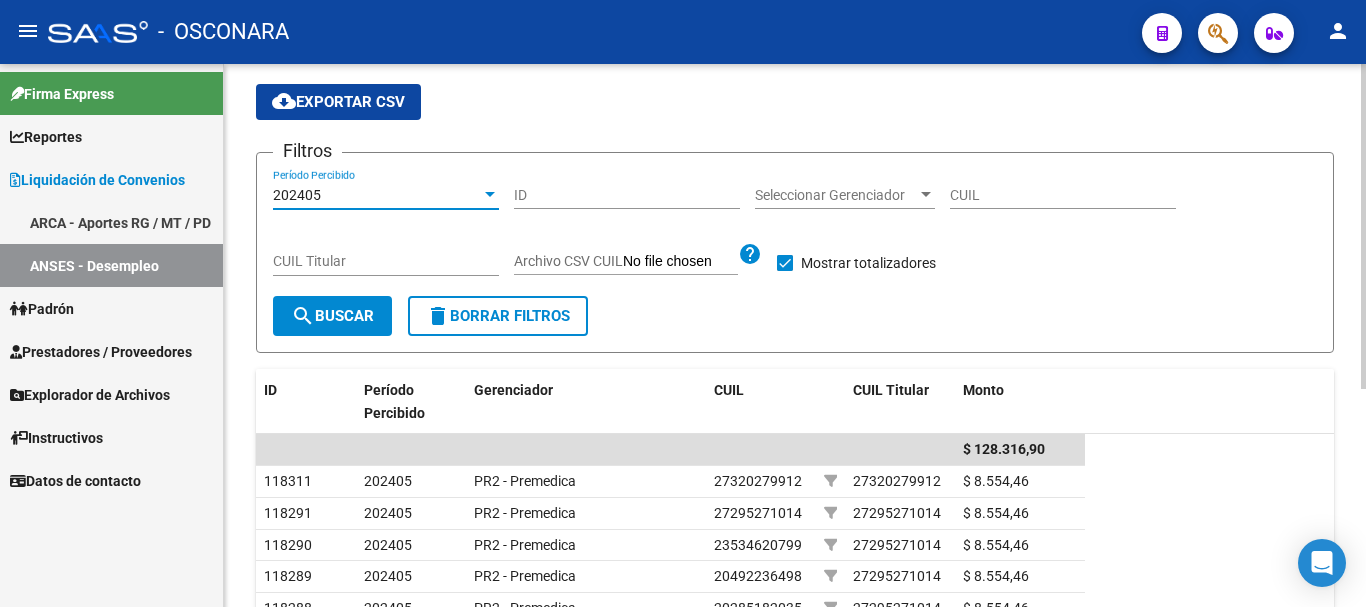 click at bounding box center [490, 194] 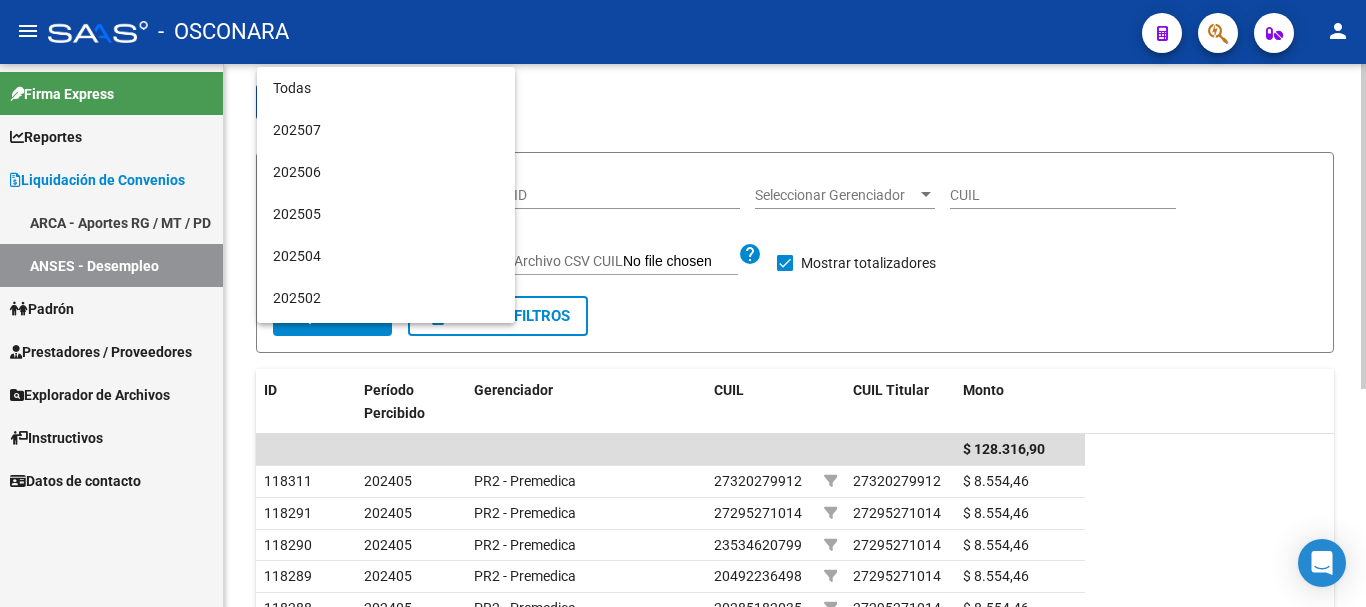 scroll, scrollTop: 481, scrollLeft: 0, axis: vertical 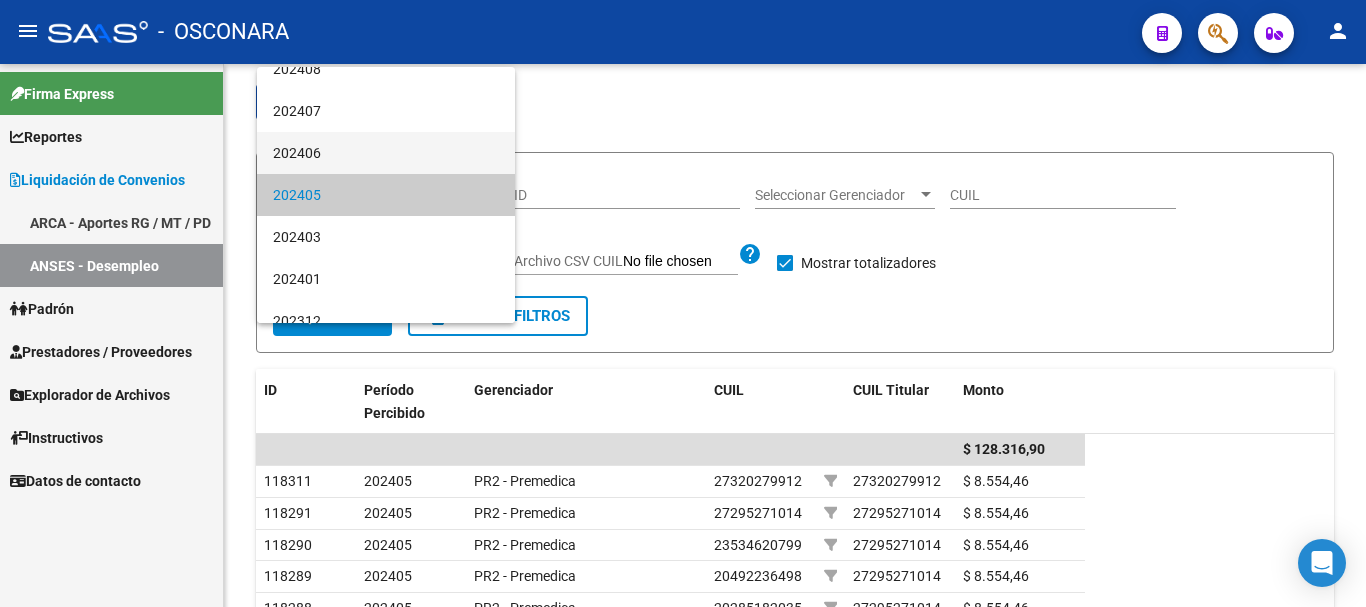 click on "202406" at bounding box center (386, 153) 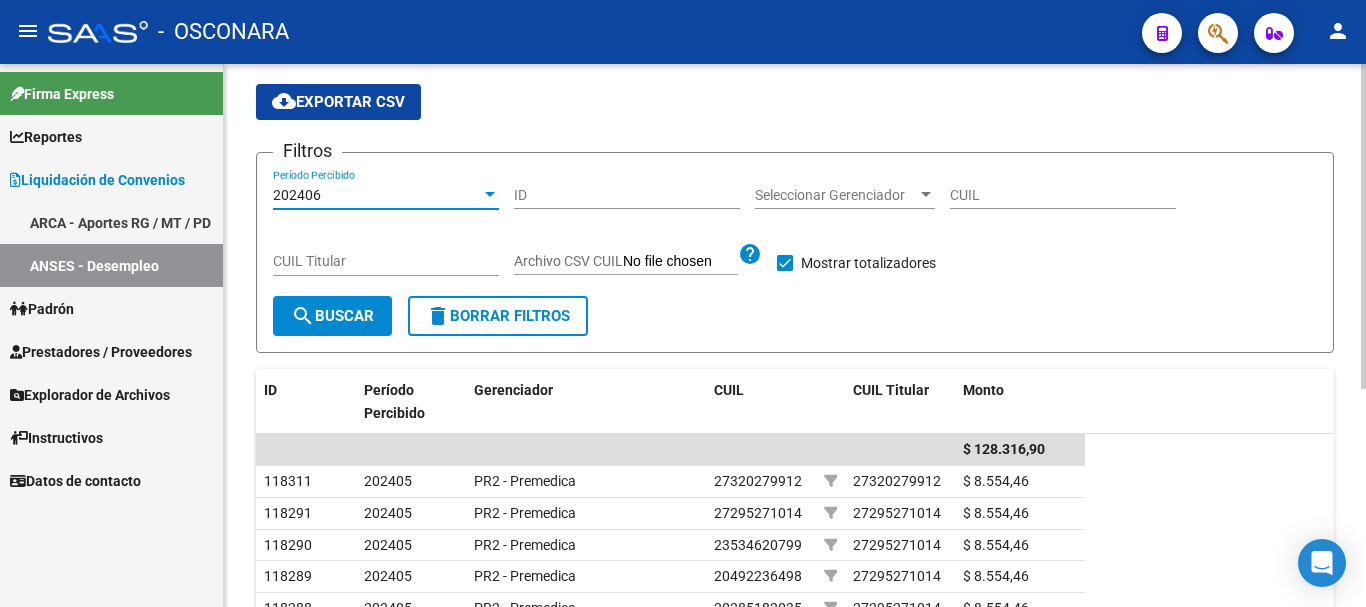click on "search  Buscar" 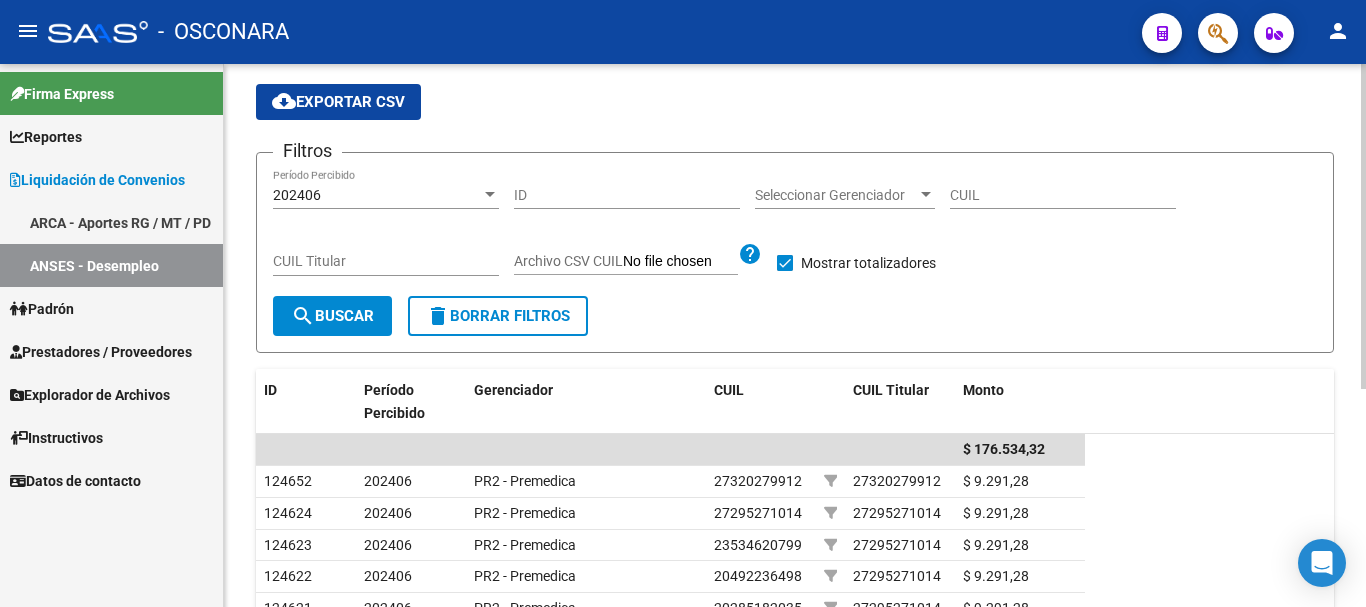 scroll, scrollTop: 0, scrollLeft: 0, axis: both 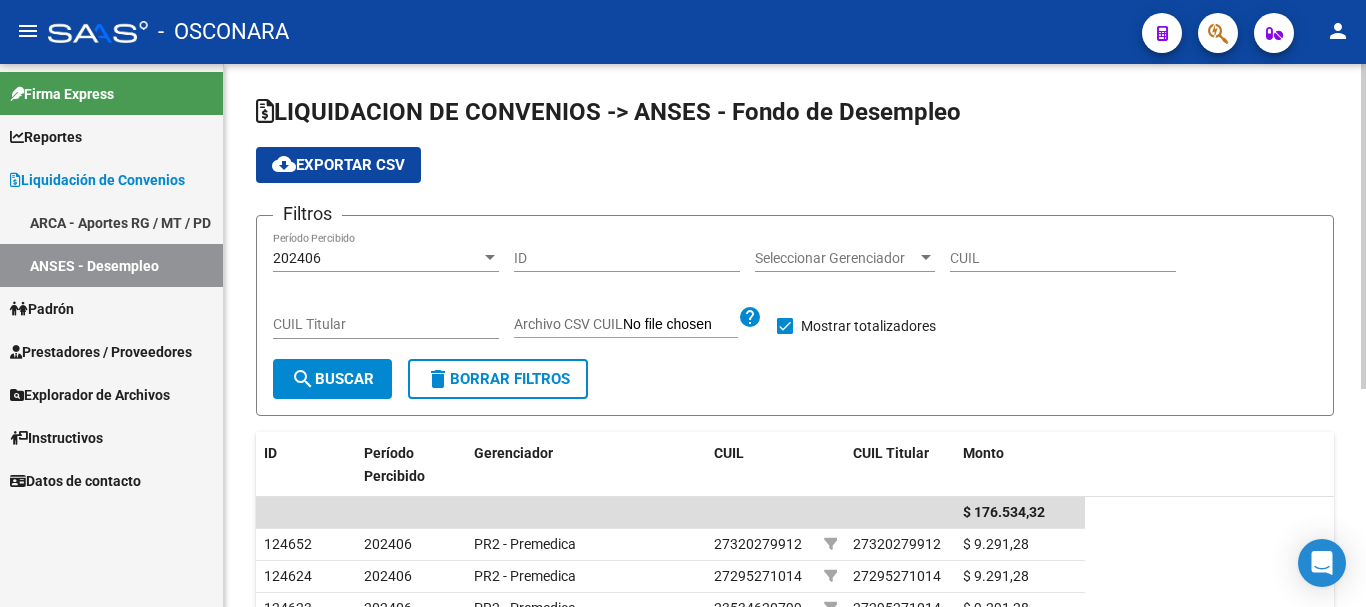 click at bounding box center (490, 257) 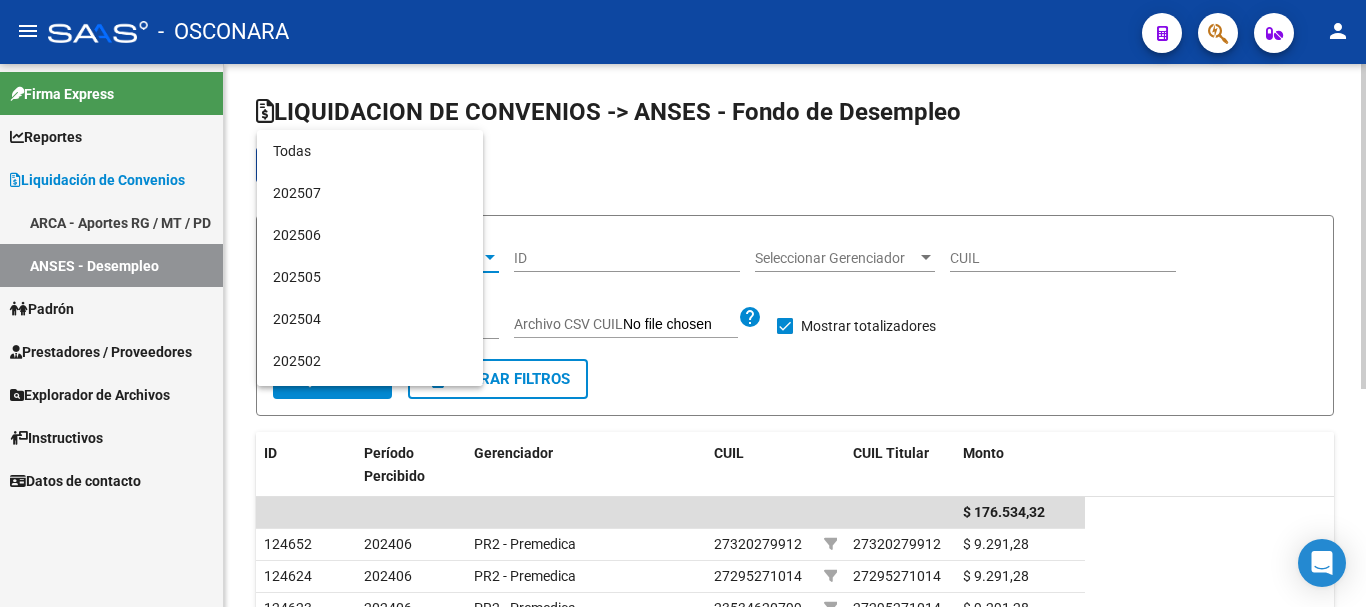 scroll, scrollTop: 439, scrollLeft: 0, axis: vertical 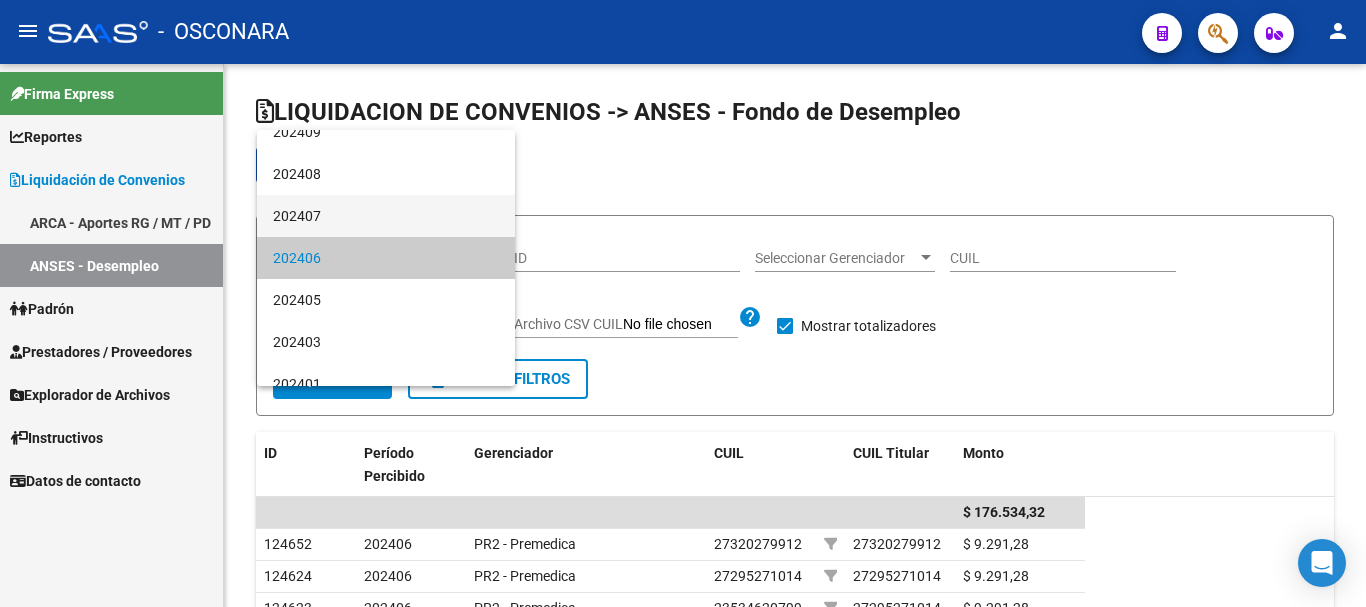 click on "202407" at bounding box center (386, 216) 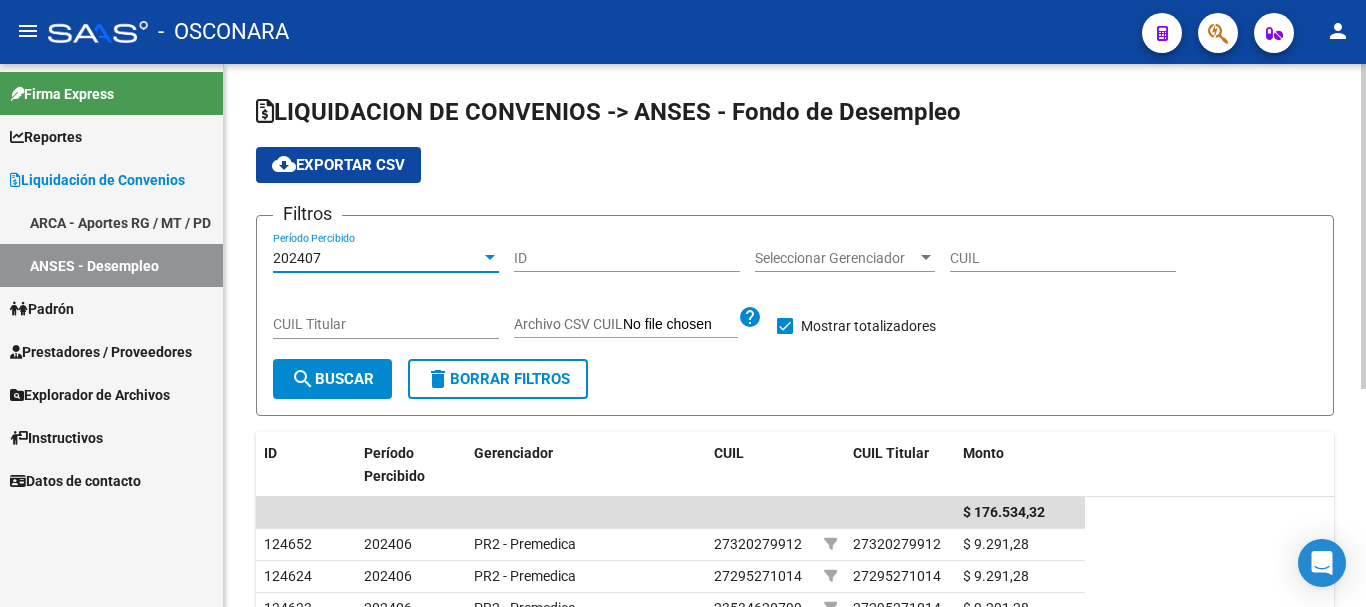 click on "search  Buscar" 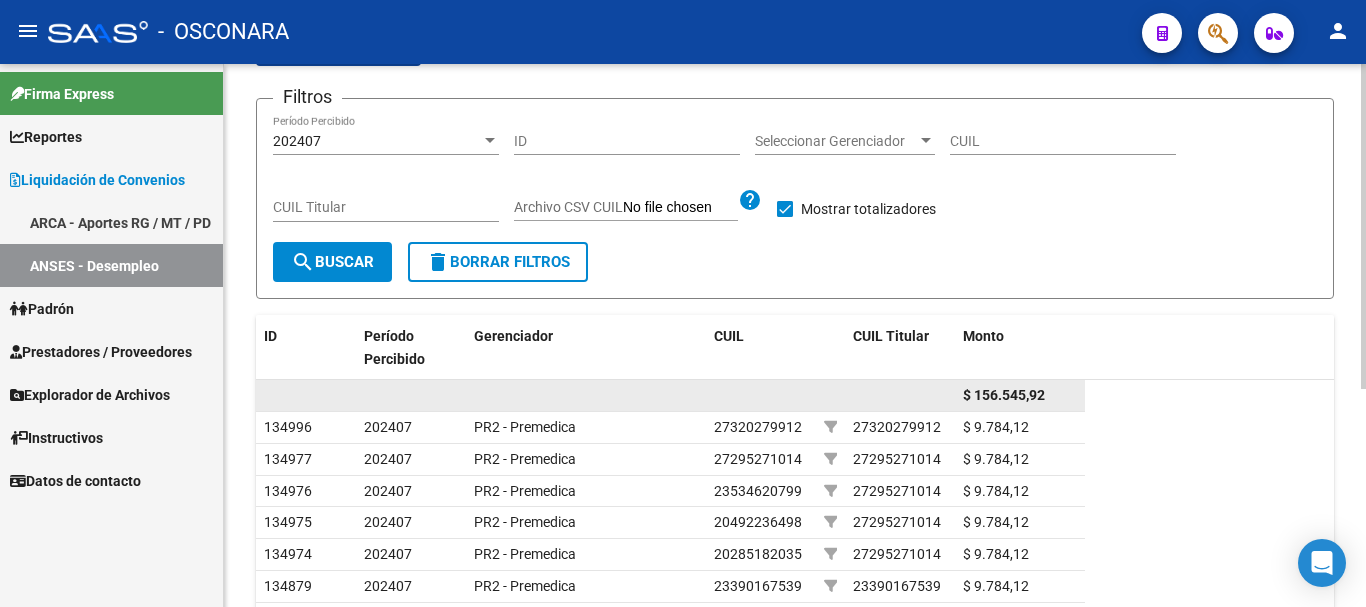 scroll, scrollTop: 0, scrollLeft: 0, axis: both 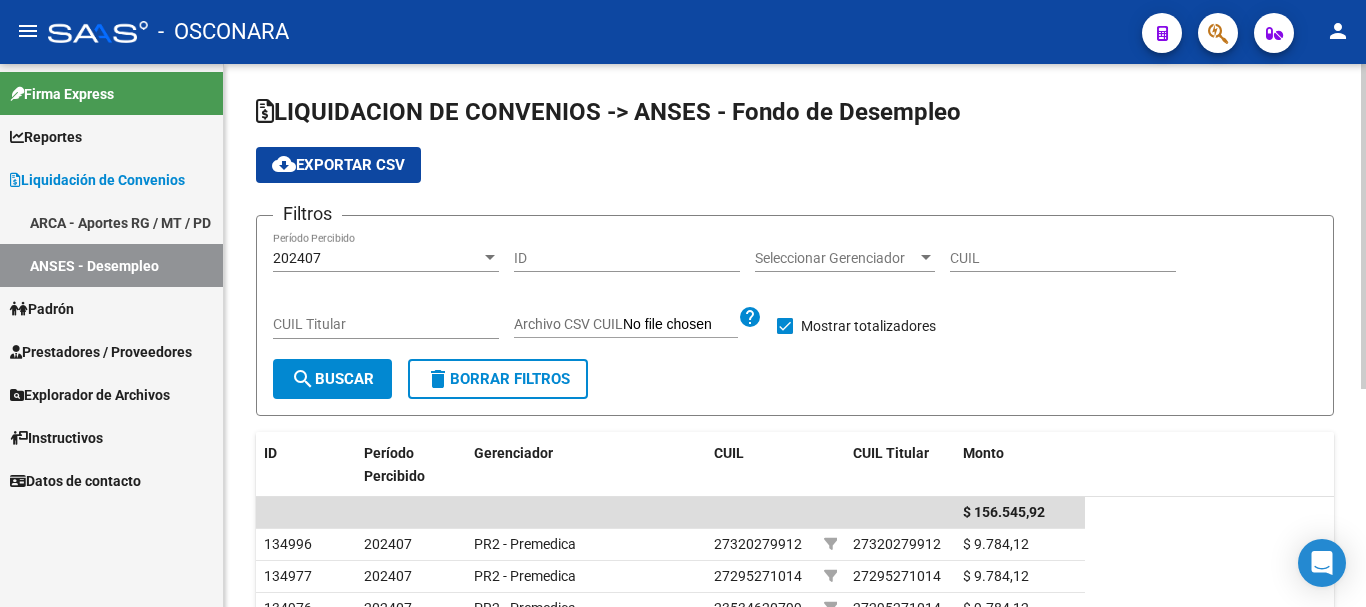 click at bounding box center [490, 258] 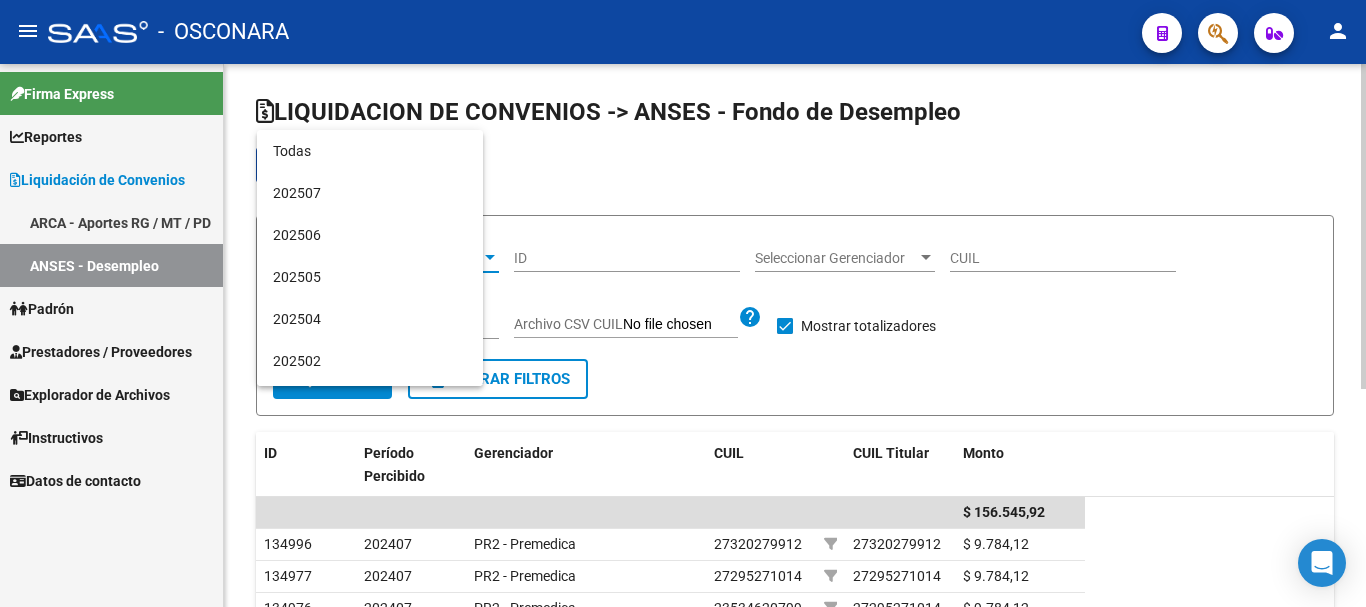 scroll, scrollTop: 397, scrollLeft: 0, axis: vertical 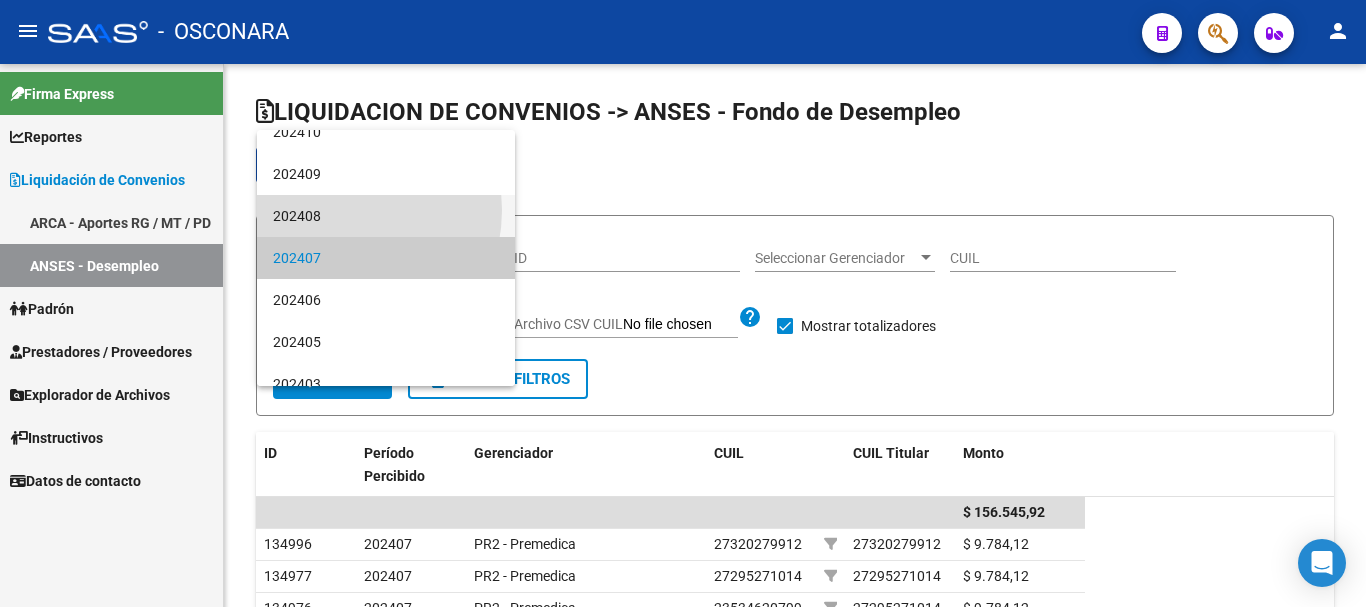 click on "202408" at bounding box center (386, 216) 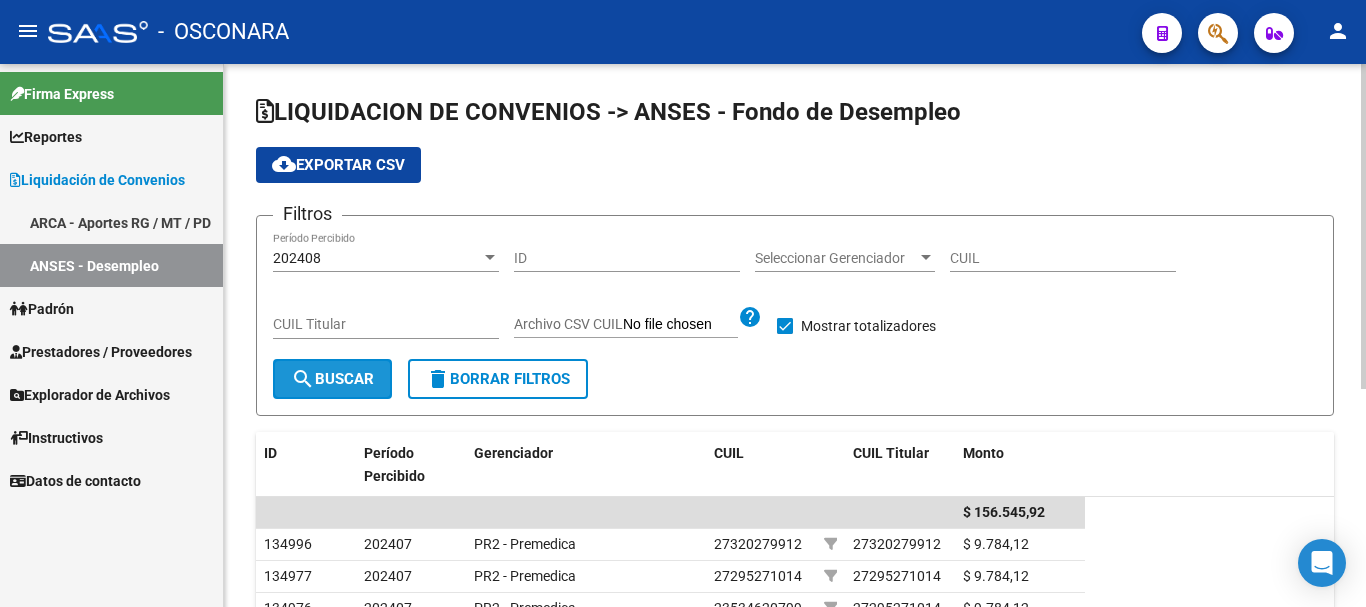click on "search  Buscar" 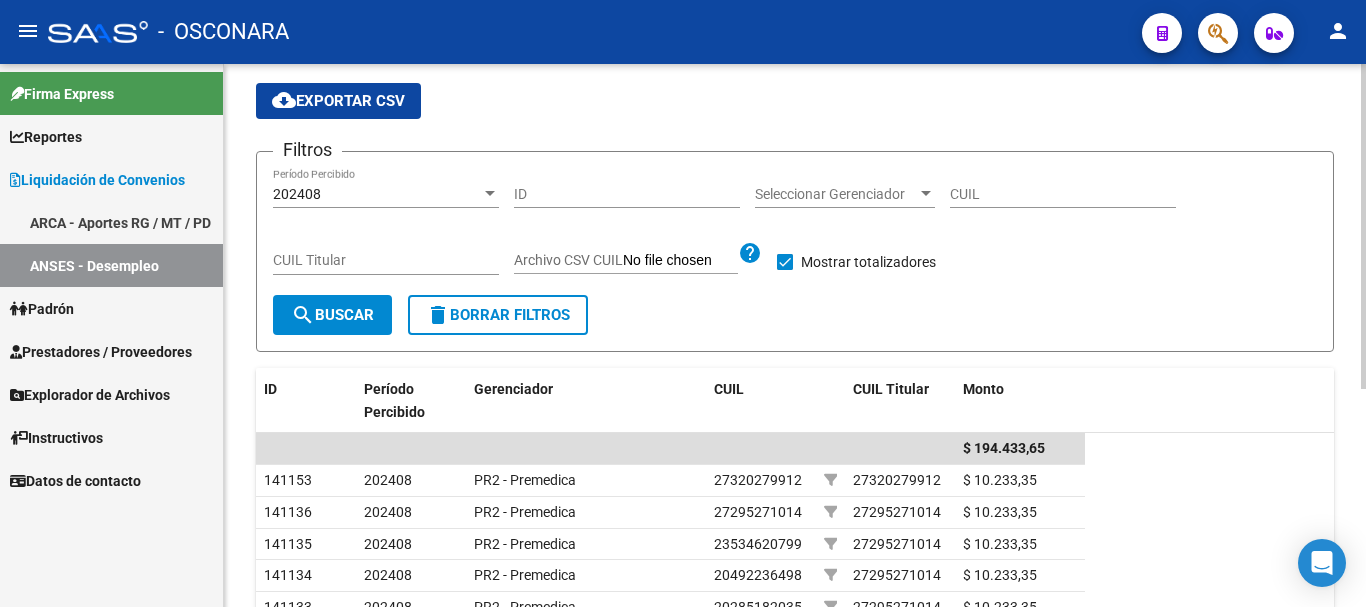 scroll, scrollTop: 63, scrollLeft: 0, axis: vertical 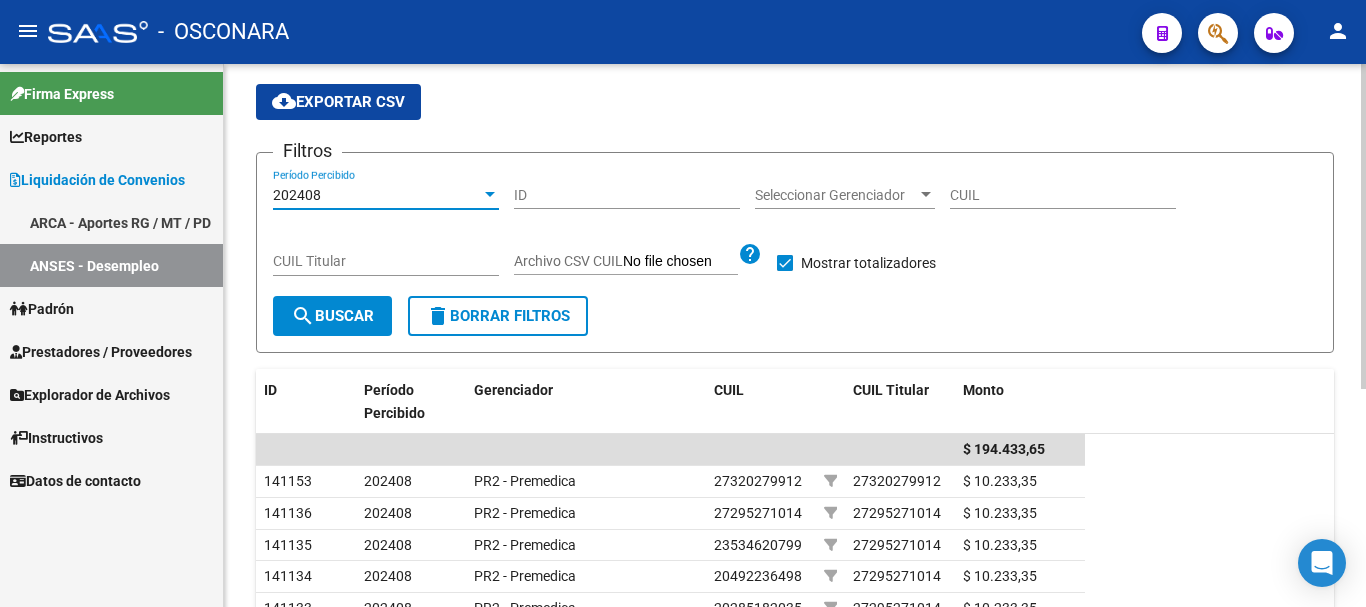 click at bounding box center [490, 194] 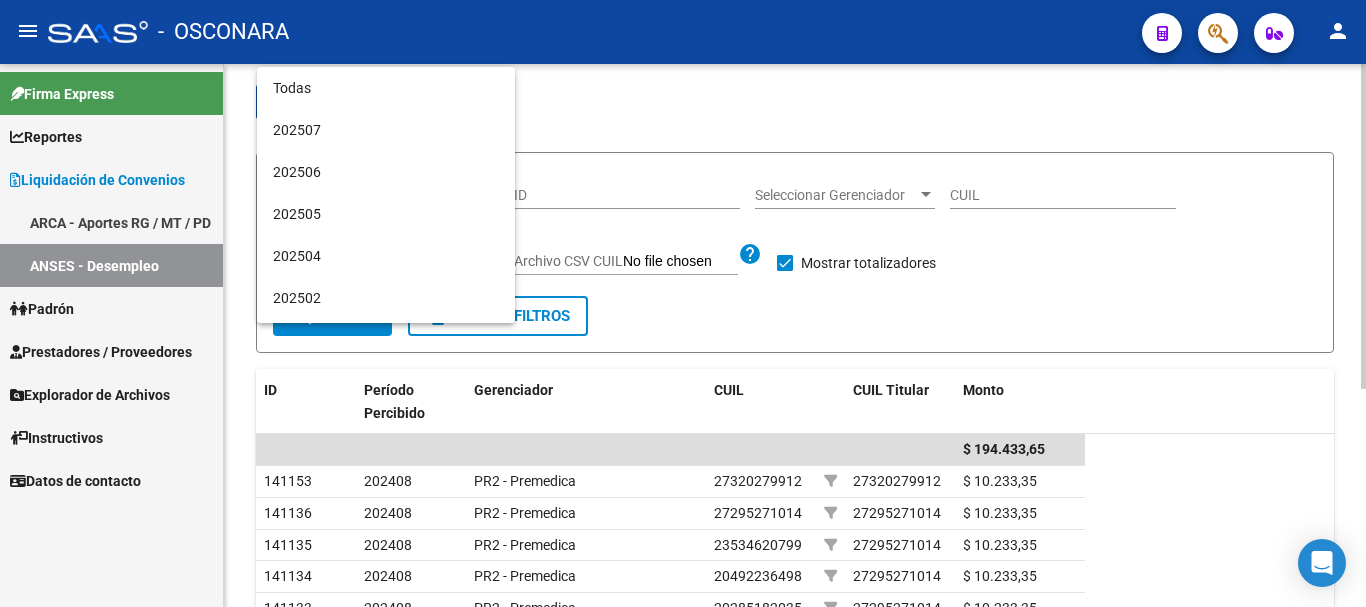 scroll, scrollTop: 355, scrollLeft: 0, axis: vertical 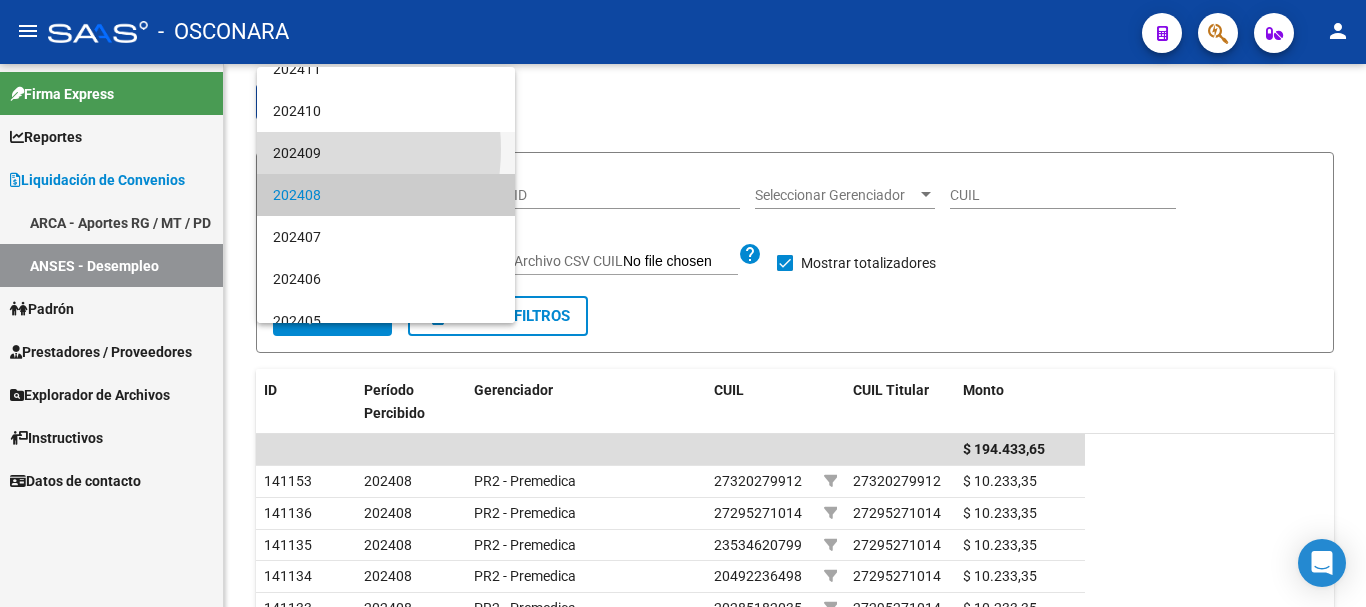click on "202409" at bounding box center (386, 153) 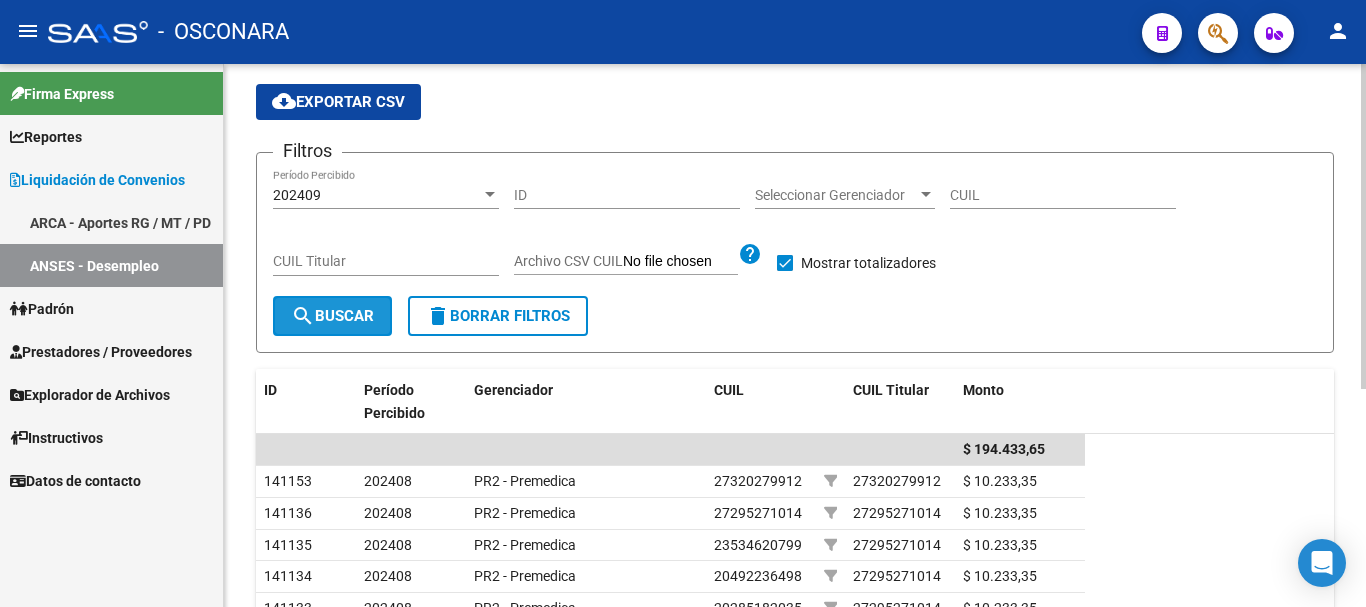click on "search  Buscar" 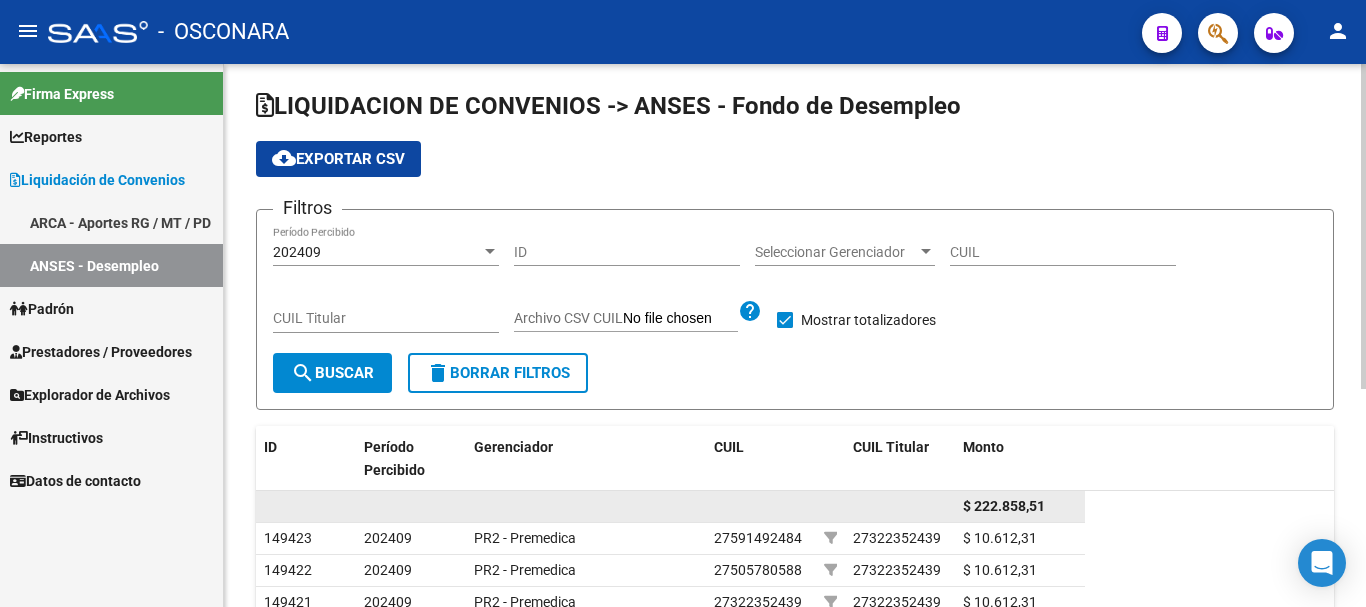 scroll, scrollTop: 0, scrollLeft: 0, axis: both 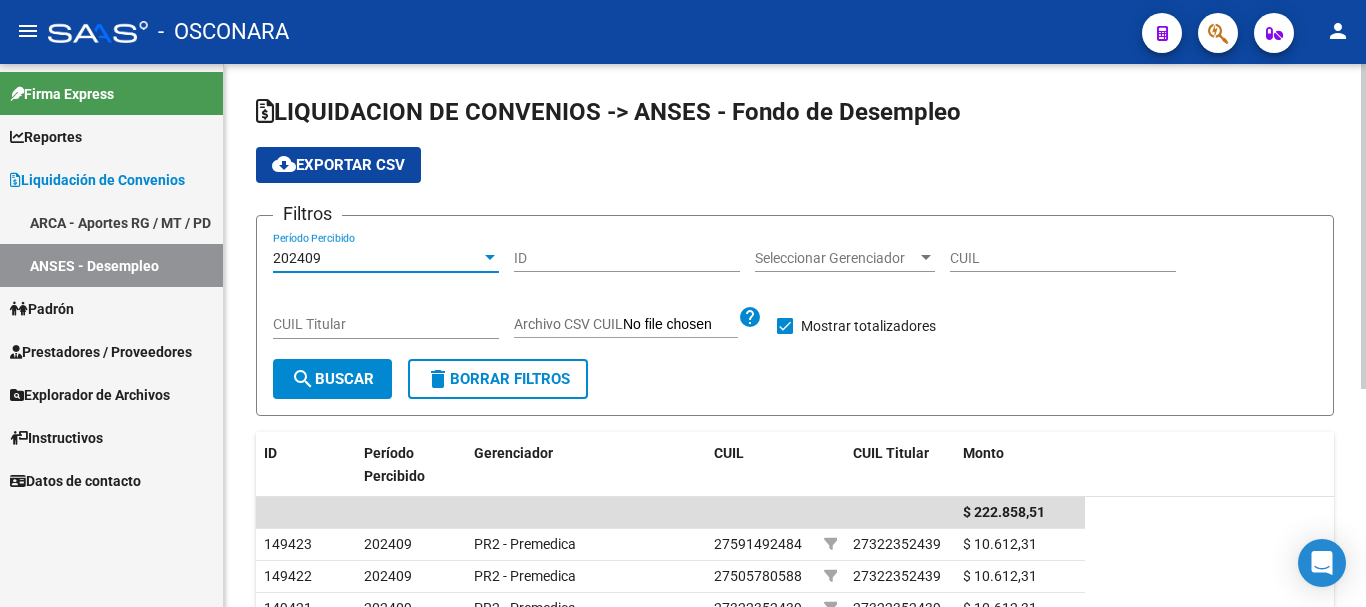 click at bounding box center [490, 258] 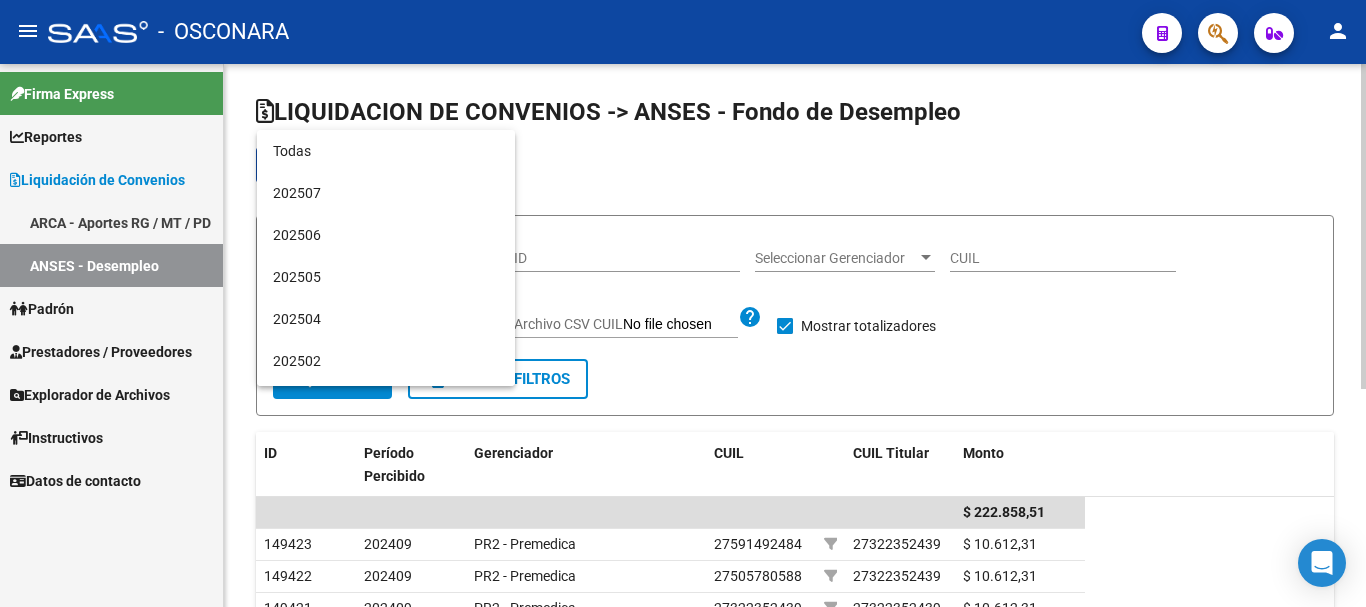 scroll, scrollTop: 313, scrollLeft: 0, axis: vertical 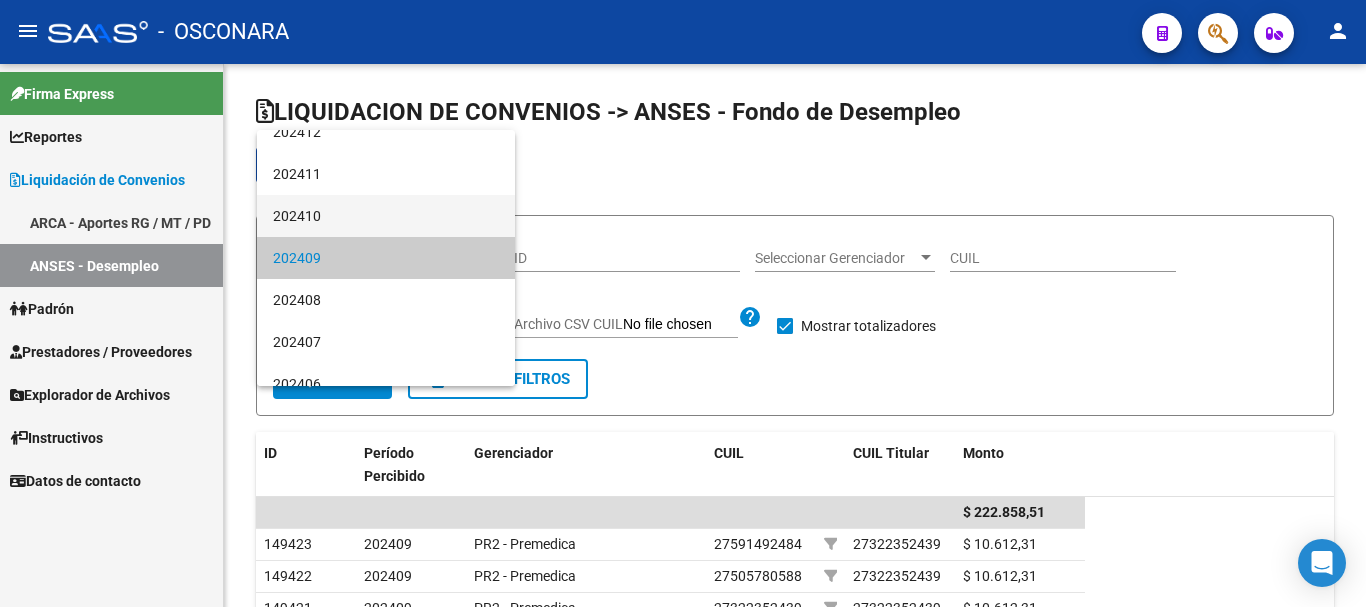 click on "202410" at bounding box center [386, 216] 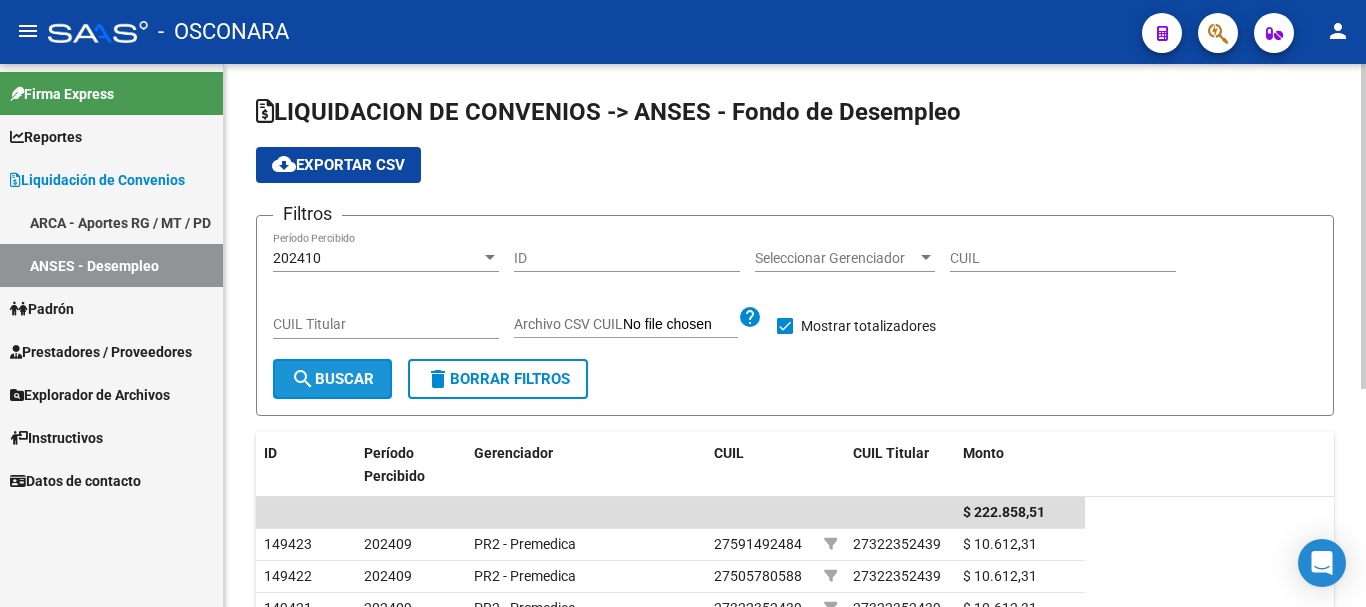 click on "search  Buscar" 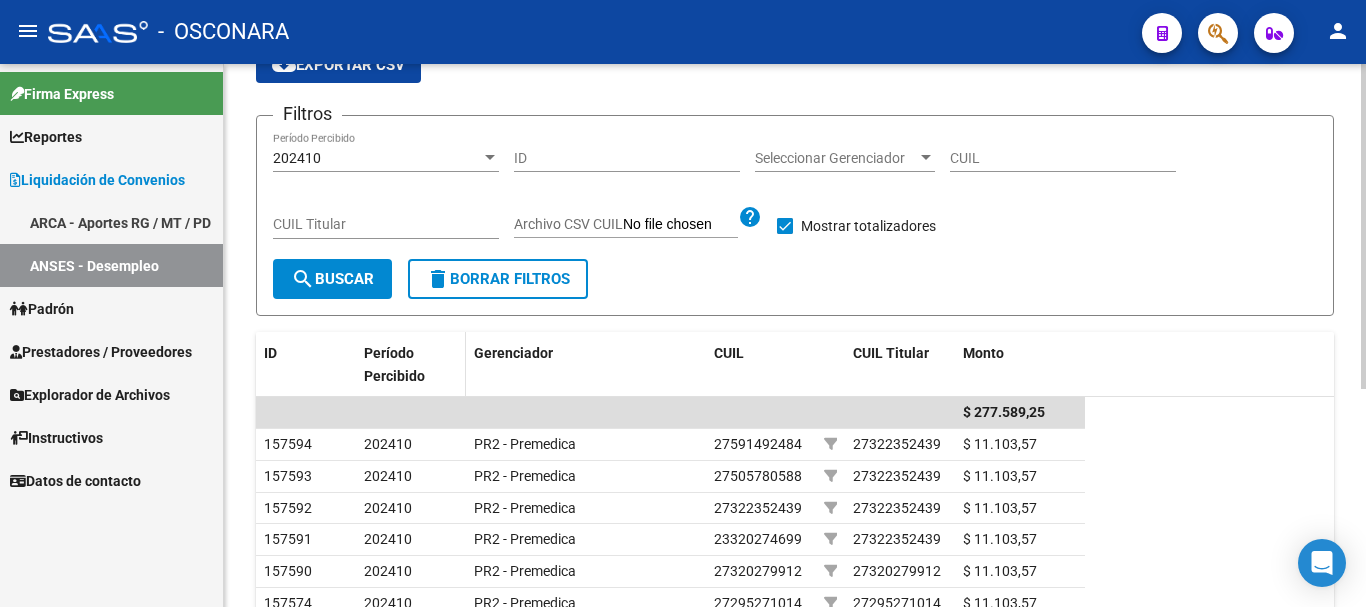 scroll, scrollTop: 0, scrollLeft: 0, axis: both 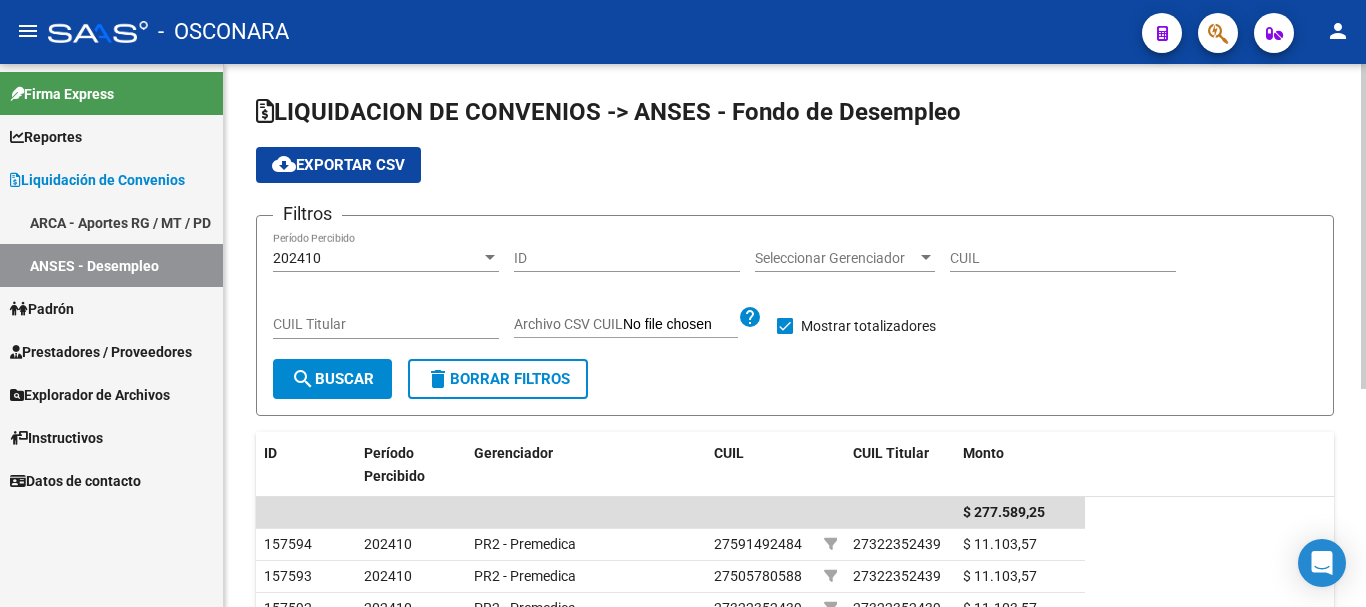 click at bounding box center [490, 257] 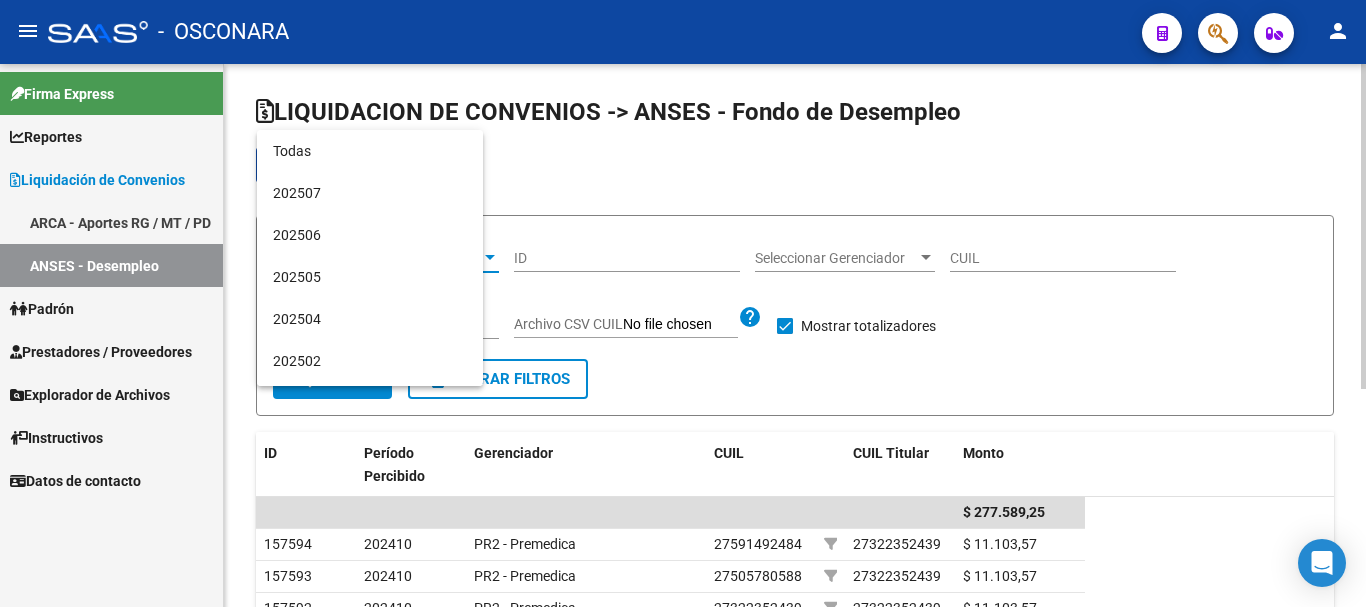 scroll, scrollTop: 271, scrollLeft: 0, axis: vertical 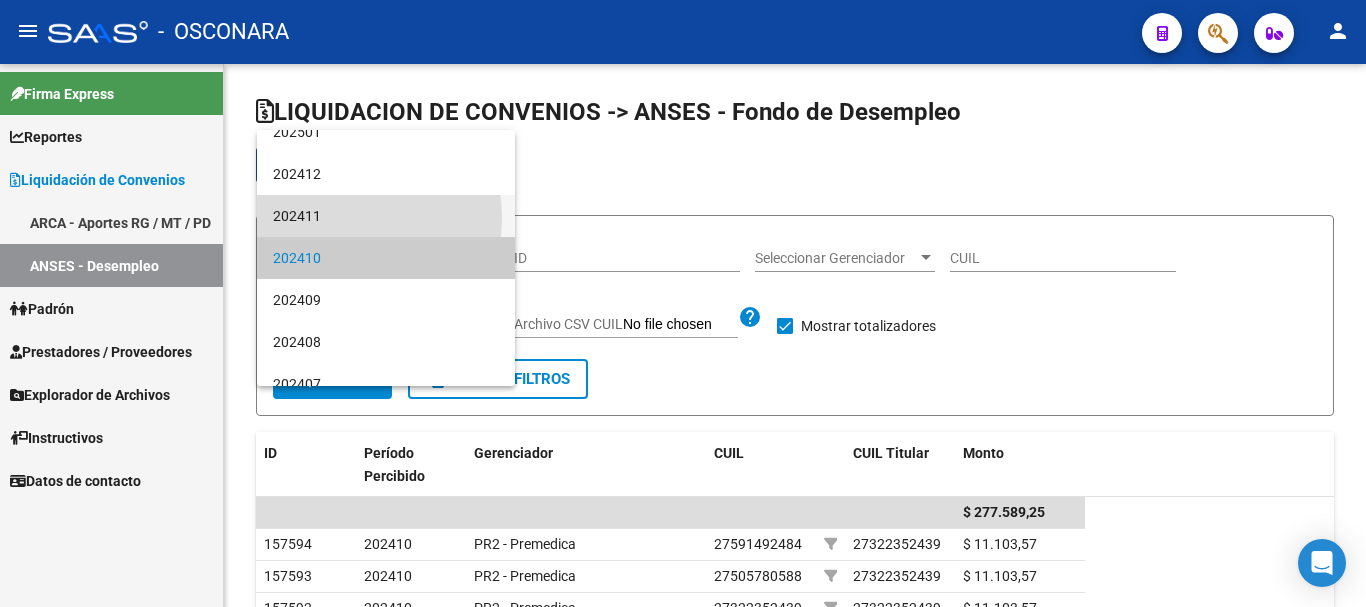 click on "202411" at bounding box center (386, 216) 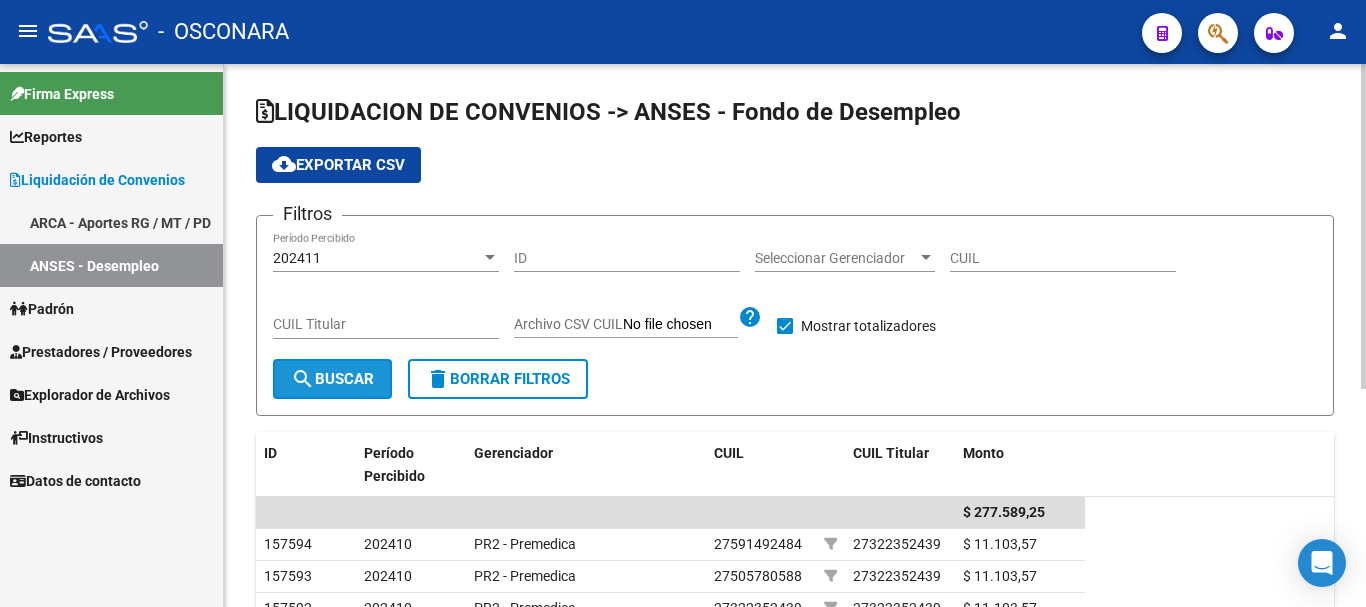 click on "search  Buscar" 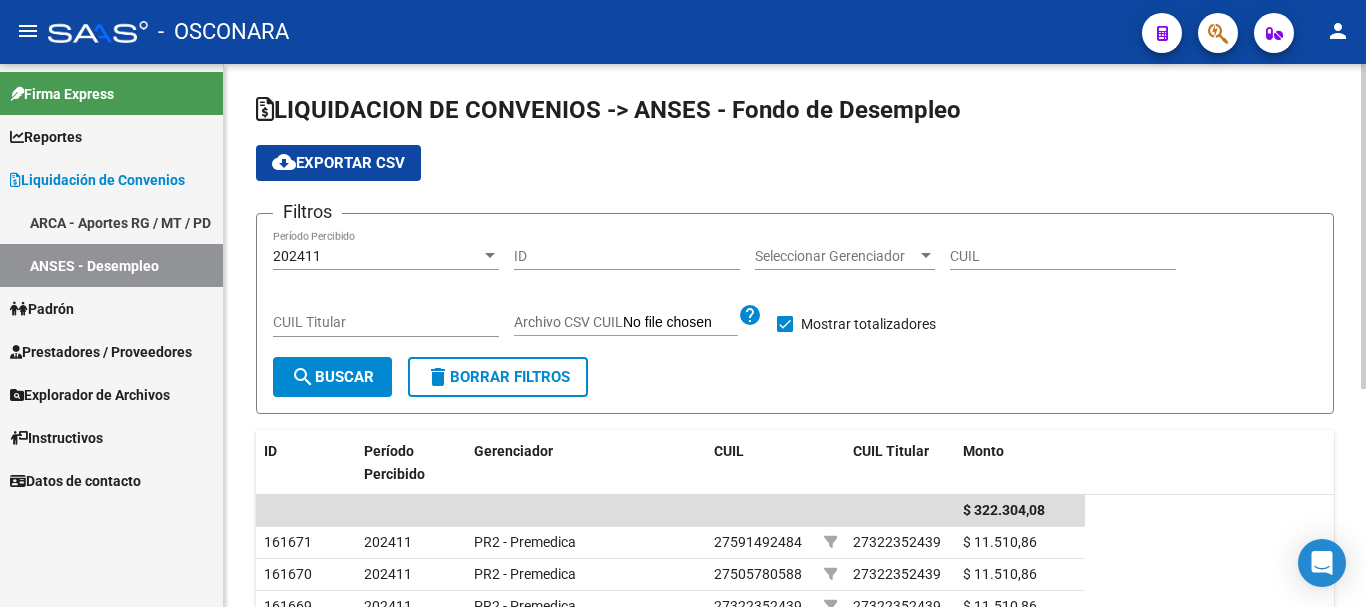 scroll, scrollTop: 0, scrollLeft: 0, axis: both 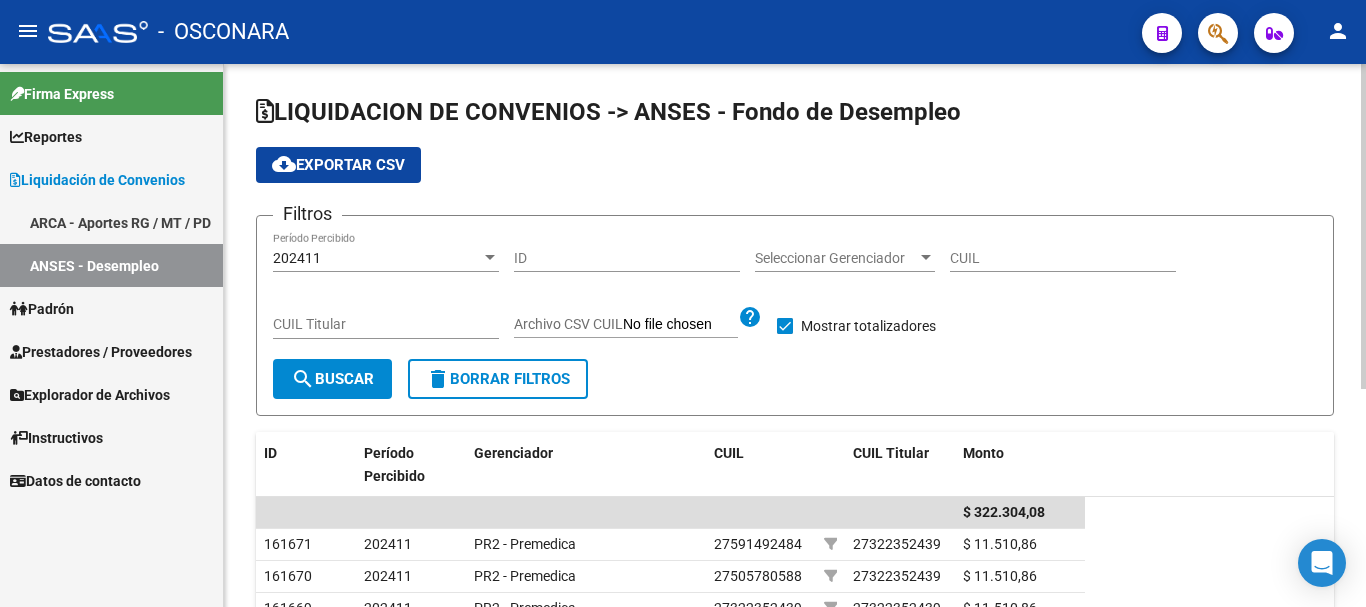 click at bounding box center [490, 257] 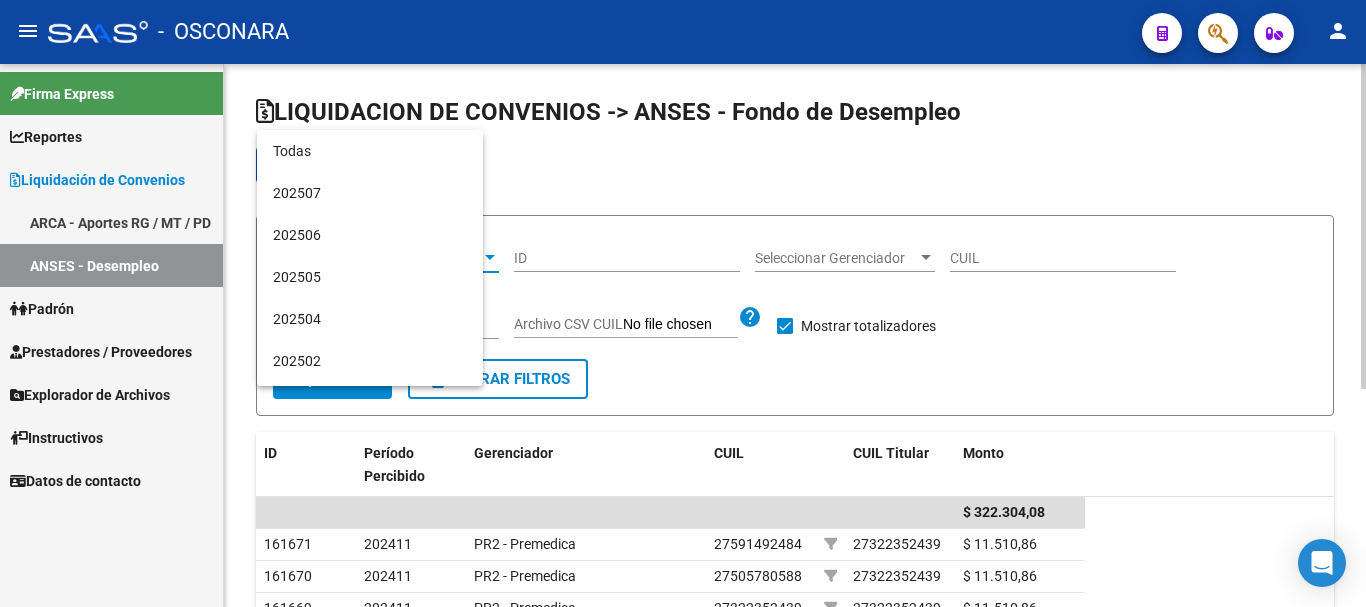 scroll, scrollTop: 229, scrollLeft: 0, axis: vertical 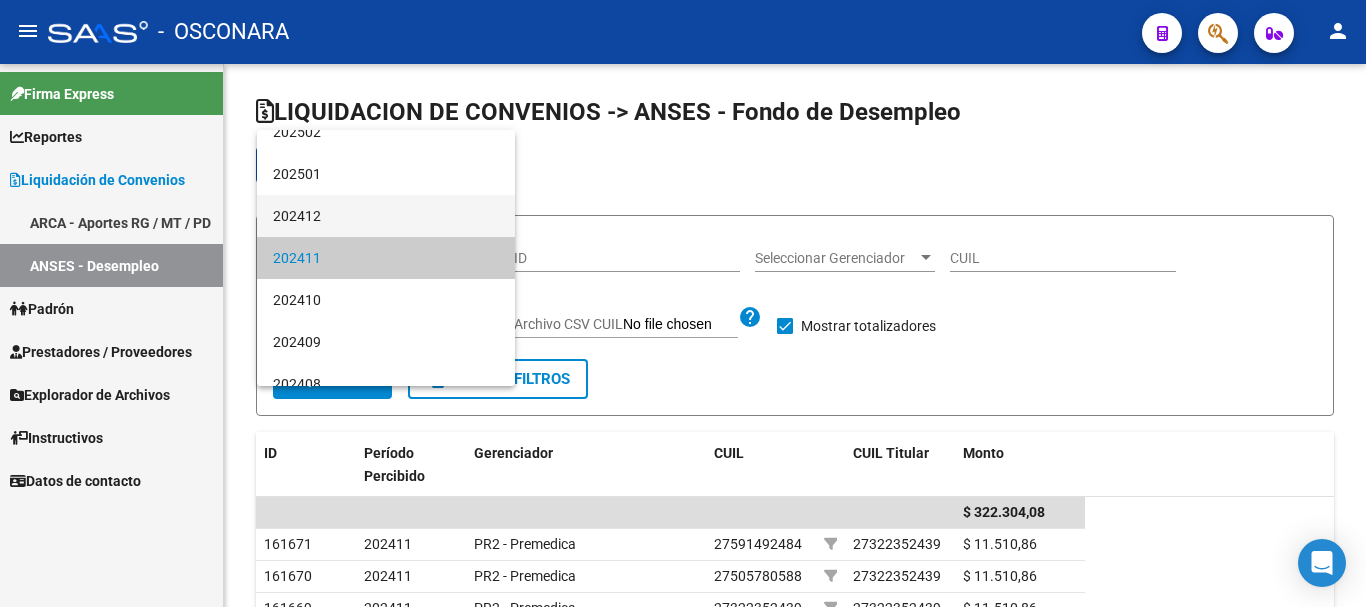 click on "202412" at bounding box center (386, 216) 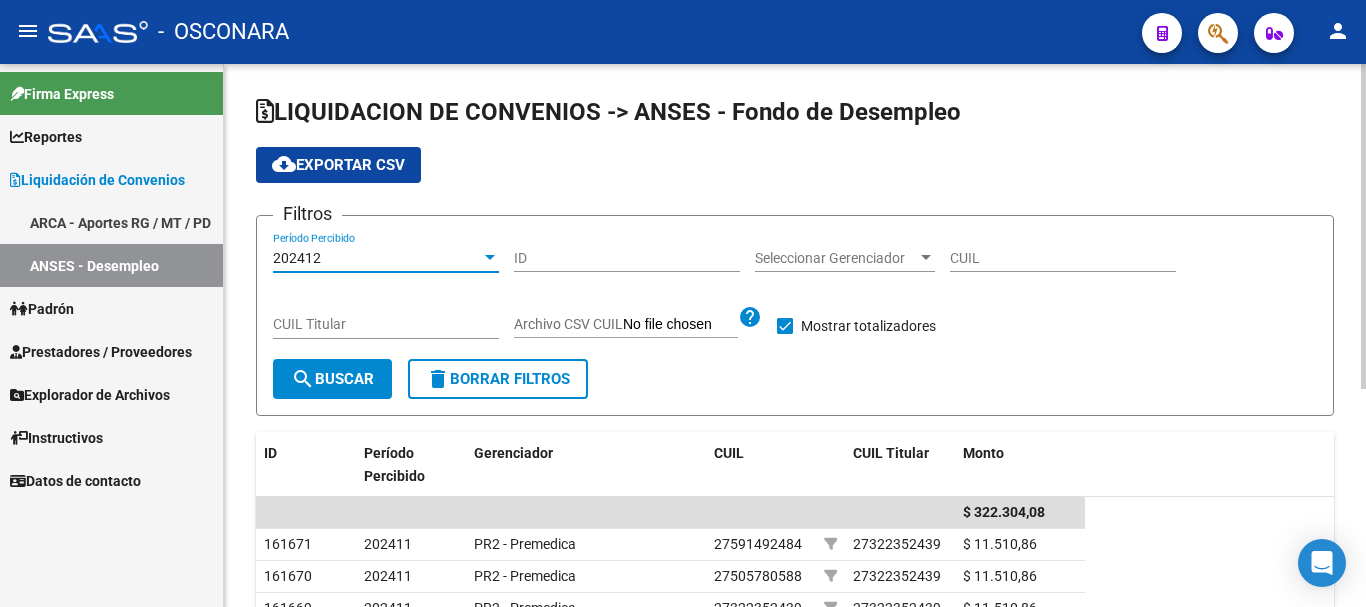click on "search  Buscar" 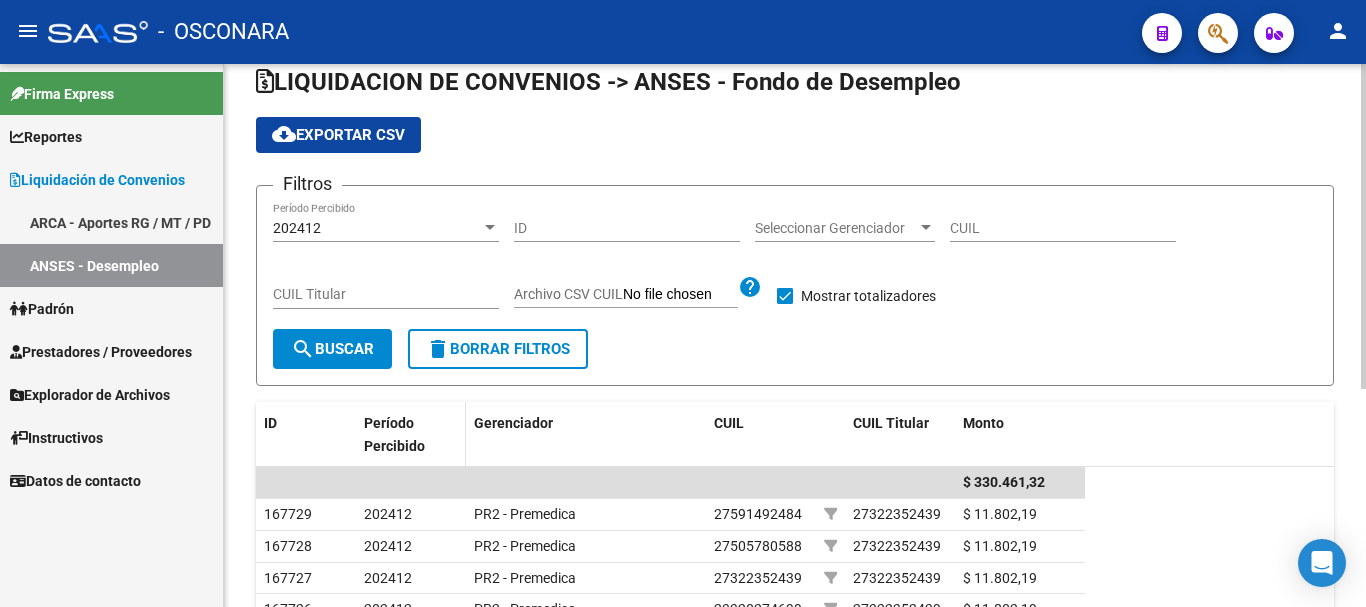 scroll, scrollTop: 0, scrollLeft: 0, axis: both 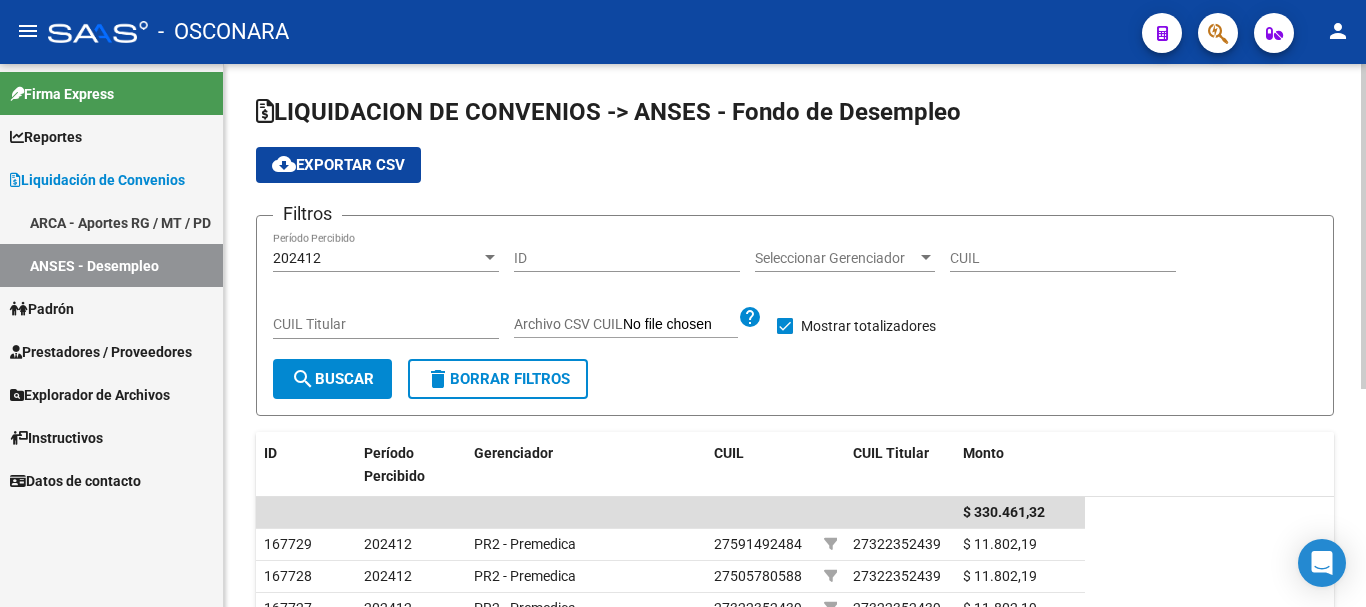 click at bounding box center (490, 257) 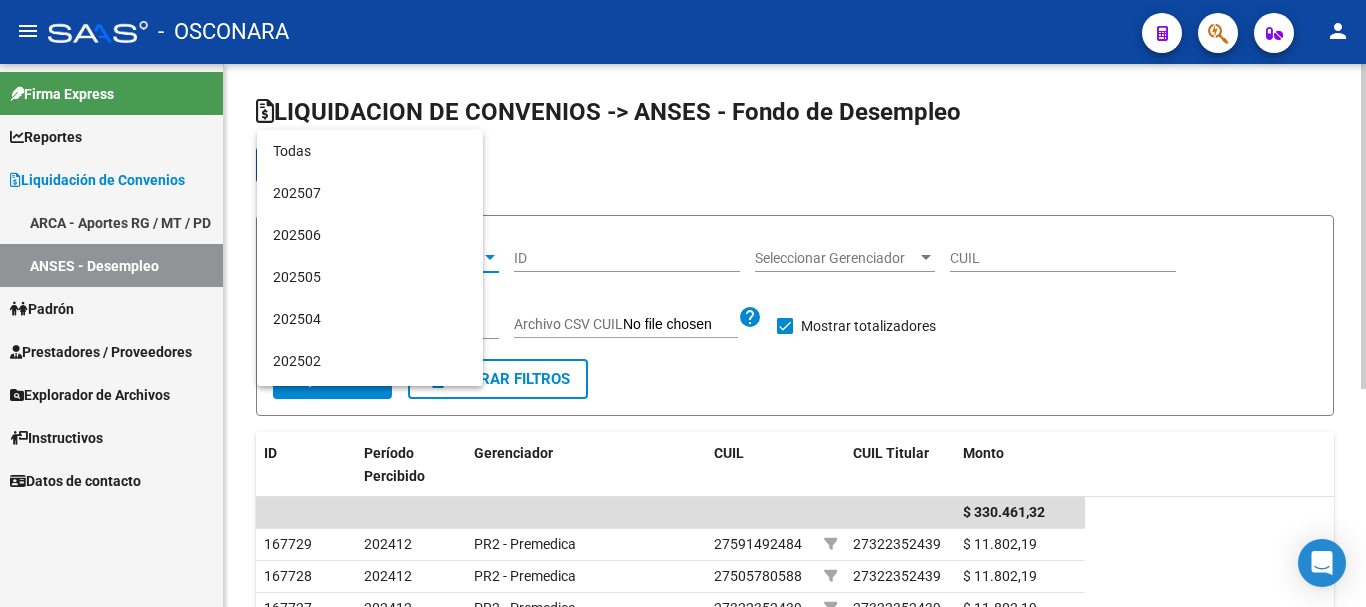 scroll, scrollTop: 187, scrollLeft: 0, axis: vertical 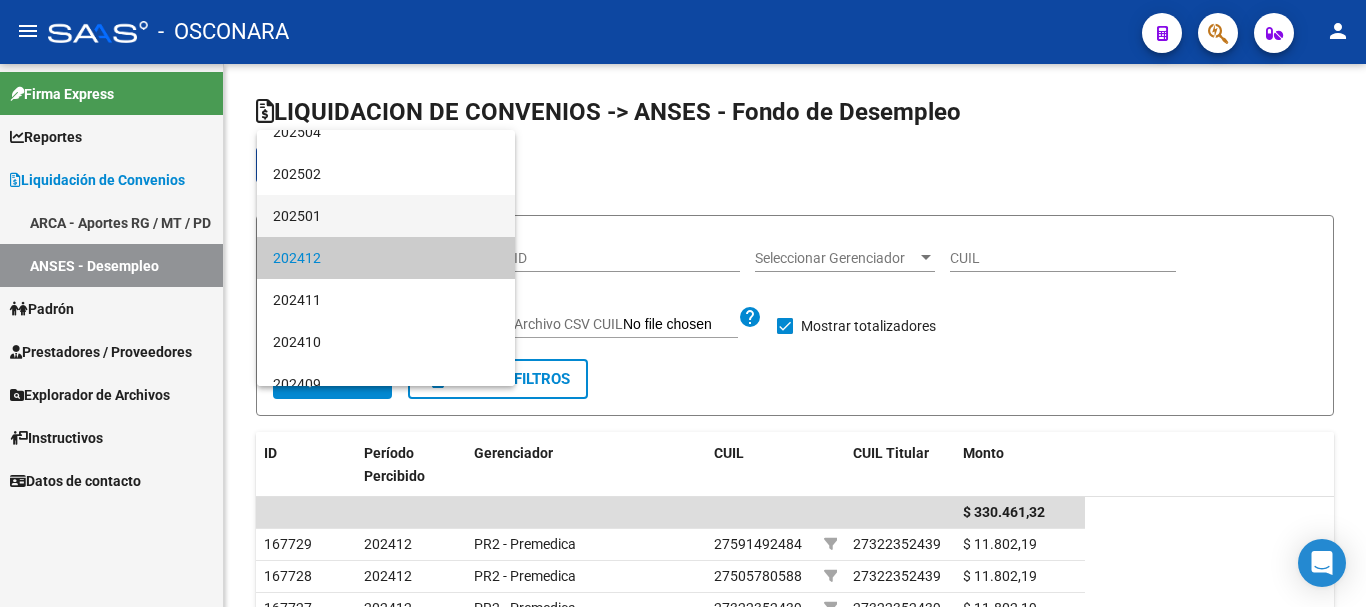click on "202501" at bounding box center (386, 216) 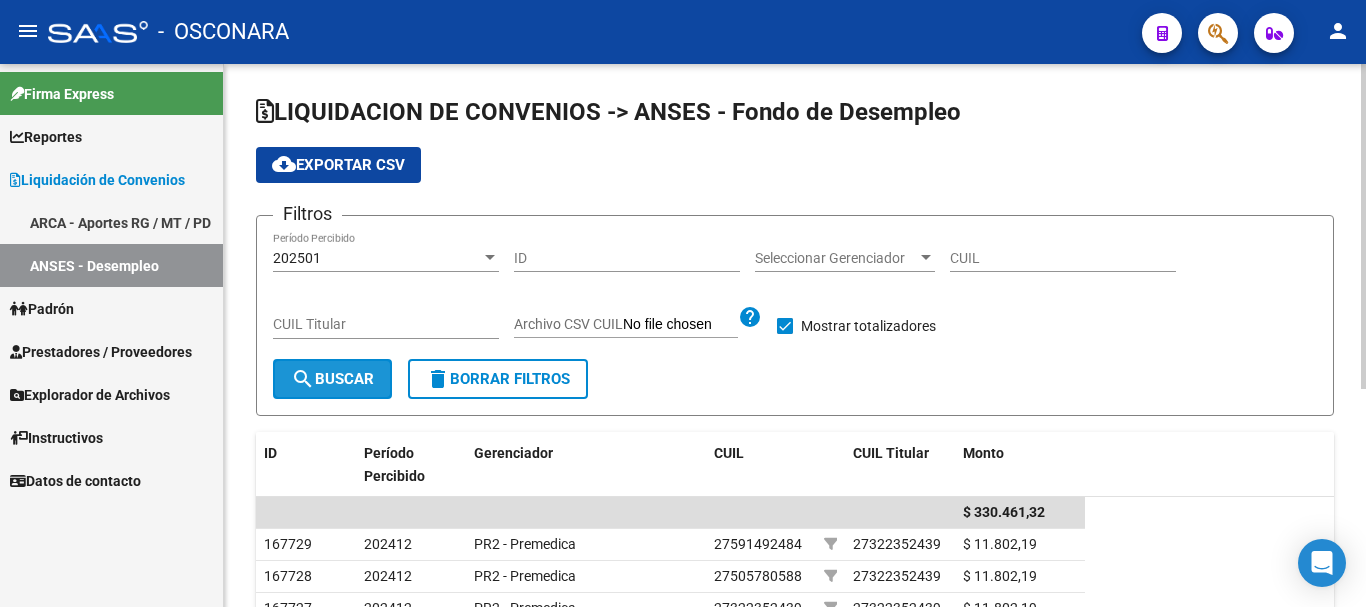 click on "search  Buscar" 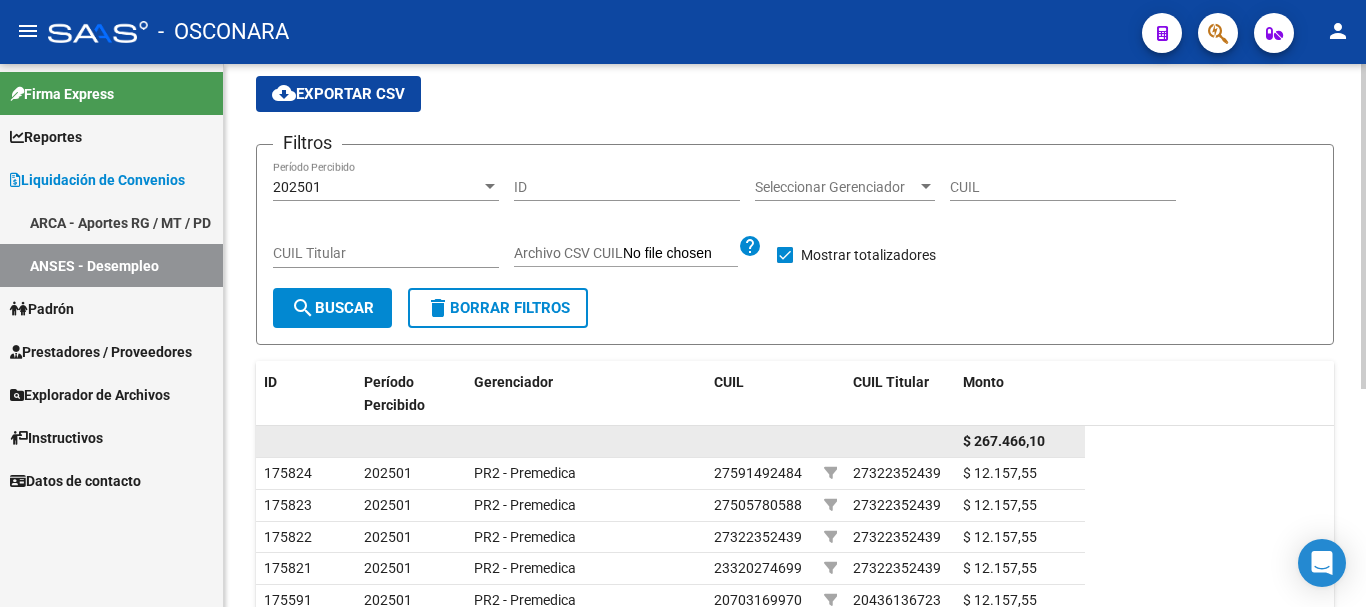 scroll, scrollTop: 63, scrollLeft: 0, axis: vertical 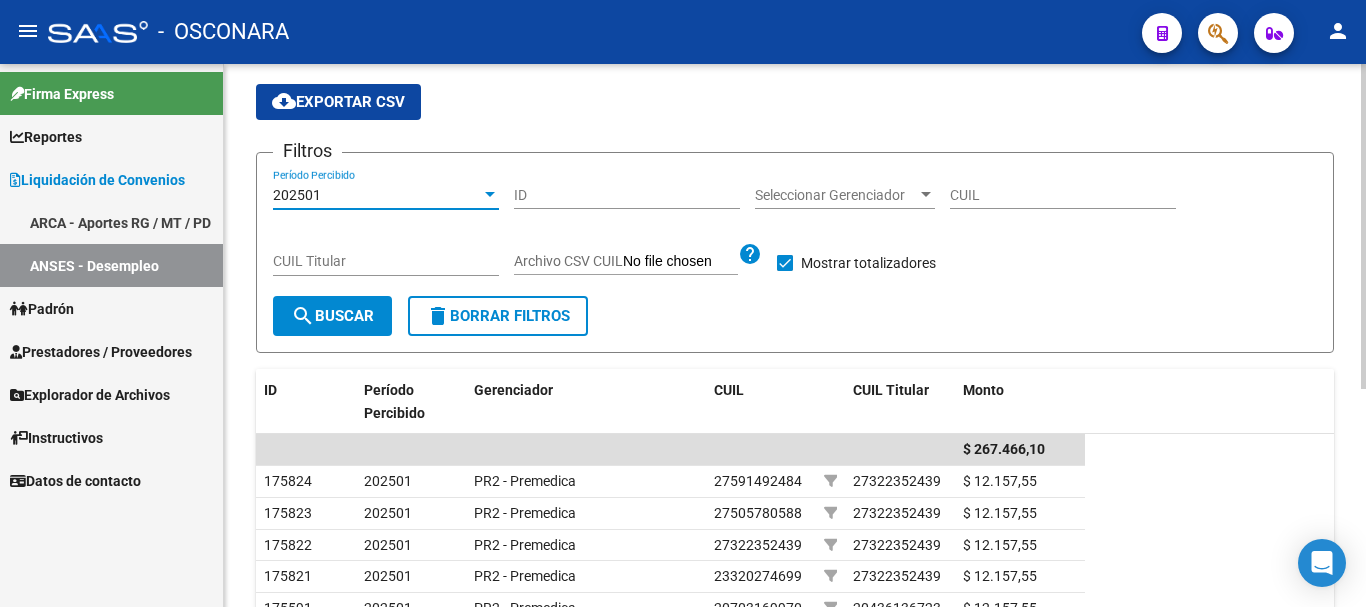 click at bounding box center (490, 194) 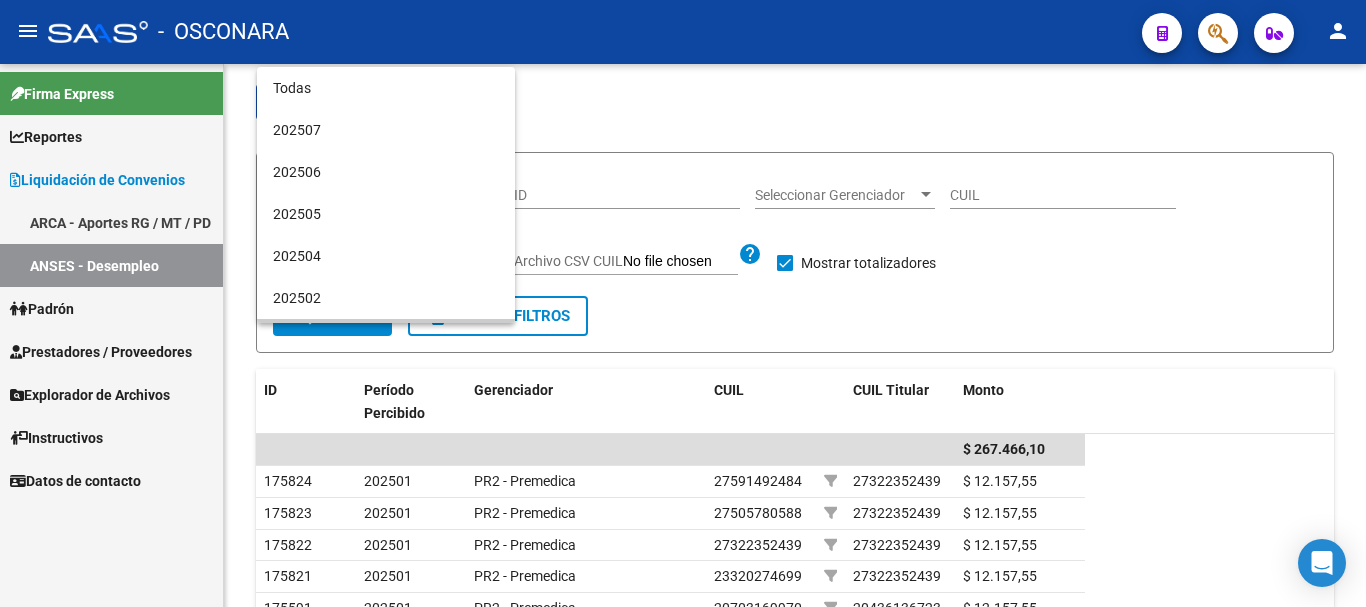 scroll, scrollTop: 145, scrollLeft: 0, axis: vertical 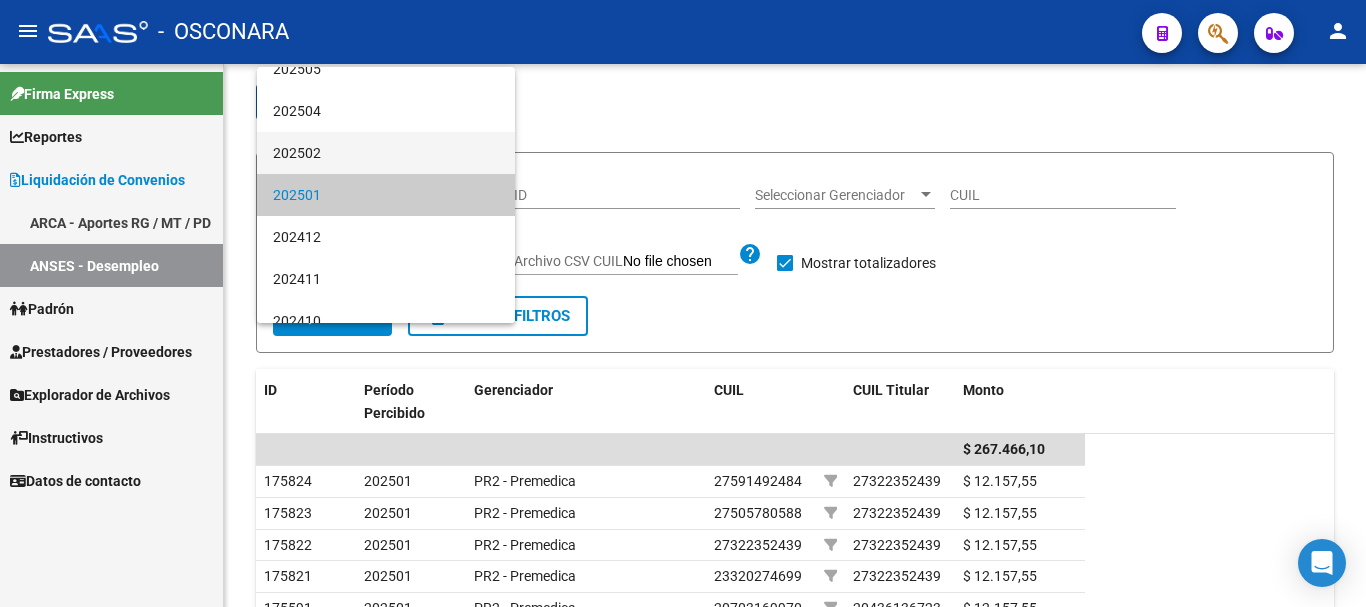 click on "202502" at bounding box center (386, 153) 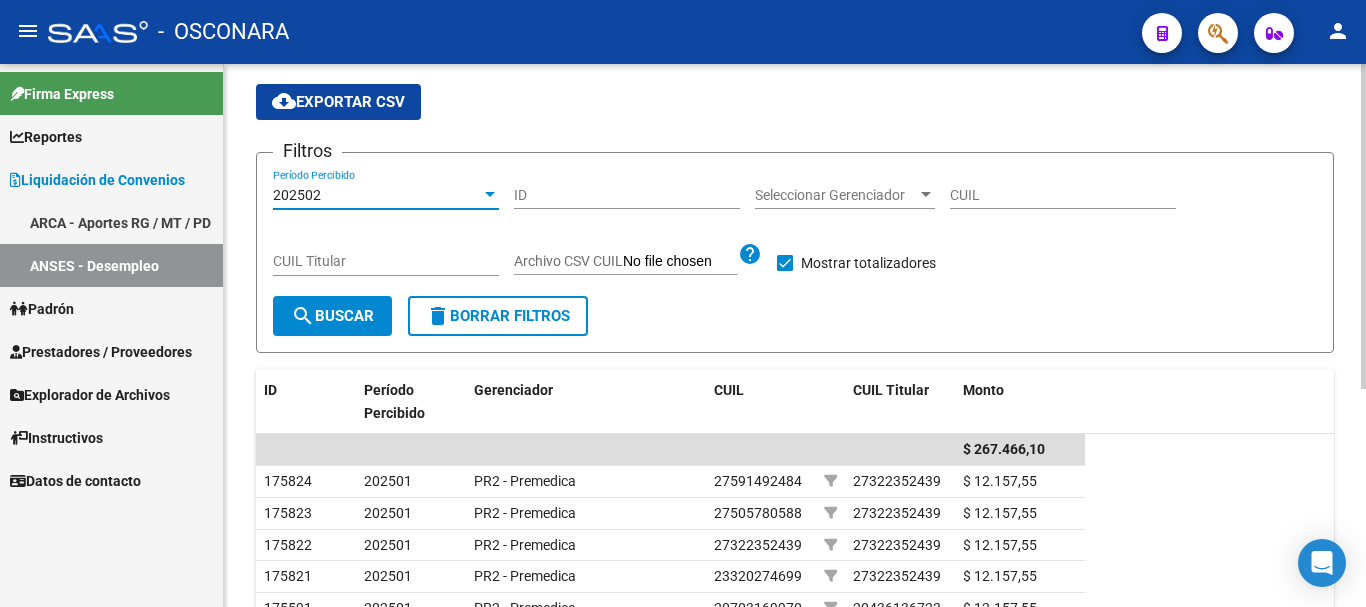 click on "search  Buscar" 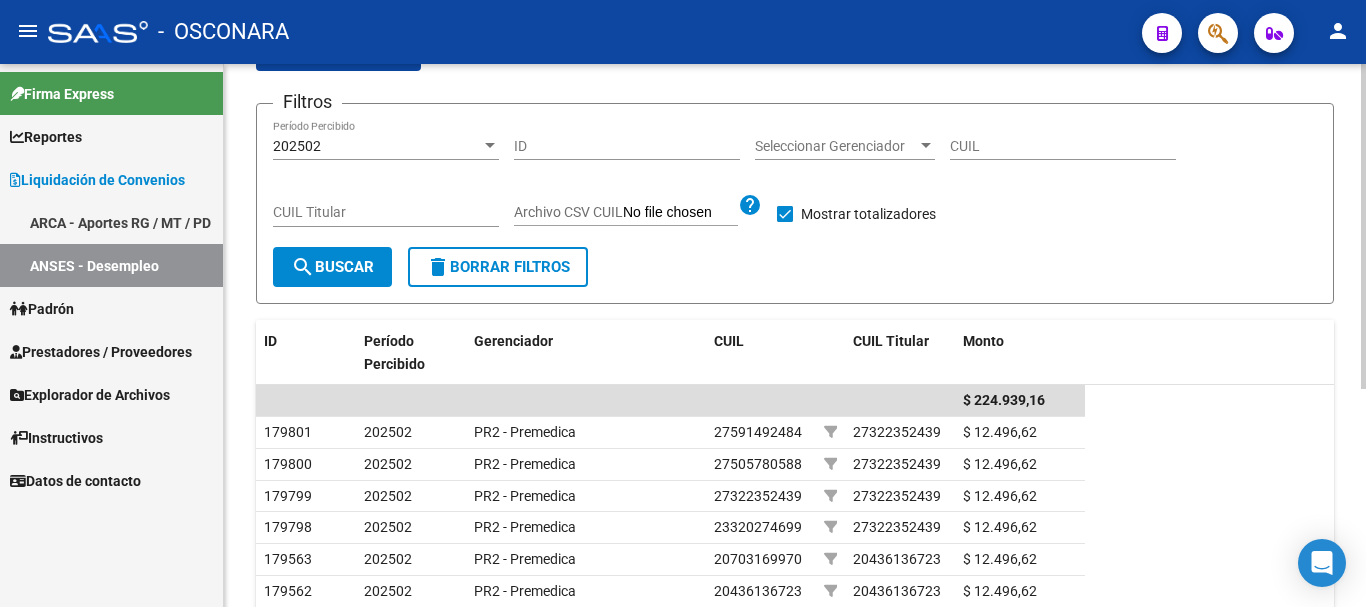 scroll, scrollTop: 0, scrollLeft: 0, axis: both 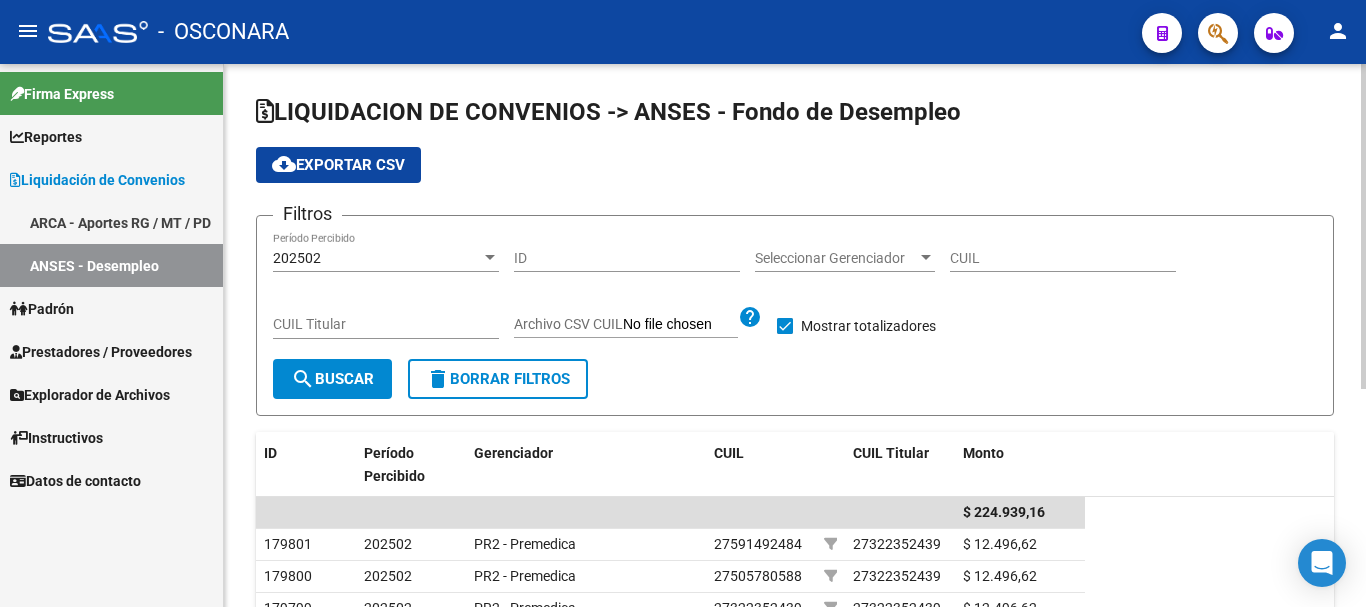 click at bounding box center [490, 257] 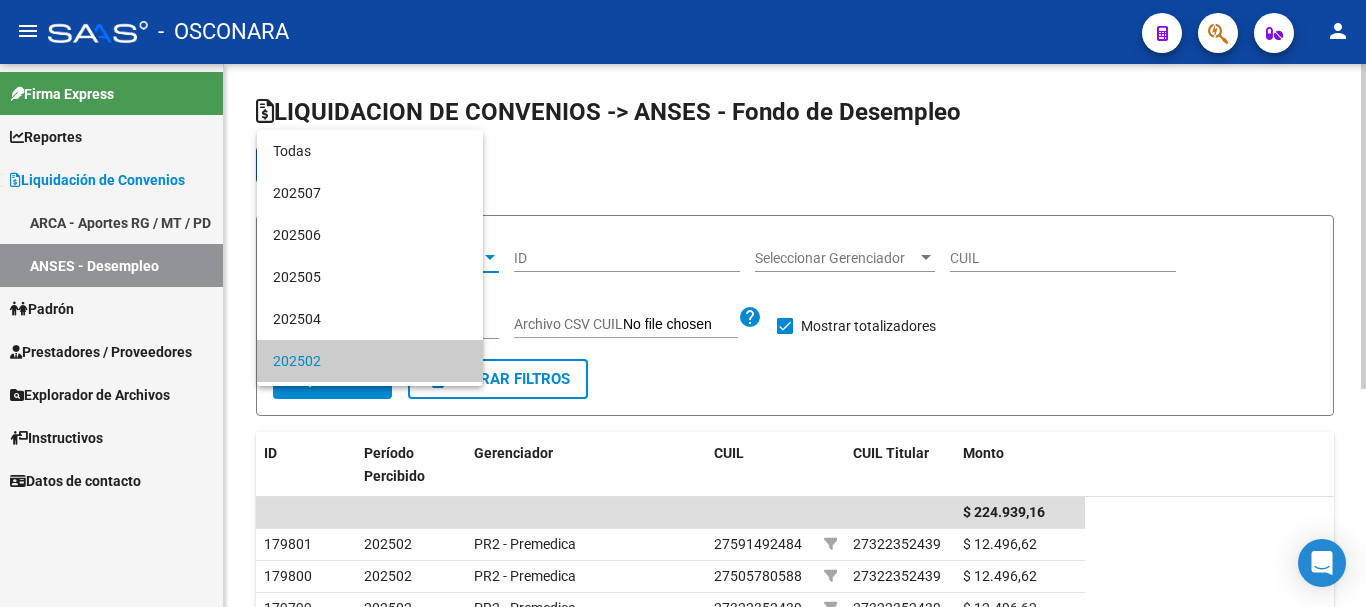 scroll, scrollTop: 103, scrollLeft: 0, axis: vertical 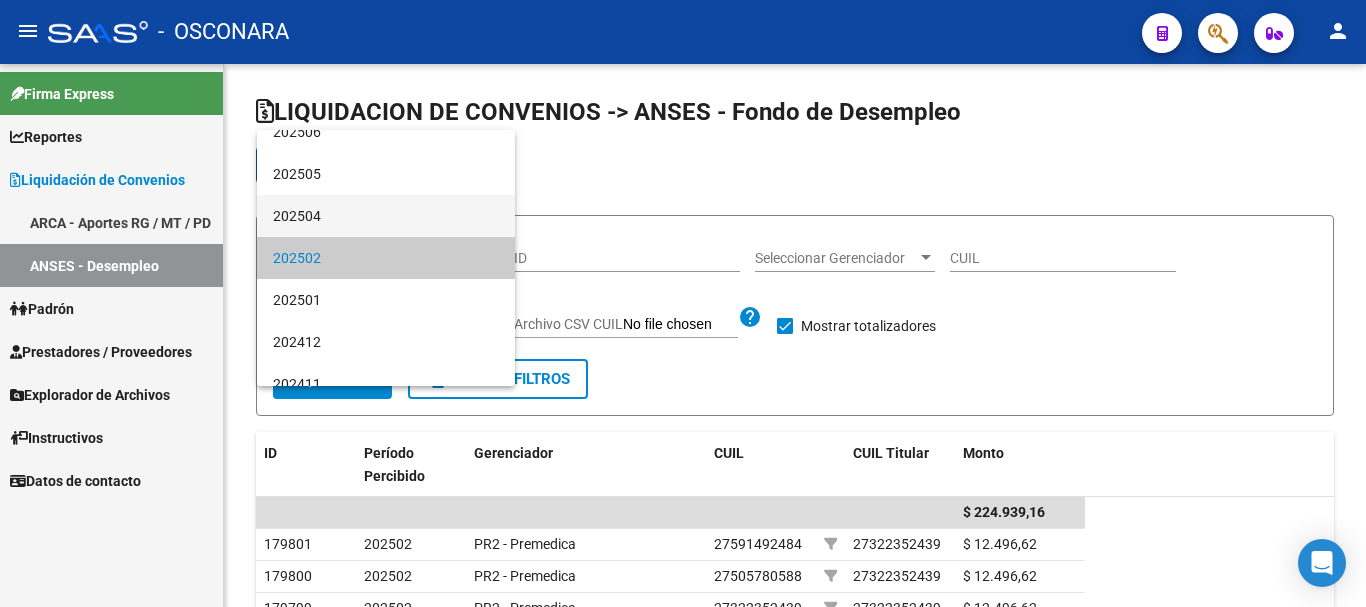 click on "202504" at bounding box center (386, 216) 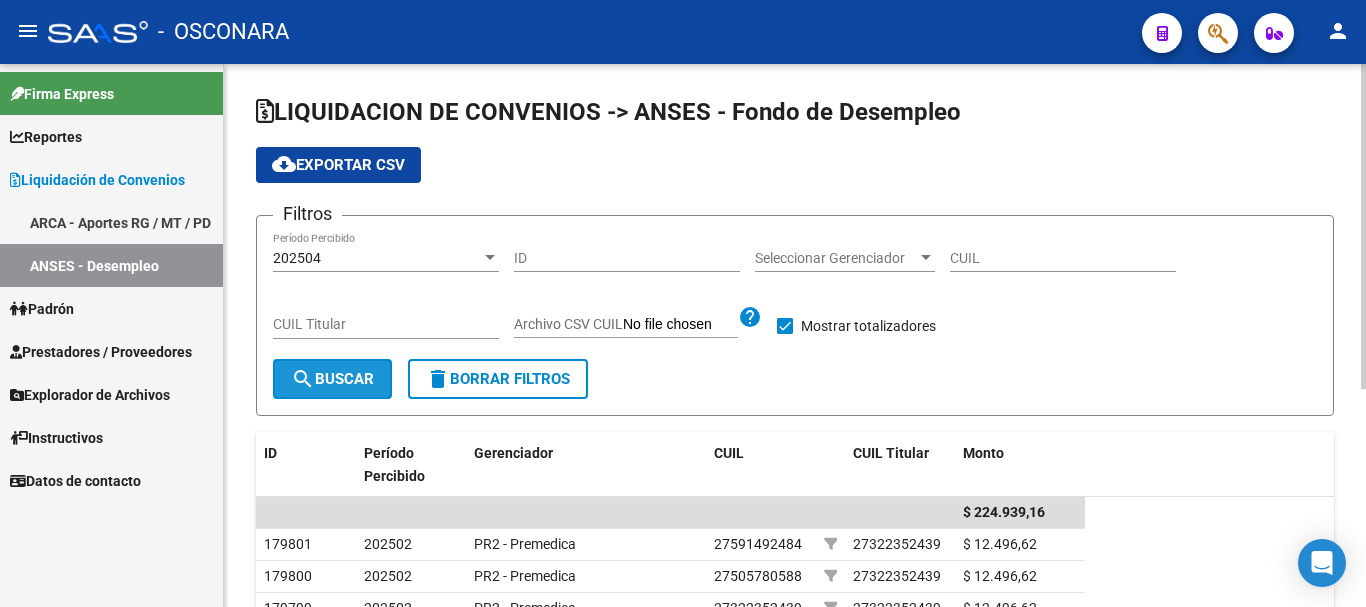 click on "search  Buscar" 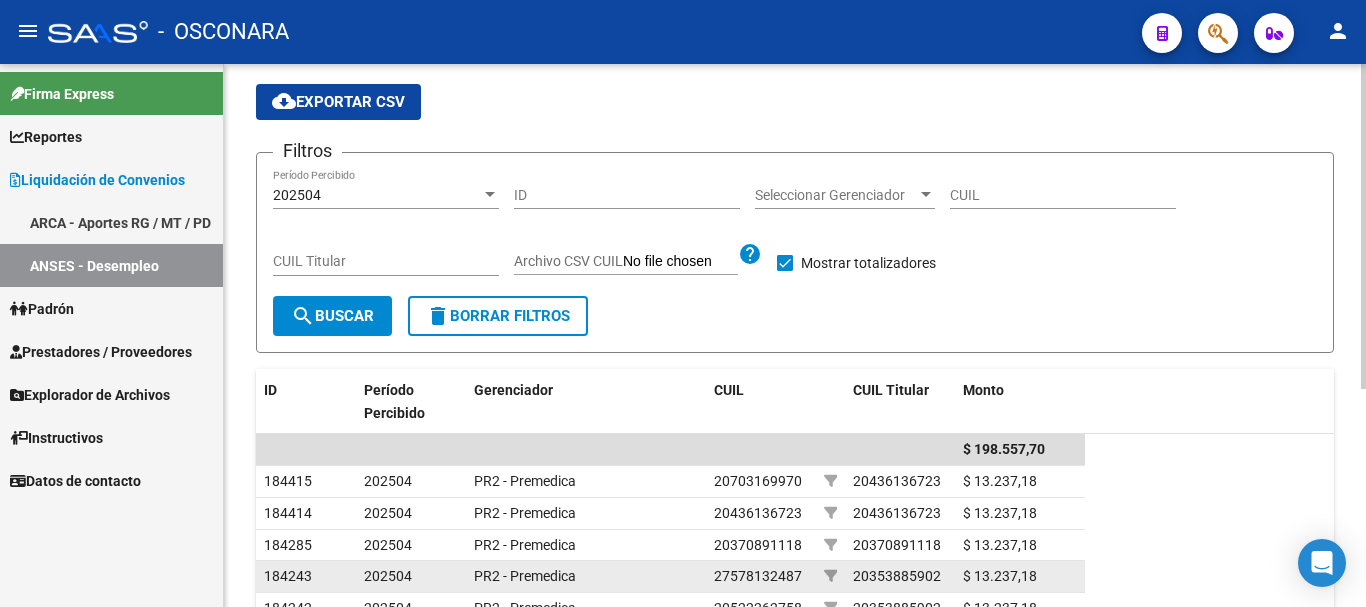 scroll, scrollTop: 0, scrollLeft: 0, axis: both 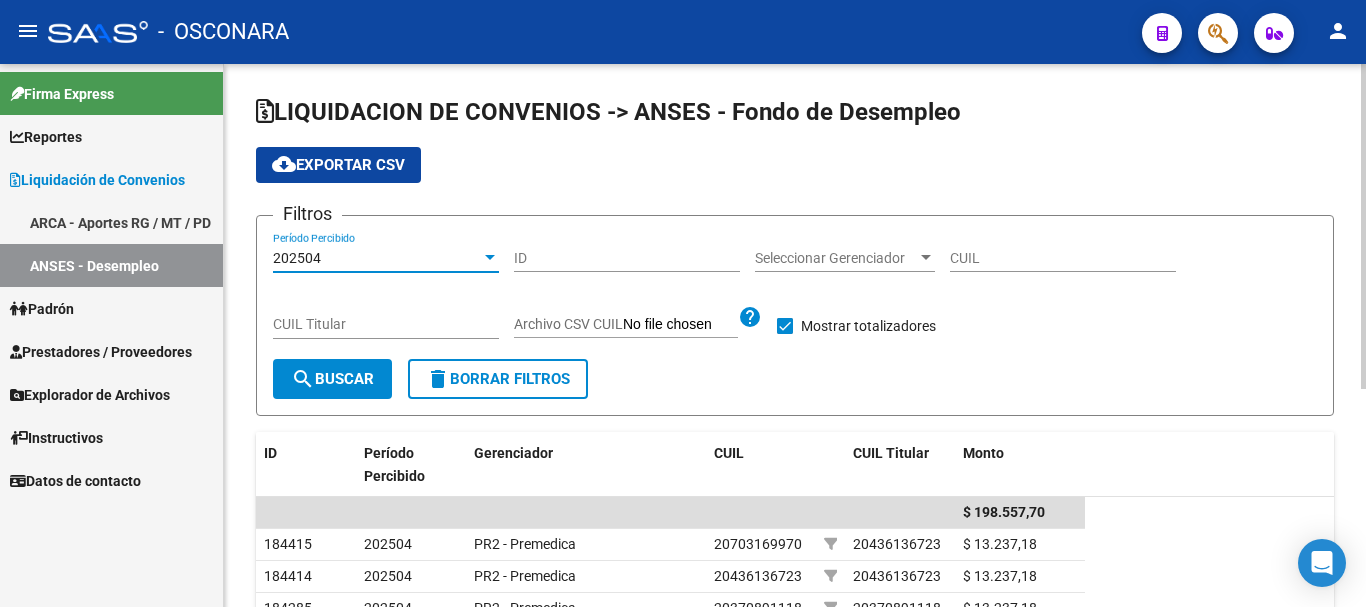click at bounding box center [490, 257] 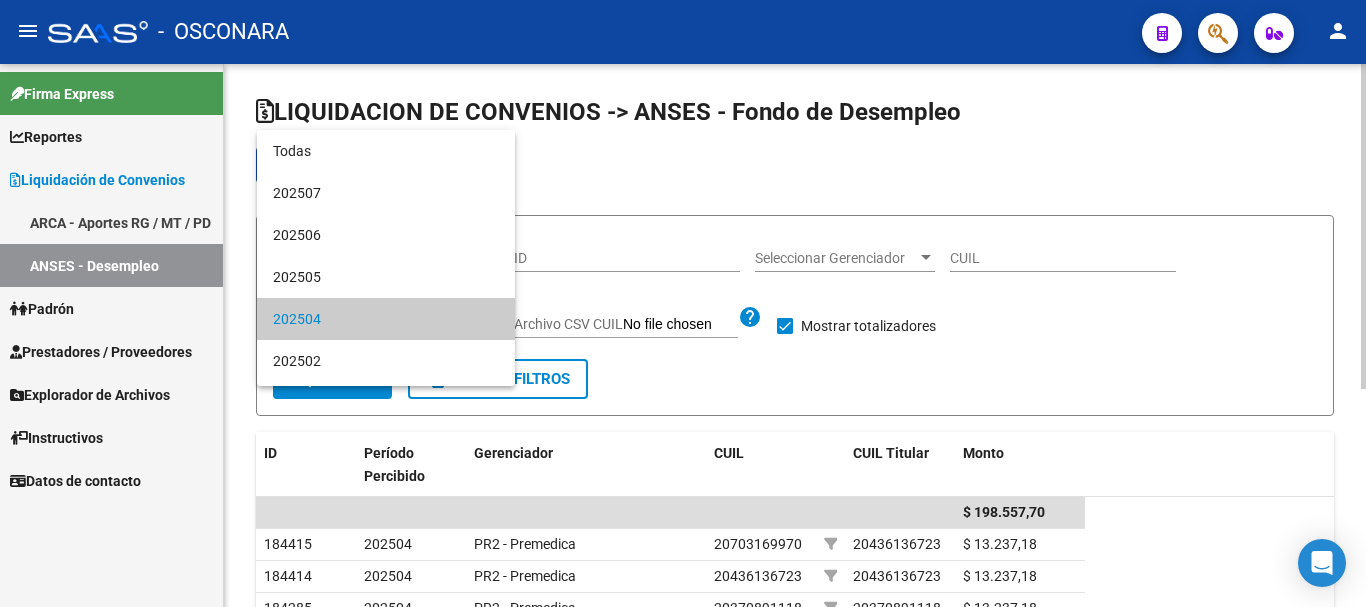scroll, scrollTop: 61, scrollLeft: 0, axis: vertical 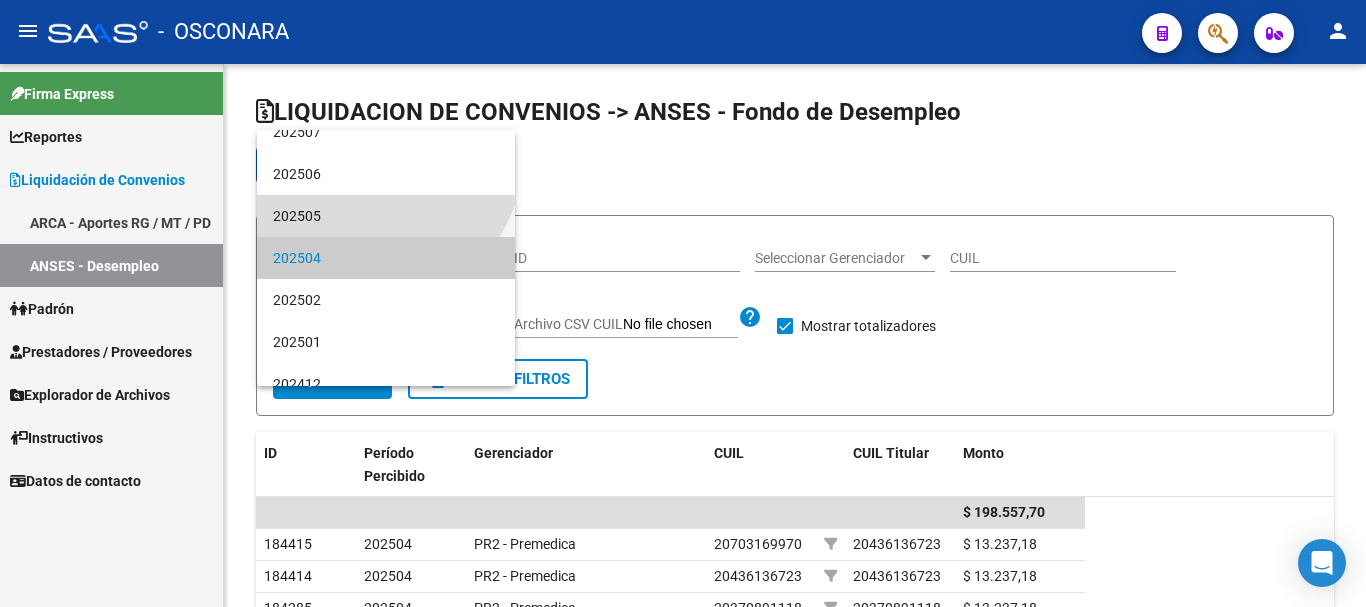 click on "202505" at bounding box center (386, 216) 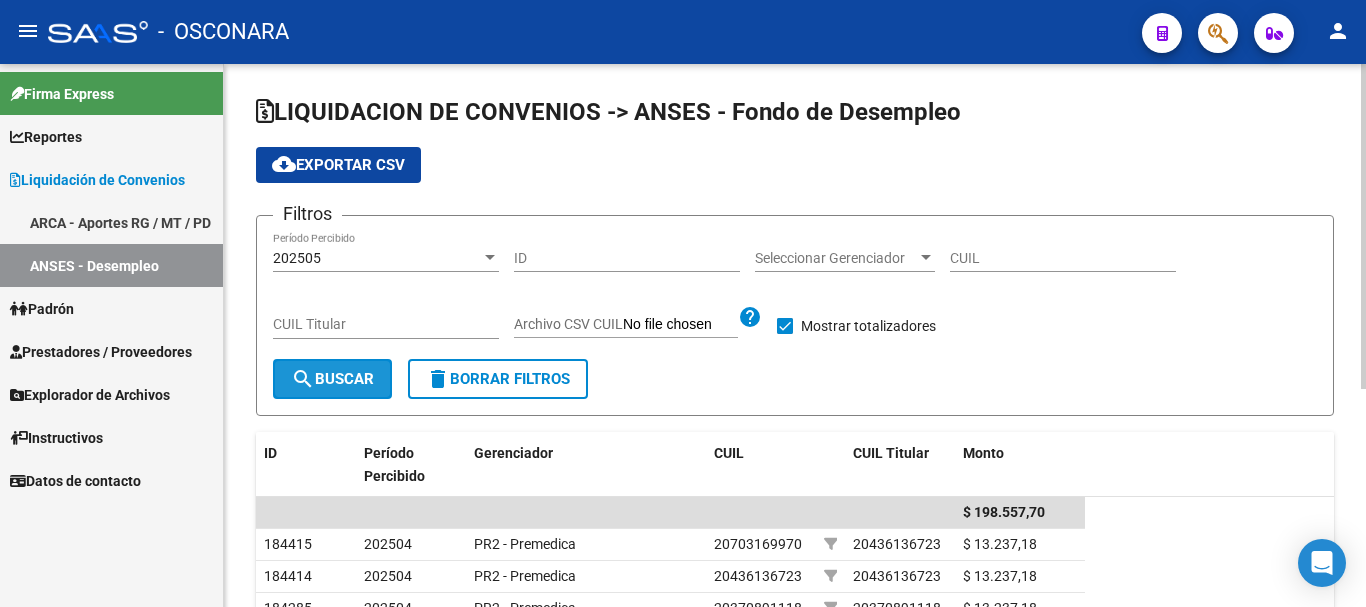 click on "search  Buscar" 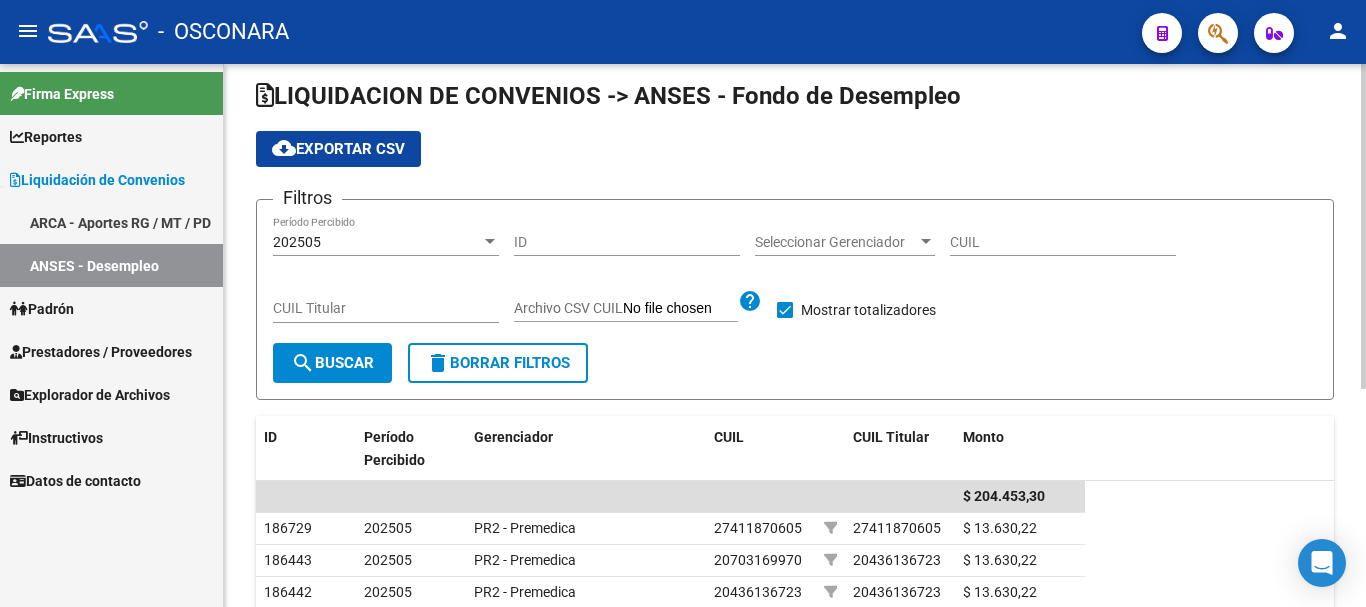 scroll, scrollTop: 0, scrollLeft: 0, axis: both 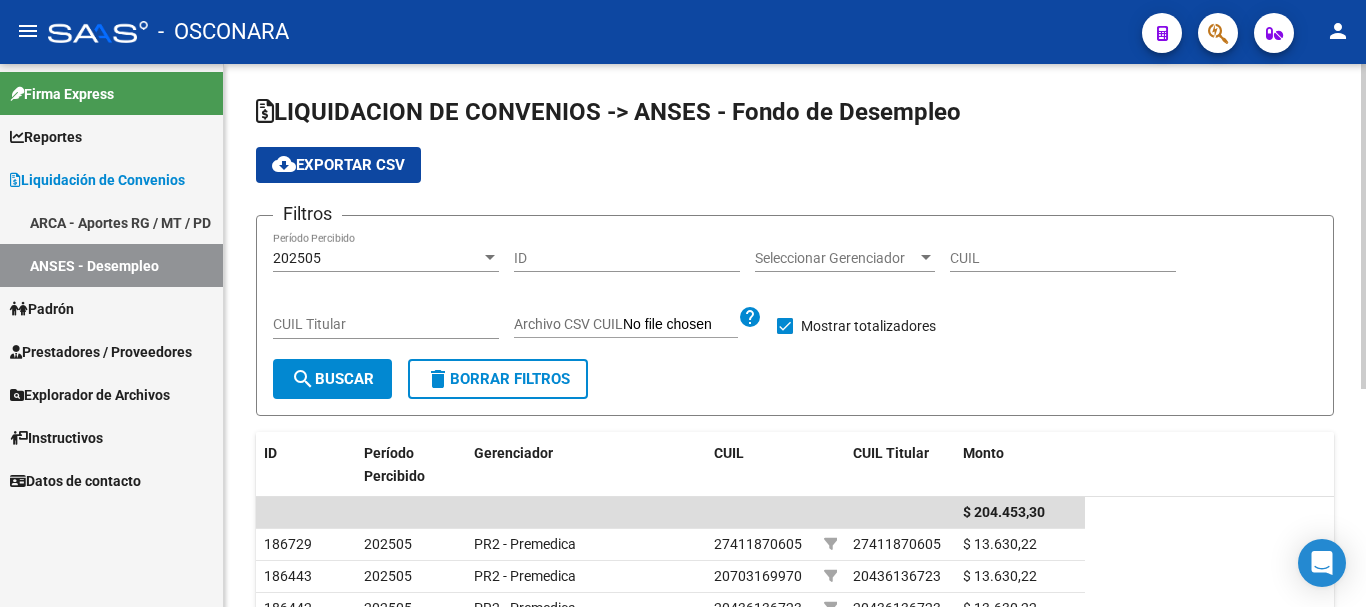 click at bounding box center (490, 257) 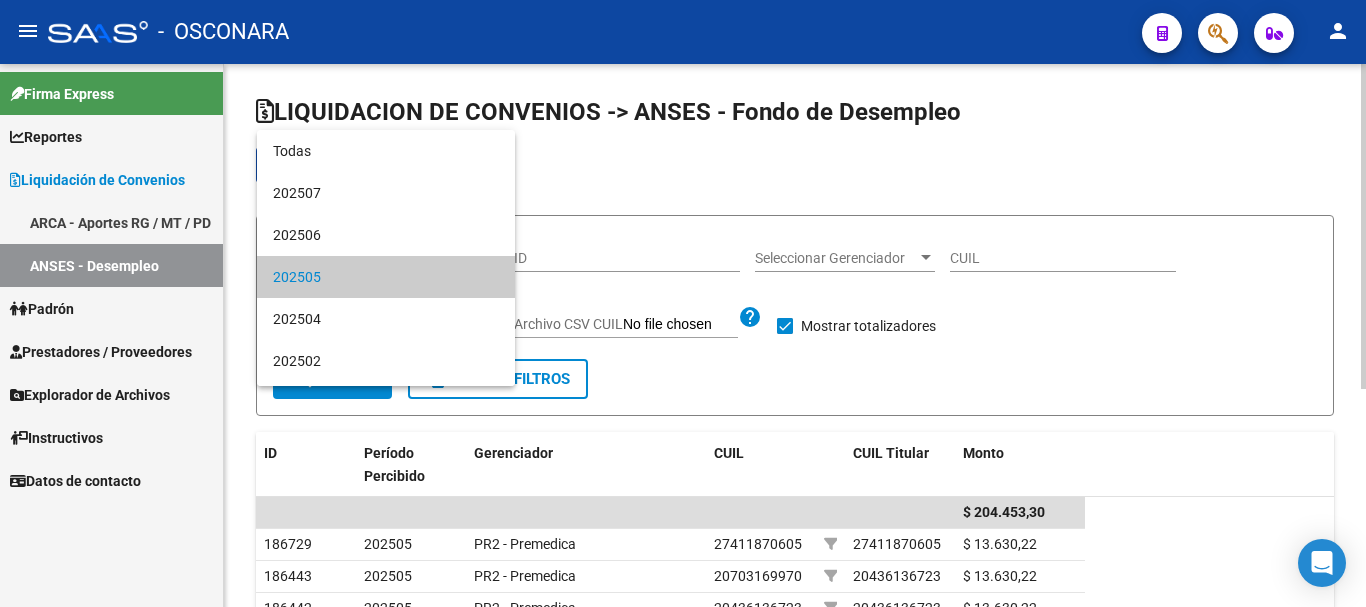 scroll, scrollTop: 19, scrollLeft: 0, axis: vertical 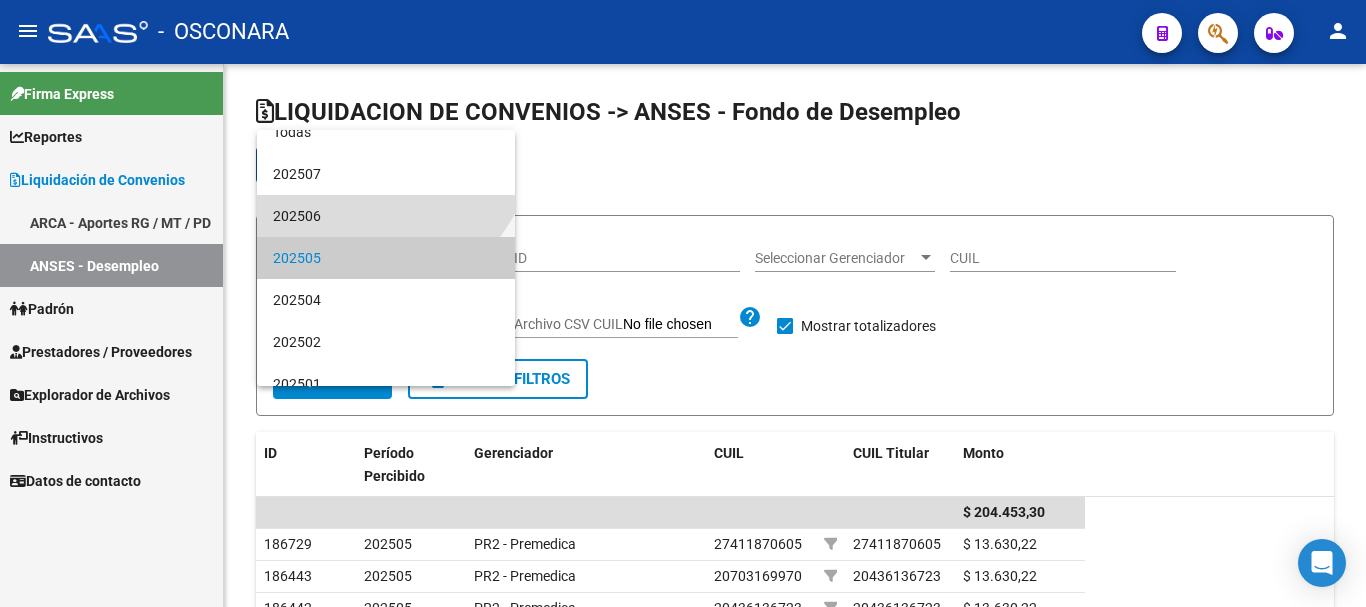 click on "202506" at bounding box center [386, 216] 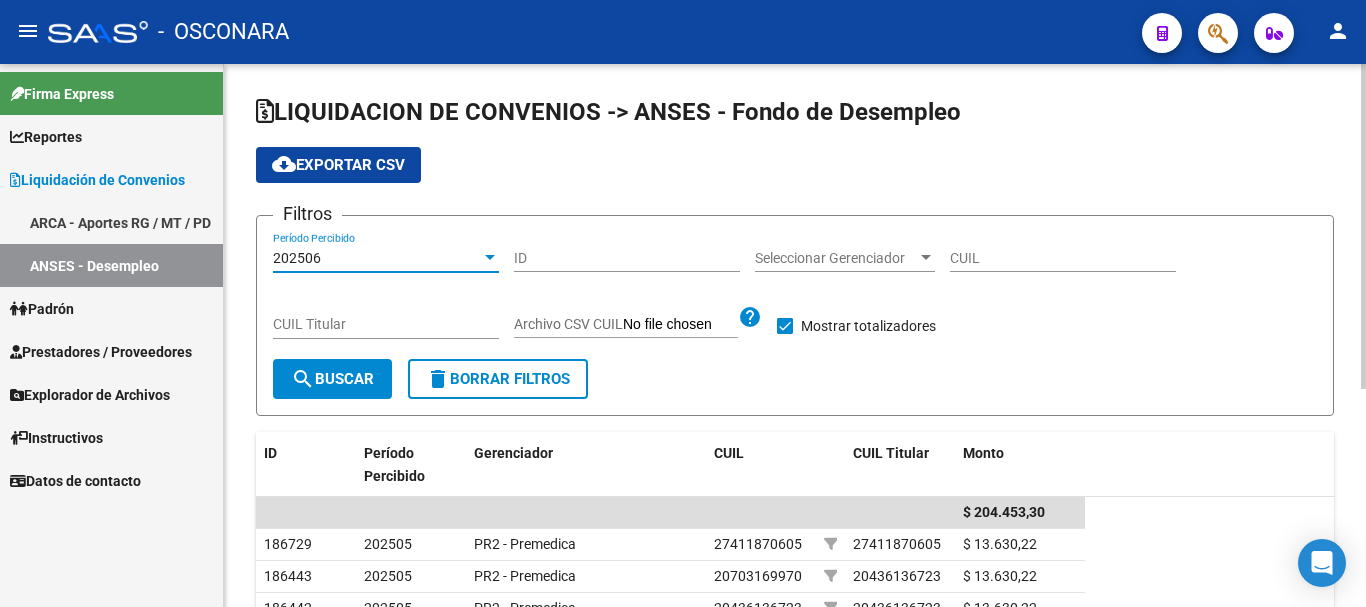 click on "search  Buscar" 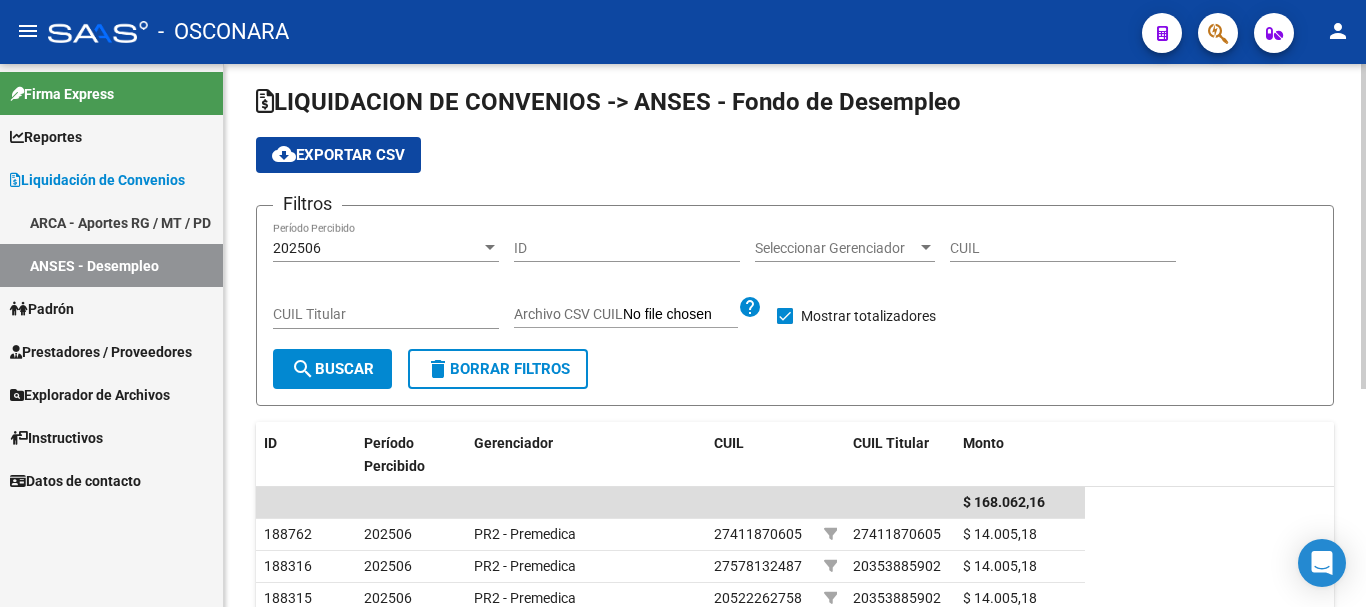 scroll, scrollTop: 0, scrollLeft: 0, axis: both 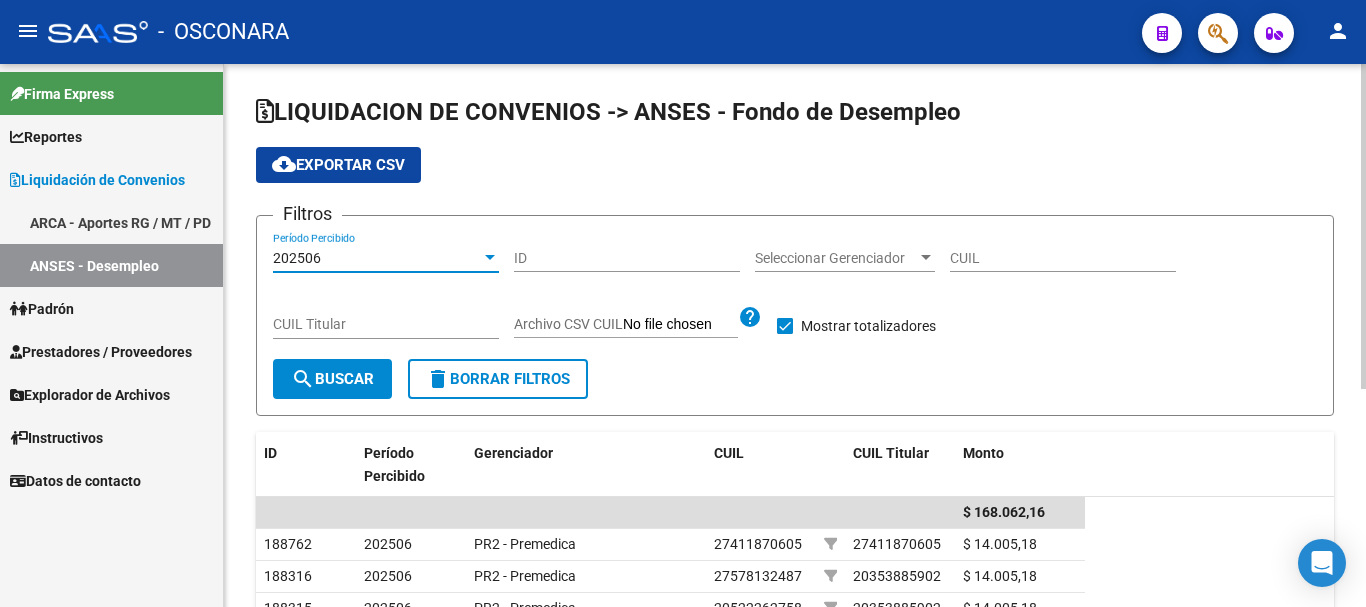 click at bounding box center (490, 257) 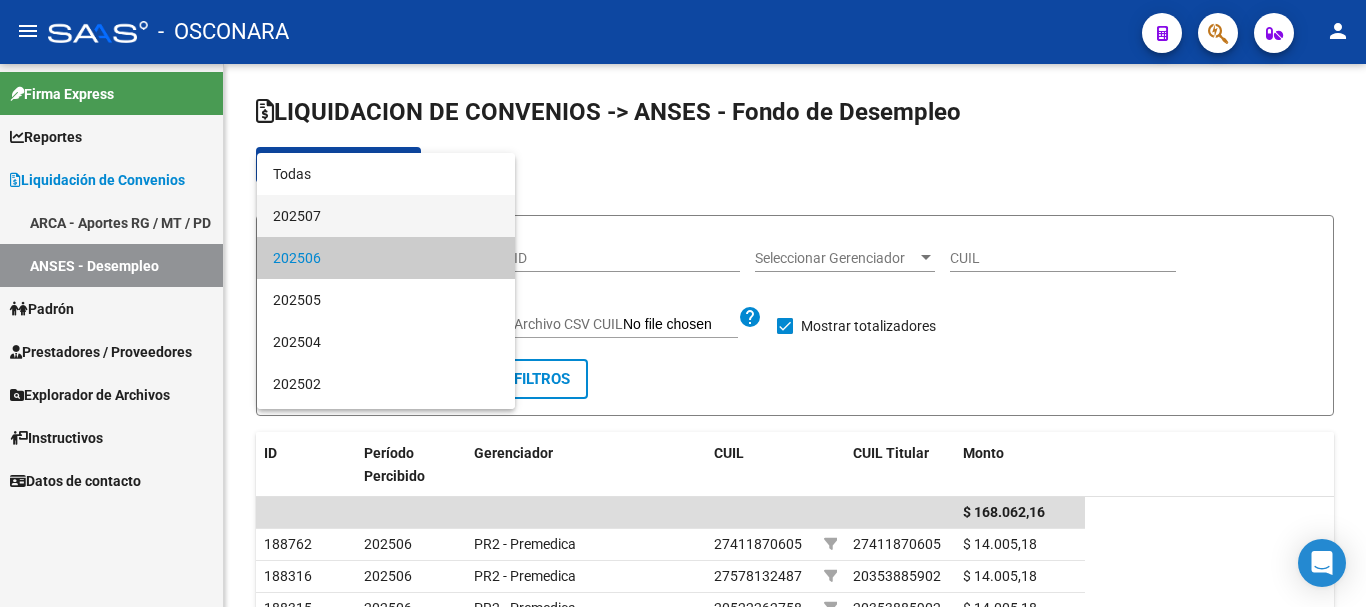 click on "202507" at bounding box center [386, 216] 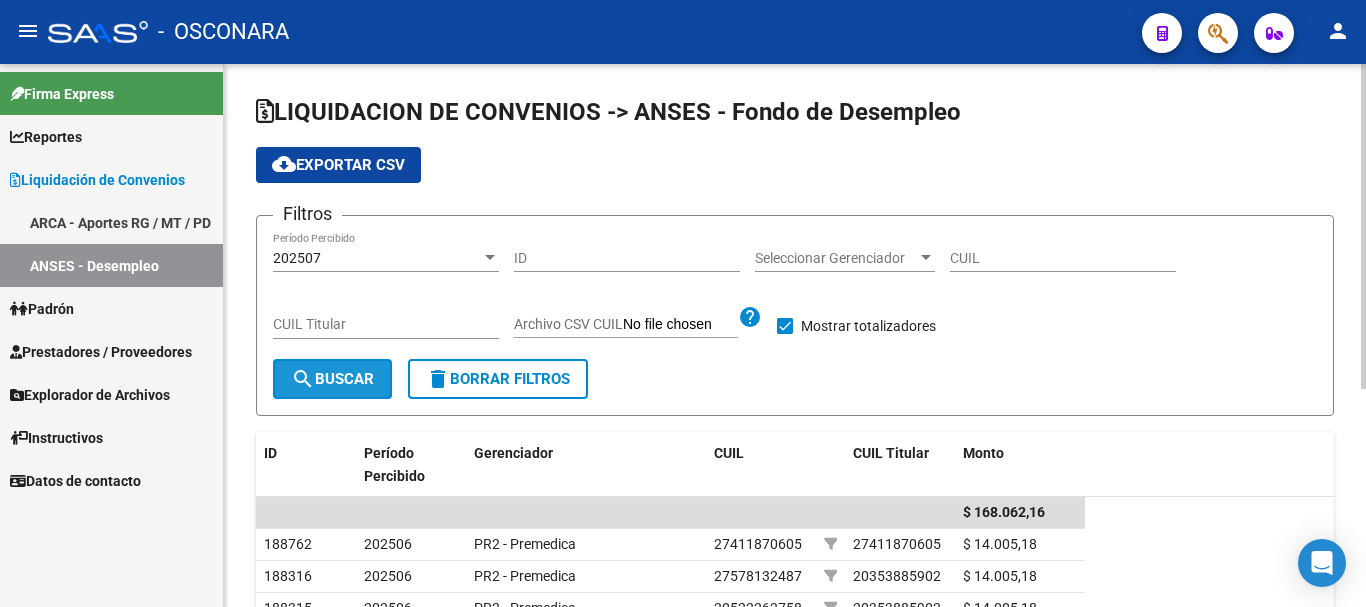 click on "search  Buscar" 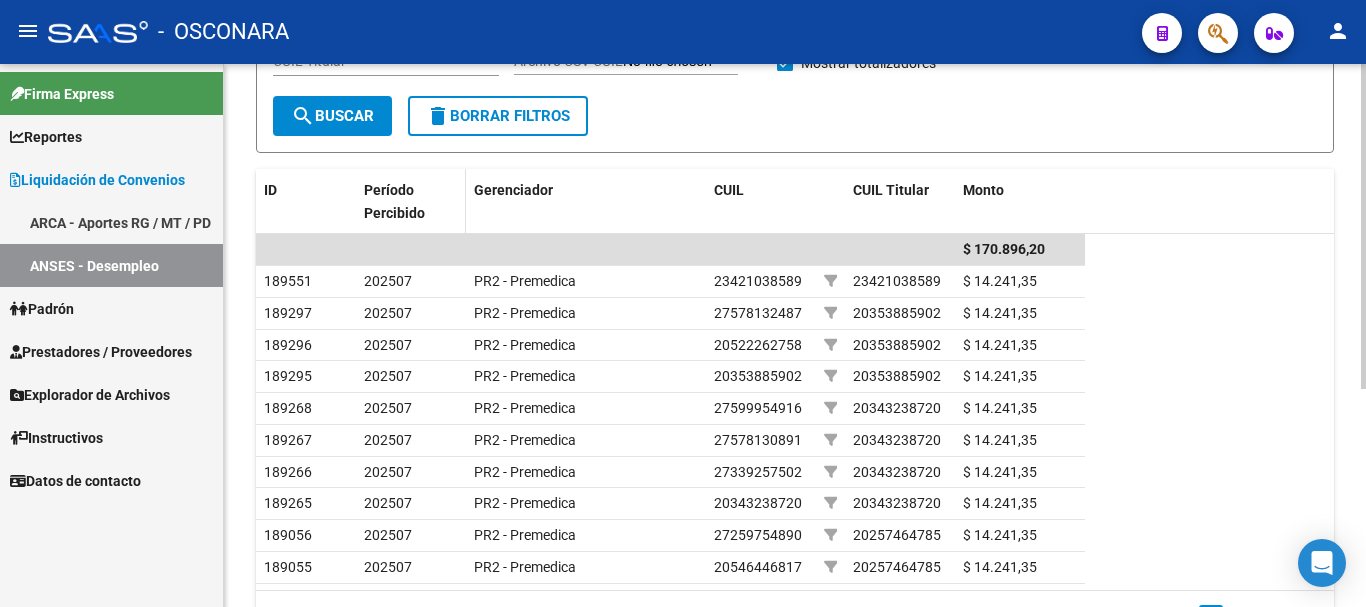 scroll, scrollTop: 363, scrollLeft: 0, axis: vertical 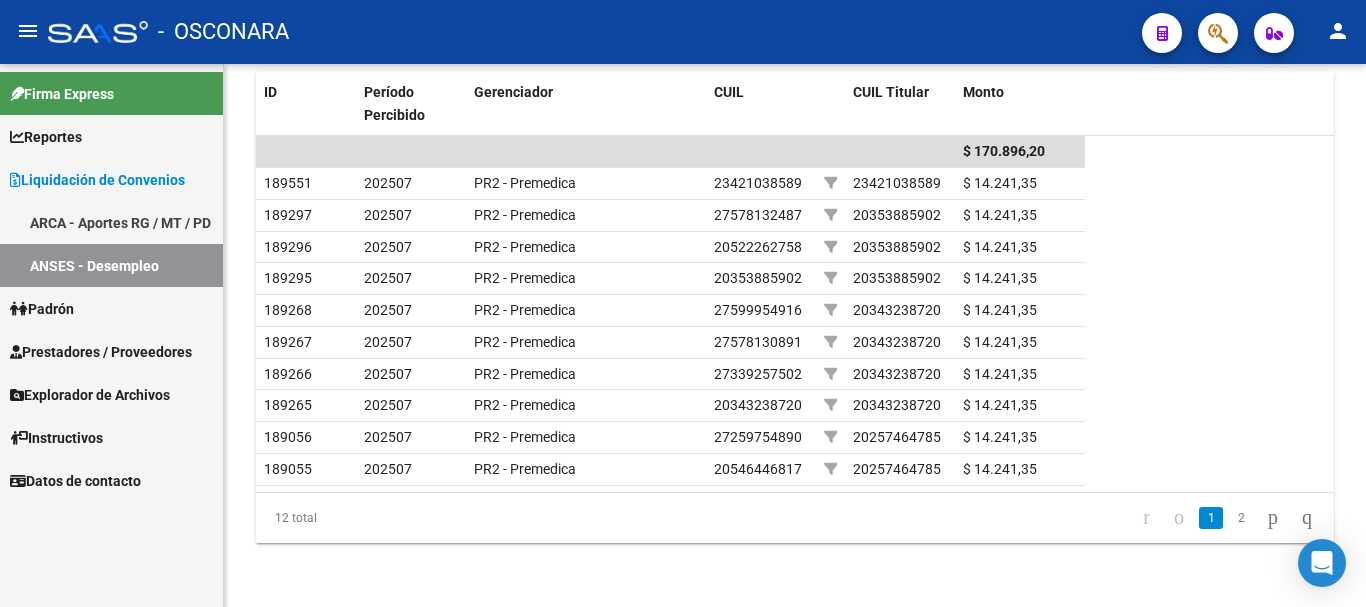 click on "Padrón" at bounding box center [42, 309] 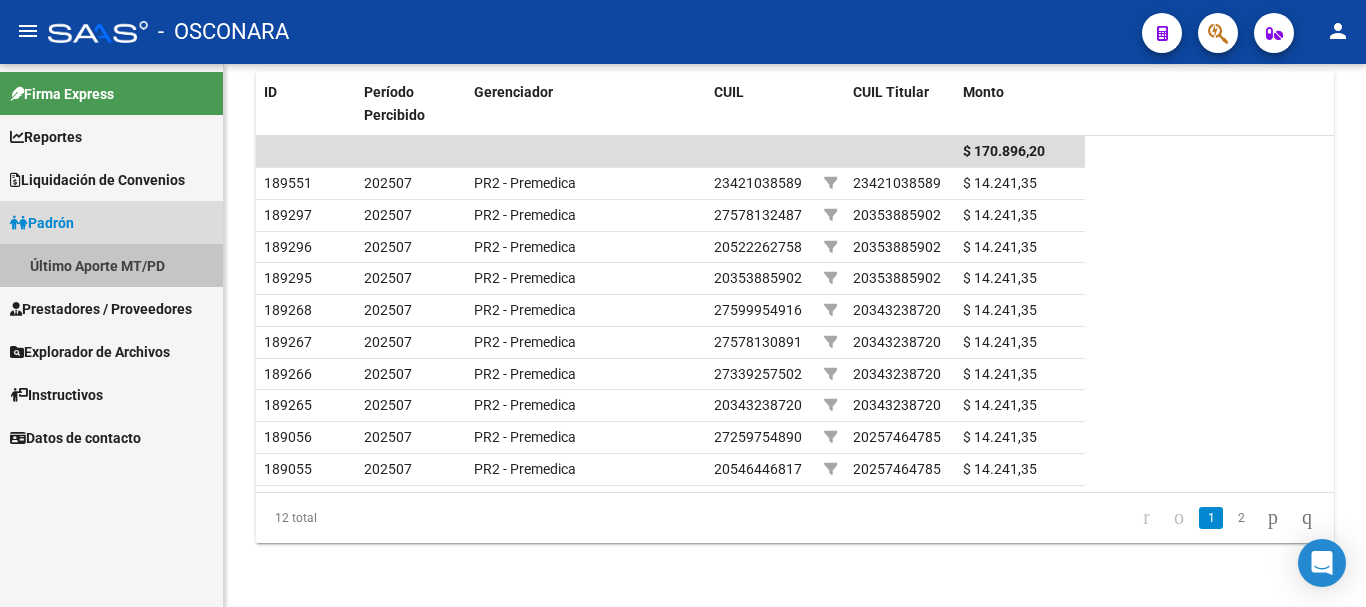 click on "Último Aporte MT/PD" at bounding box center (111, 265) 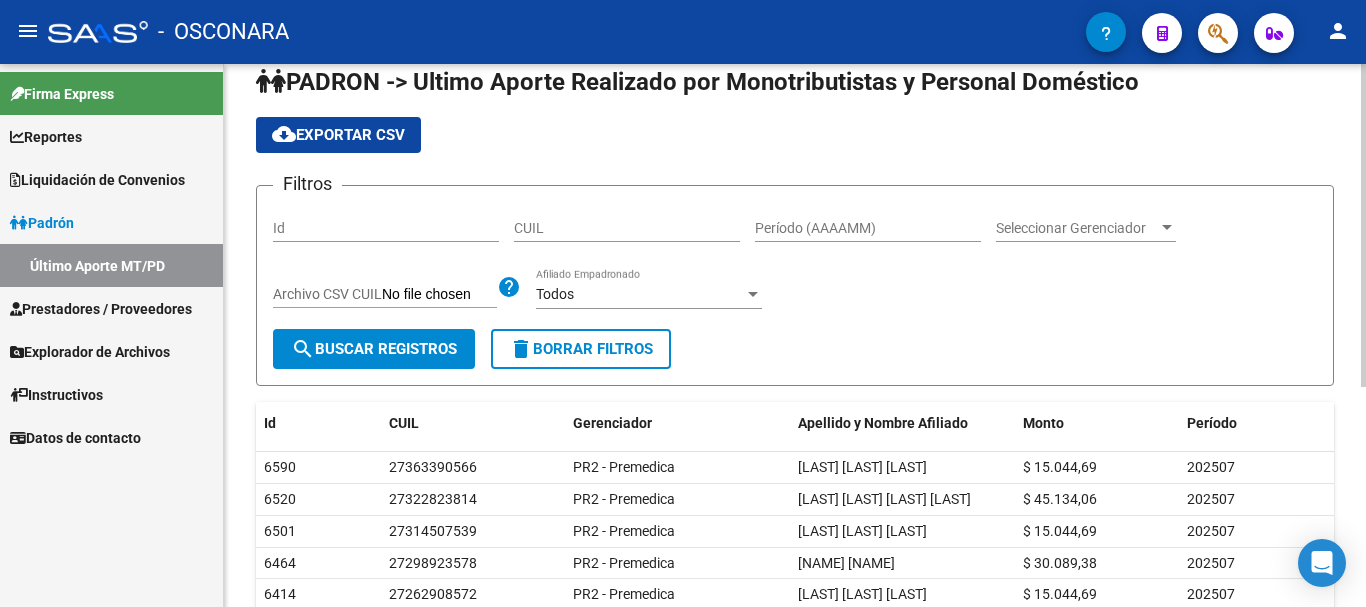 scroll, scrollTop: 0, scrollLeft: 0, axis: both 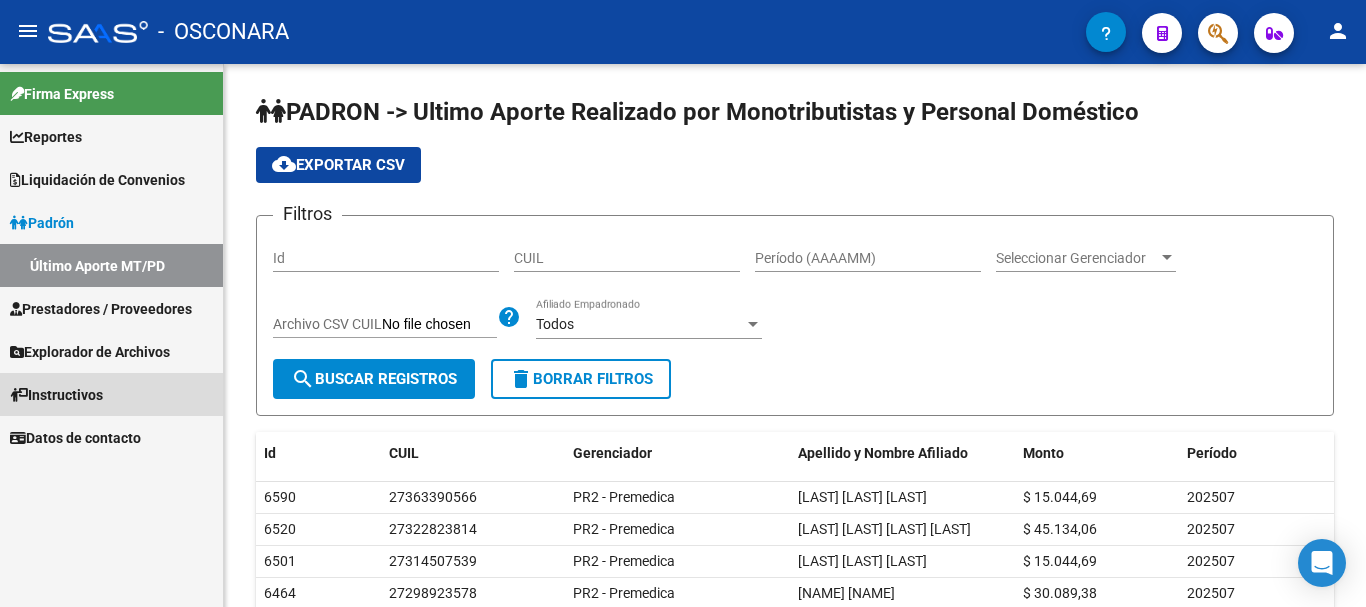click on "Instructivos" at bounding box center (56, 395) 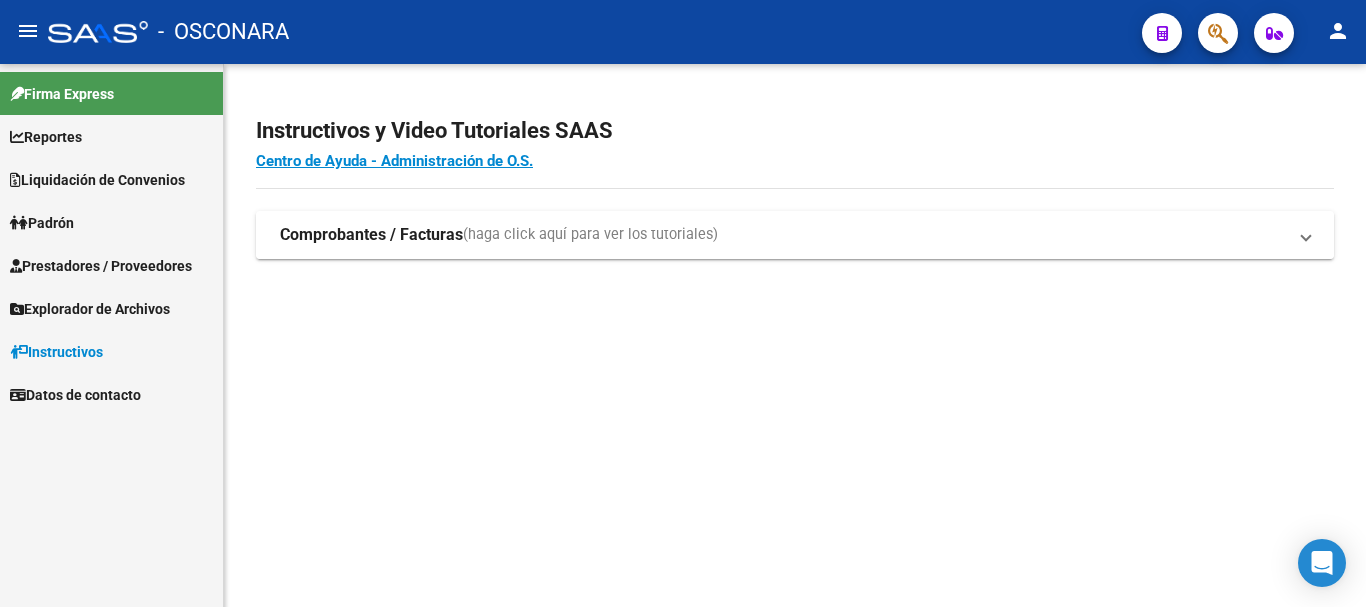 click on "(haga click aquí para ver los tutoriales)" at bounding box center [590, 235] 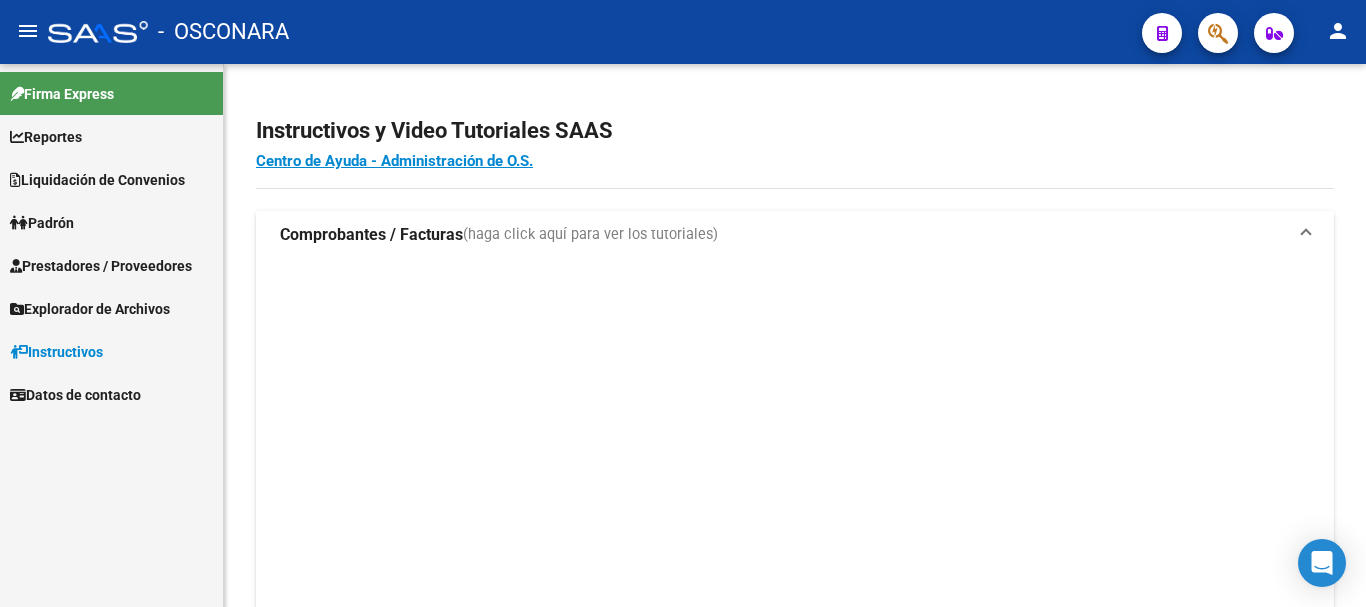 click on "(haga click aquí para ver los tutoriales)" at bounding box center (590, 235) 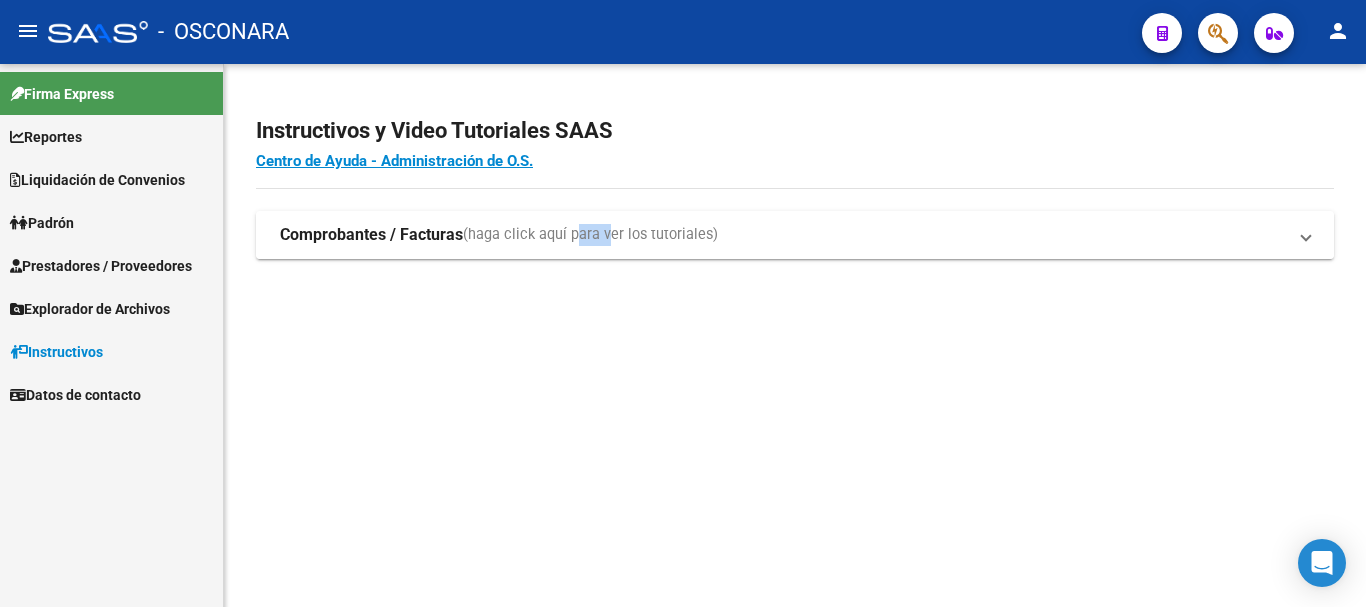 click on "(haga click aquí para ver los tutoriales)" at bounding box center [590, 235] 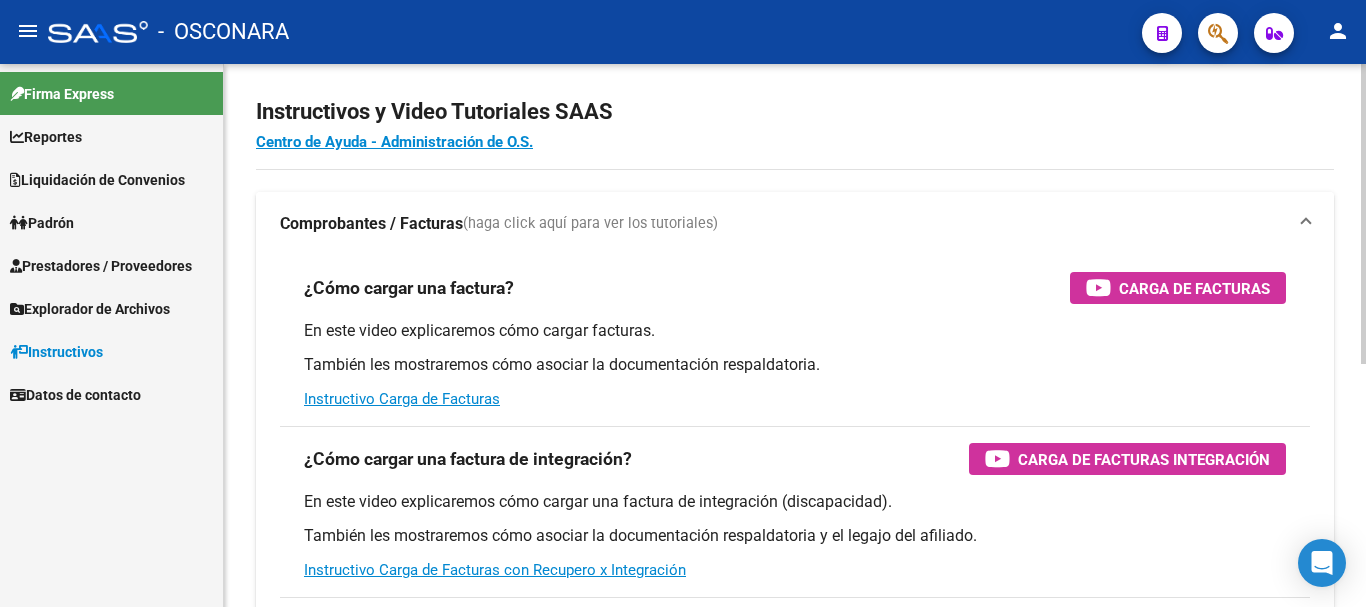 scroll, scrollTop: 0, scrollLeft: 0, axis: both 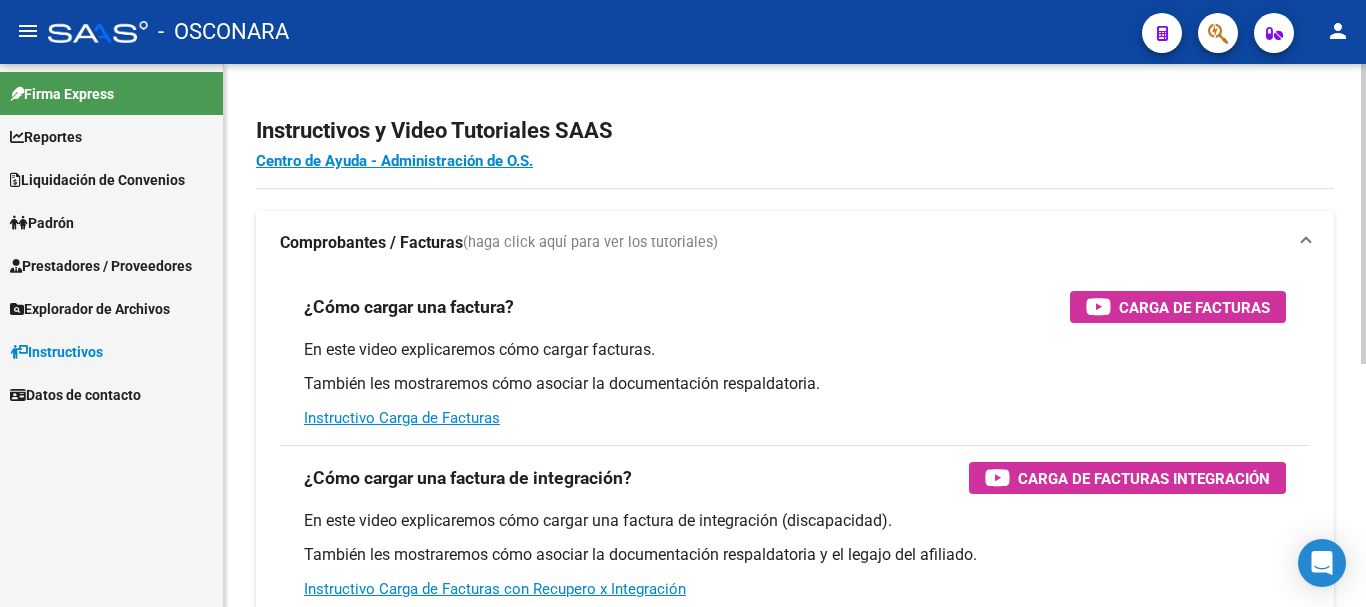 click at bounding box center [1306, 243] 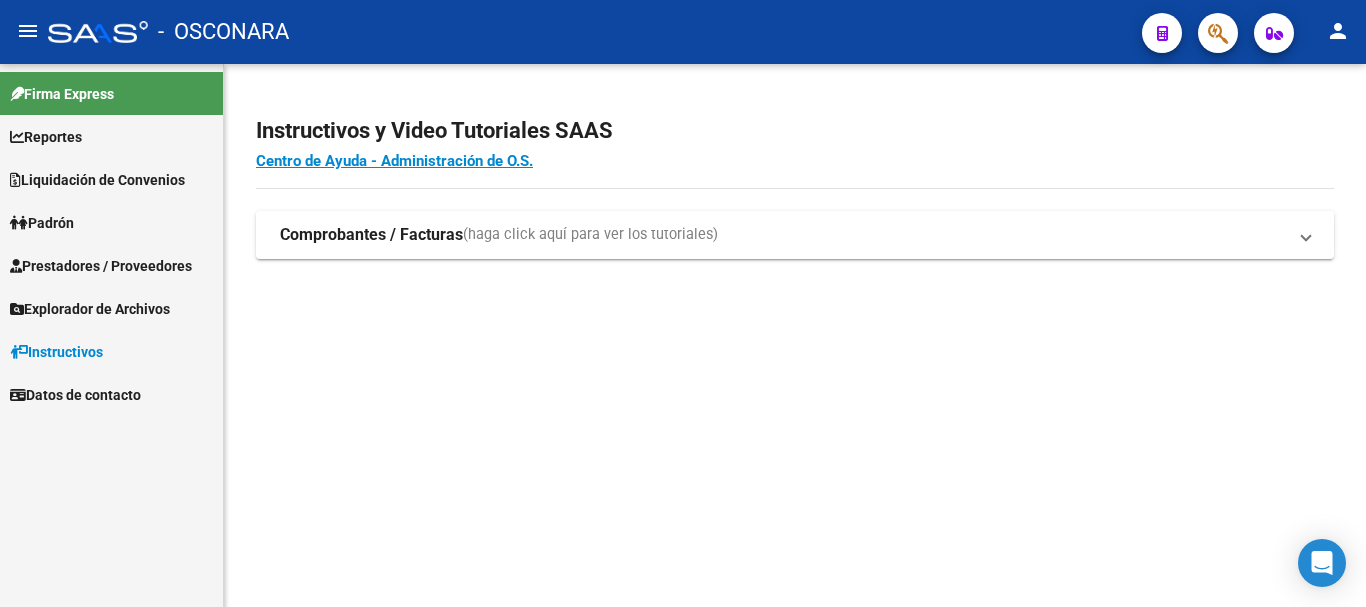 click on "Datos de contacto" at bounding box center (75, 395) 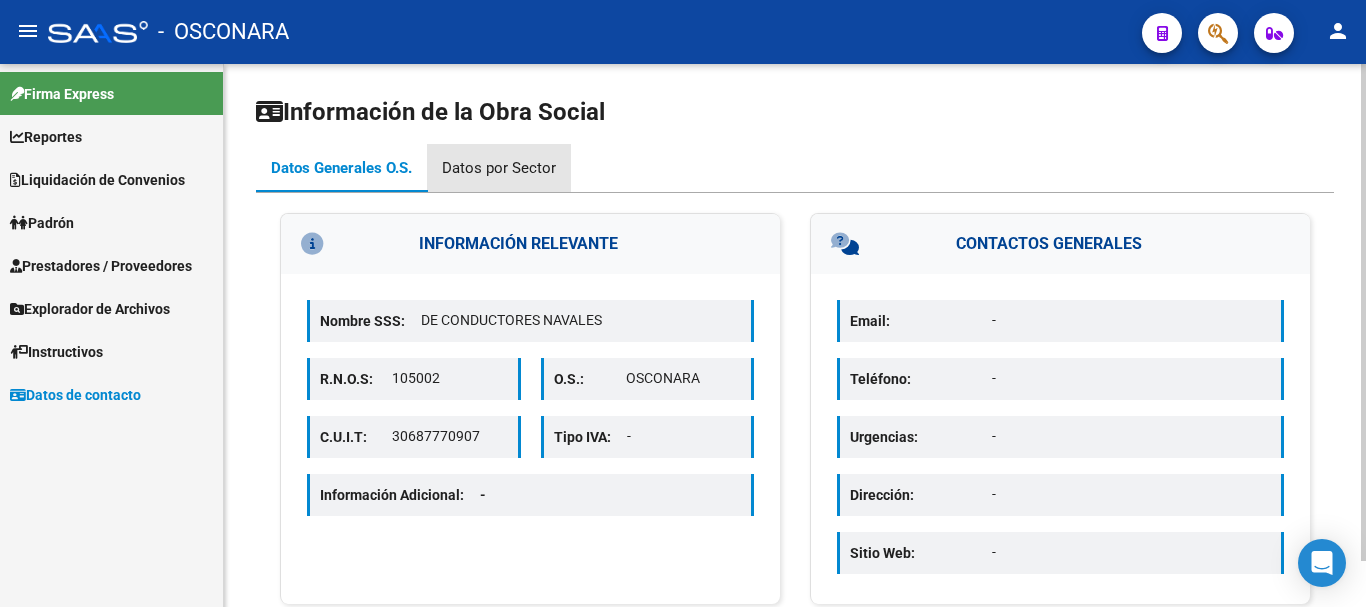 click on "Datos por Sector" at bounding box center [499, 168] 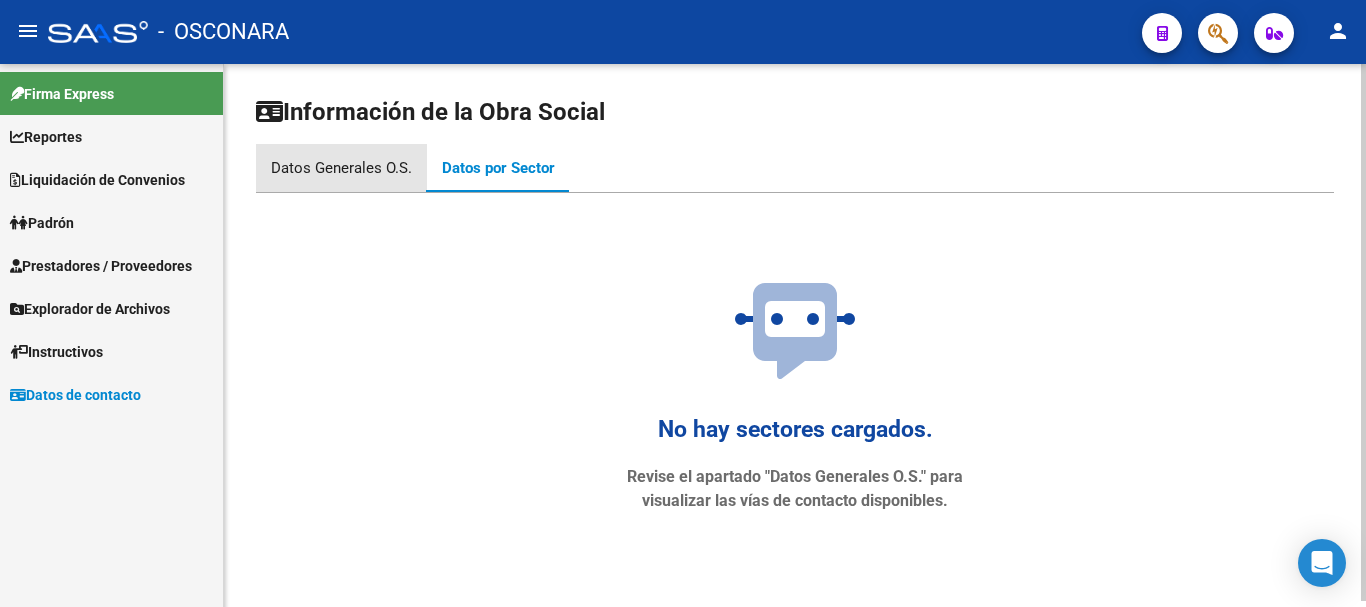 click on "Datos Generales O.S." at bounding box center (341, 168) 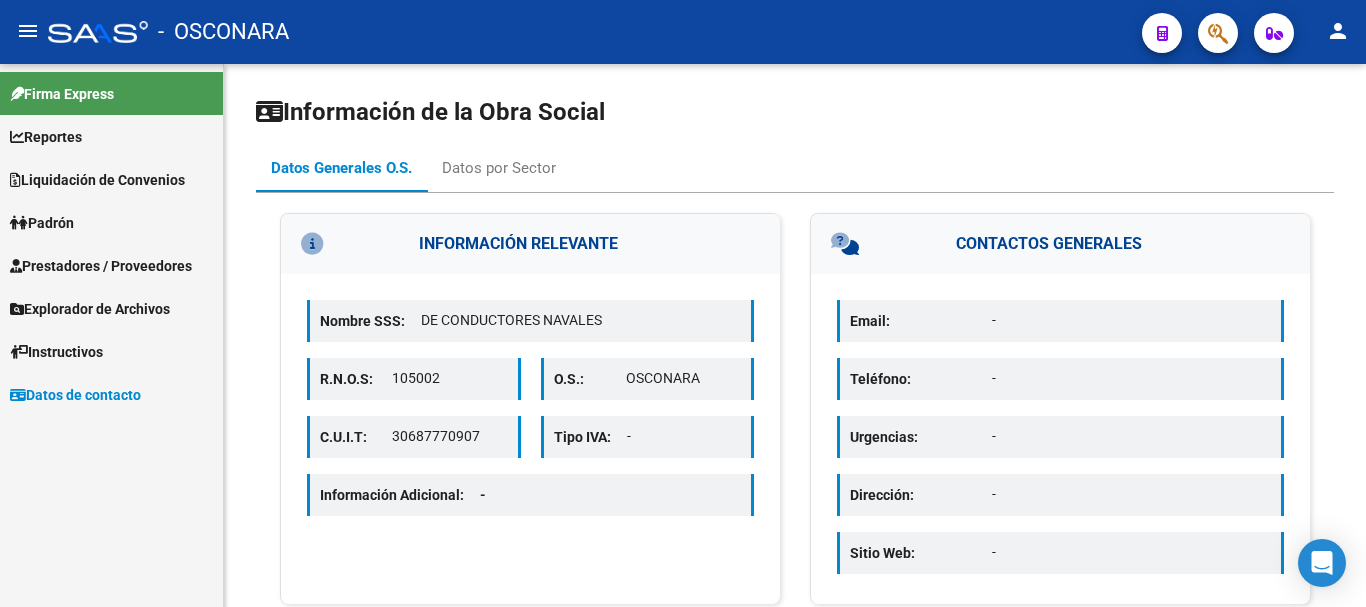 click on "Instructivos" at bounding box center [56, 352] 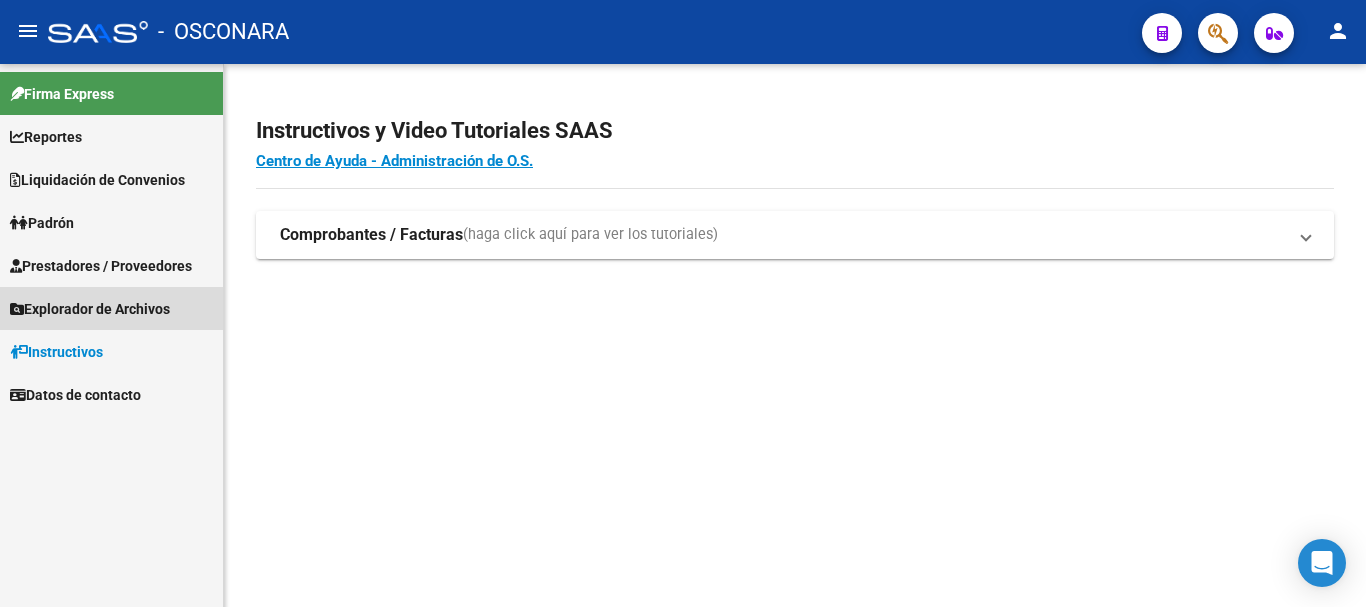 click on "Explorador de Archivos" at bounding box center [90, 309] 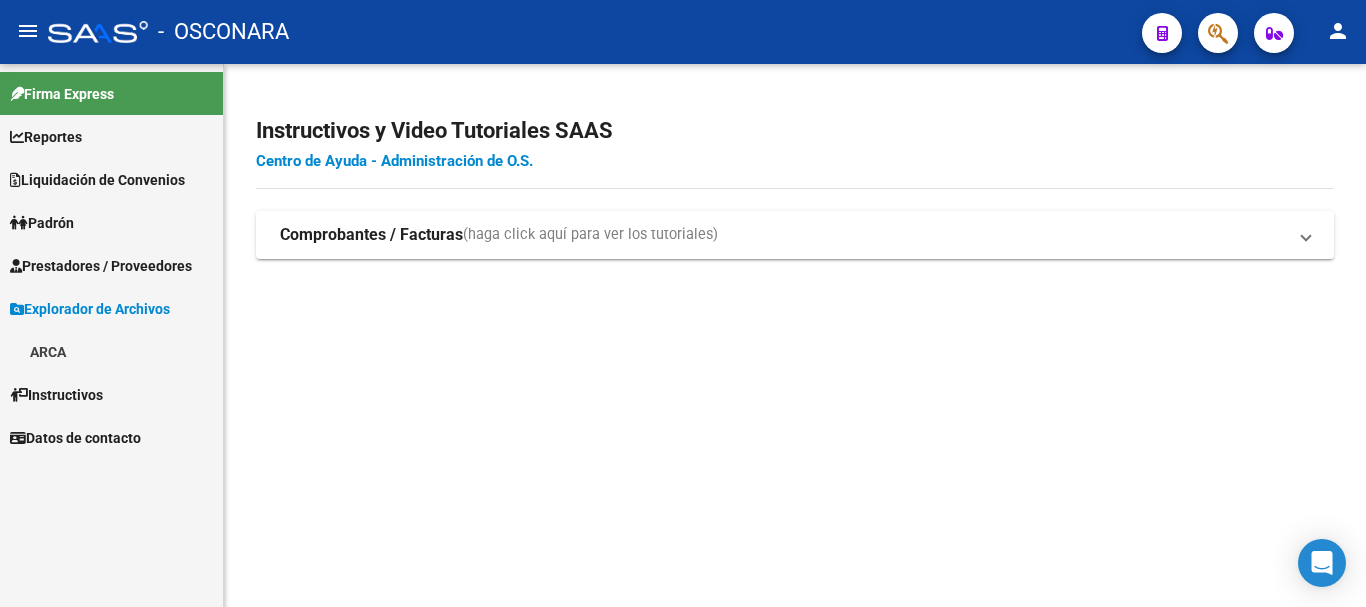 click on "Centro de Ayuda - Administración de O.S." 